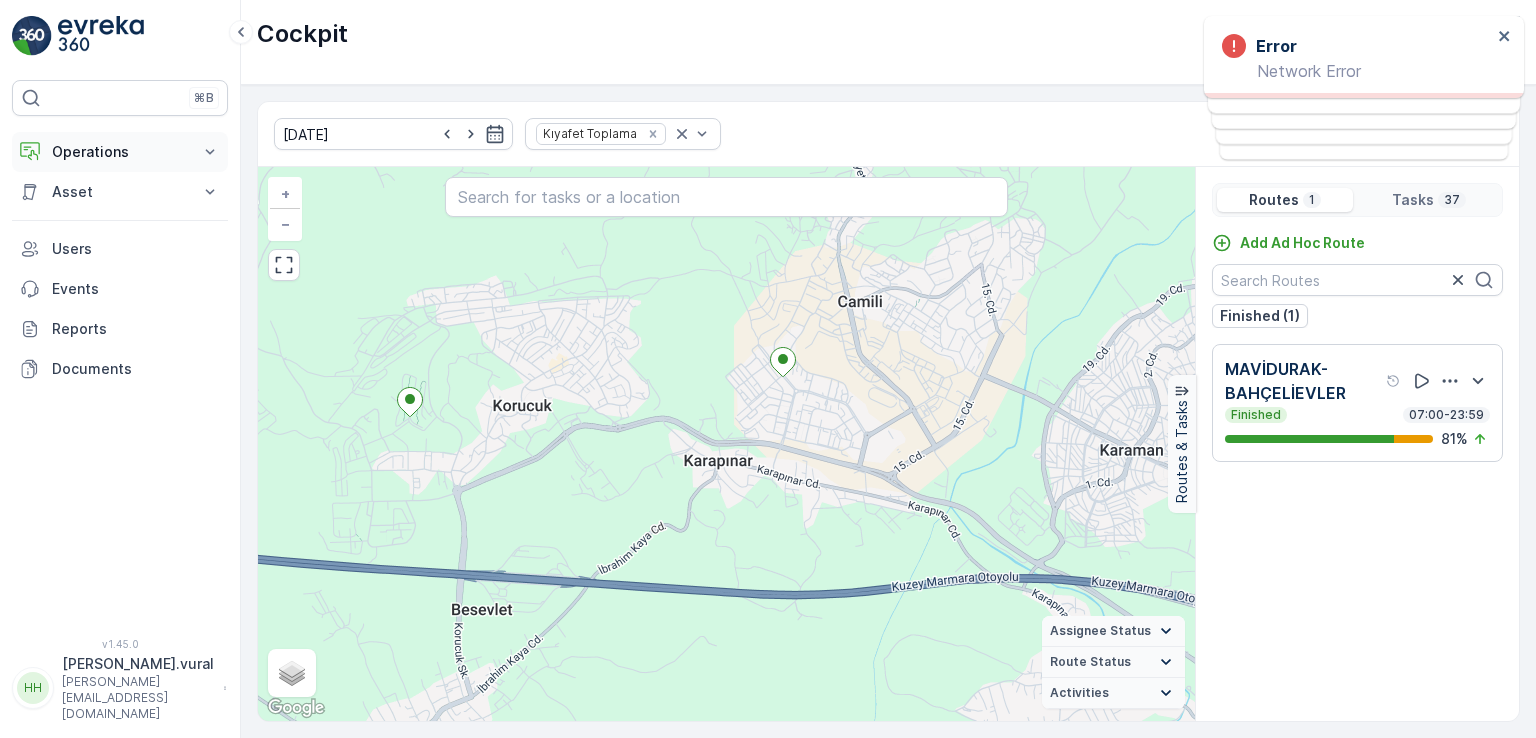 scroll, scrollTop: 0, scrollLeft: 0, axis: both 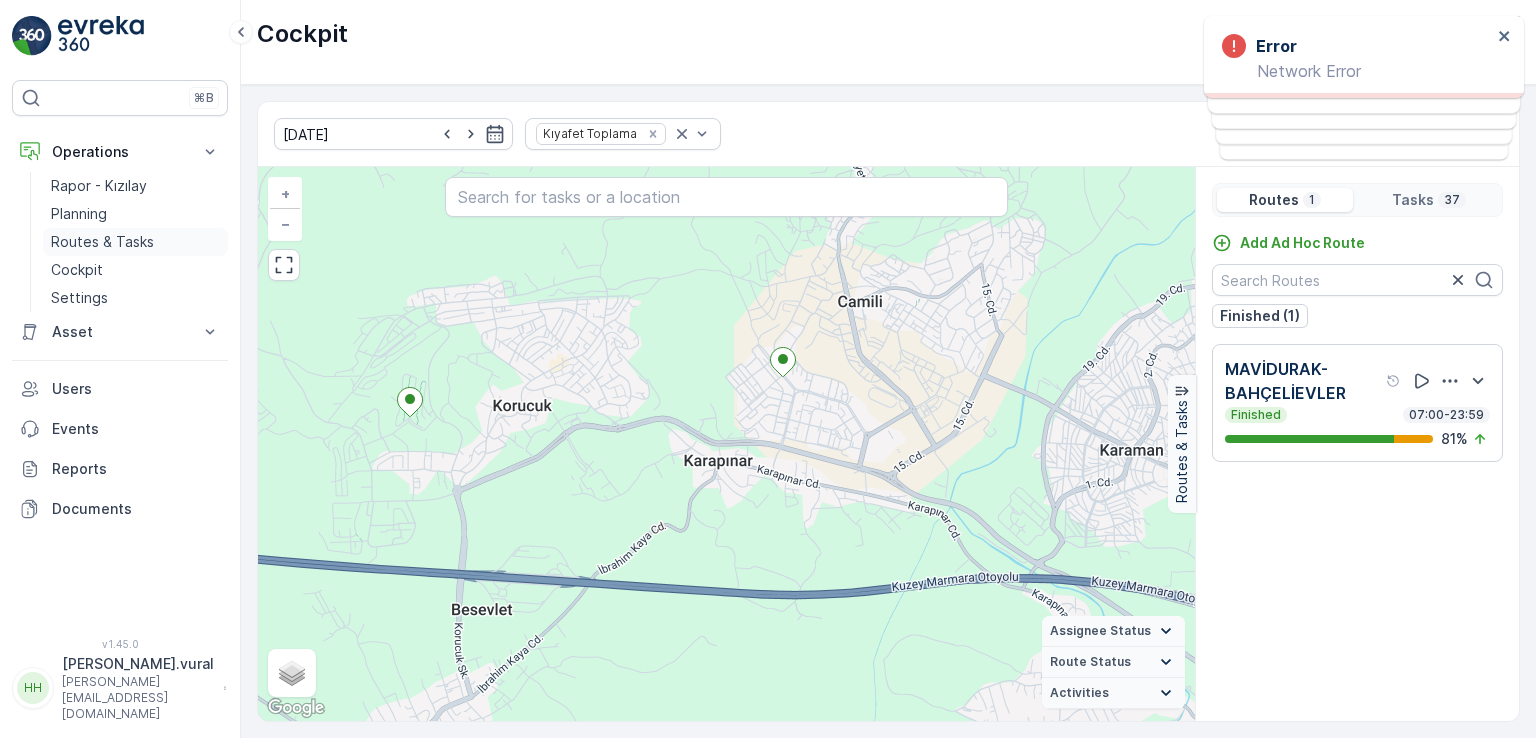 click on "Routes & Tasks" at bounding box center (102, 242) 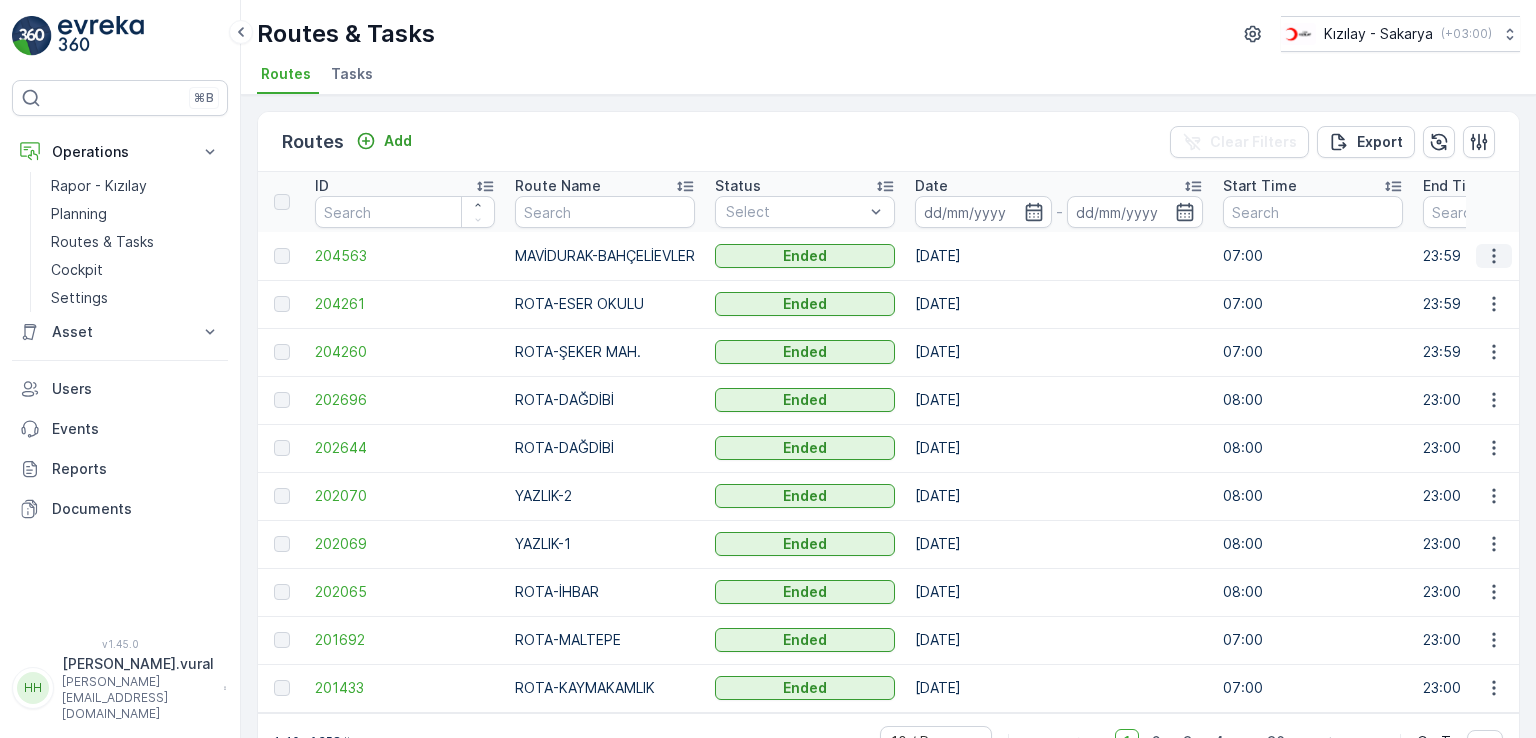 click 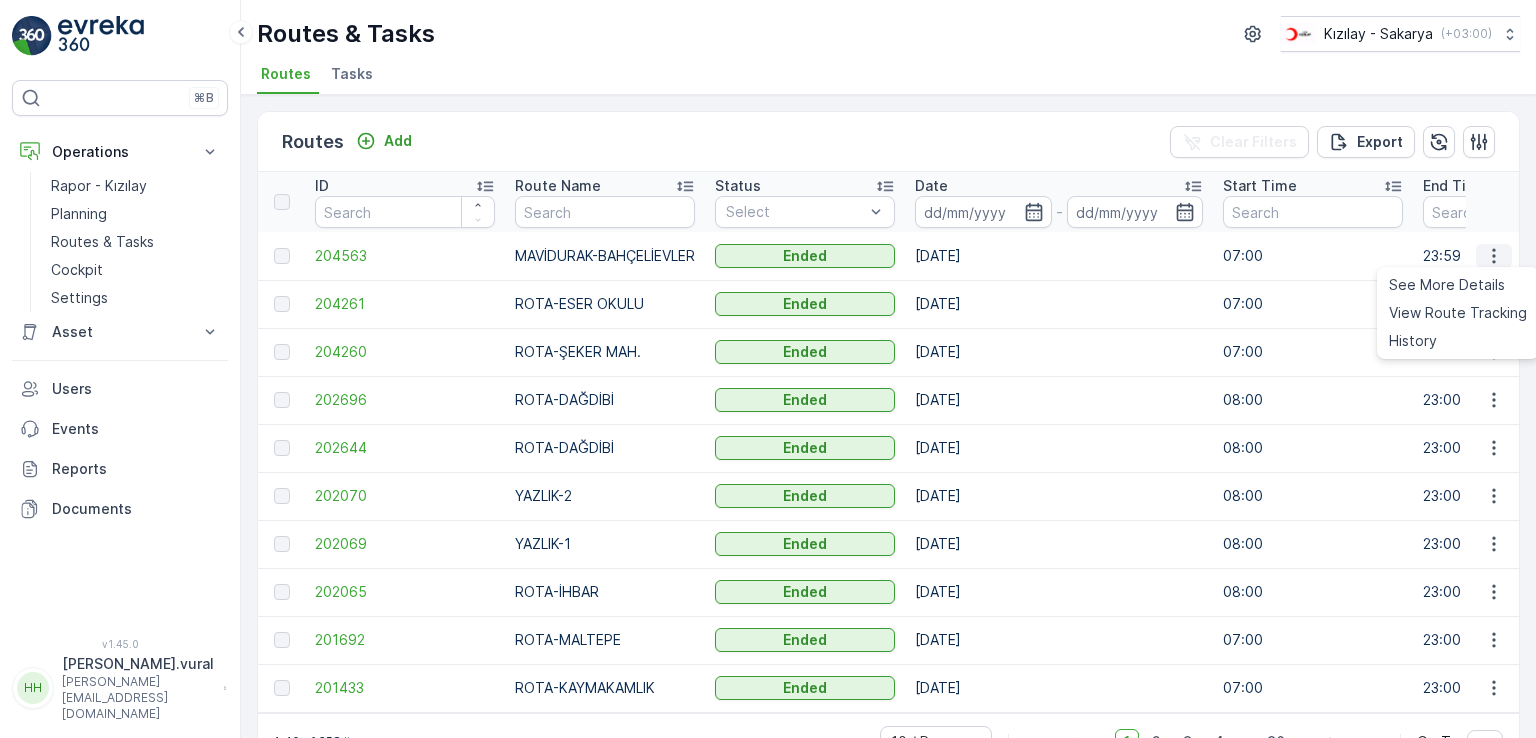 click 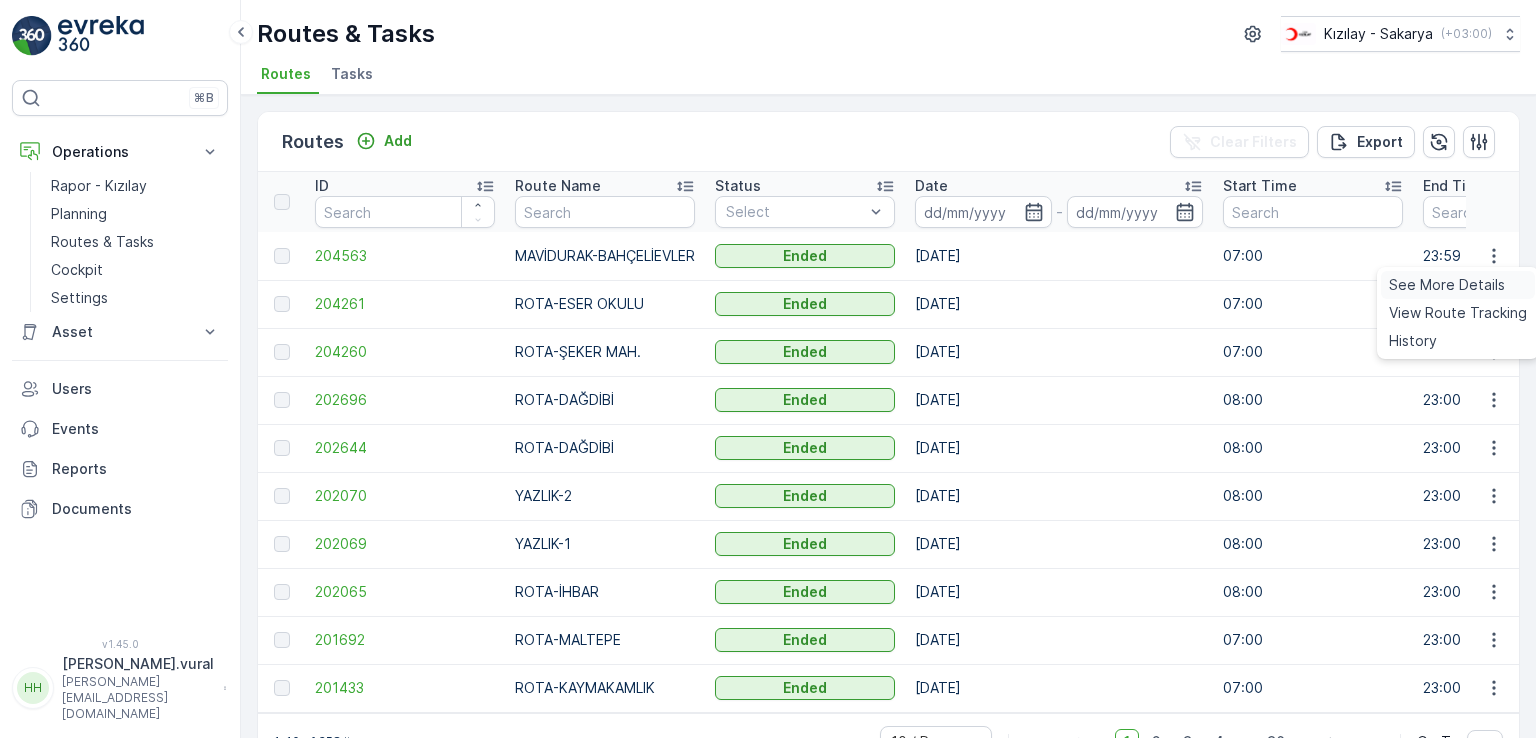 click on "See More Details" at bounding box center [1447, 285] 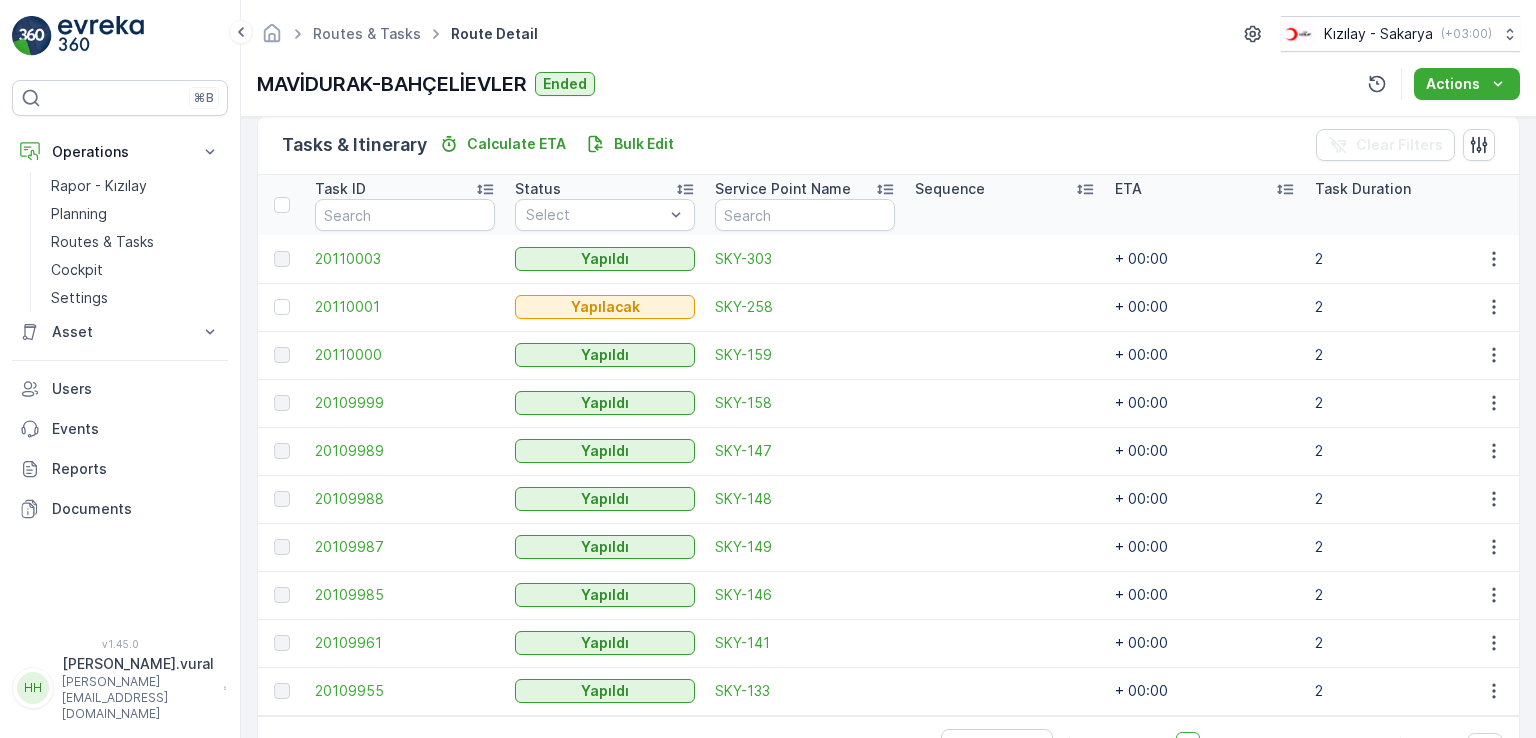 scroll, scrollTop: 556, scrollLeft: 0, axis: vertical 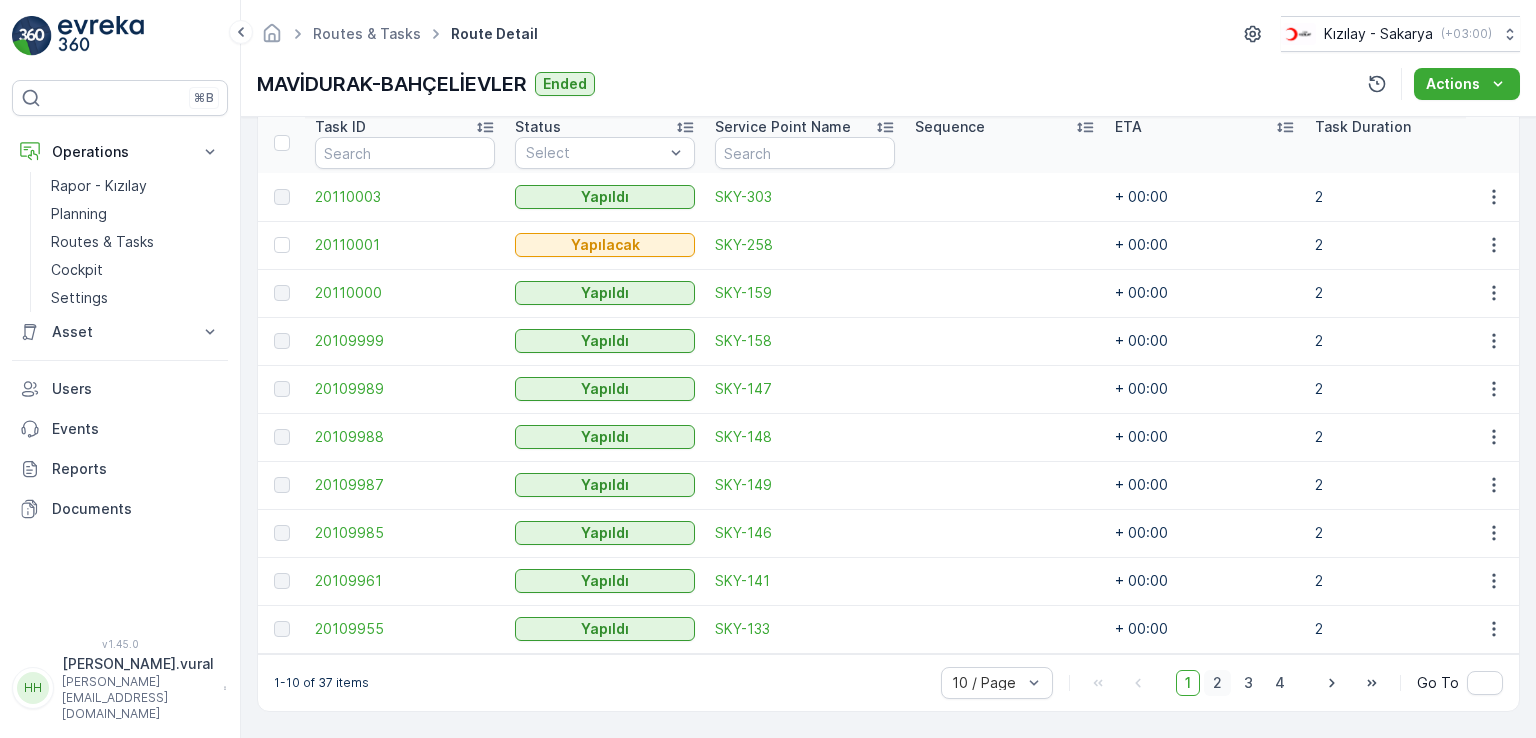 click on "2" at bounding box center (1217, 683) 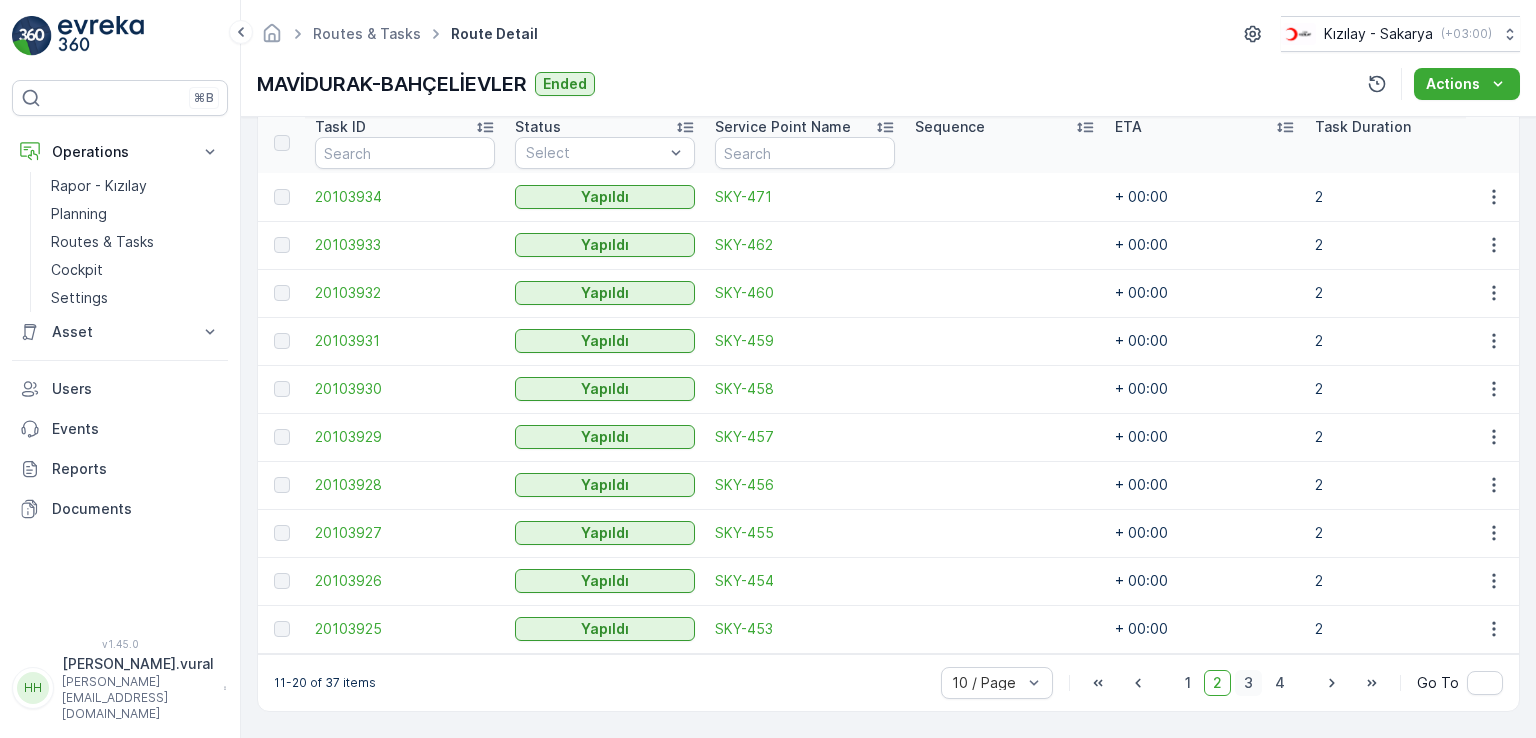 click on "3" at bounding box center (1248, 683) 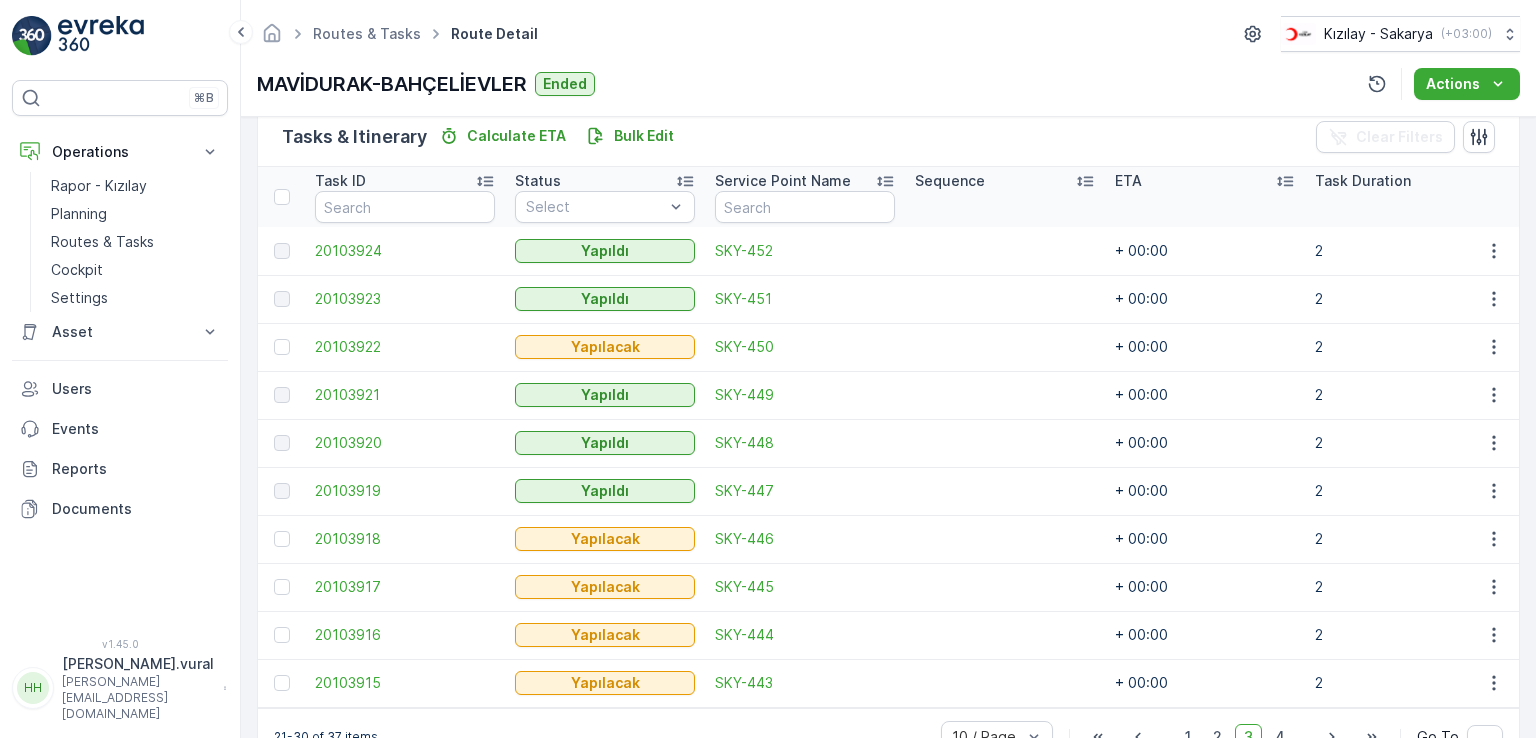 scroll, scrollTop: 556, scrollLeft: 0, axis: vertical 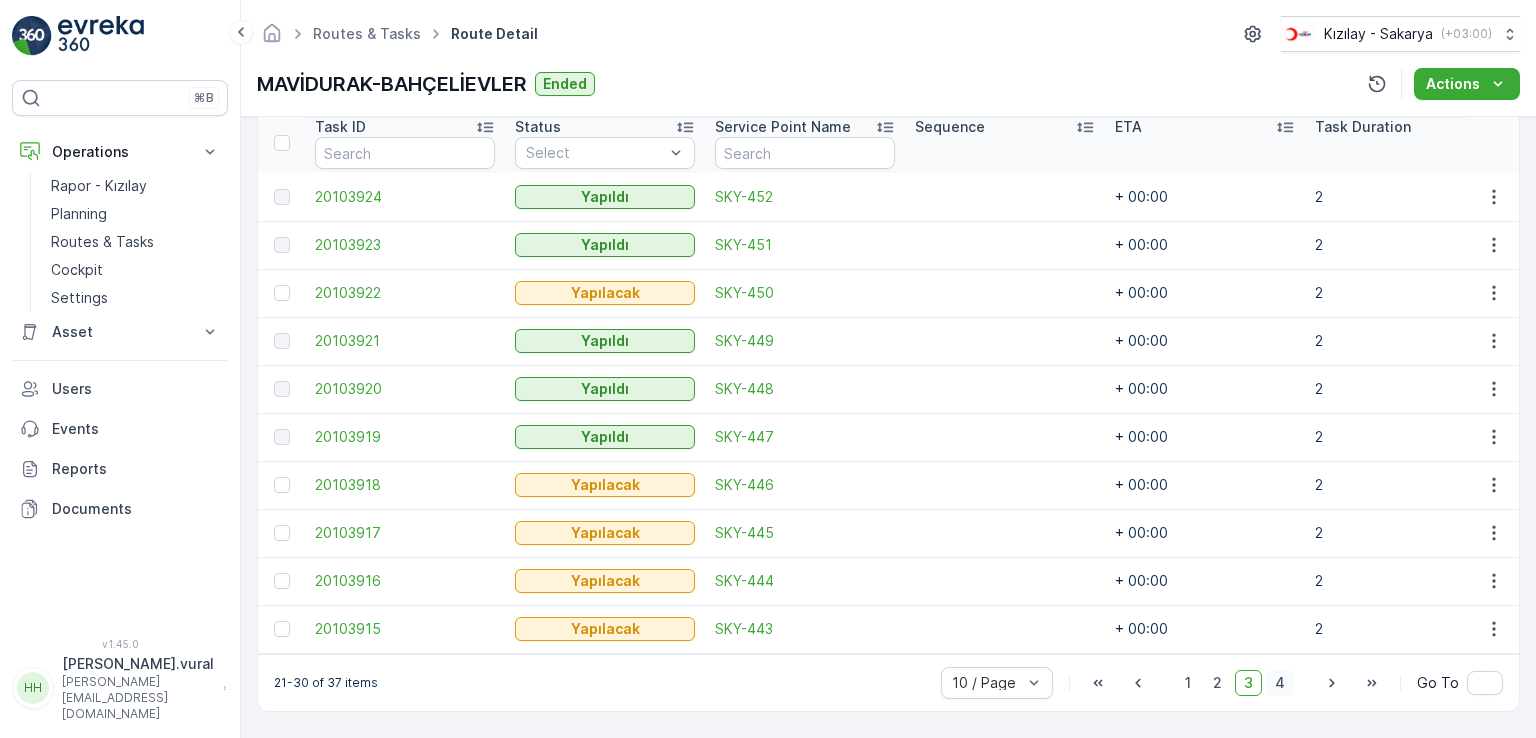 click on "4" at bounding box center (1280, 683) 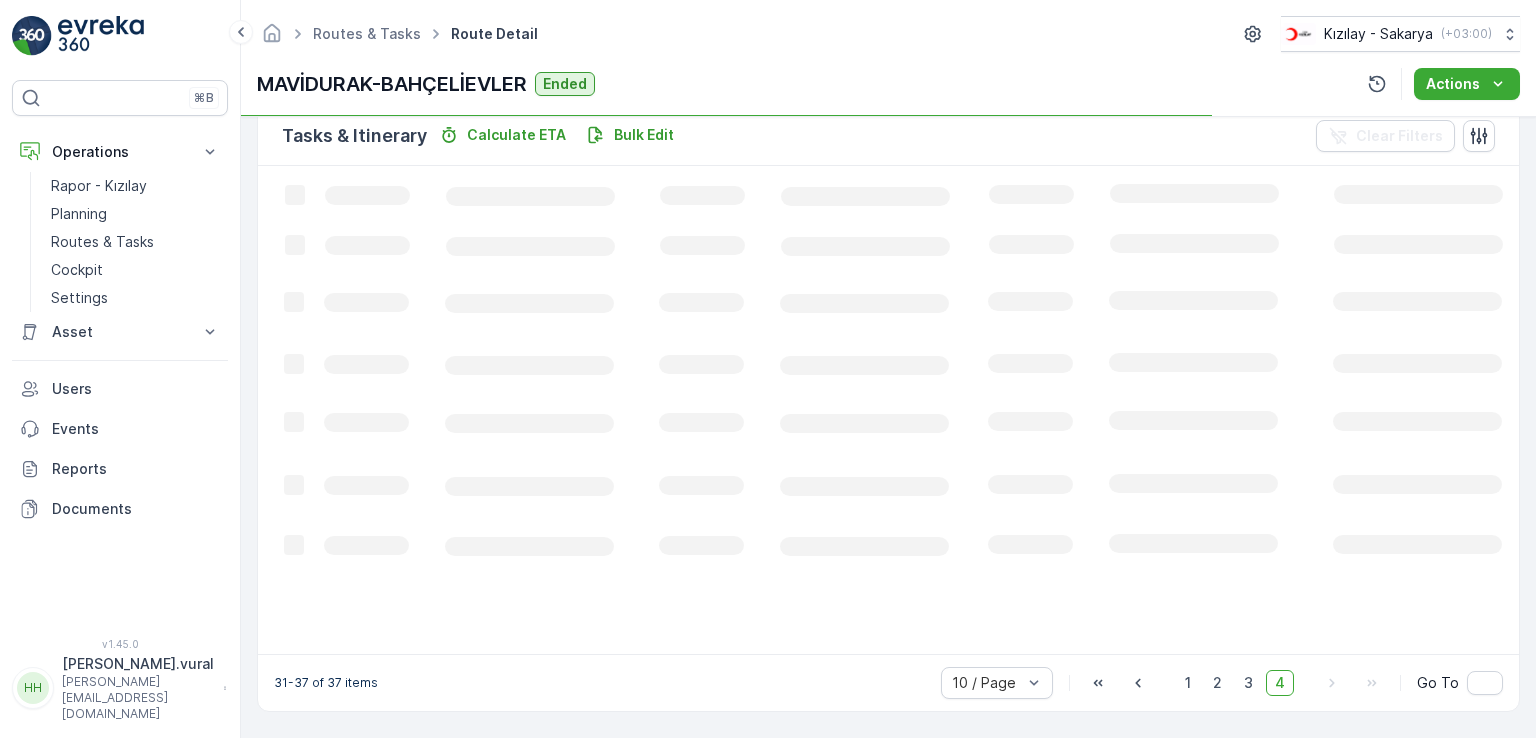 scroll, scrollTop: 495, scrollLeft: 0, axis: vertical 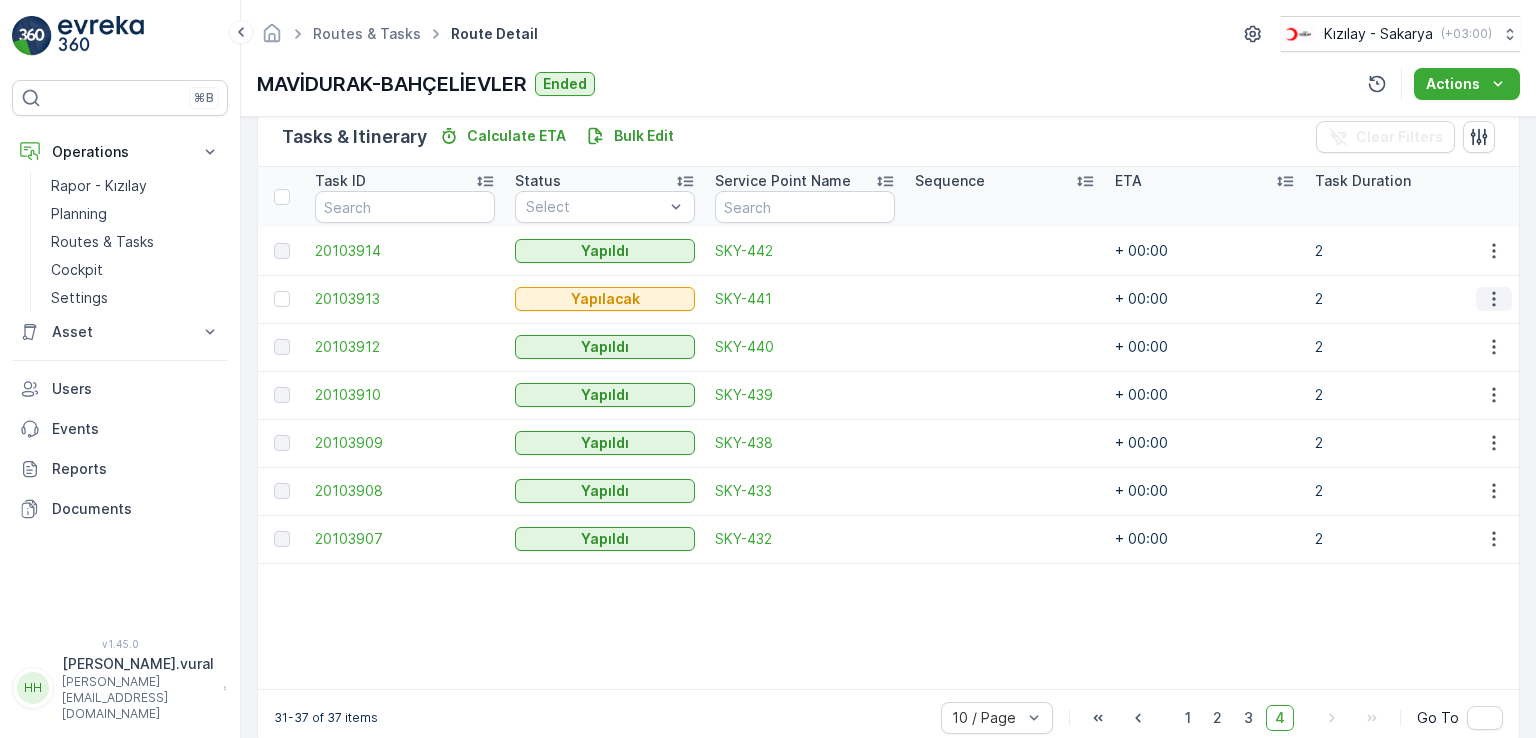 click 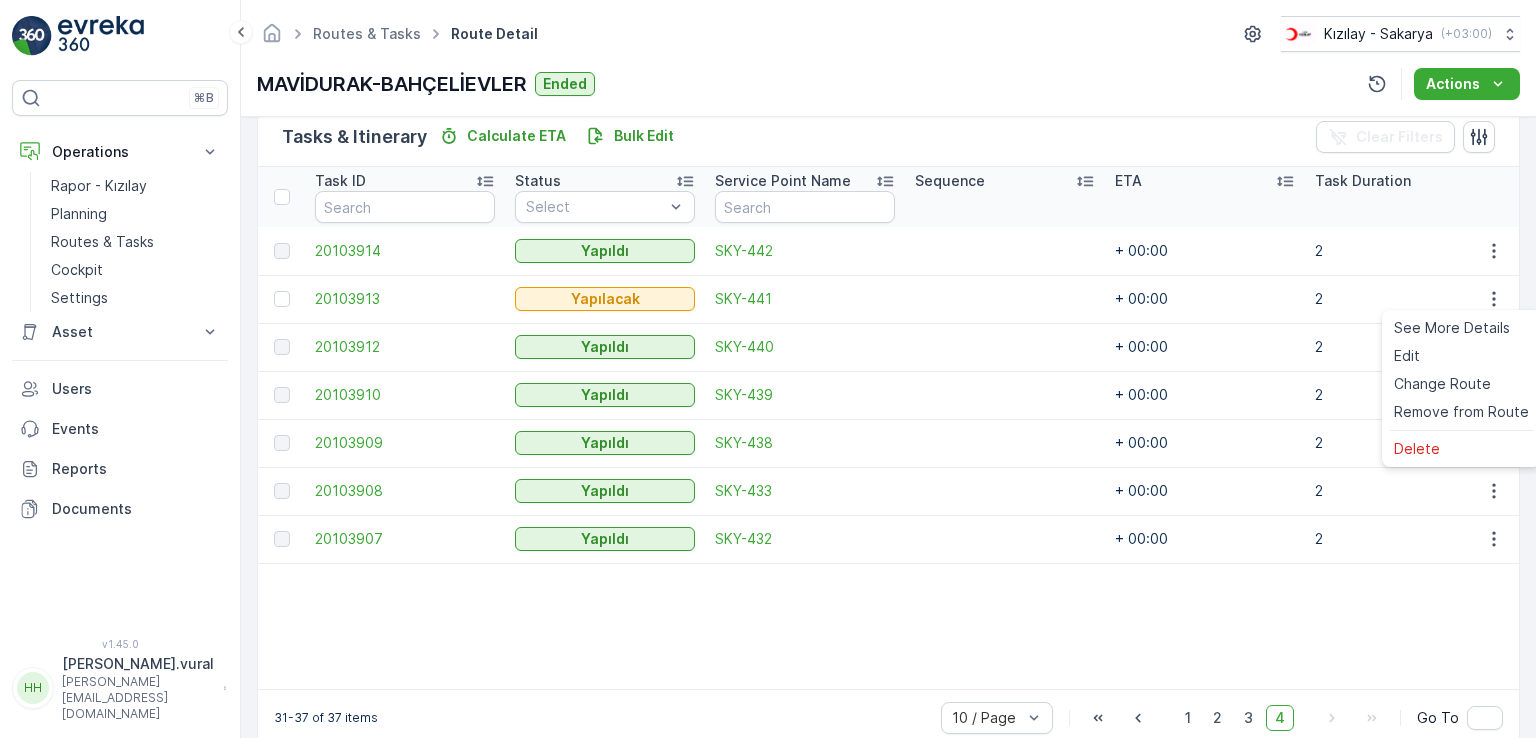 click on "Delete" at bounding box center (1461, 449) 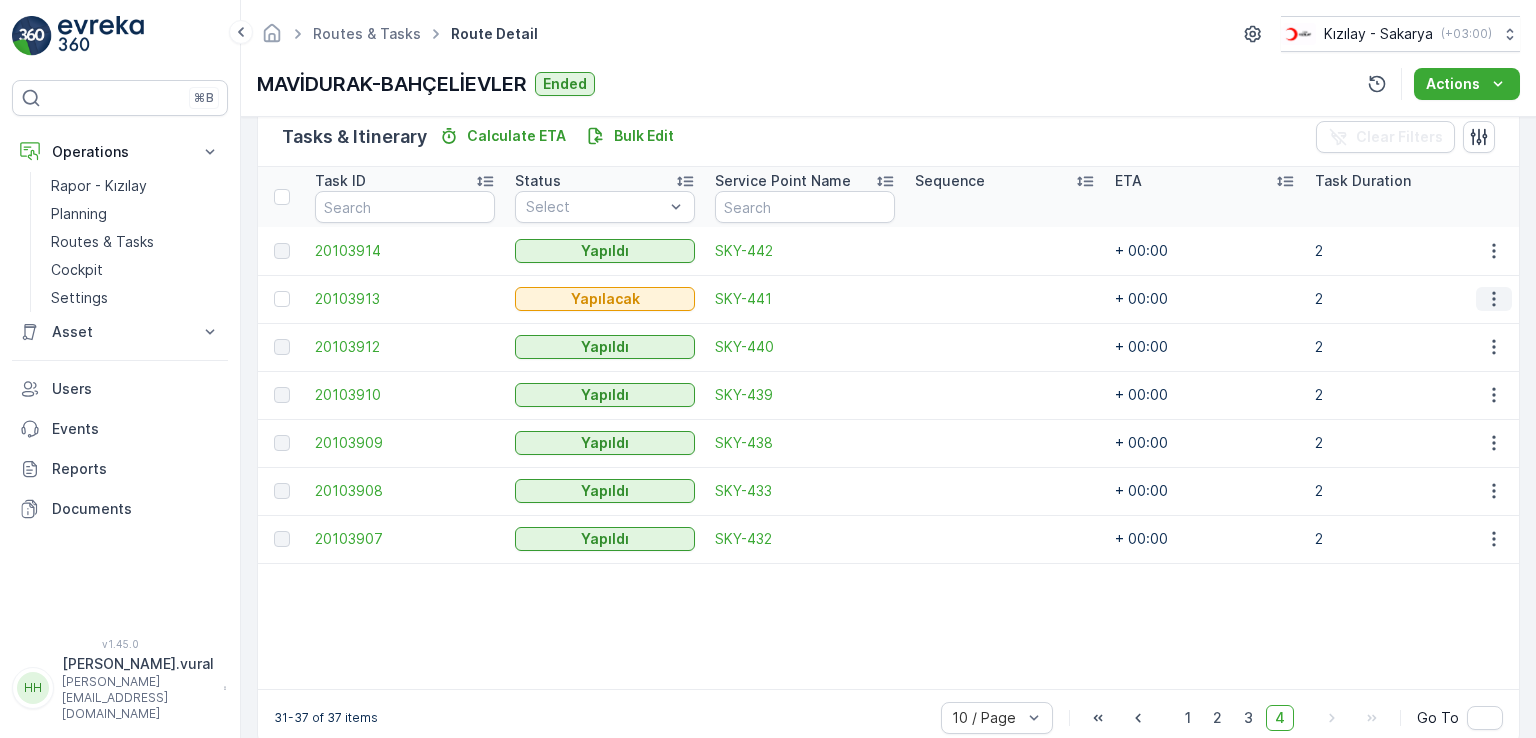 click at bounding box center [1494, 299] 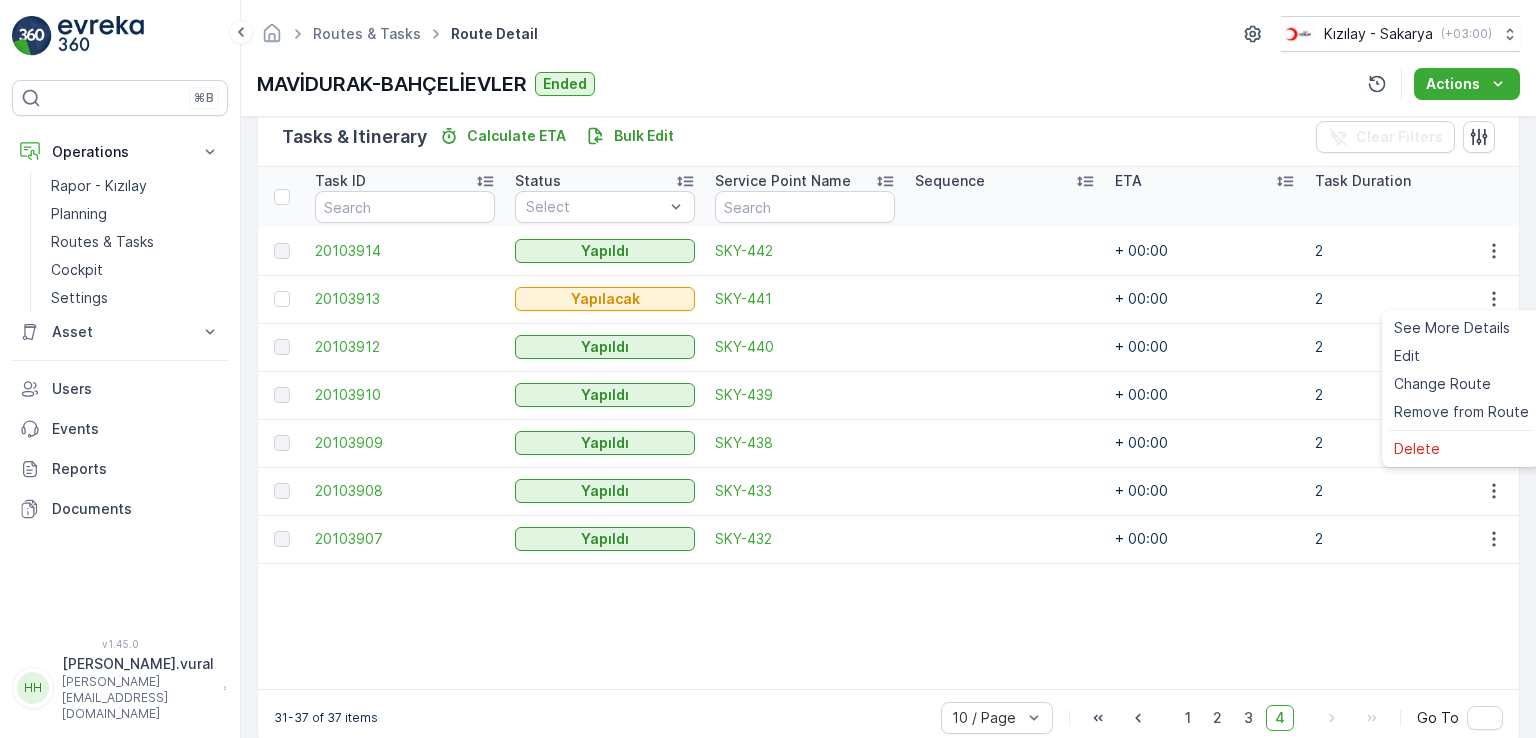 click on "See More Details Edit Change Route Remove from Route Delete" at bounding box center (1461, 388) 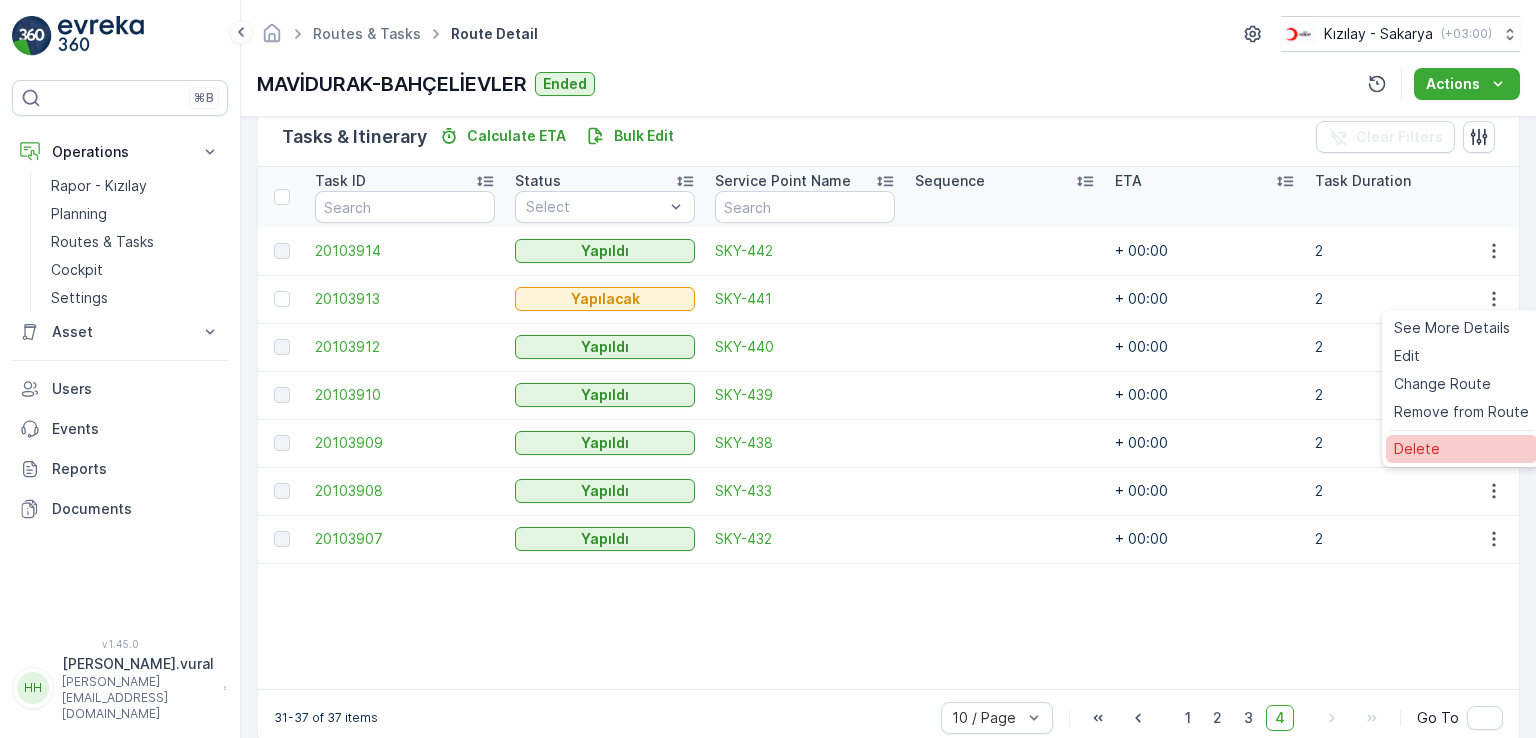 click on "Delete" at bounding box center [1461, 449] 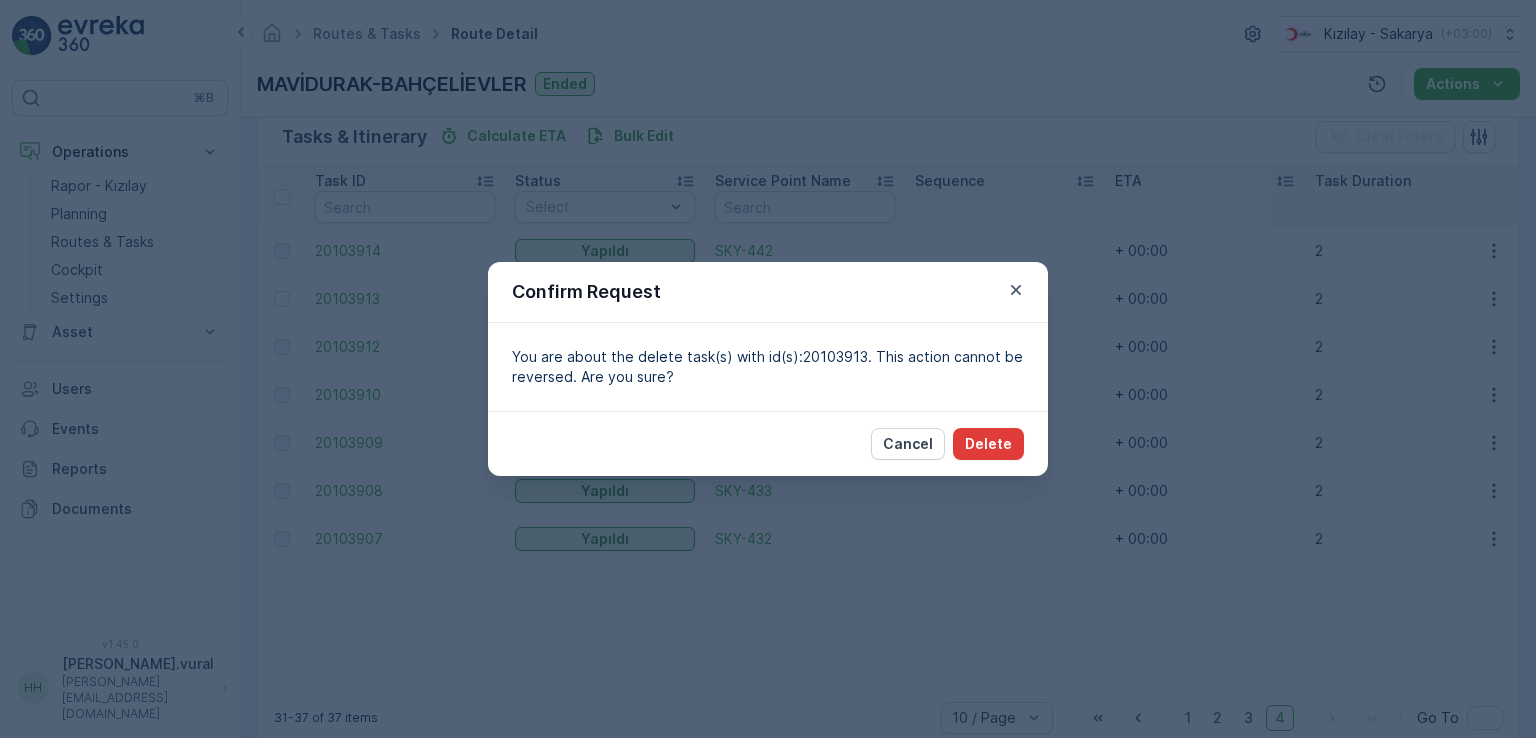 click on "Delete" at bounding box center (988, 444) 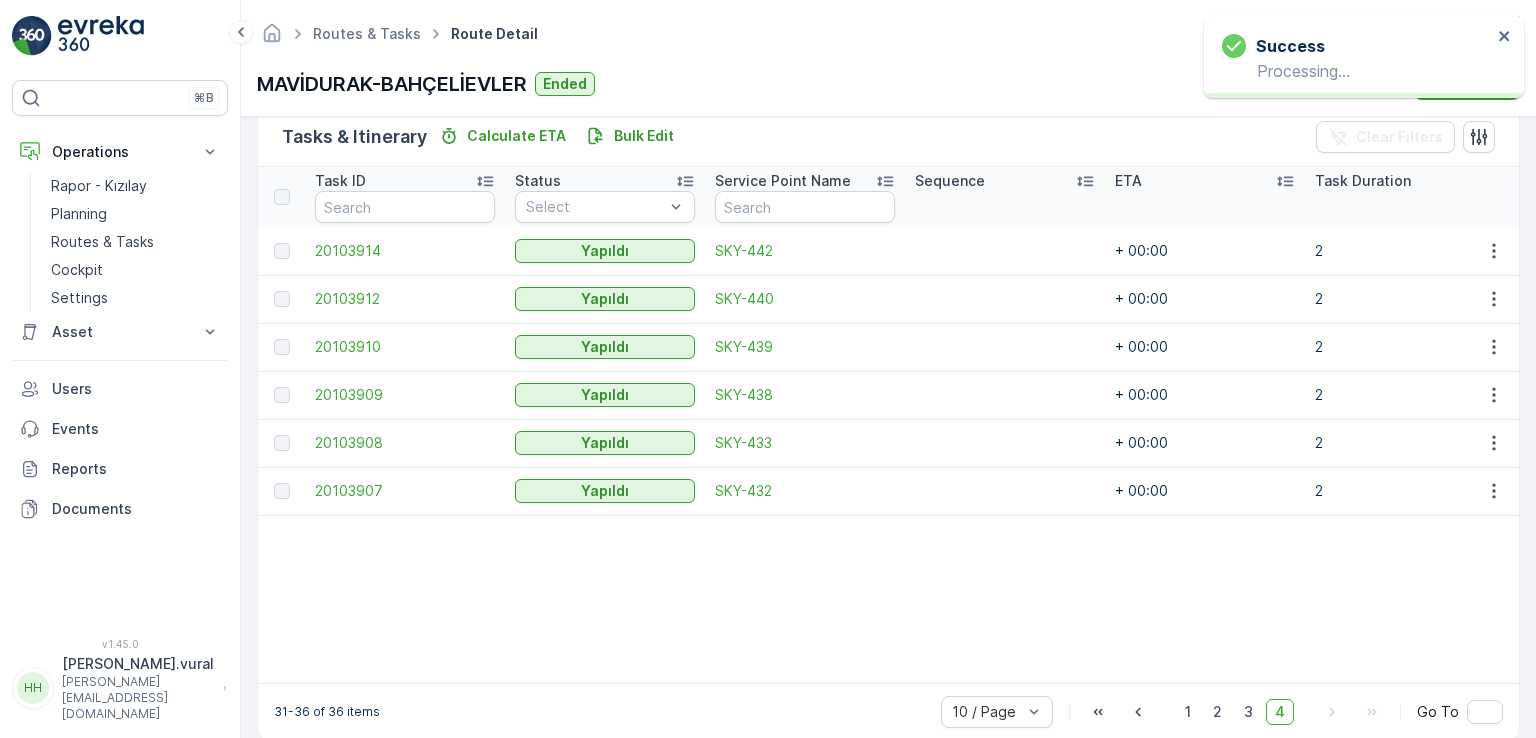 scroll, scrollTop: 532, scrollLeft: 0, axis: vertical 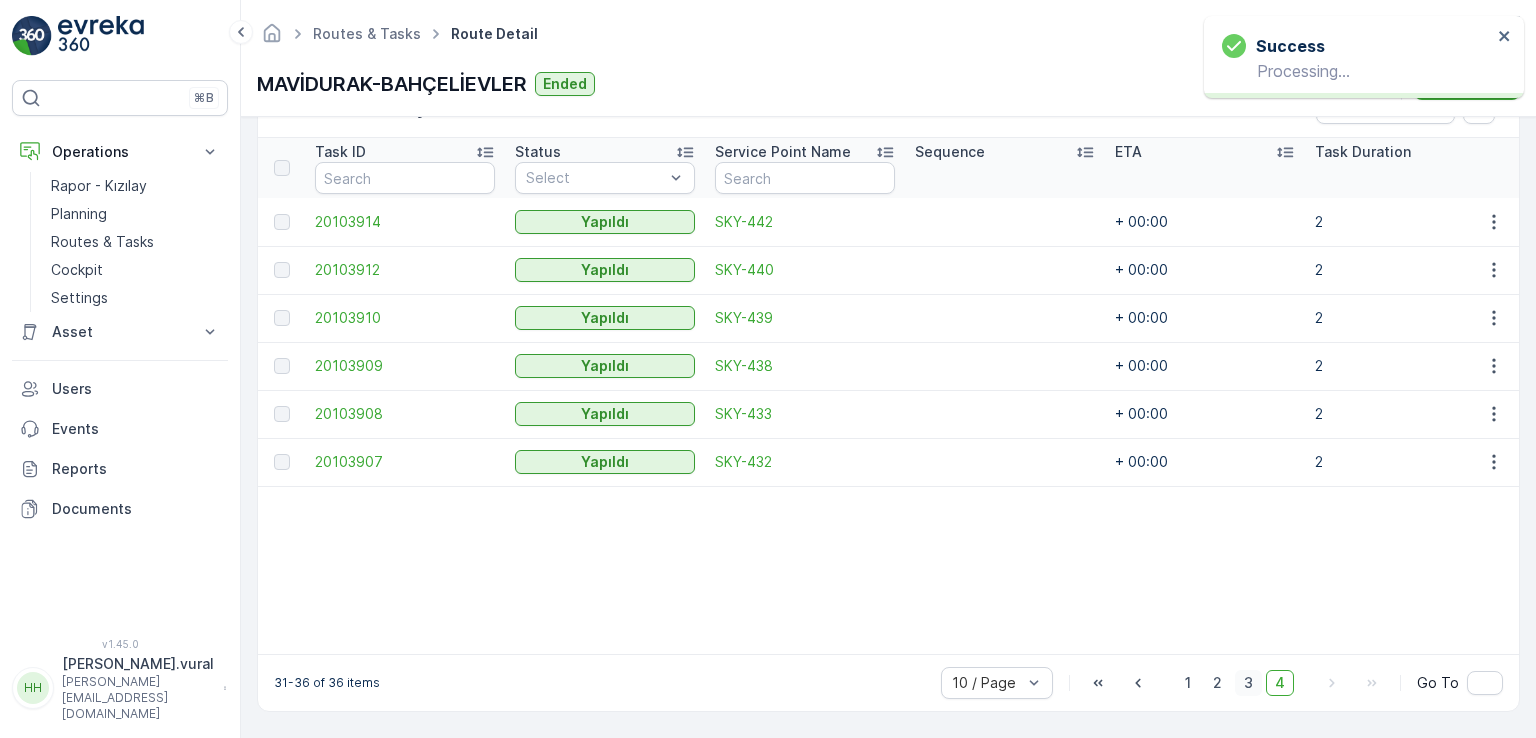 click on "3" at bounding box center (1248, 683) 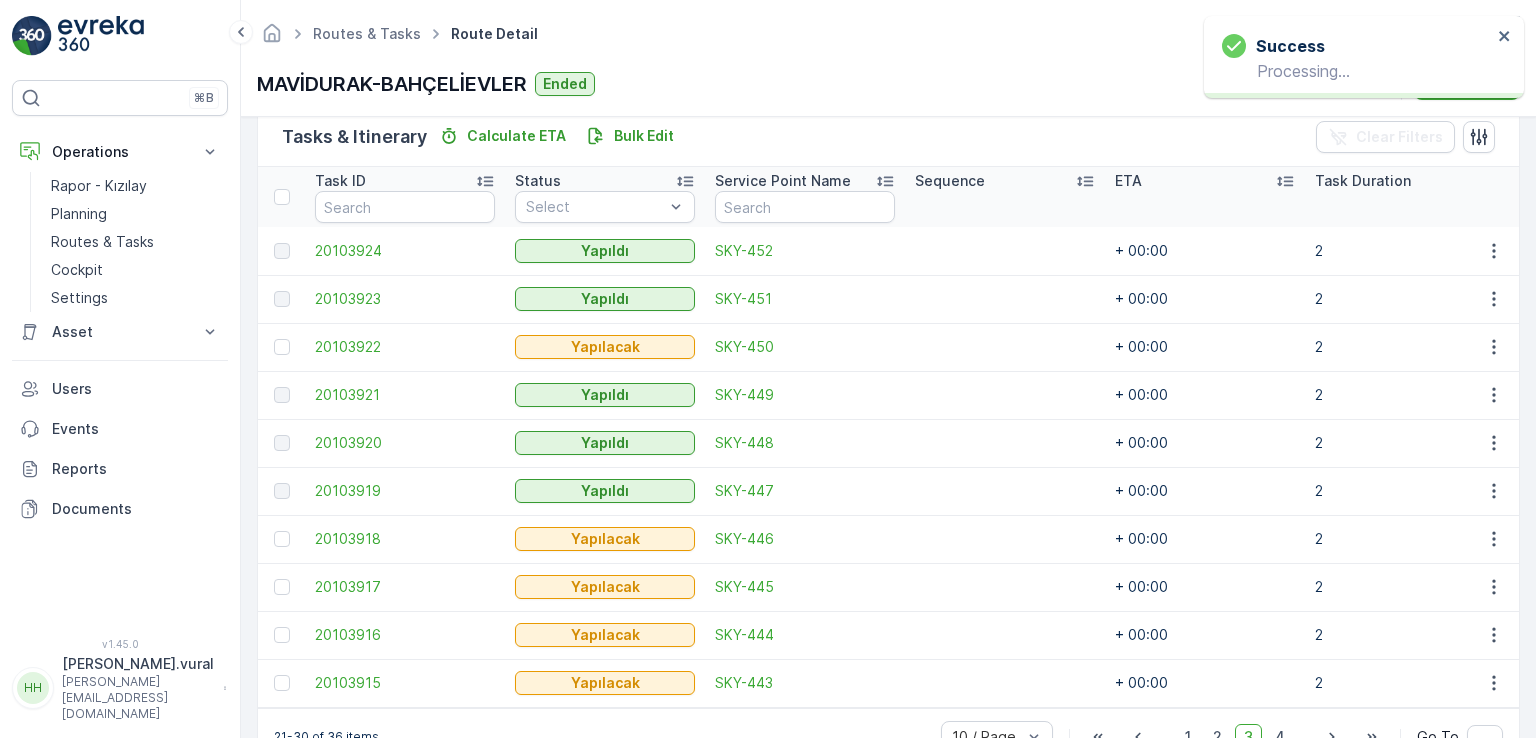 scroll, scrollTop: 532, scrollLeft: 0, axis: vertical 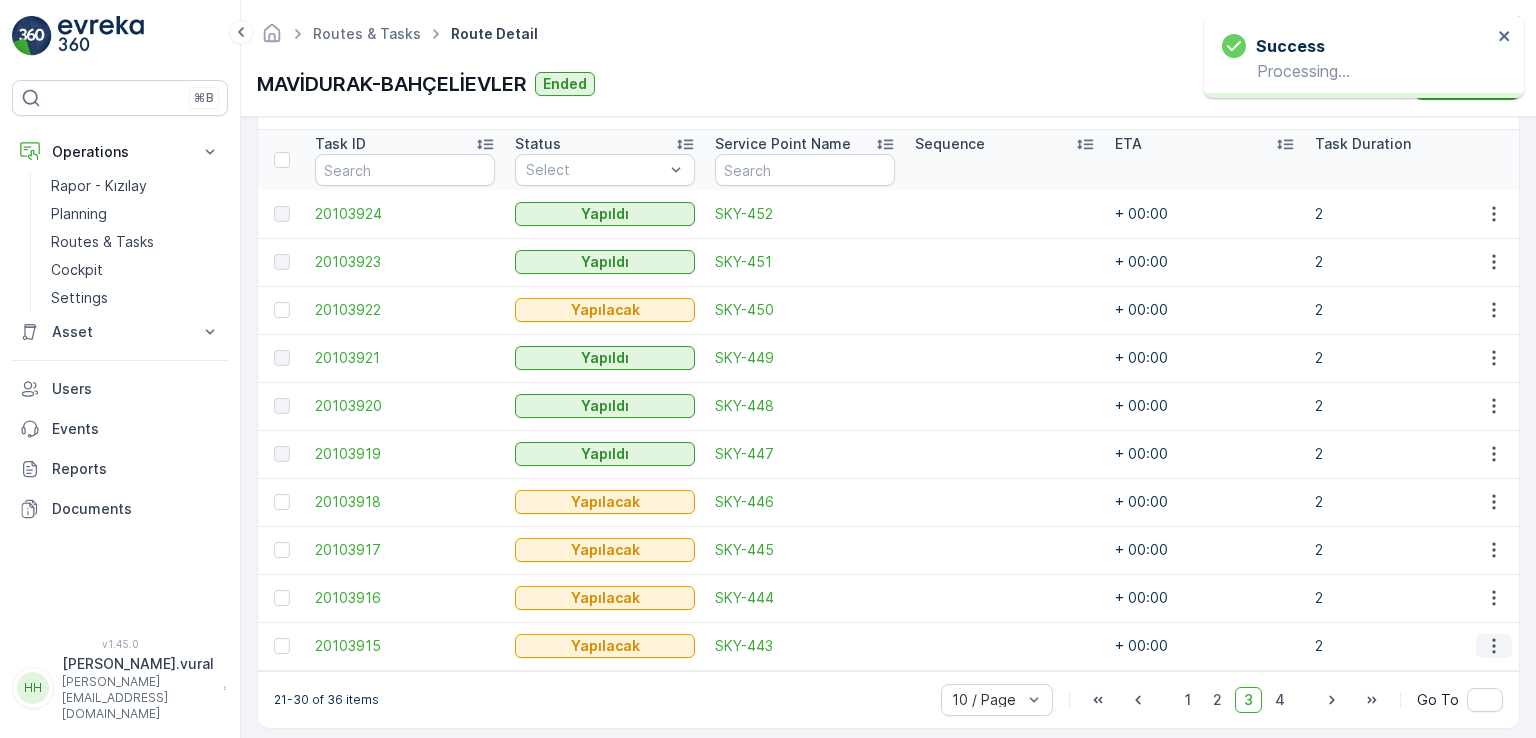 click 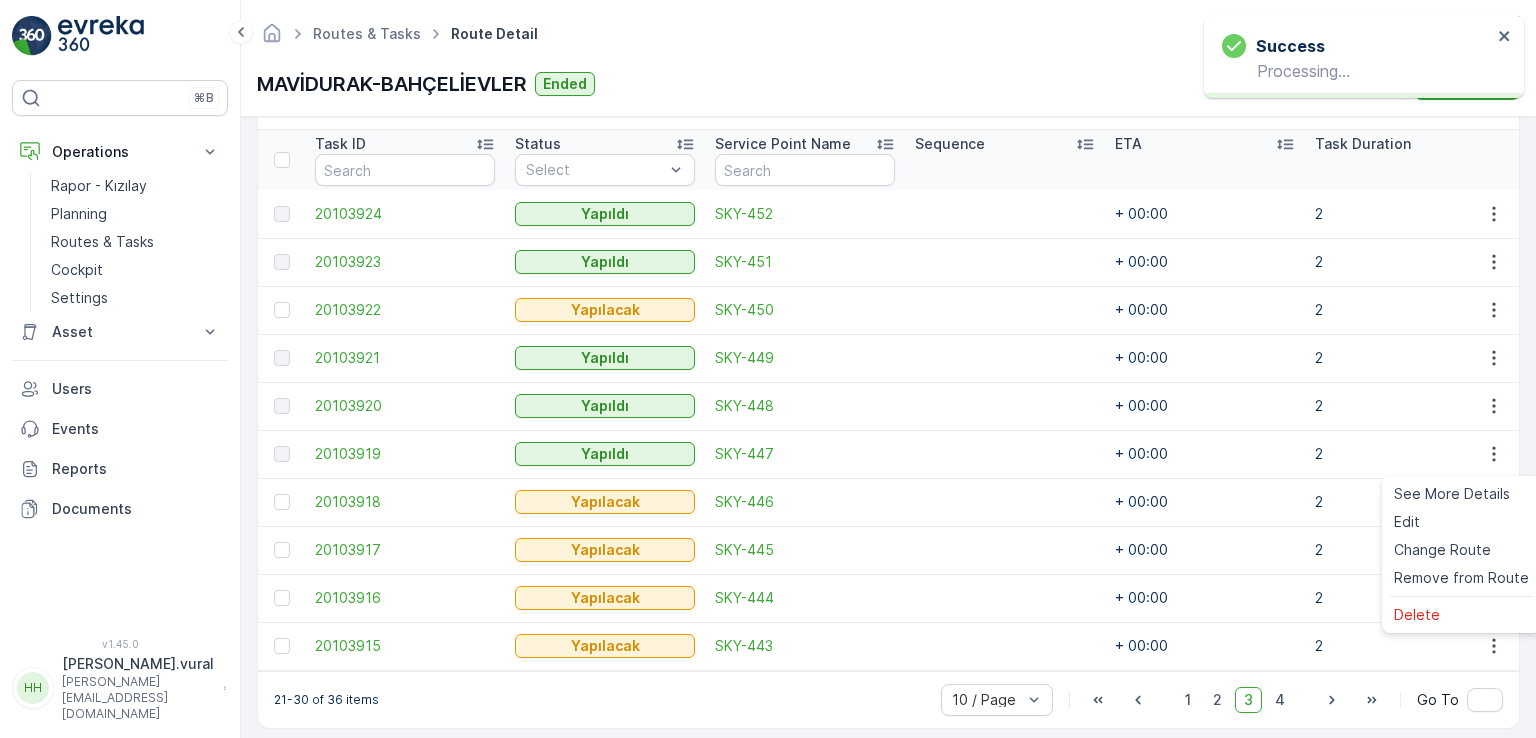 click at bounding box center [1461, 596] 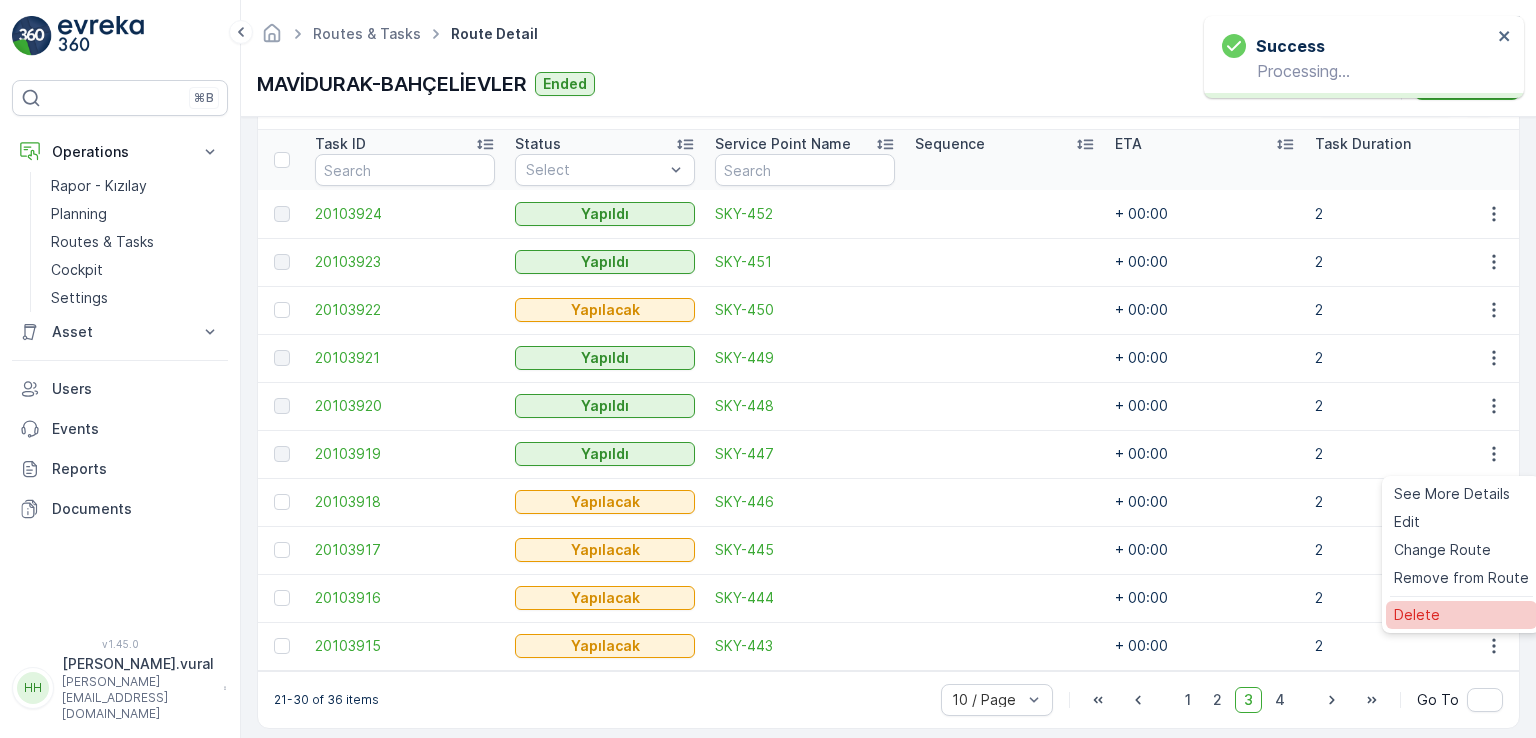 click on "Delete" at bounding box center (1417, 615) 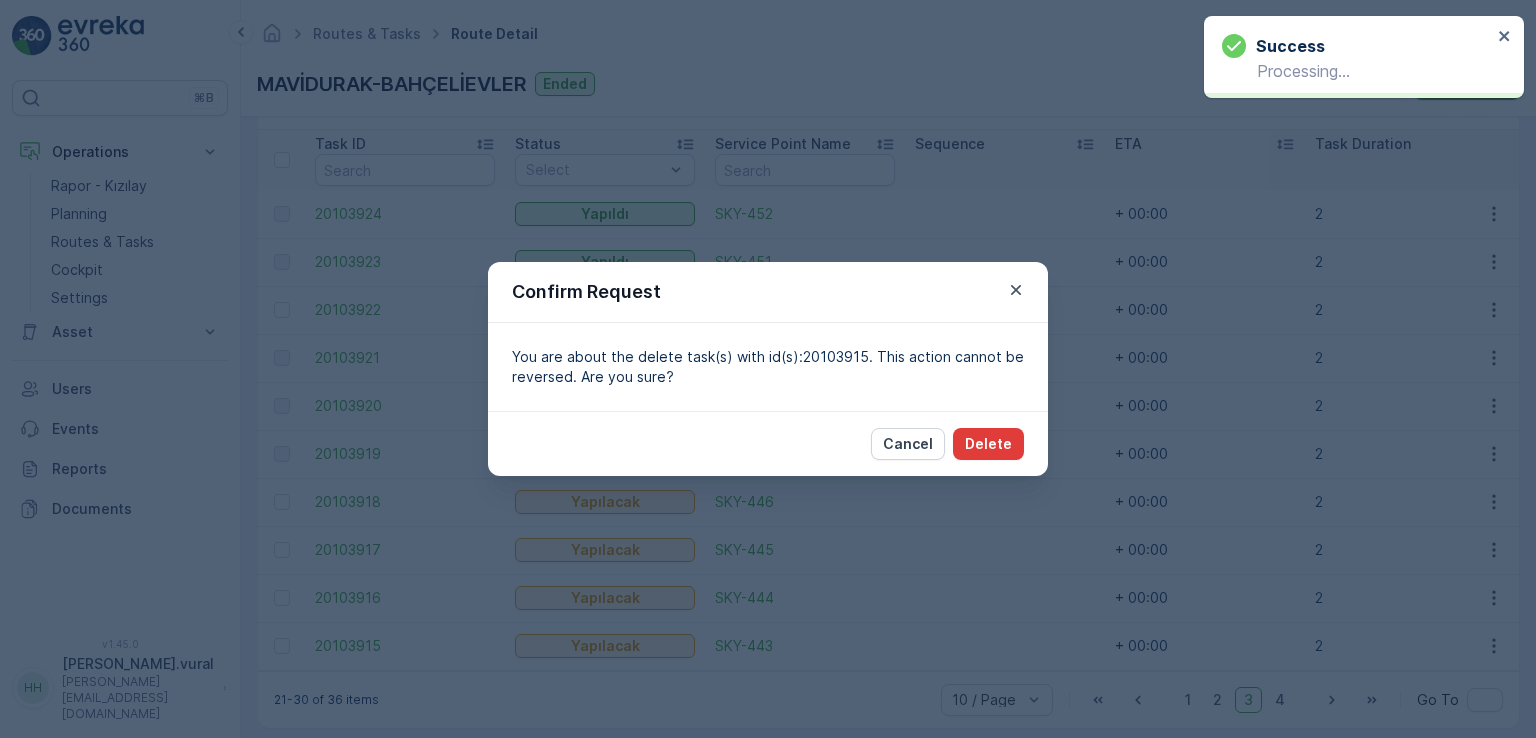click on "Delete" at bounding box center [988, 444] 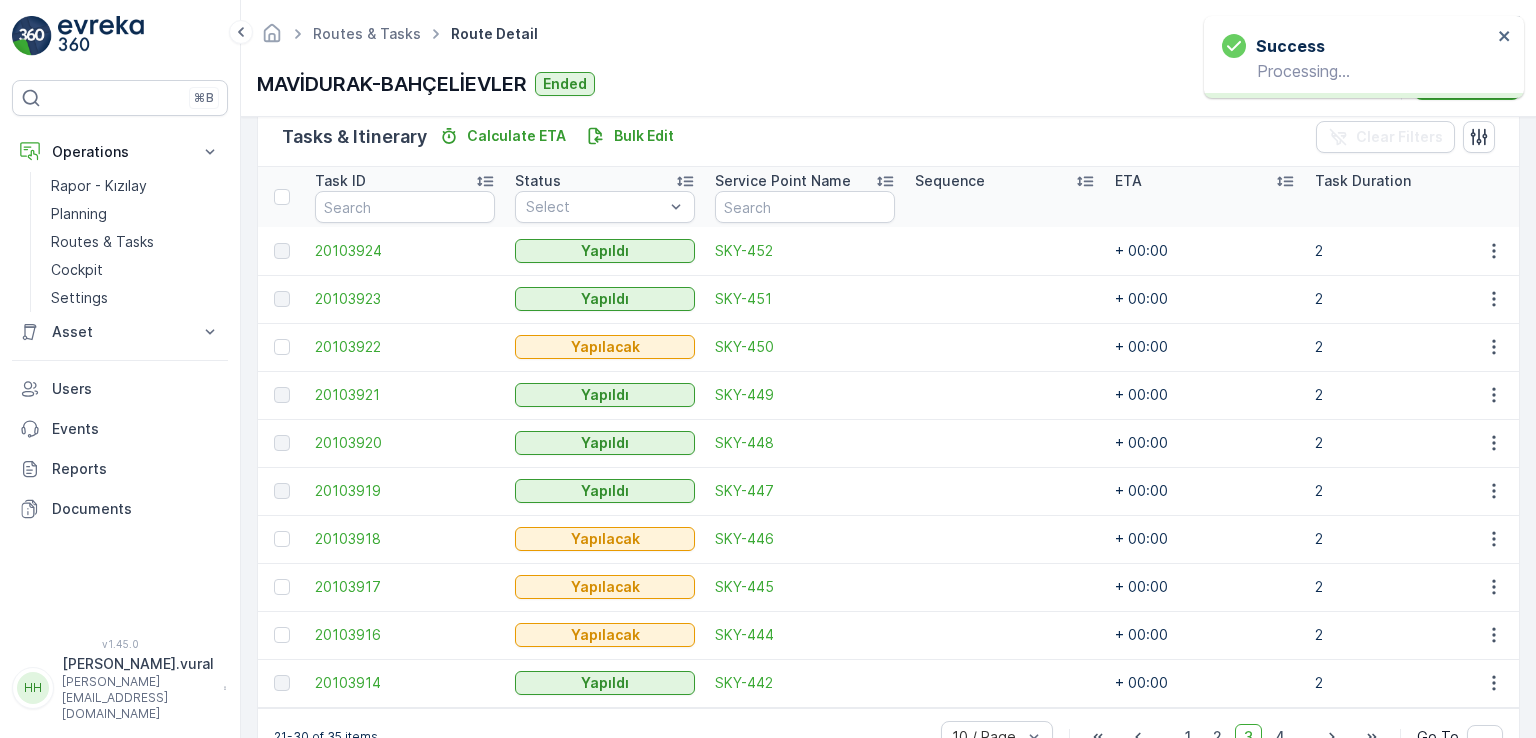 scroll, scrollTop: 532, scrollLeft: 0, axis: vertical 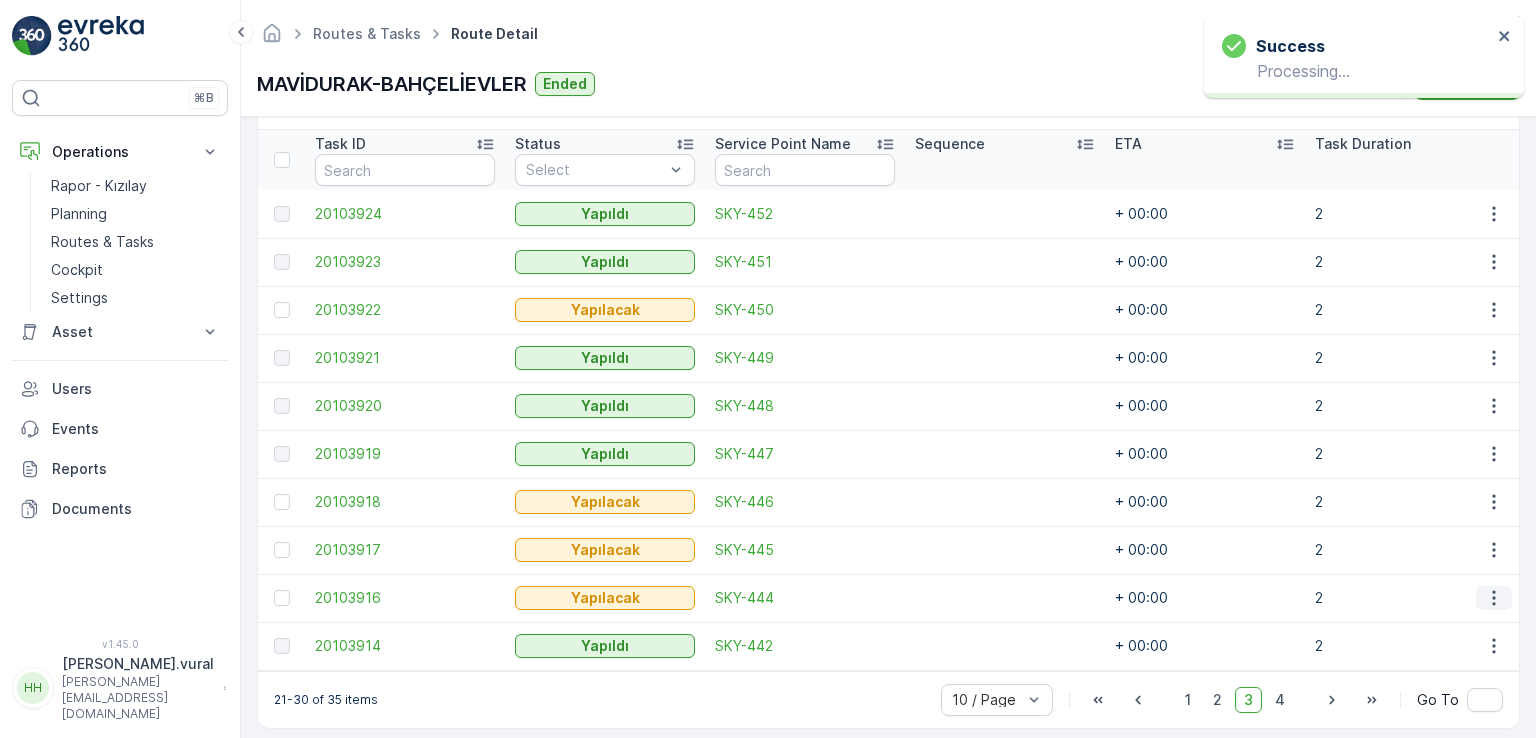 click 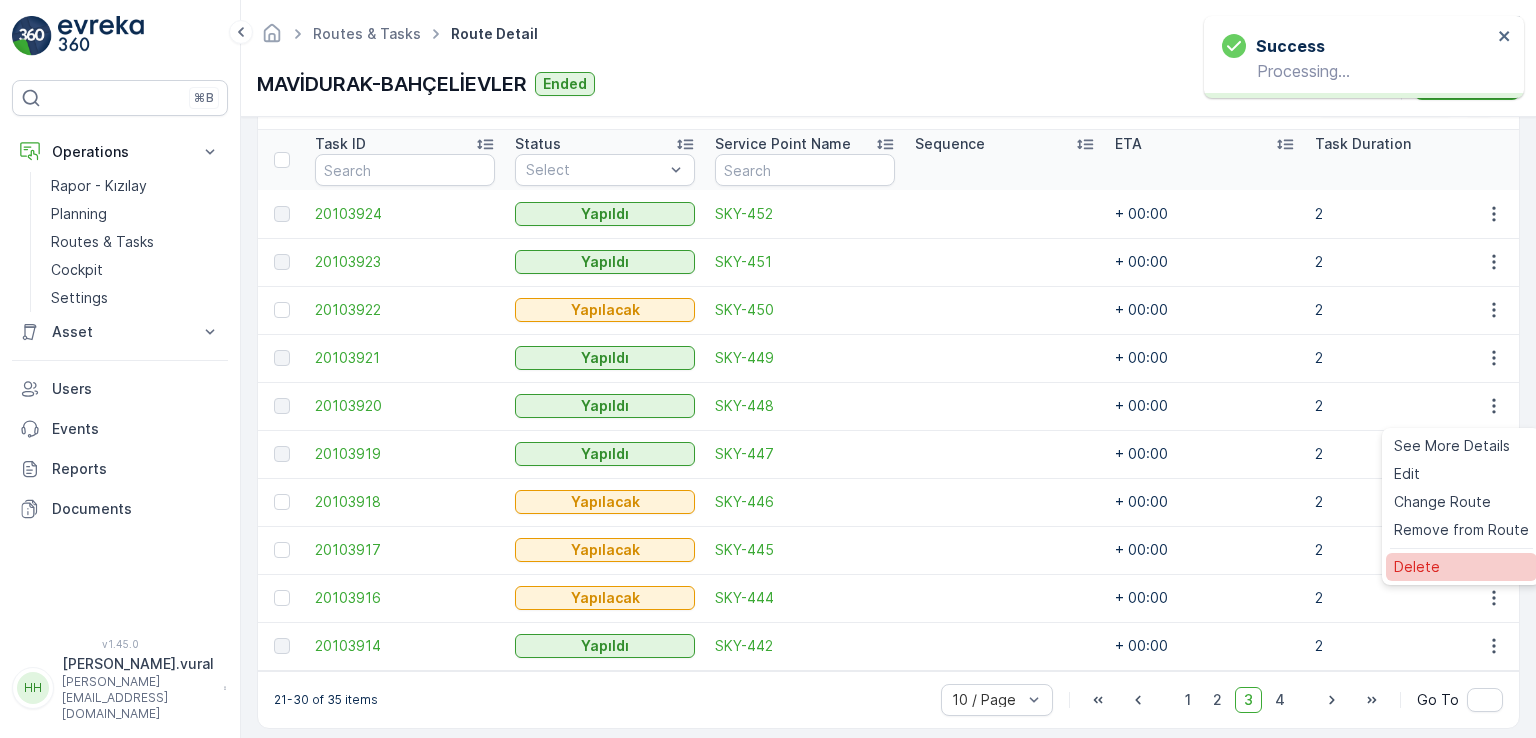 click on "Delete" at bounding box center (1417, 567) 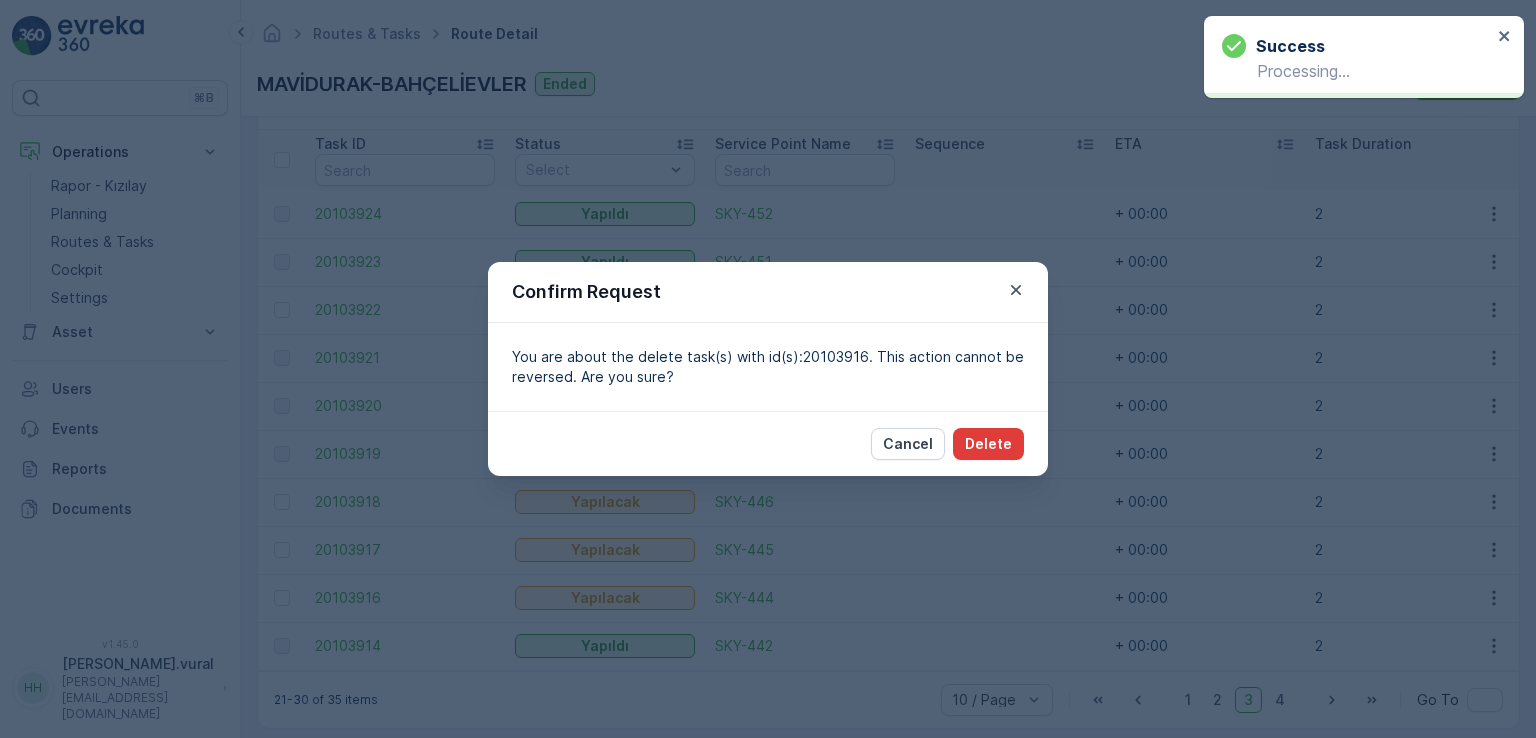 click on "Delete" at bounding box center (988, 444) 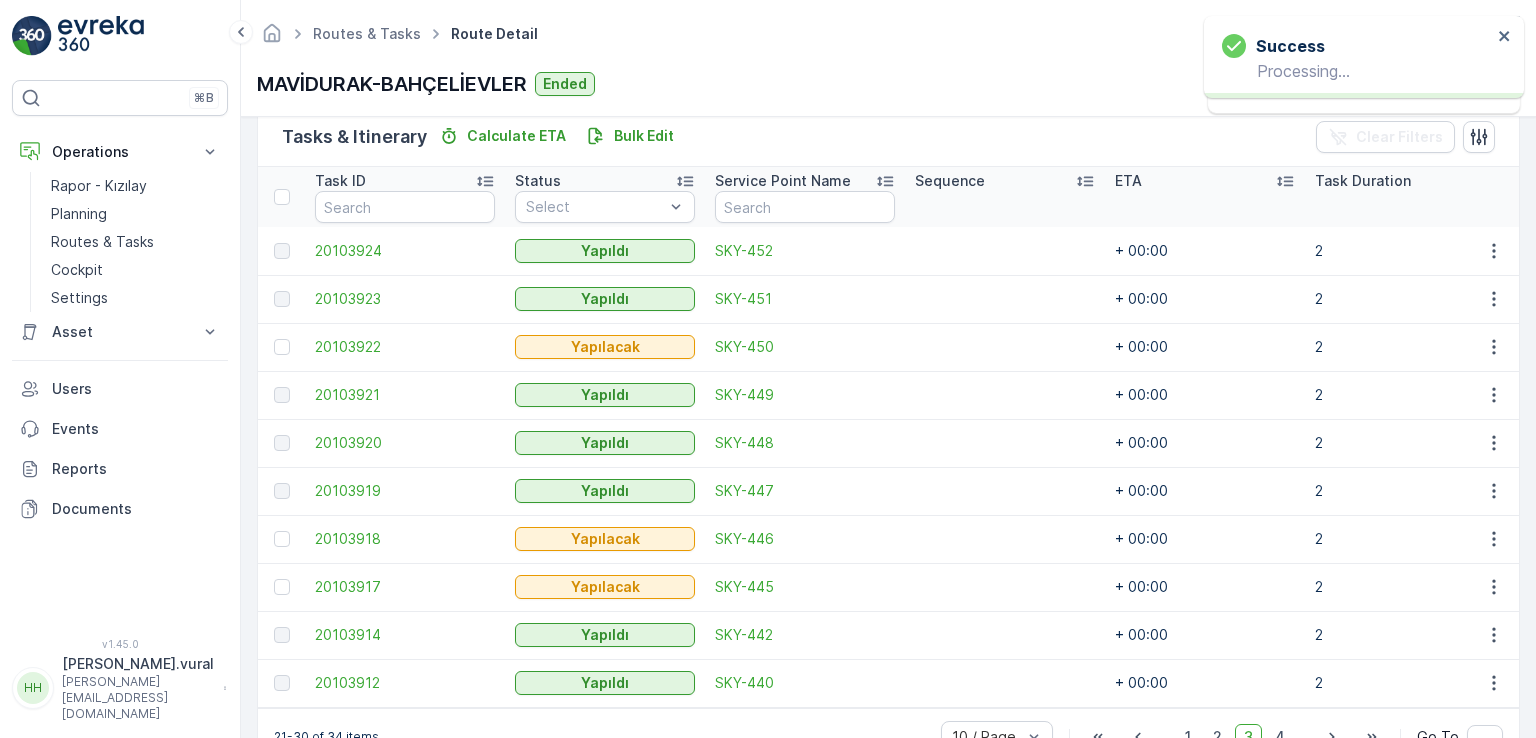 scroll, scrollTop: 532, scrollLeft: 0, axis: vertical 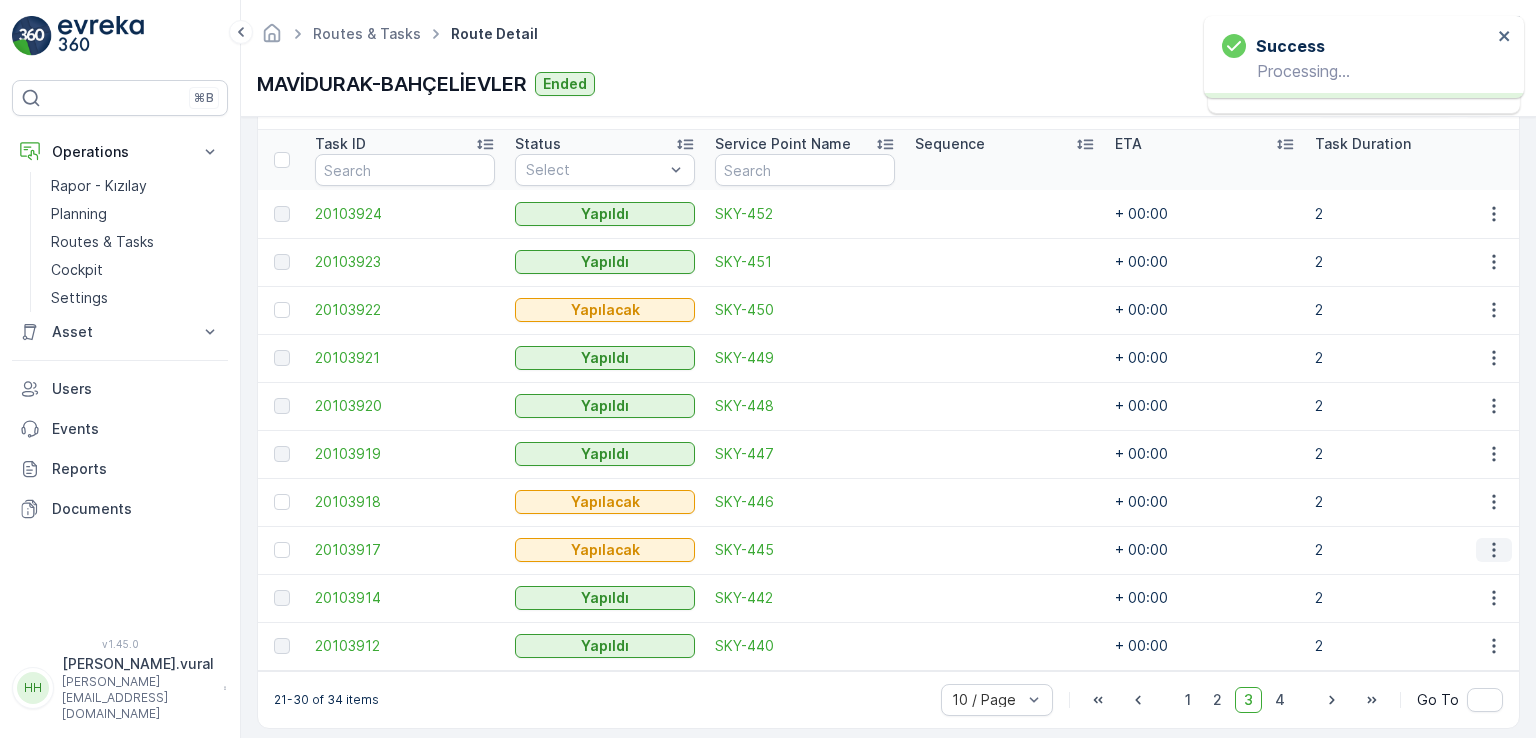 click 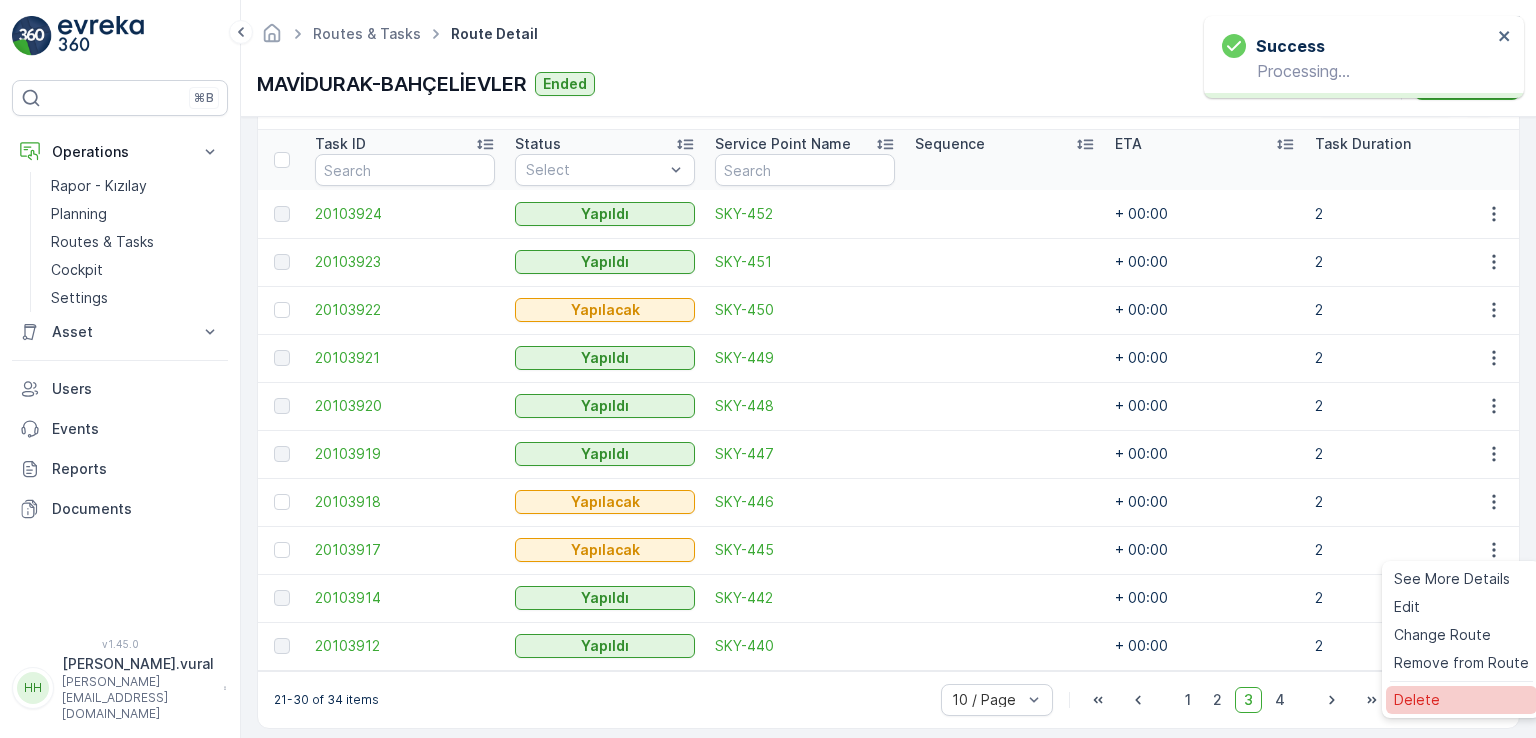 click on "Delete" at bounding box center (1417, 700) 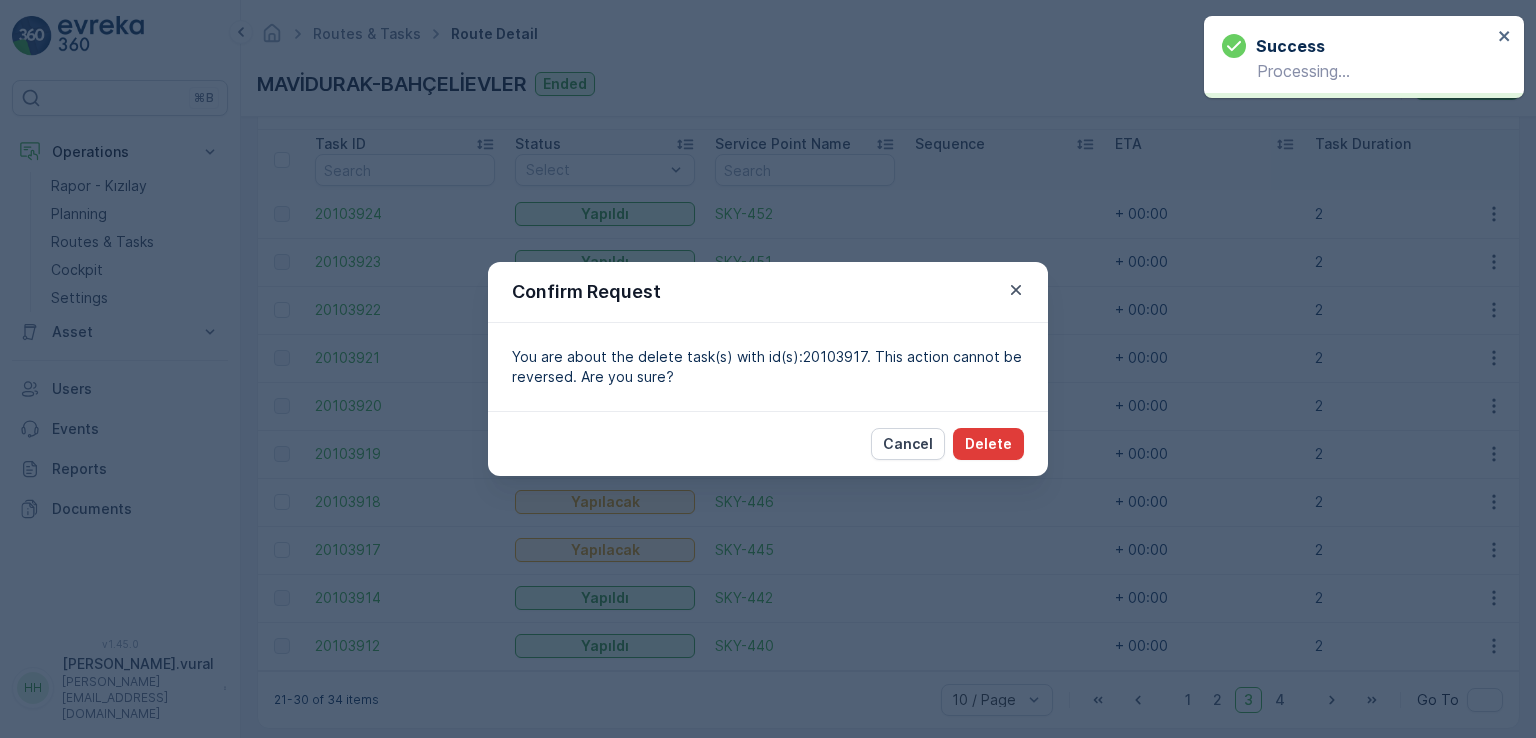 click on "Delete" at bounding box center (988, 444) 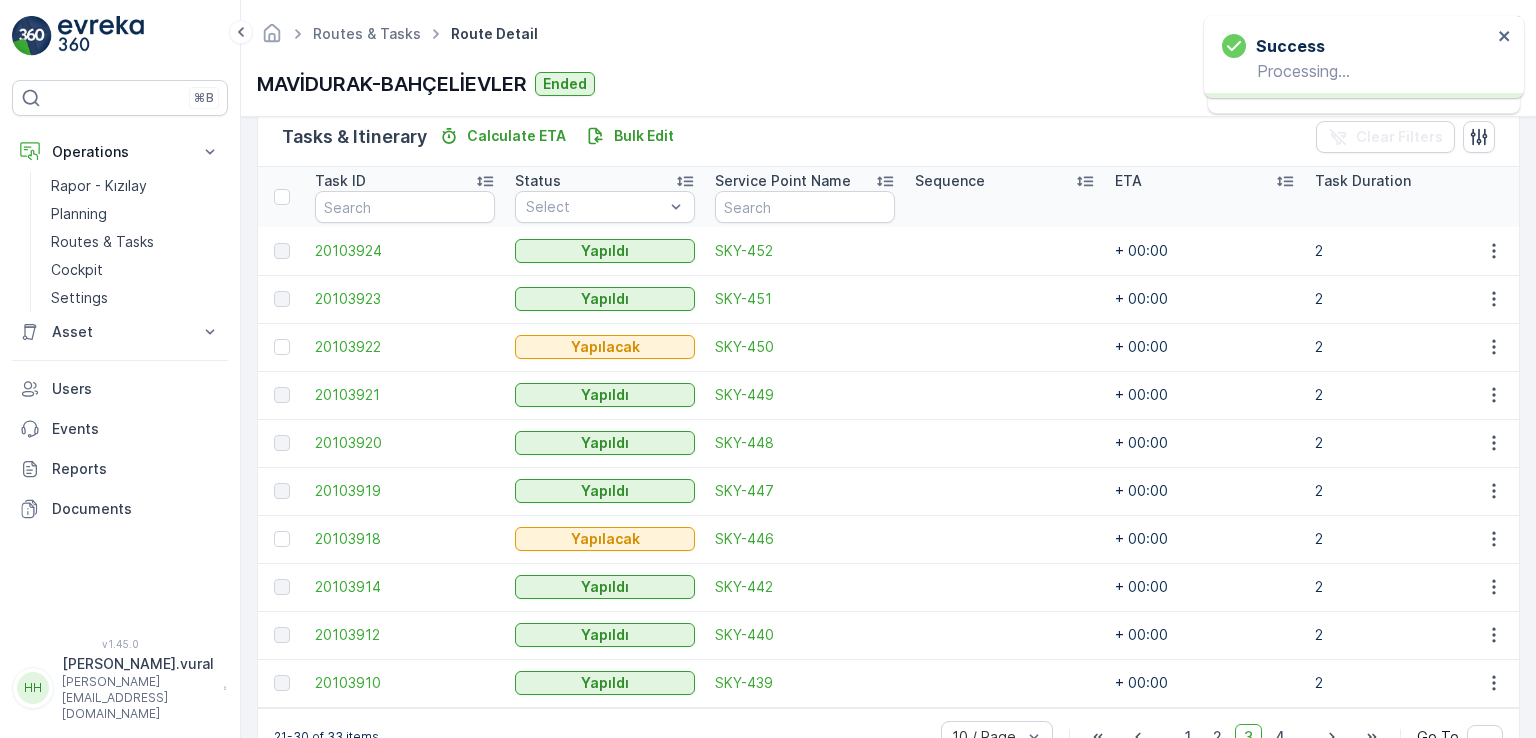 scroll, scrollTop: 532, scrollLeft: 0, axis: vertical 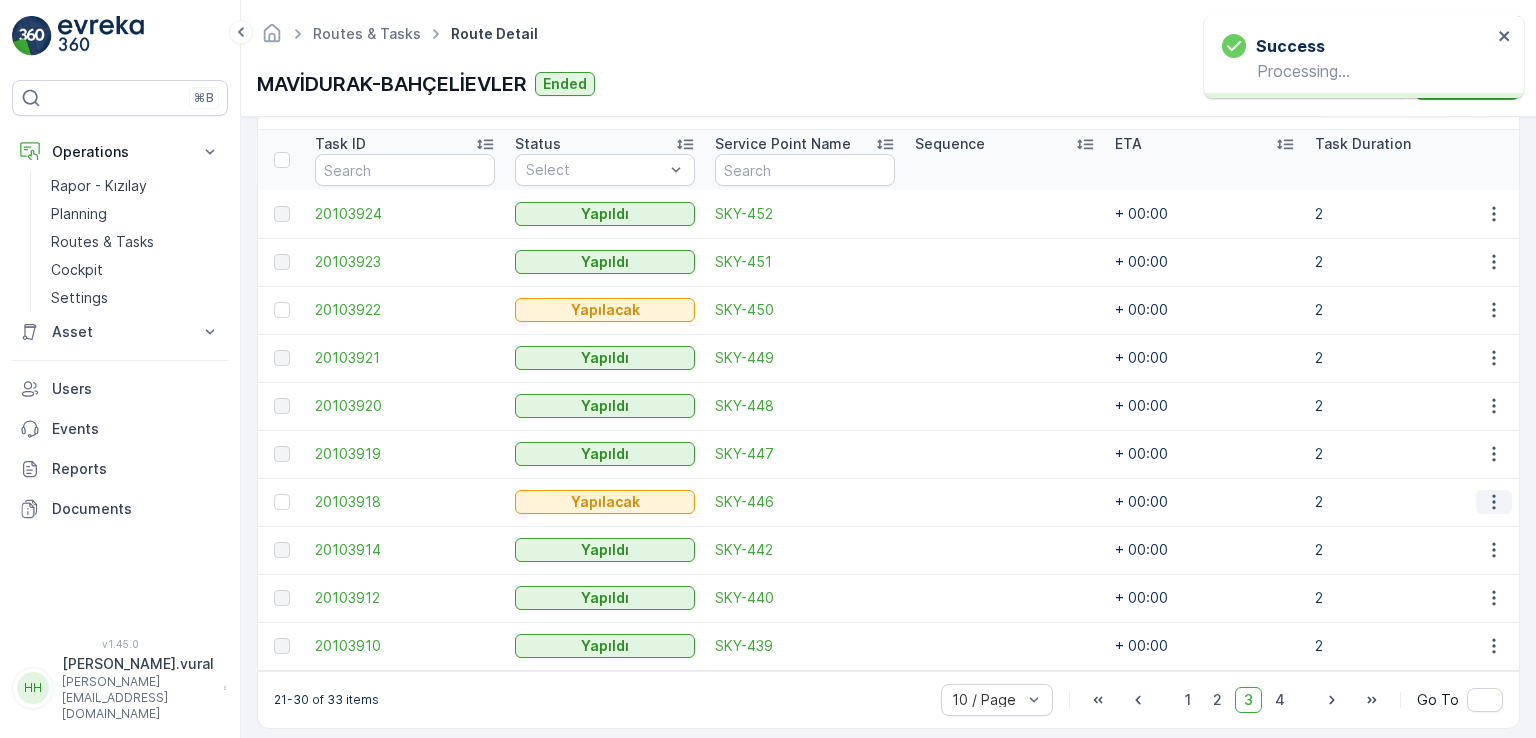 click 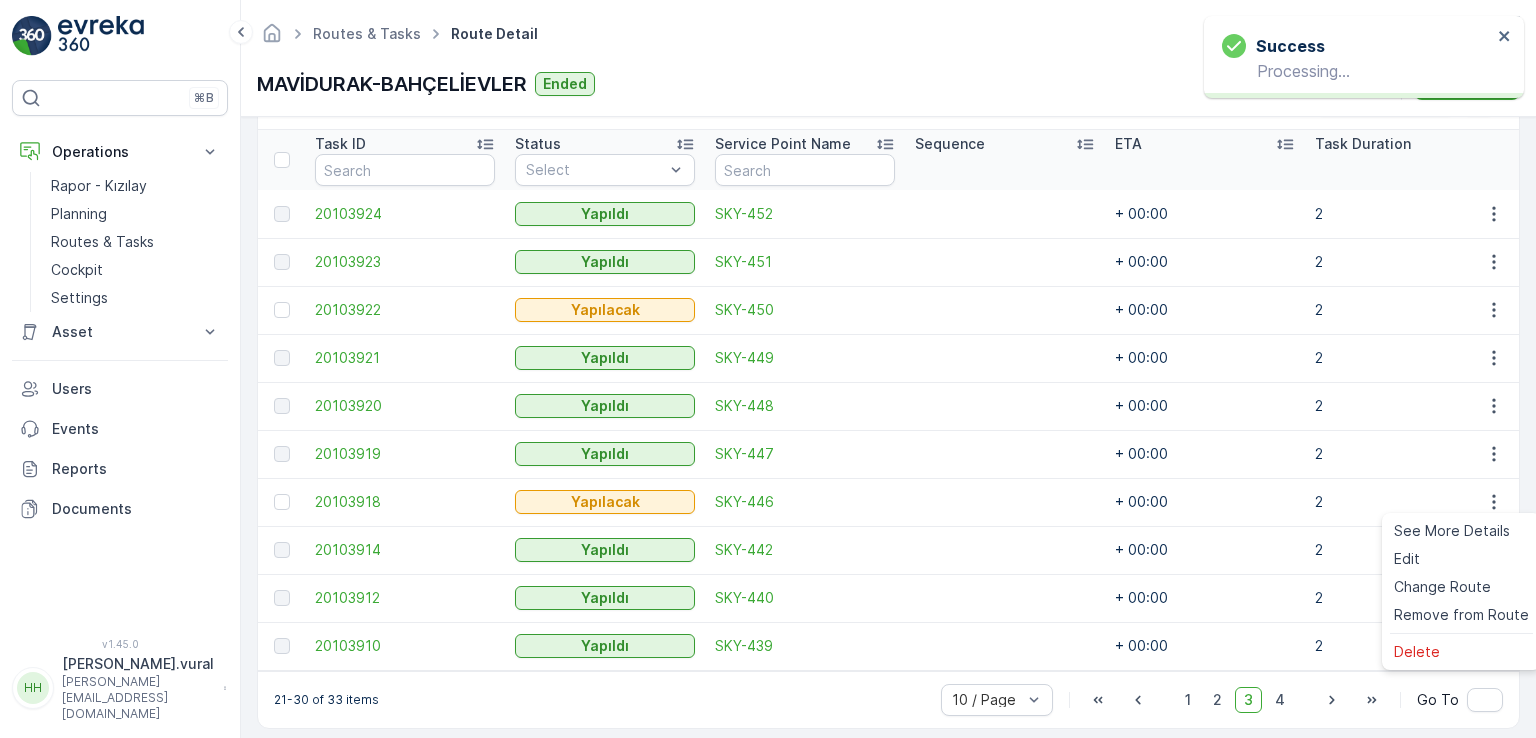 click on "See More Details Edit Change Route Remove from Route Delete" at bounding box center (1461, 591) 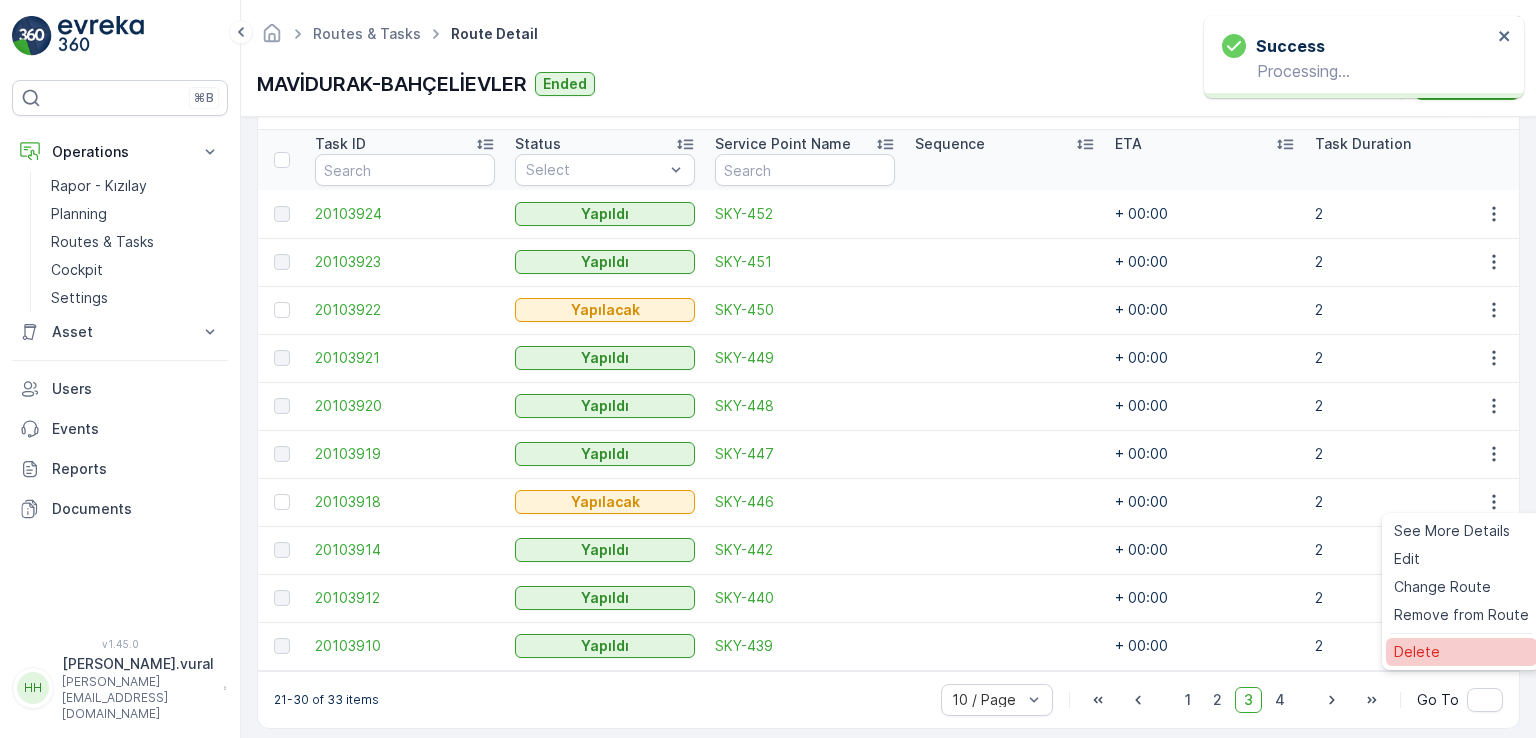 click on "Delete" at bounding box center (1461, 652) 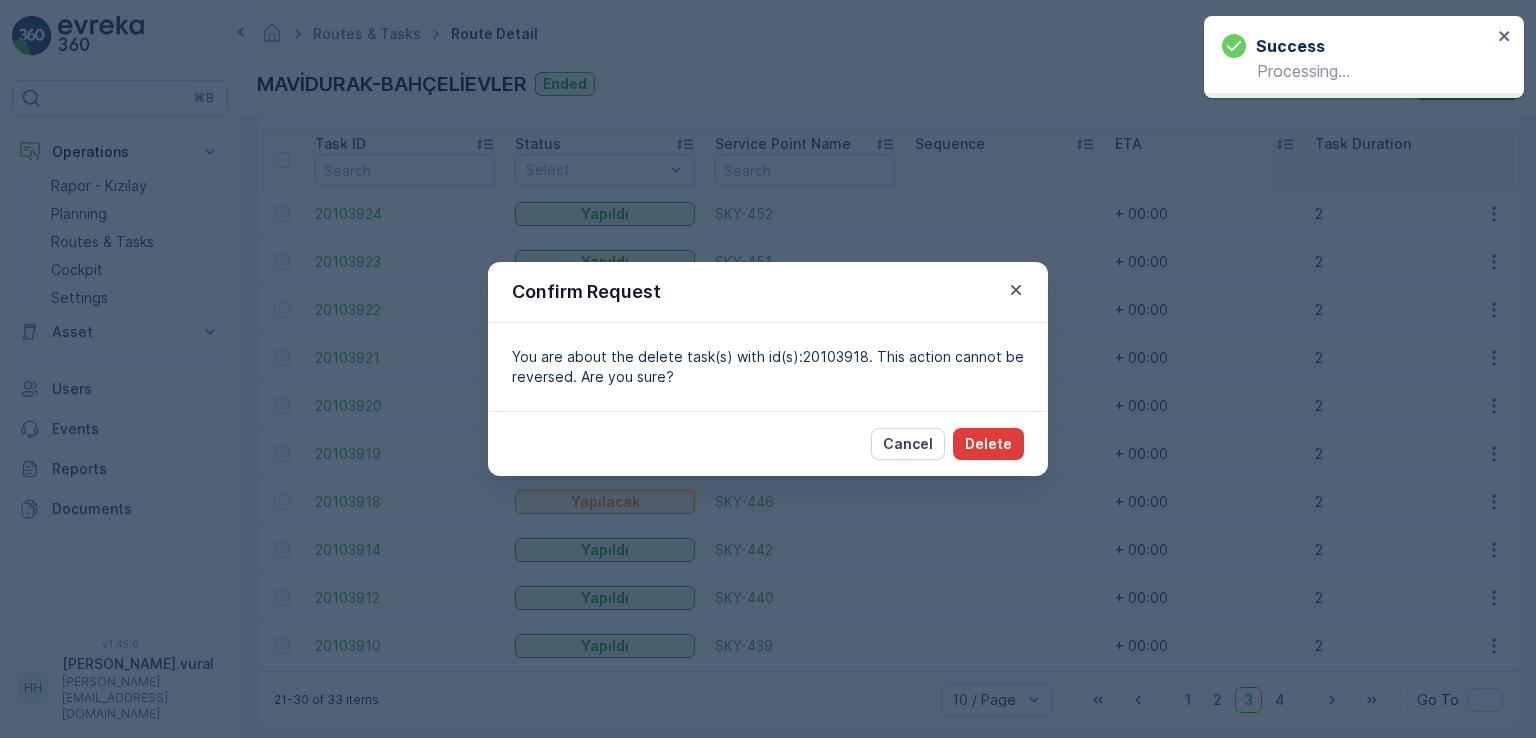 click on "Delete" at bounding box center (988, 444) 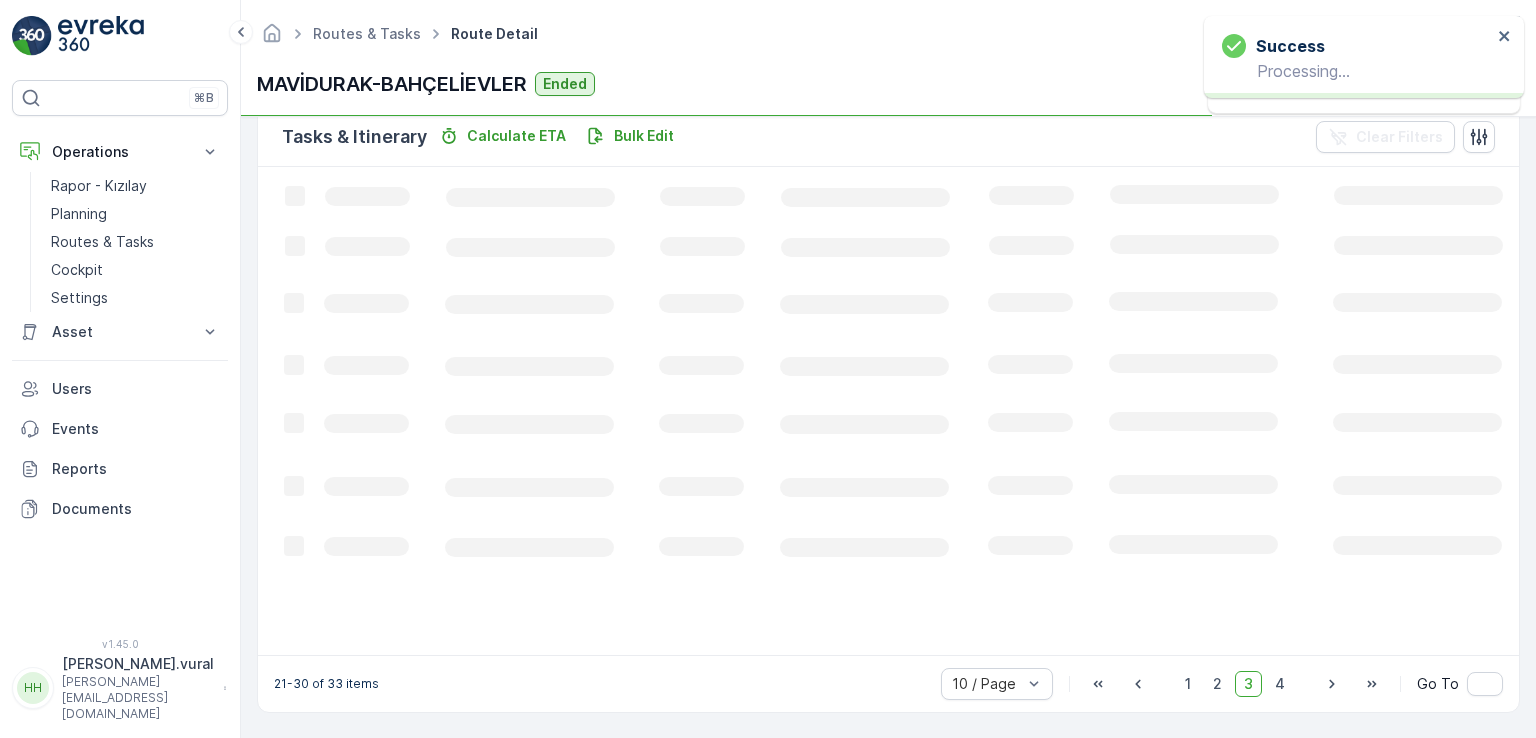 scroll, scrollTop: 532, scrollLeft: 0, axis: vertical 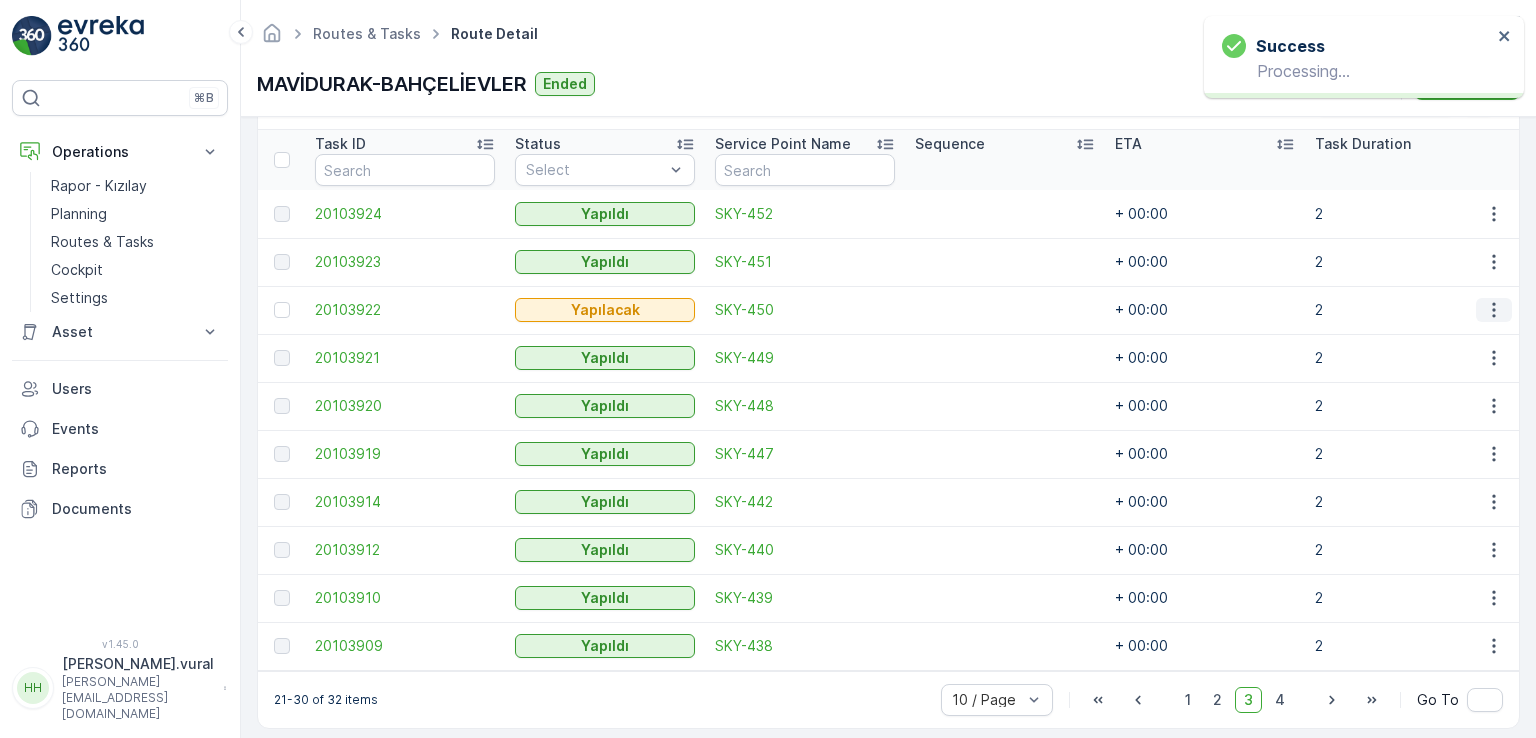 click at bounding box center [1494, 310] 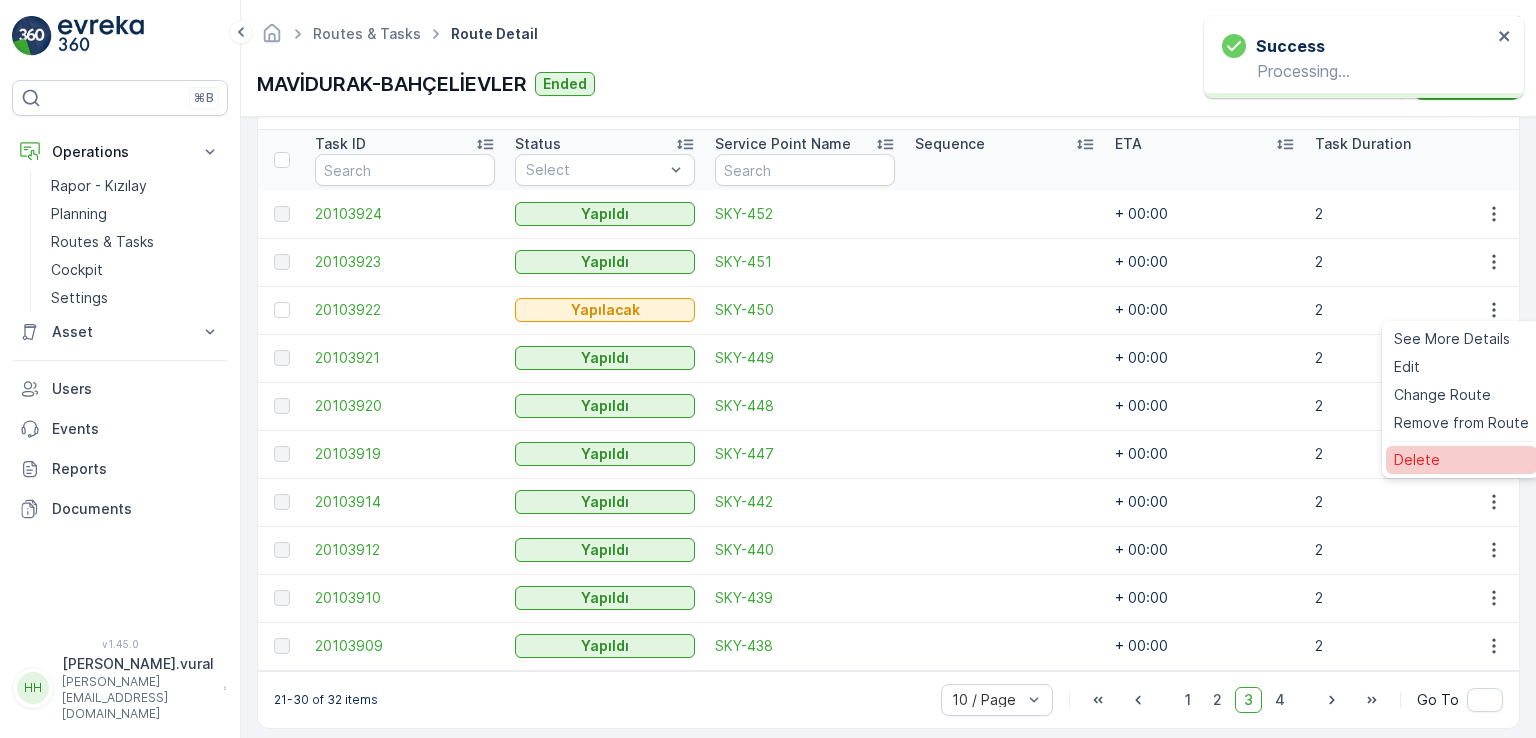 click on "Delete" at bounding box center [1461, 460] 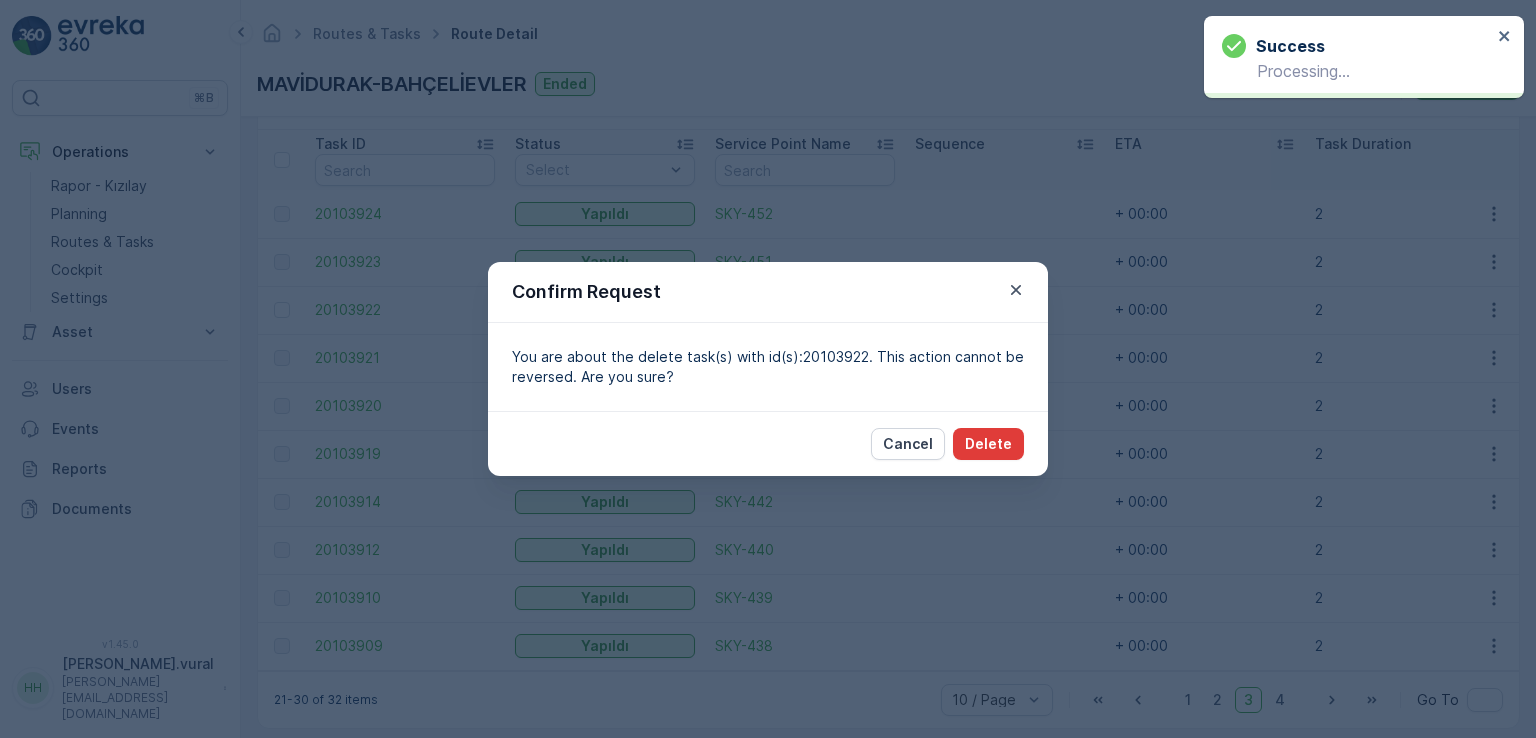 click on "Delete" at bounding box center [988, 444] 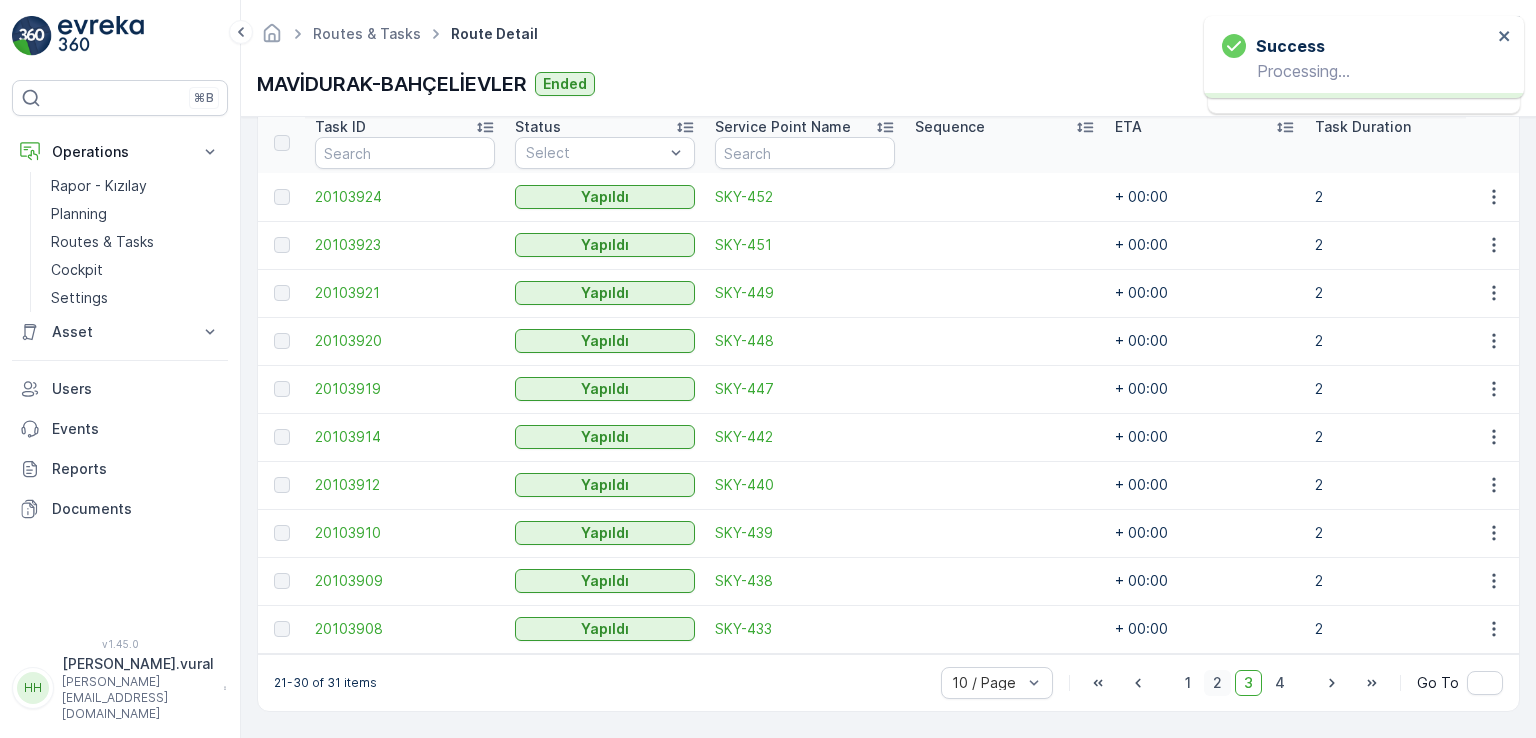 click on "2" at bounding box center (1217, 683) 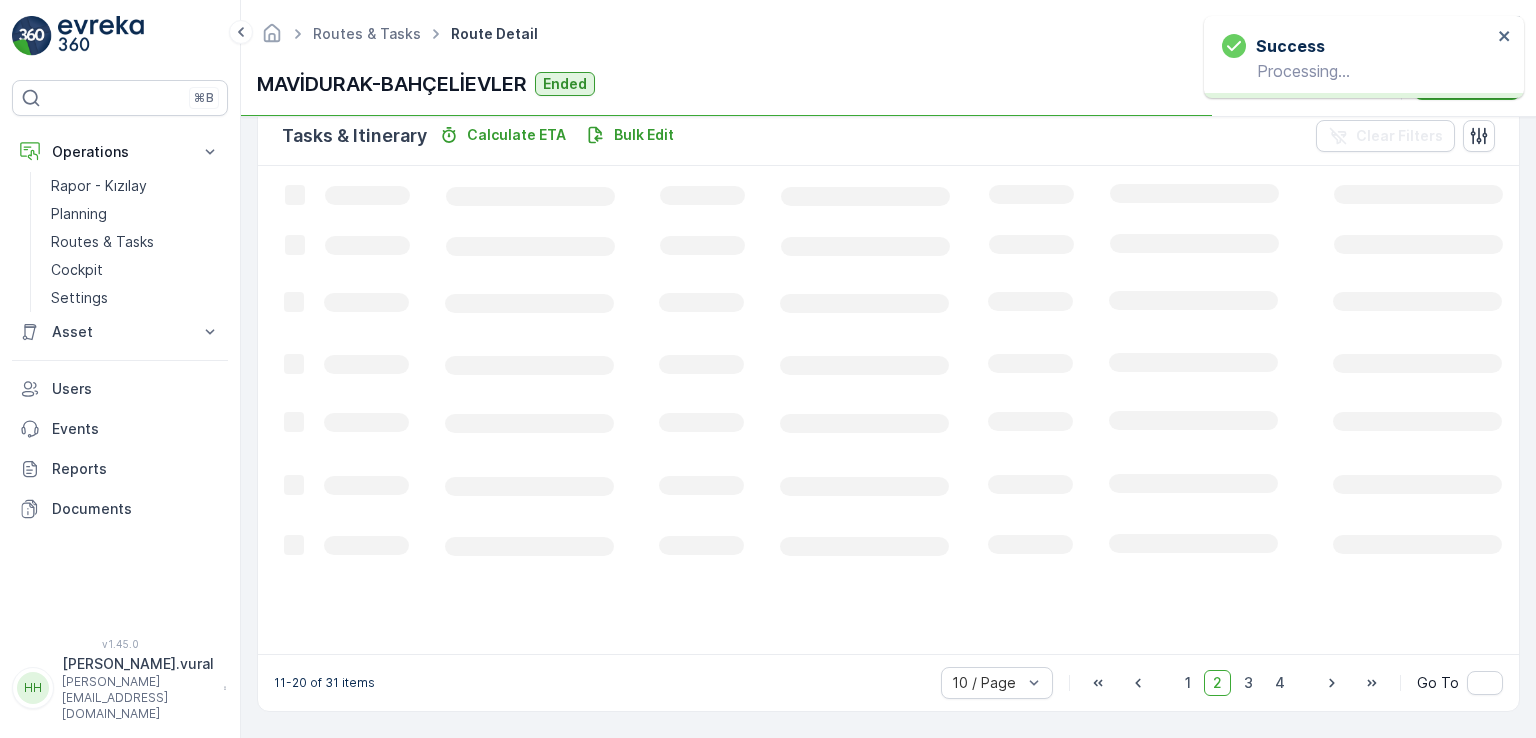 scroll, scrollTop: 495, scrollLeft: 0, axis: vertical 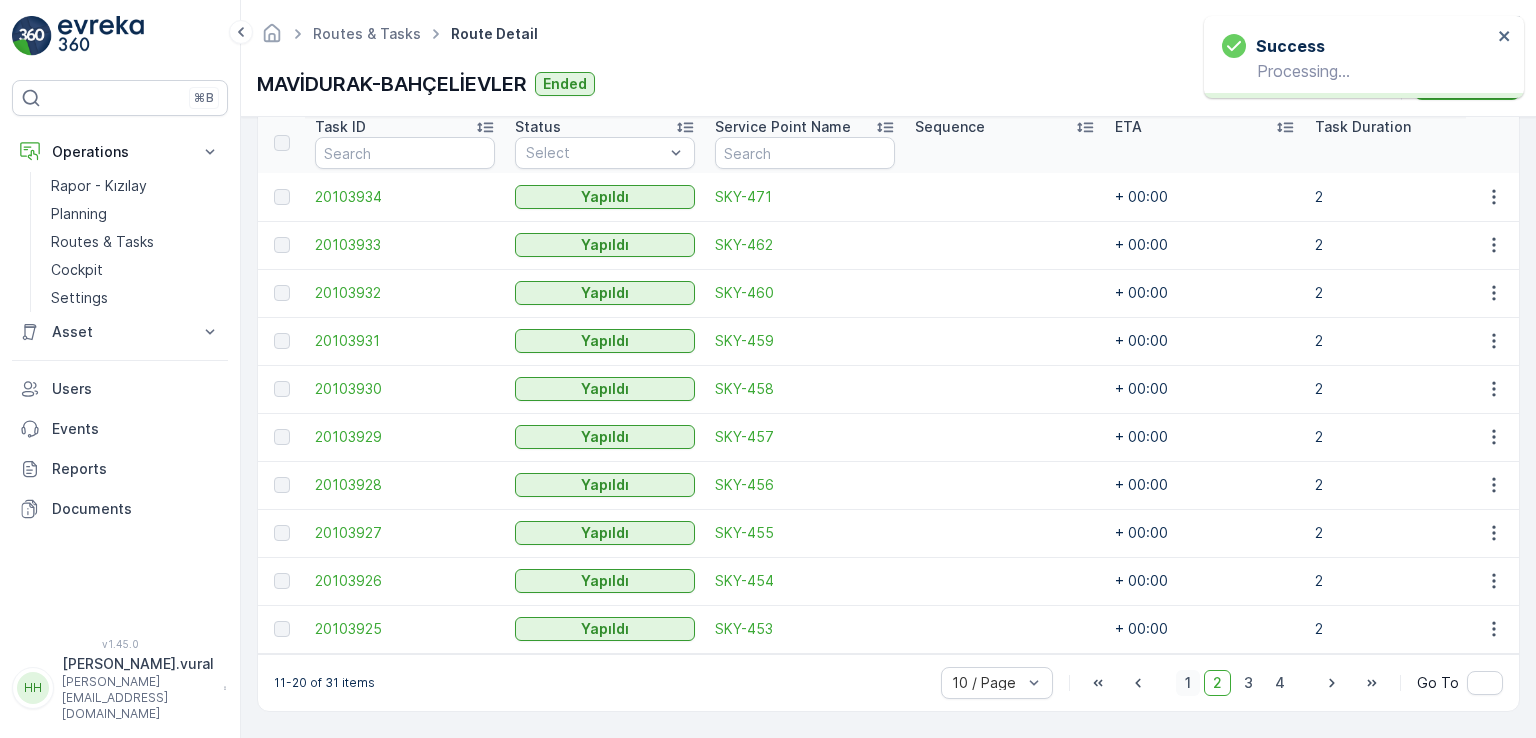 click on "1" at bounding box center [1188, 683] 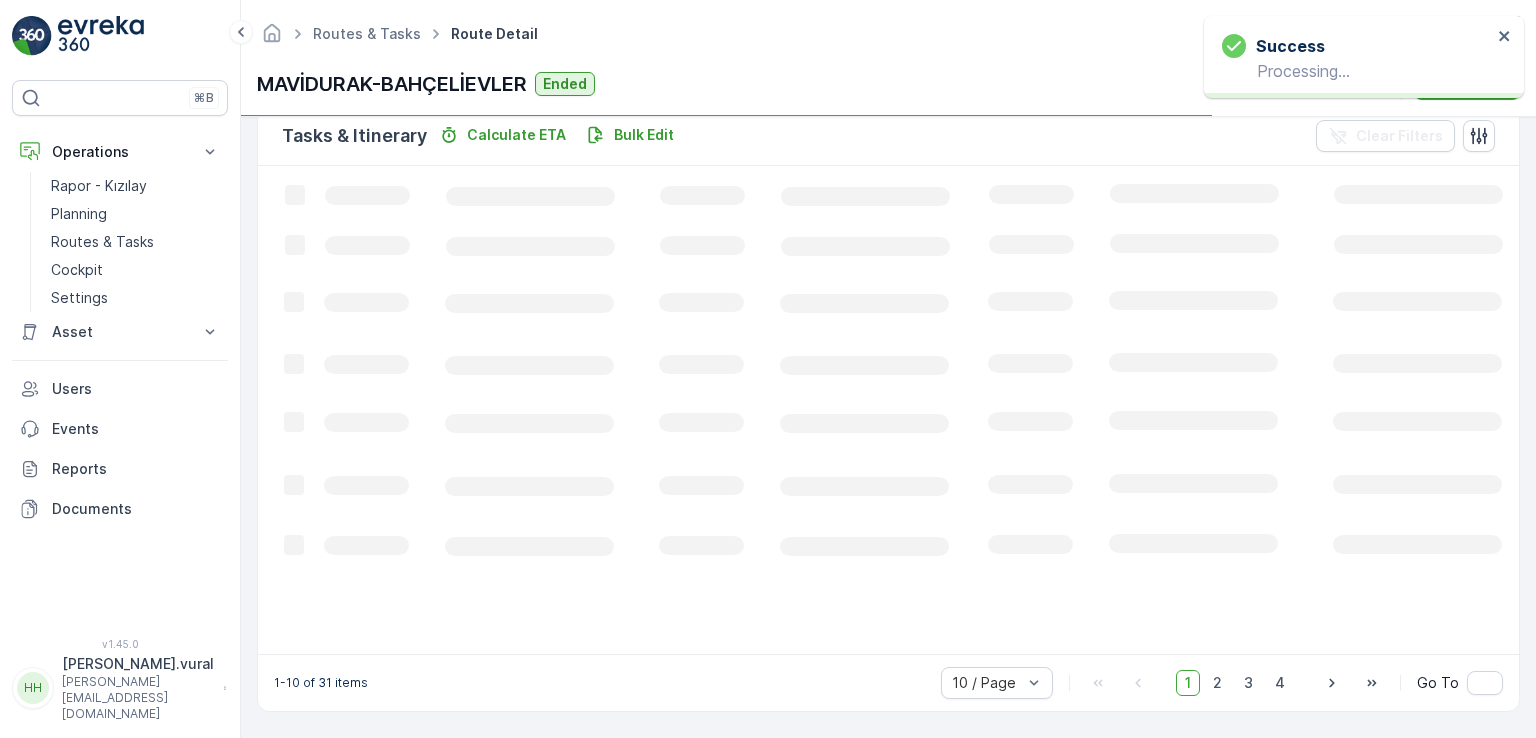 scroll, scrollTop: 495, scrollLeft: 0, axis: vertical 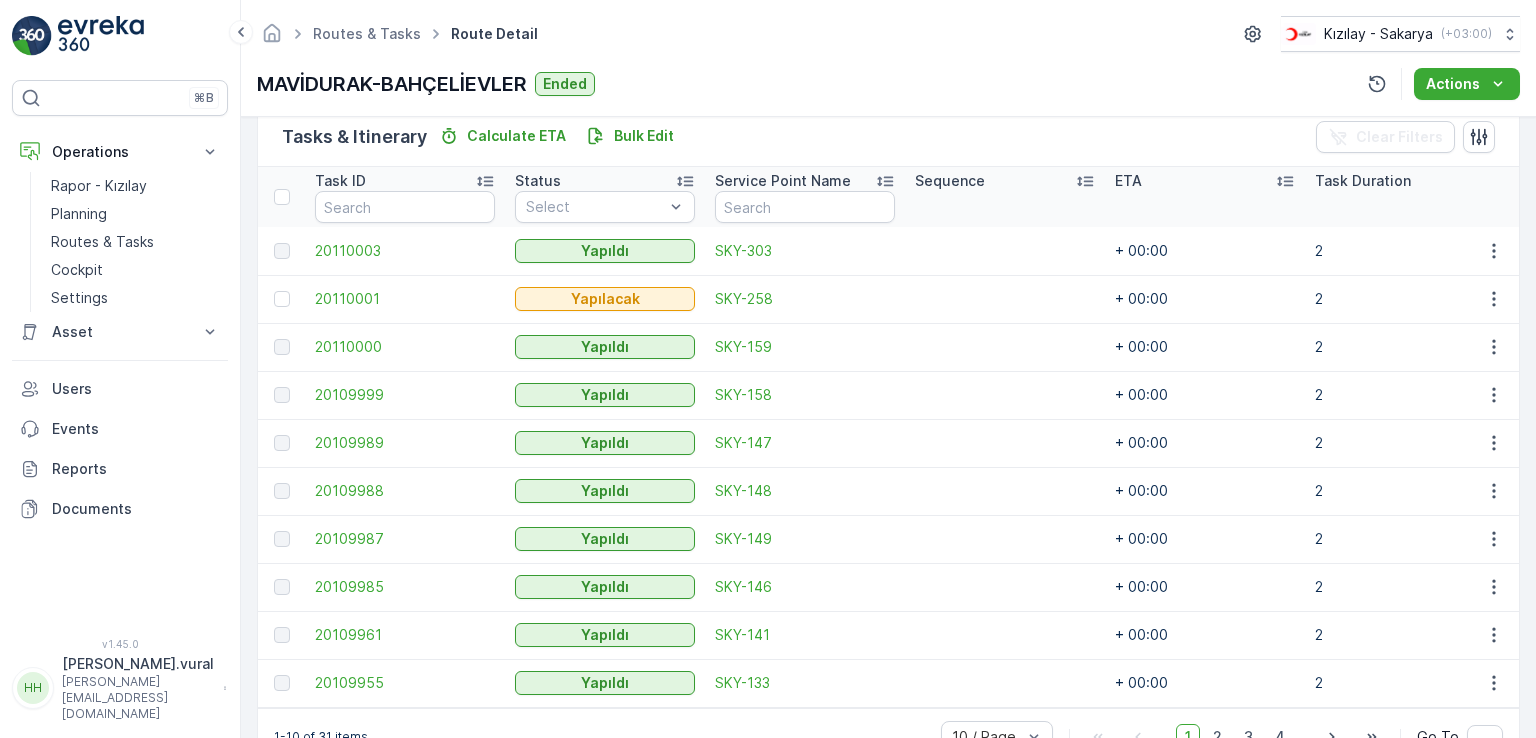click at bounding box center (1493, 299) 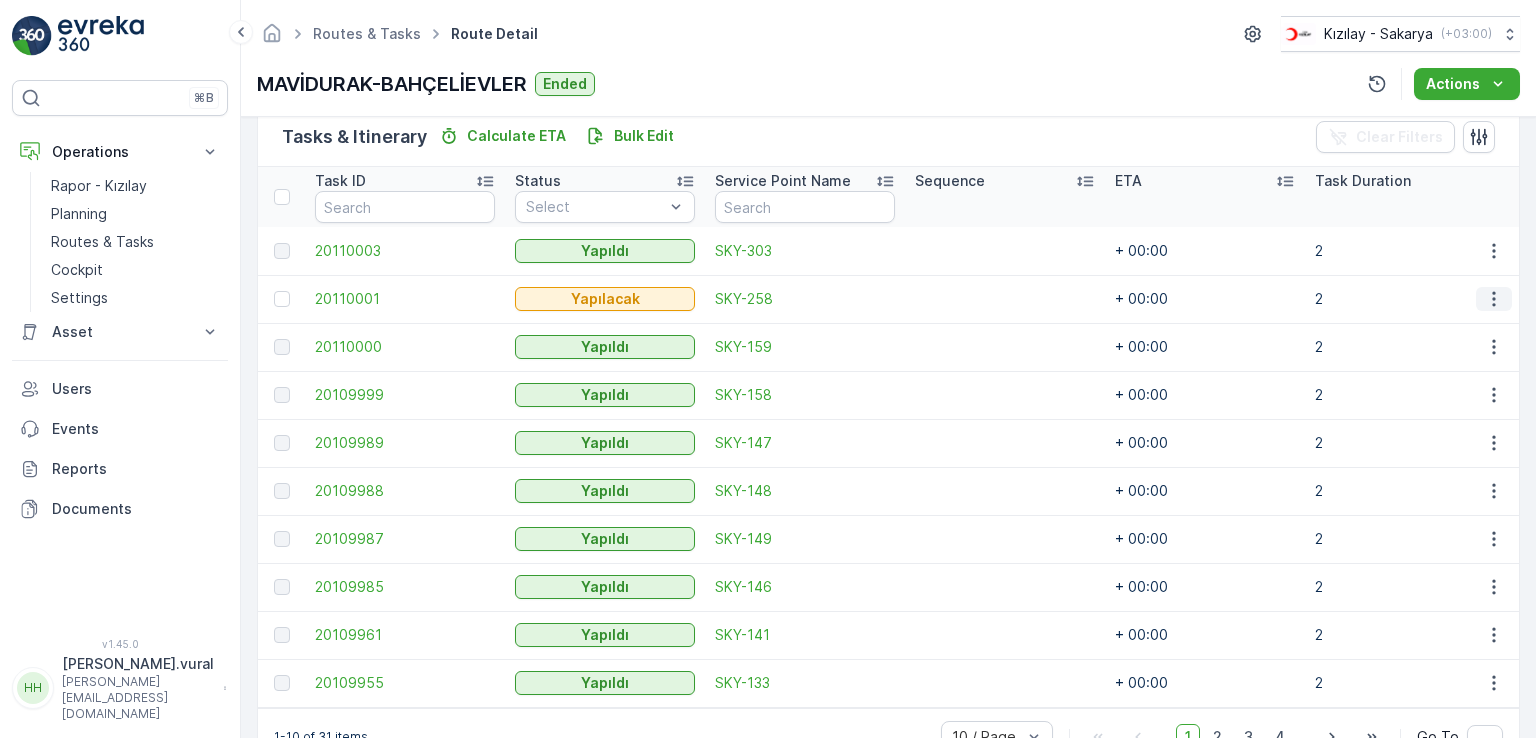 click 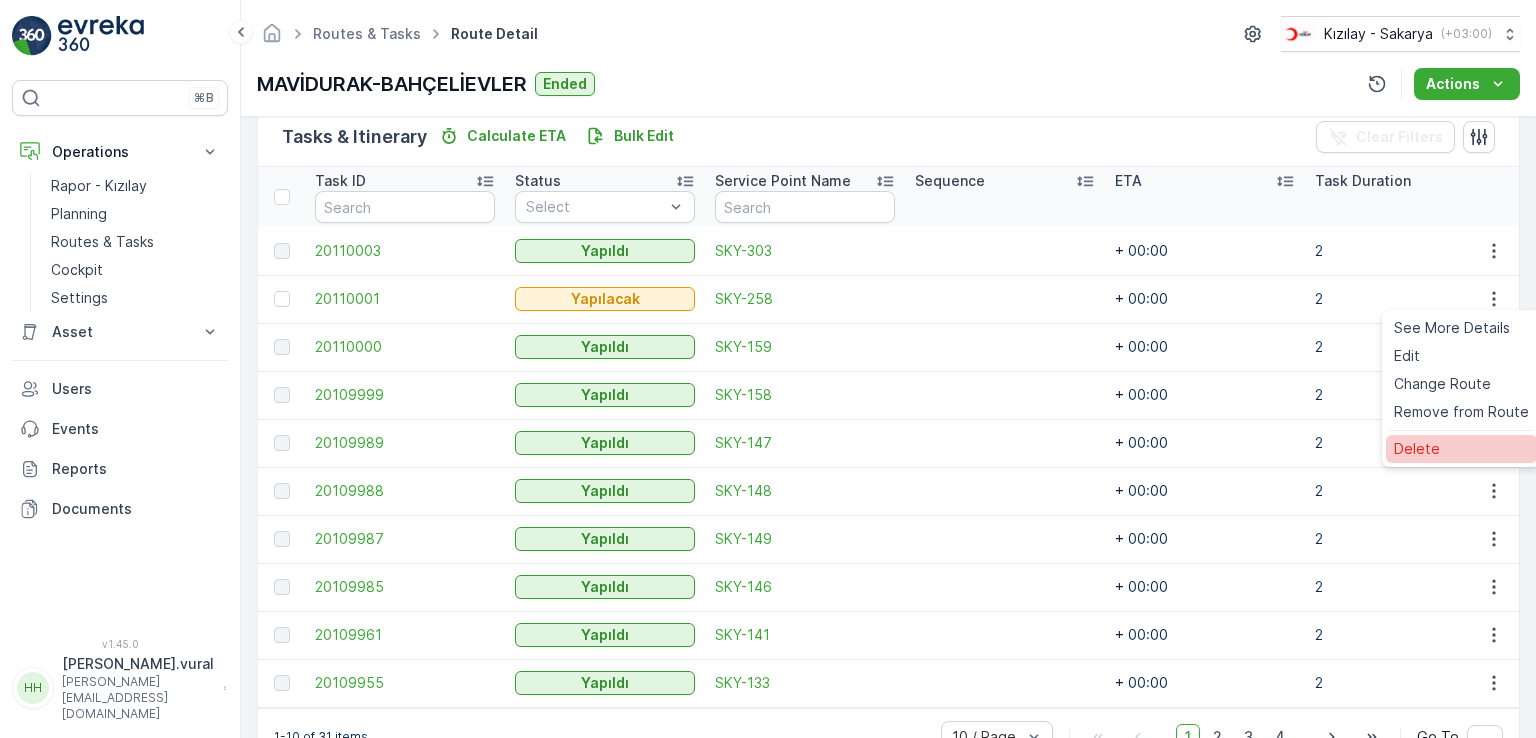 click on "Delete" at bounding box center [1461, 449] 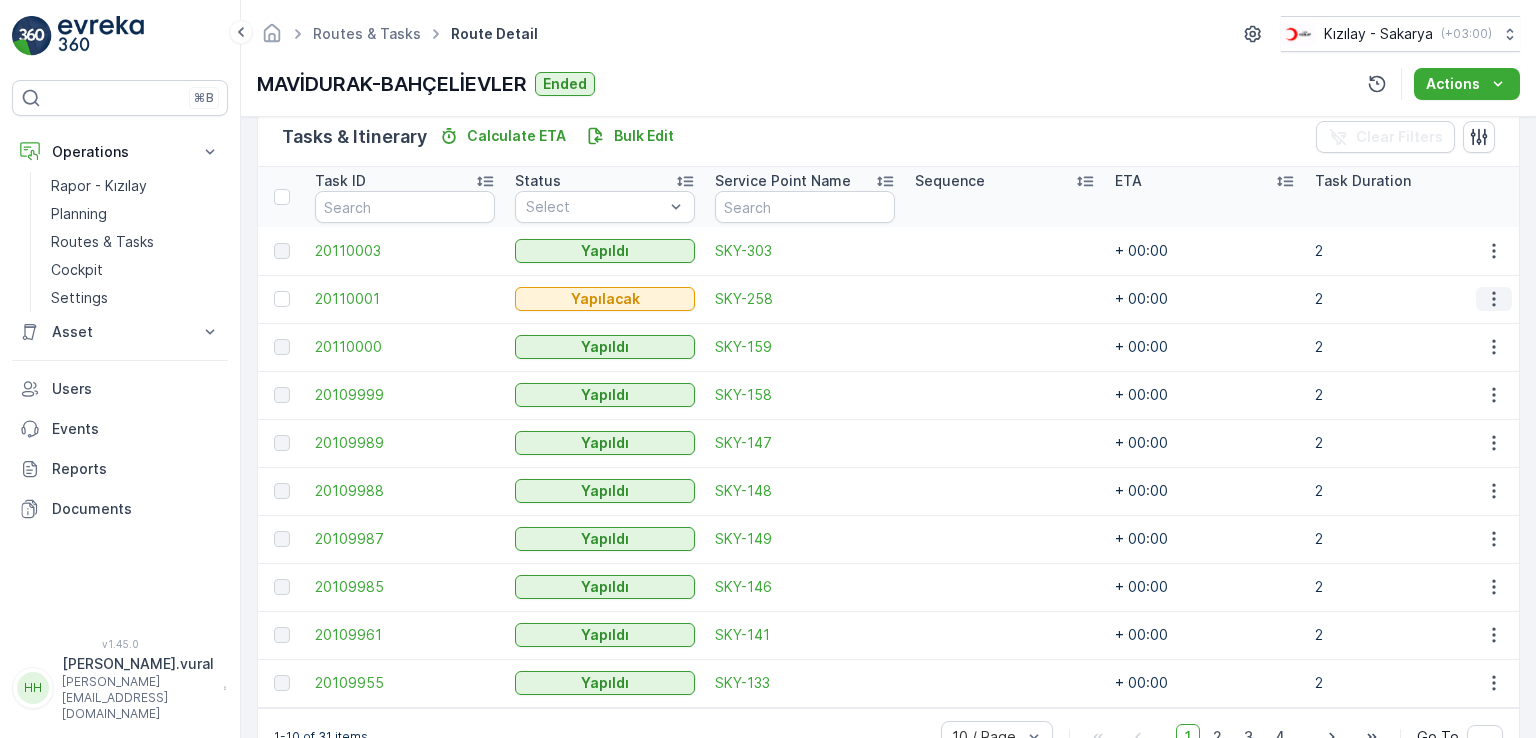 click 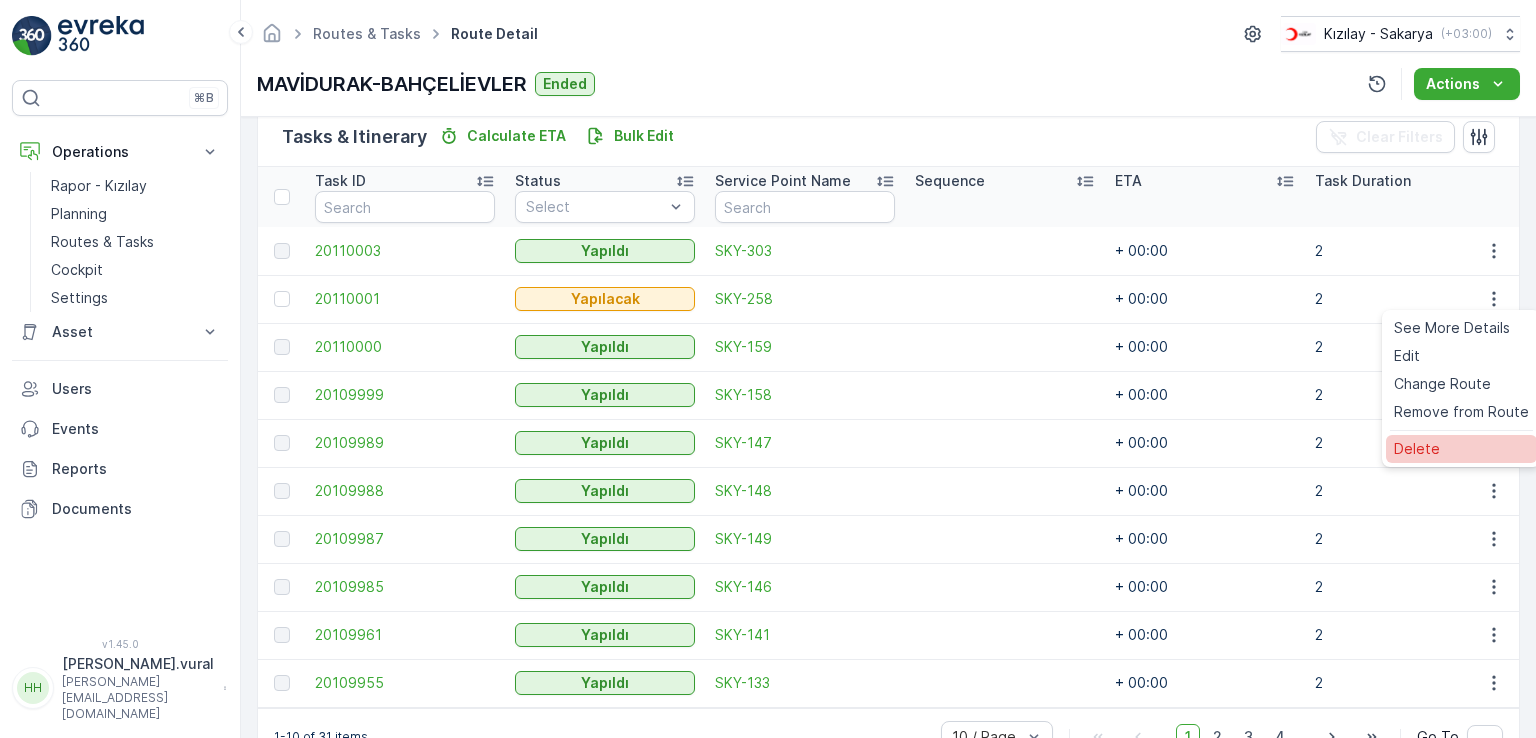 click on "Delete" at bounding box center [1461, 449] 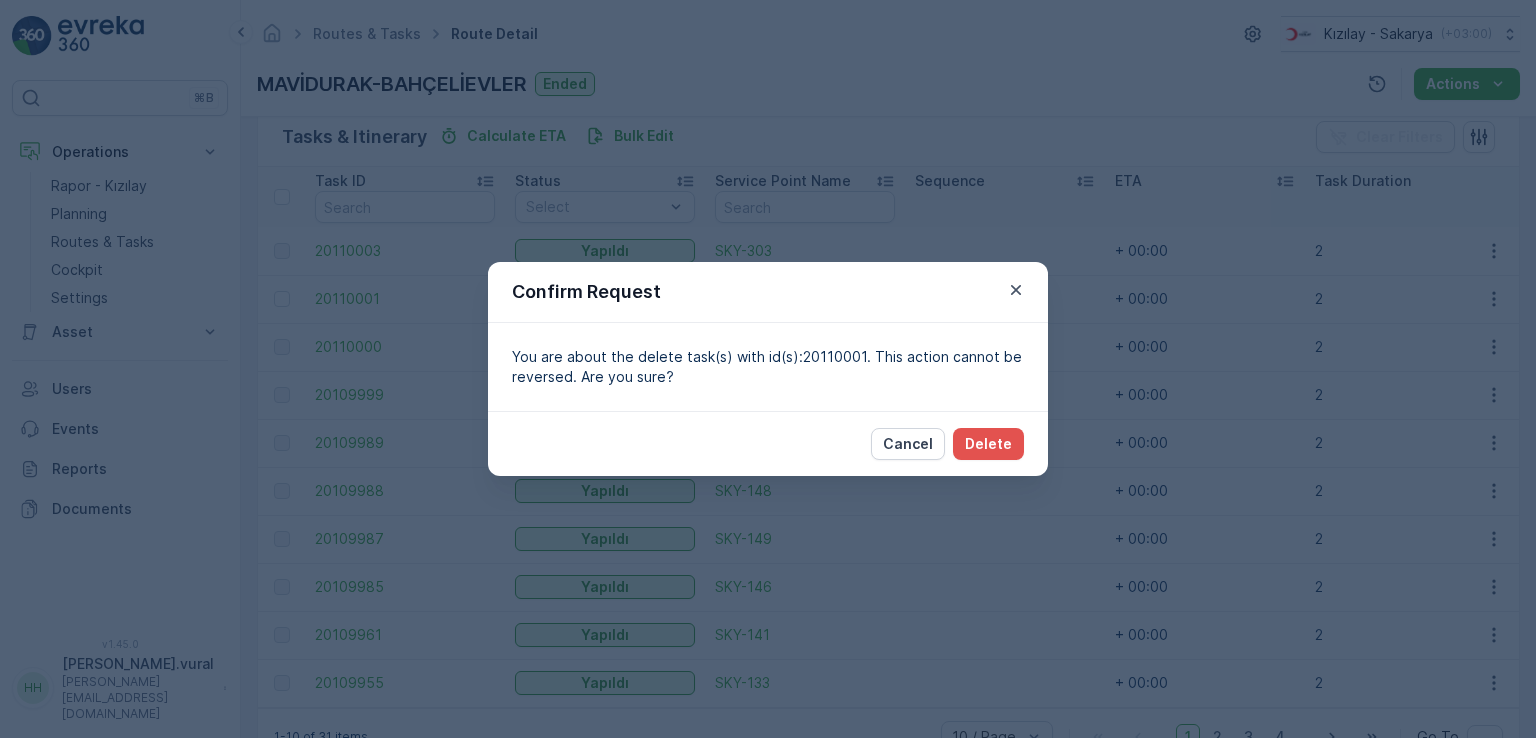 click on "Cancel Delete" at bounding box center (768, 443) 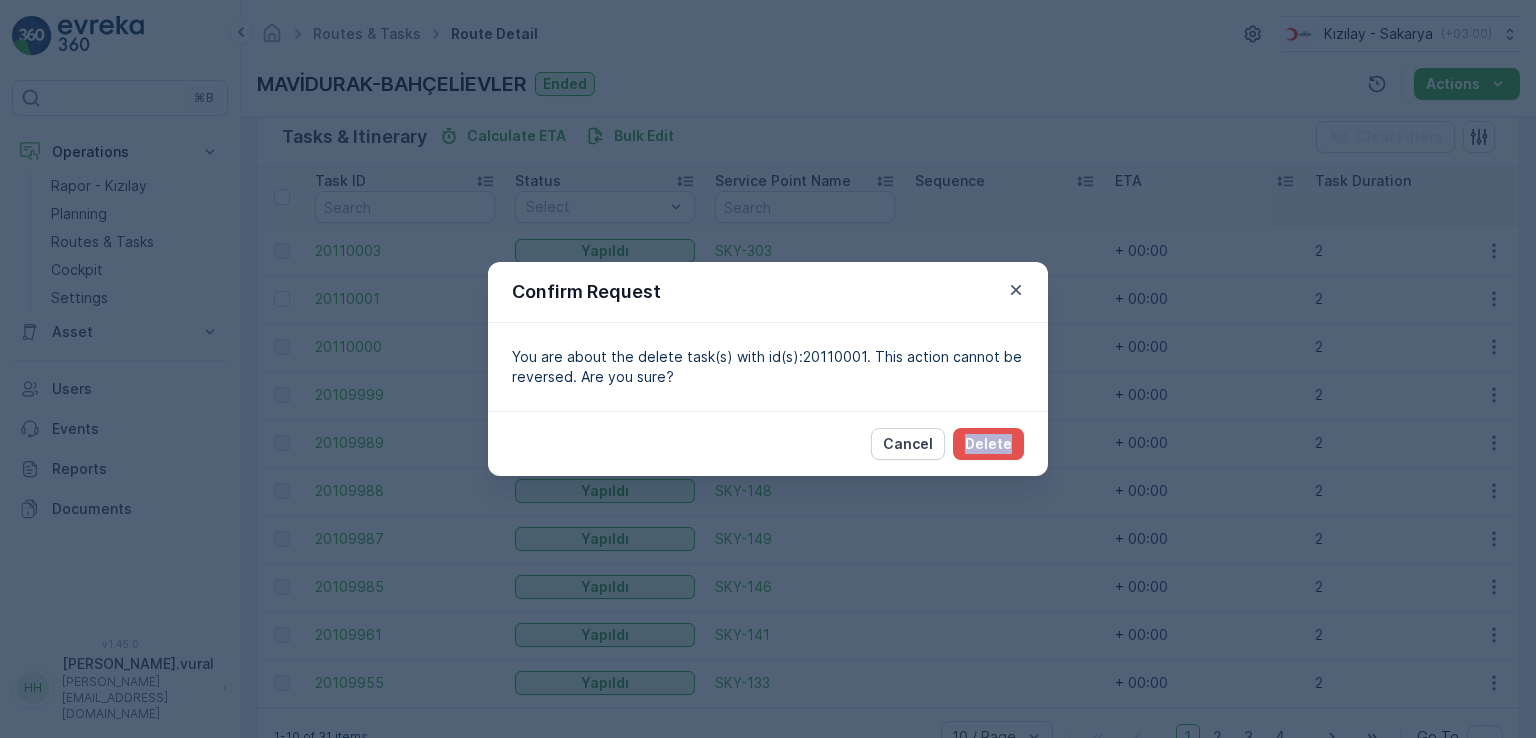 click on "Cancel Delete" at bounding box center [768, 443] 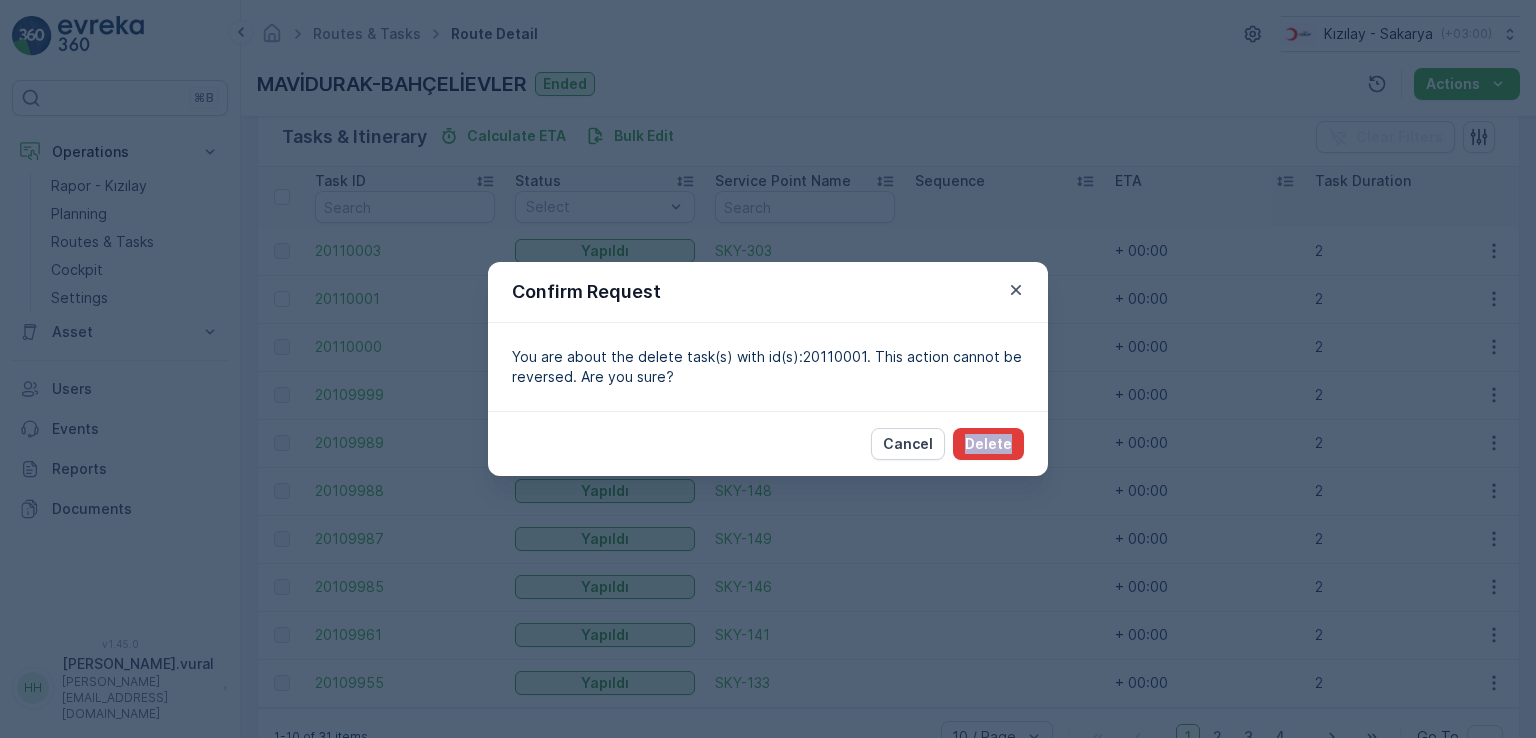 click on "Delete" at bounding box center [988, 444] 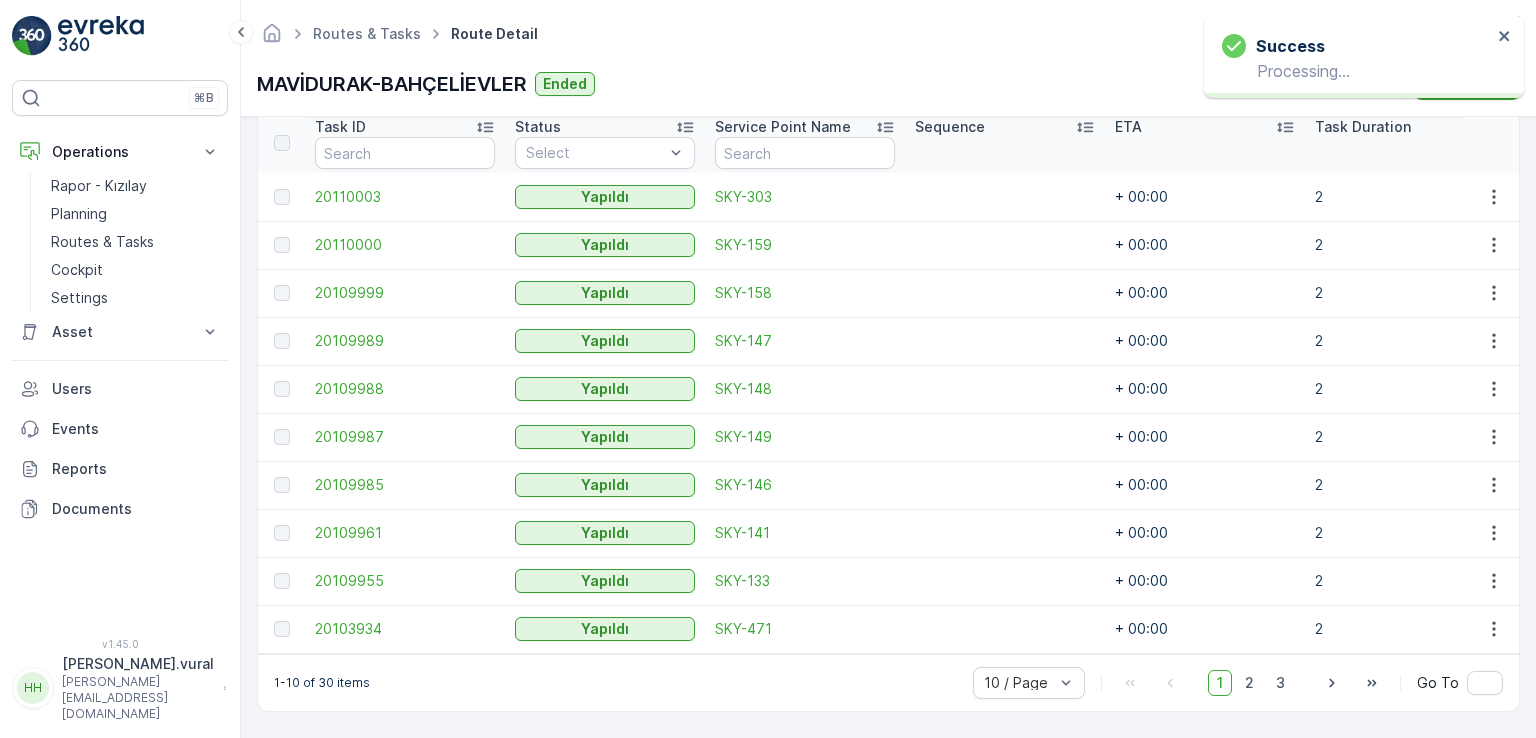 click on "1-10 of 30 items 10 / Page 1 2 3 Go To" at bounding box center [888, 682] 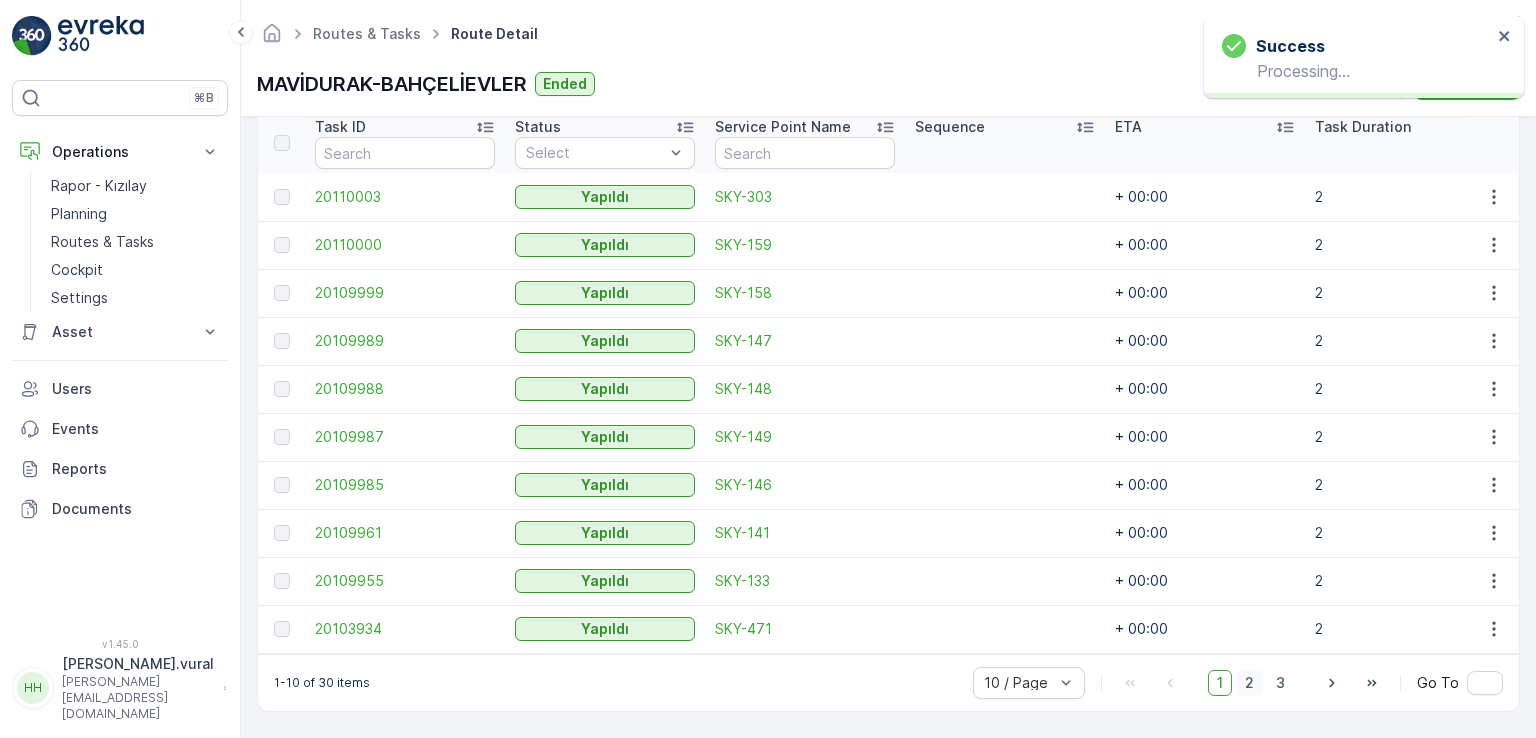 click on "2" at bounding box center [1249, 683] 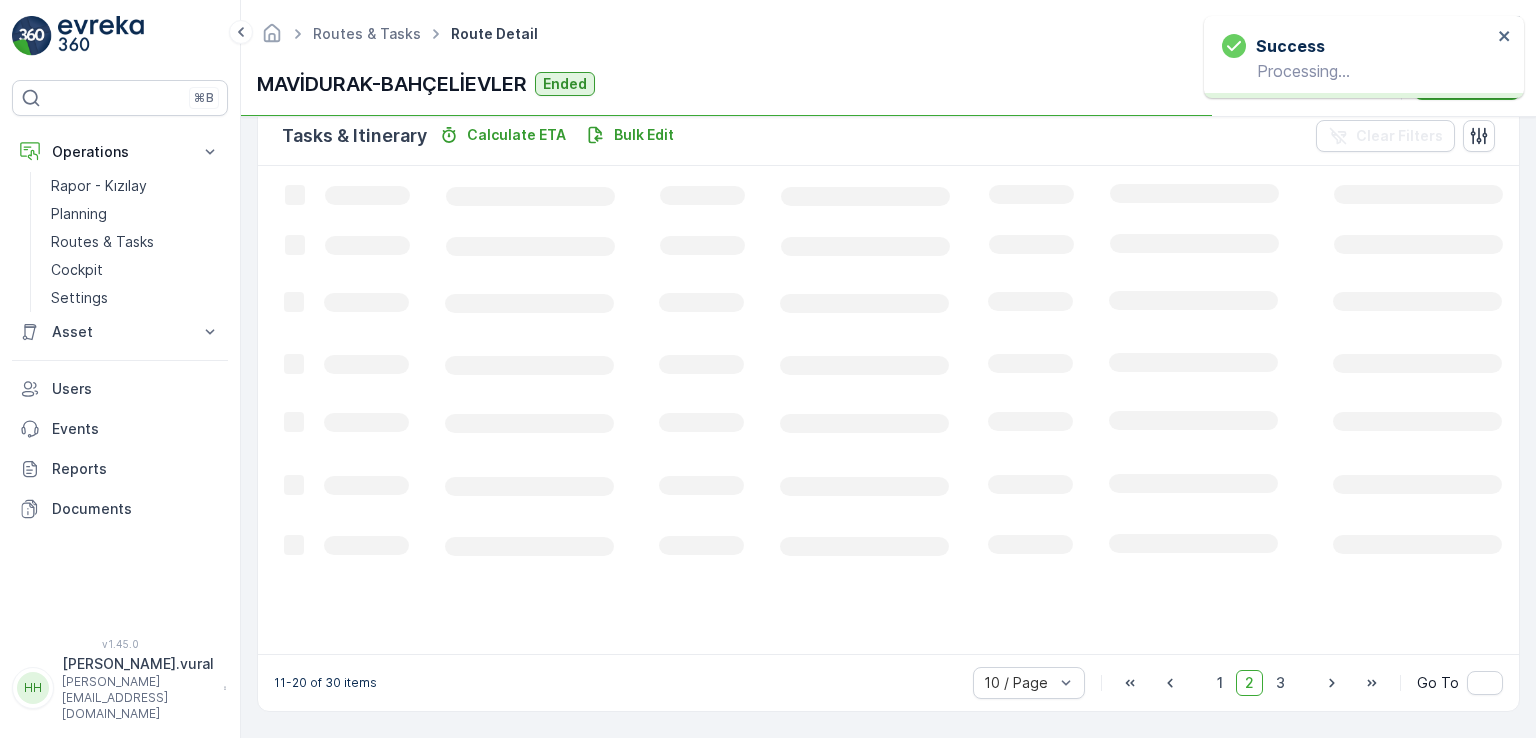 scroll, scrollTop: 495, scrollLeft: 0, axis: vertical 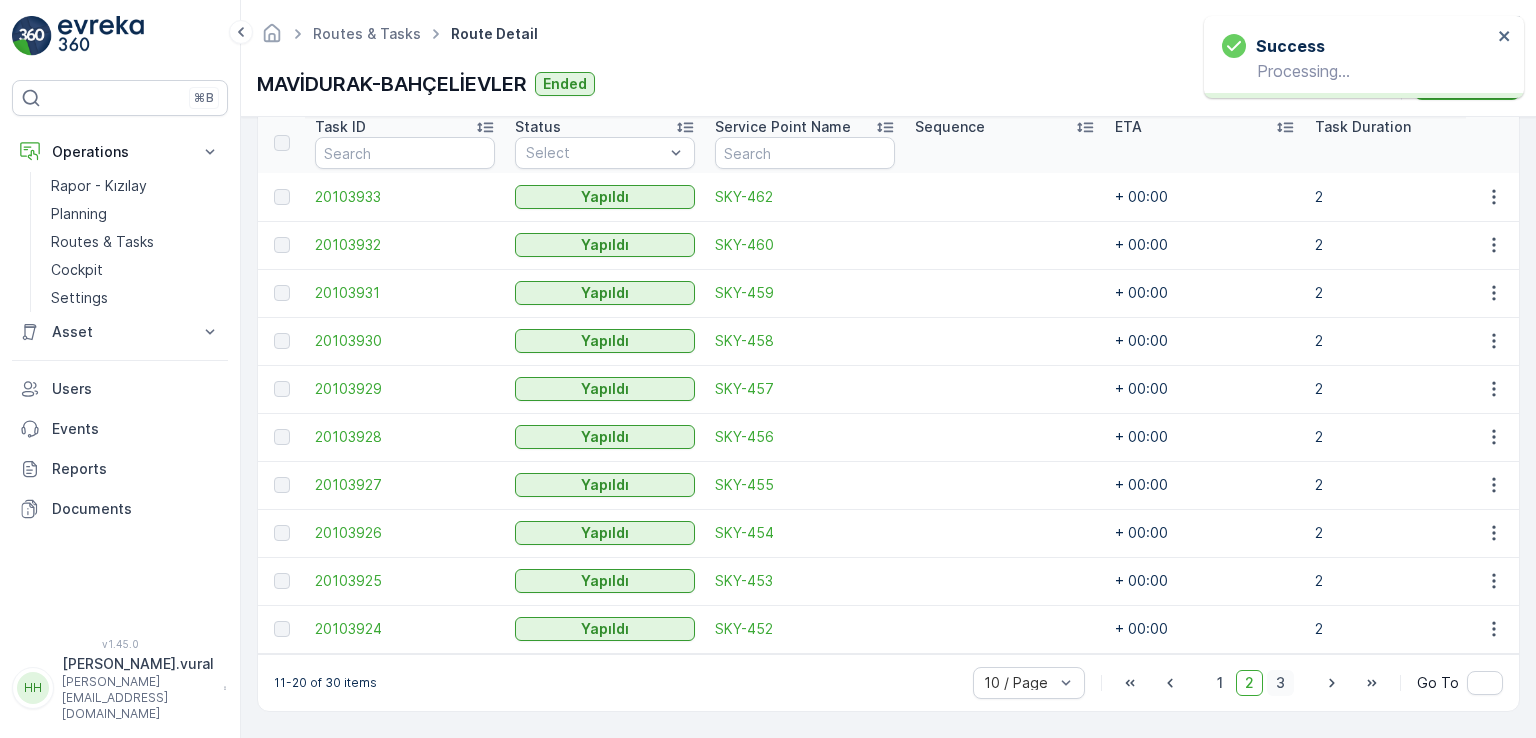 click on "3" at bounding box center [1280, 683] 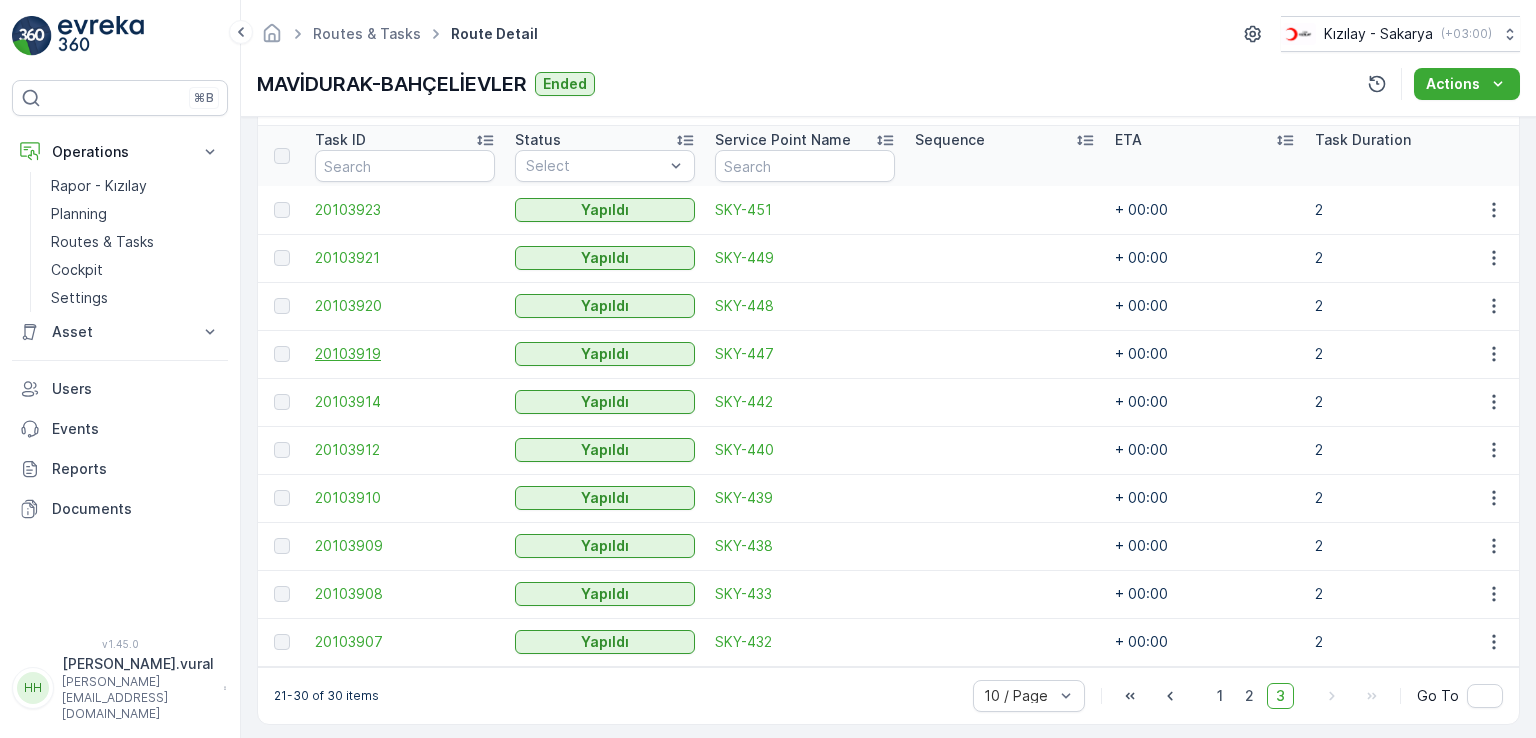 scroll, scrollTop: 556, scrollLeft: 0, axis: vertical 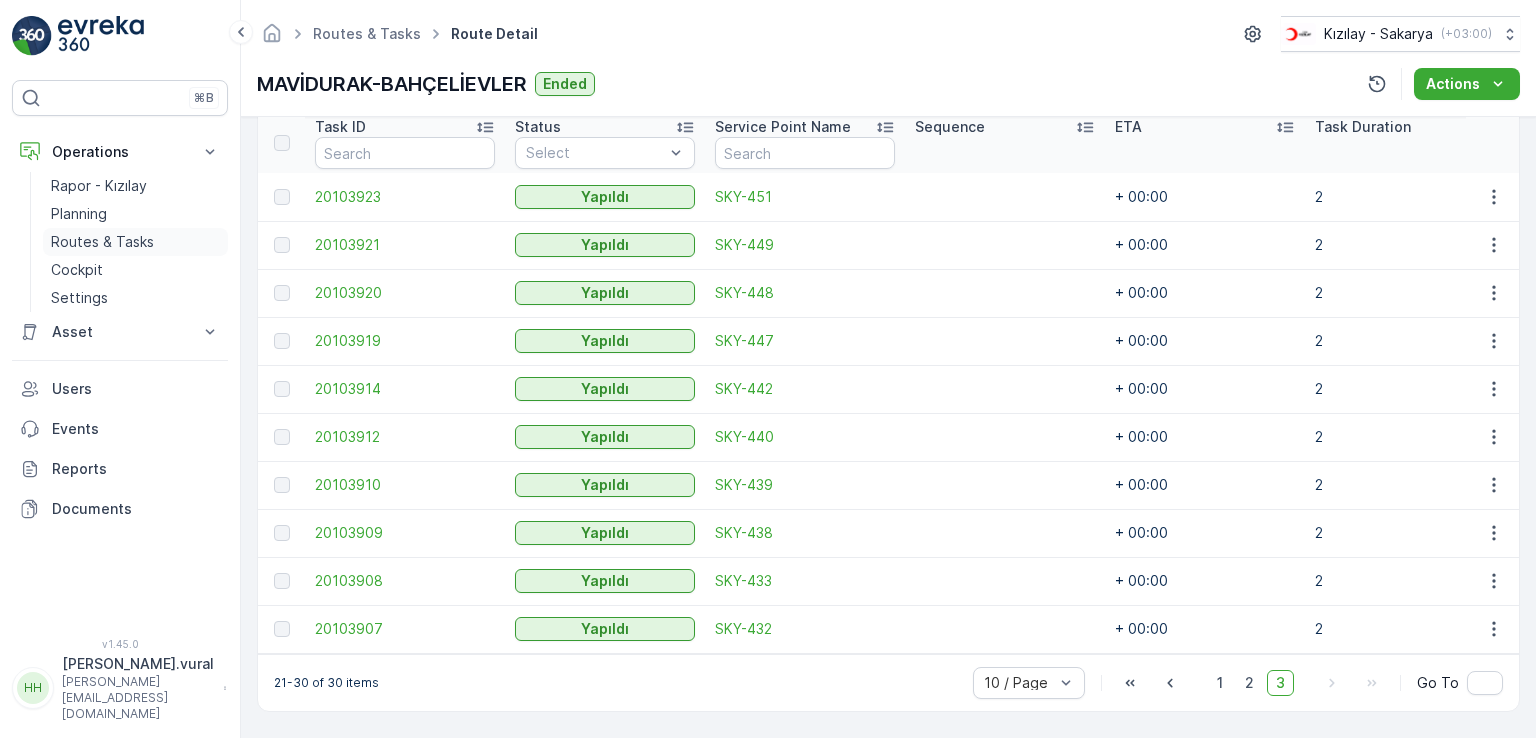 click on "Routes & Tasks" at bounding box center (102, 242) 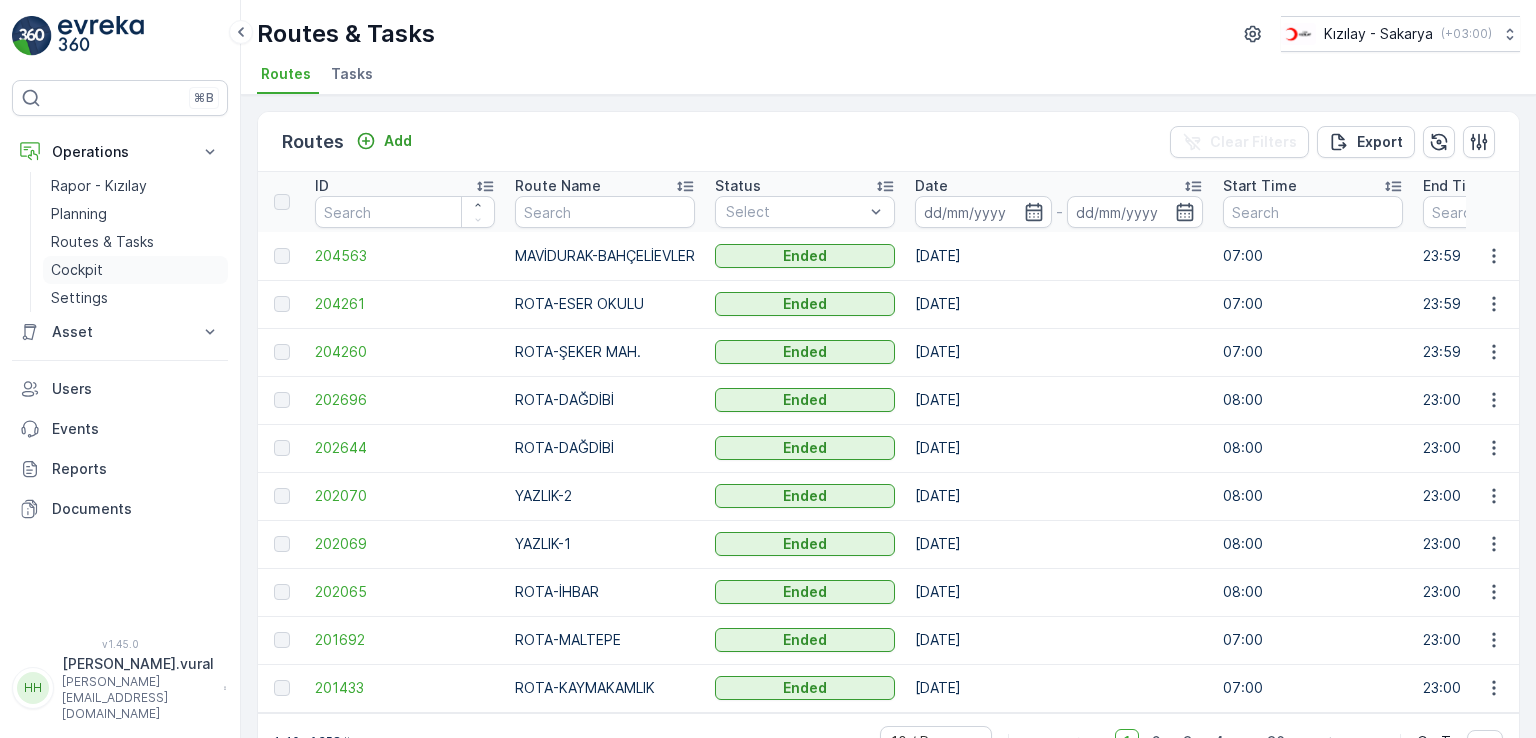 click on "Cockpit" at bounding box center (77, 270) 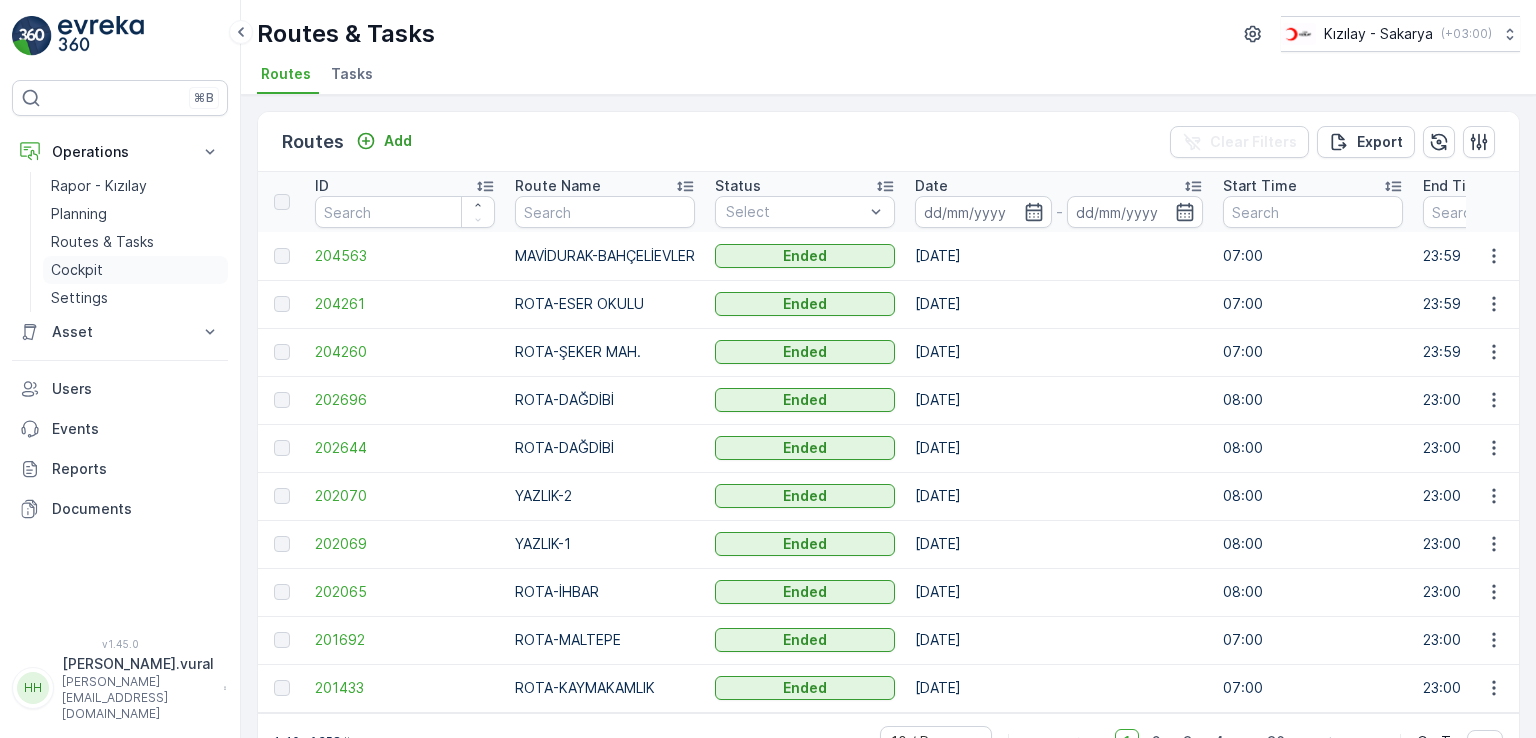 click on "Cockpit" at bounding box center [77, 270] 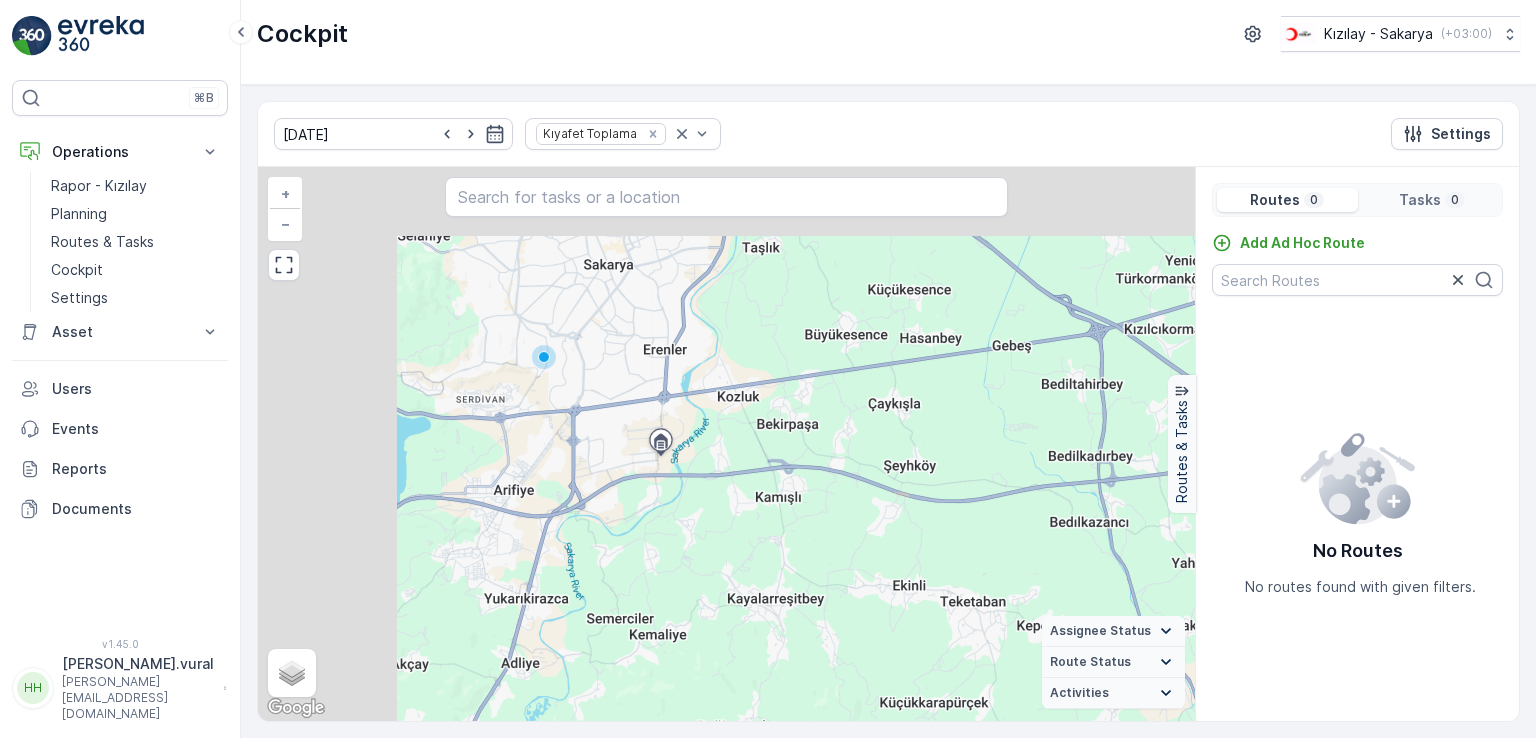 drag, startPoint x: 408, startPoint y: 369, endPoint x: 568, endPoint y: 439, distance: 174.64249 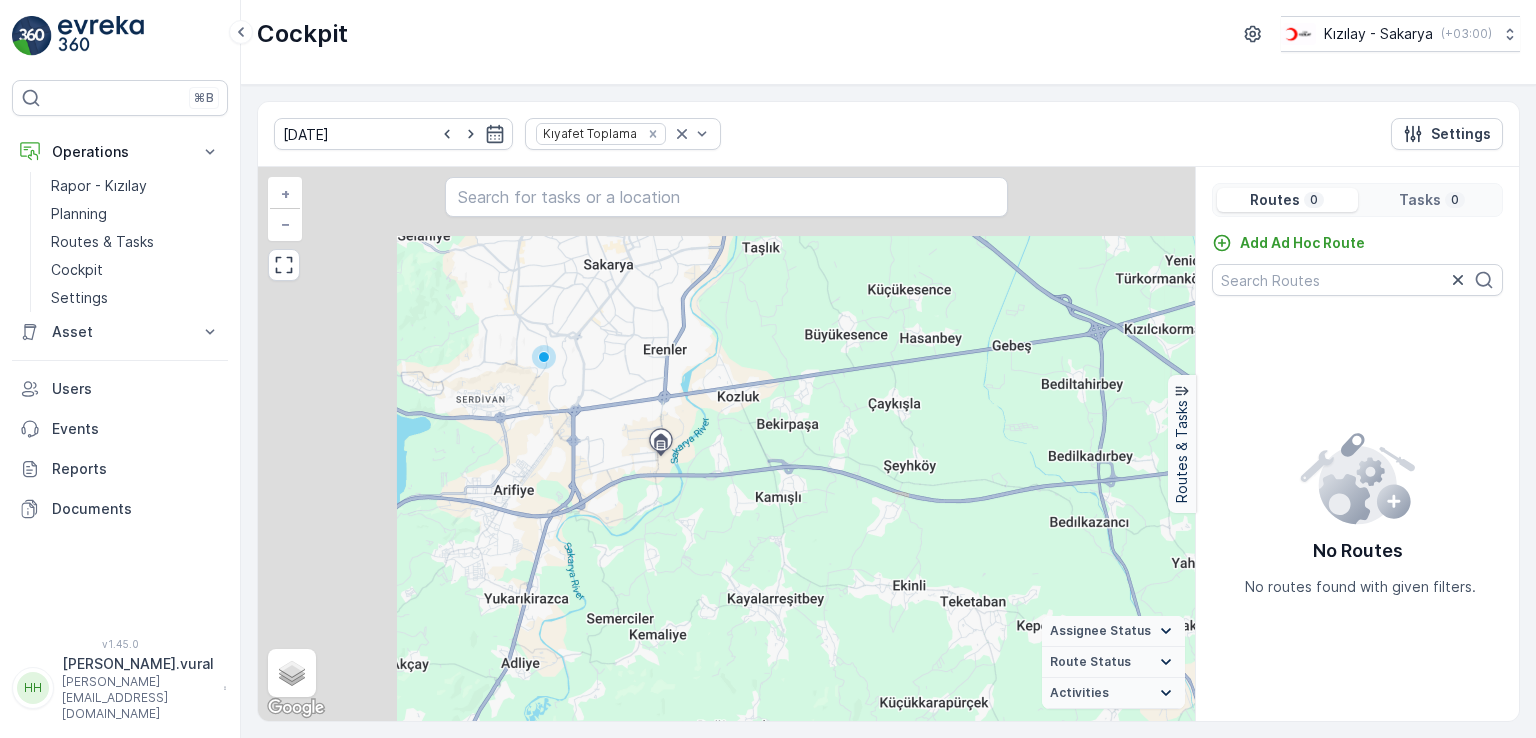 click on "+ −  Satellite  Roadmap  Terrain  Hybrid  Leaflet Keyboard shortcuts Map Data Map data ©2025 Map data ©2025 2 km  Click to toggle between metric and imperial units Terms Report a map error Assignee Status On The Move Steady Route Status Upcoming Dispatched Finished Checkin VCR Fail Offline Undispatched Expired Cancelled Activities Start Point End Point Fuel Disposal Break Speed Limit To navigate, press the arrow keys." at bounding box center [726, 444] 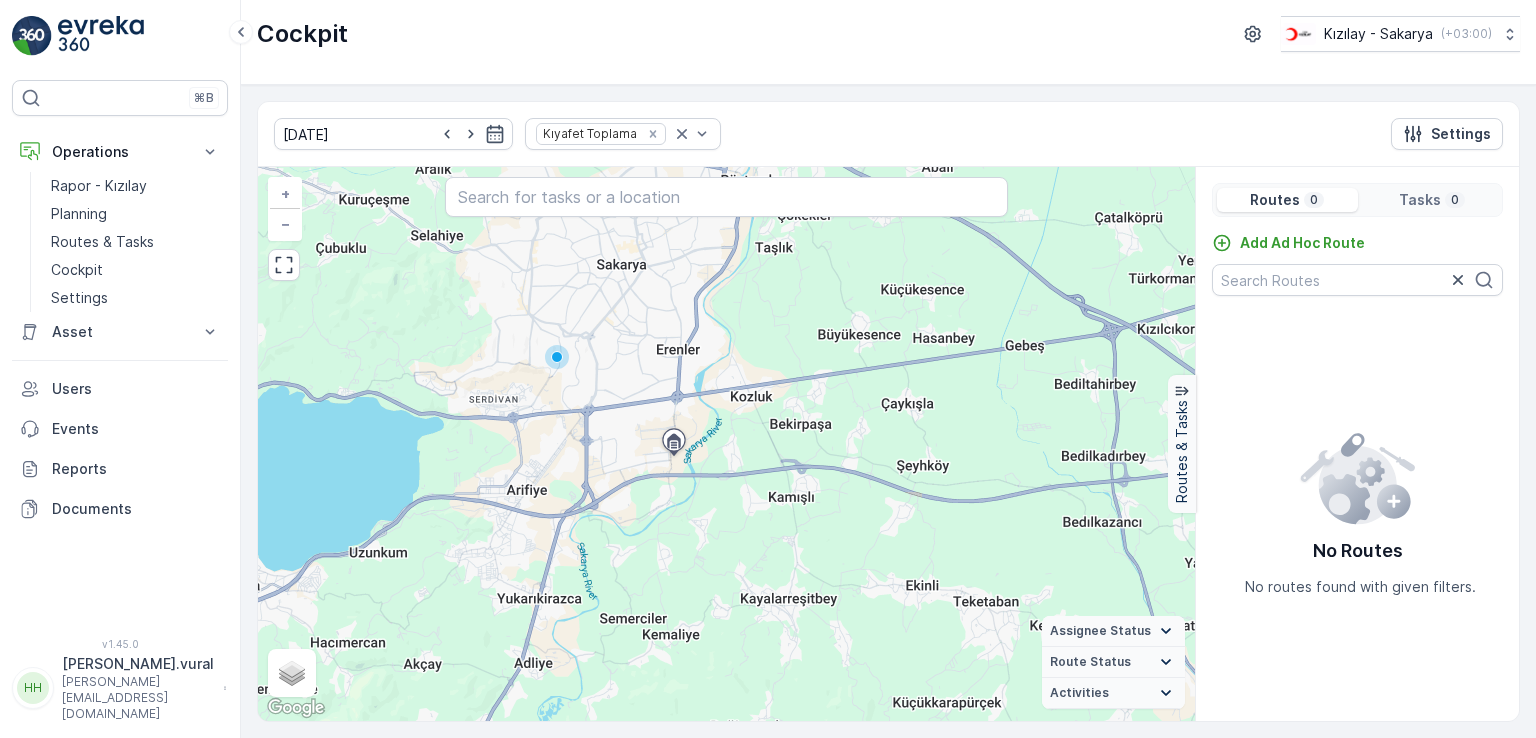 drag, startPoint x: 501, startPoint y: 361, endPoint x: 577, endPoint y: 460, distance: 124.80785 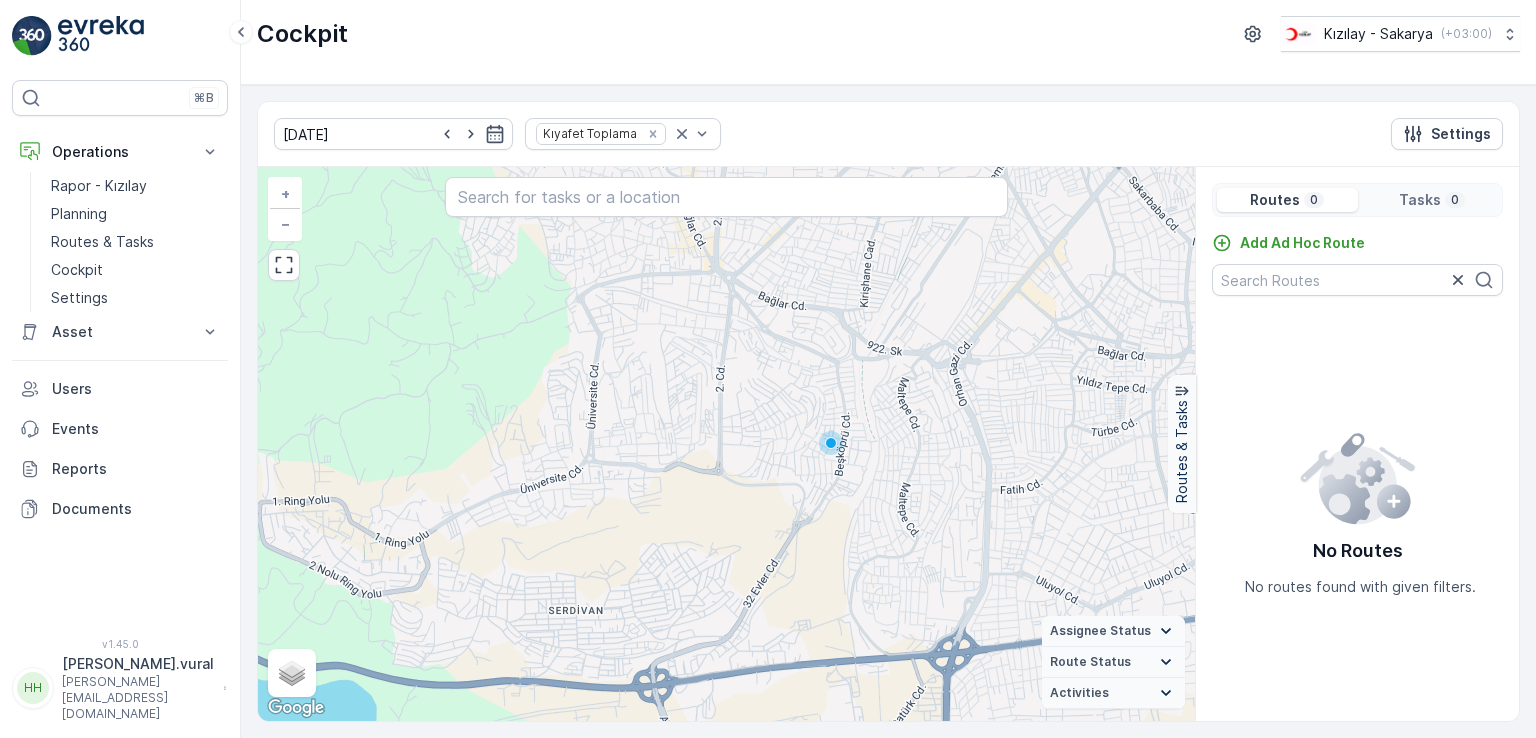 drag, startPoint x: 924, startPoint y: 508, endPoint x: 719, endPoint y: 389, distance: 237.03586 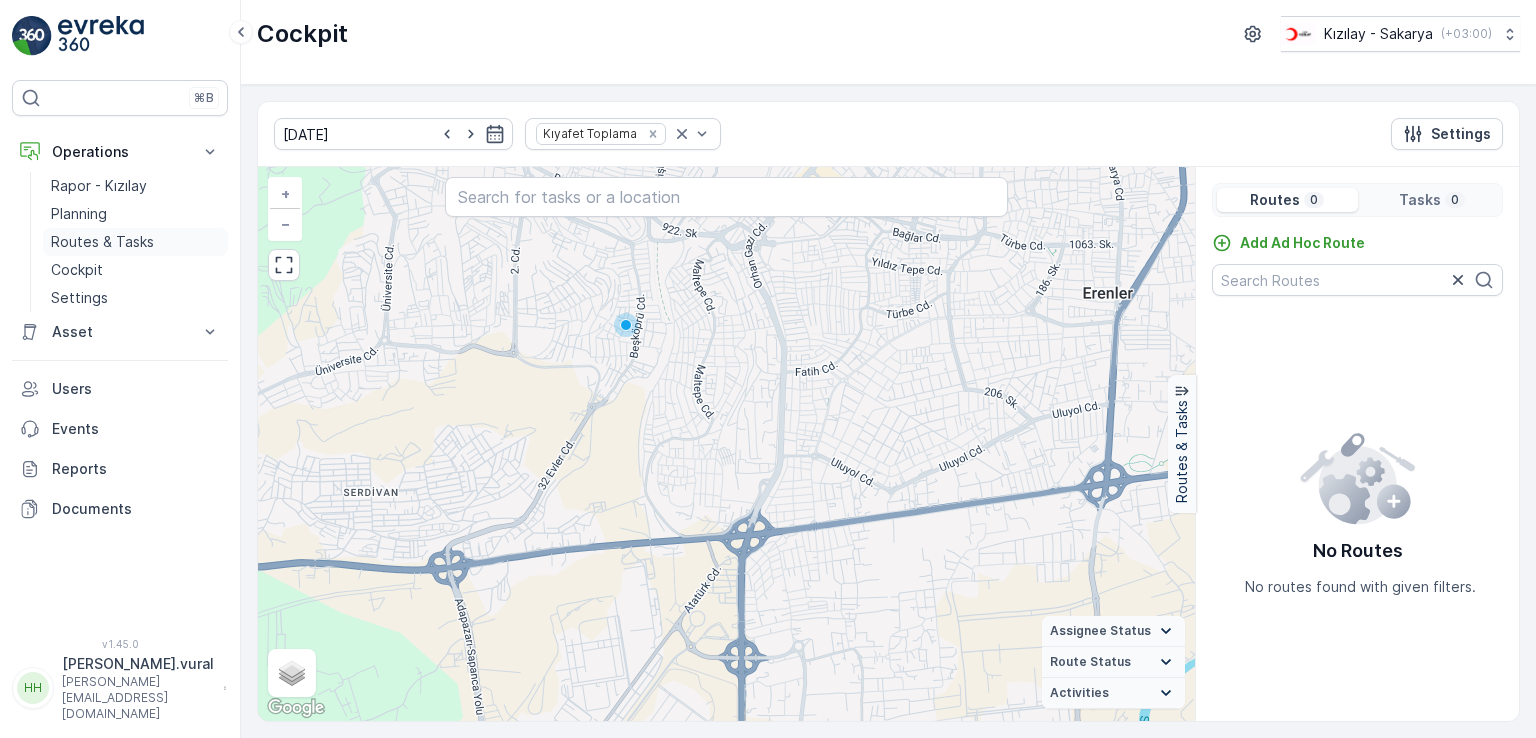 click on "Routes & Tasks" at bounding box center [102, 242] 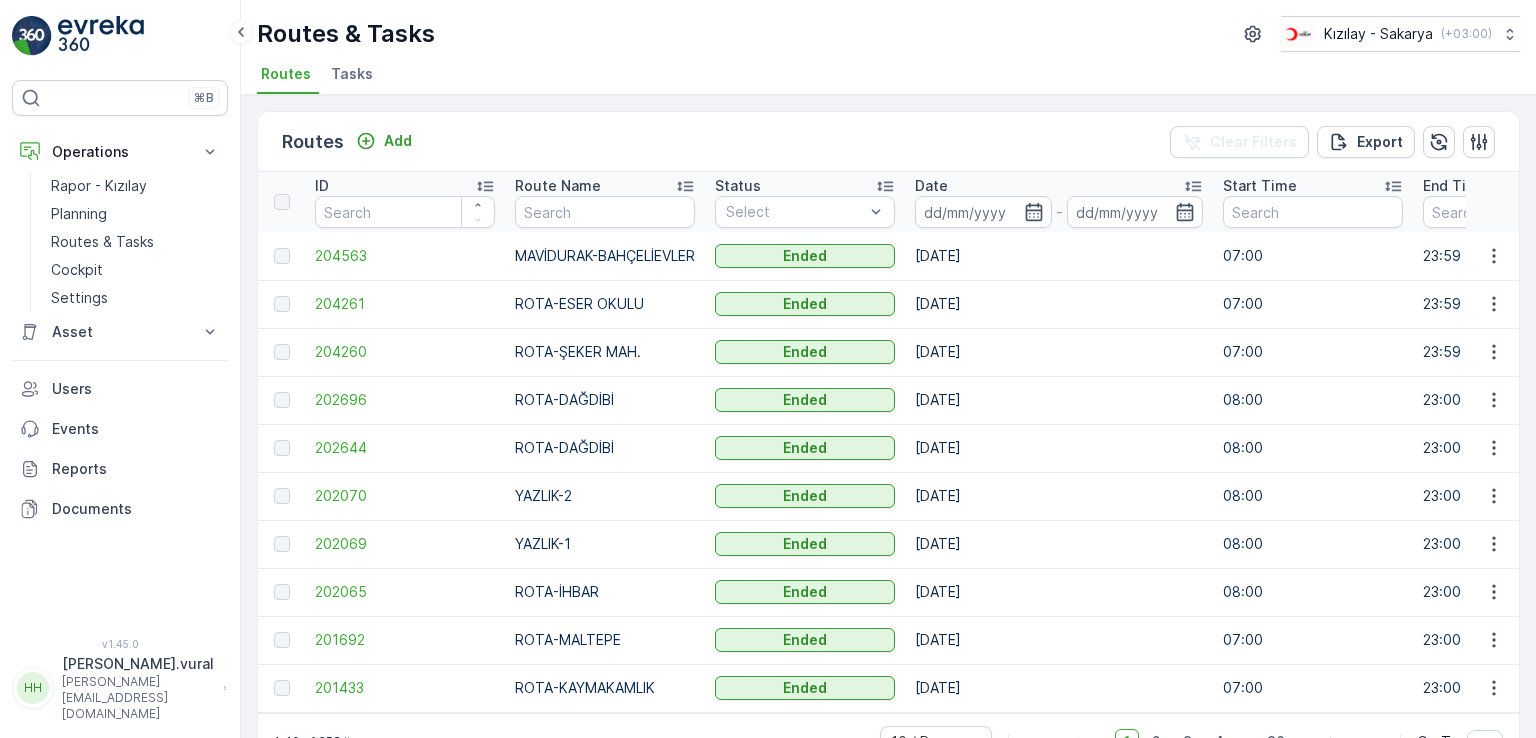 click at bounding box center [1493, 304] 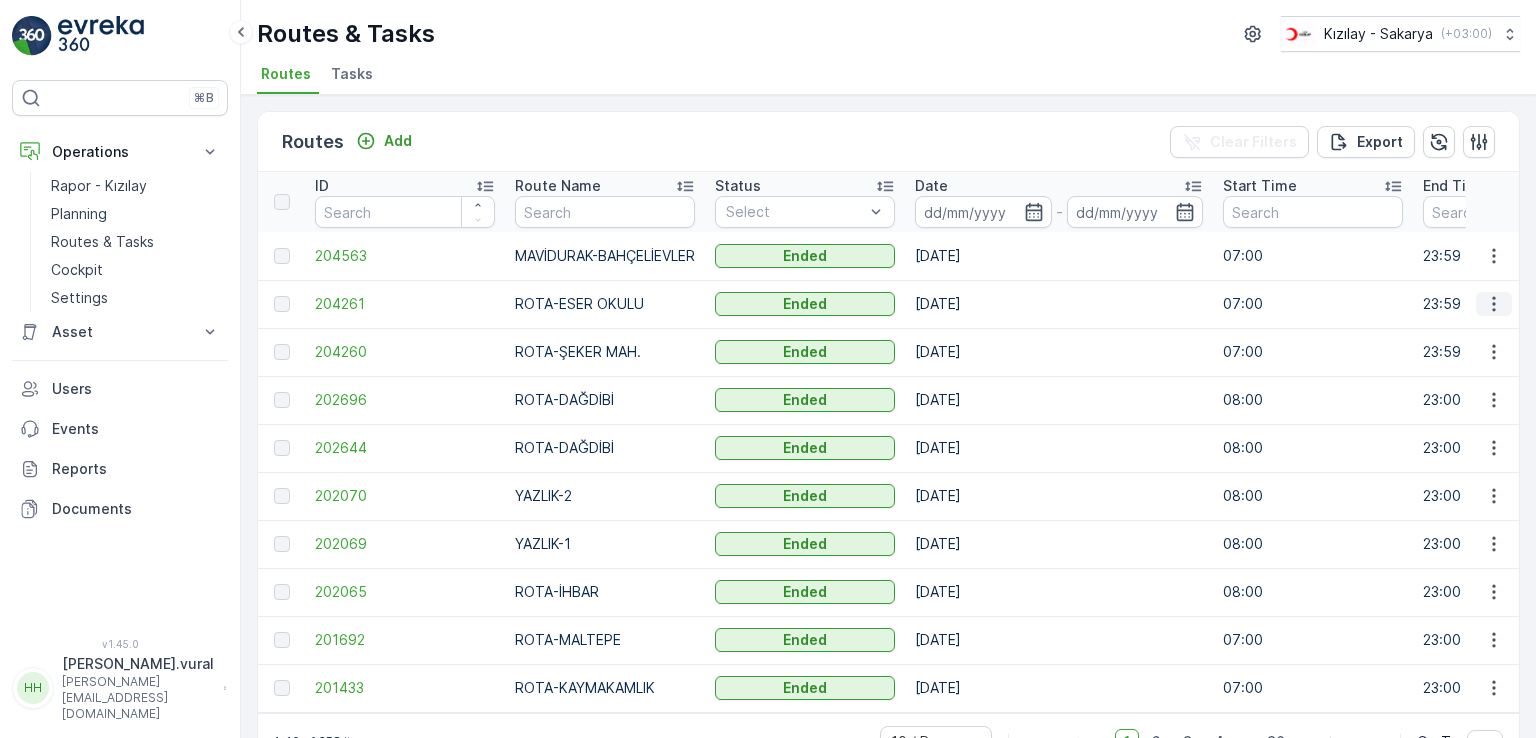 click at bounding box center (1494, 304) 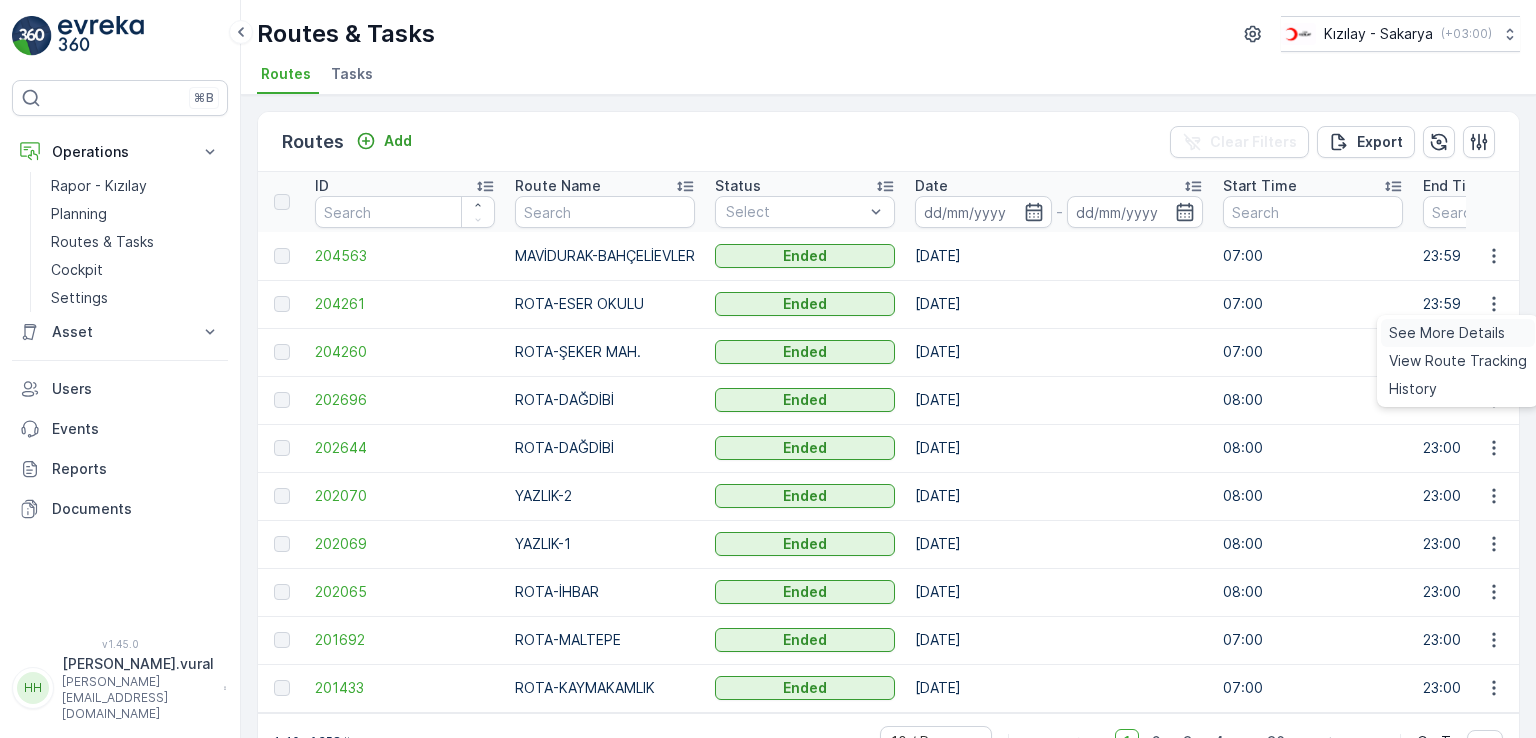 click on "See More Details" at bounding box center [1447, 333] 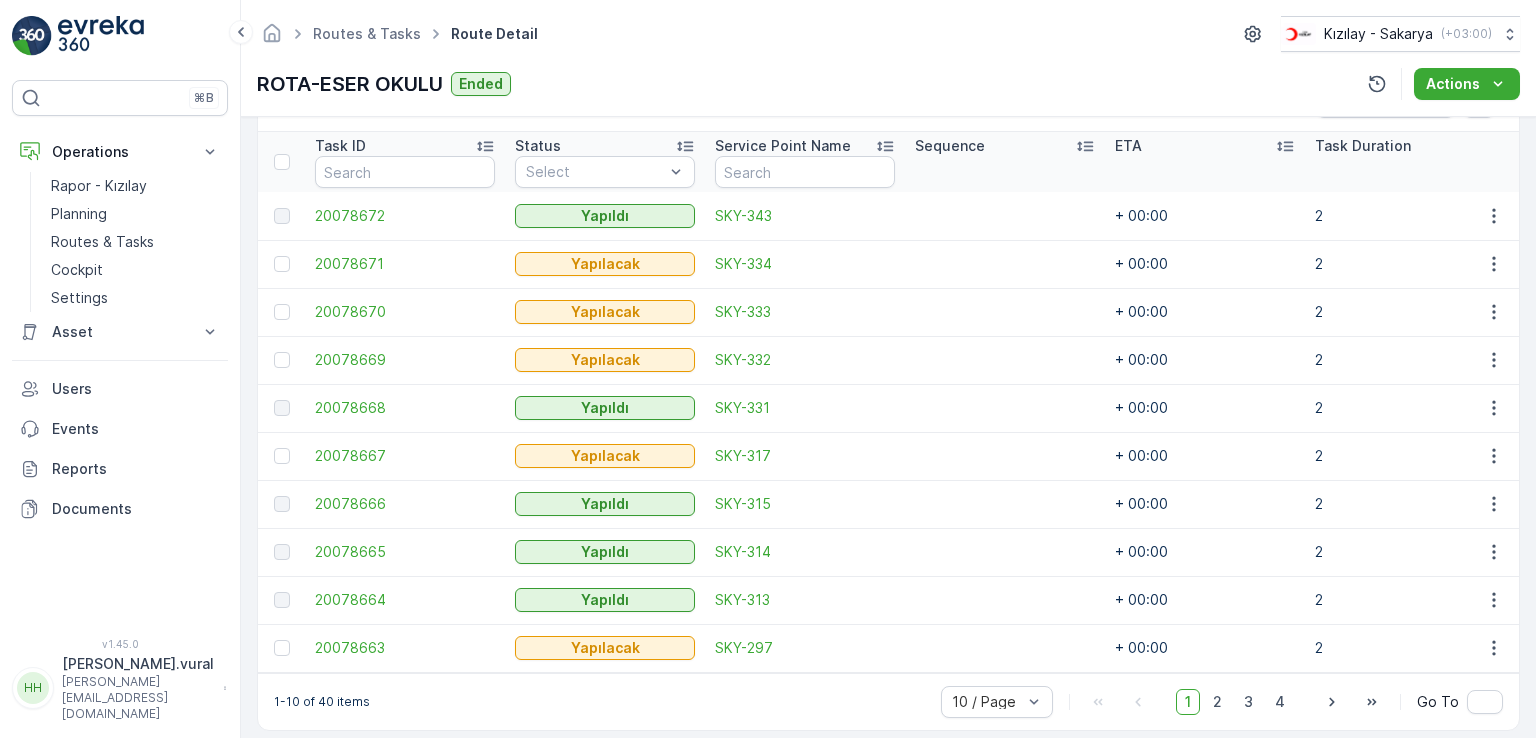 scroll, scrollTop: 556, scrollLeft: 0, axis: vertical 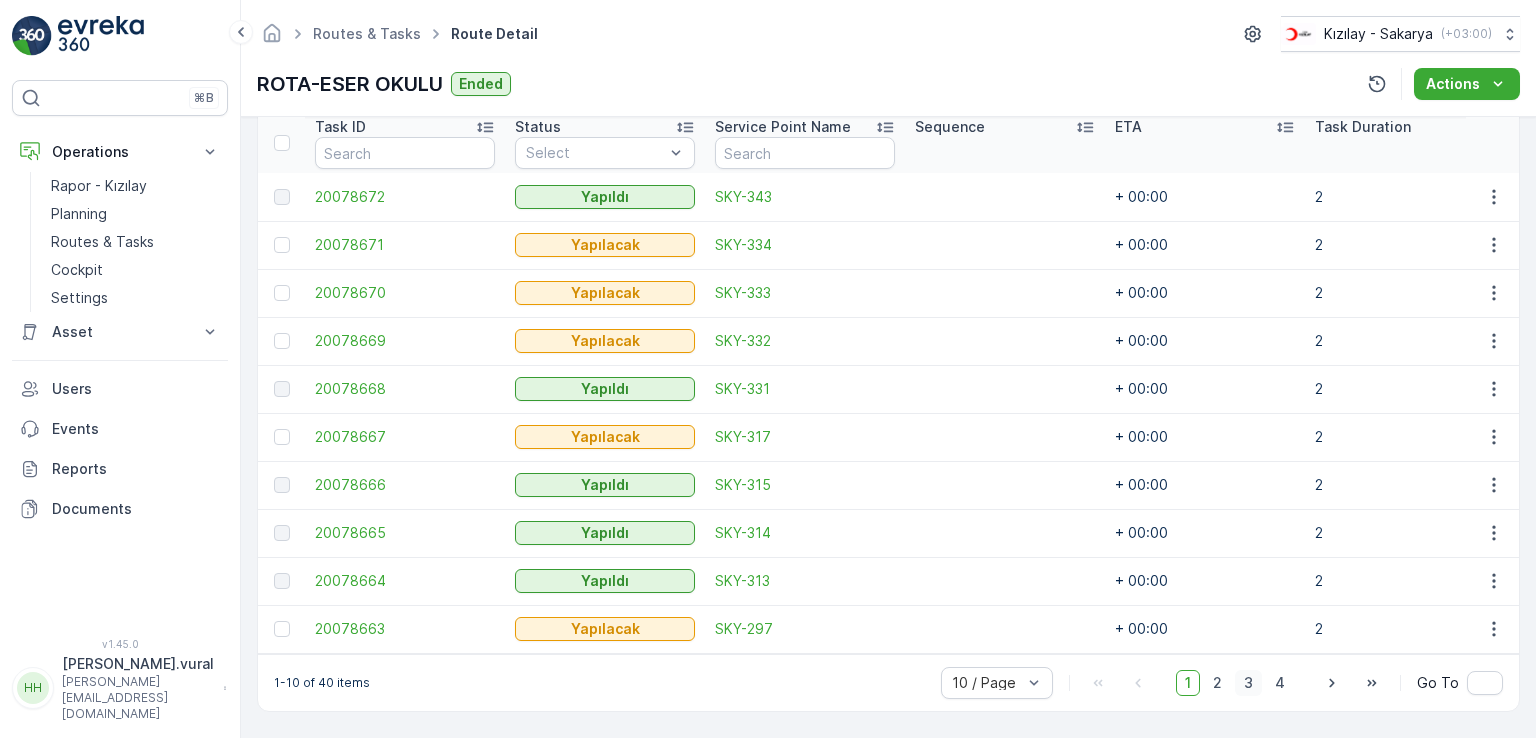 click on "3" at bounding box center (1248, 683) 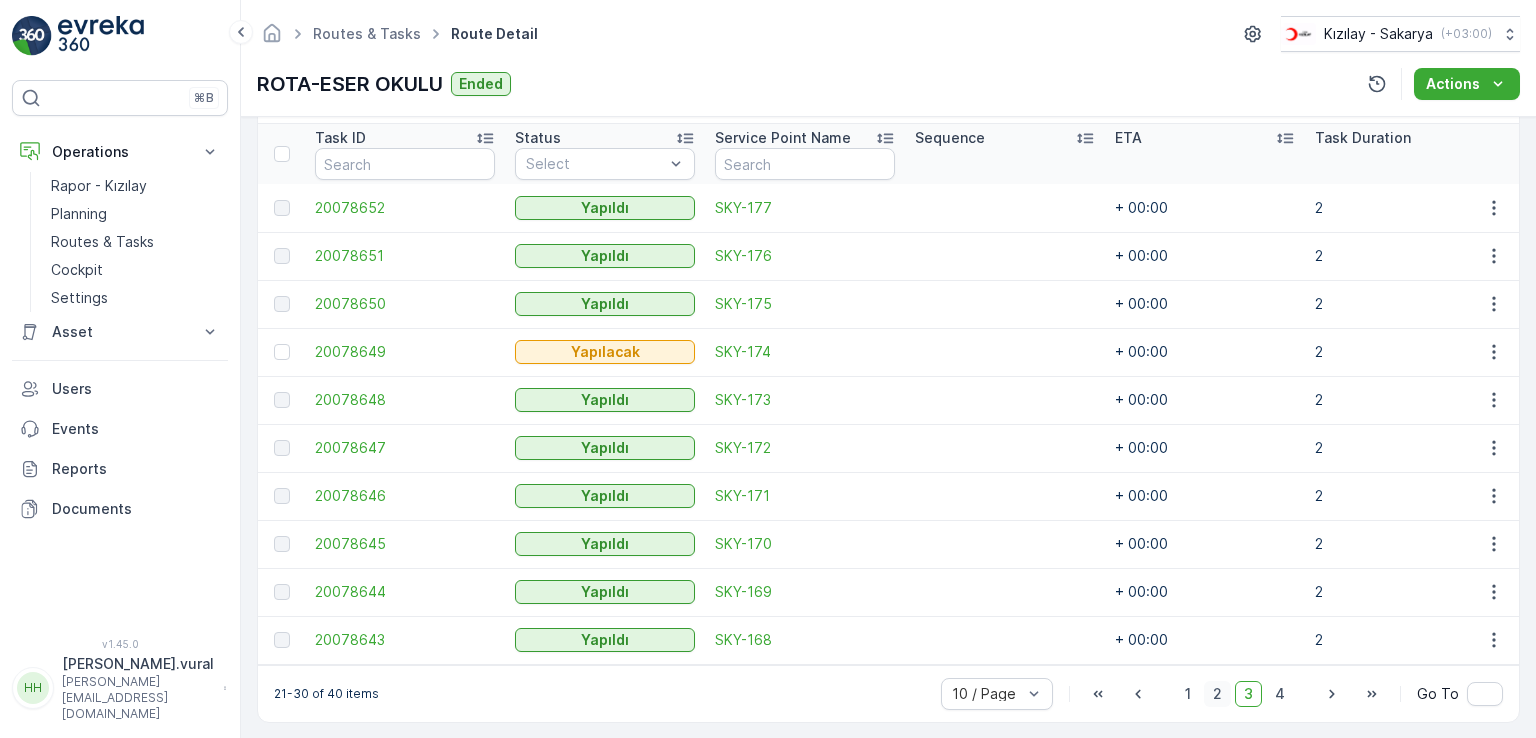 scroll, scrollTop: 556, scrollLeft: 0, axis: vertical 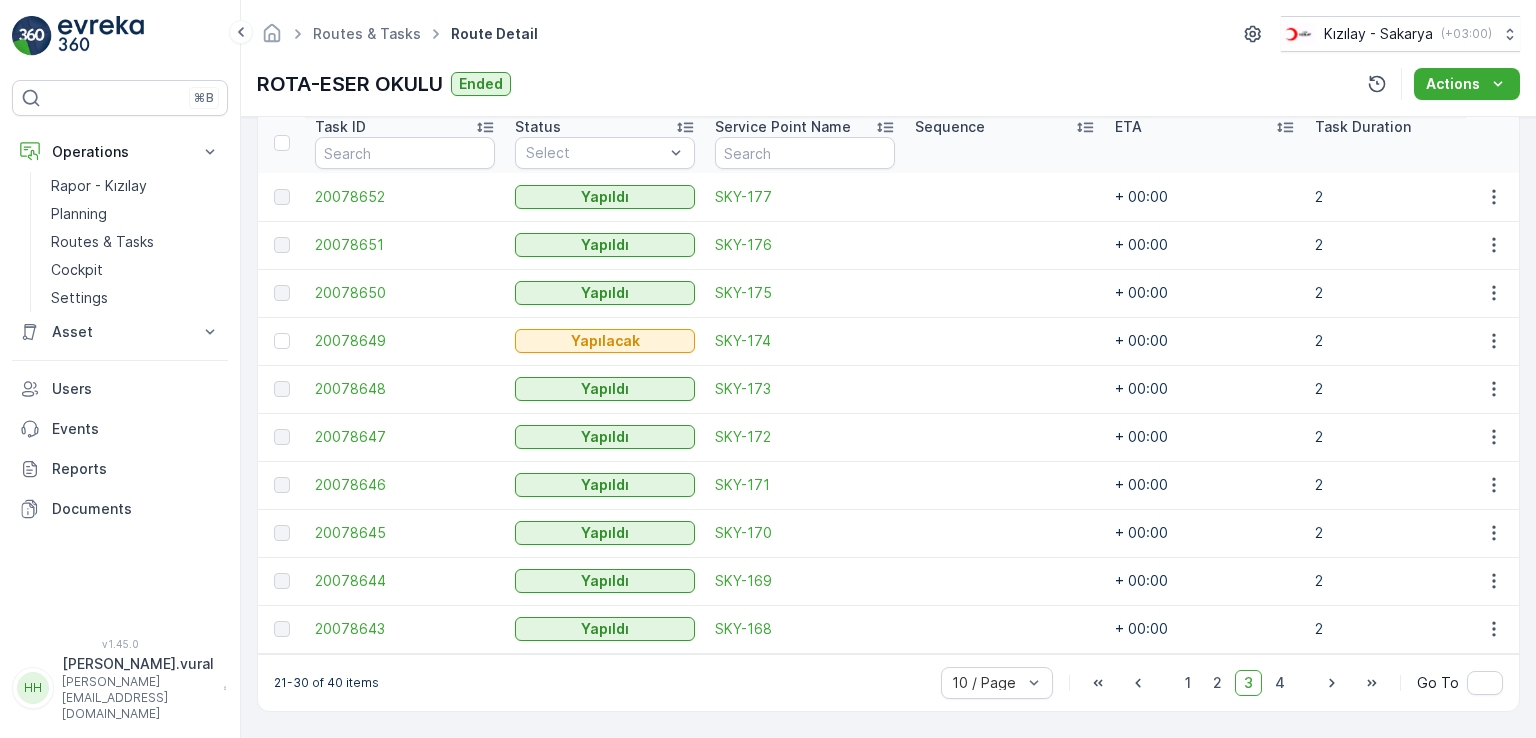 click on "1 2 3 4" at bounding box center [1235, 683] 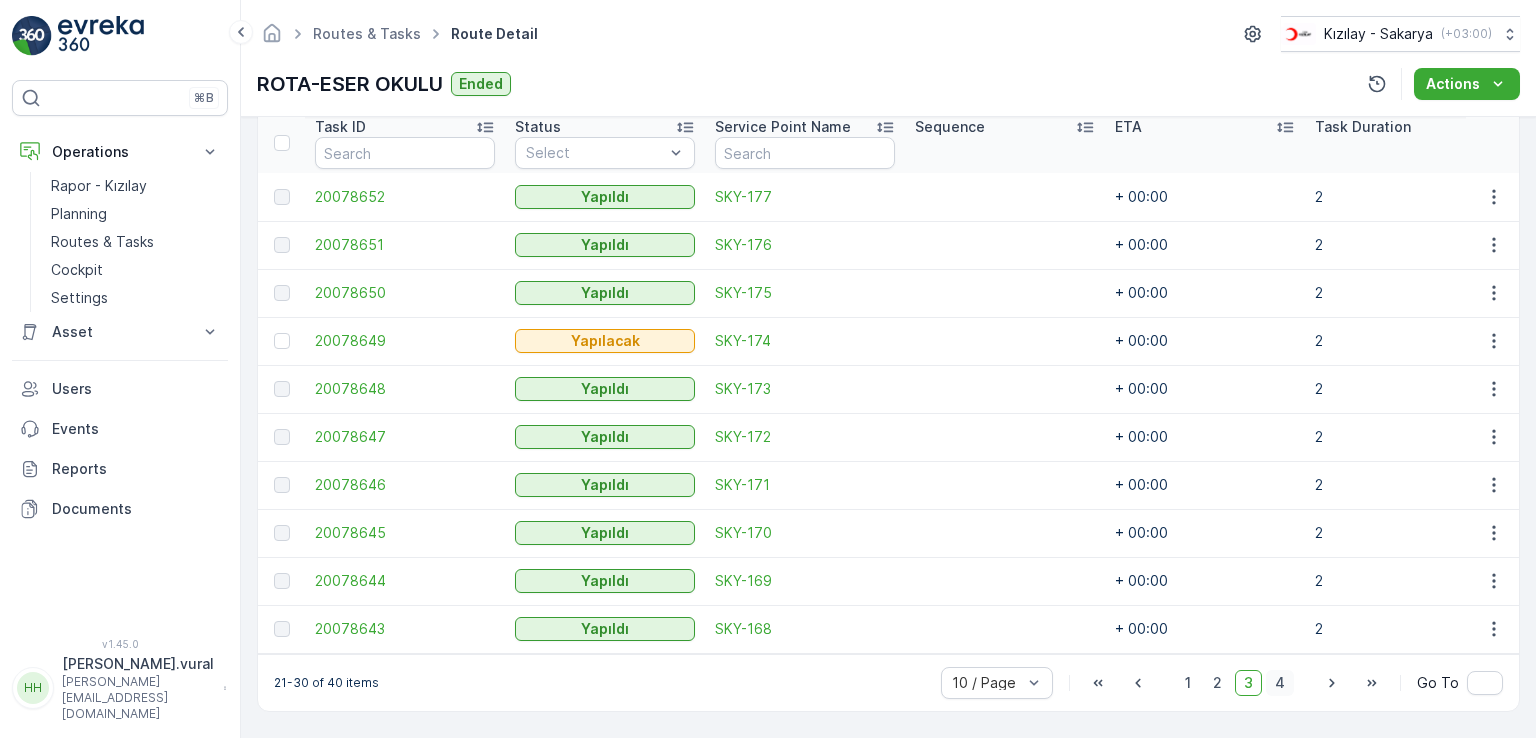 click on "4" at bounding box center (1280, 683) 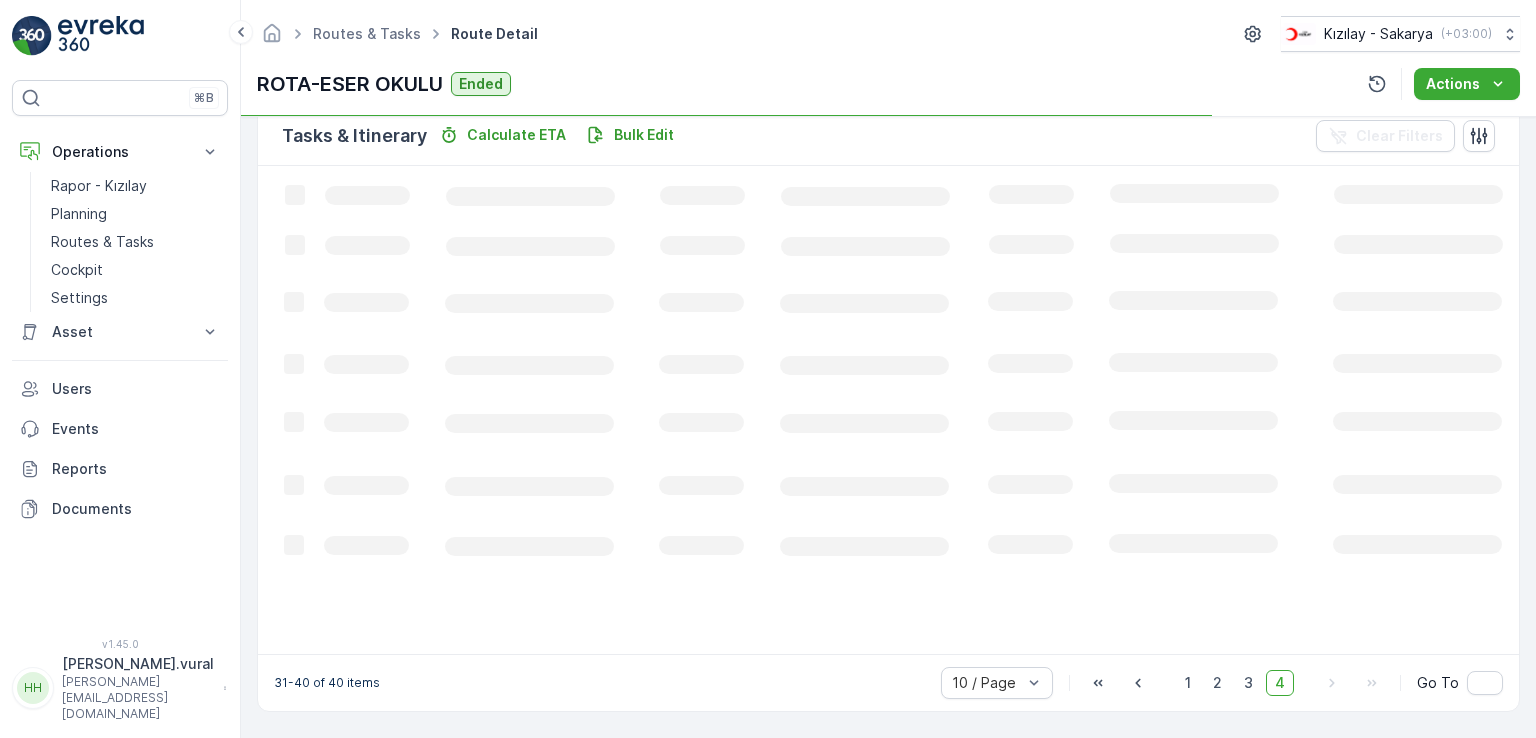 scroll, scrollTop: 495, scrollLeft: 0, axis: vertical 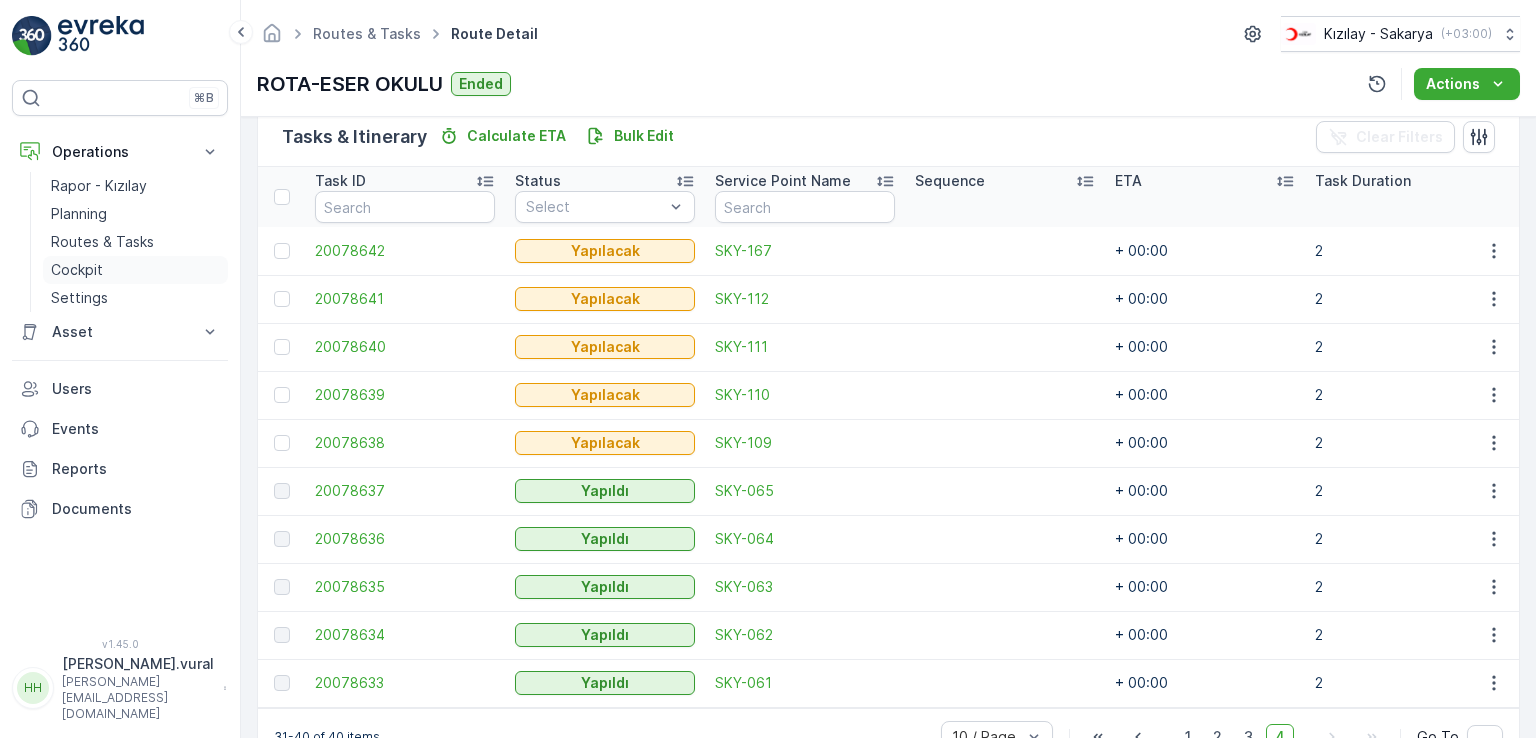 click on "Cockpit" at bounding box center (135, 270) 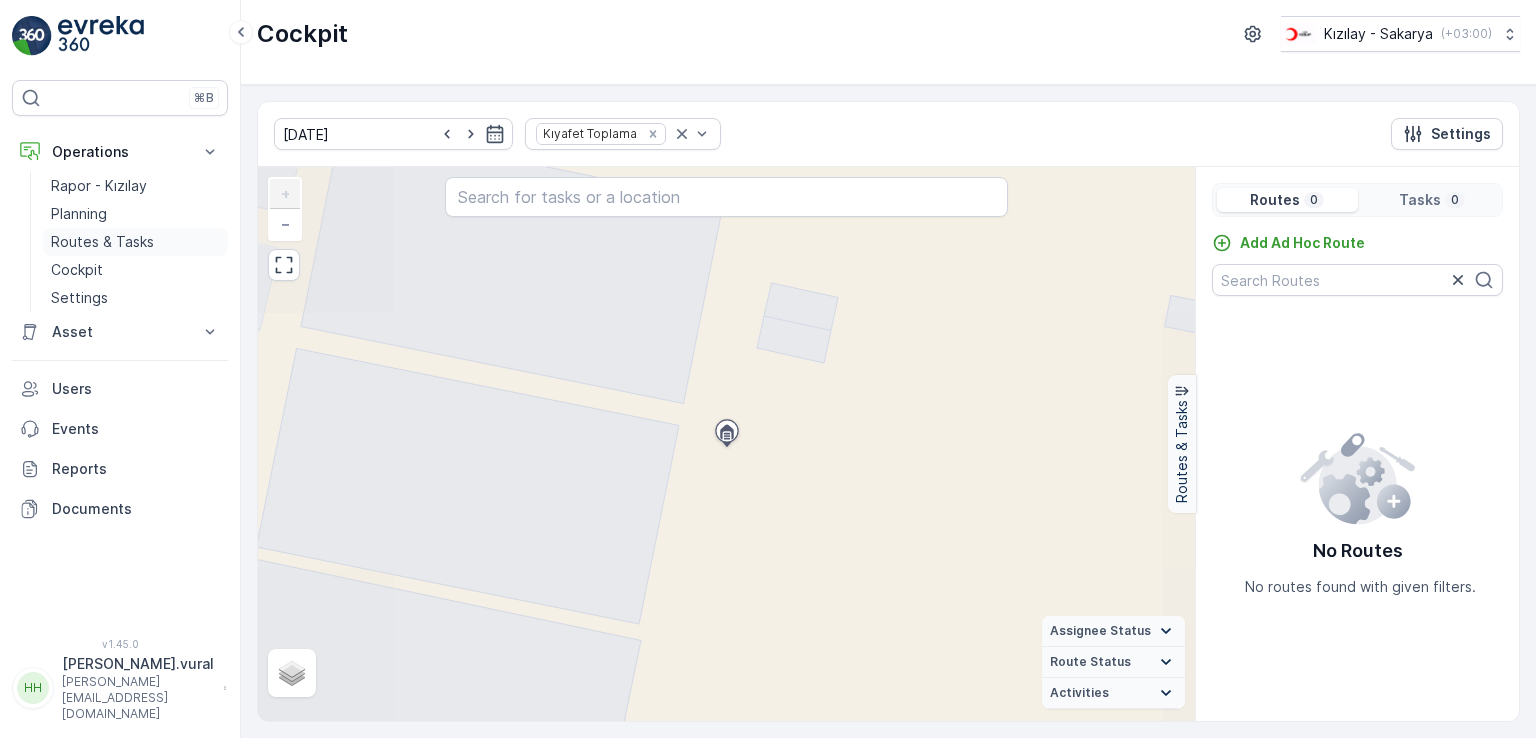 click on "Routes & Tasks" at bounding box center (135, 242) 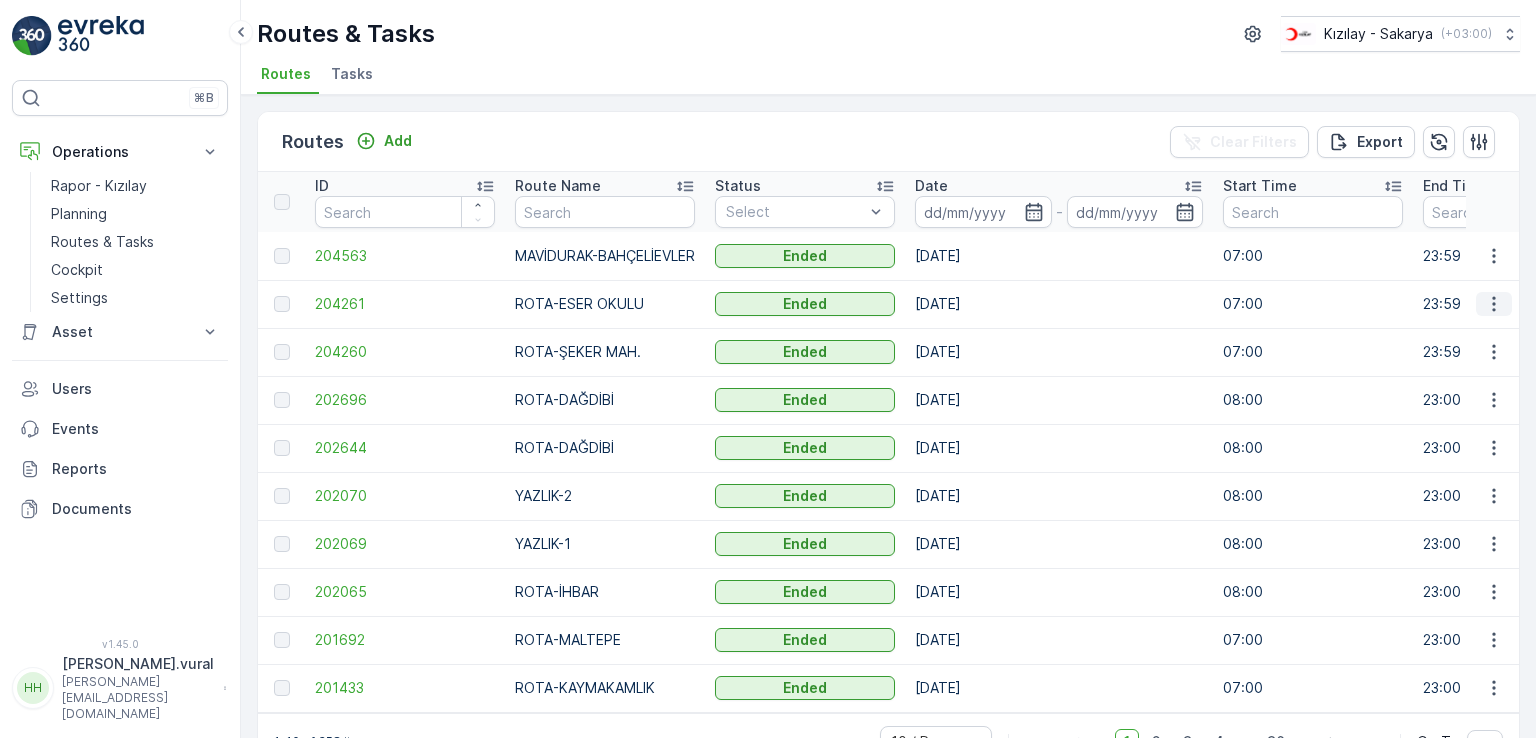 click 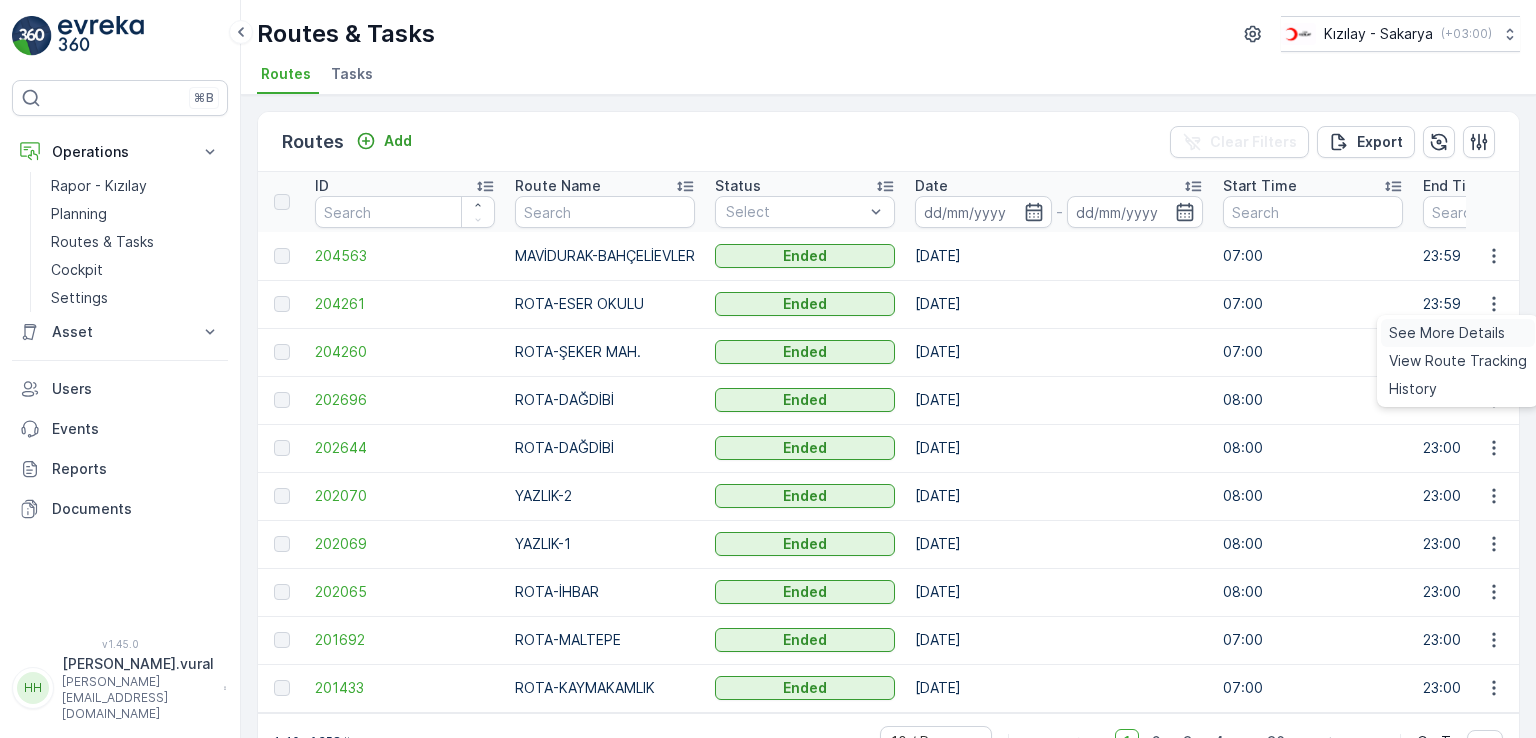 click on "See More Details" at bounding box center (1458, 333) 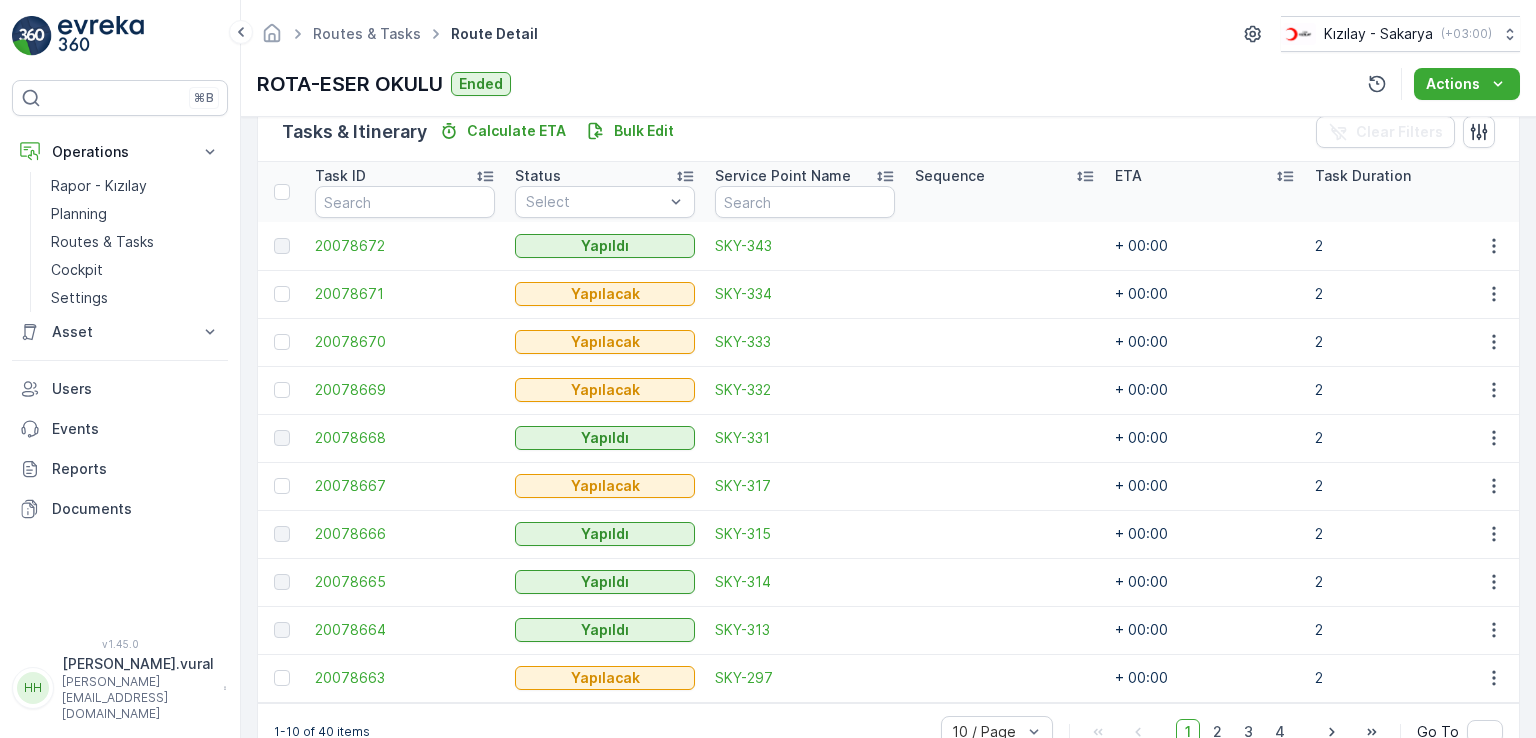 scroll, scrollTop: 556, scrollLeft: 0, axis: vertical 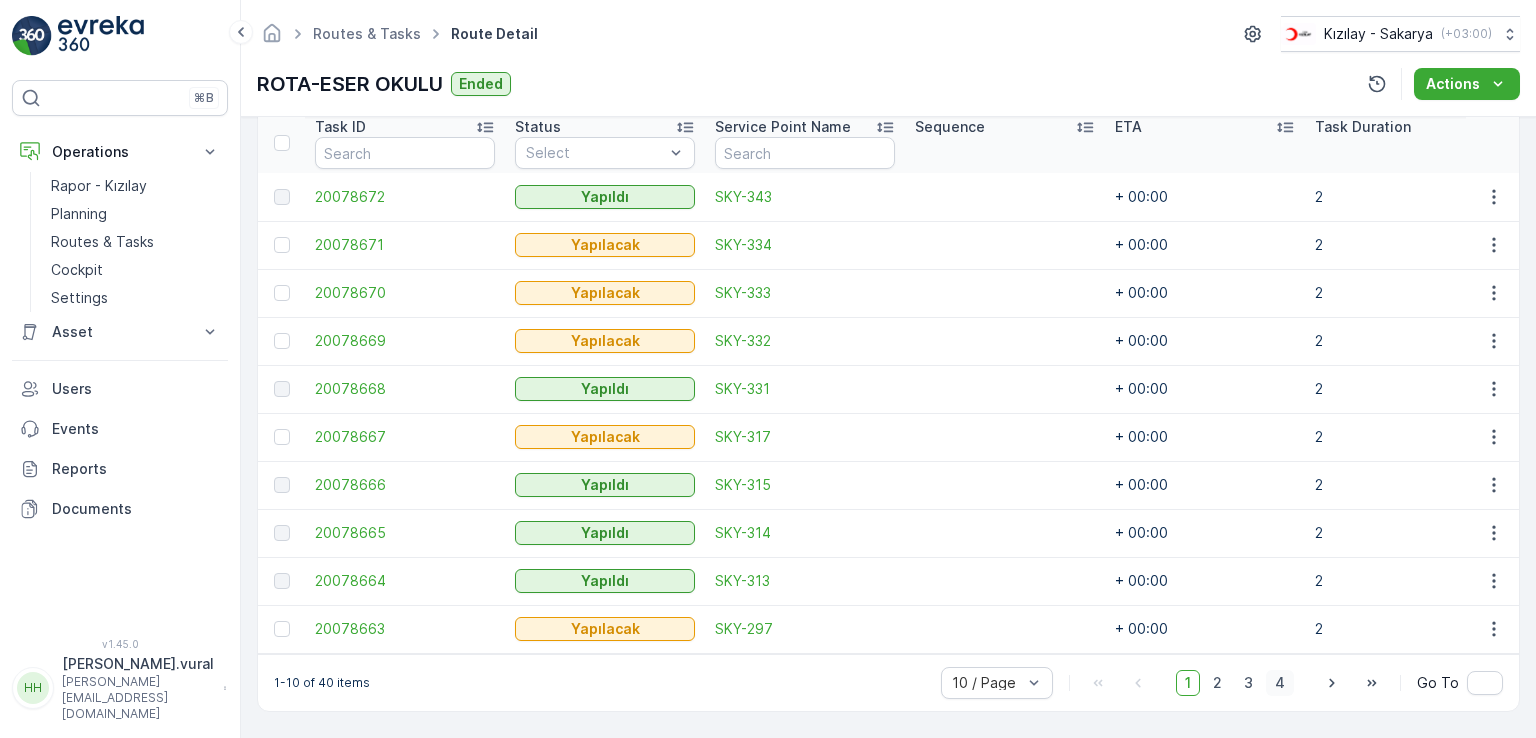 click on "4" at bounding box center [1280, 683] 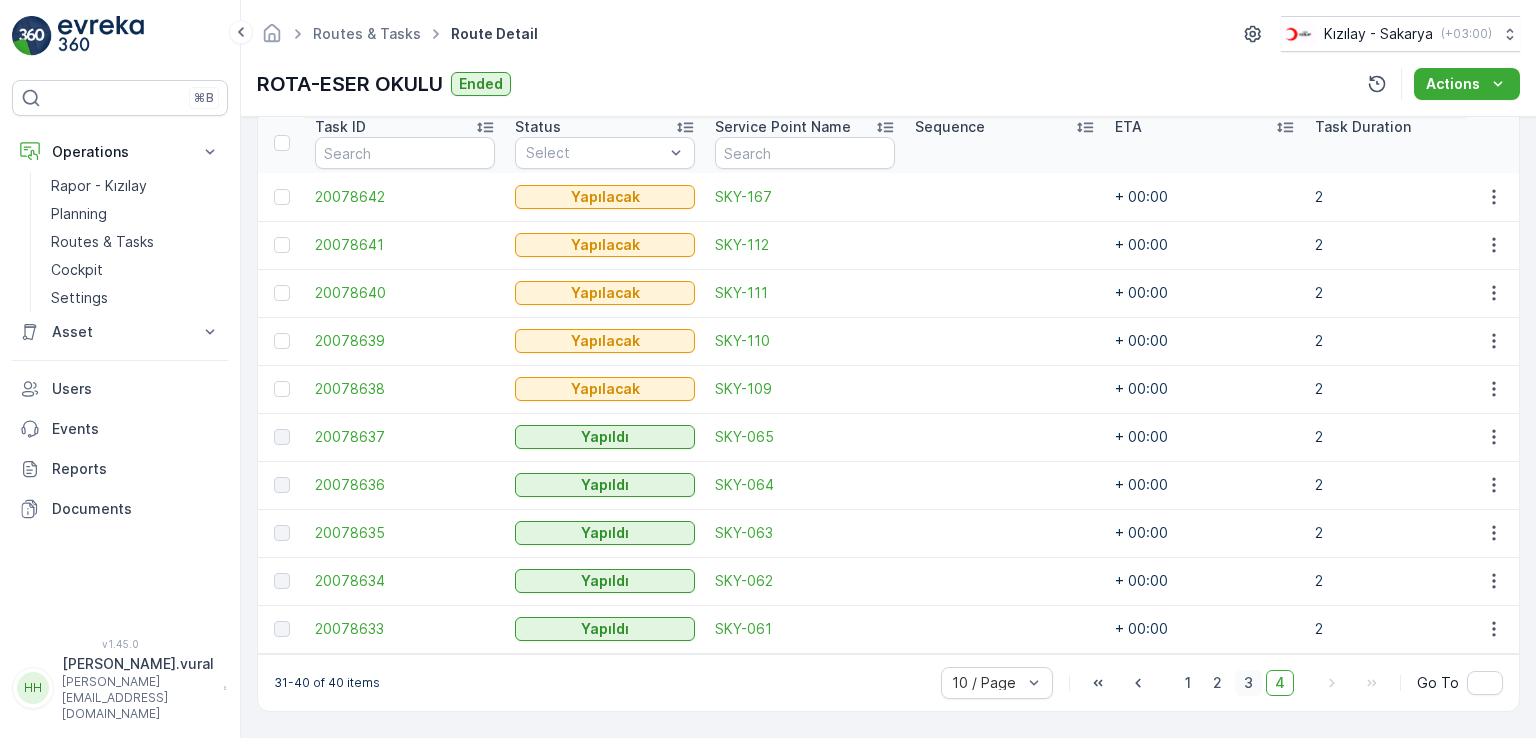 click on "3" at bounding box center (1248, 683) 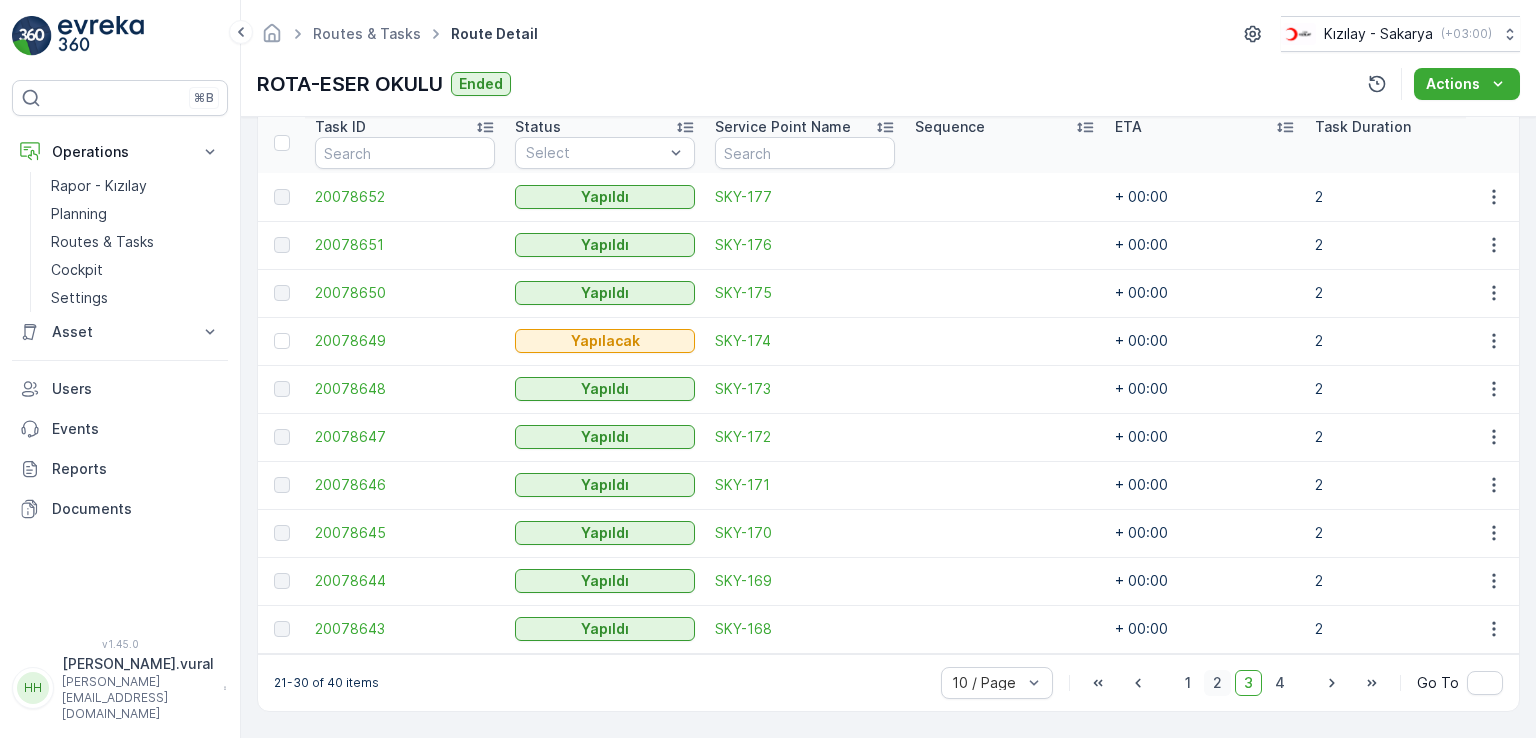 click on "2" at bounding box center (1217, 683) 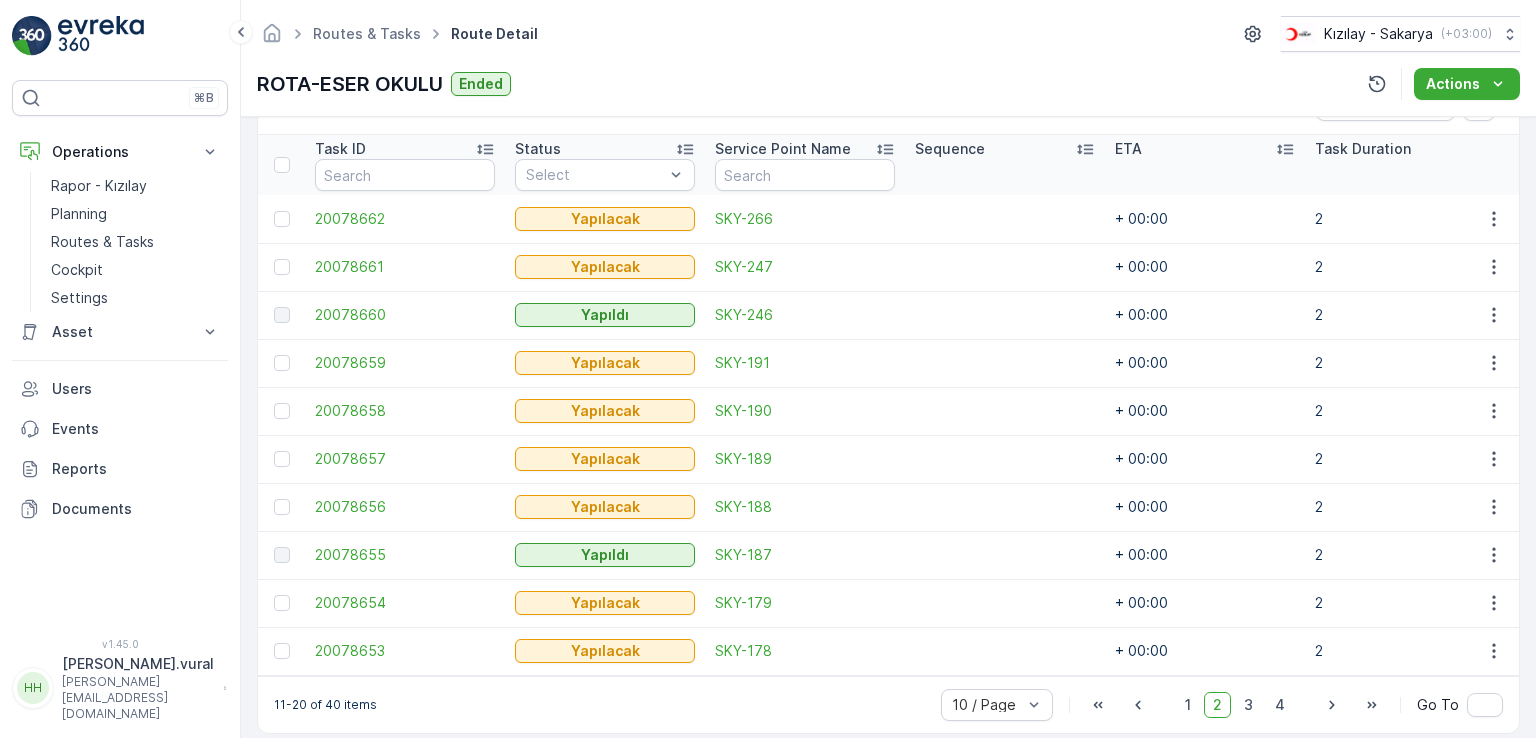 scroll, scrollTop: 556, scrollLeft: 0, axis: vertical 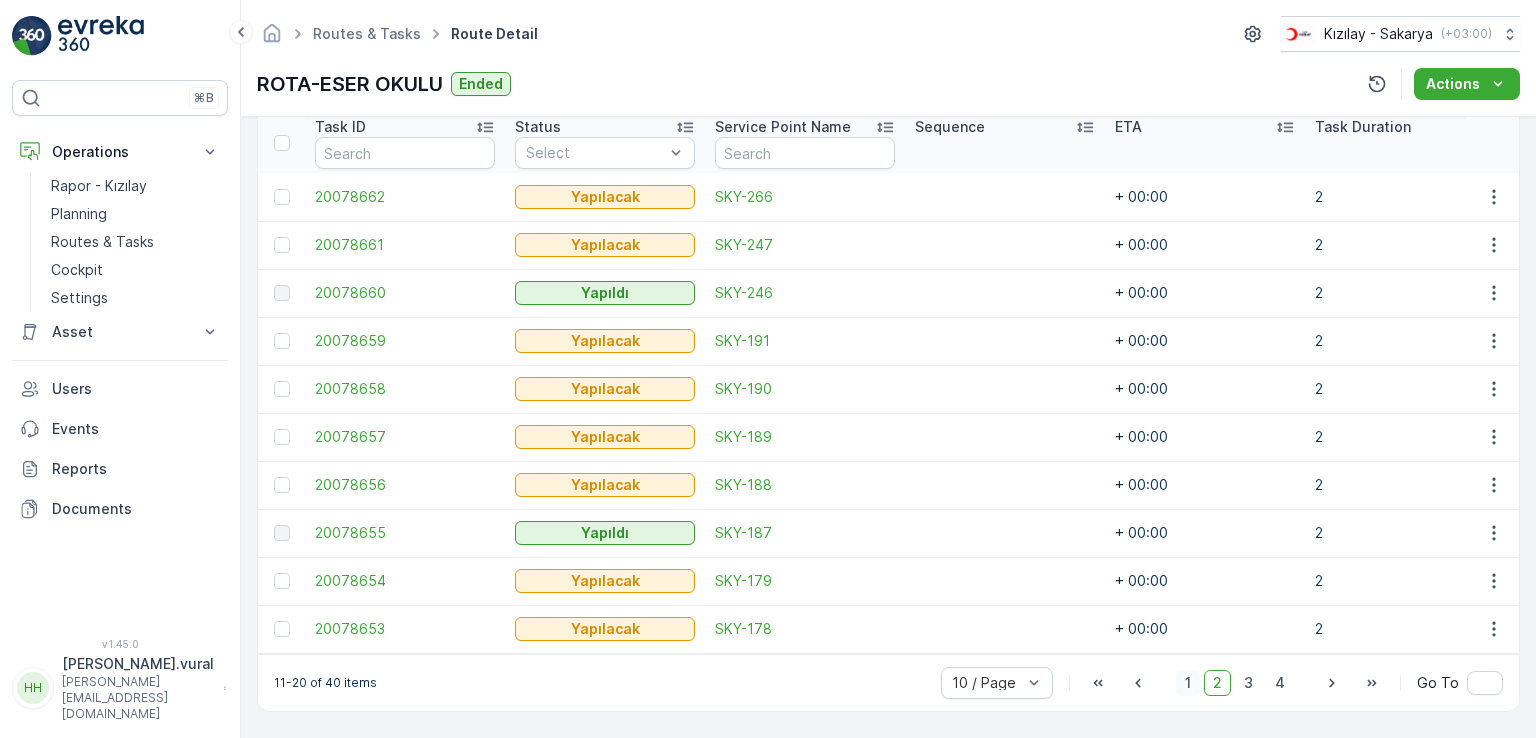 click on "1" at bounding box center (1188, 683) 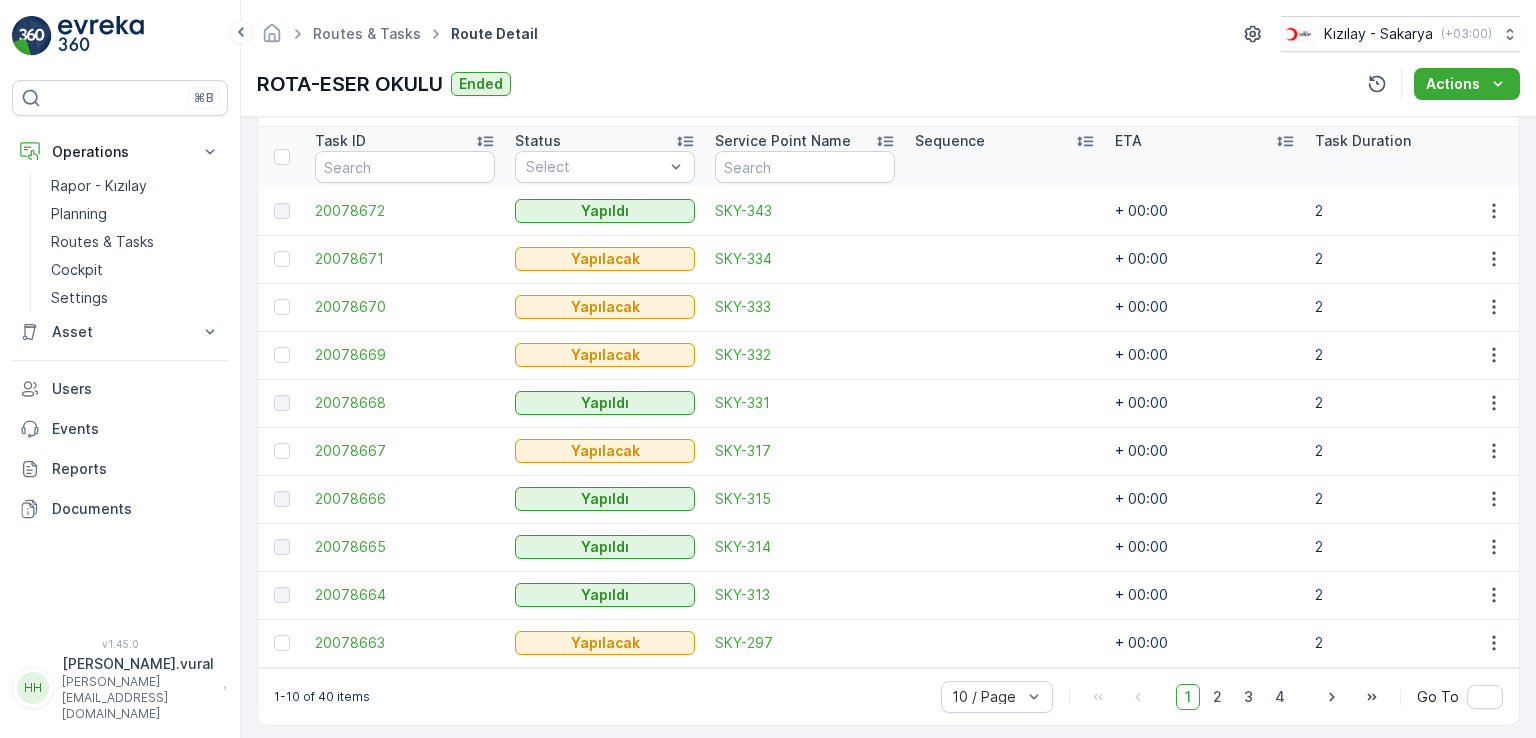 scroll, scrollTop: 556, scrollLeft: 0, axis: vertical 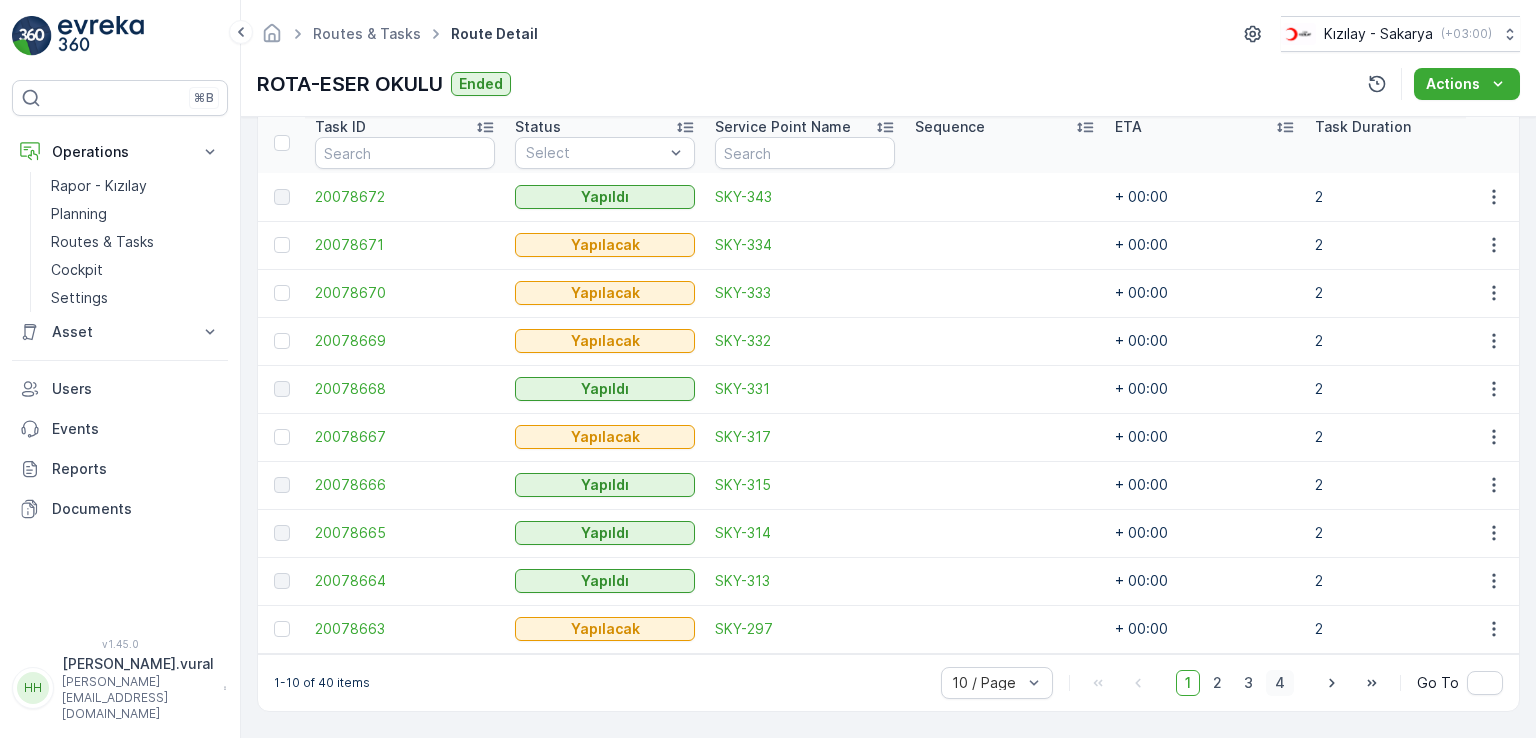 click on "4" at bounding box center [1280, 683] 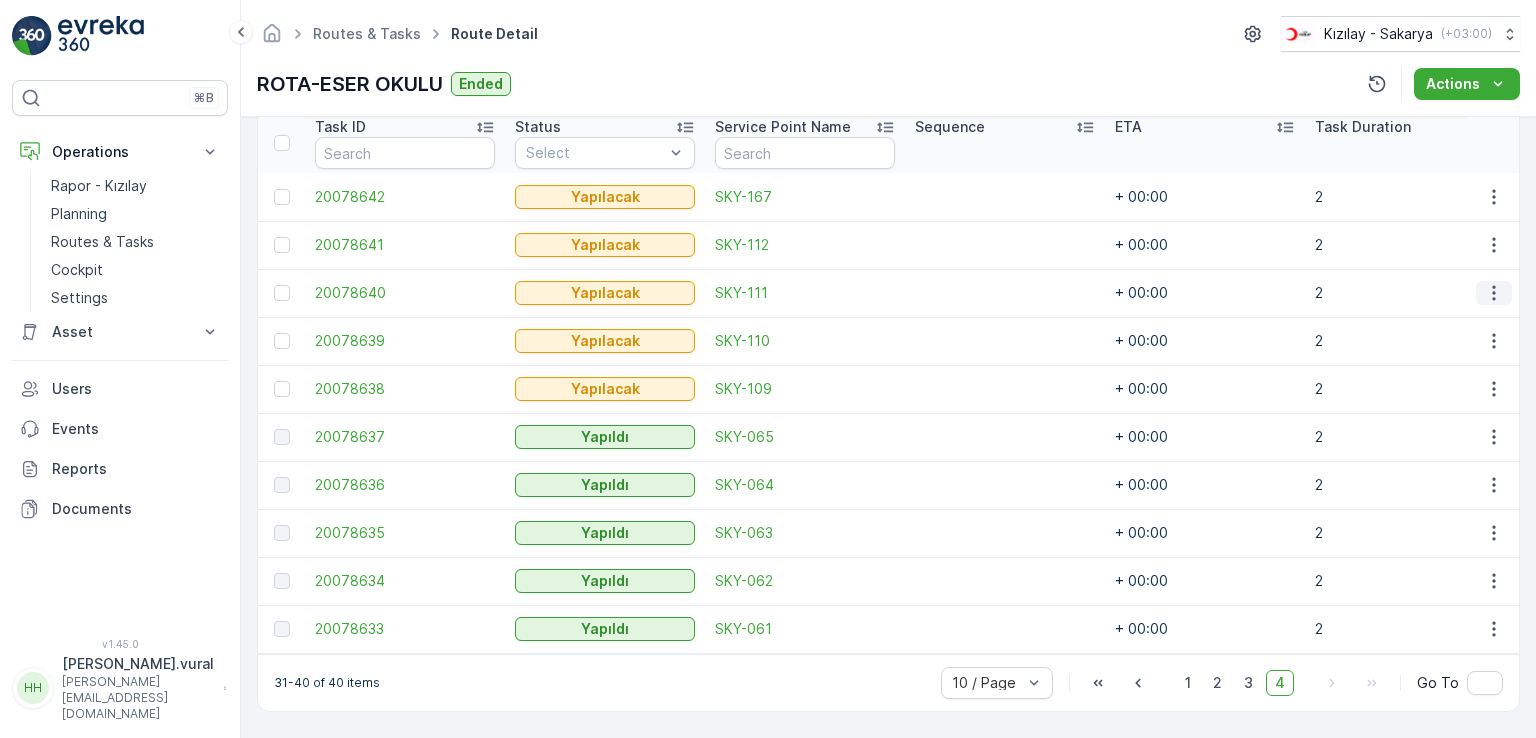 click 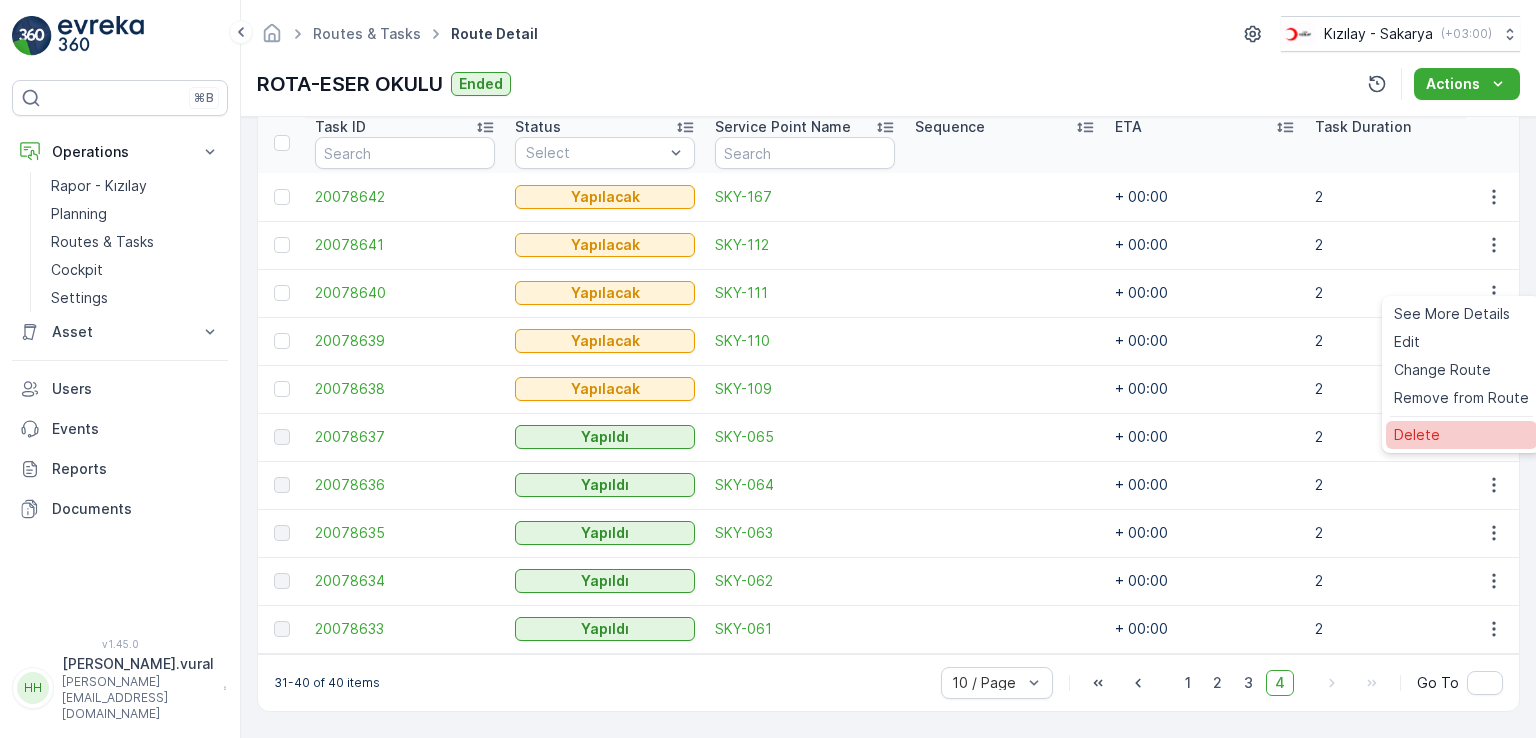 click on "Delete" at bounding box center [1417, 435] 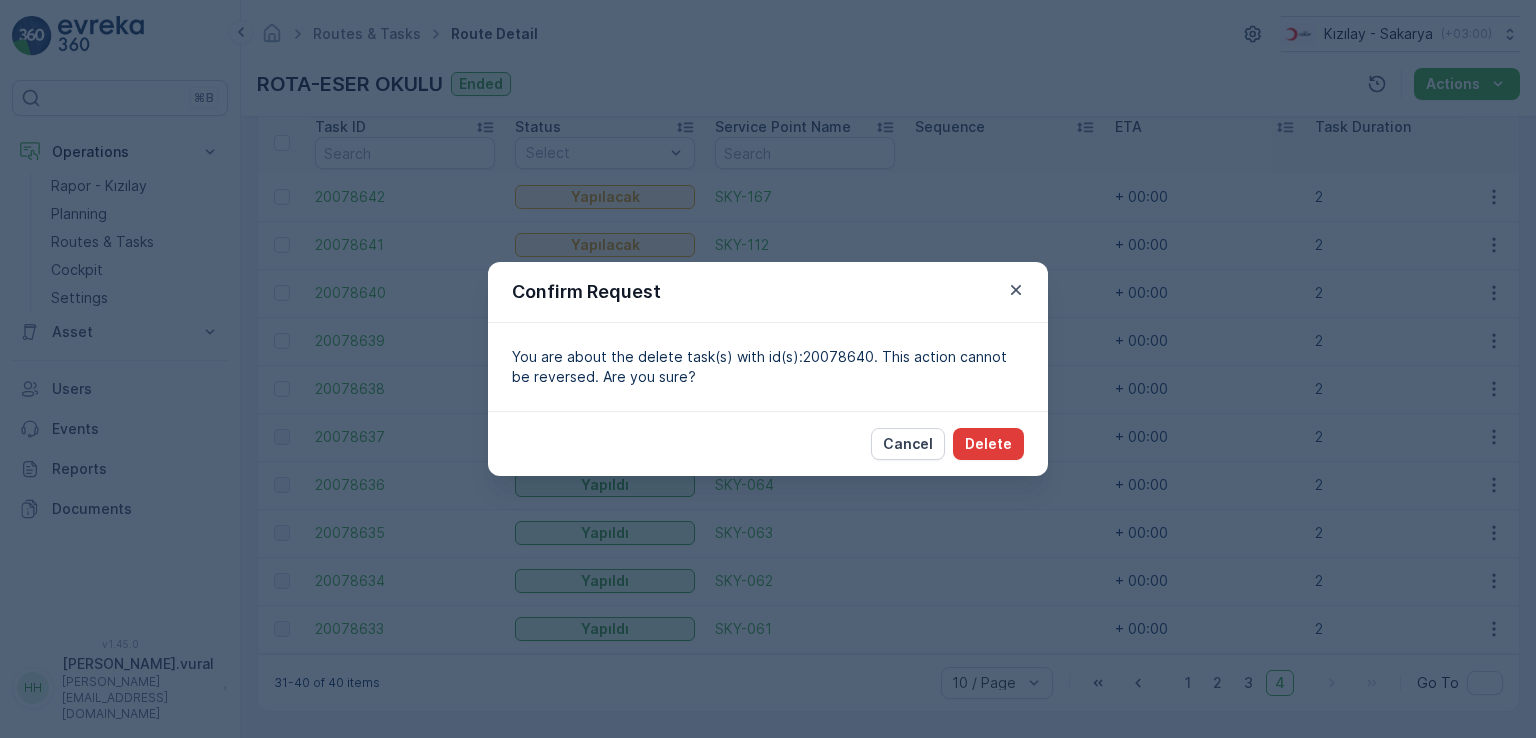 click on "Delete" at bounding box center [988, 444] 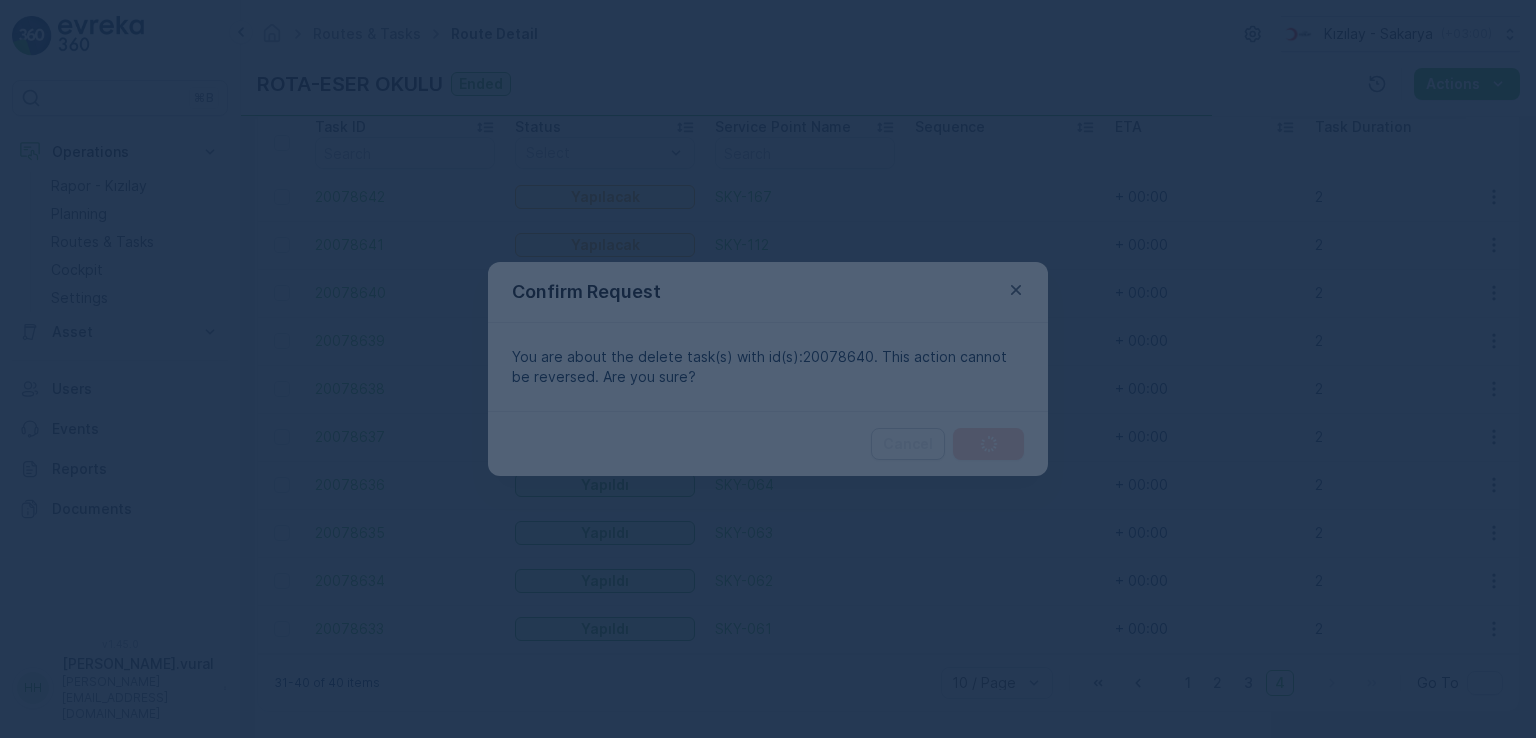 scroll, scrollTop: 495, scrollLeft: 0, axis: vertical 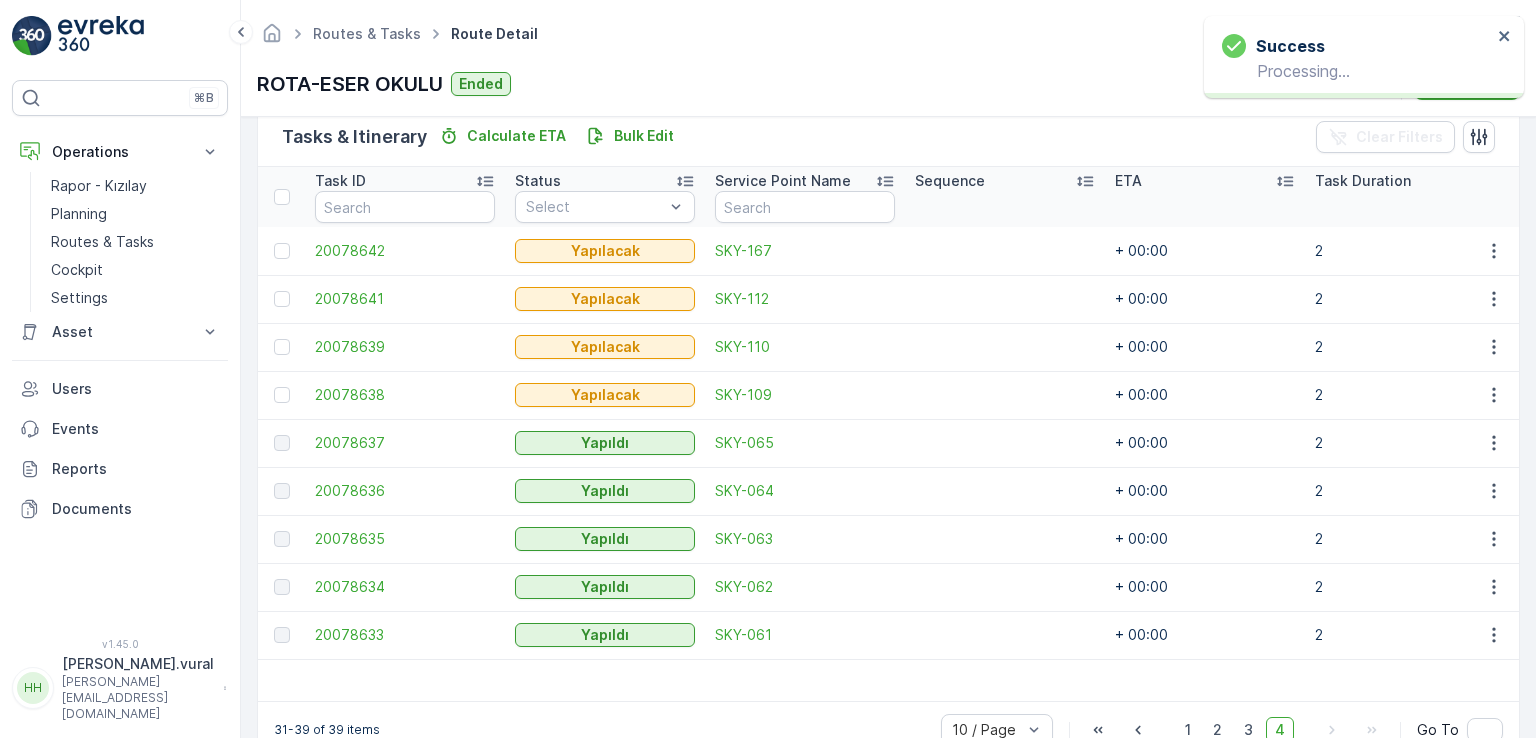 click at bounding box center (1493, 299) 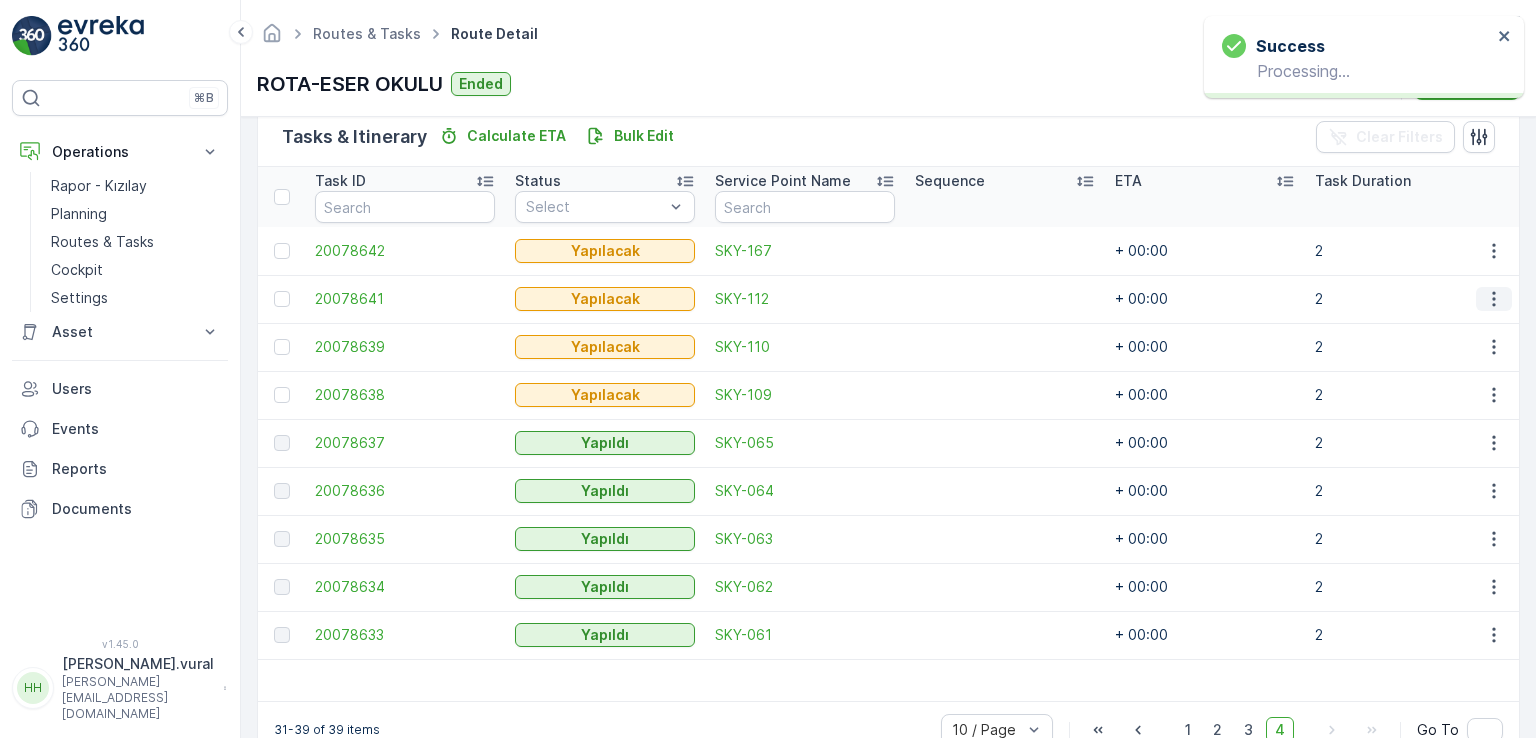 click at bounding box center (1494, 299) 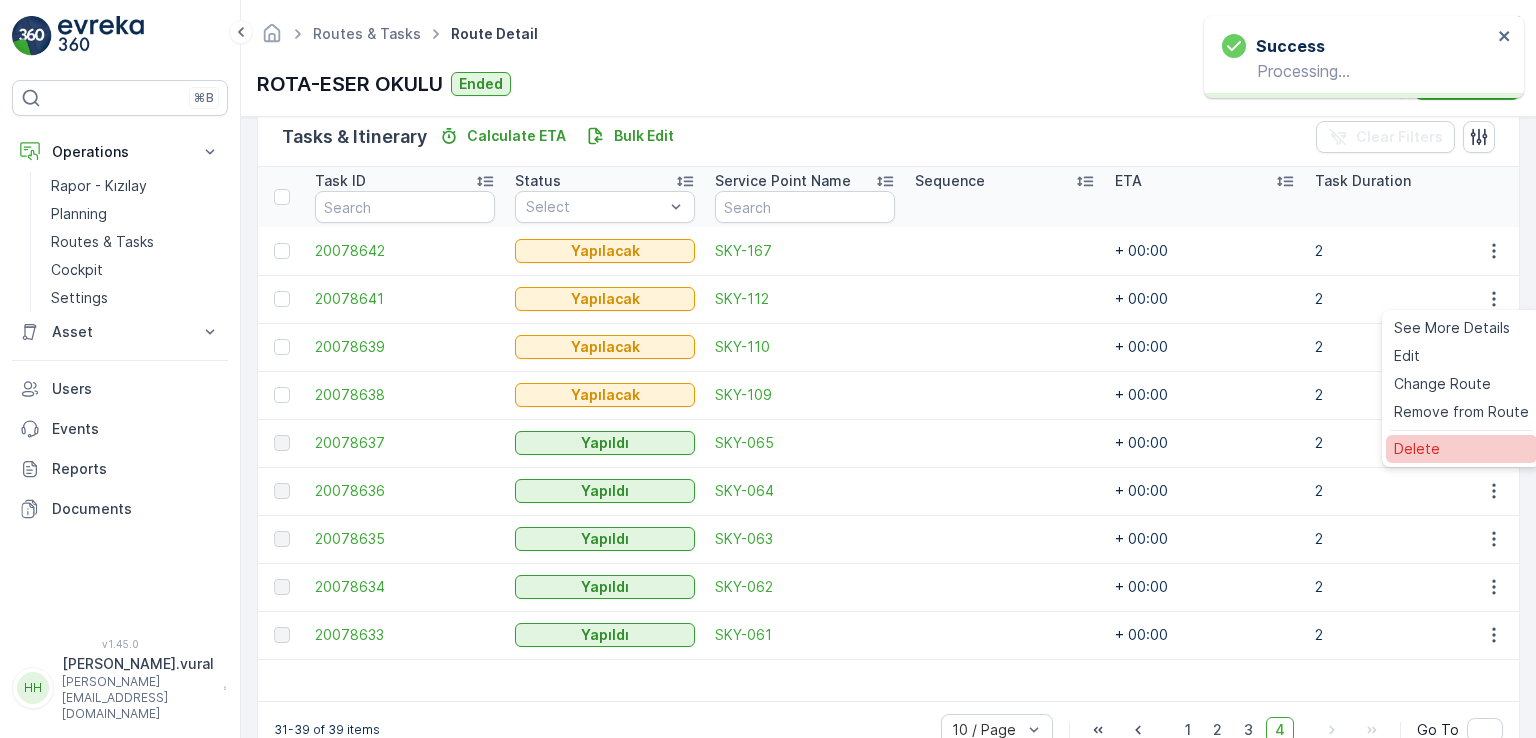 click on "Delete" at bounding box center (1417, 449) 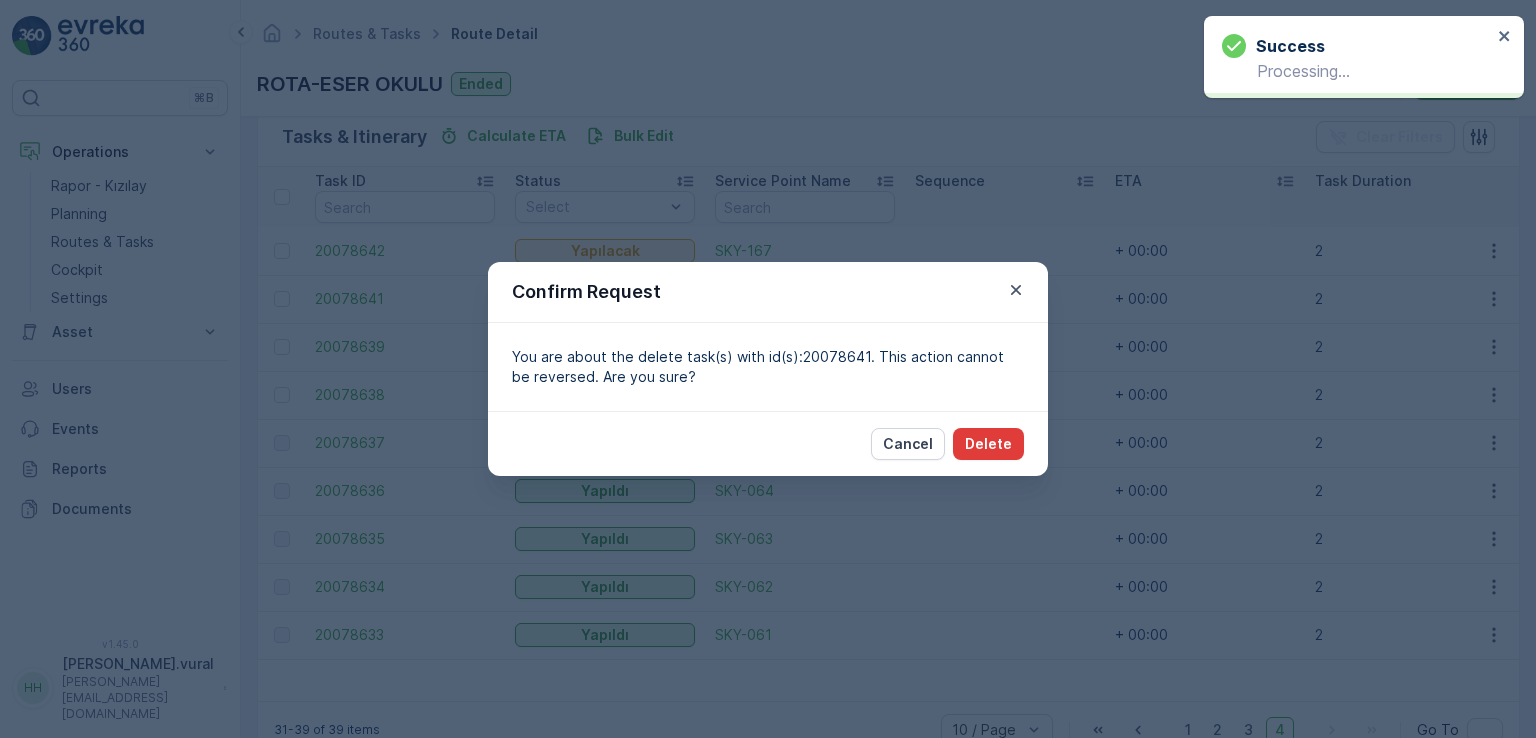 click on "Delete" at bounding box center (988, 444) 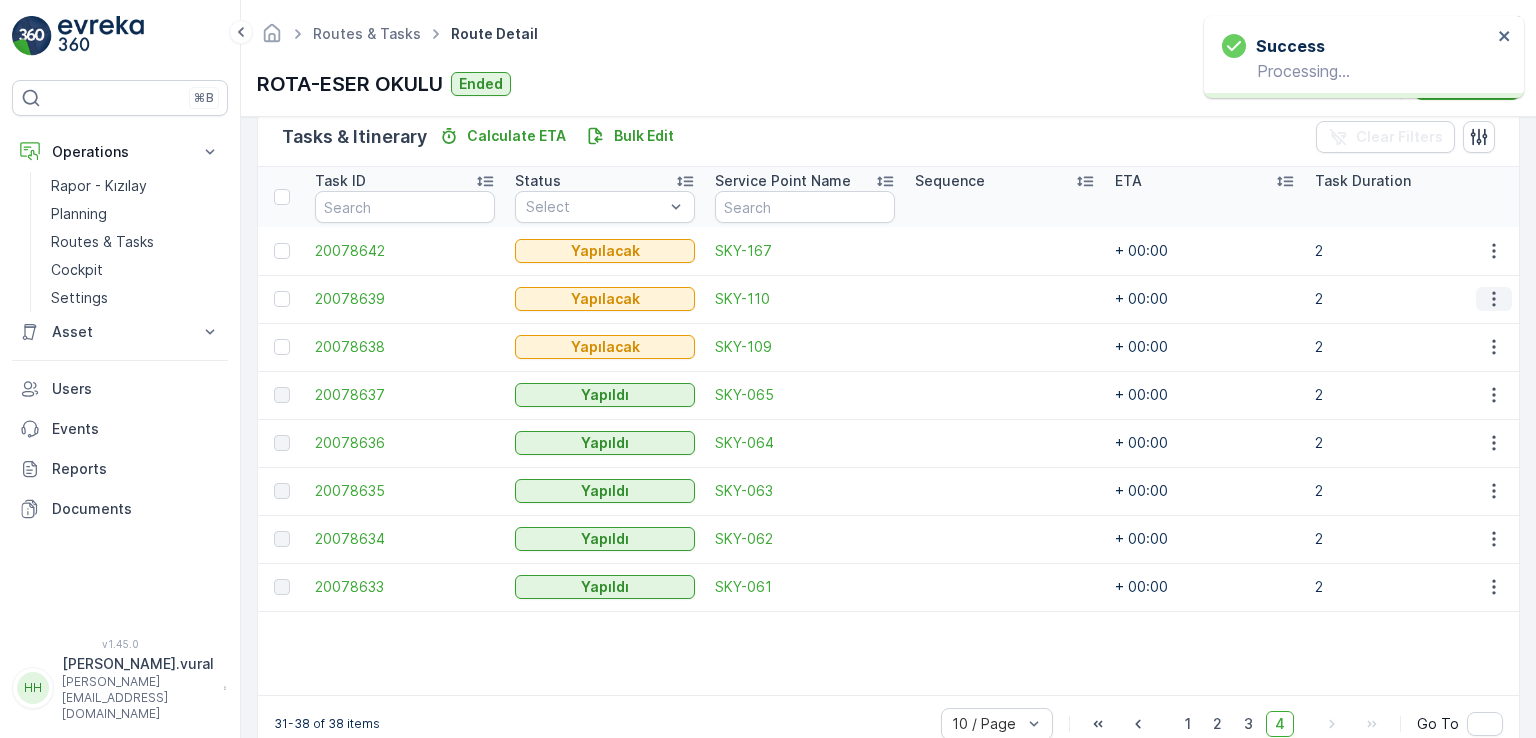 click 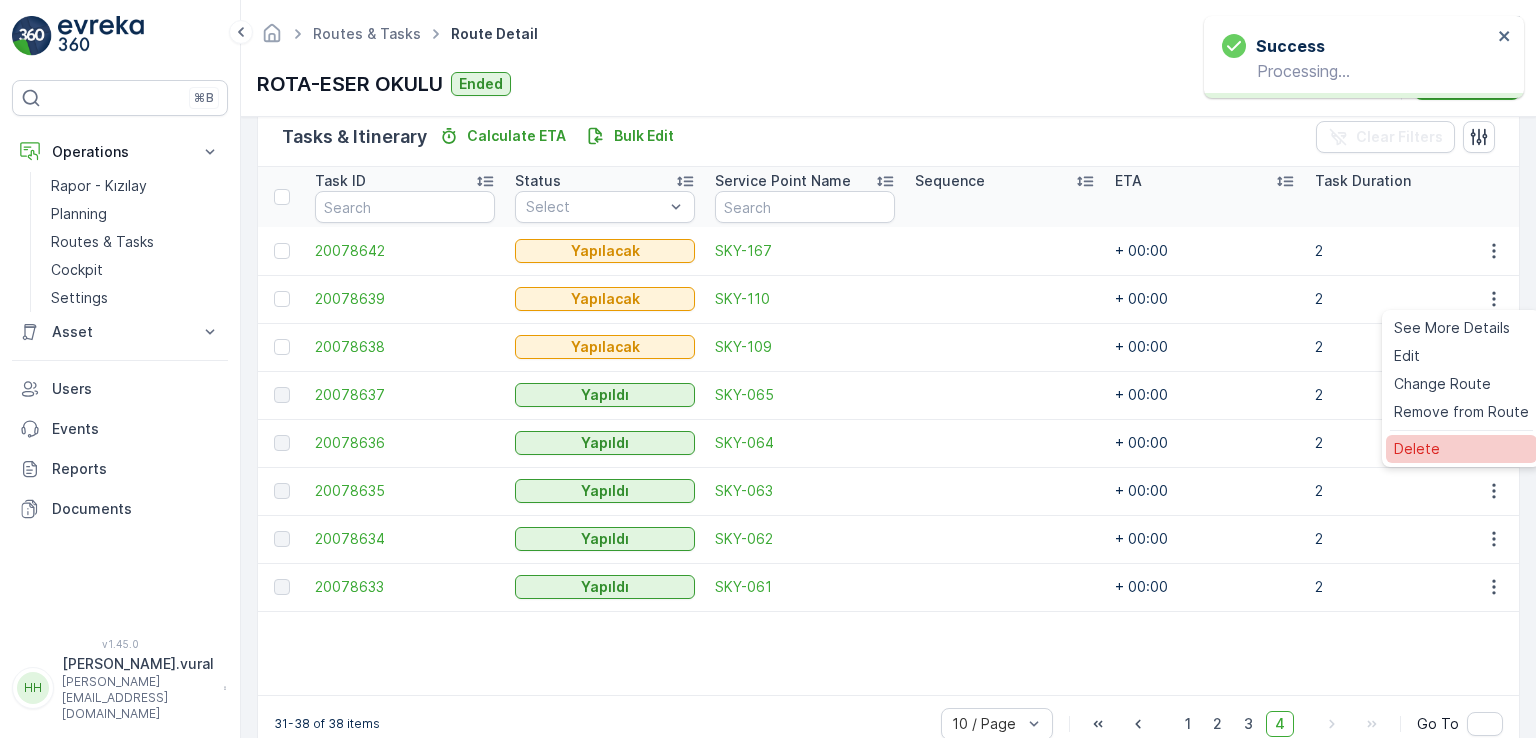 click on "Delete" at bounding box center [1417, 449] 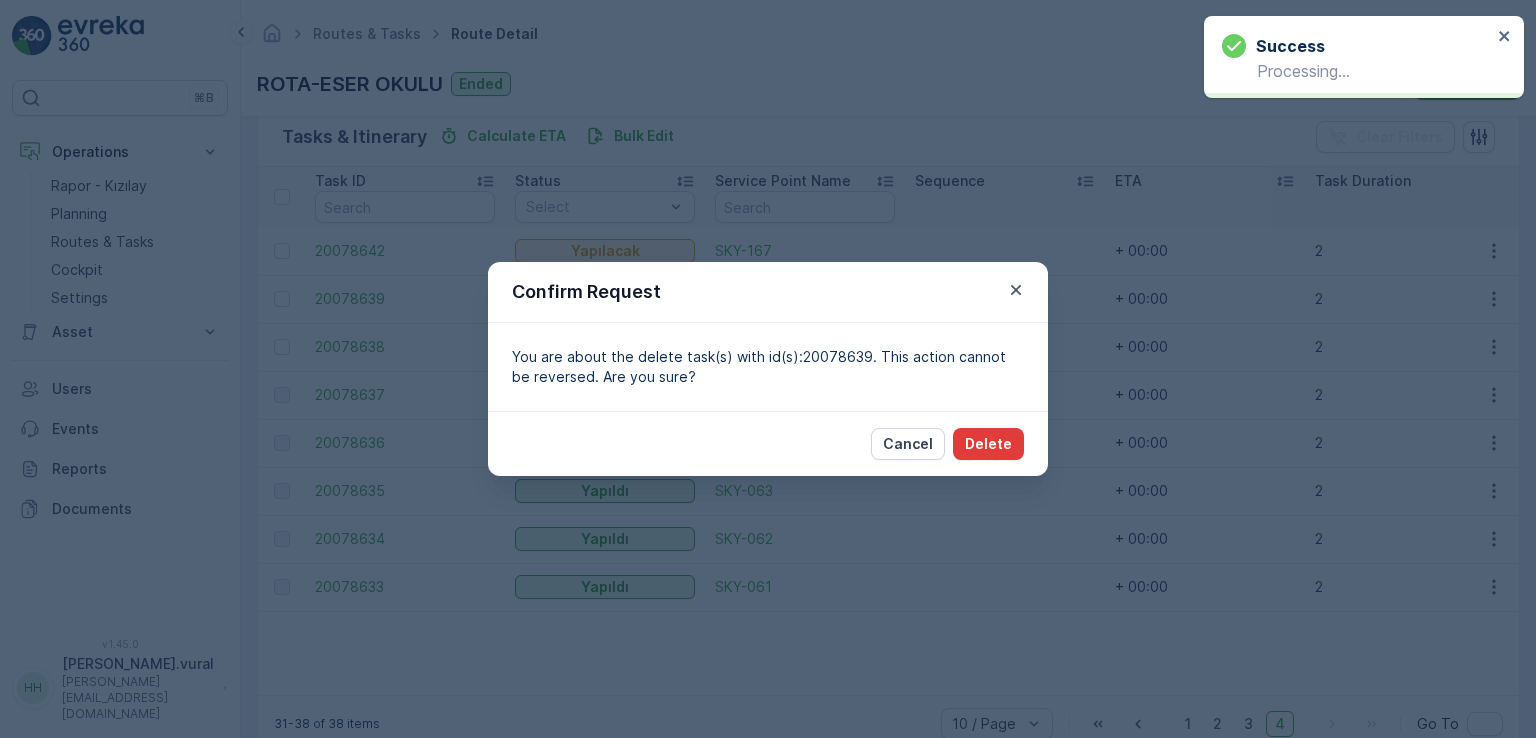 click on "Delete" at bounding box center (988, 444) 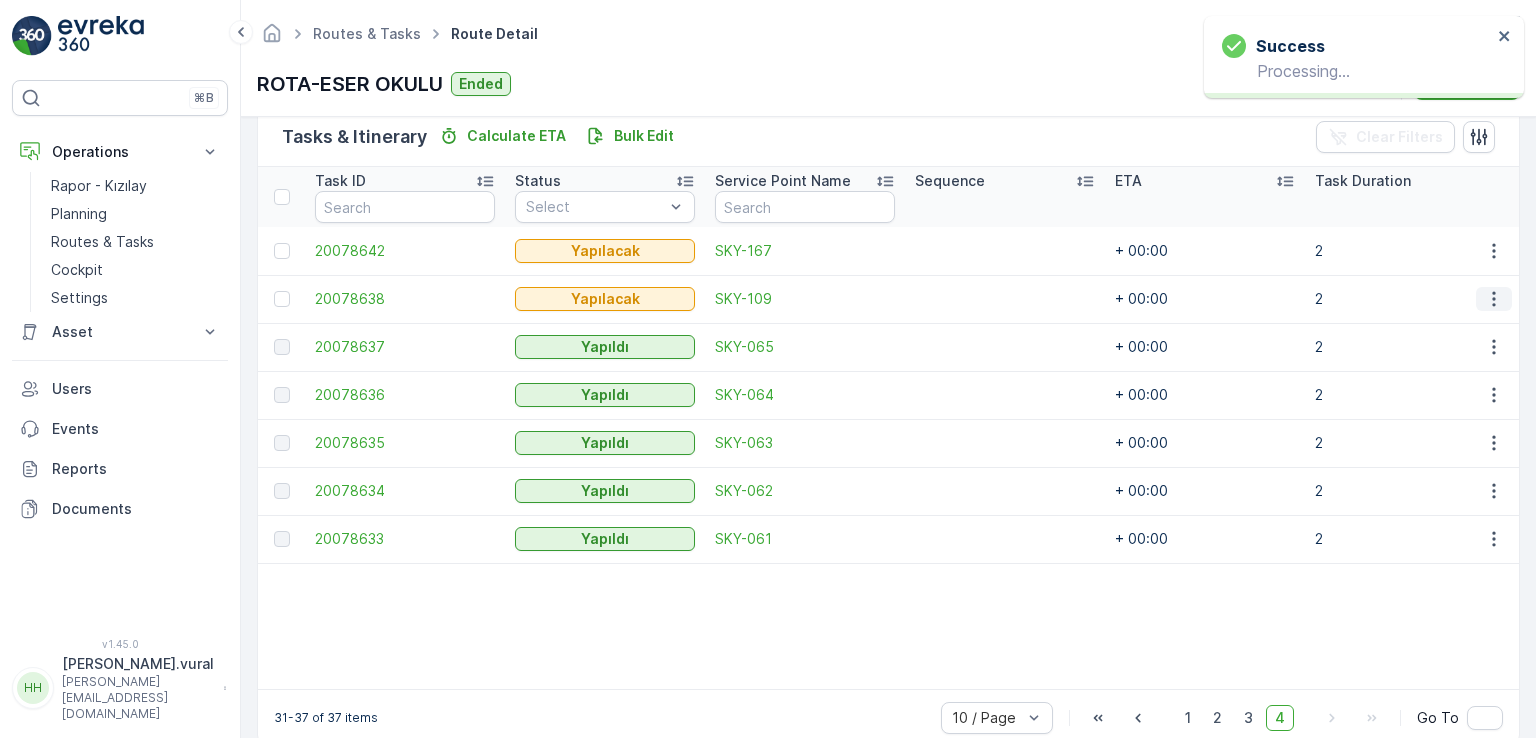 click at bounding box center (1494, 299) 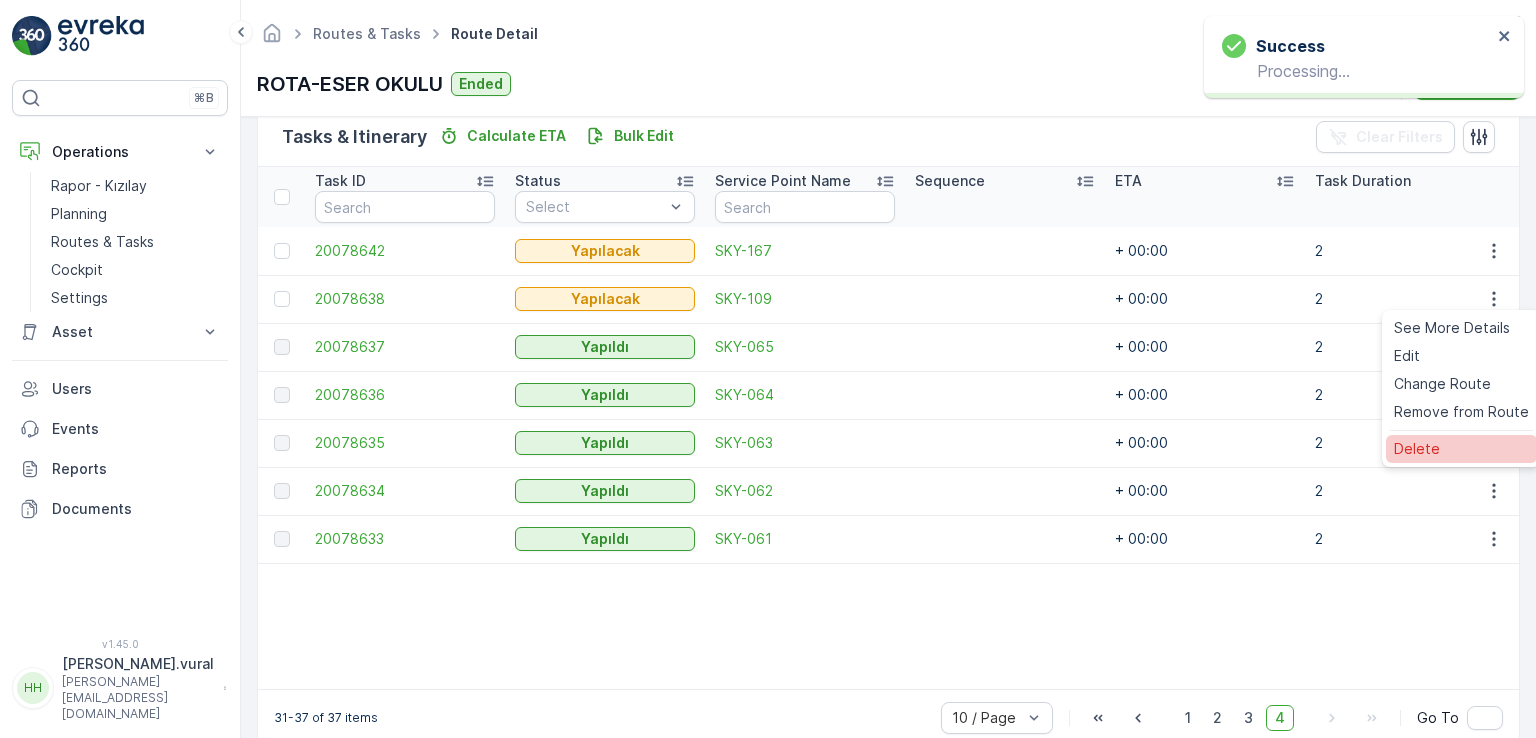 click on "Delete" at bounding box center (1417, 449) 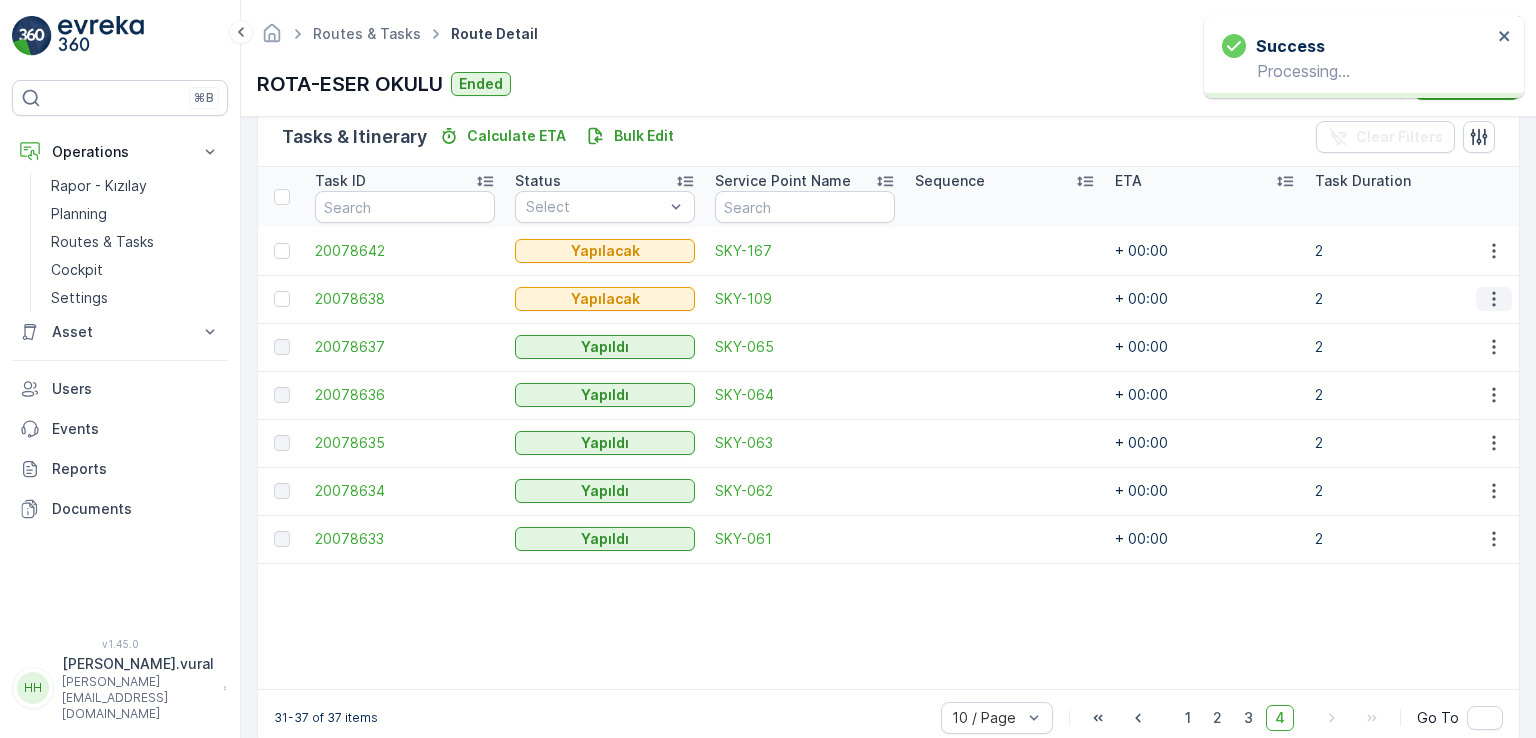 click 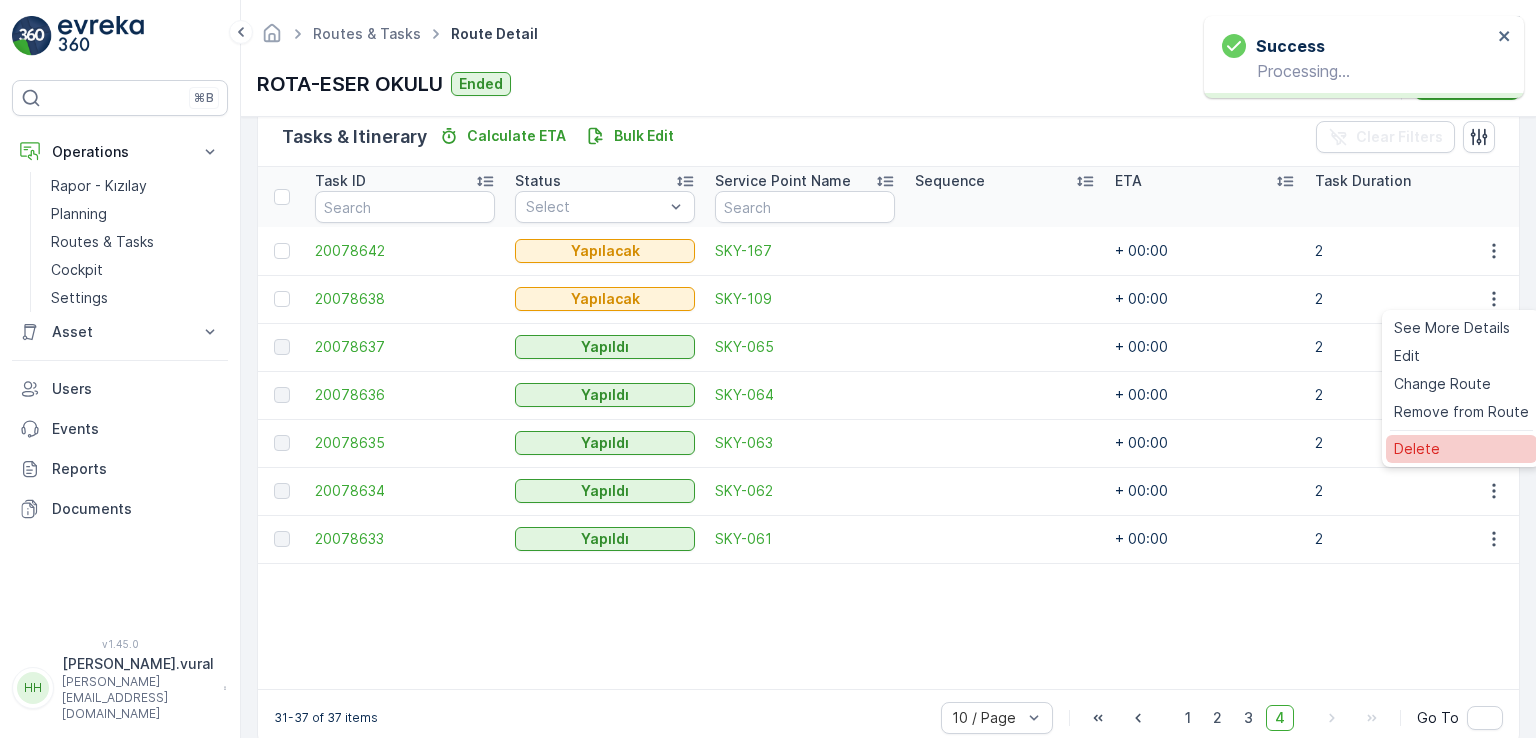 click on "Delete" at bounding box center [1461, 449] 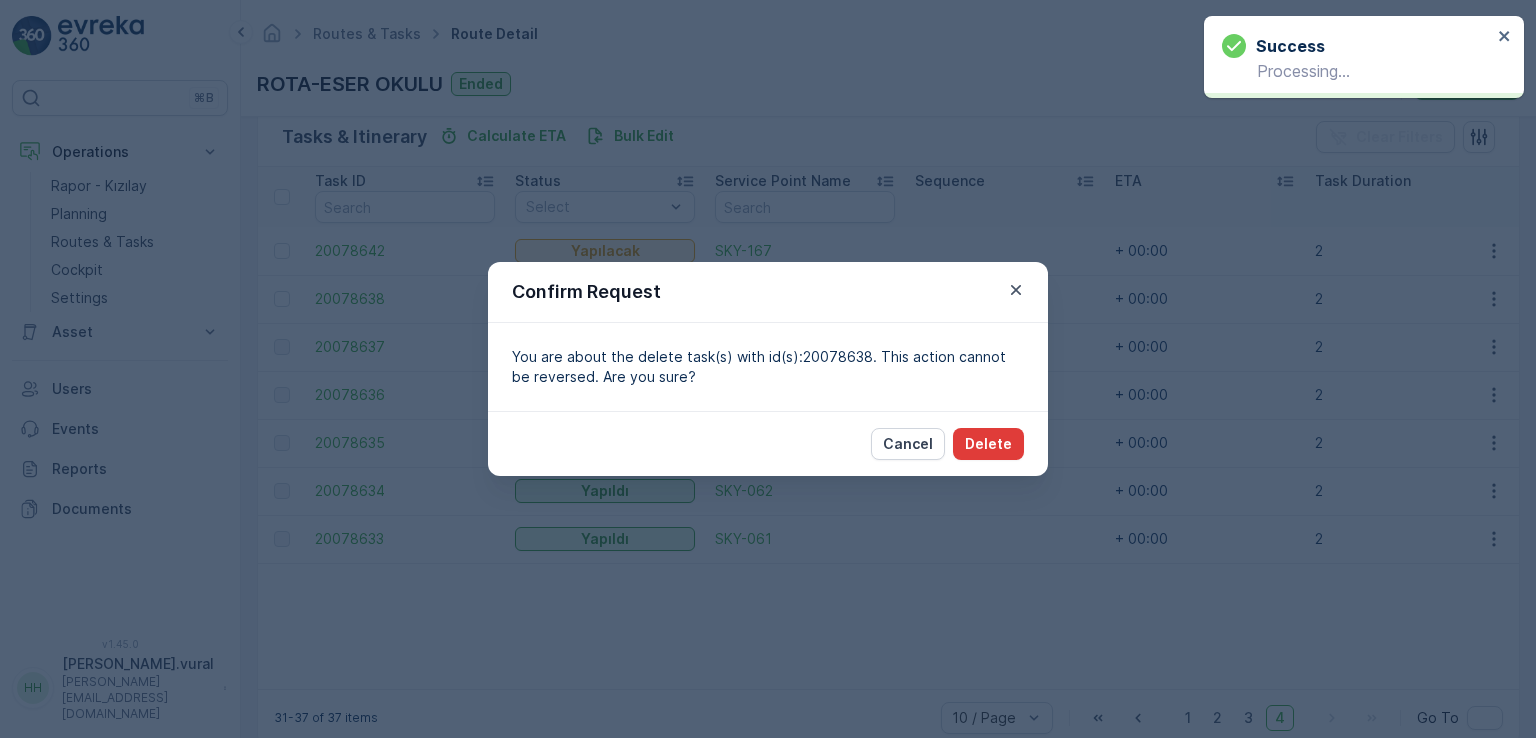 click on "Delete" at bounding box center [988, 444] 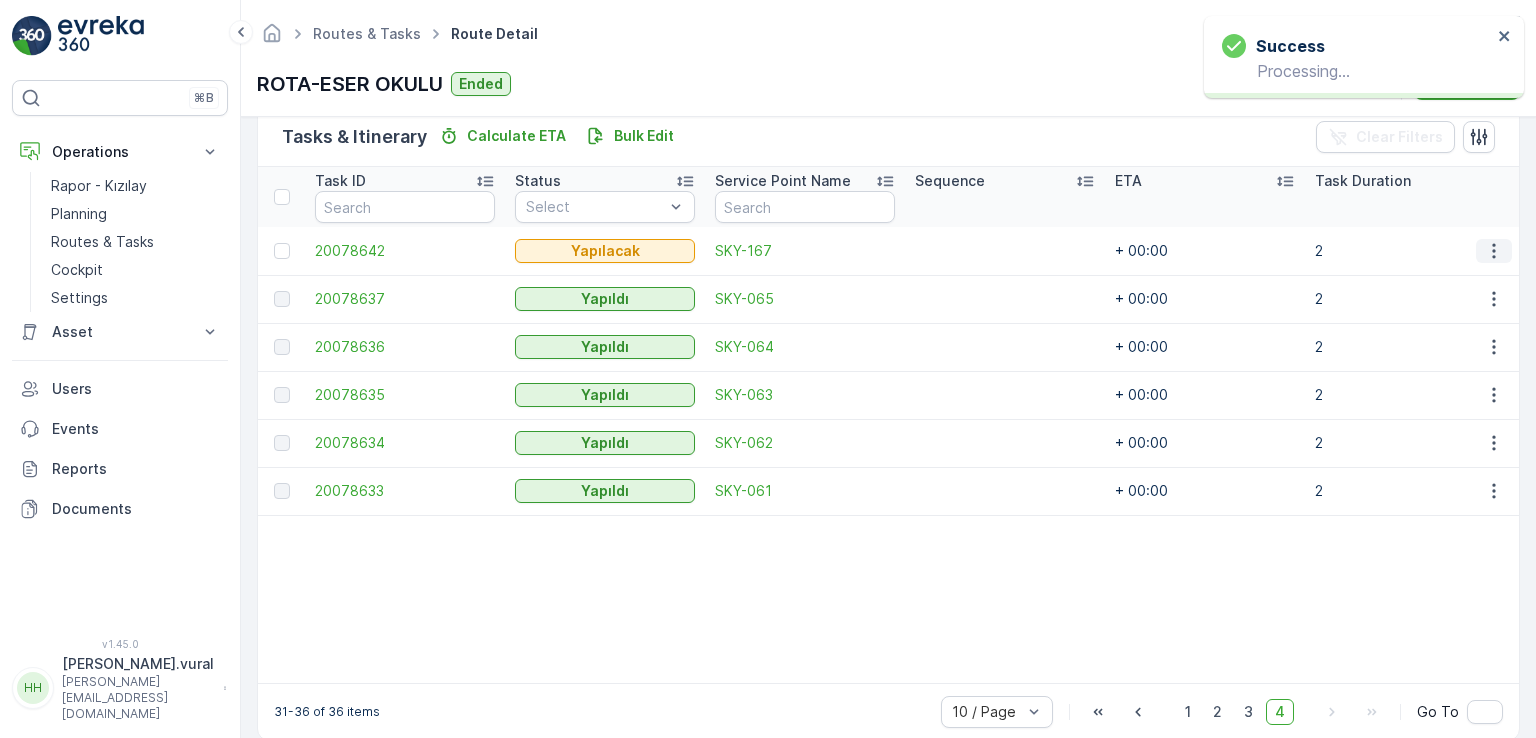 click 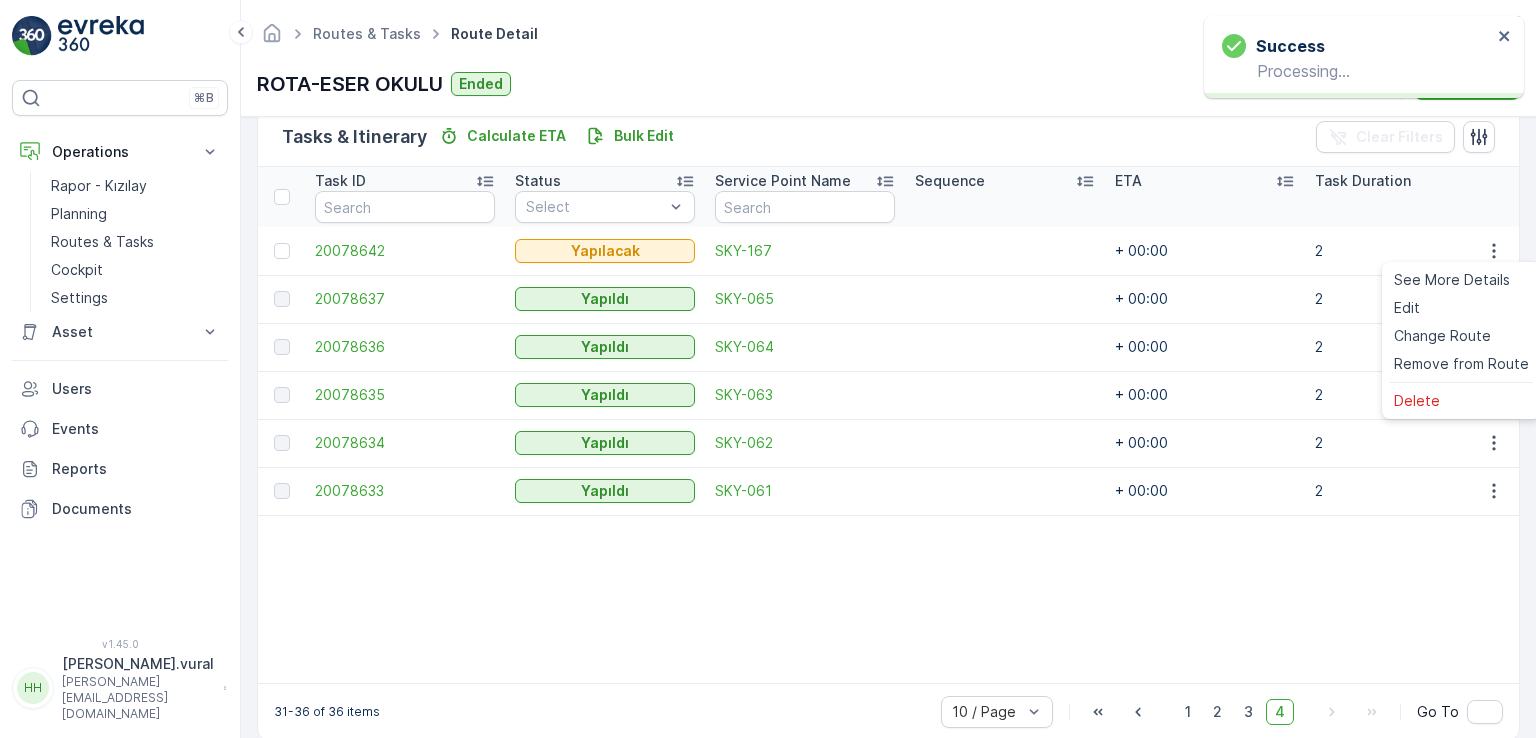 click on "Delete" at bounding box center [1461, 401] 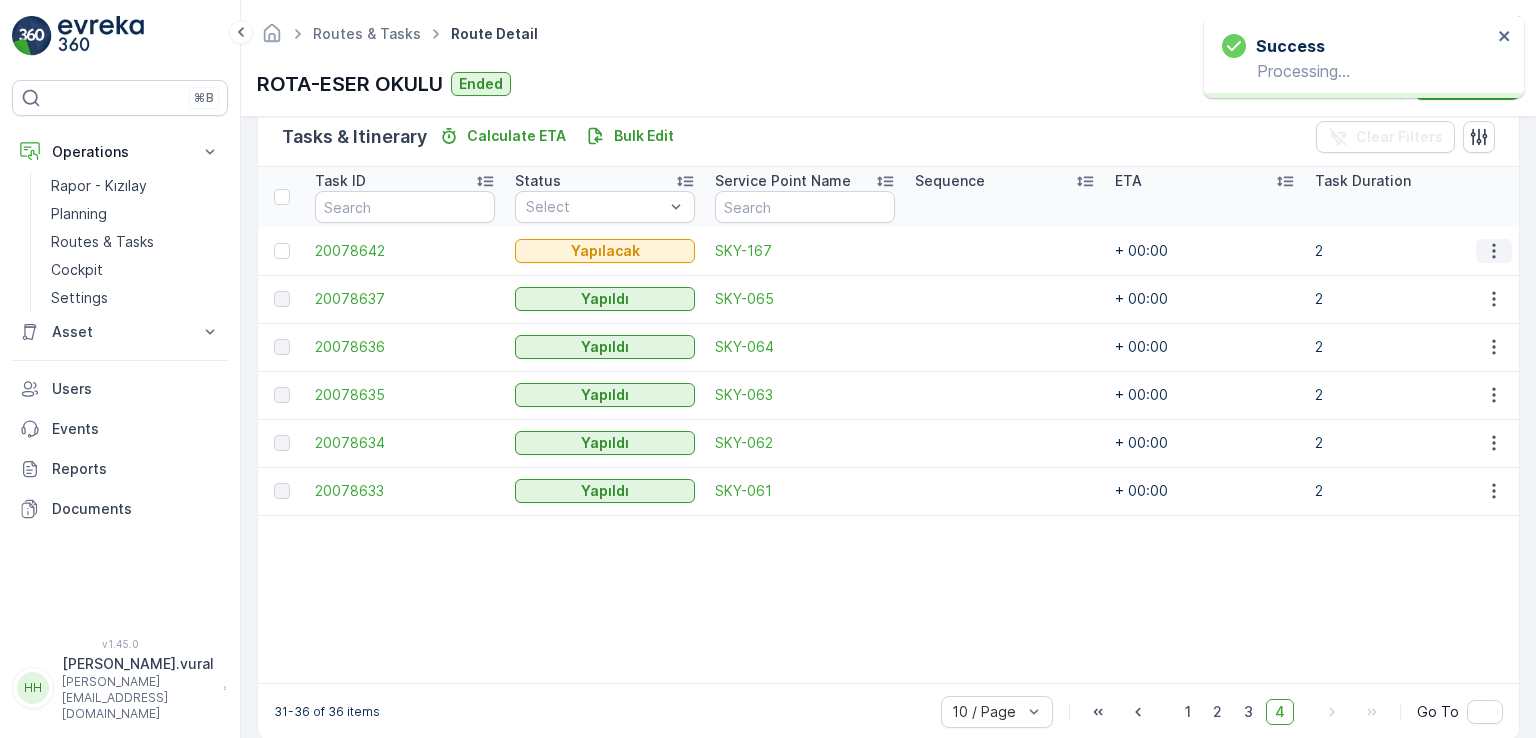 click at bounding box center [1493, 251] 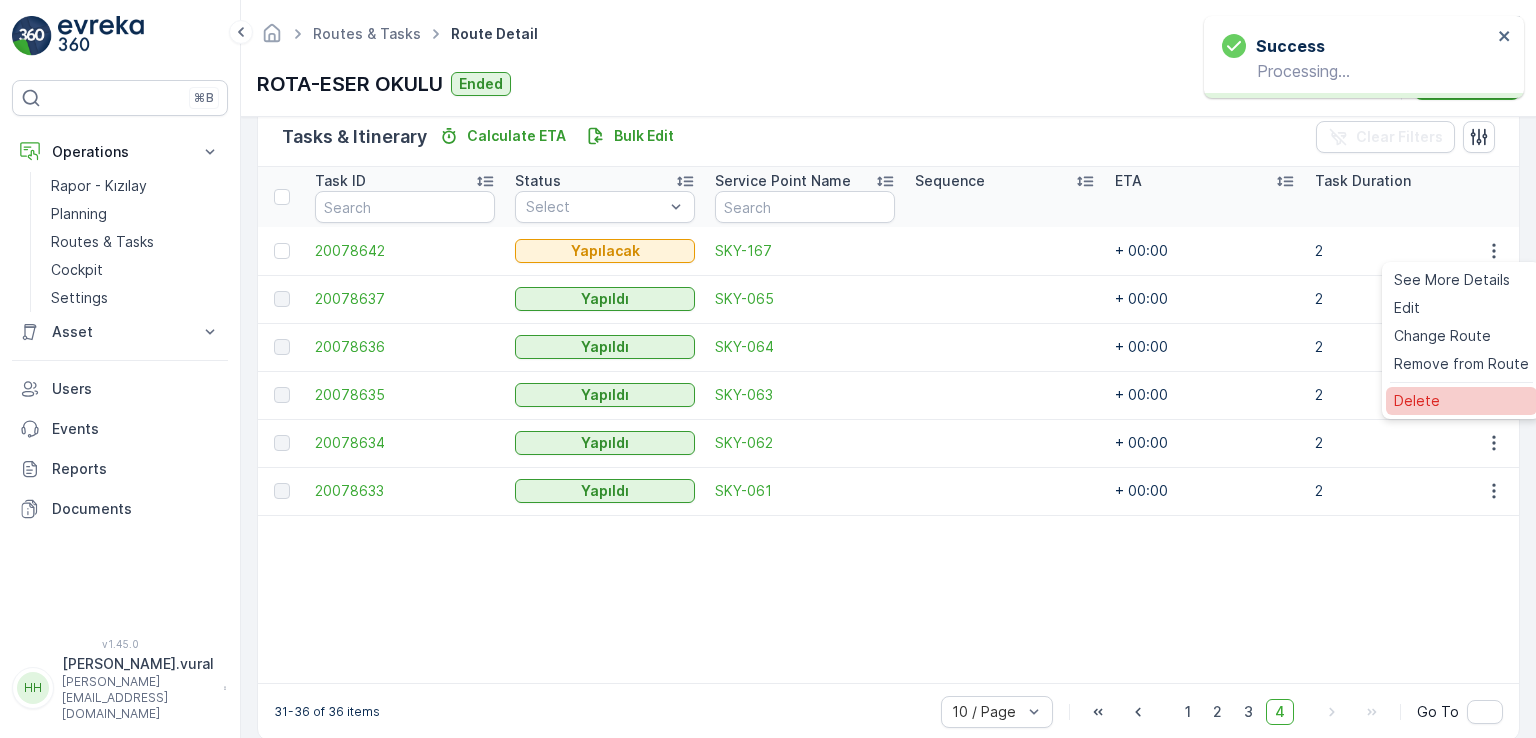 click on "Delete" at bounding box center (1461, 401) 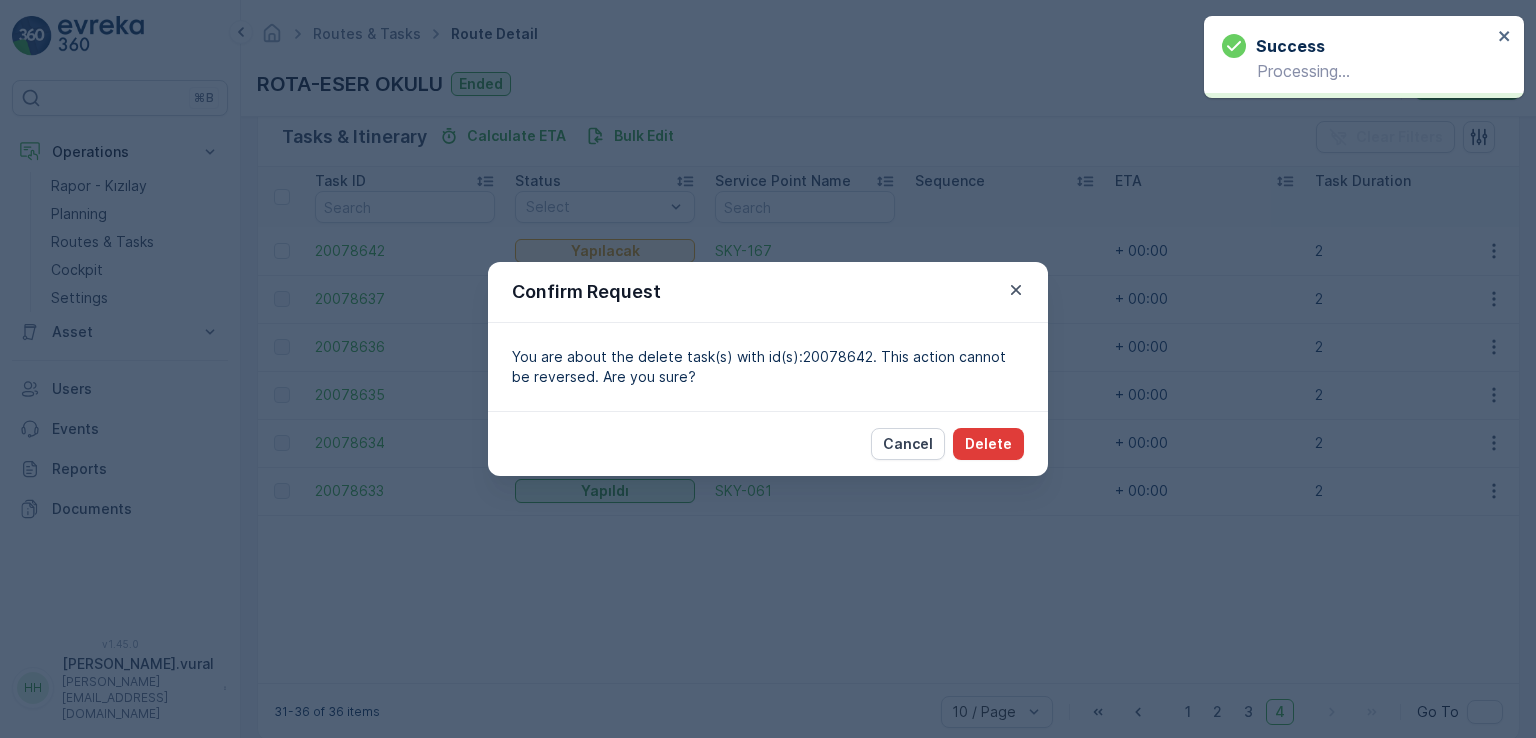 click on "Delete" at bounding box center [988, 444] 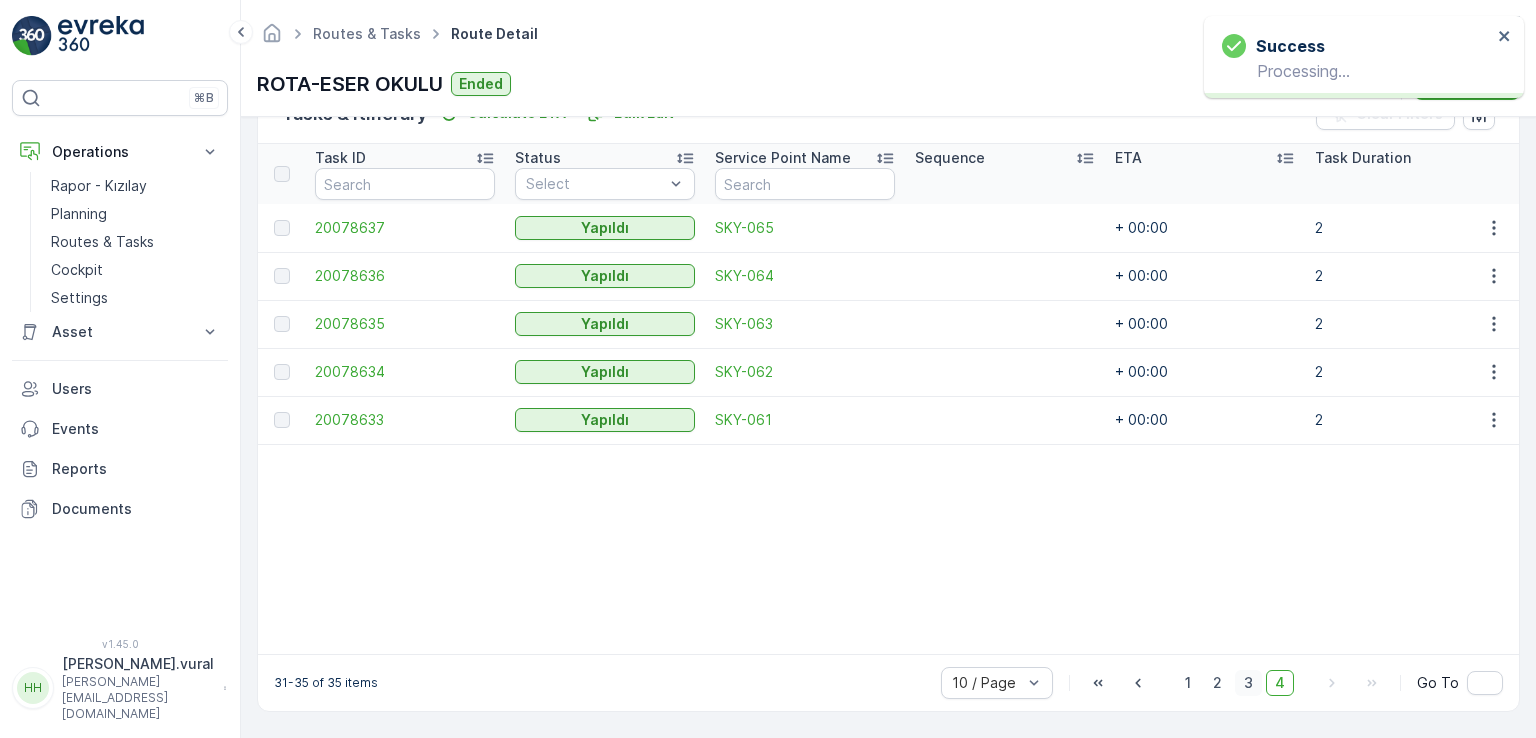 click on "3" at bounding box center (1248, 683) 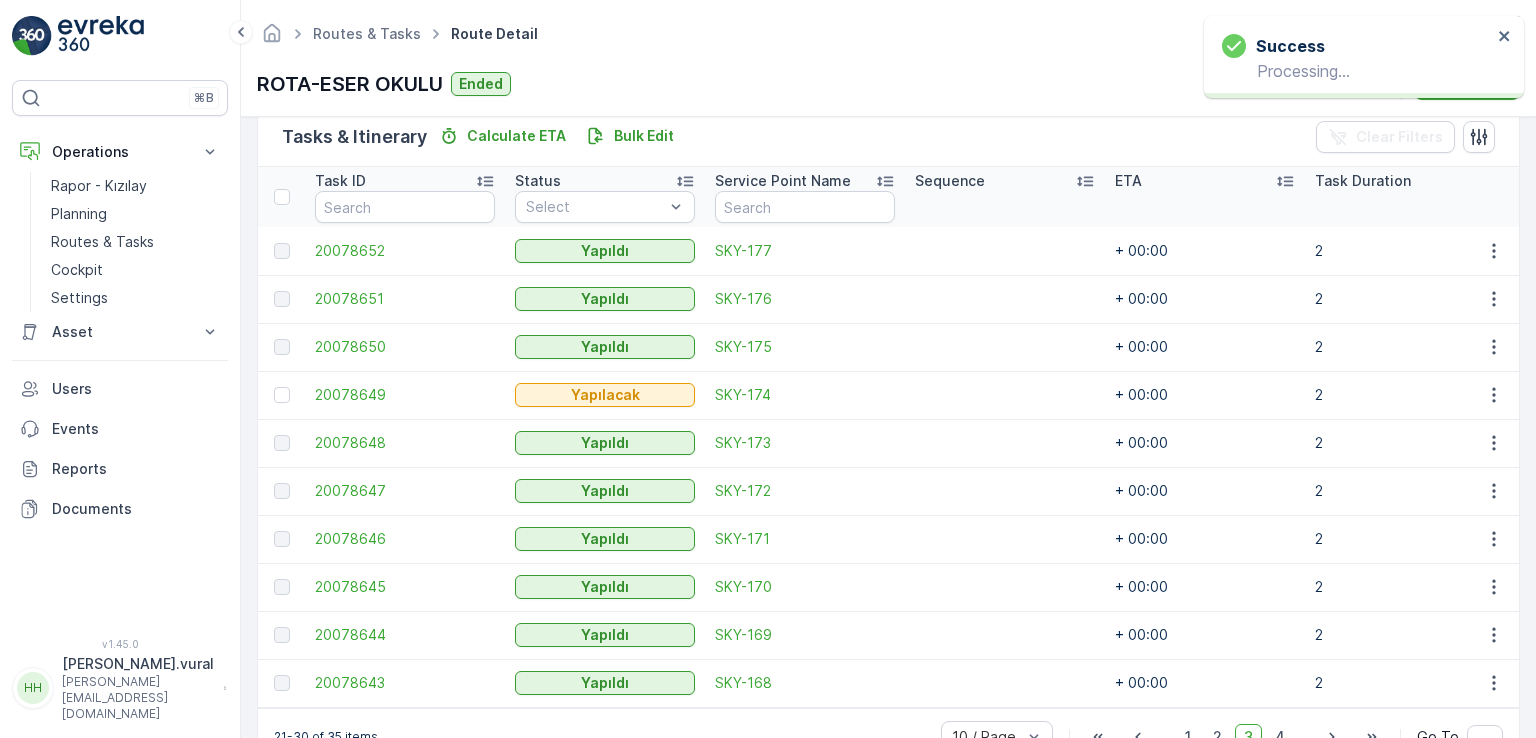 scroll, scrollTop: 526, scrollLeft: 0, axis: vertical 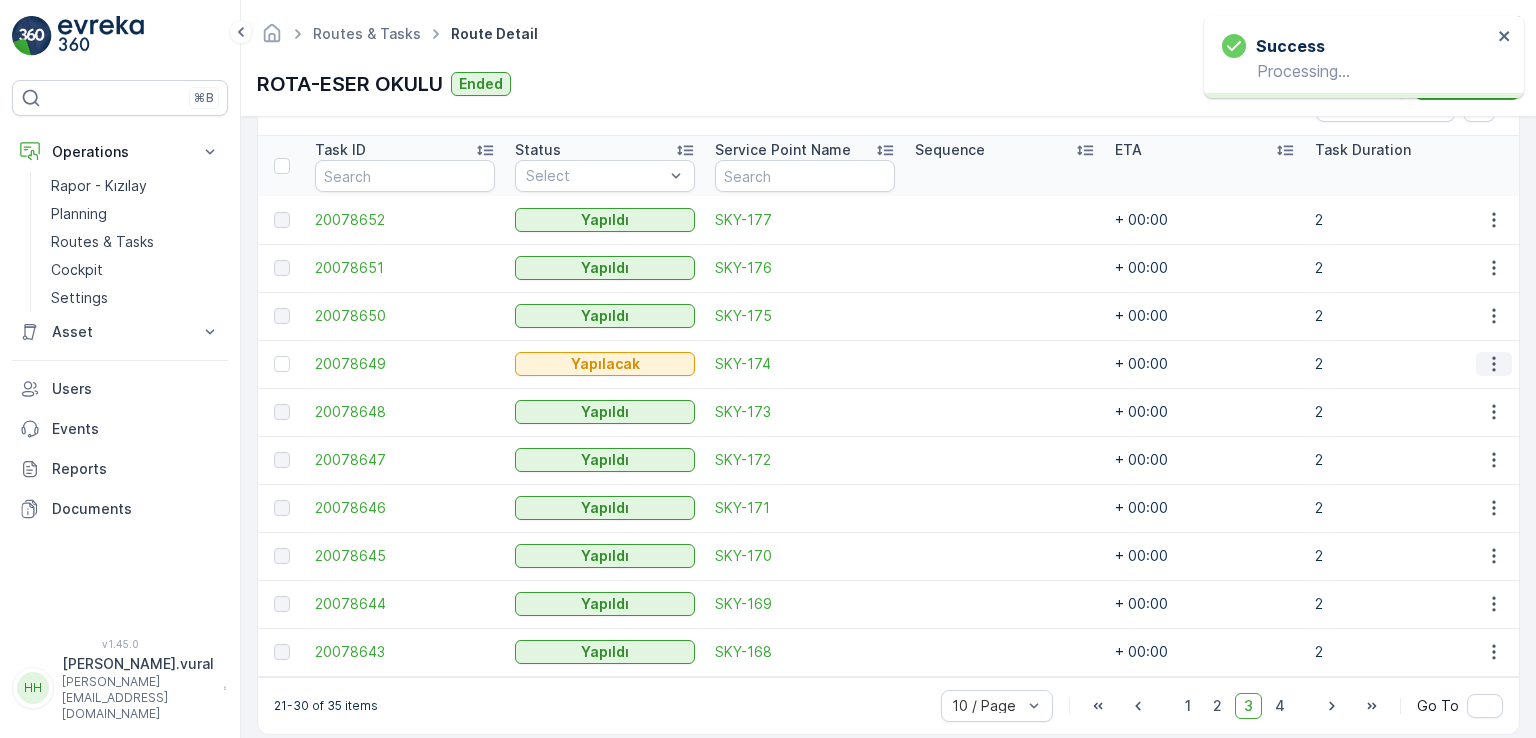 click 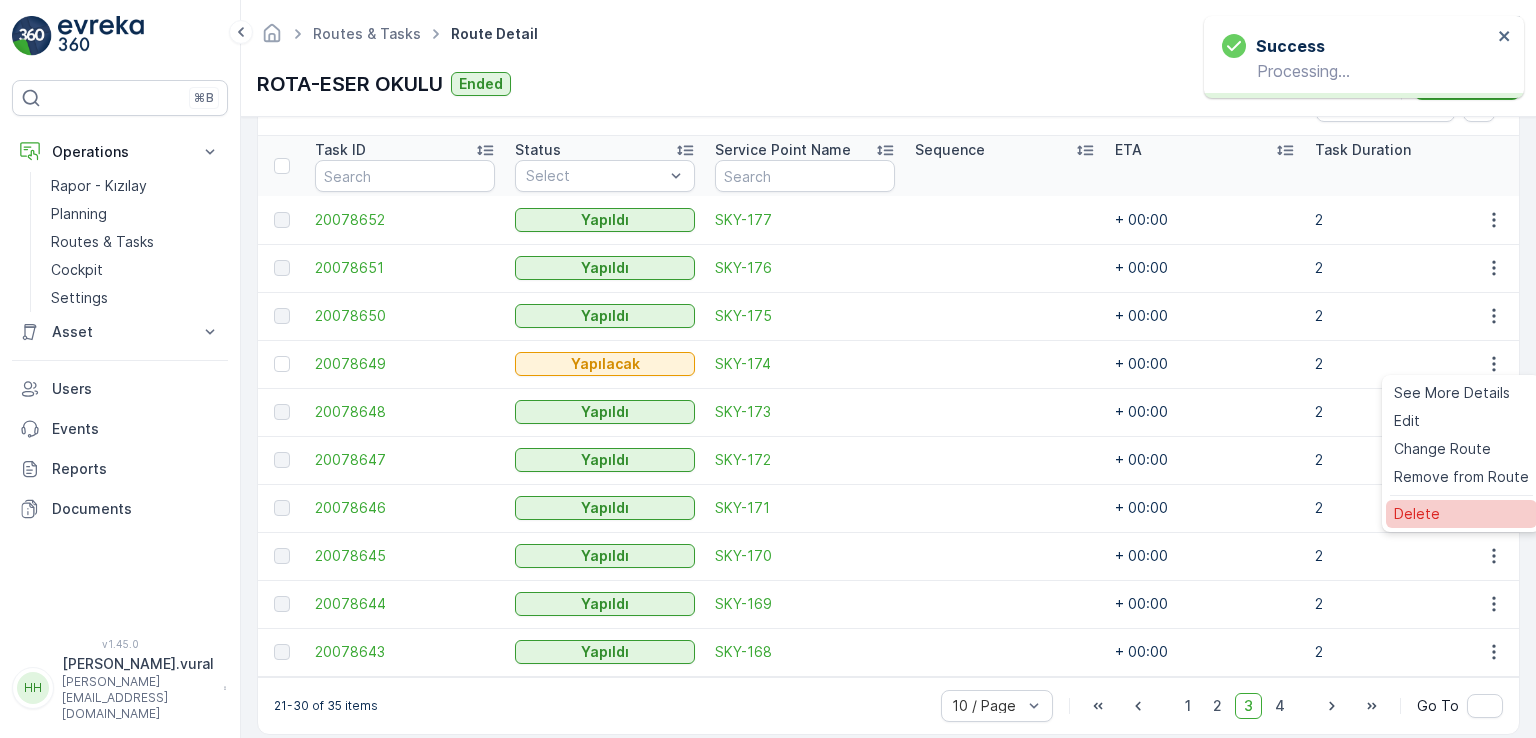 click on "Delete" at bounding box center [1417, 514] 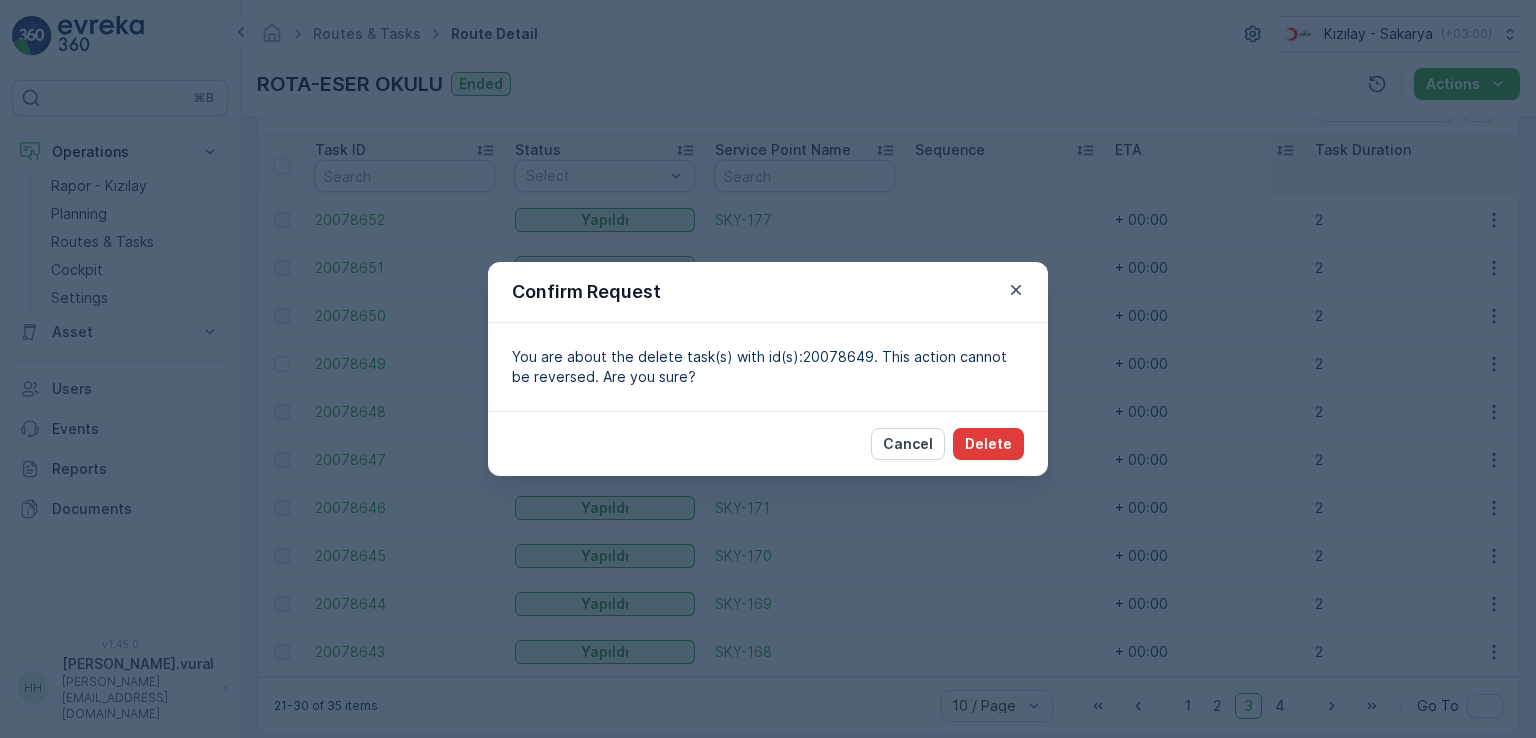 drag, startPoint x: 970, startPoint y: 442, endPoint x: 980, endPoint y: 449, distance: 12.206555 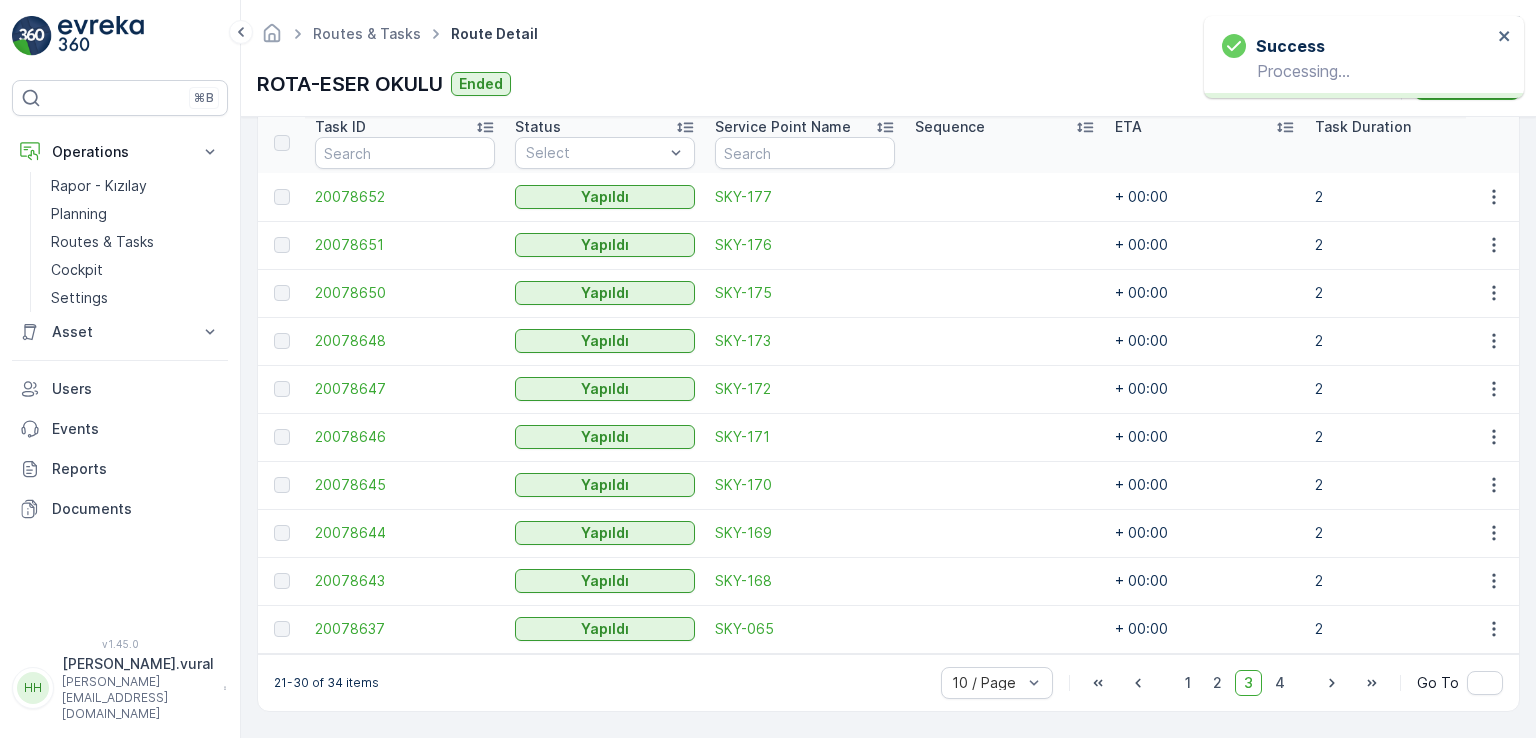 scroll, scrollTop: 556, scrollLeft: 0, axis: vertical 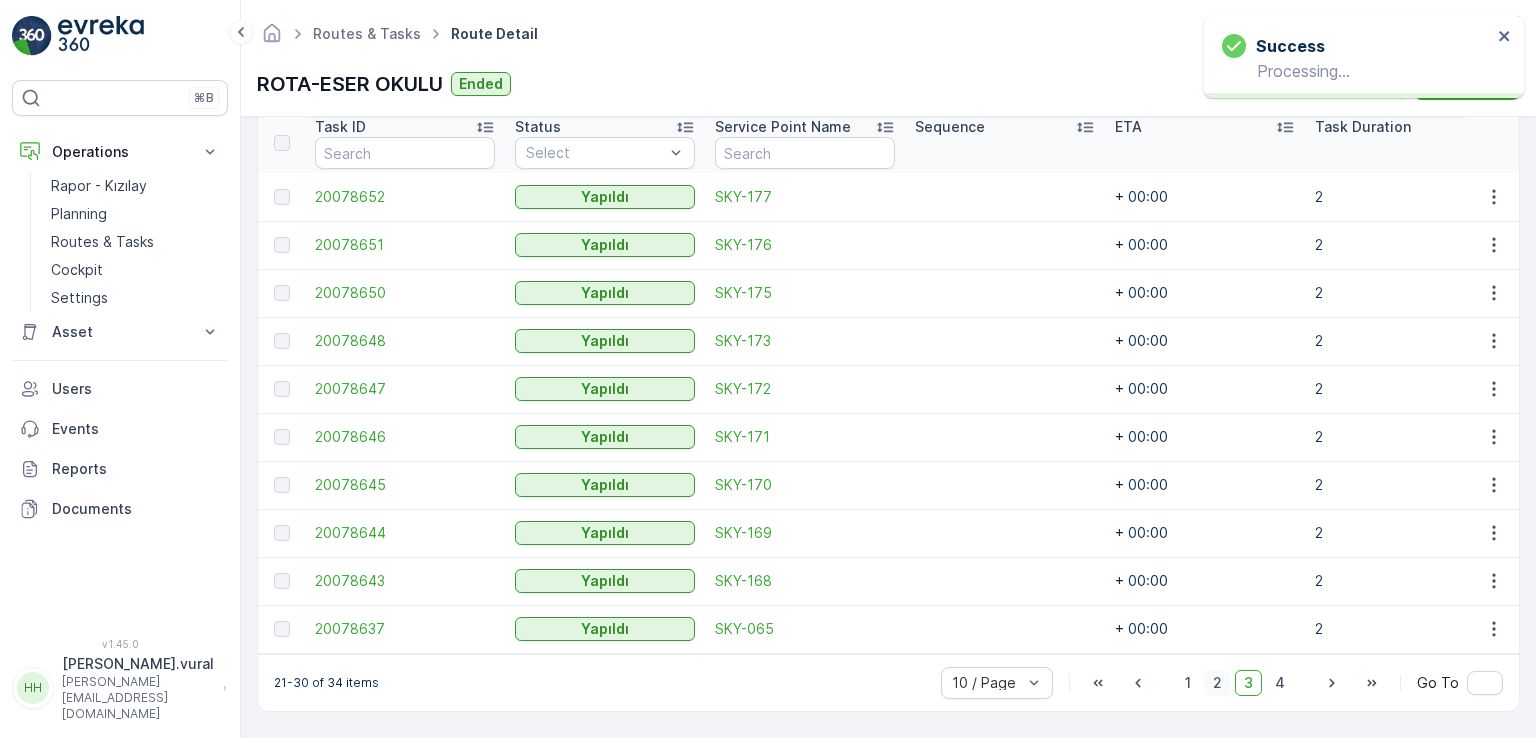 click on "2" at bounding box center [1217, 683] 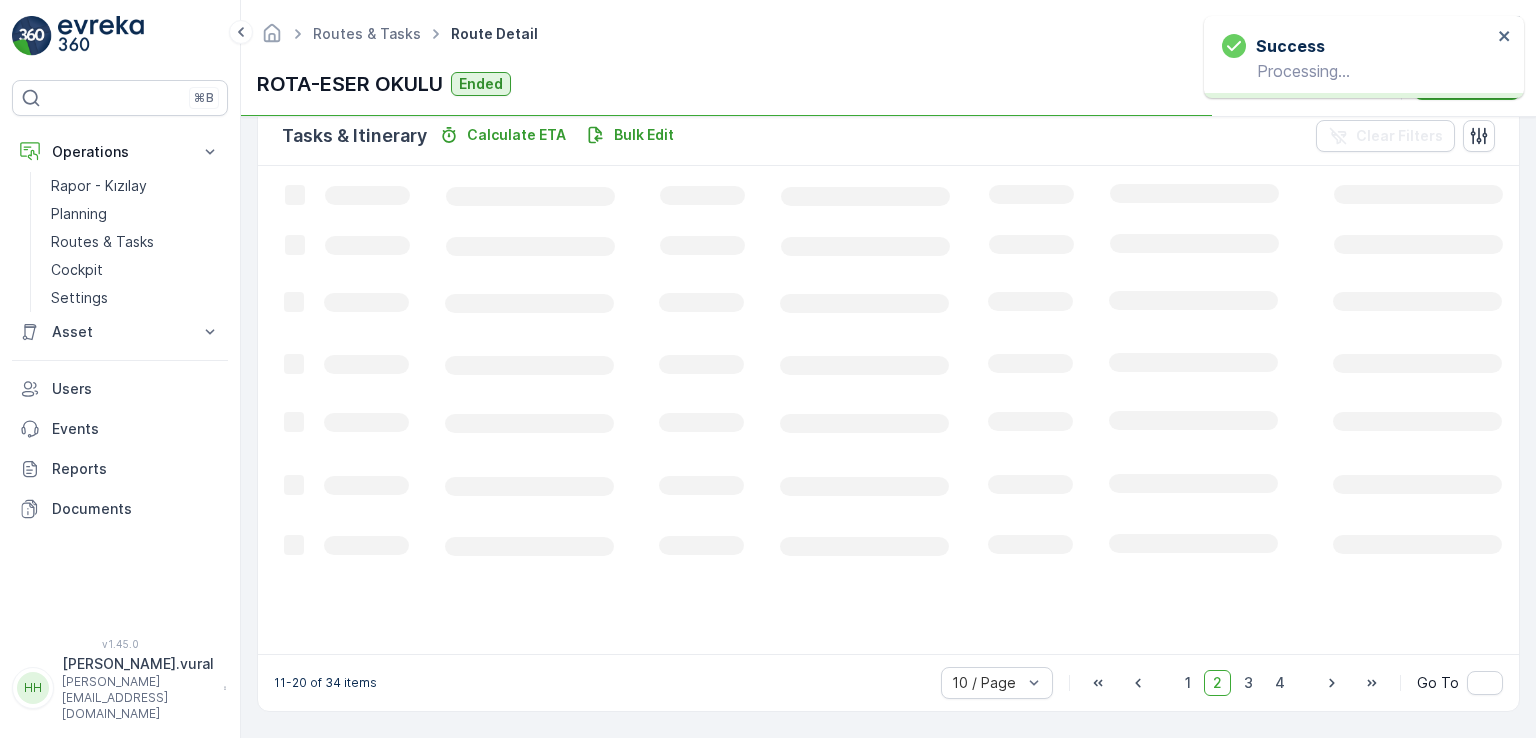 scroll, scrollTop: 495, scrollLeft: 0, axis: vertical 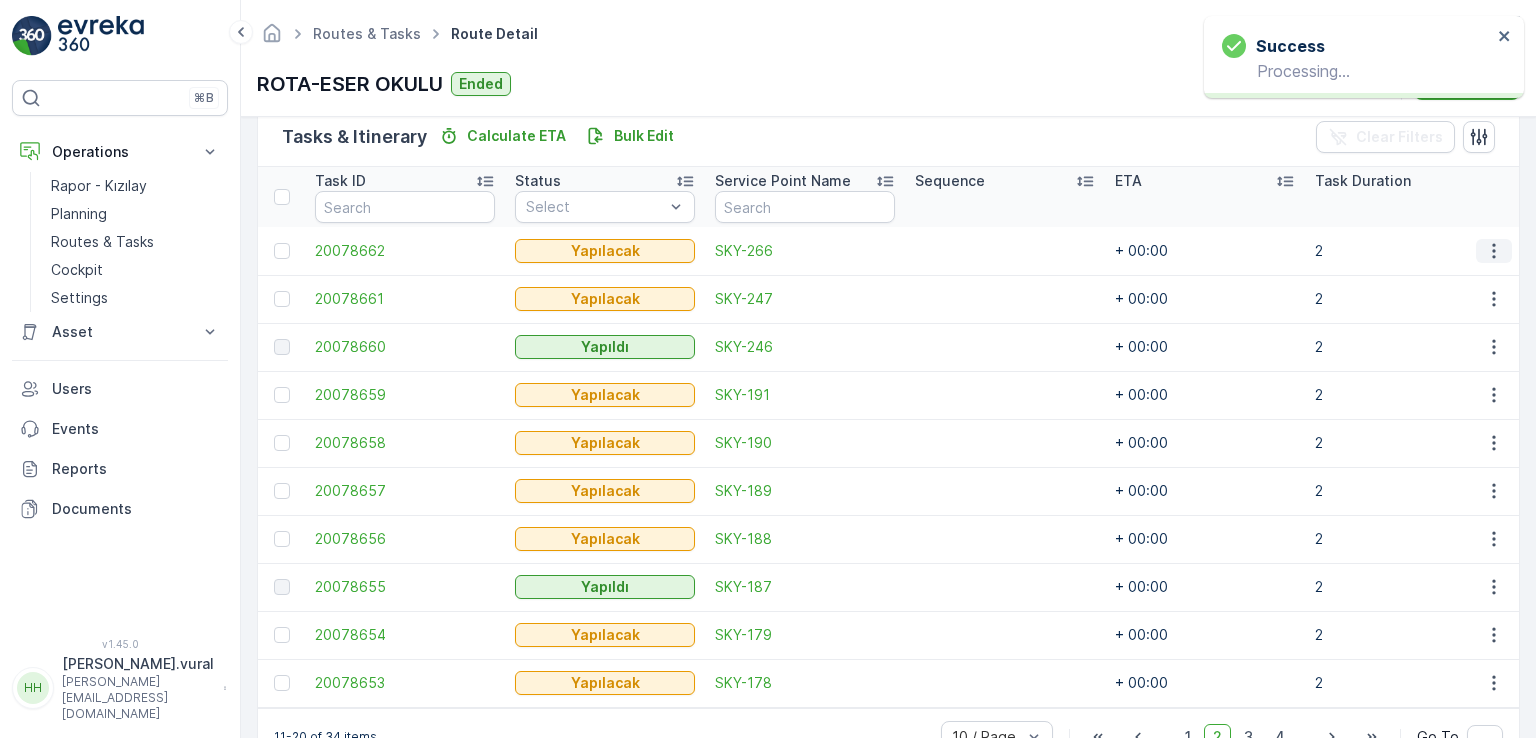 click 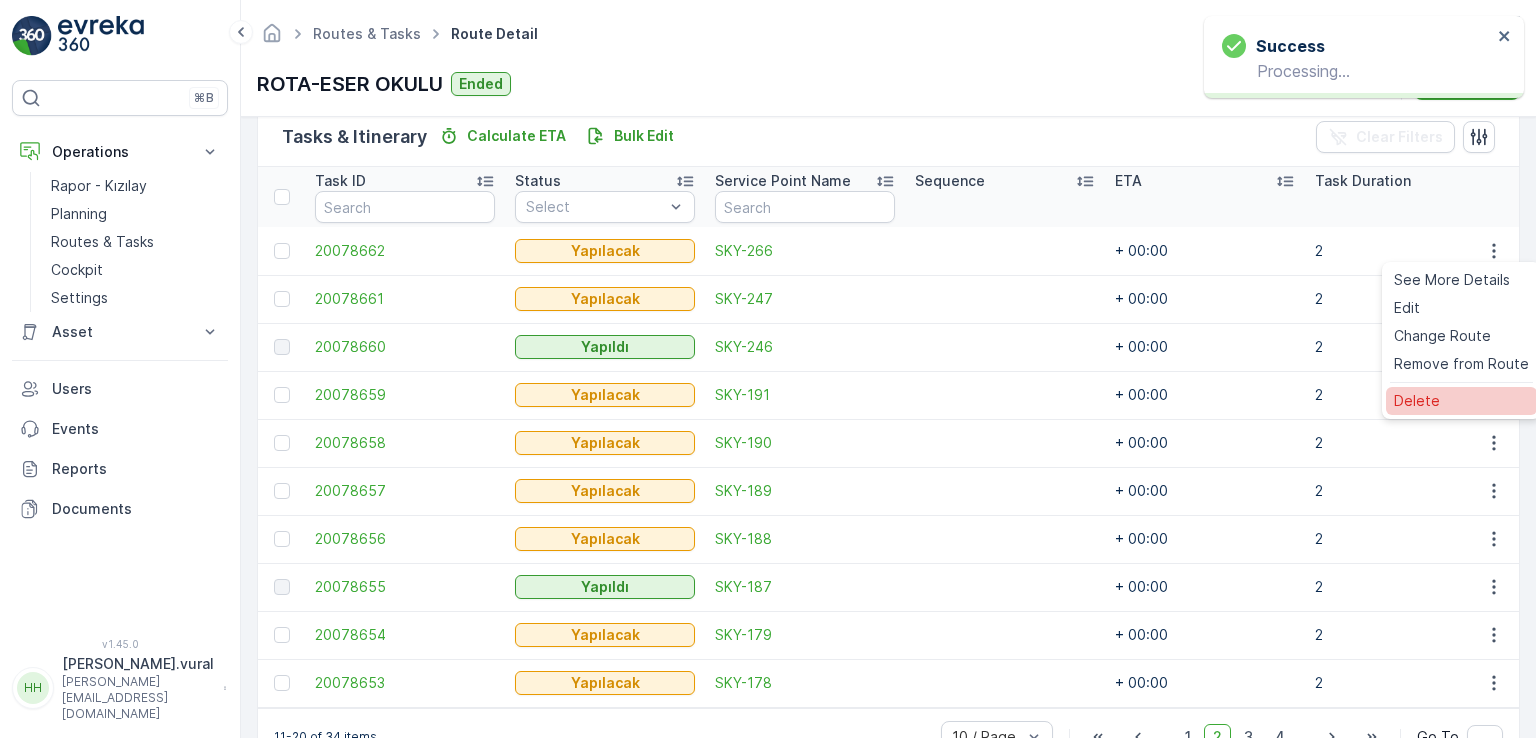 click on "Delete" at bounding box center [1461, 401] 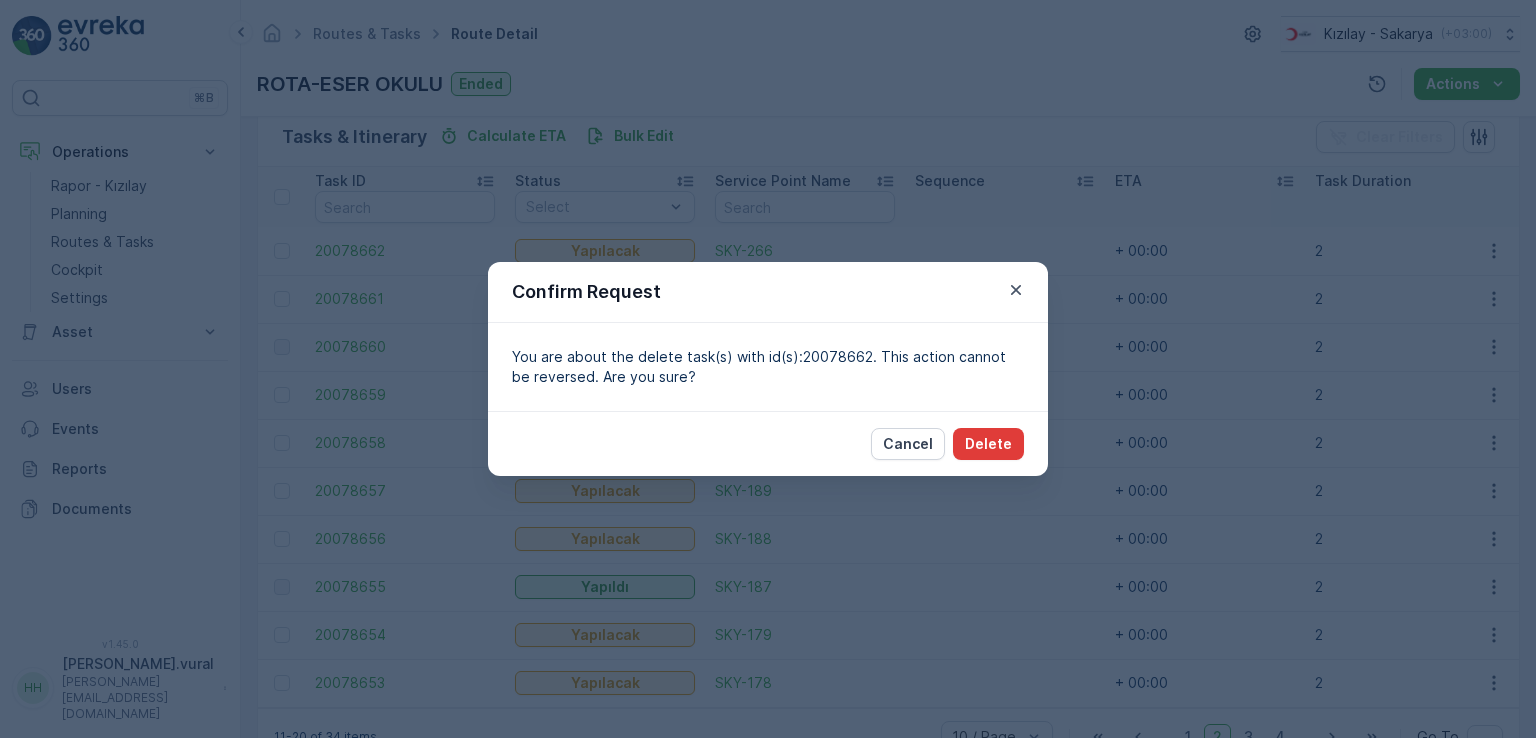 click on "Delete" at bounding box center (988, 444) 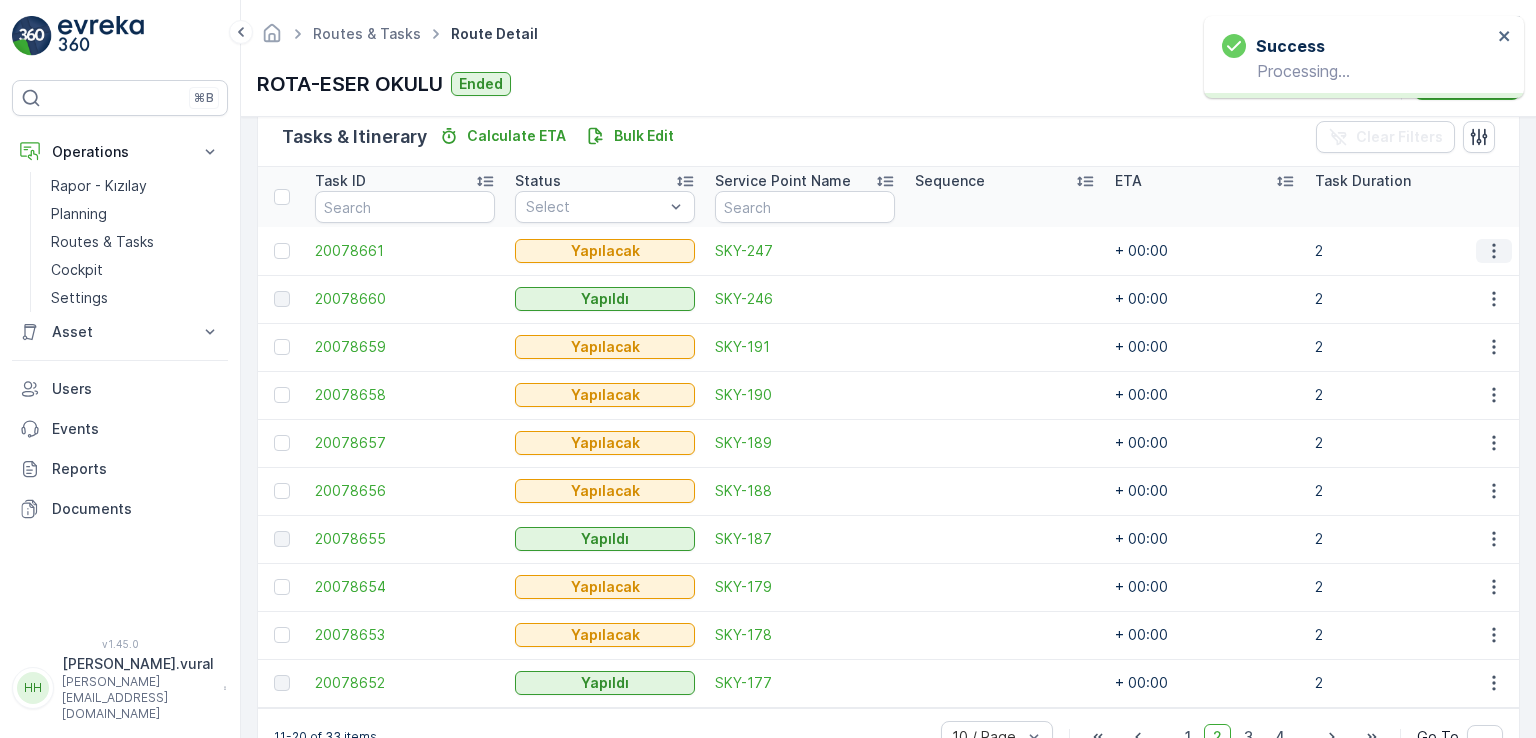 click 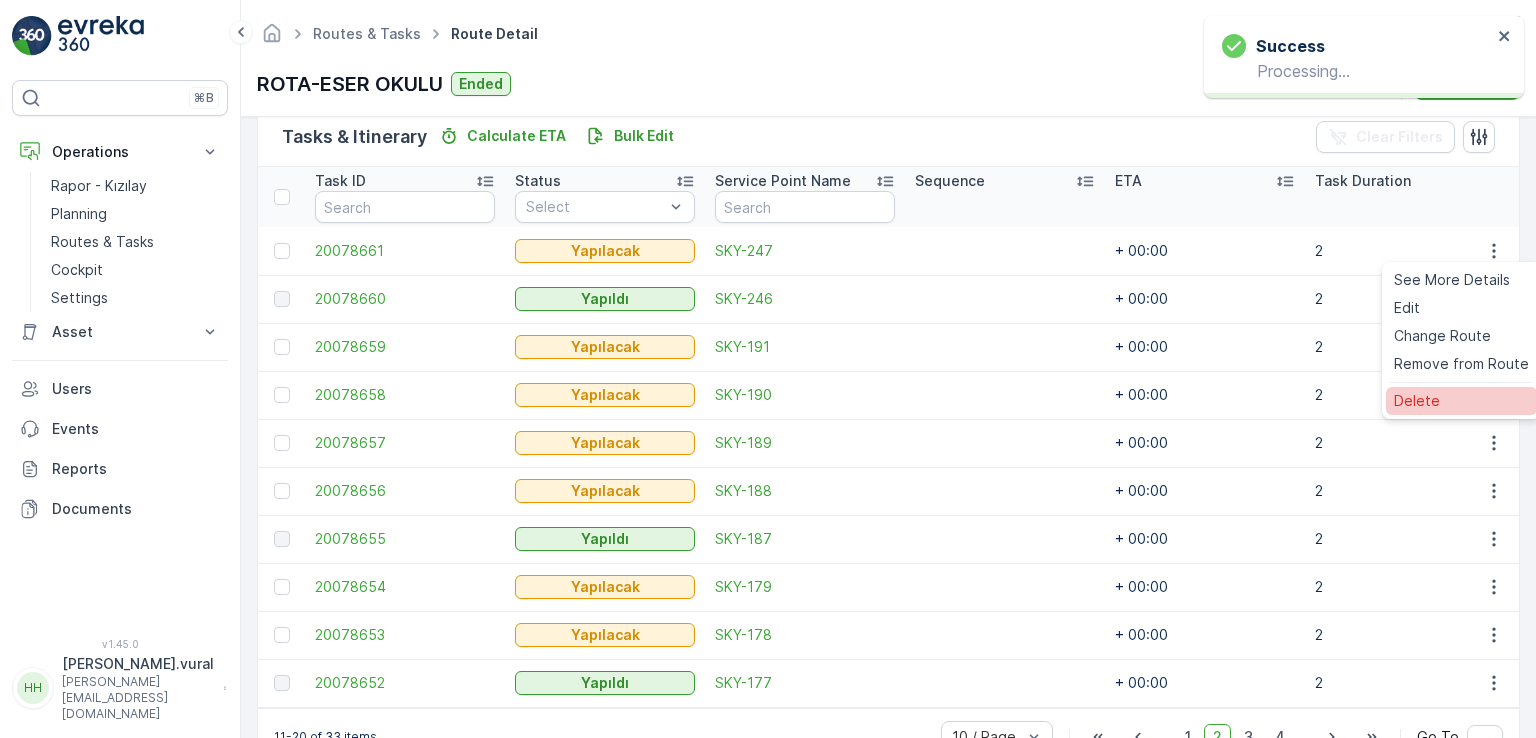 click on "Delete" at bounding box center [1461, 401] 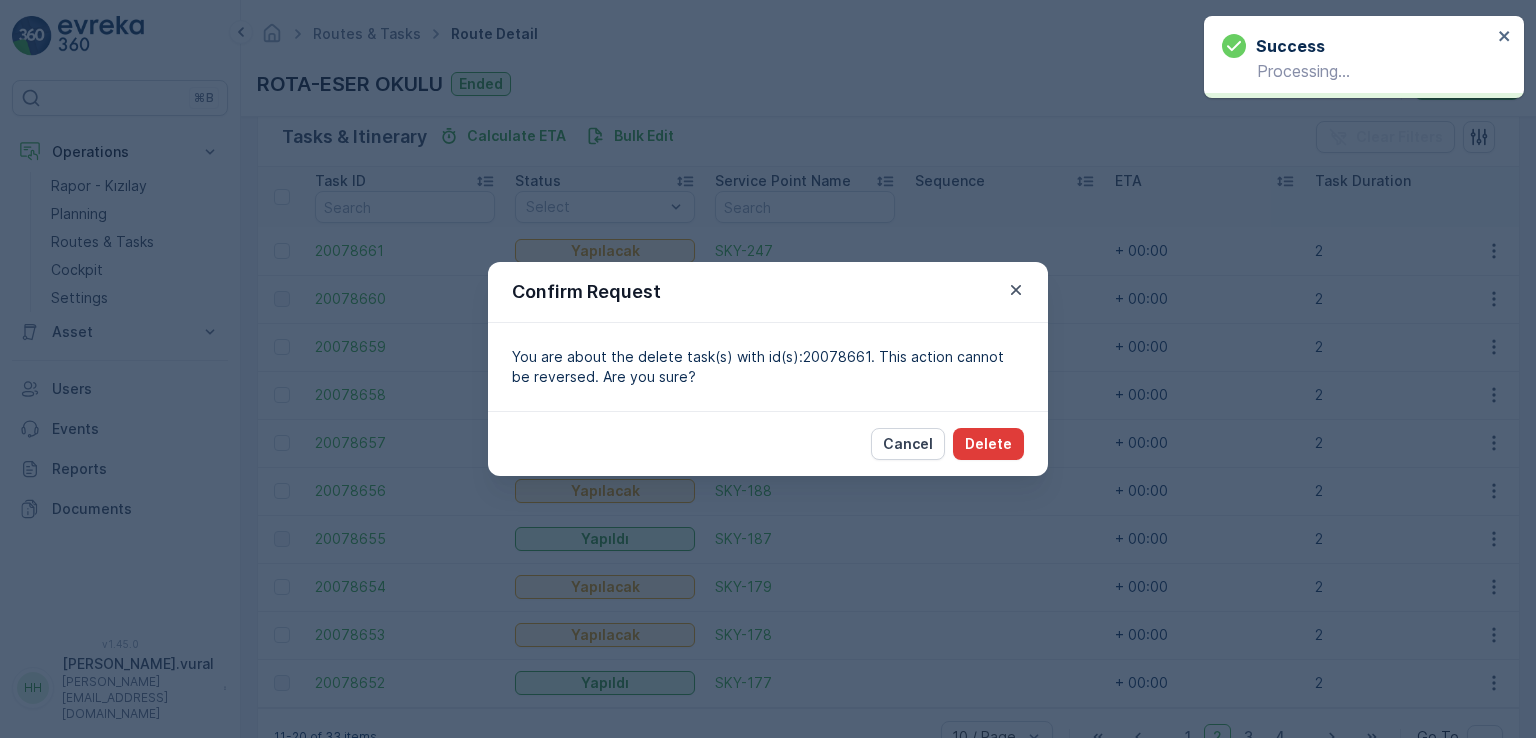 click on "Delete" at bounding box center (988, 444) 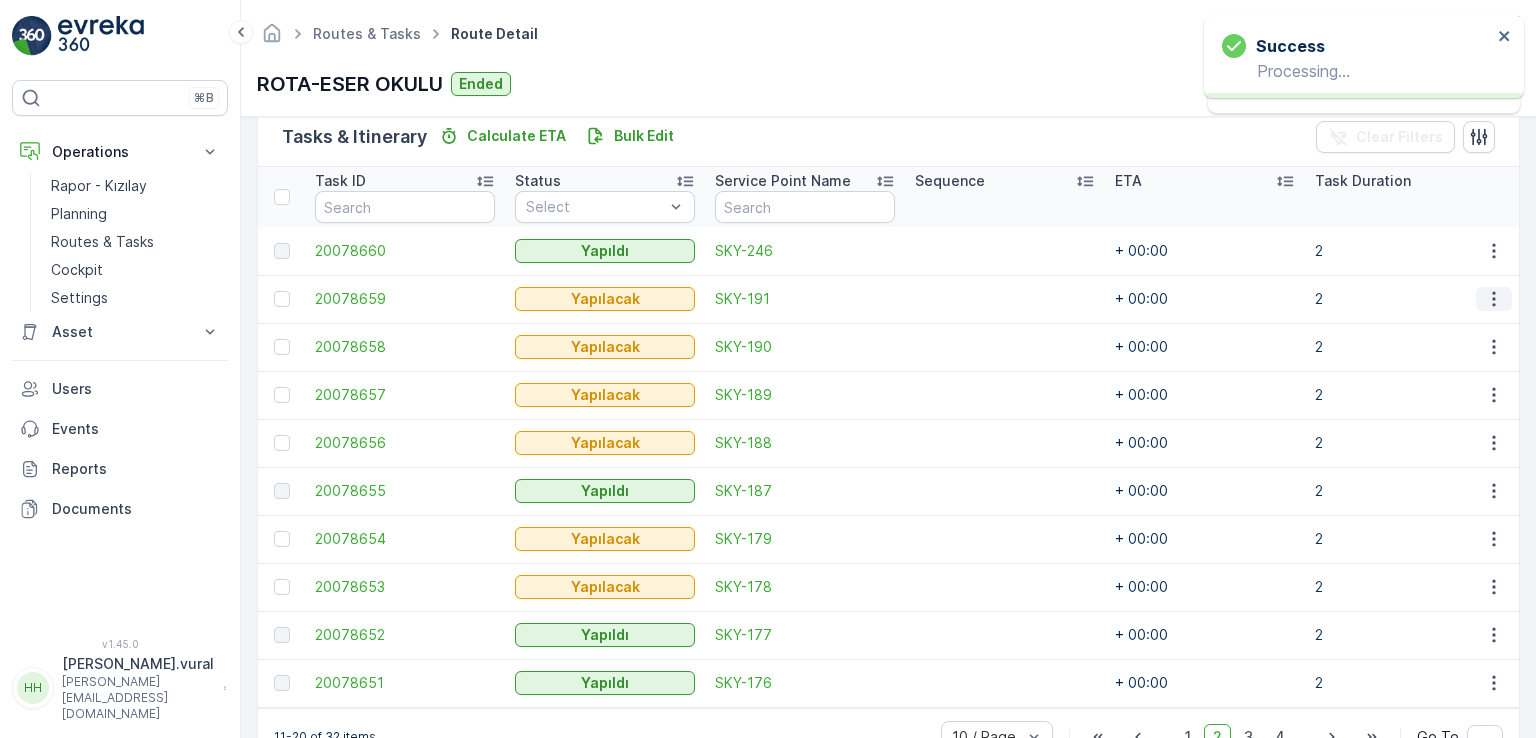 click at bounding box center (1494, 299) 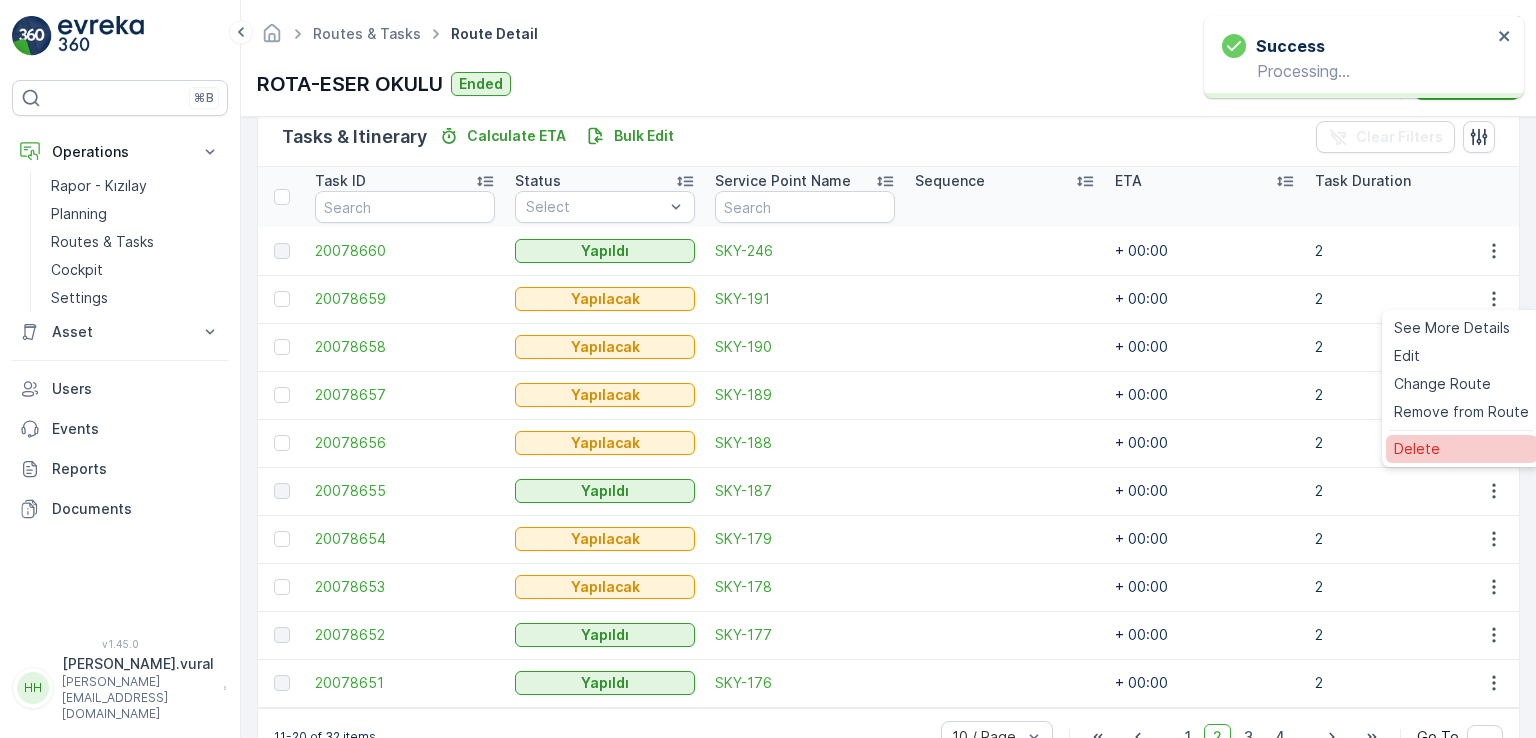click on "Delete" at bounding box center [1417, 449] 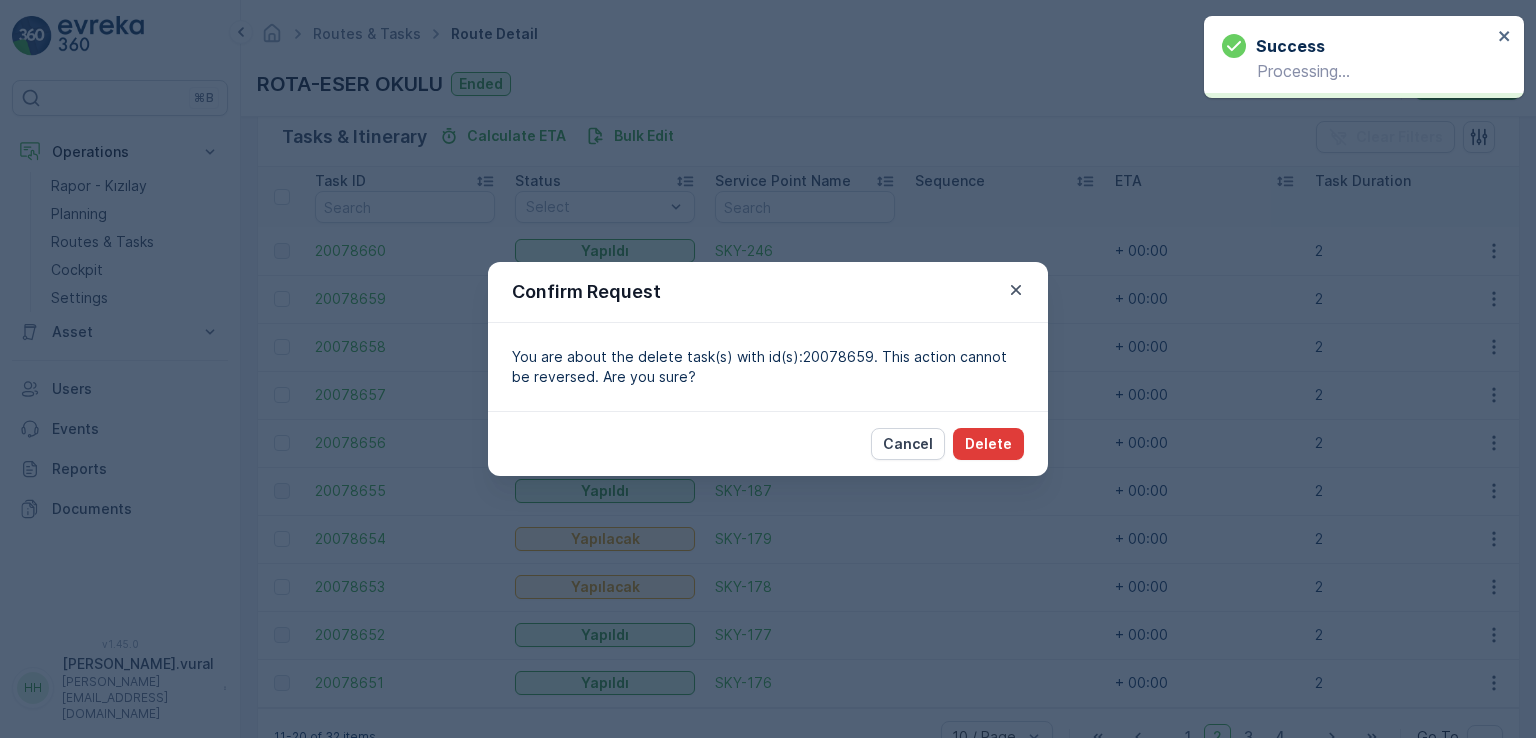 click on "Delete" at bounding box center [988, 444] 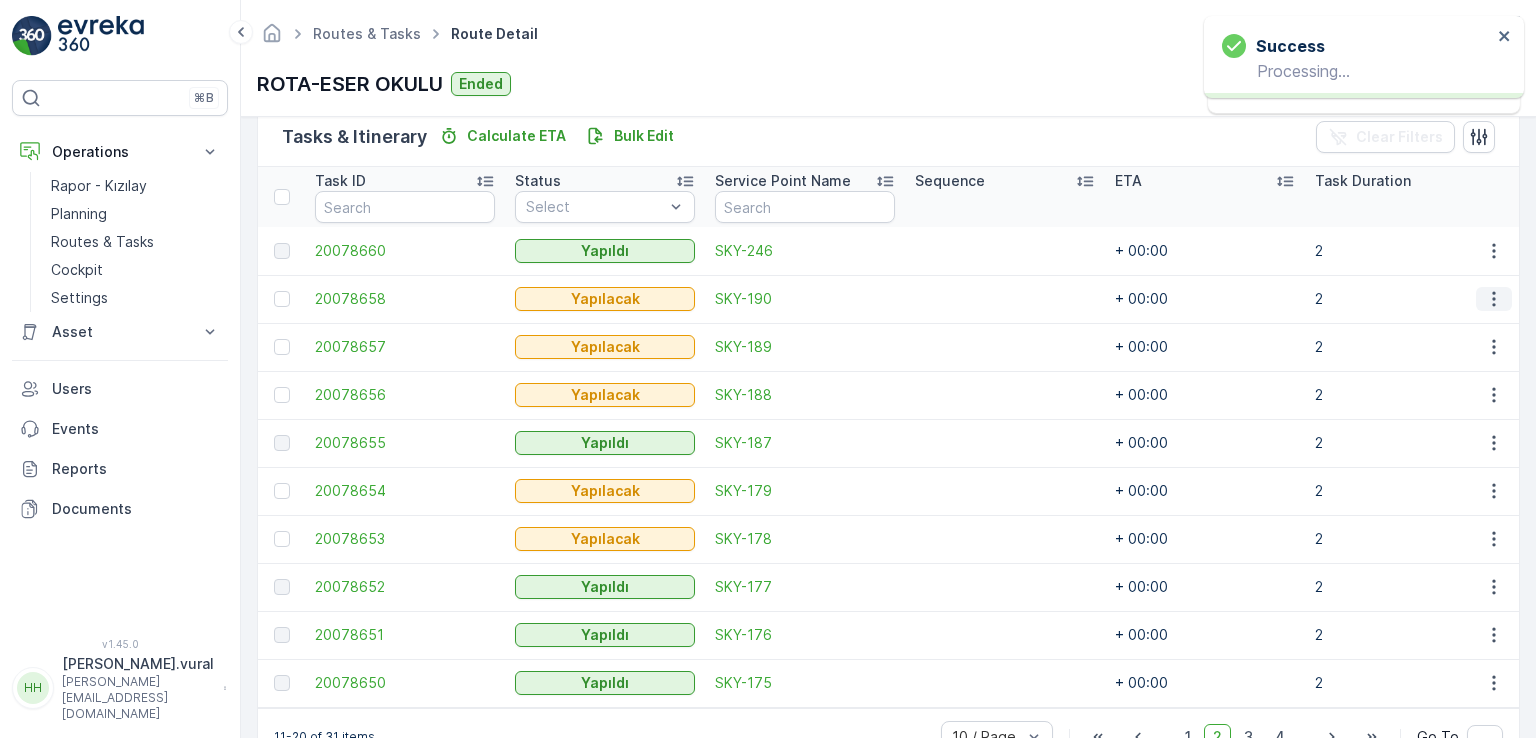 click at bounding box center [1494, 299] 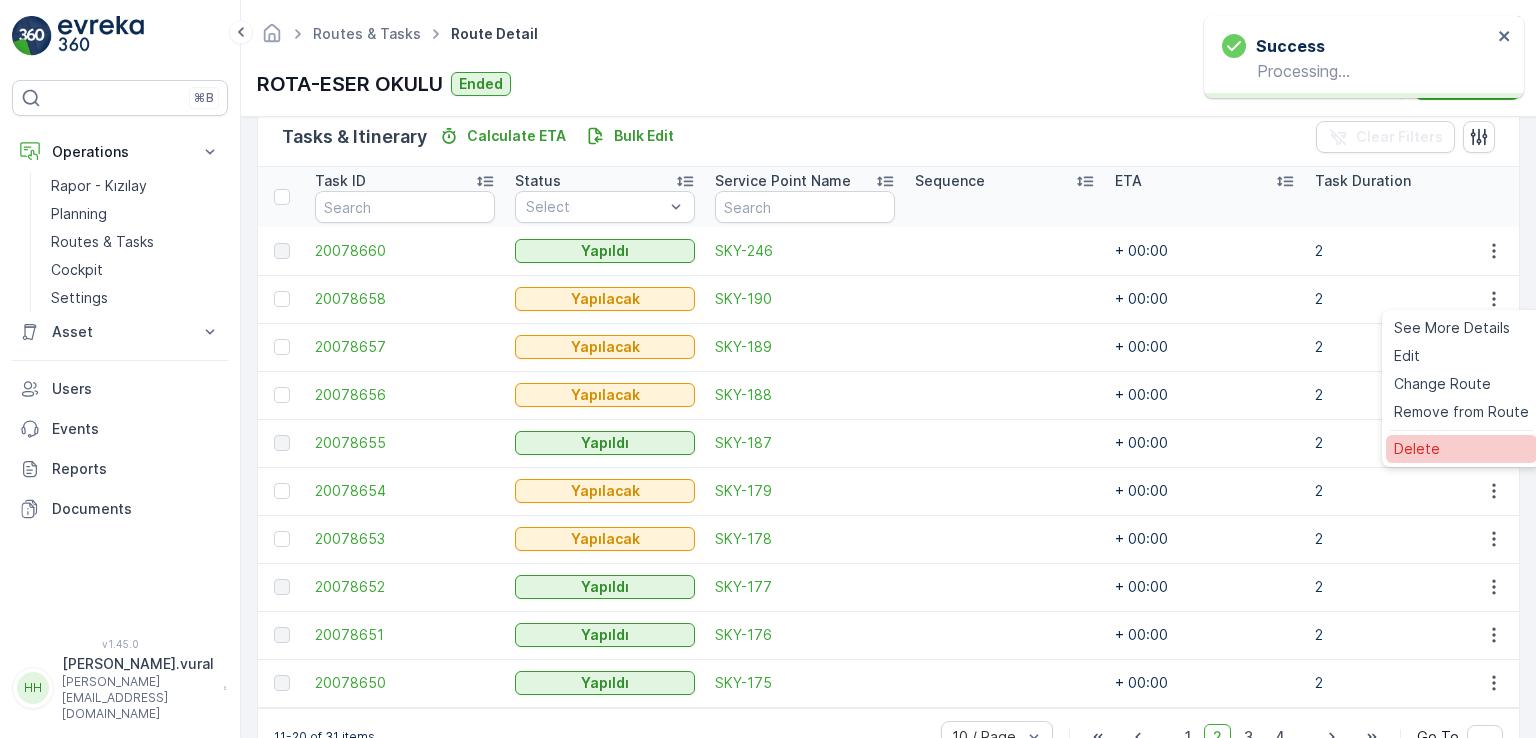 click on "Delete" at bounding box center (1461, 449) 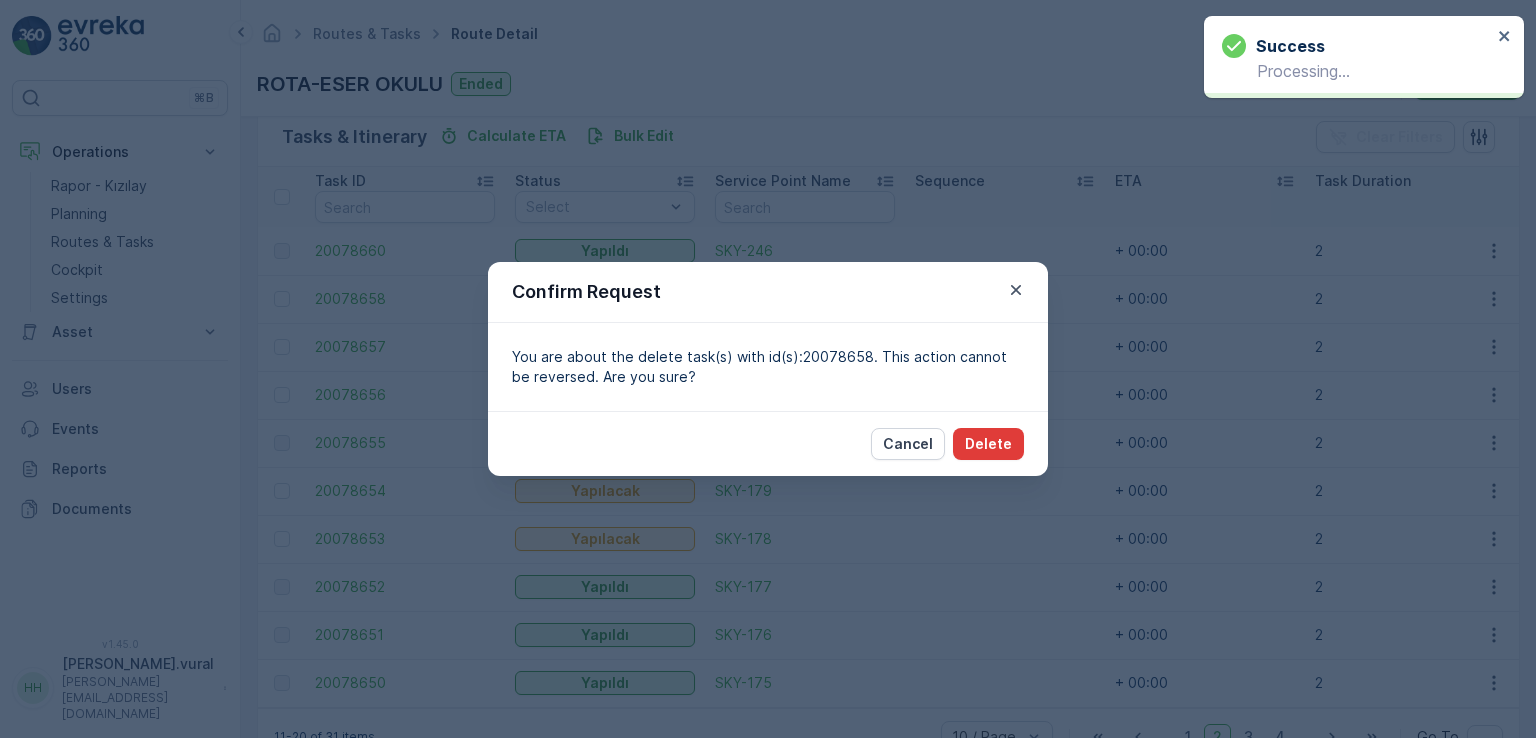 drag, startPoint x: 965, startPoint y: 469, endPoint x: 996, endPoint y: 452, distance: 35.35534 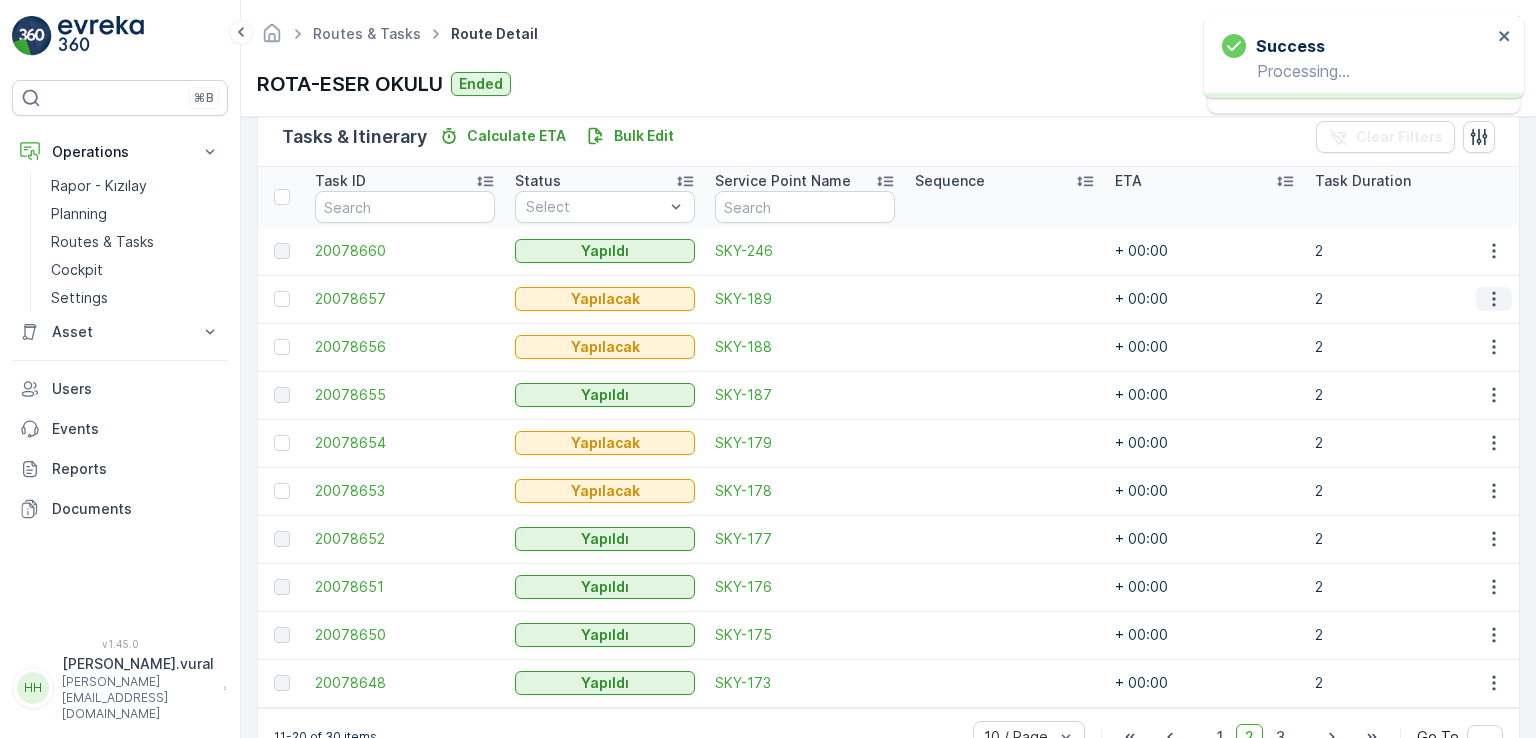 click 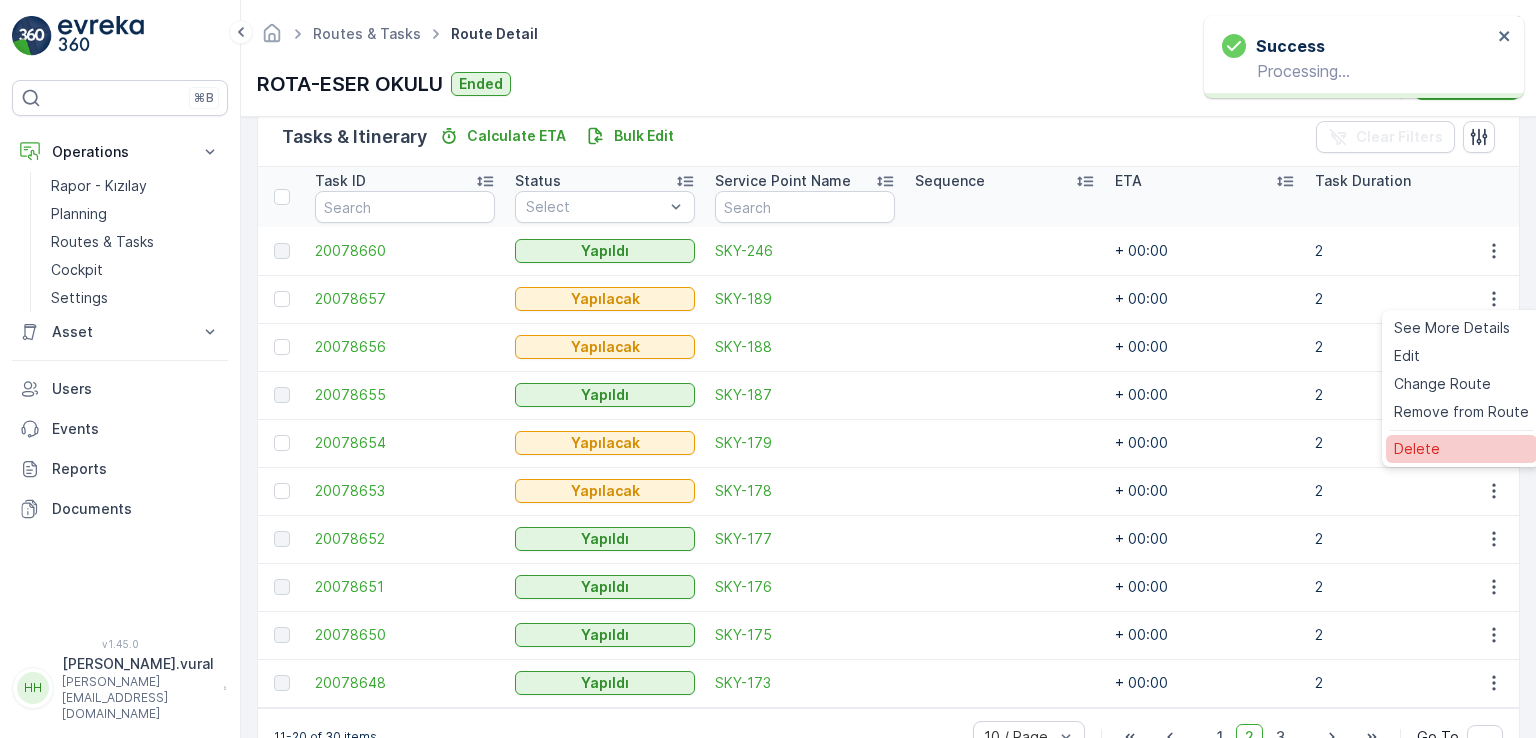 click on "Delete" at bounding box center (1461, 449) 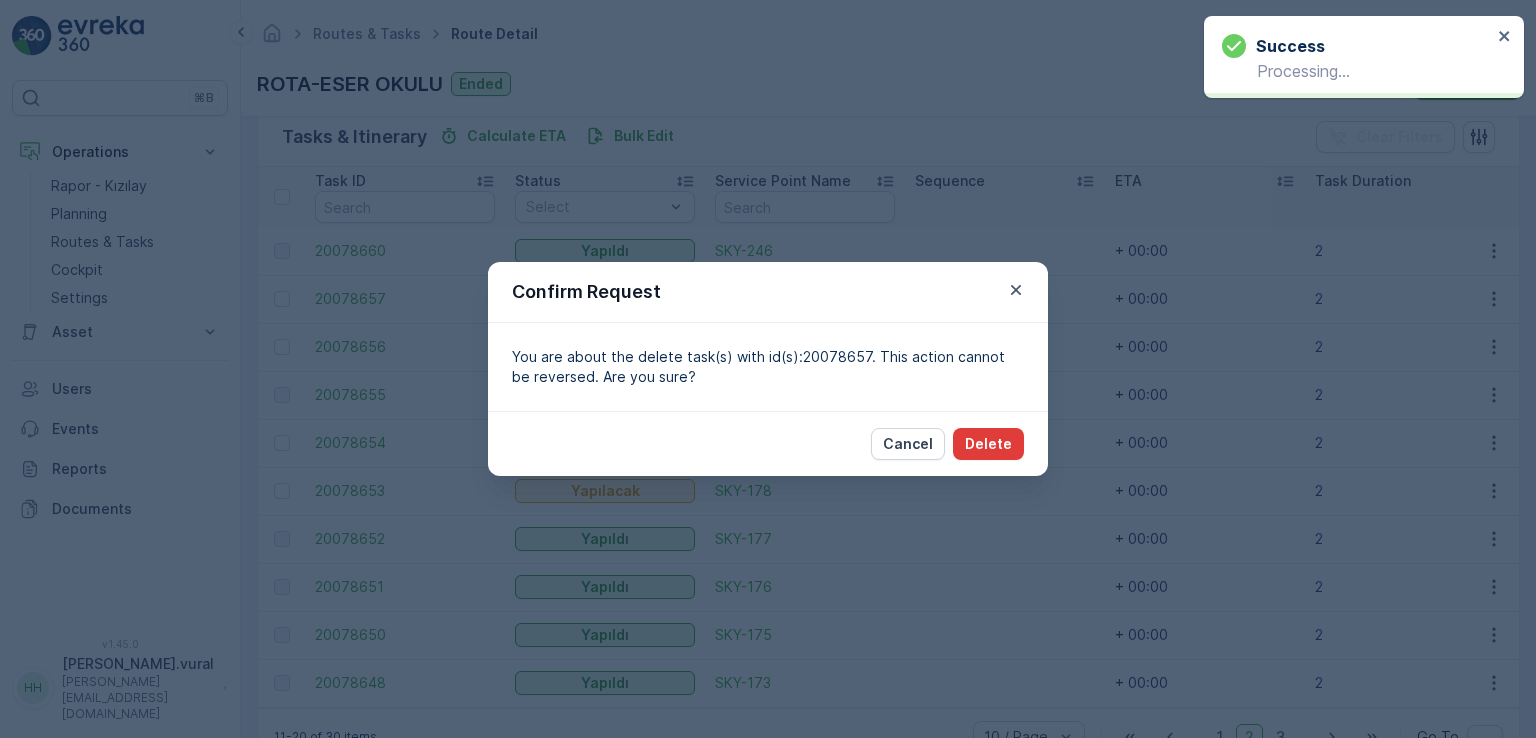 click on "Delete" at bounding box center (988, 444) 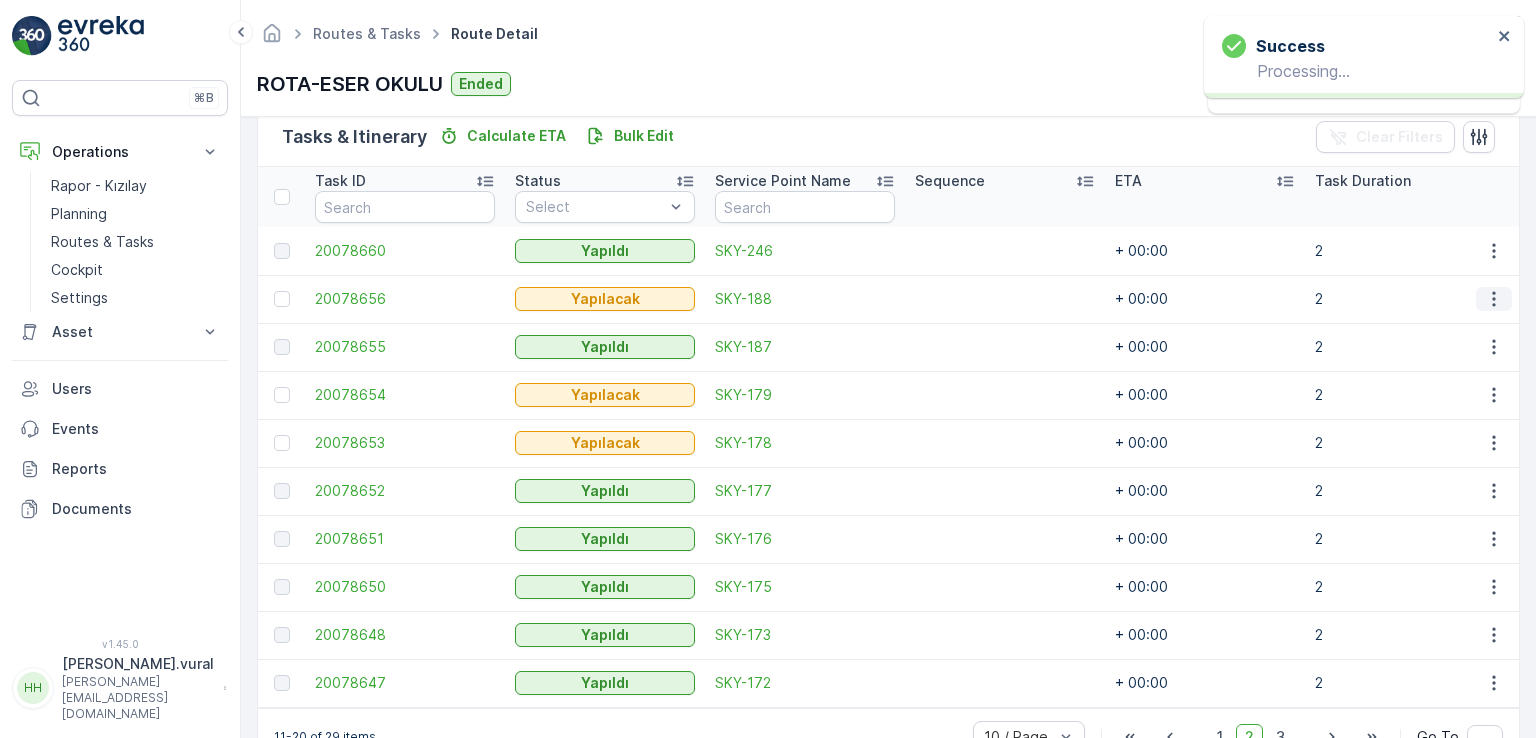 click 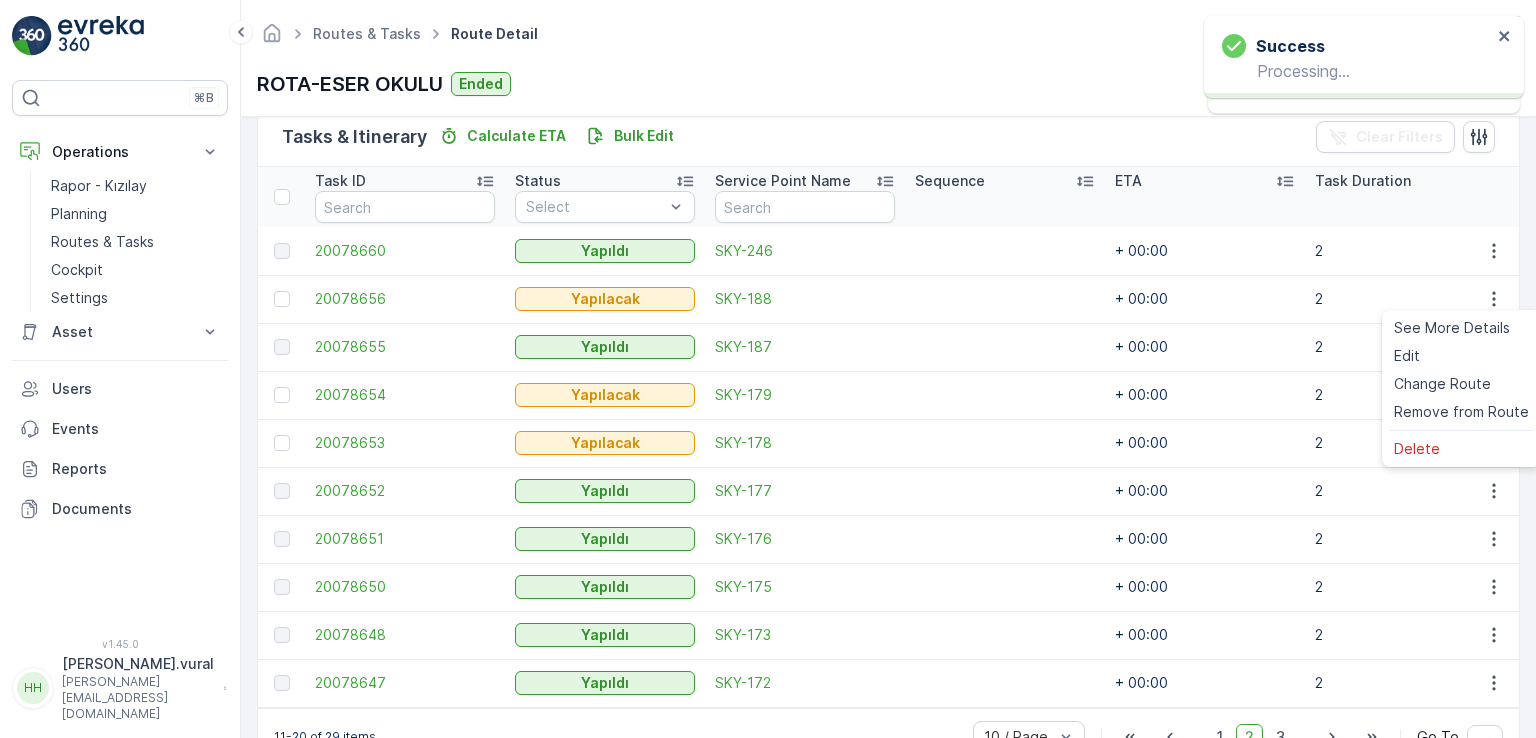 click on "Delete" at bounding box center [1461, 449] 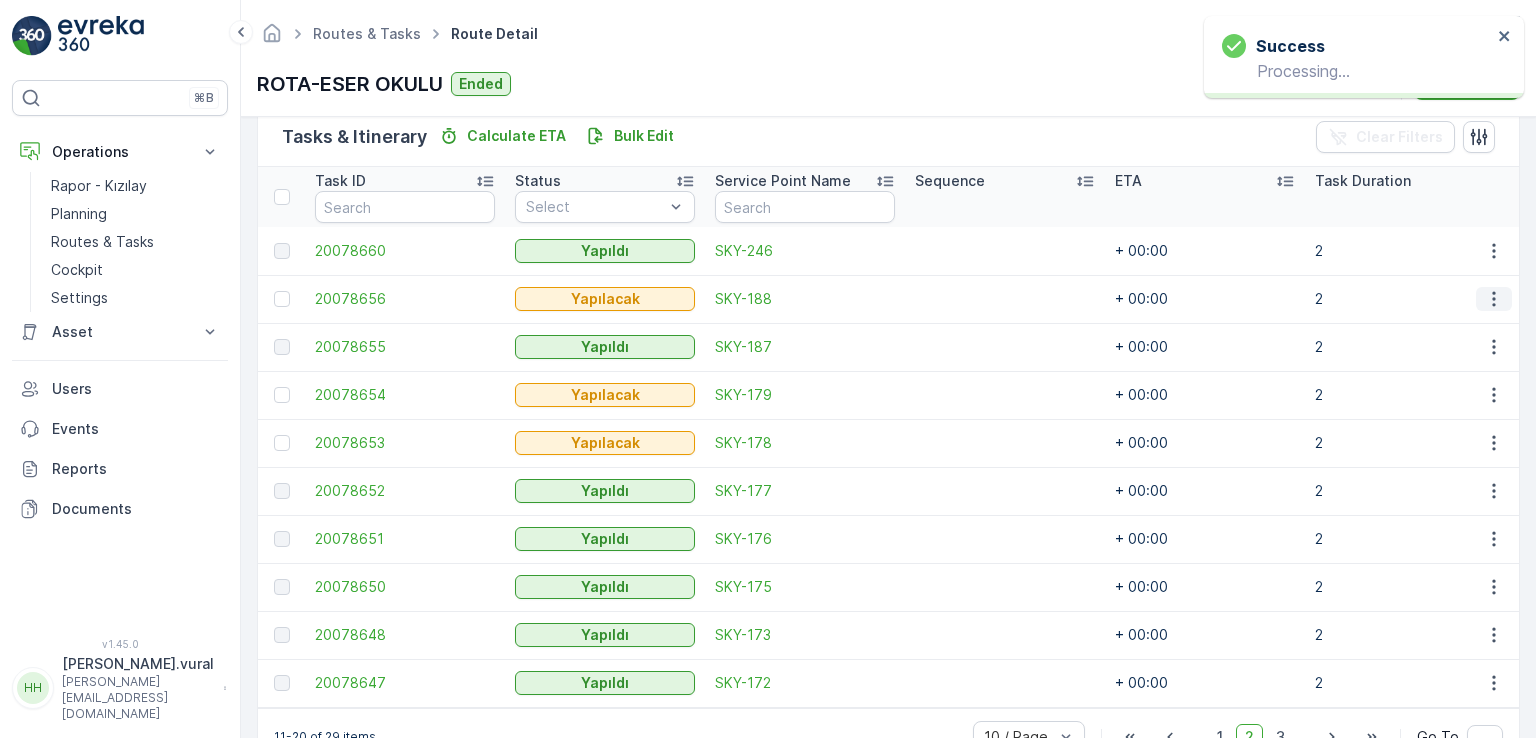 click 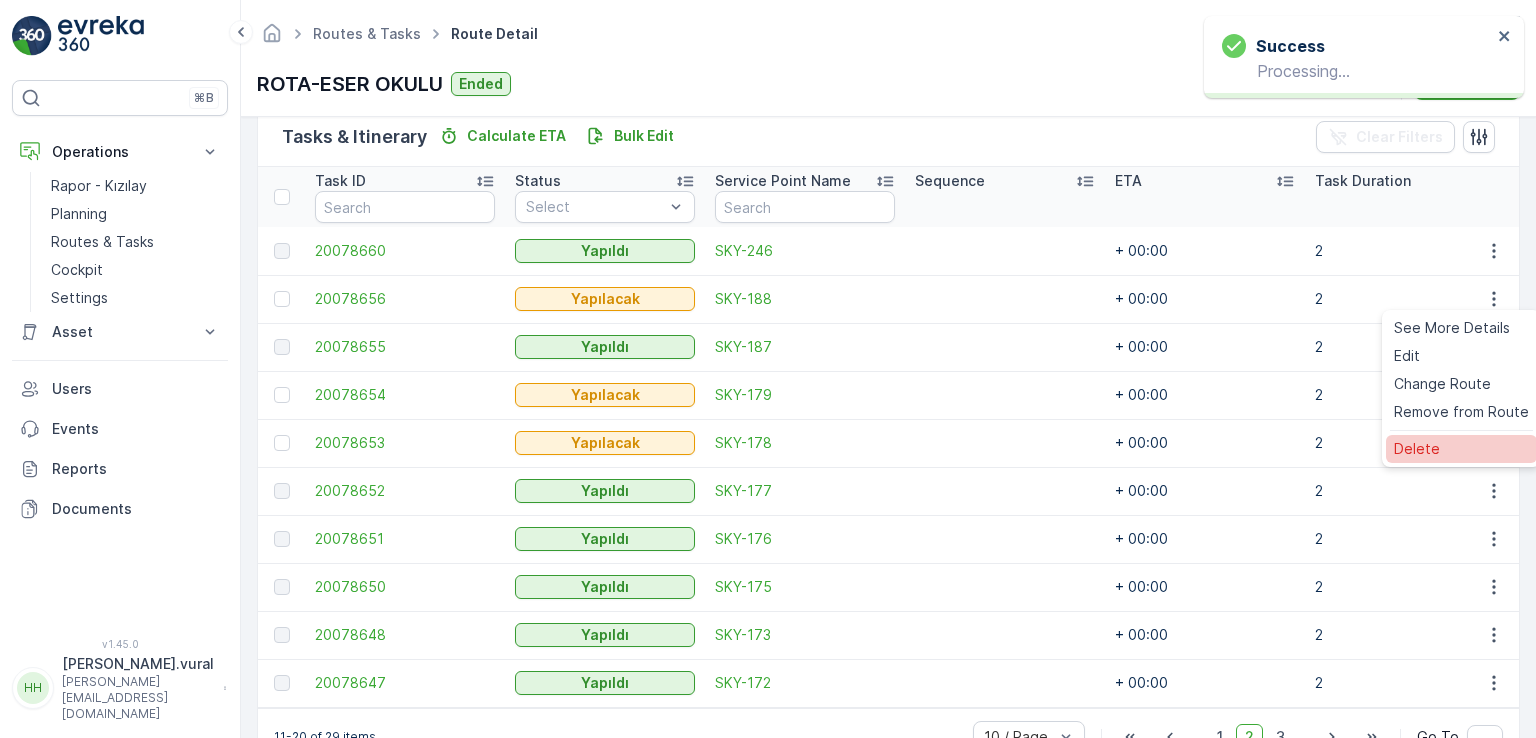 click on "Delete" at bounding box center (1461, 449) 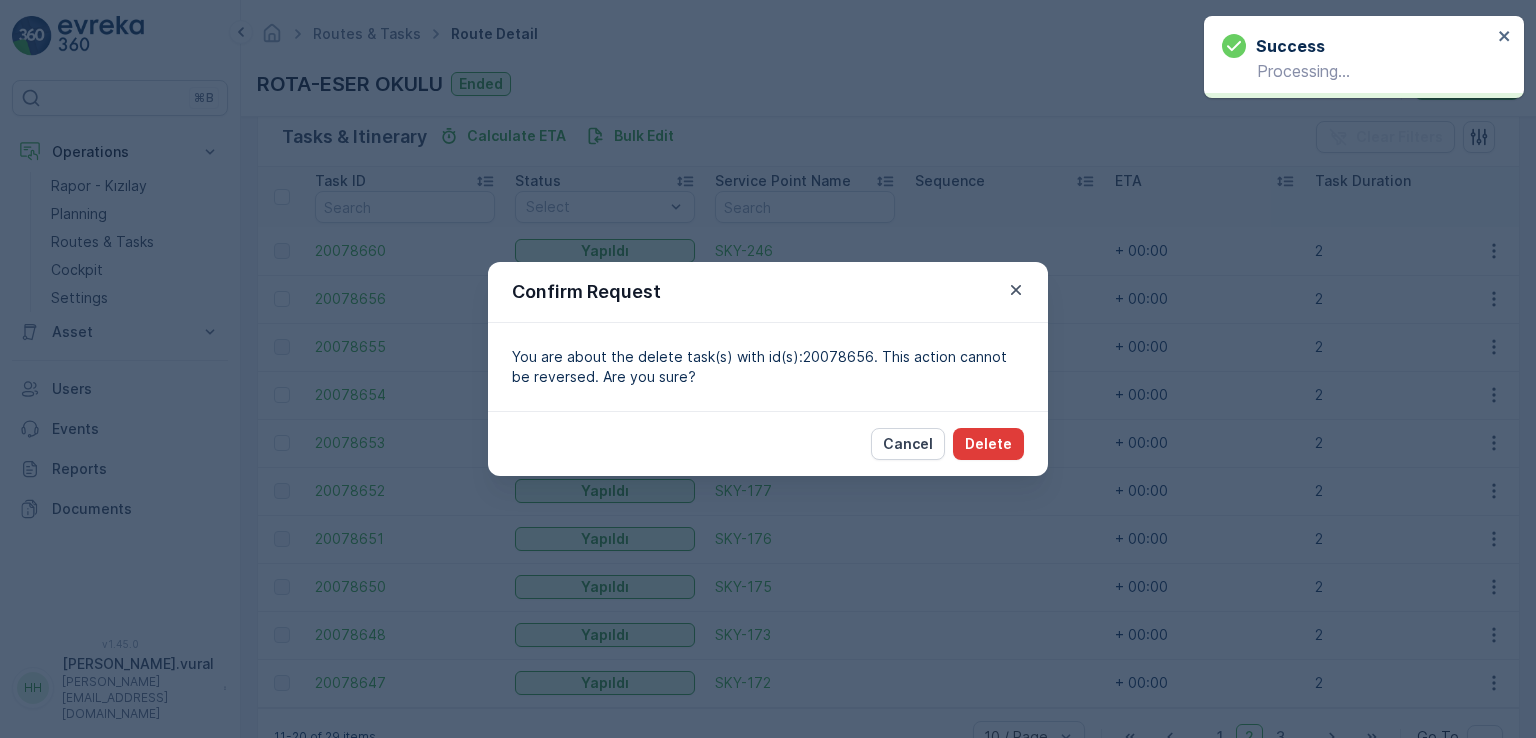 click on "Delete" at bounding box center (988, 444) 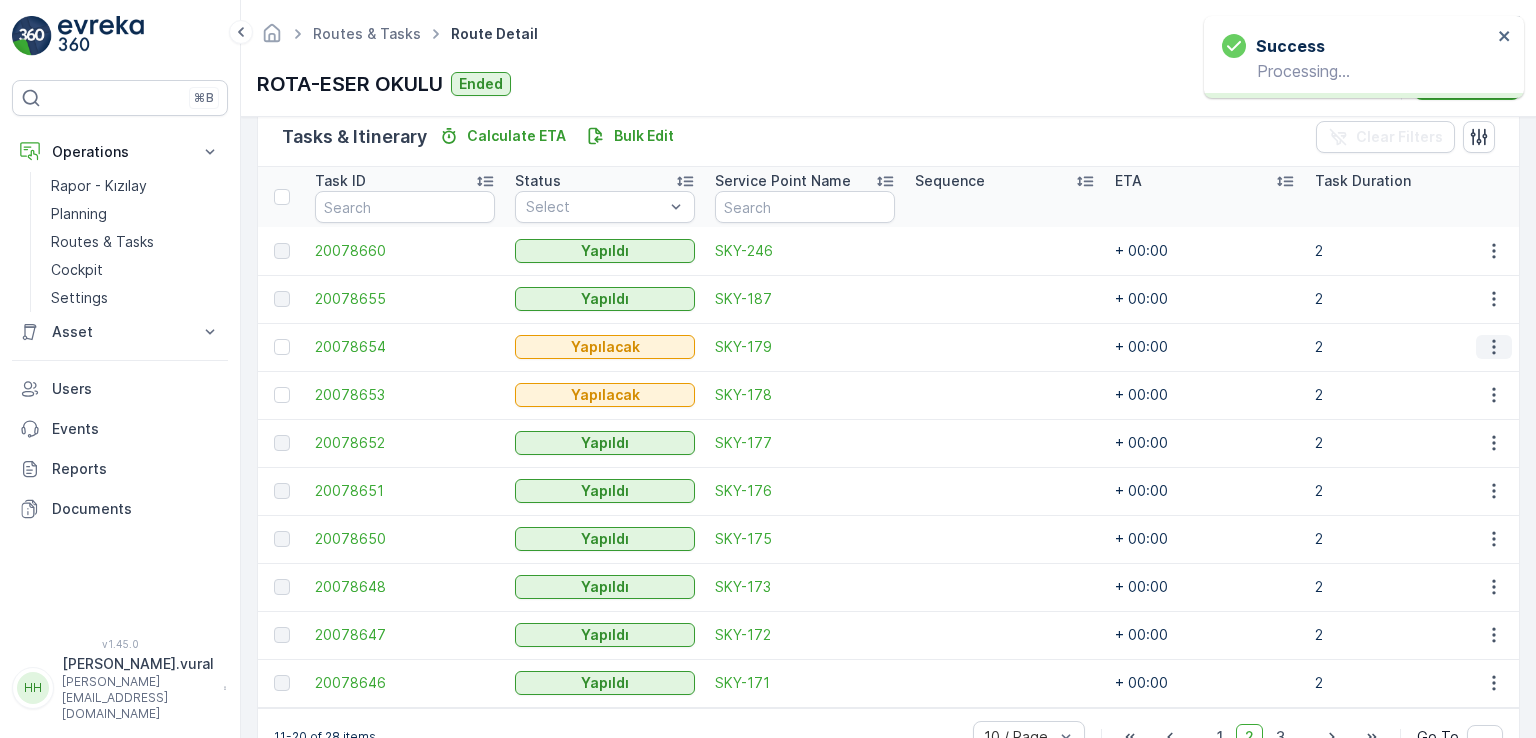 click 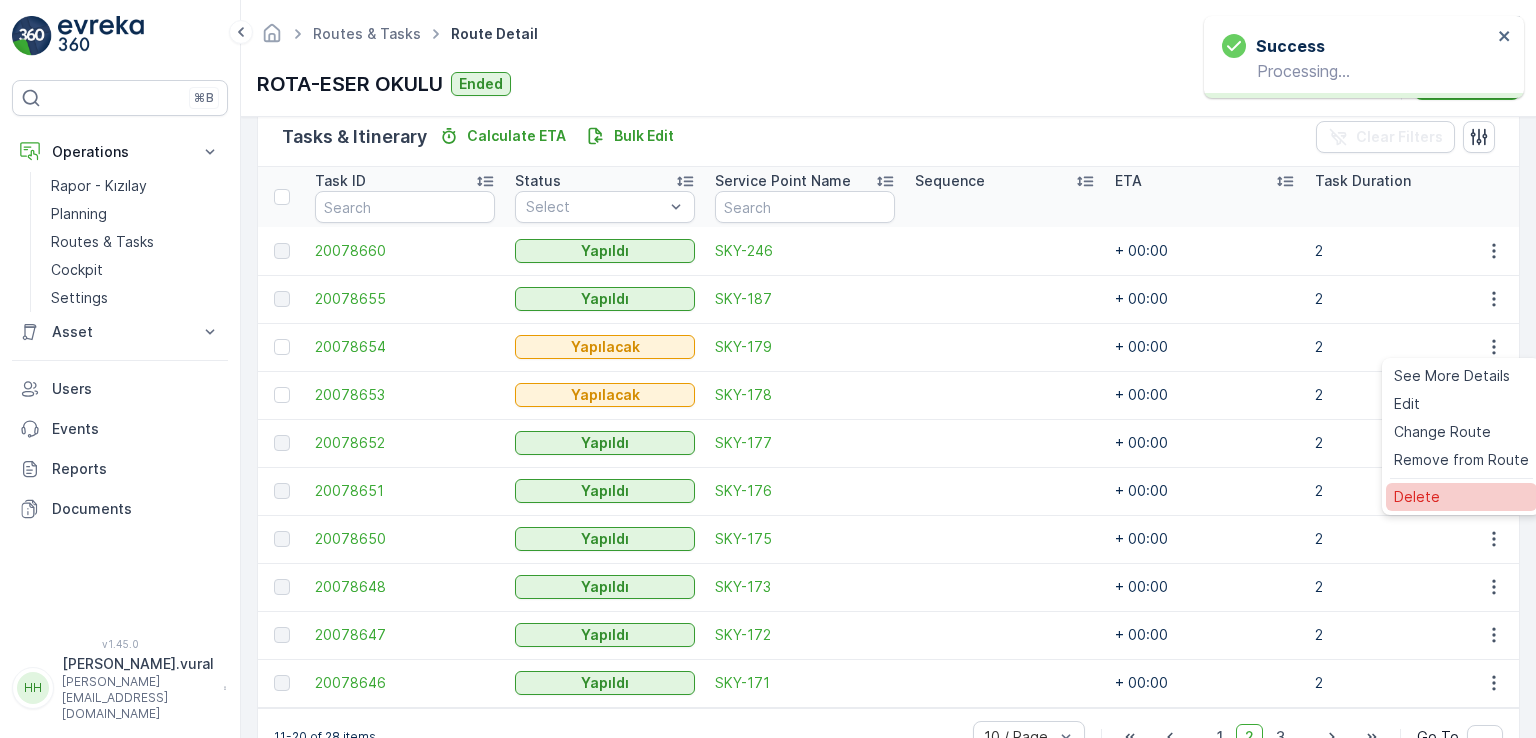 click on "Delete" at bounding box center (1417, 497) 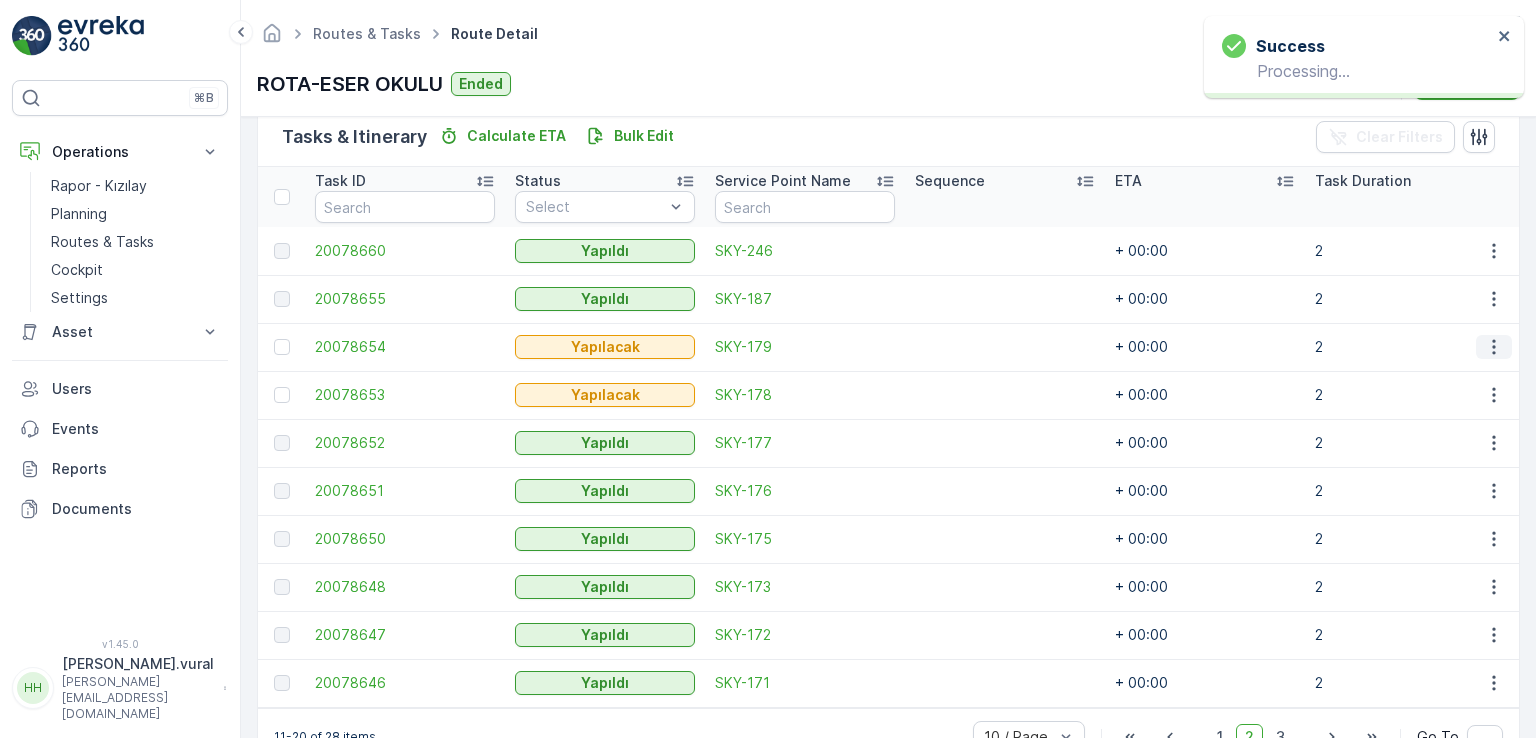 click 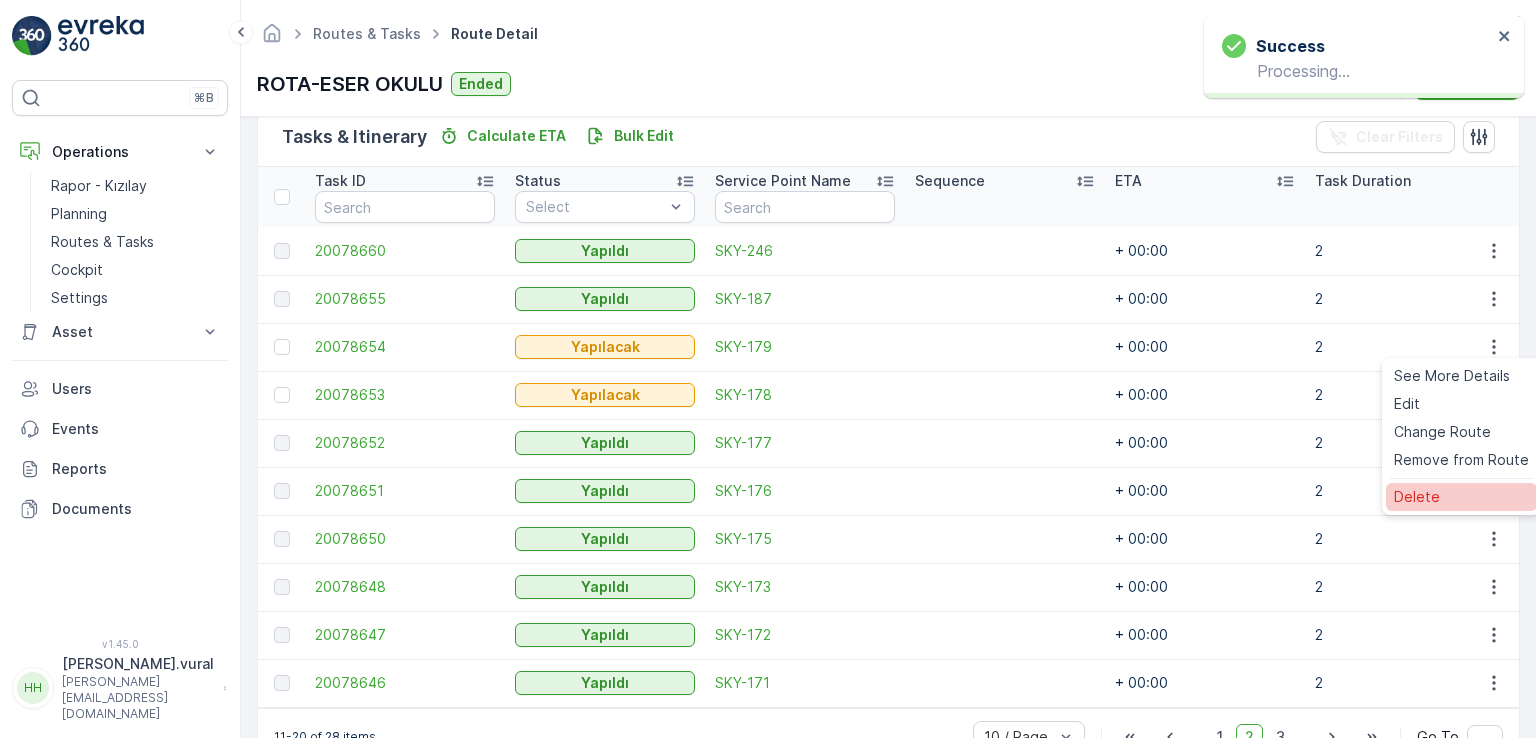 click on "Delete" at bounding box center [1417, 497] 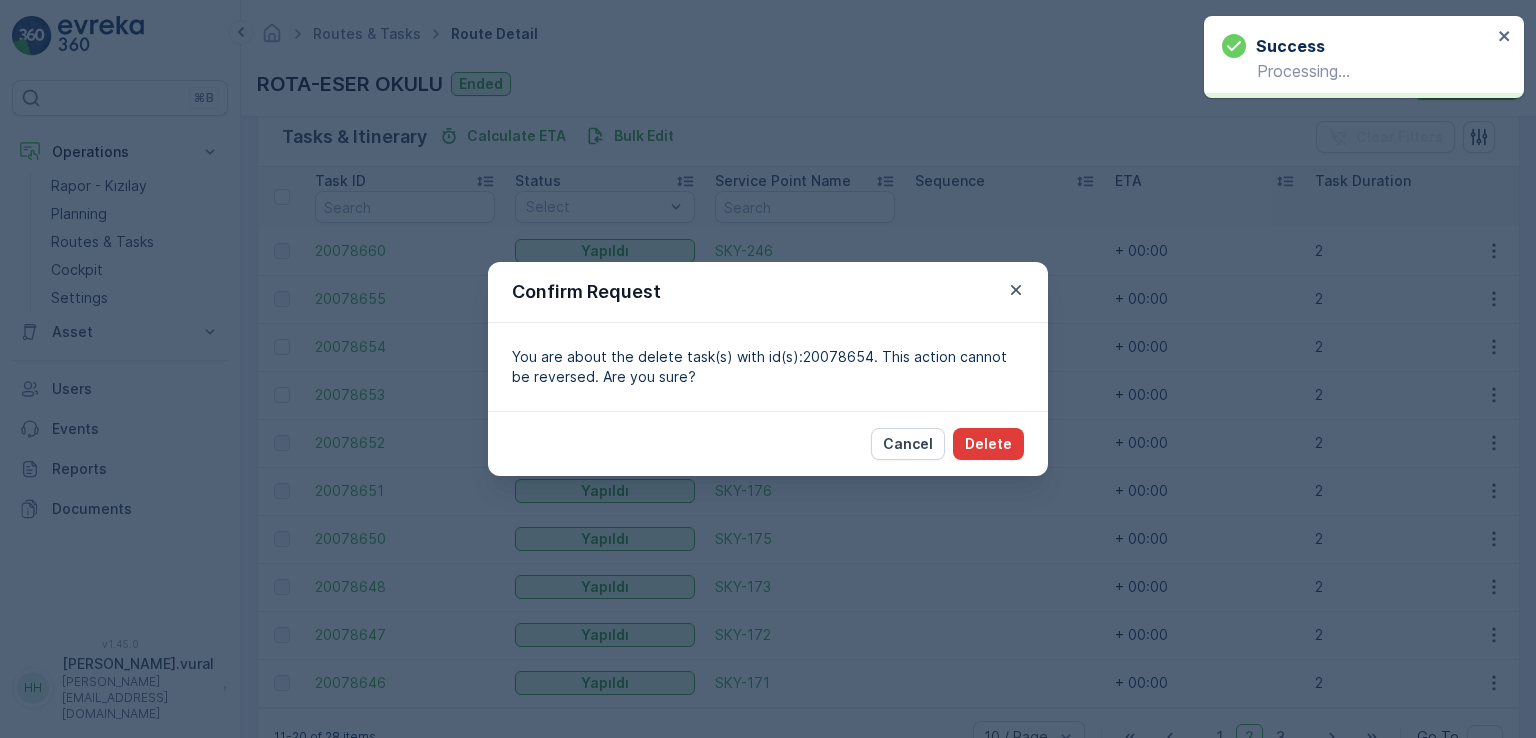 click on "Delete" at bounding box center [988, 444] 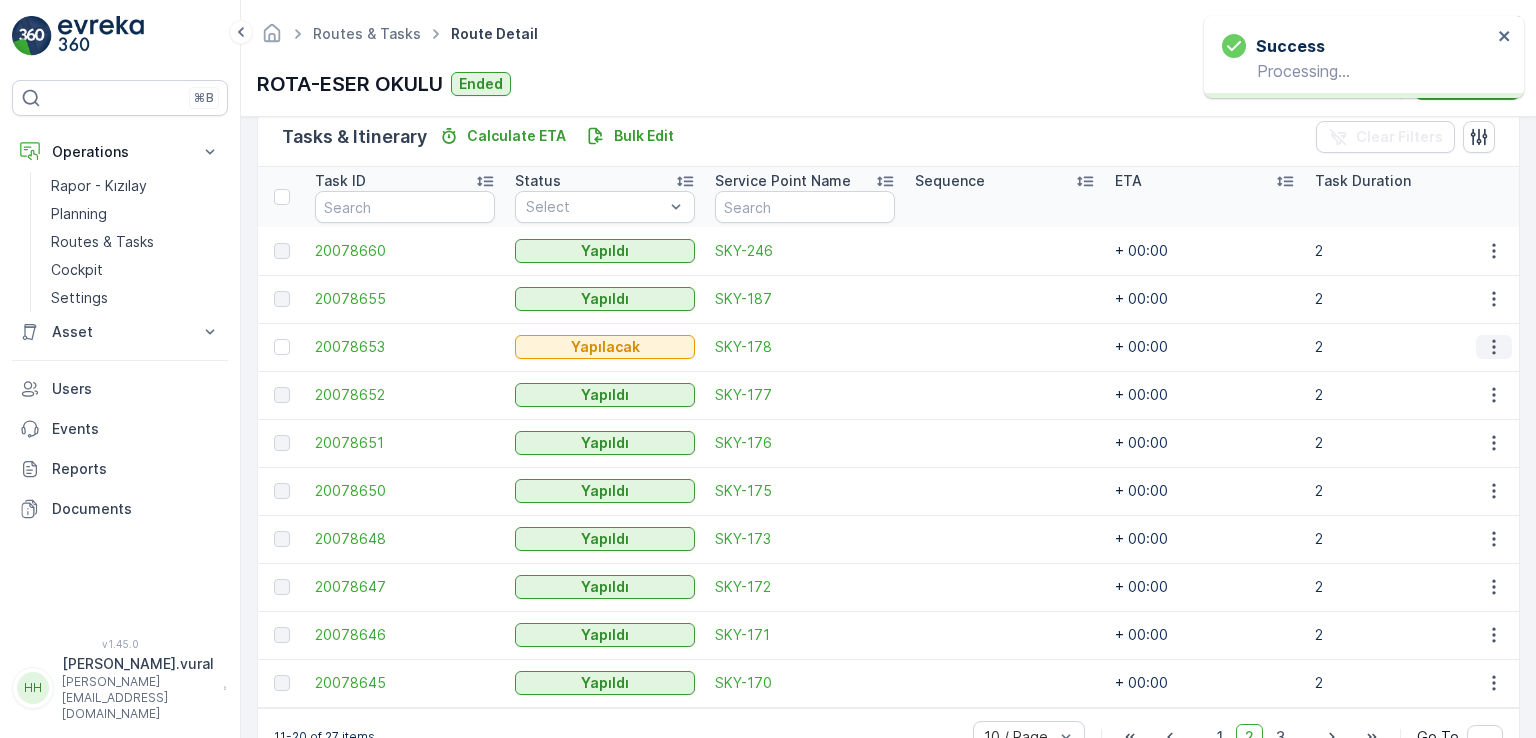 click at bounding box center [1494, 347] 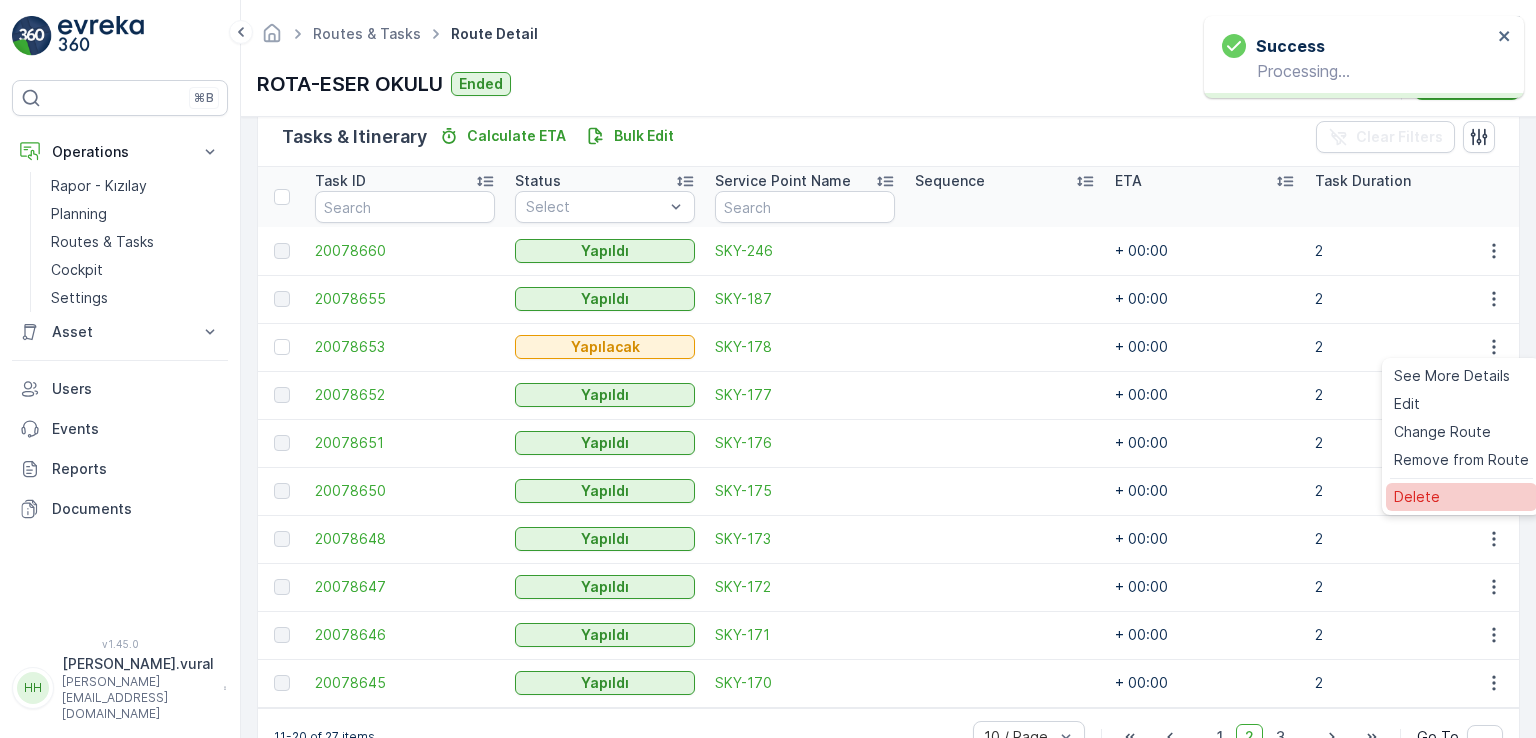 click on "Delete" at bounding box center [1417, 497] 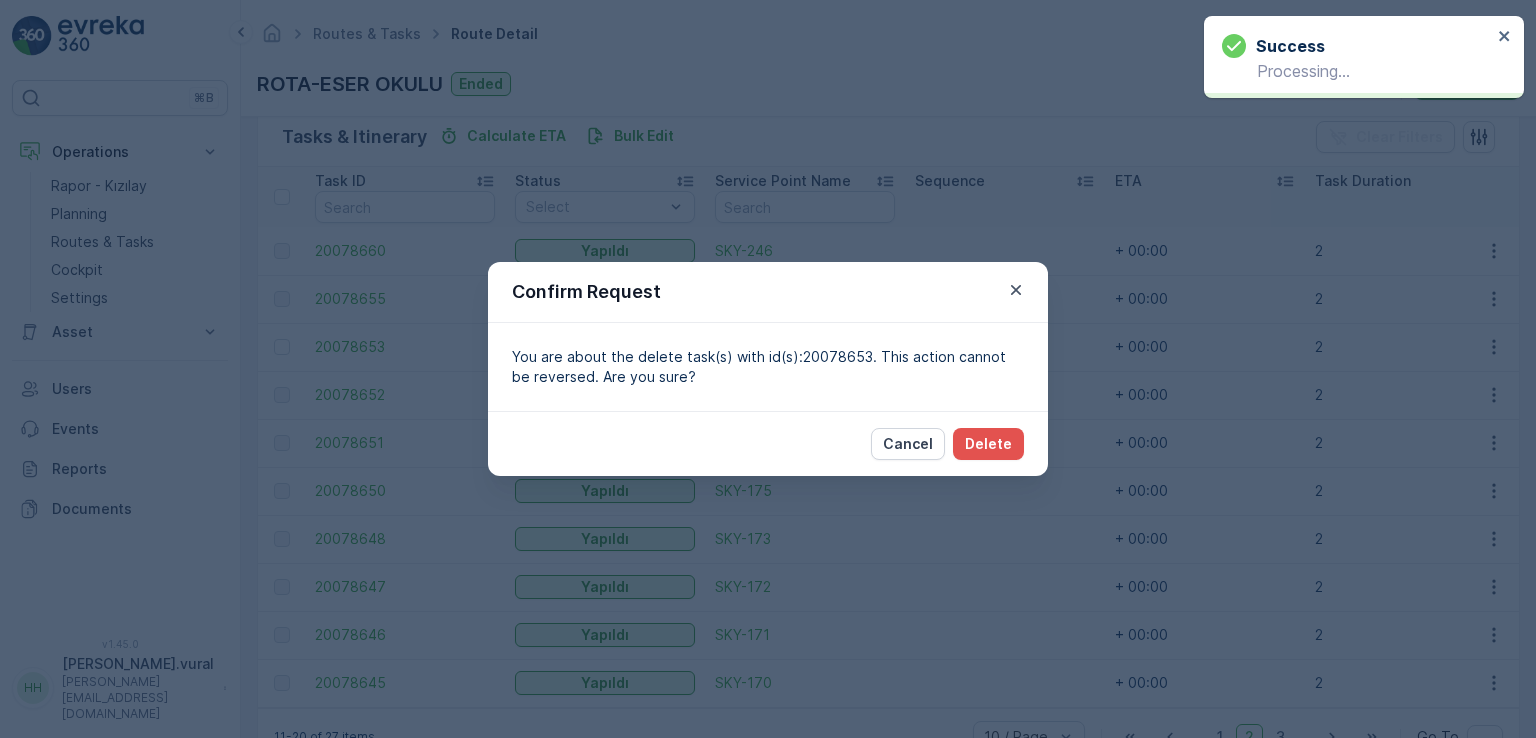 click on "Cancel Delete" at bounding box center (768, 443) 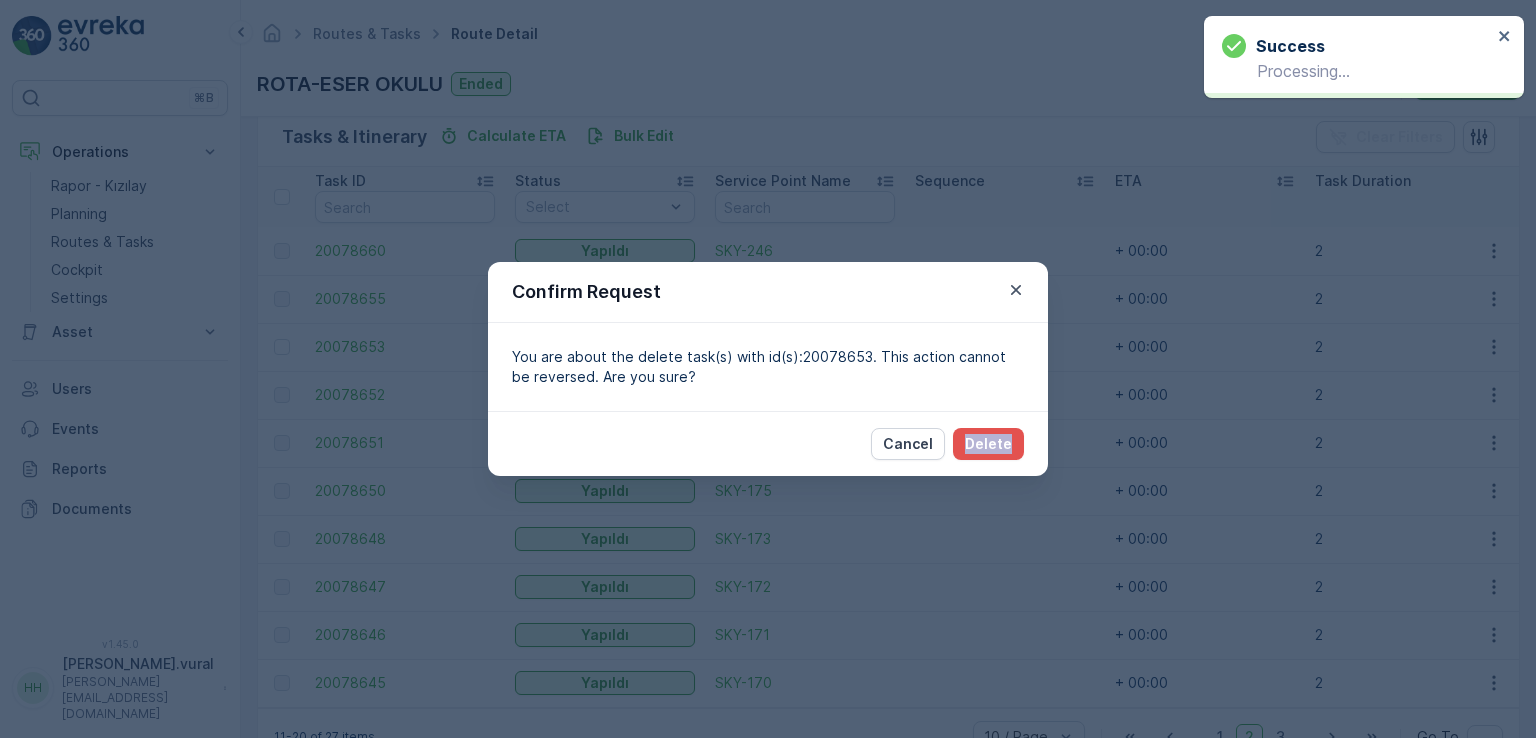 click on "Cancel Delete" at bounding box center (768, 443) 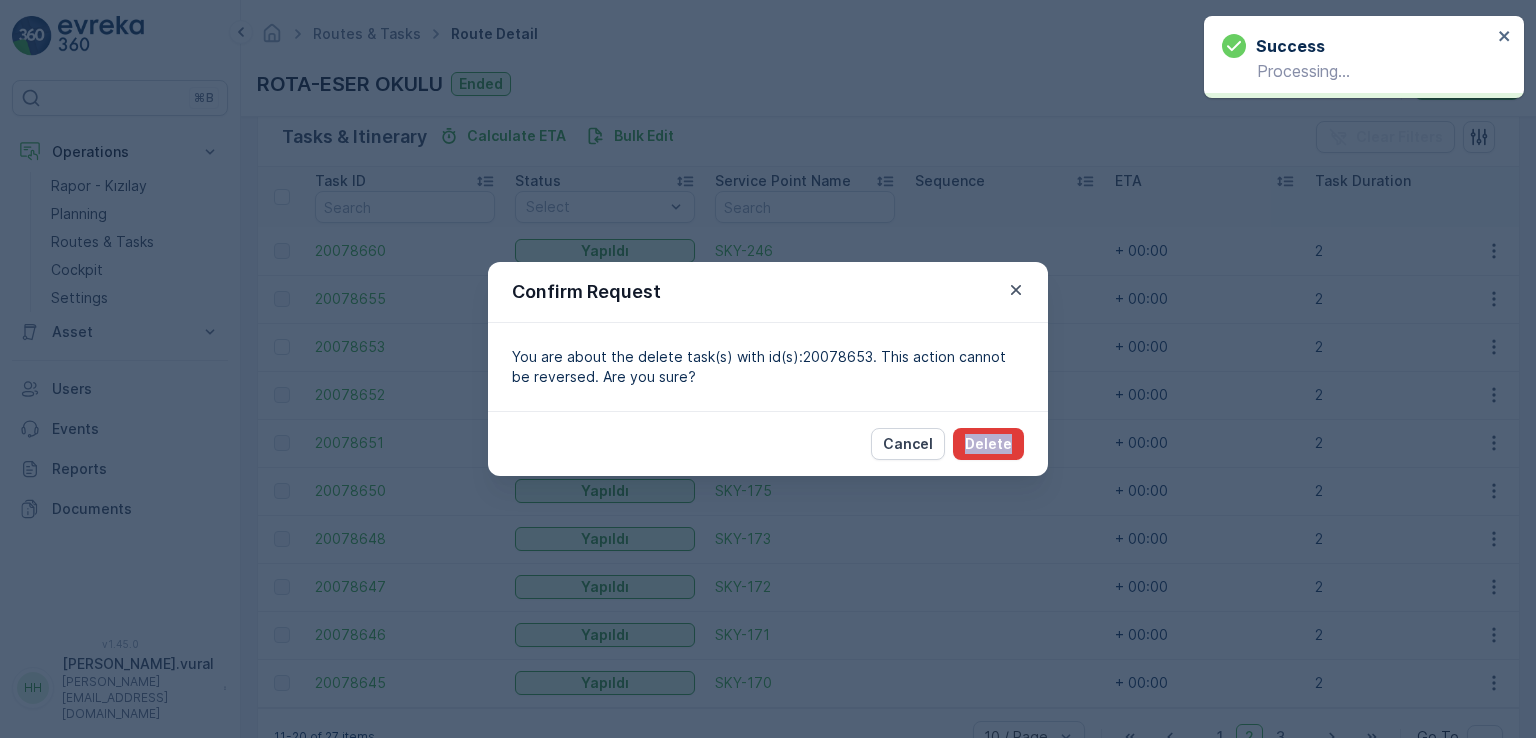 click on "Delete" at bounding box center (988, 444) 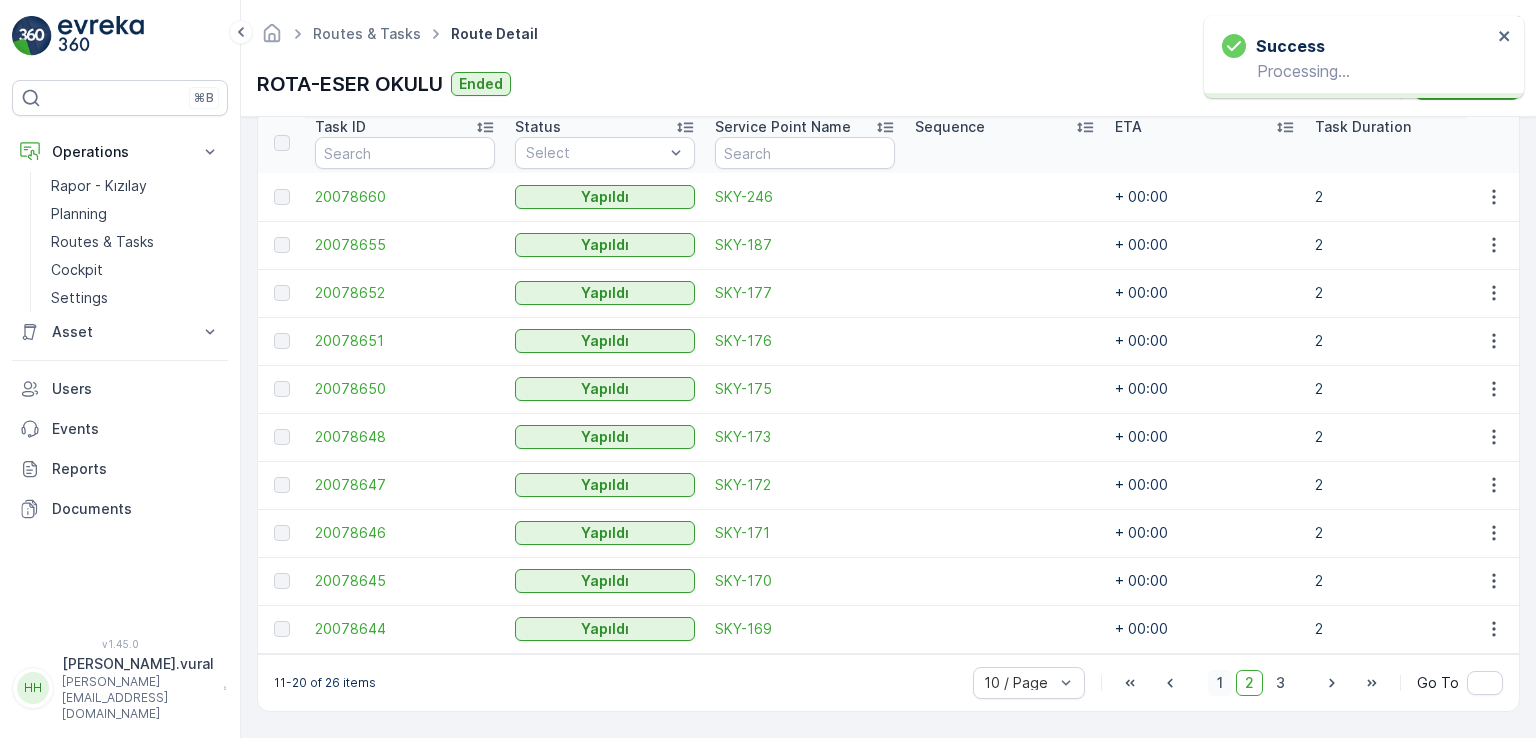 click on "1" at bounding box center [1220, 683] 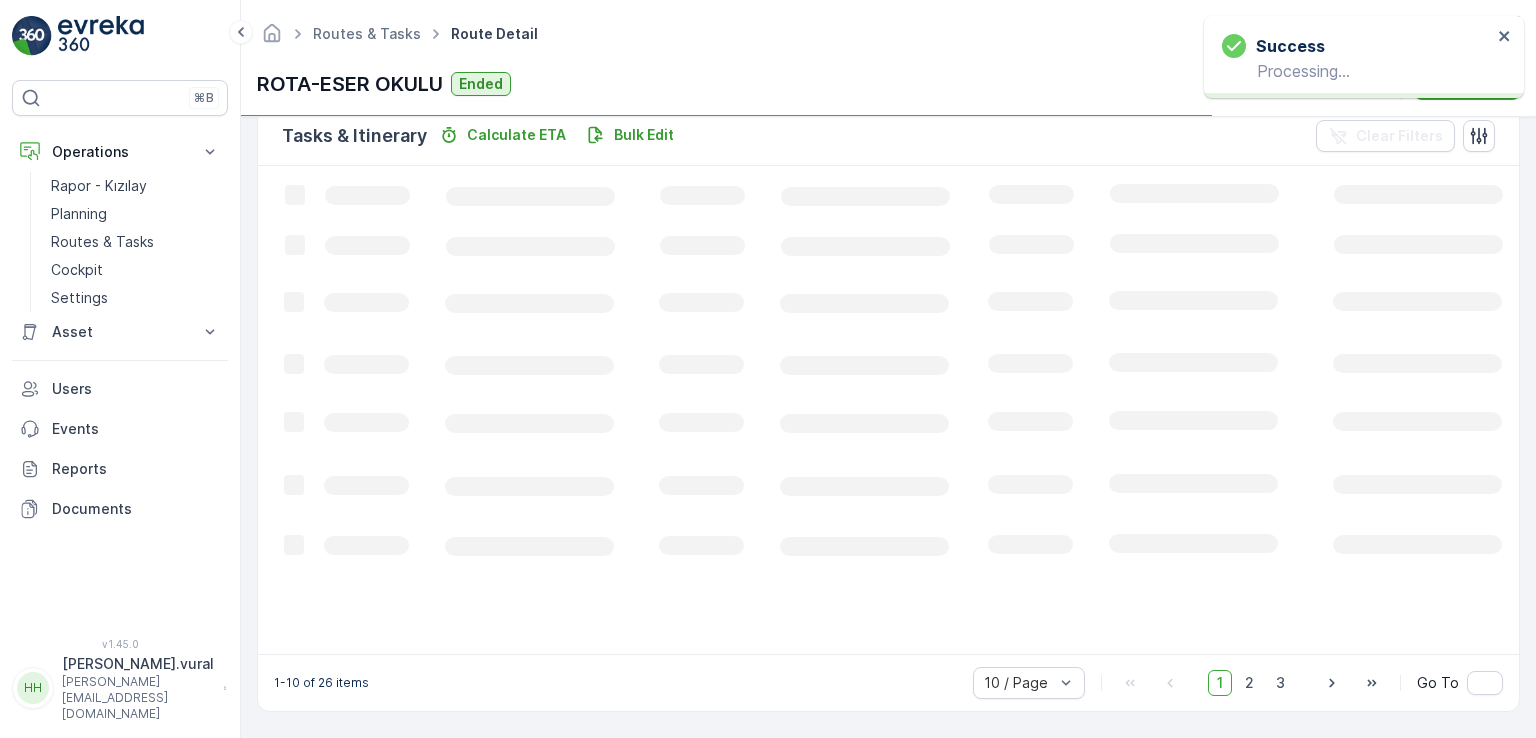 scroll, scrollTop: 495, scrollLeft: 0, axis: vertical 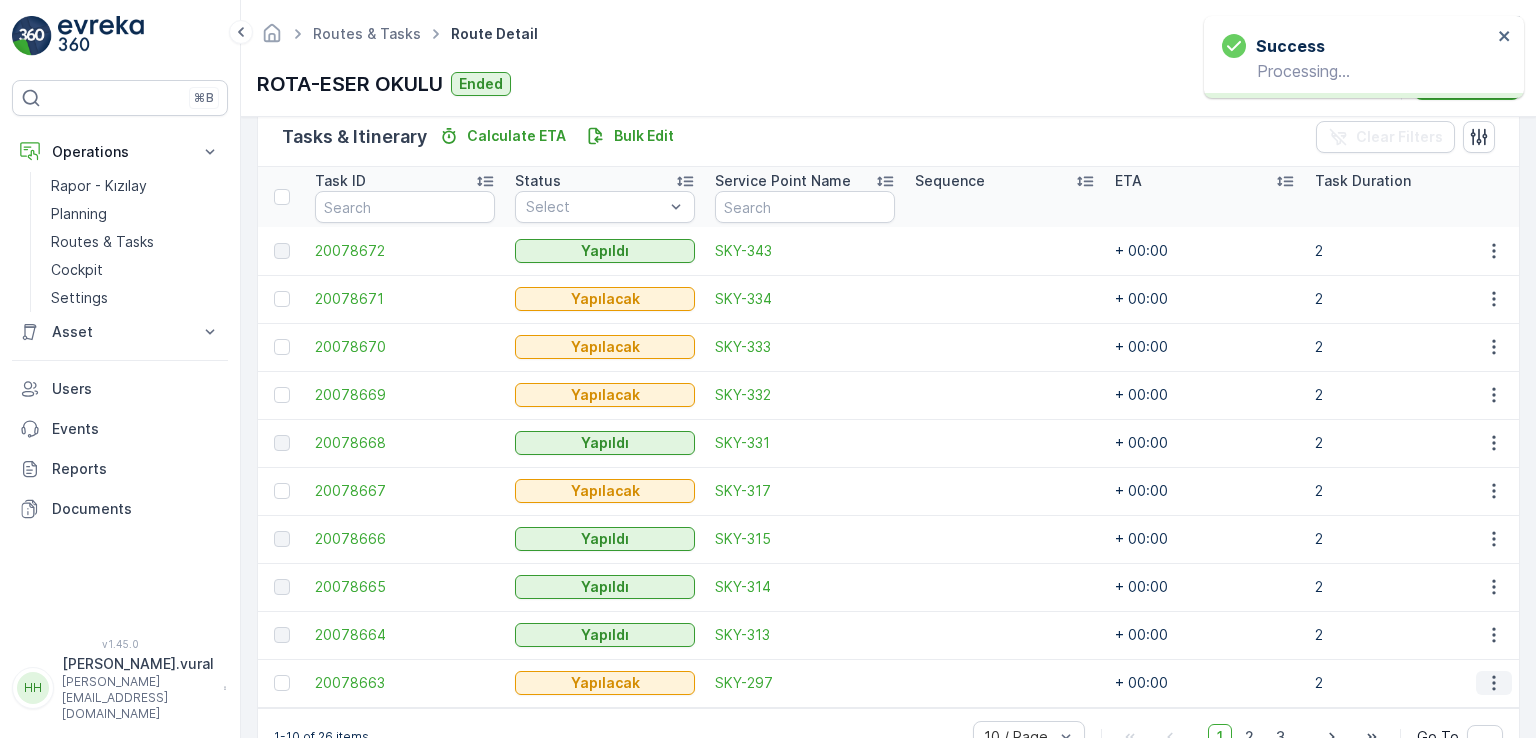 click 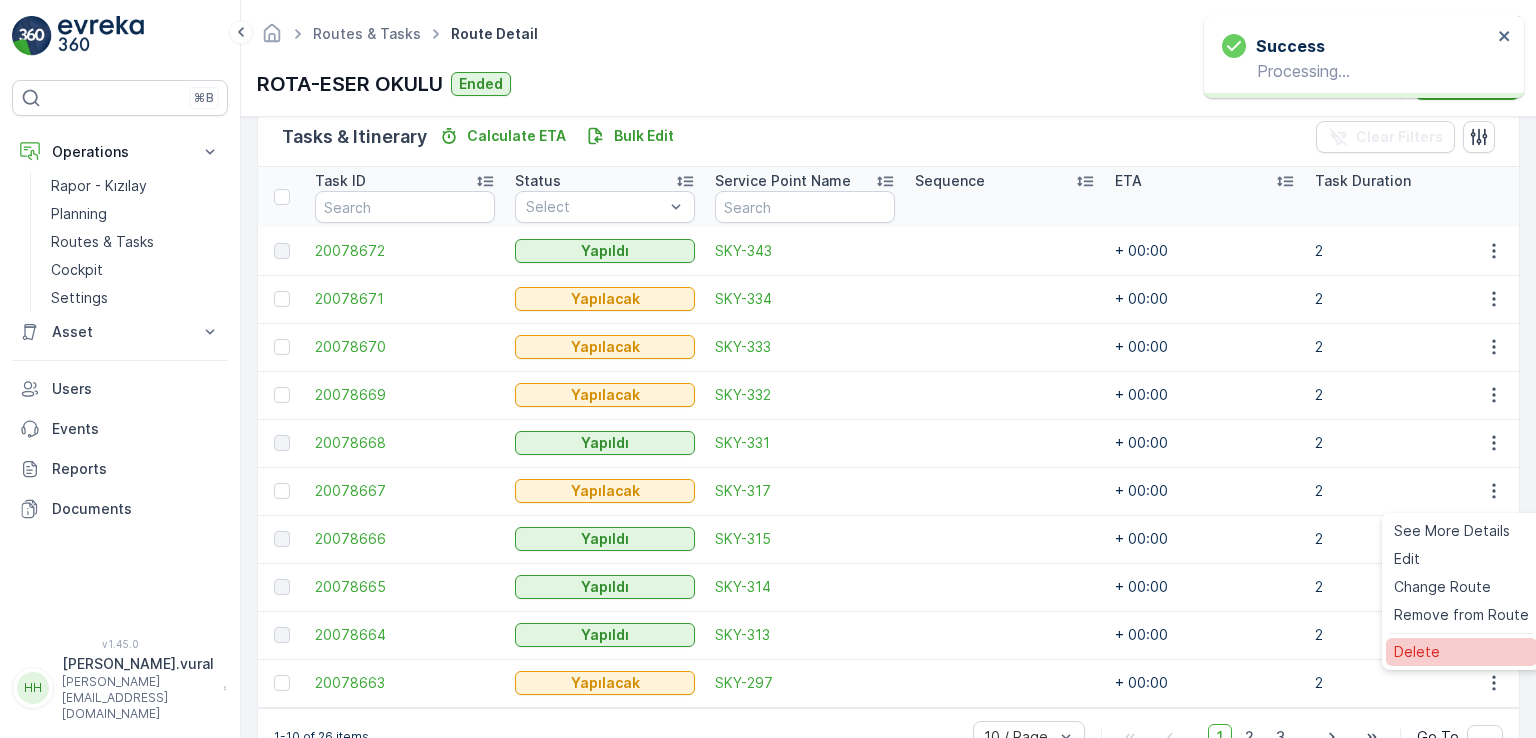 click on "Delete" at bounding box center [1417, 652] 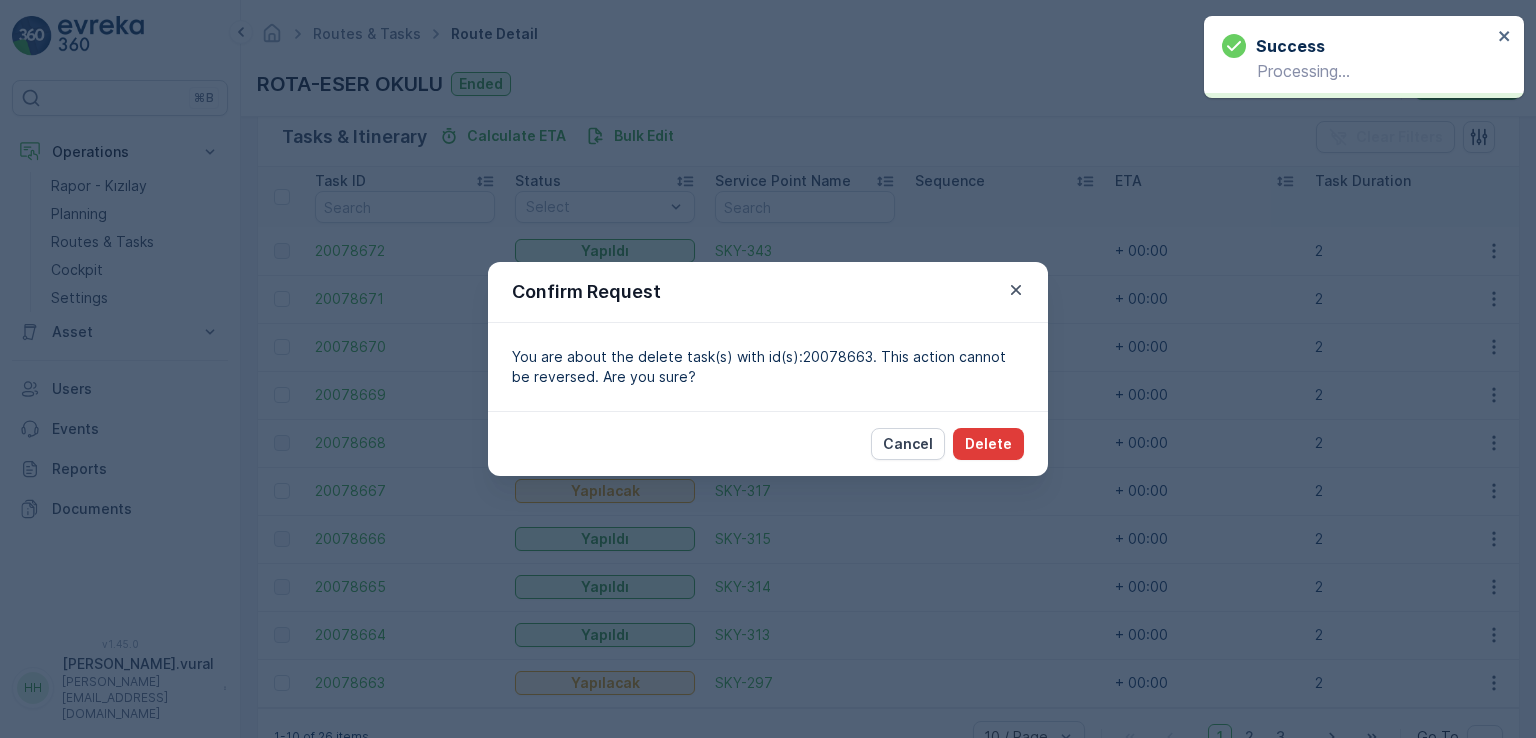 click on "Delete" at bounding box center (988, 444) 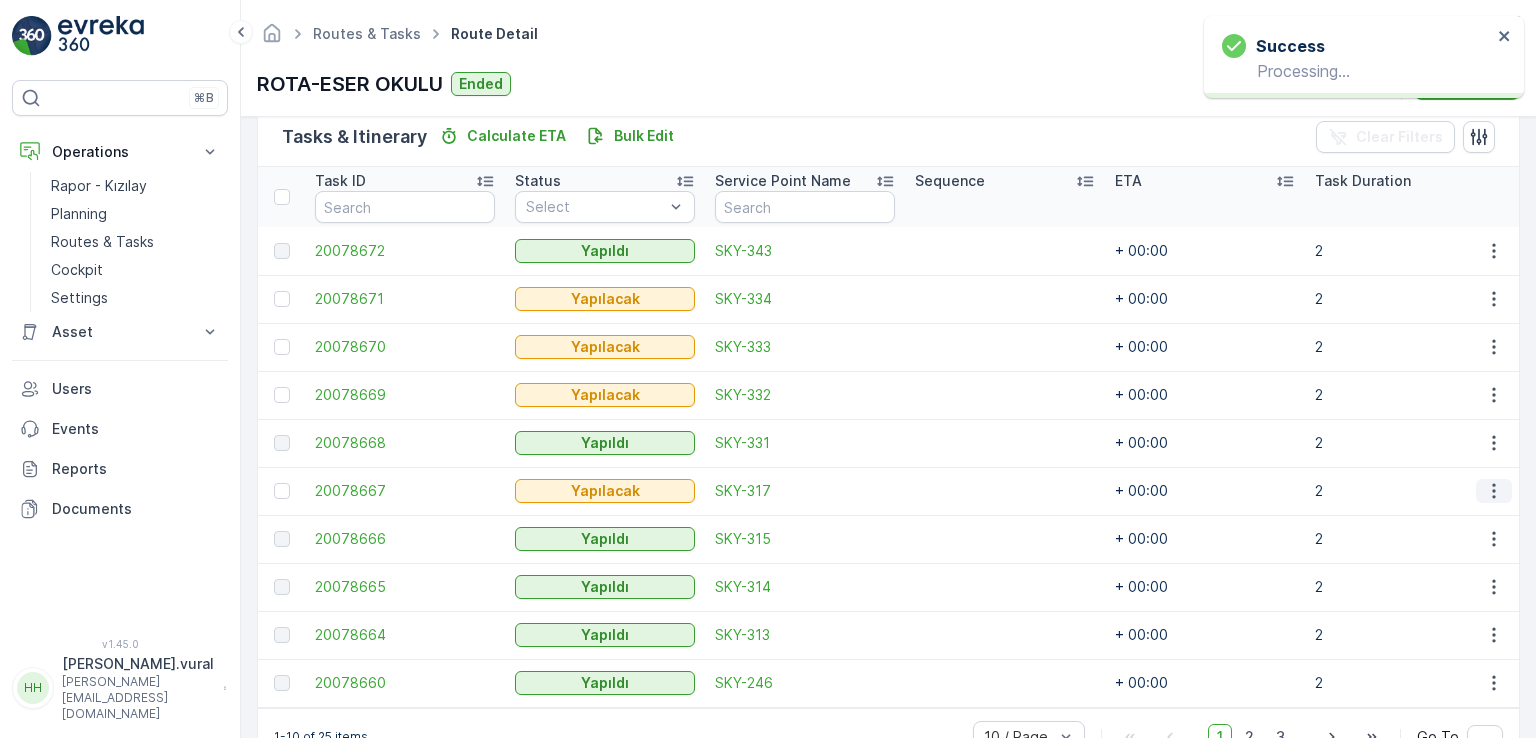 click 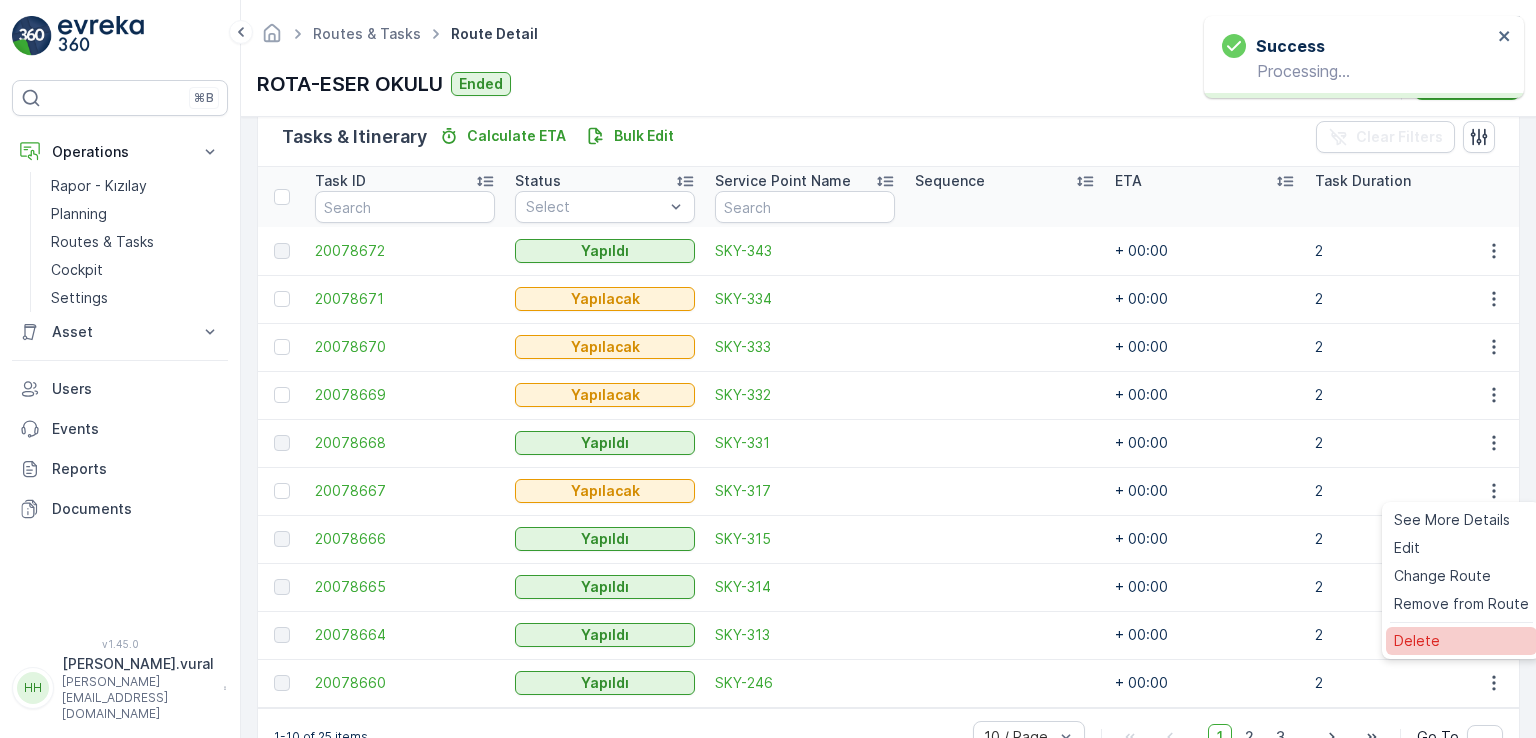 click on "Delete" at bounding box center (1461, 641) 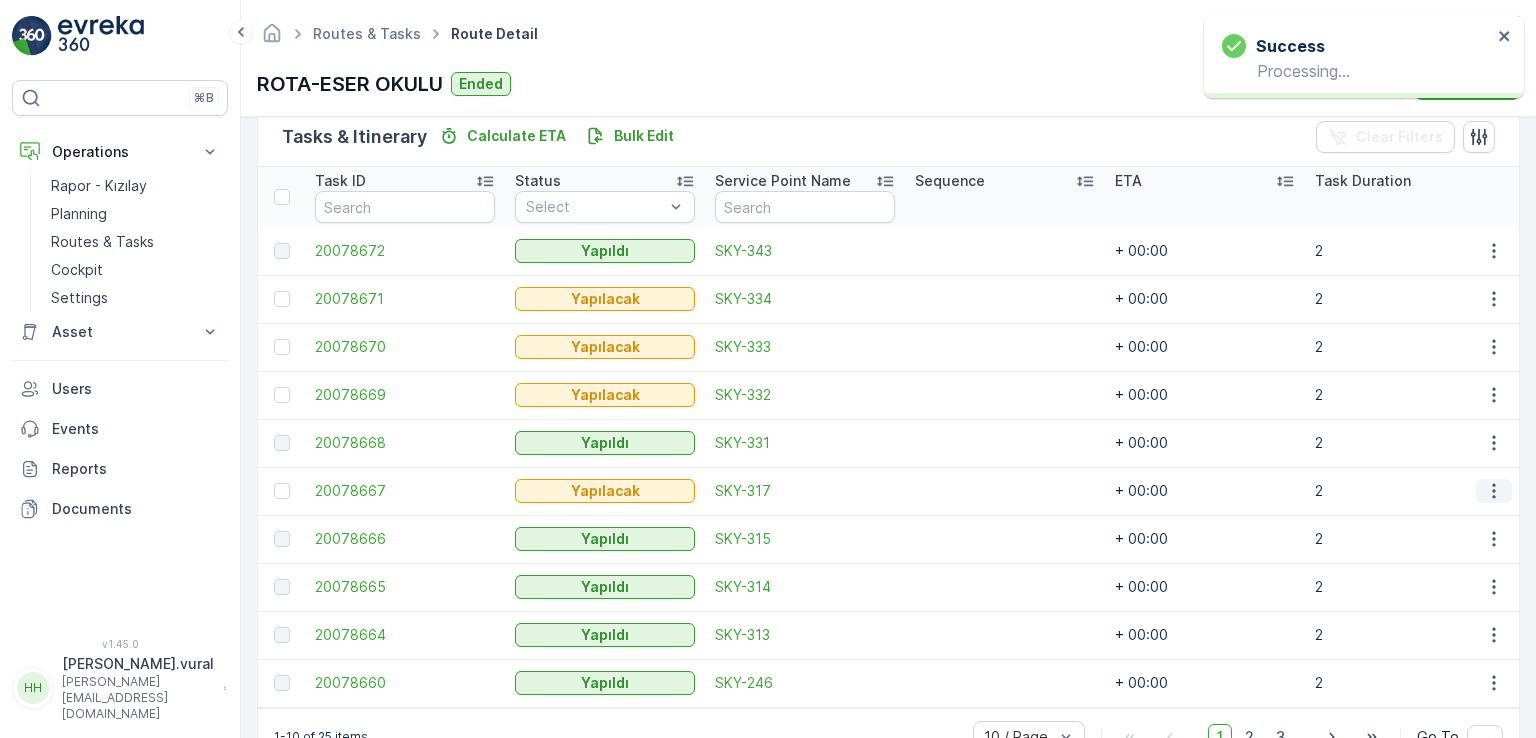 click at bounding box center (1494, 491) 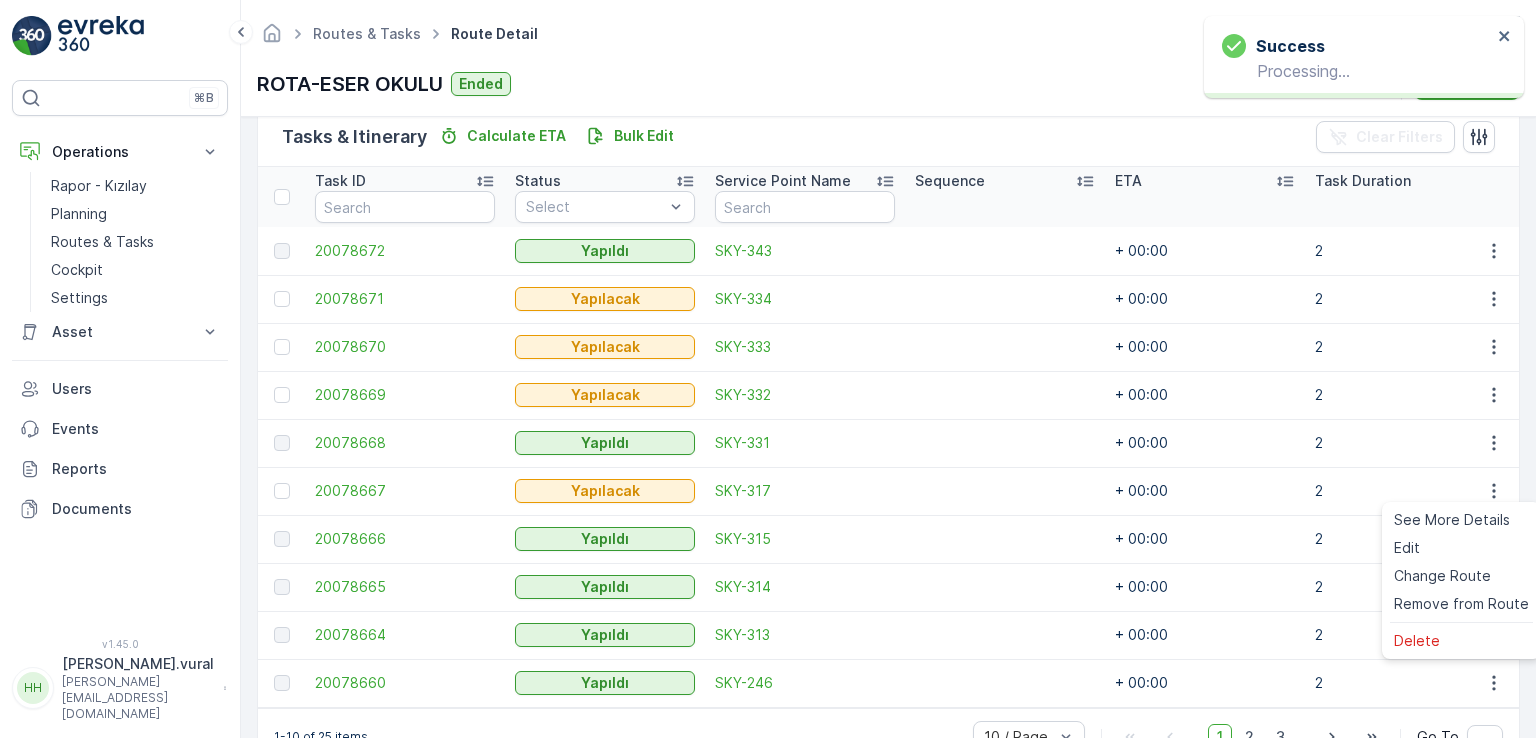 click on "See More Details Edit Change Route Remove from Route Delete" at bounding box center (1461, 580) 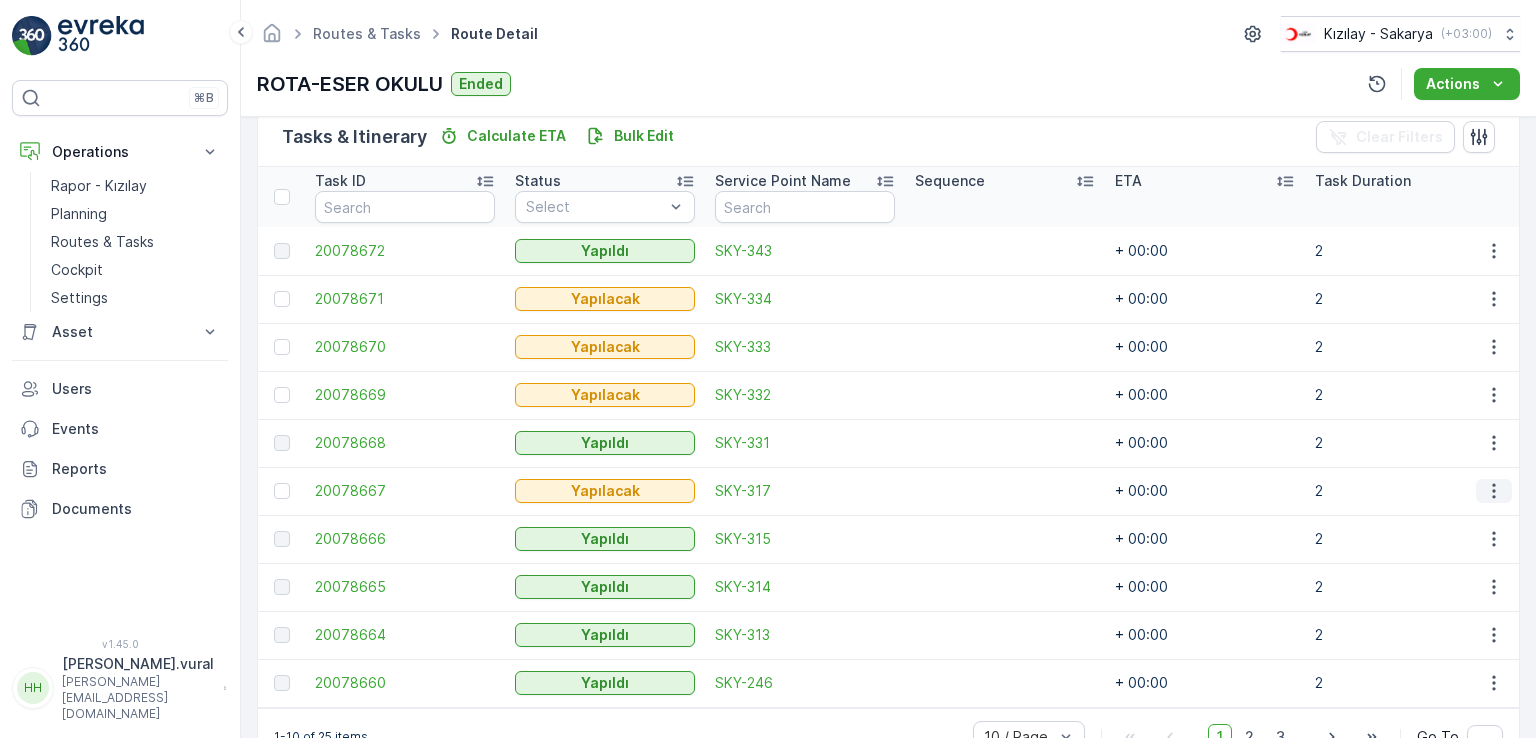 click 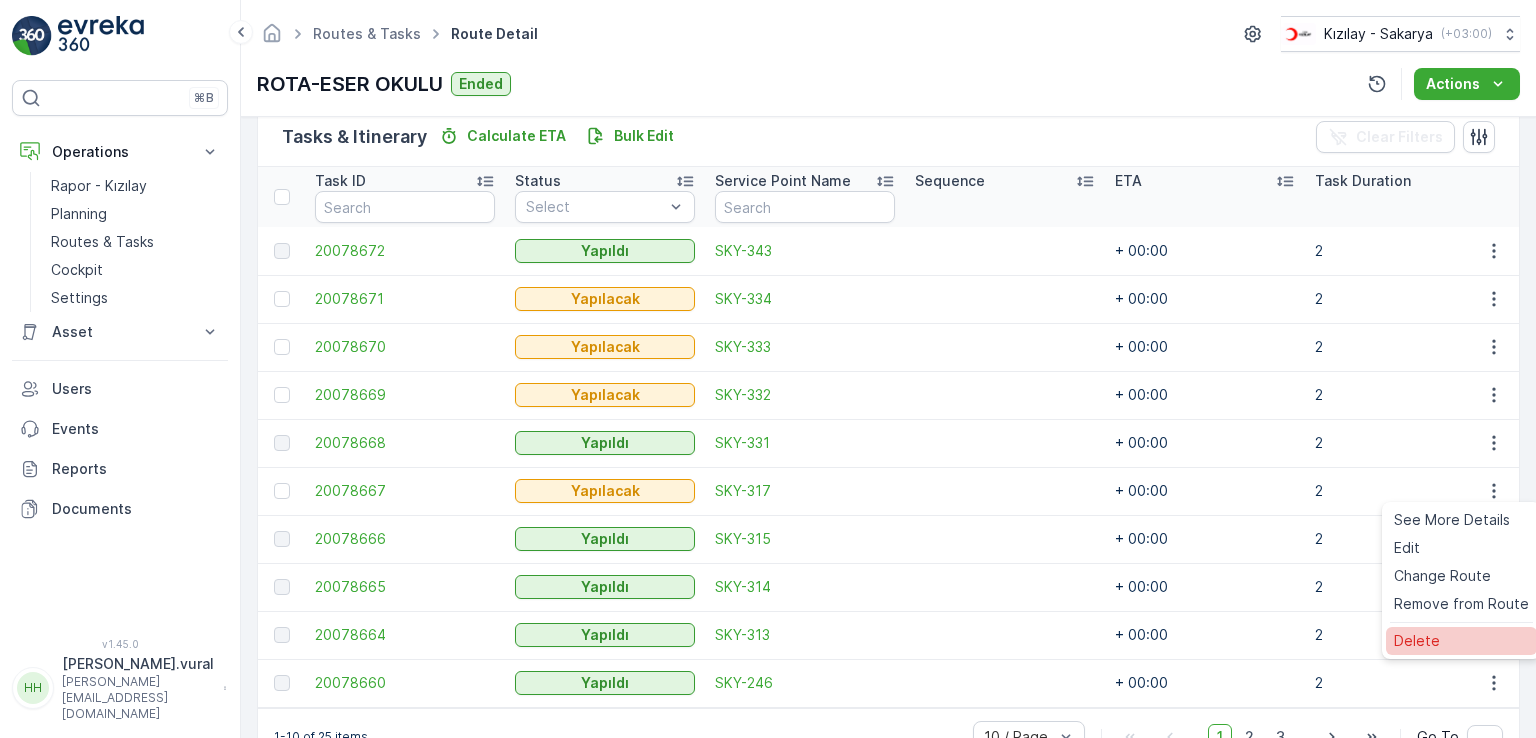 click on "Delete" at bounding box center [1417, 641] 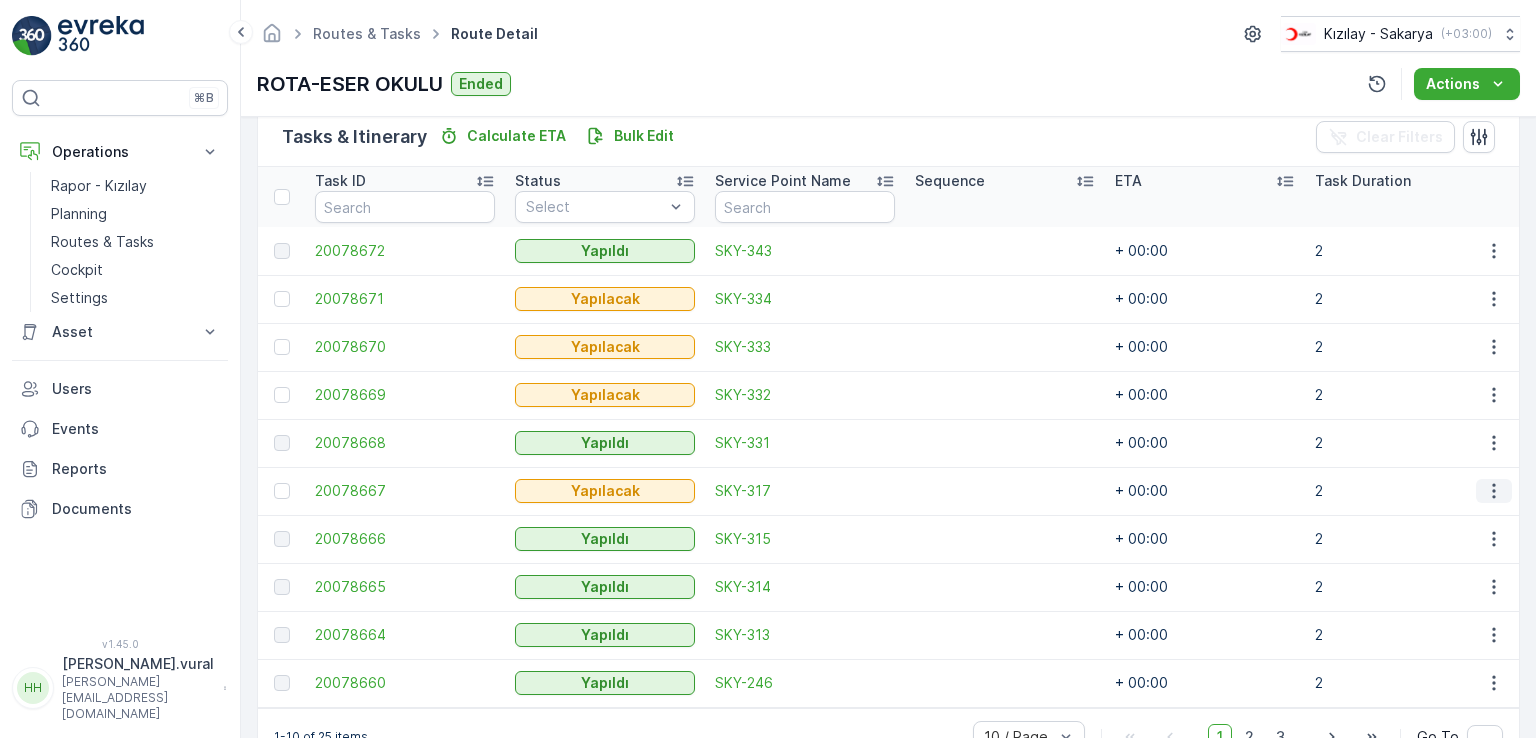 click at bounding box center (1494, 491) 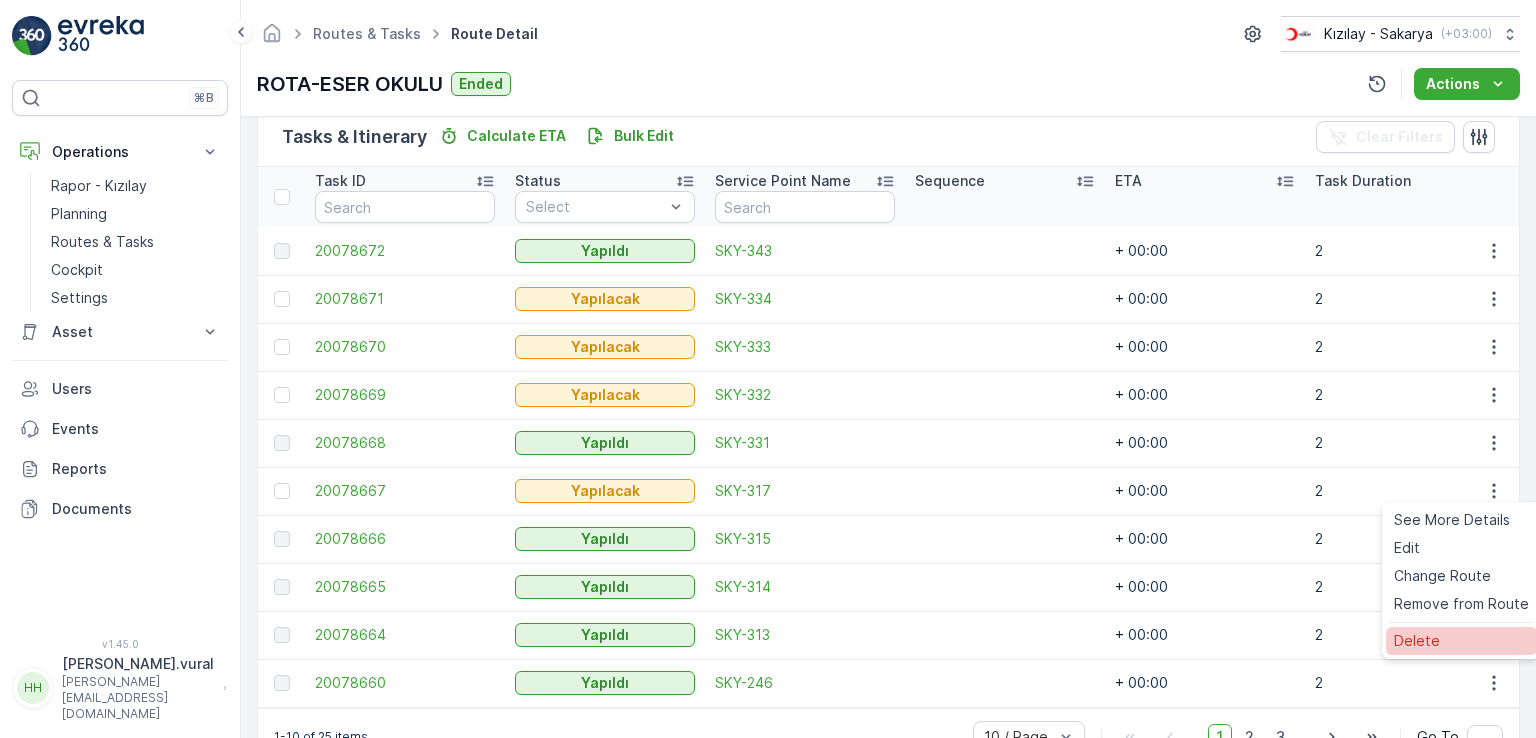 click on "Delete" at bounding box center (1417, 641) 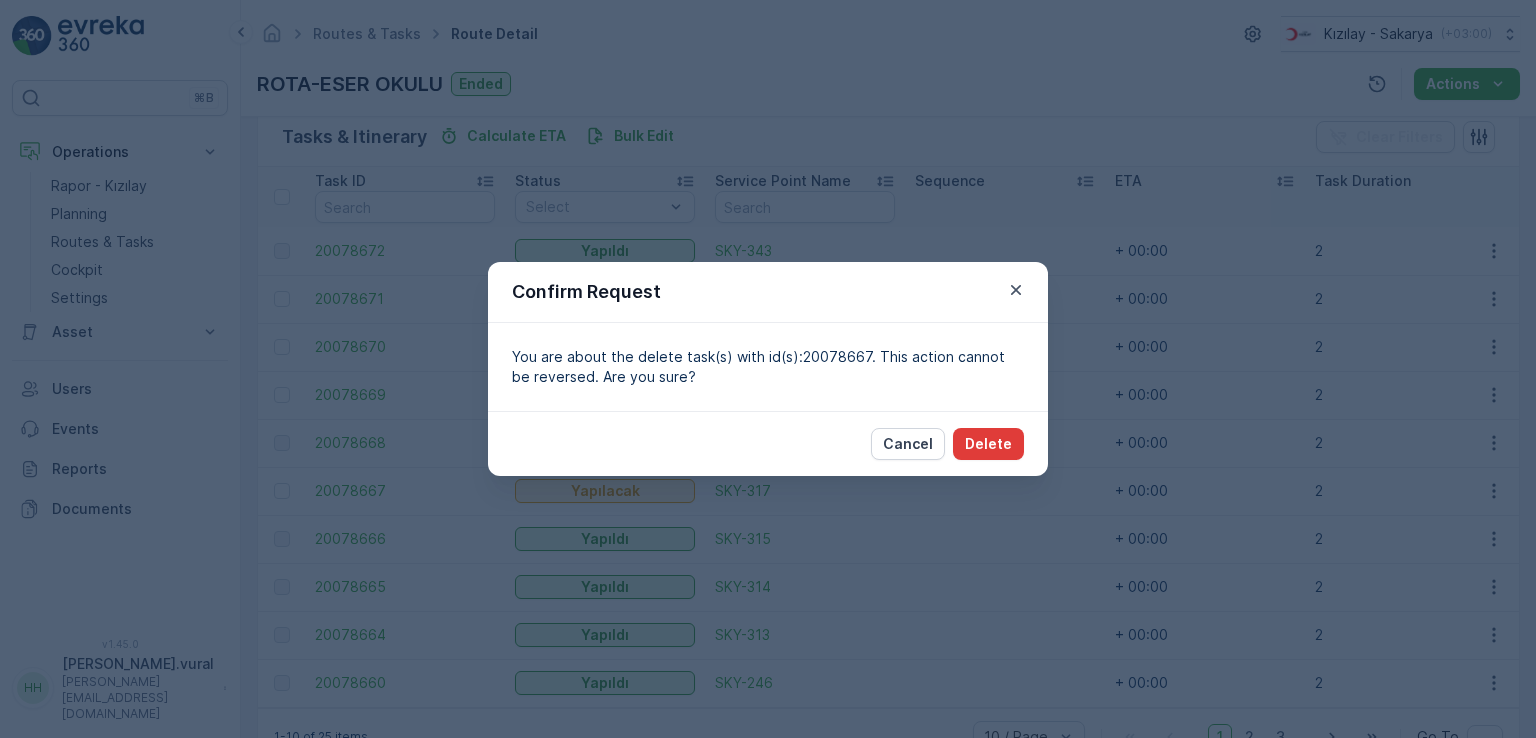 drag, startPoint x: 916, startPoint y: 443, endPoint x: 977, endPoint y: 445, distance: 61.03278 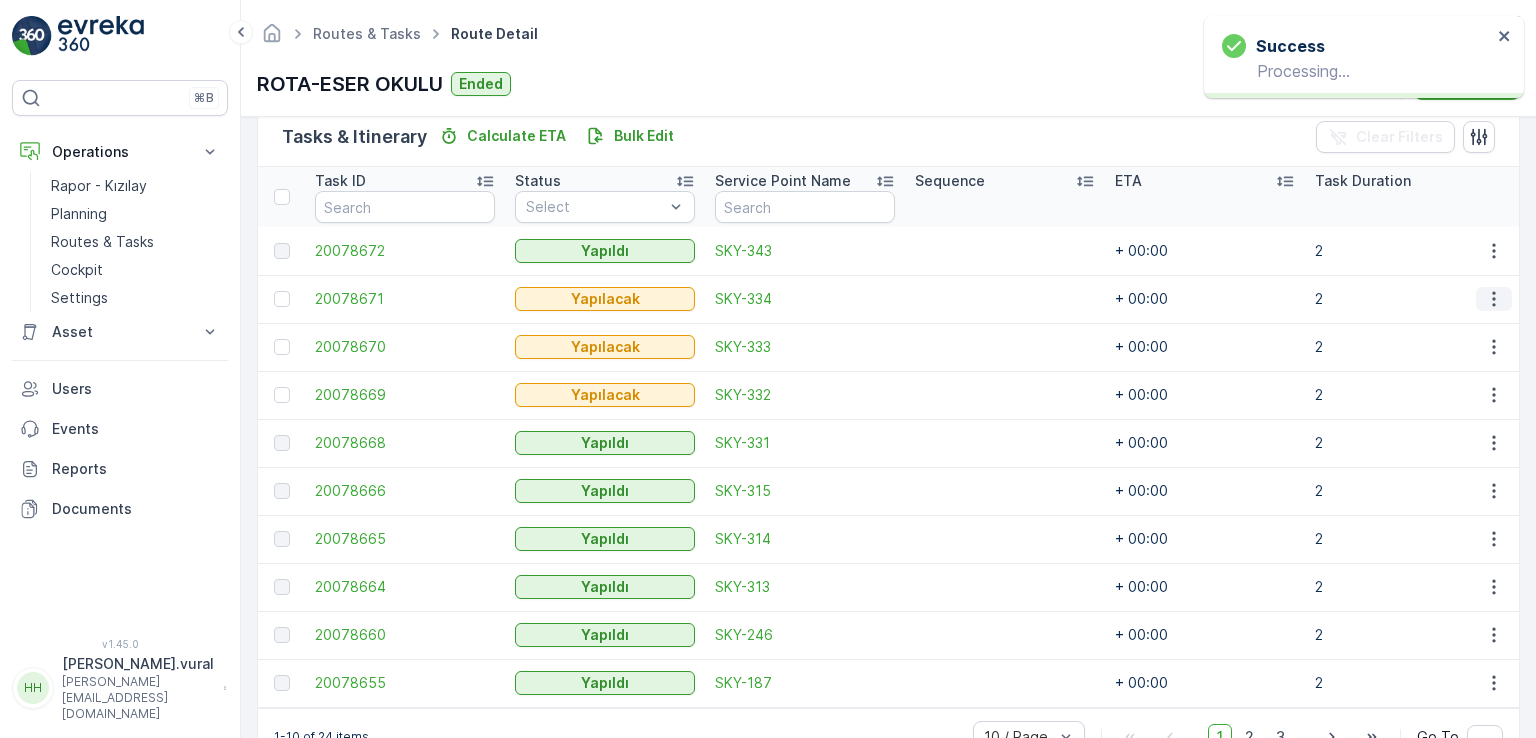click 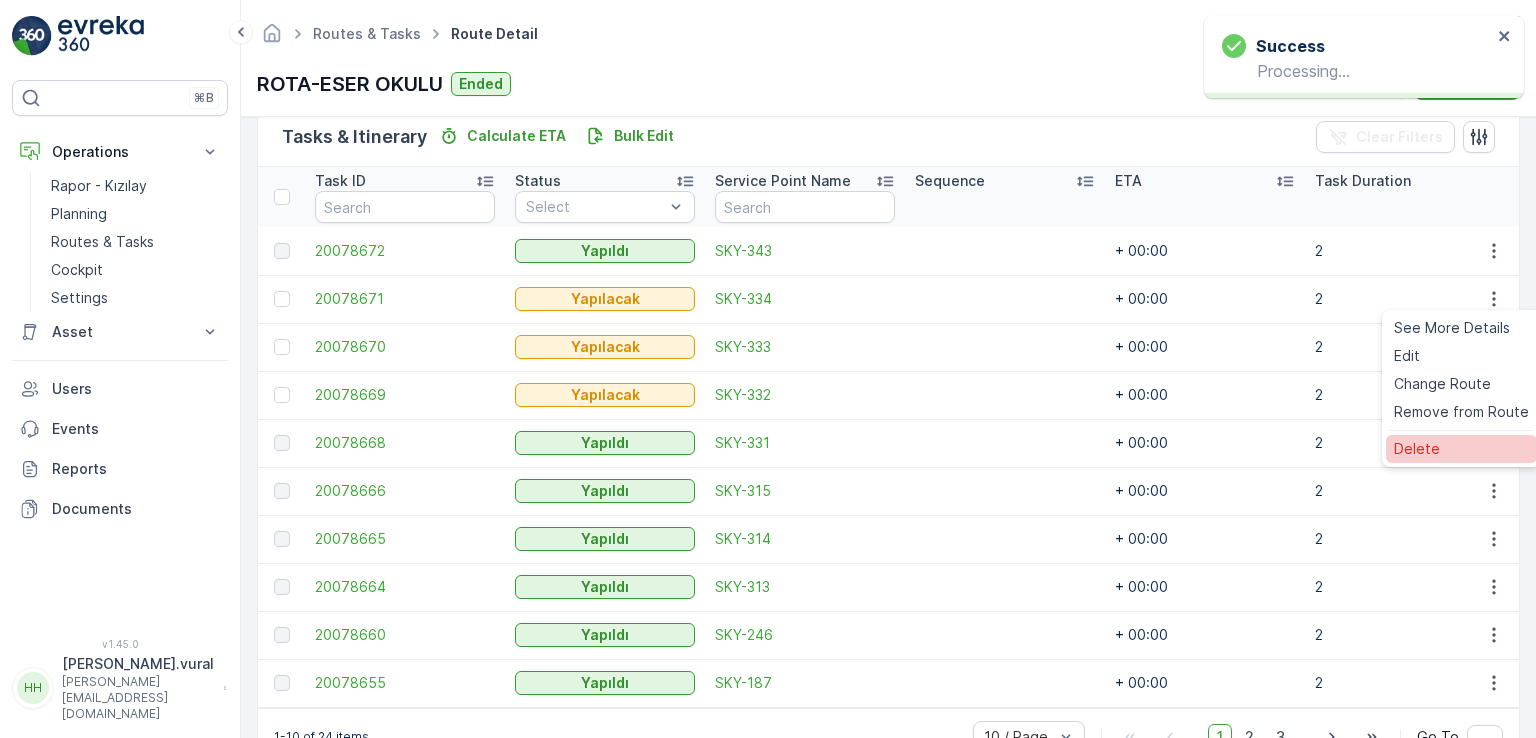 click on "Delete" at bounding box center (1461, 449) 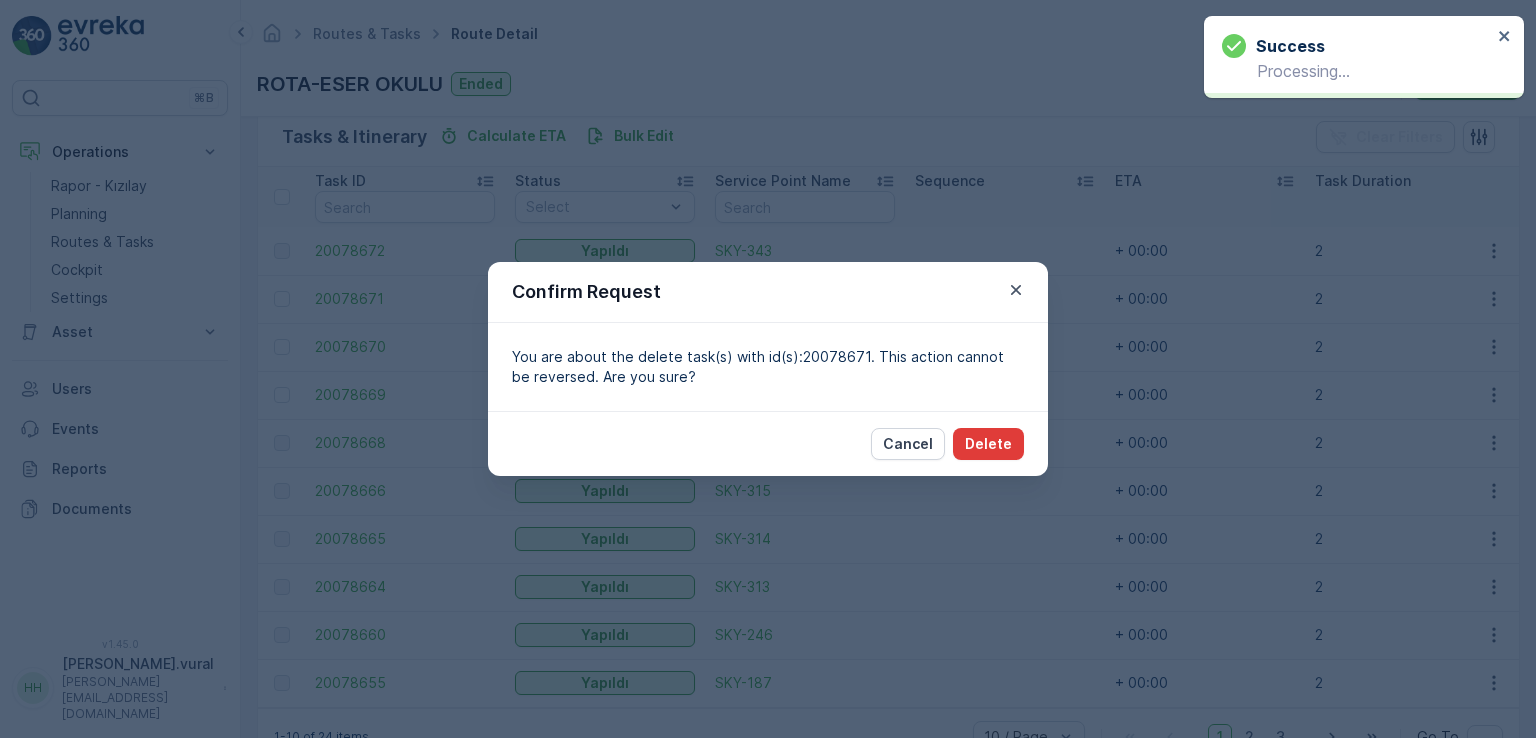 click on "Delete" at bounding box center (988, 444) 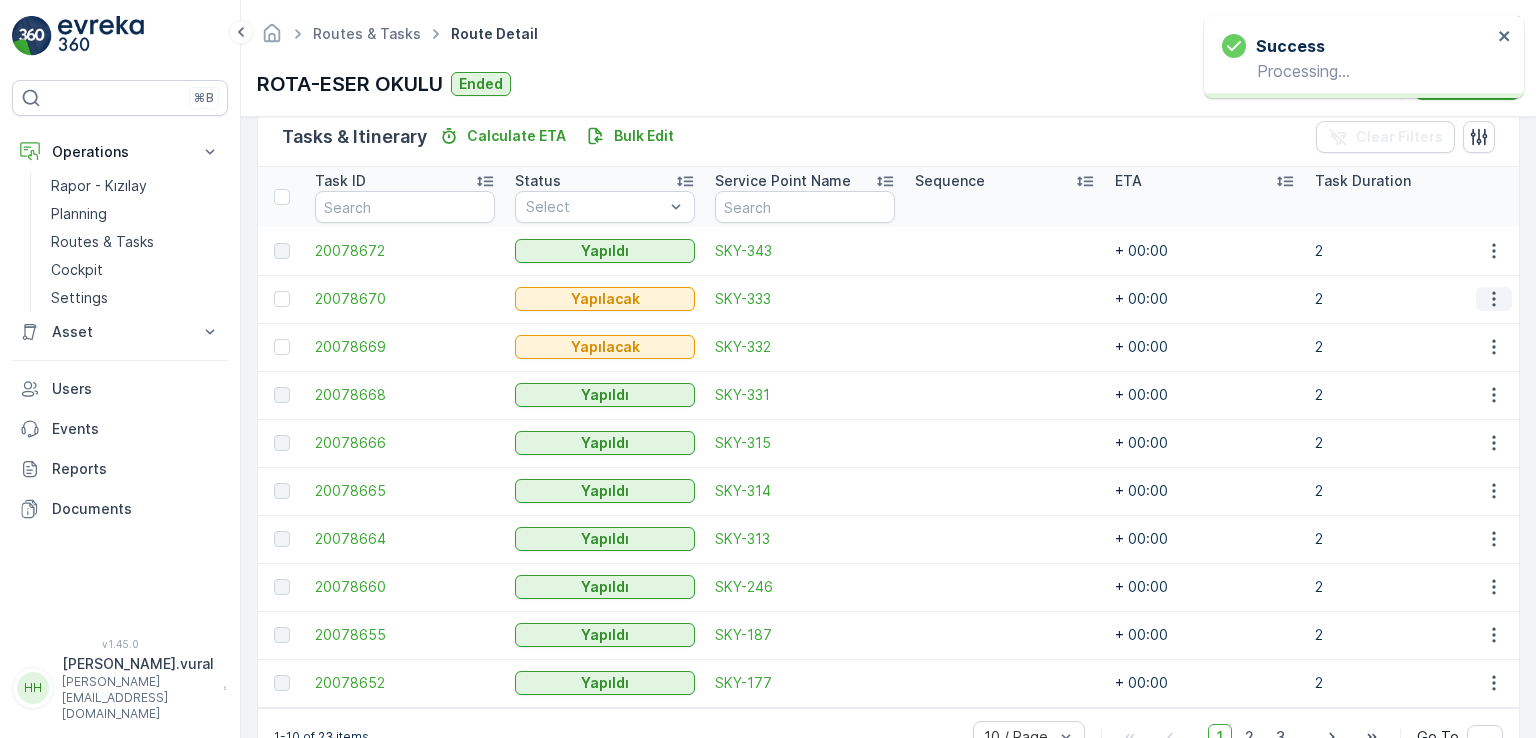 click 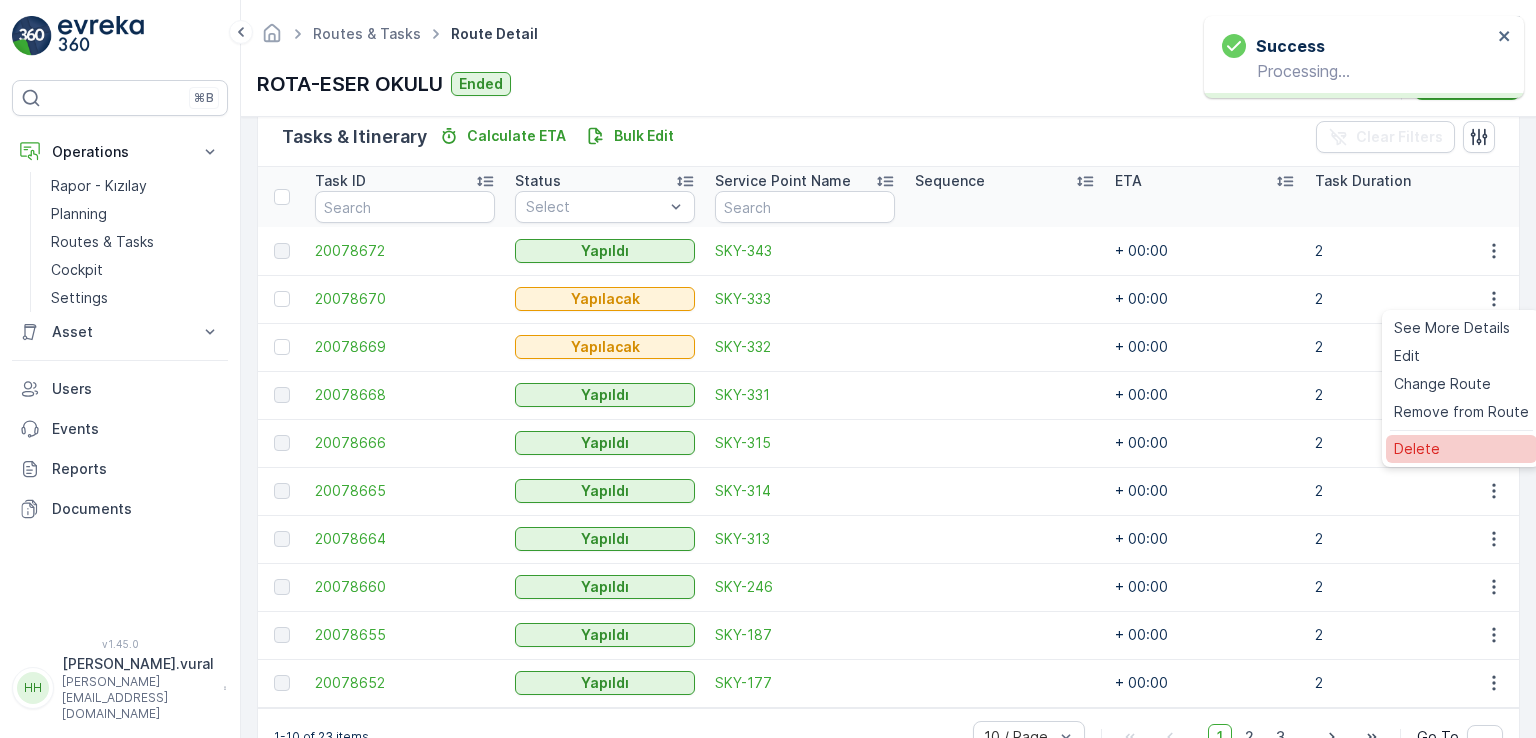 click on "Delete" at bounding box center (1417, 449) 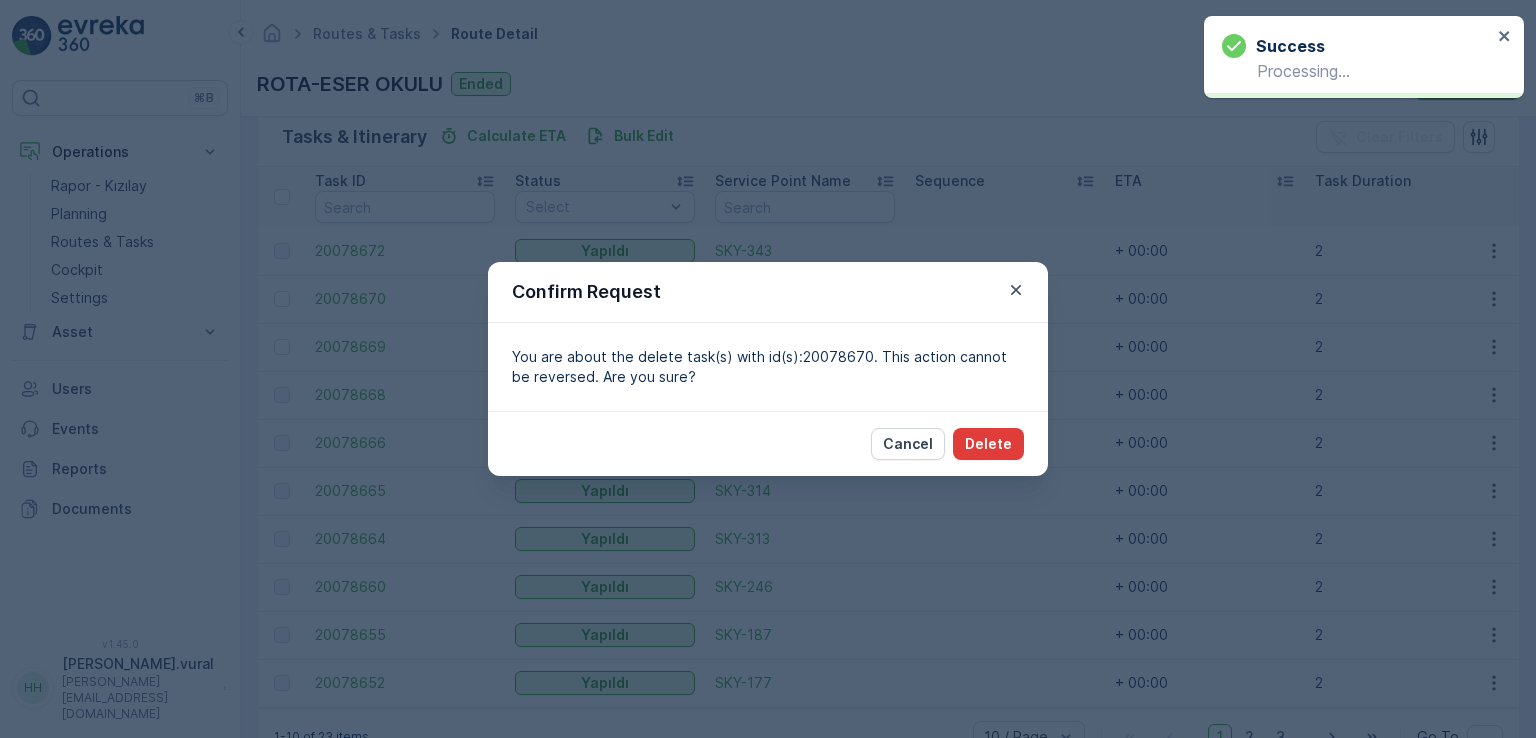 click on "Delete" at bounding box center (988, 444) 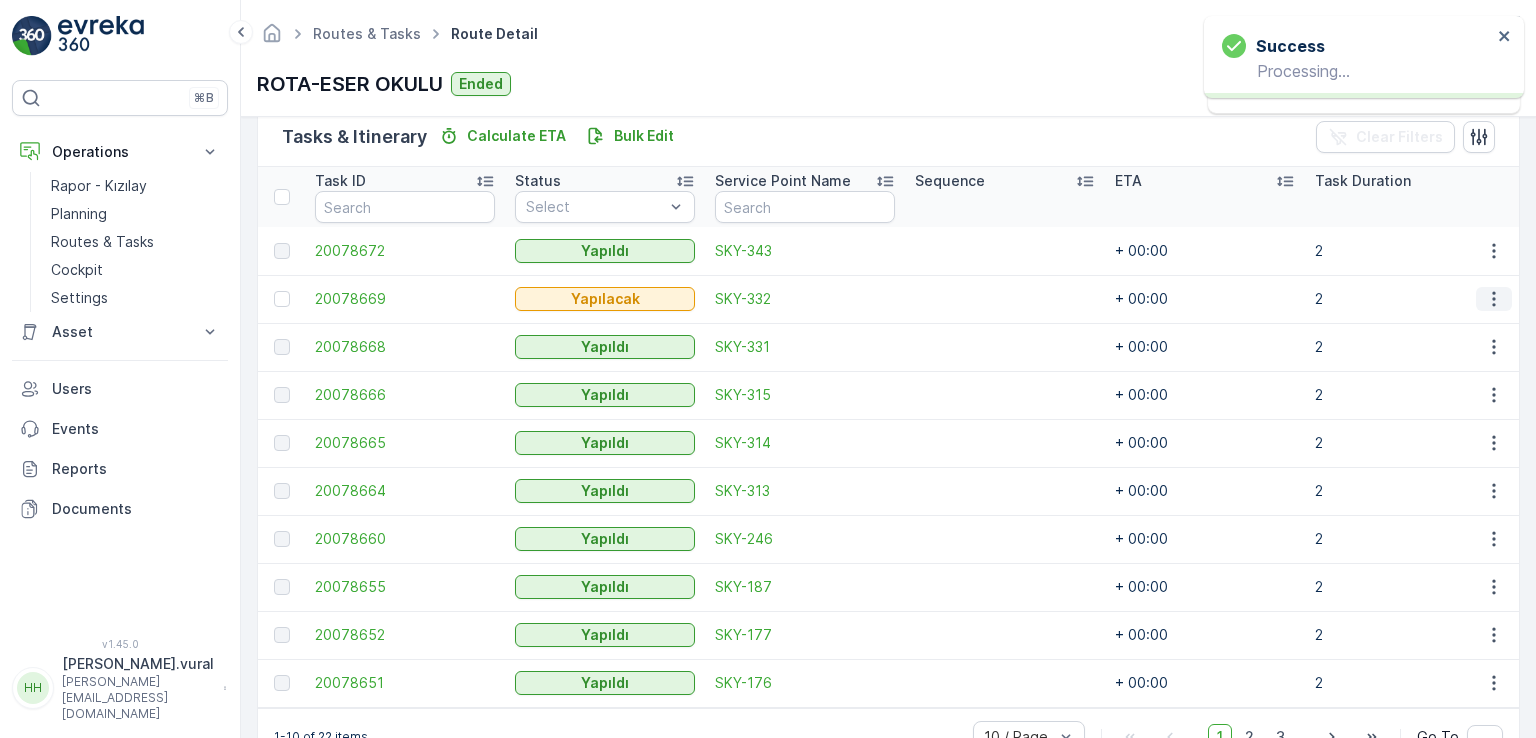 click at bounding box center (1494, 299) 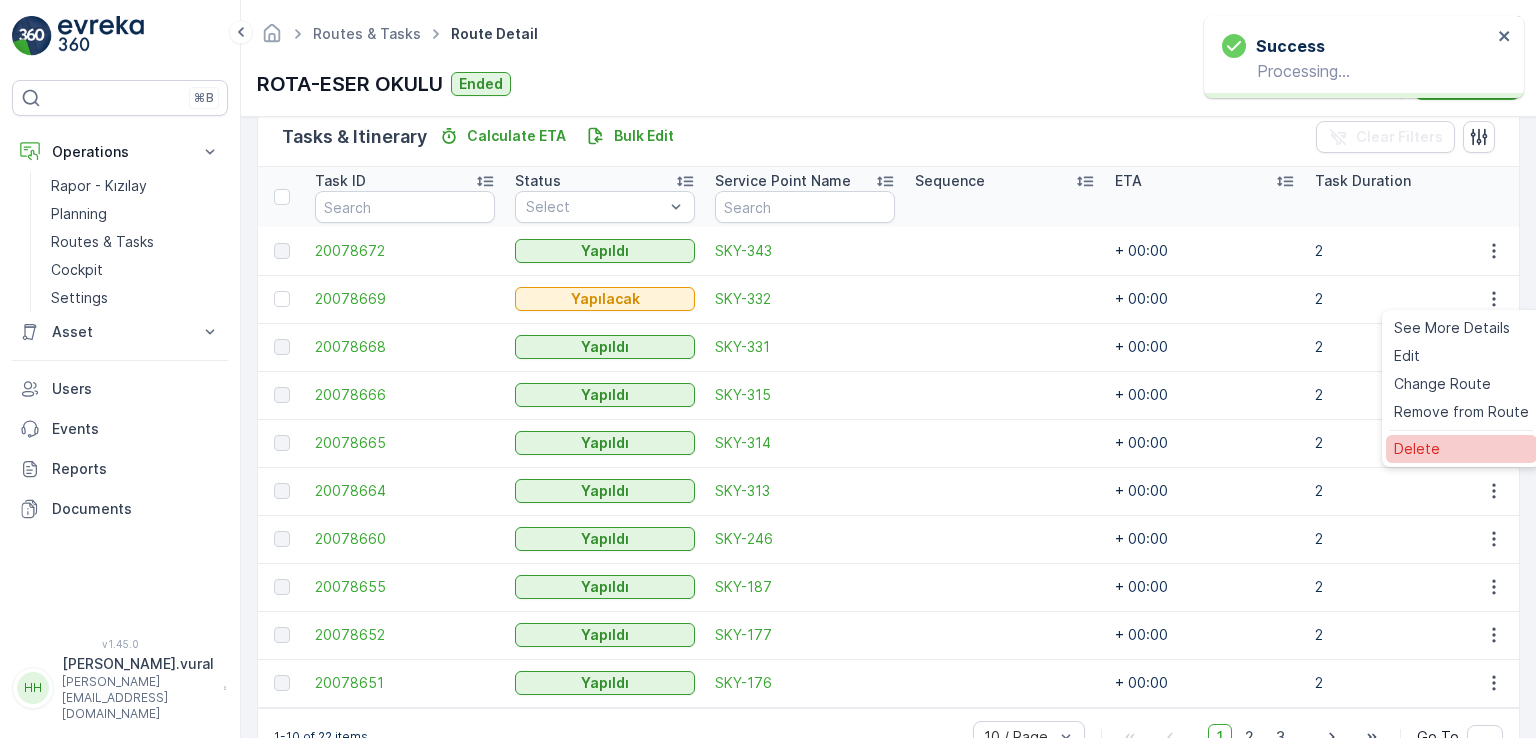 click on "Delete" at bounding box center (1461, 449) 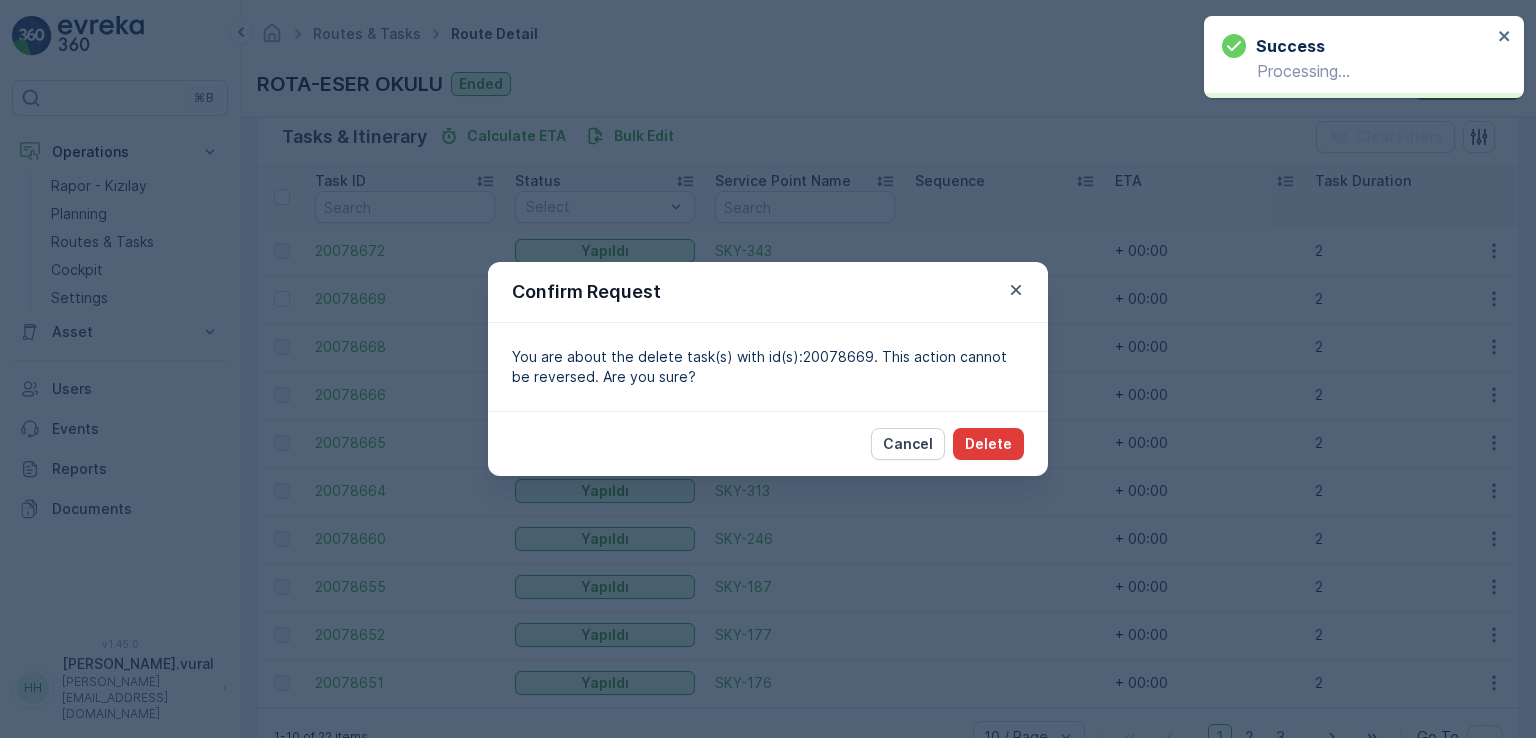 click on "Delete" at bounding box center [988, 444] 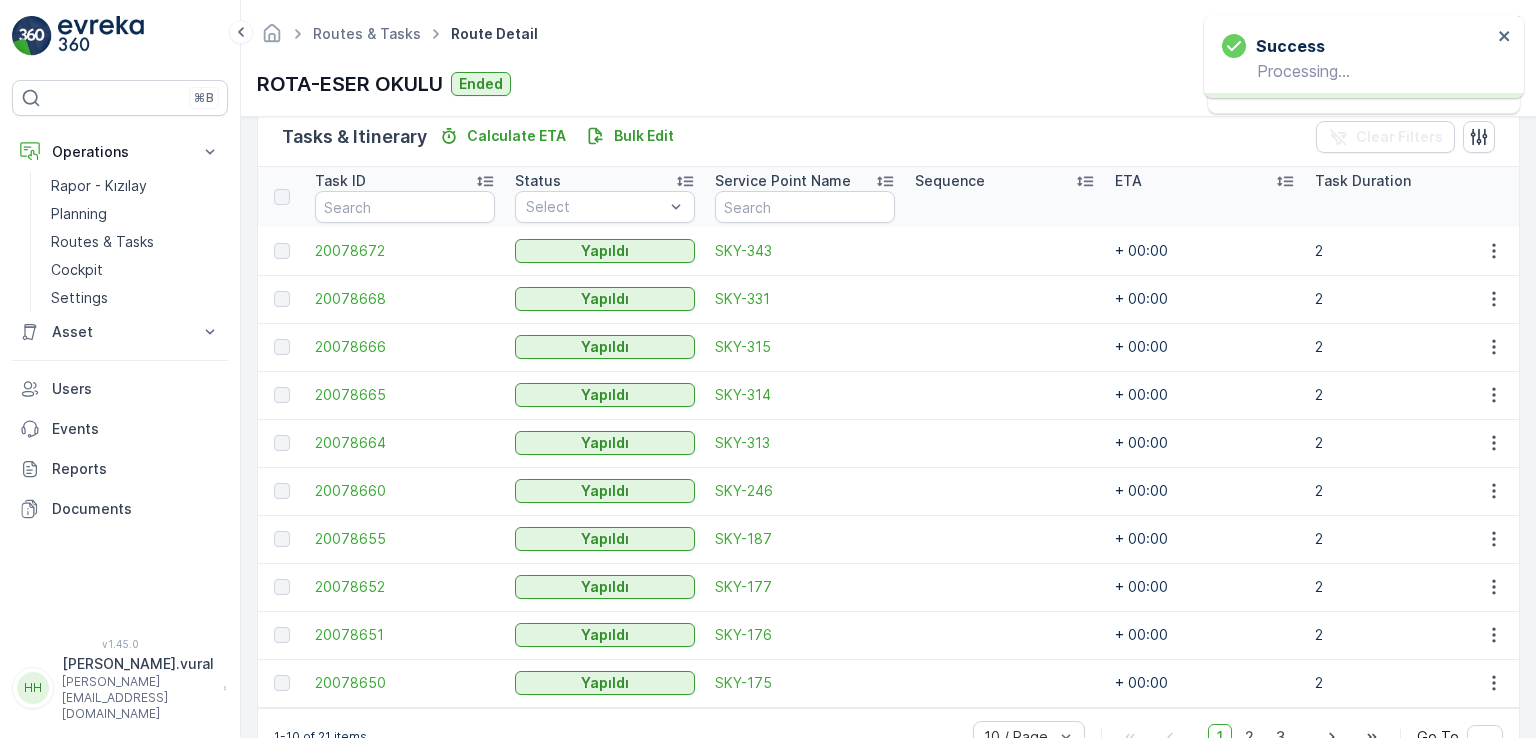 scroll, scrollTop: 556, scrollLeft: 0, axis: vertical 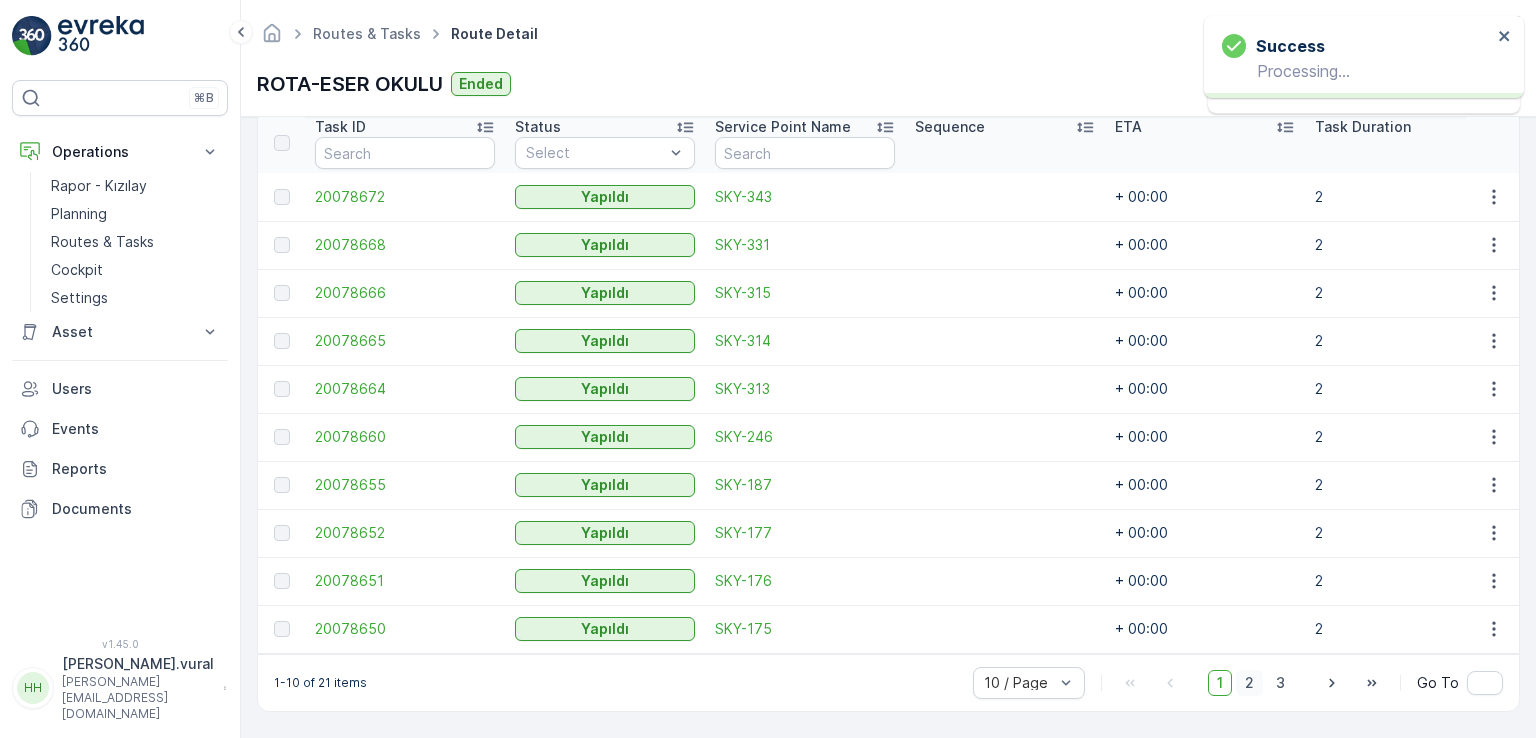 click on "1 2 3" at bounding box center [1251, 683] 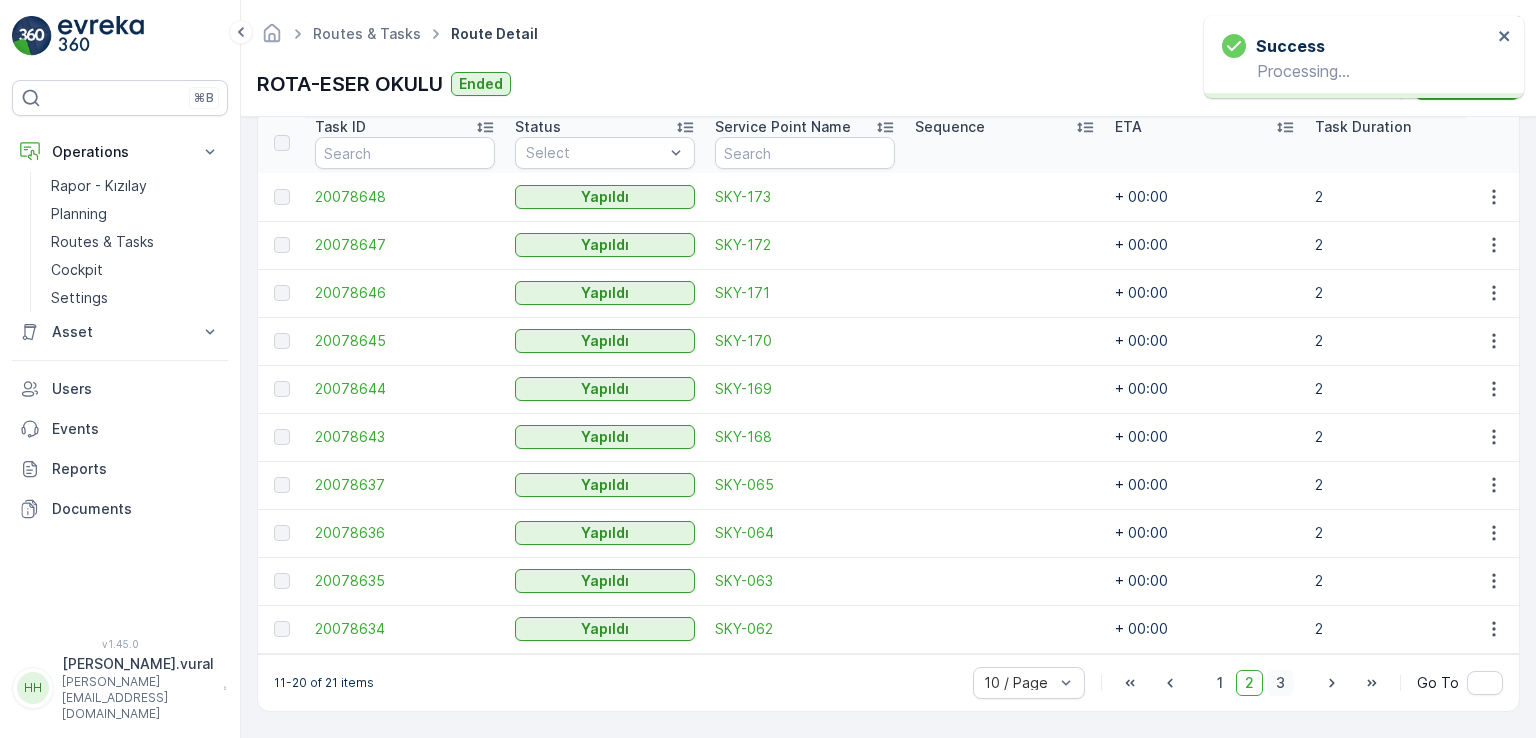 click on "3" at bounding box center [1280, 683] 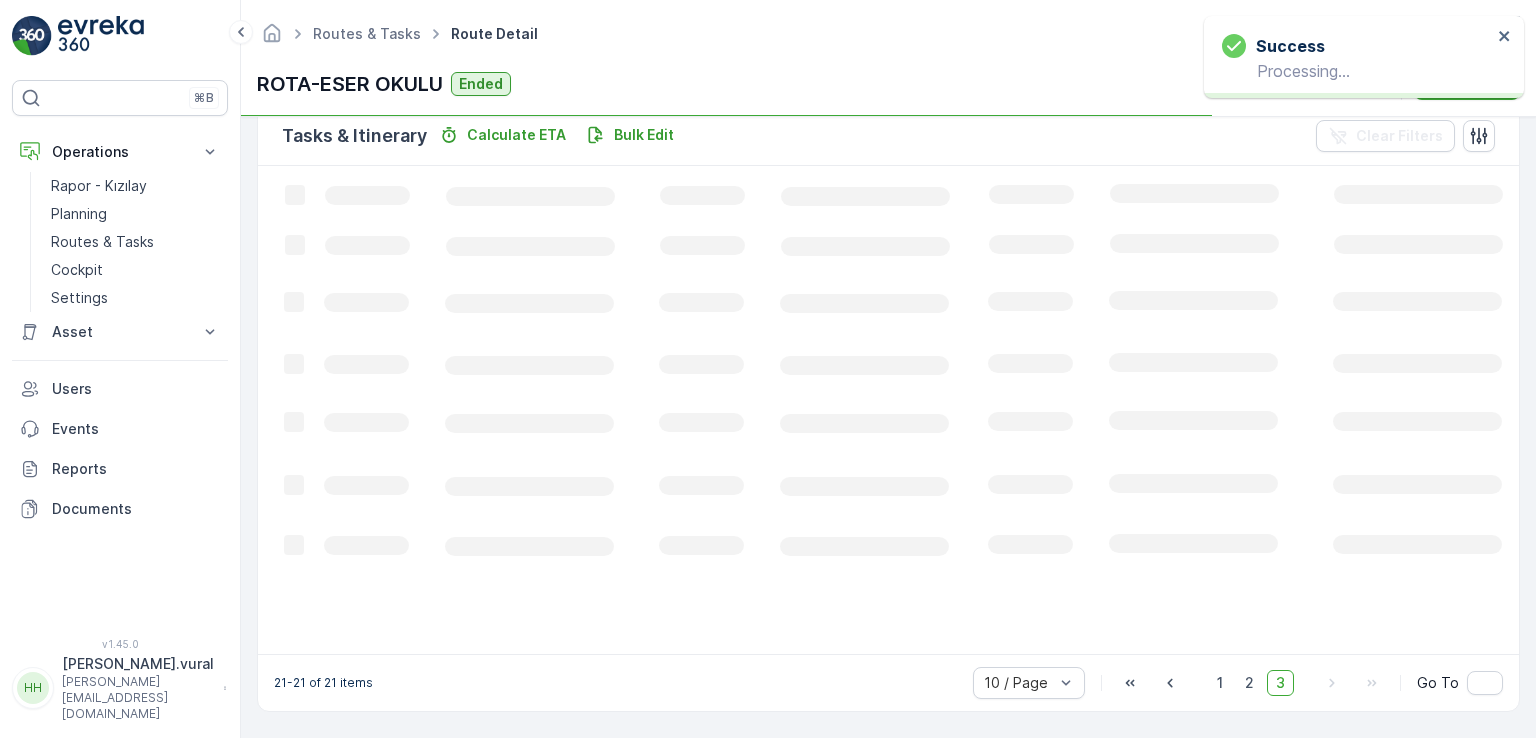 scroll, scrollTop: 495, scrollLeft: 0, axis: vertical 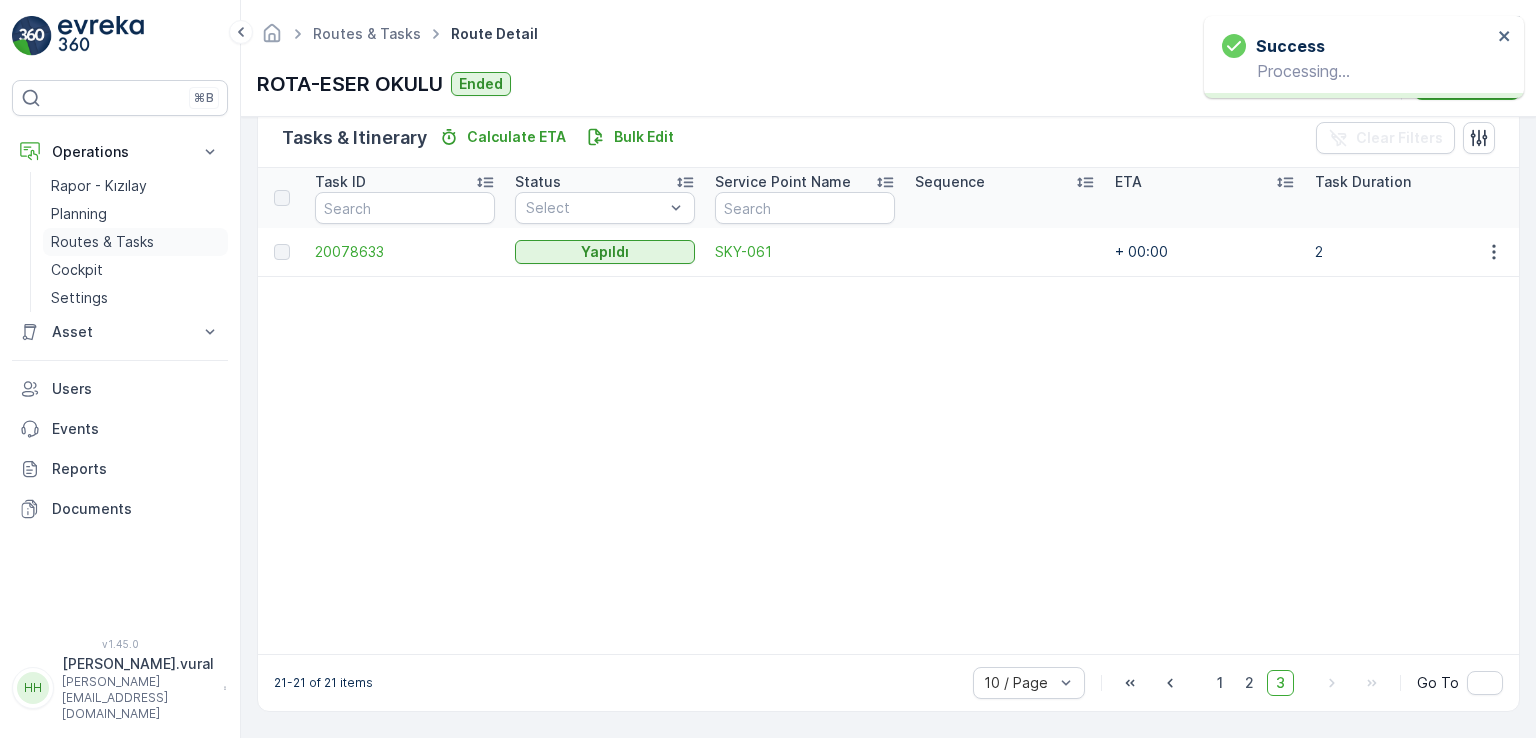 click on "Routes & Tasks" at bounding box center (102, 242) 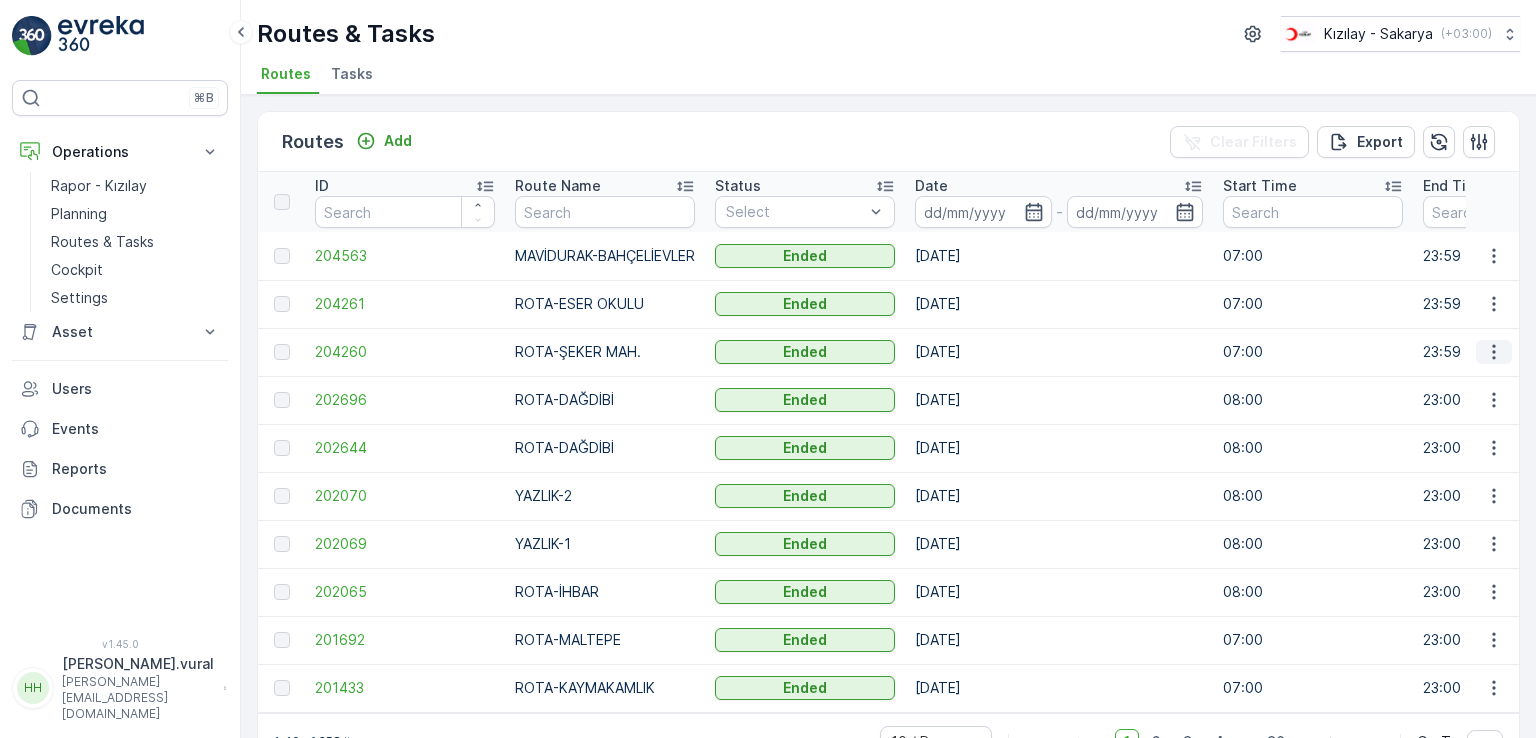 click 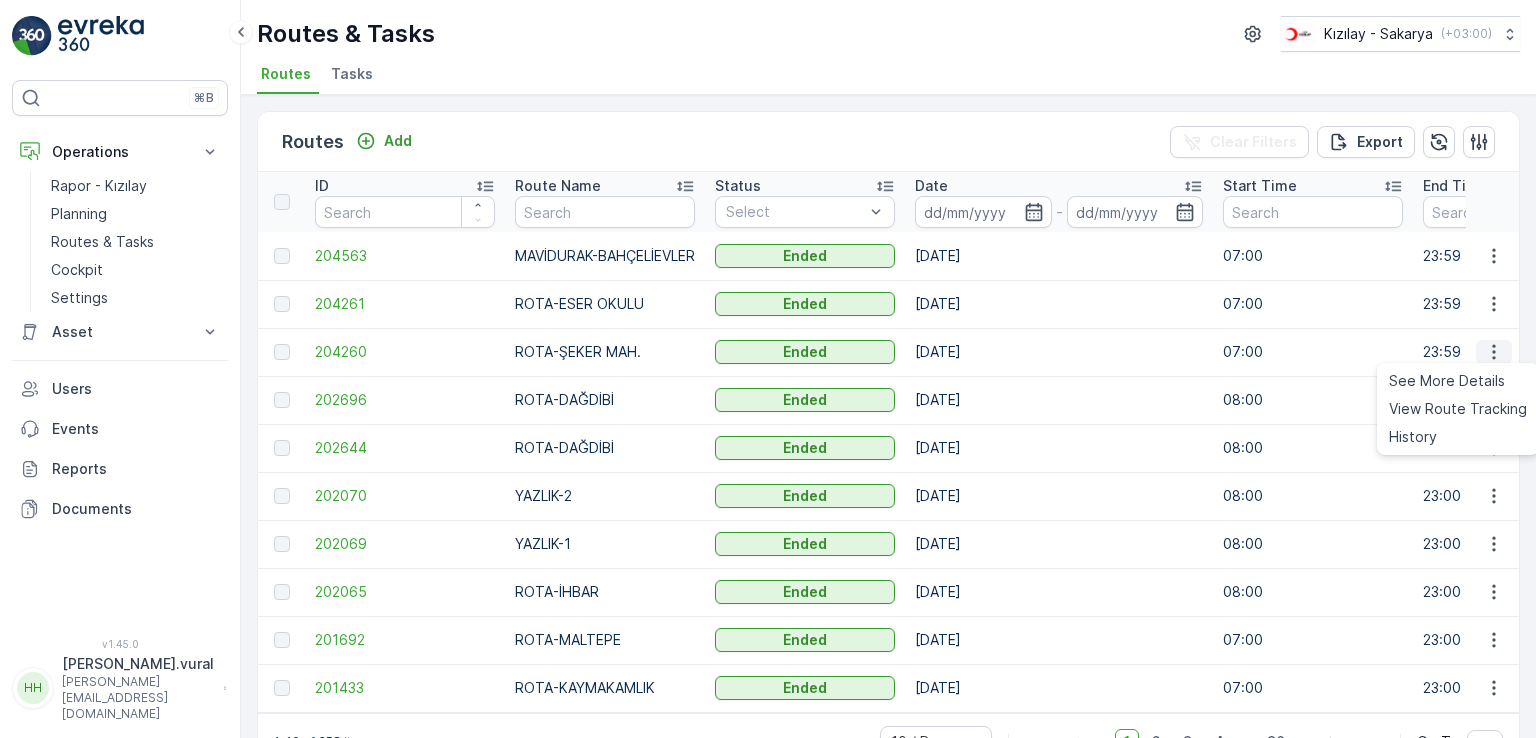 click on "See More Details" at bounding box center (1447, 381) 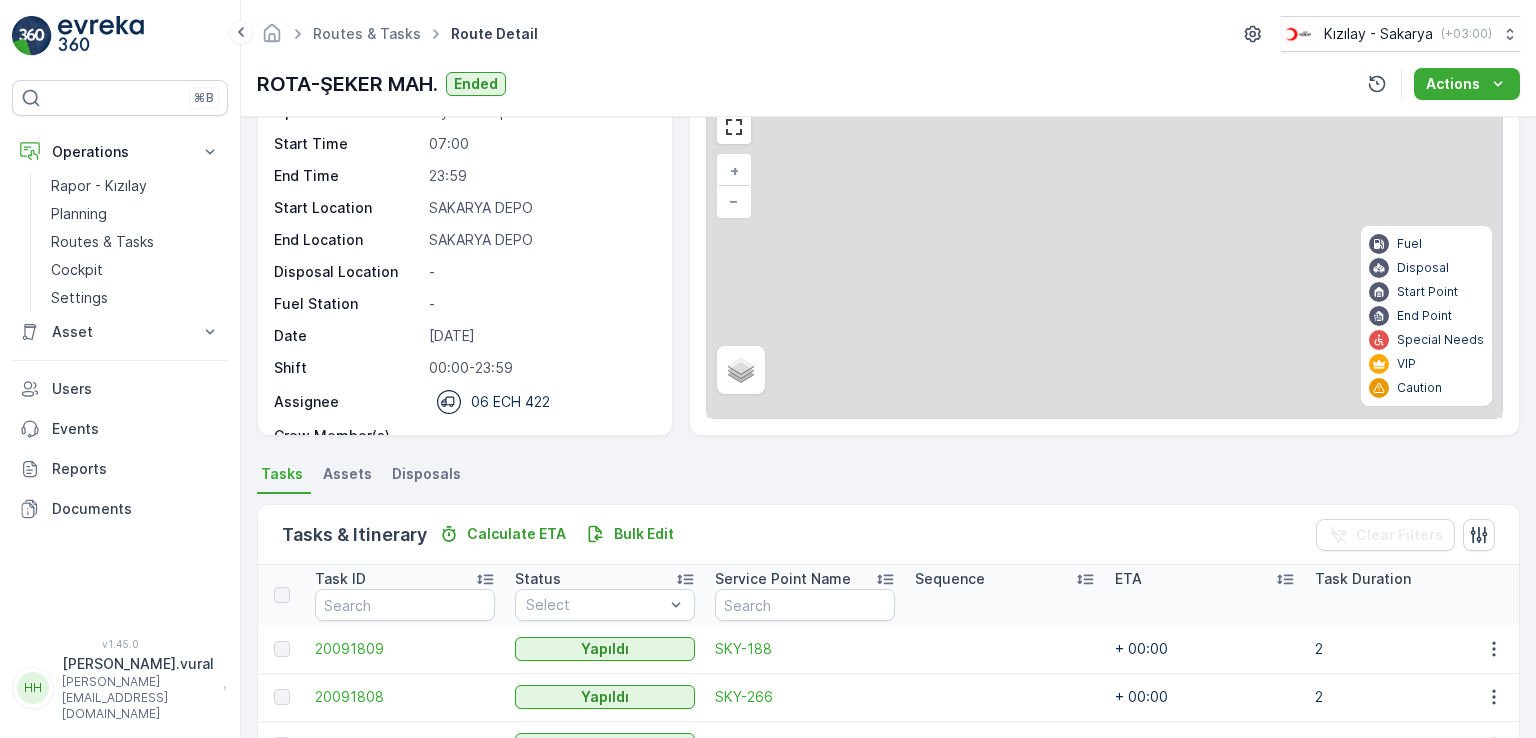 scroll, scrollTop: 556, scrollLeft: 0, axis: vertical 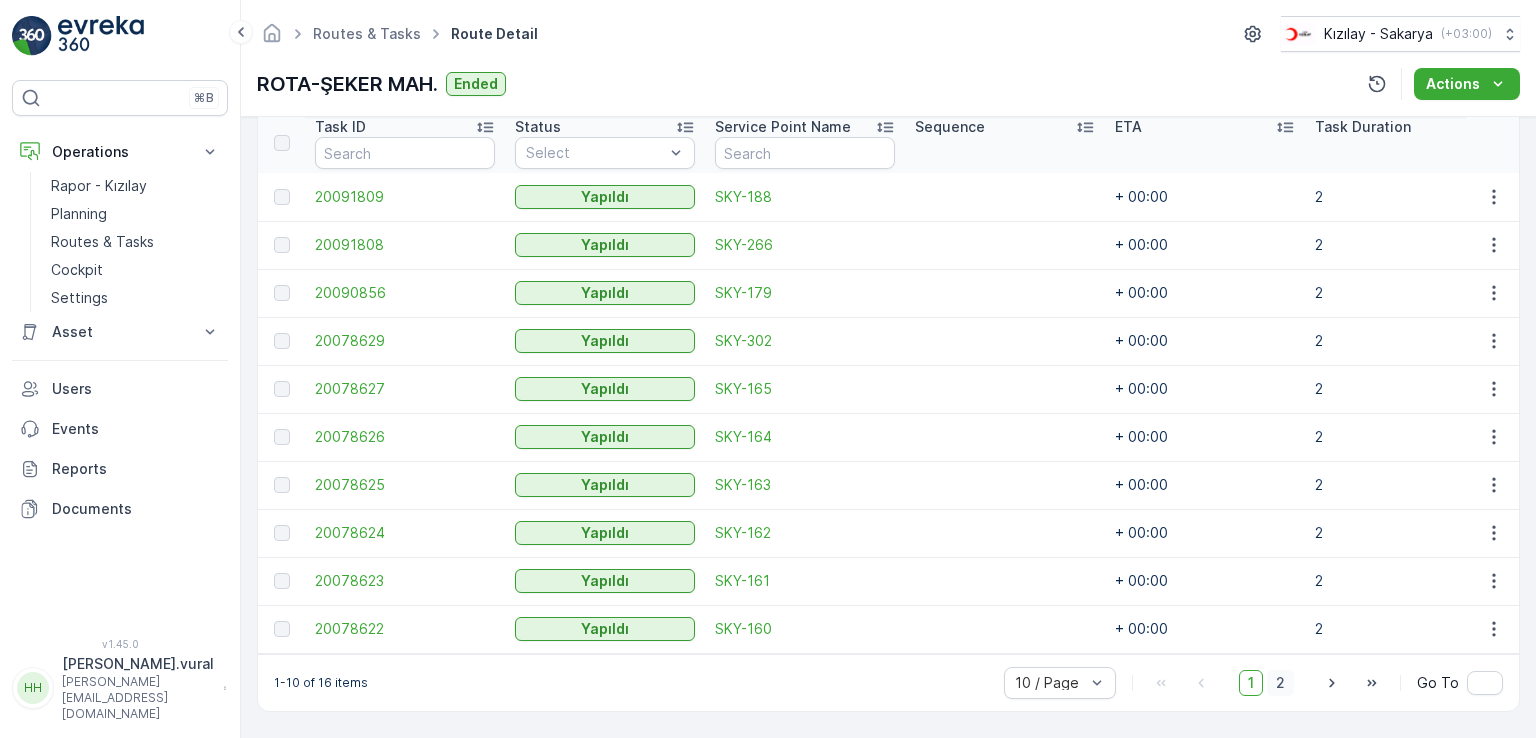click on "2" at bounding box center (1280, 683) 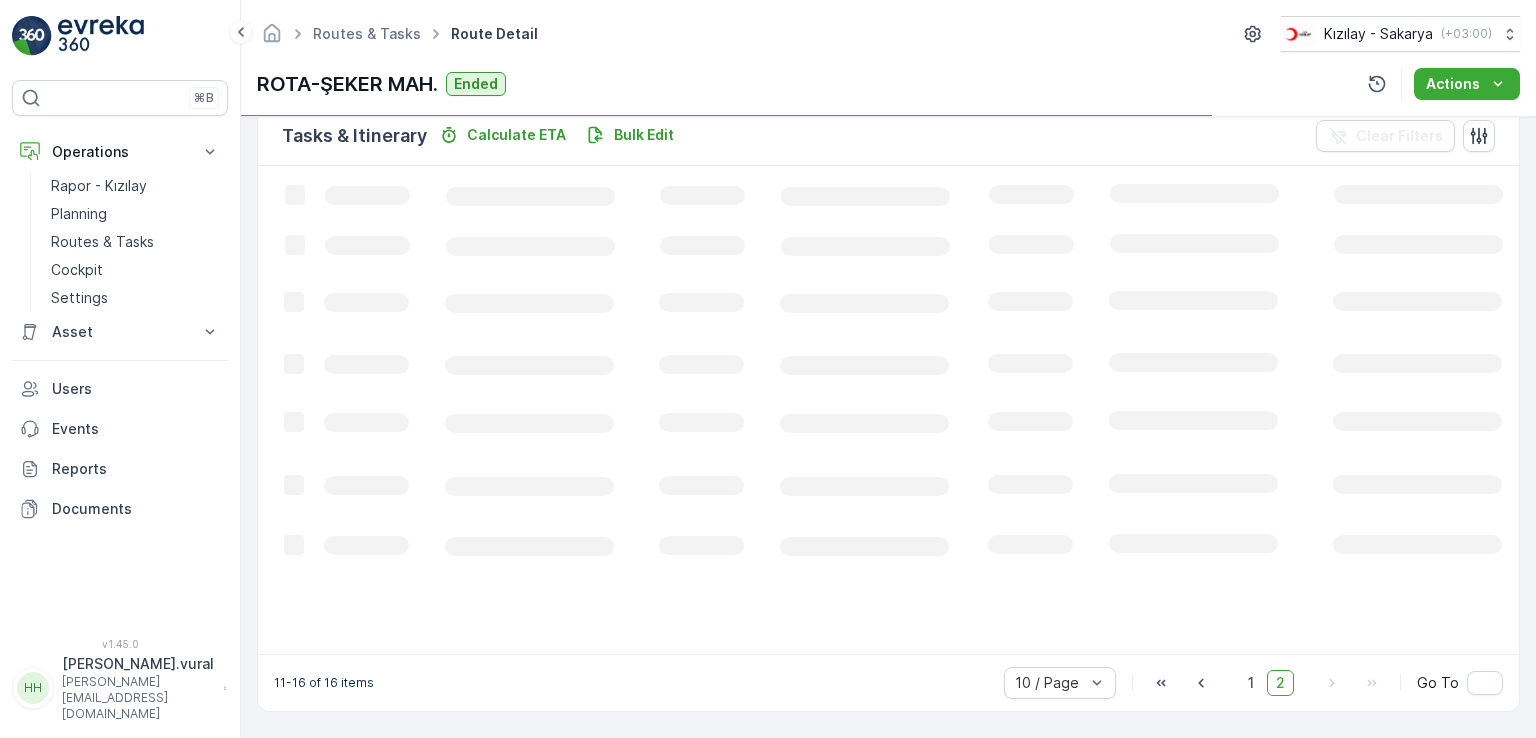 scroll, scrollTop: 495, scrollLeft: 0, axis: vertical 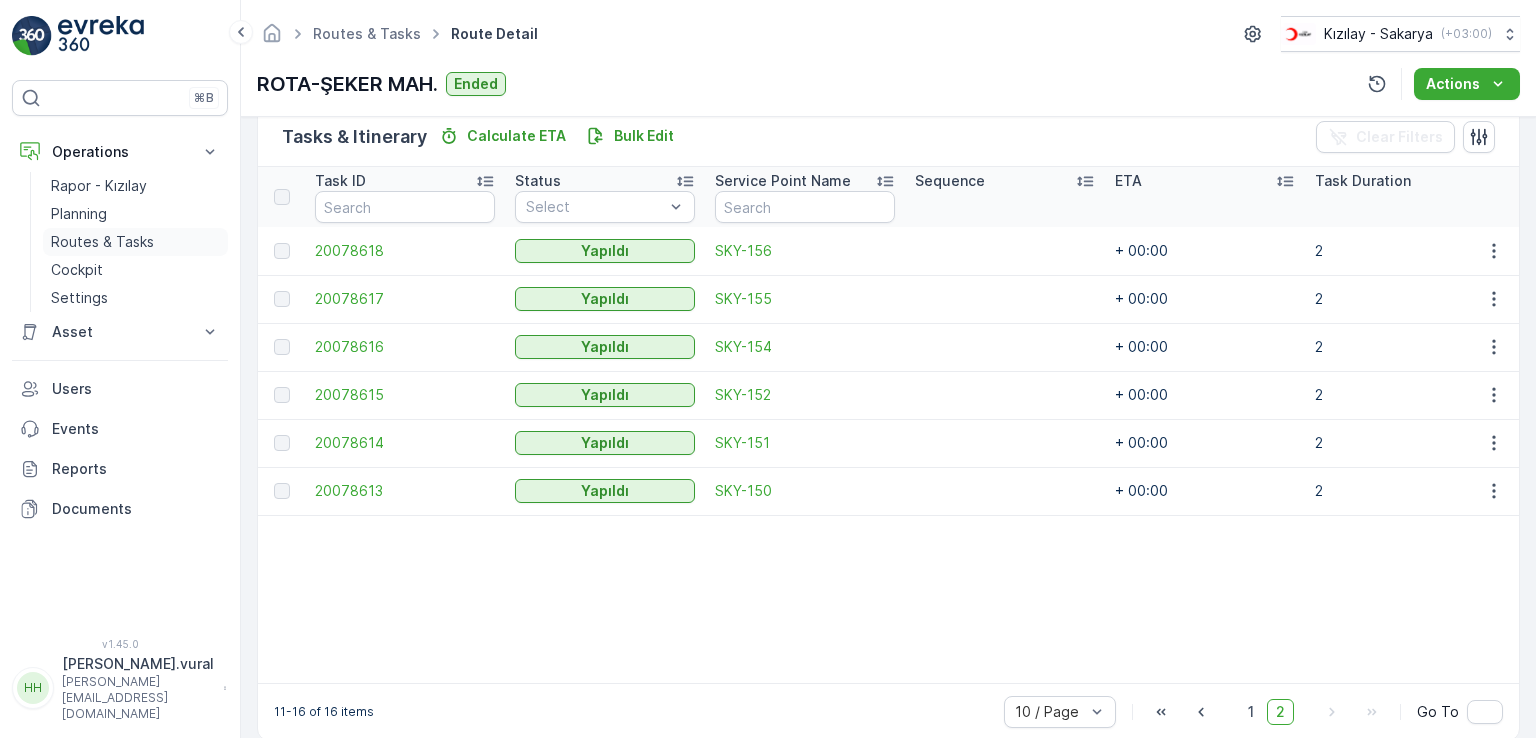 click on "Routes & Tasks" at bounding box center [102, 242] 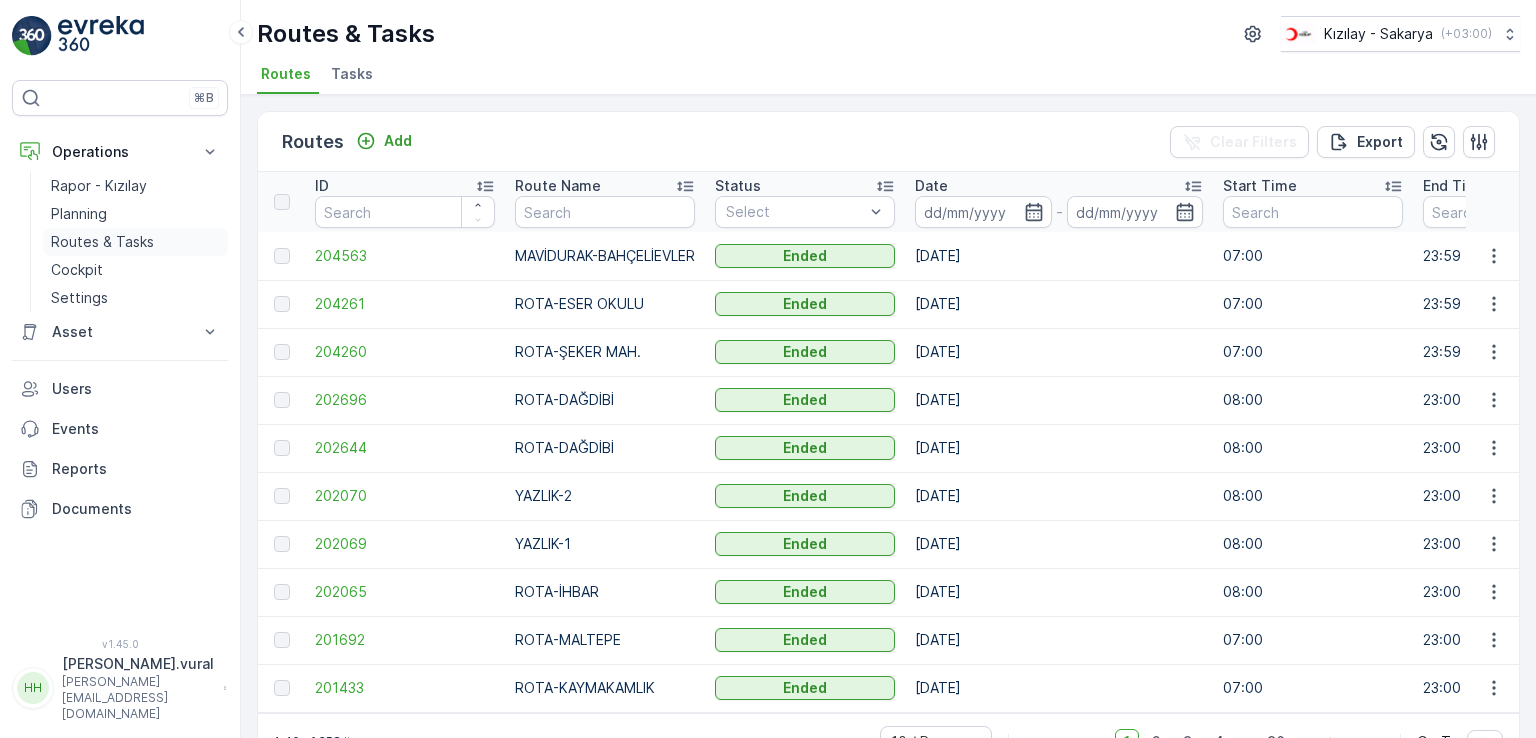 click on "Routes & Tasks" at bounding box center (102, 242) 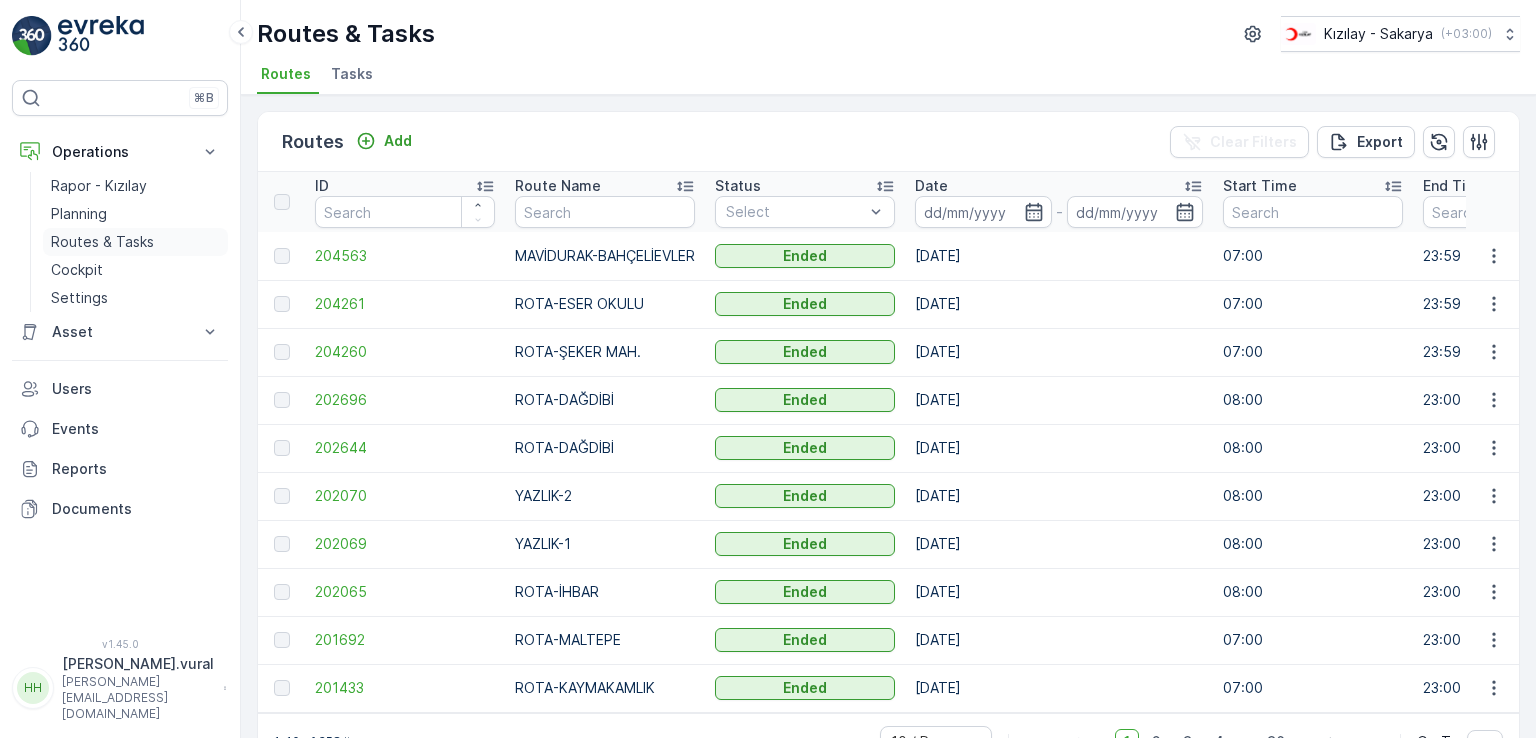 click on "Routes & Tasks" at bounding box center (102, 242) 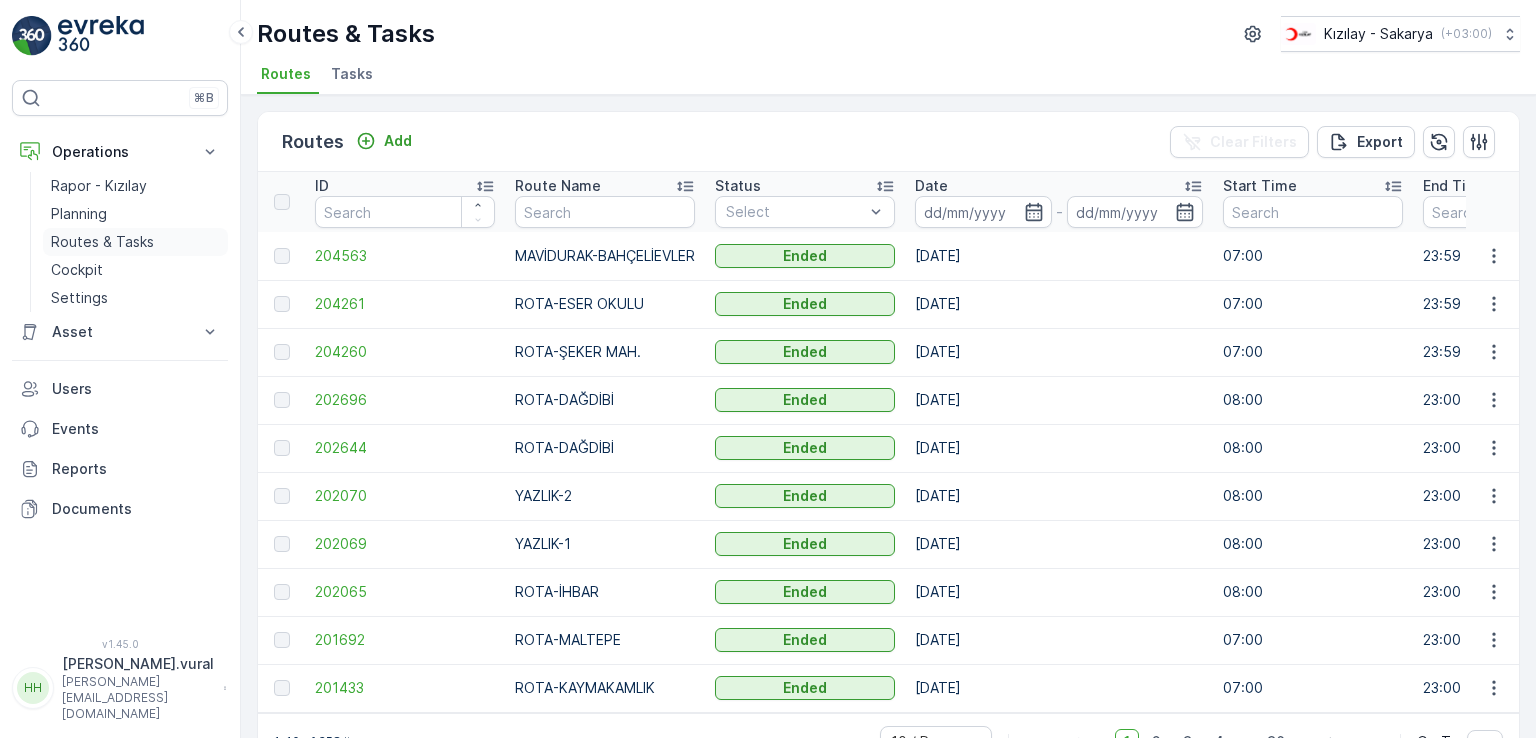click on "Routes & Tasks" at bounding box center (102, 242) 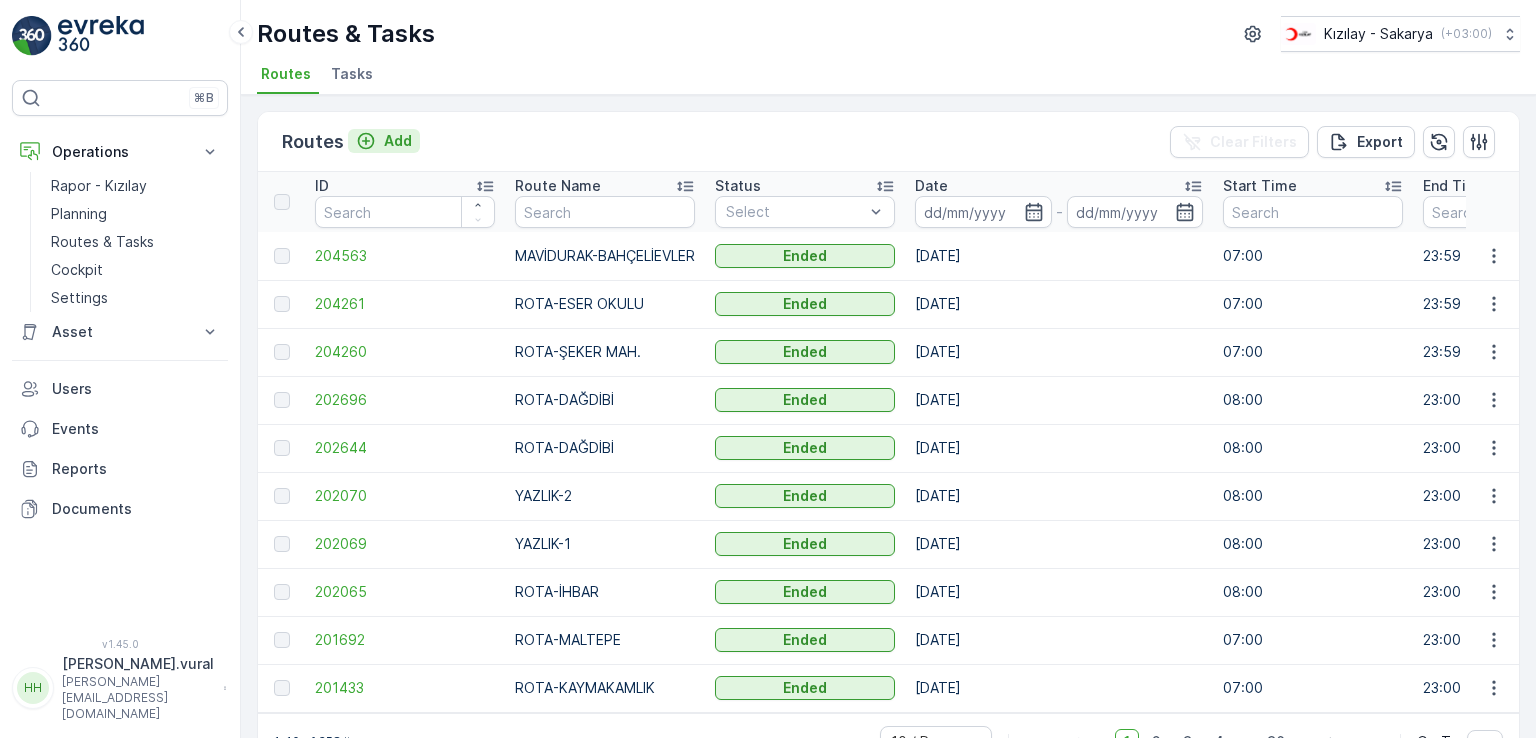 click on "Add" at bounding box center [398, 141] 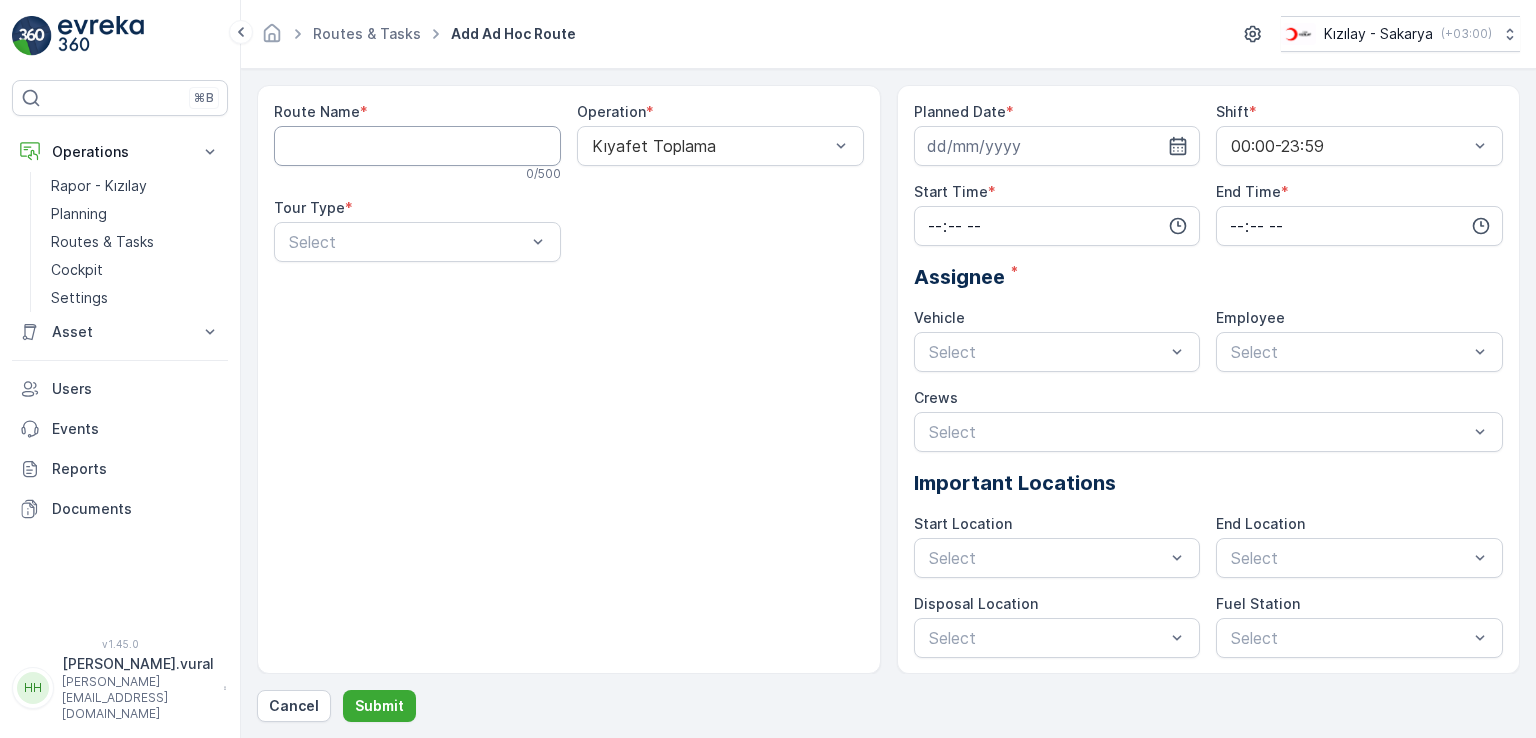 click on "Route Name" at bounding box center (417, 146) 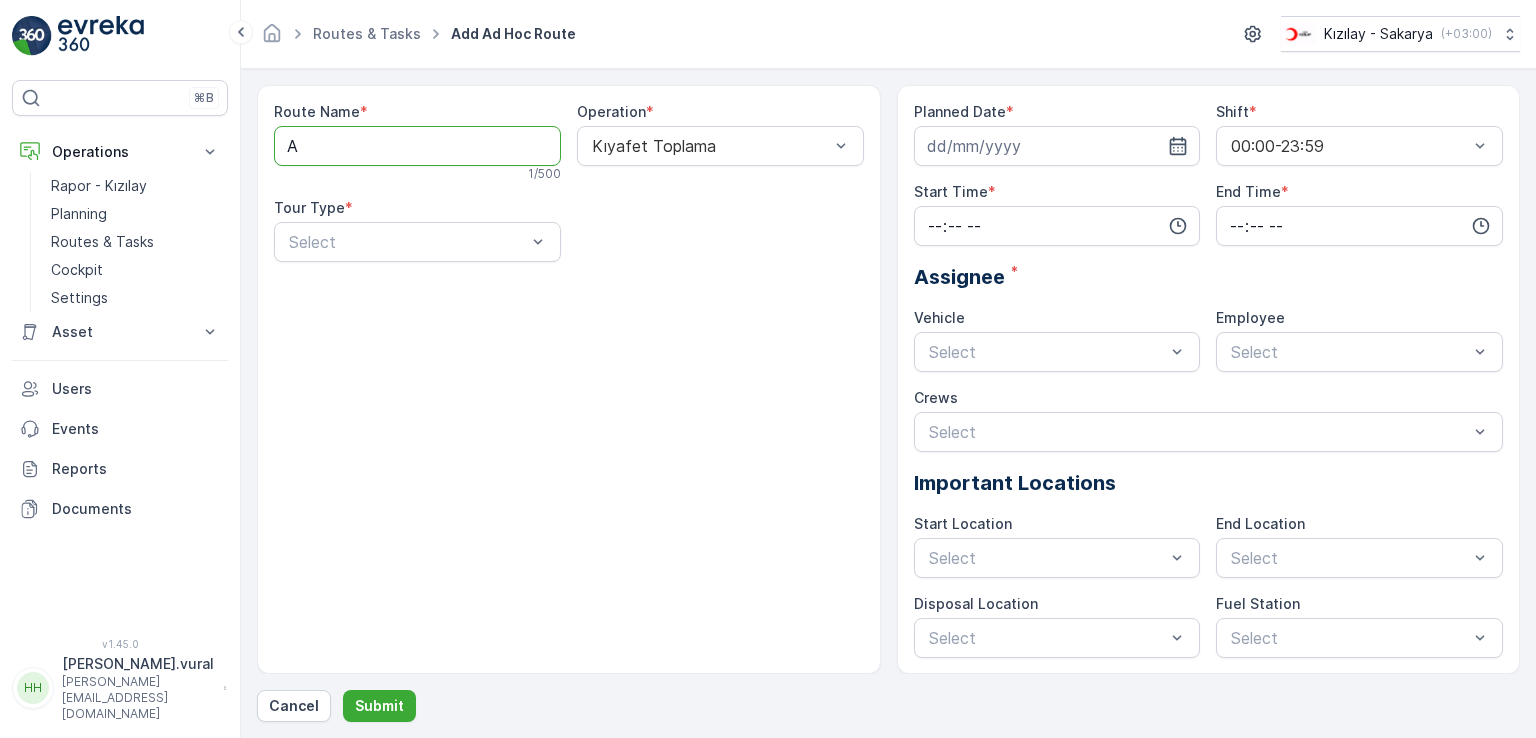 type on "AGORA" 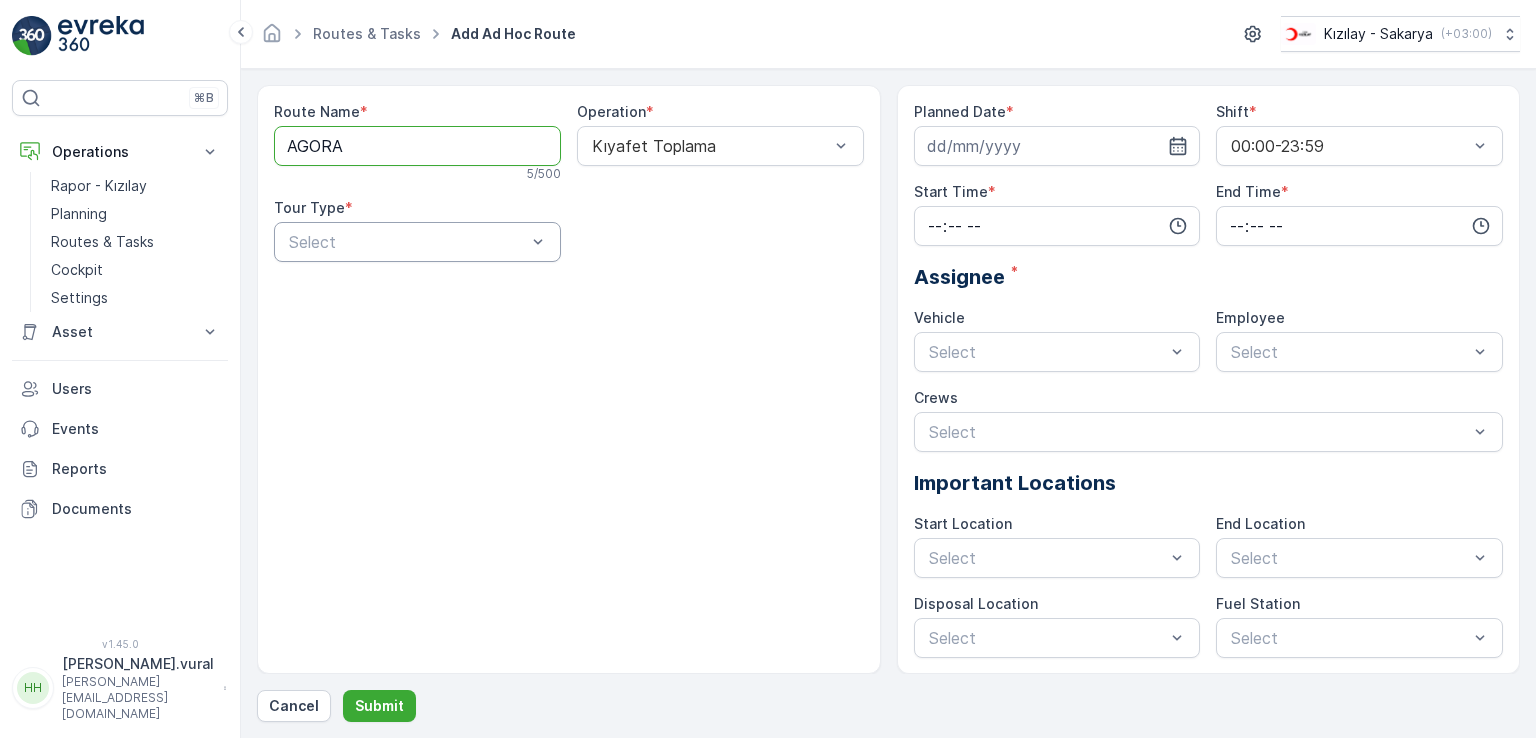 click at bounding box center (407, 242) 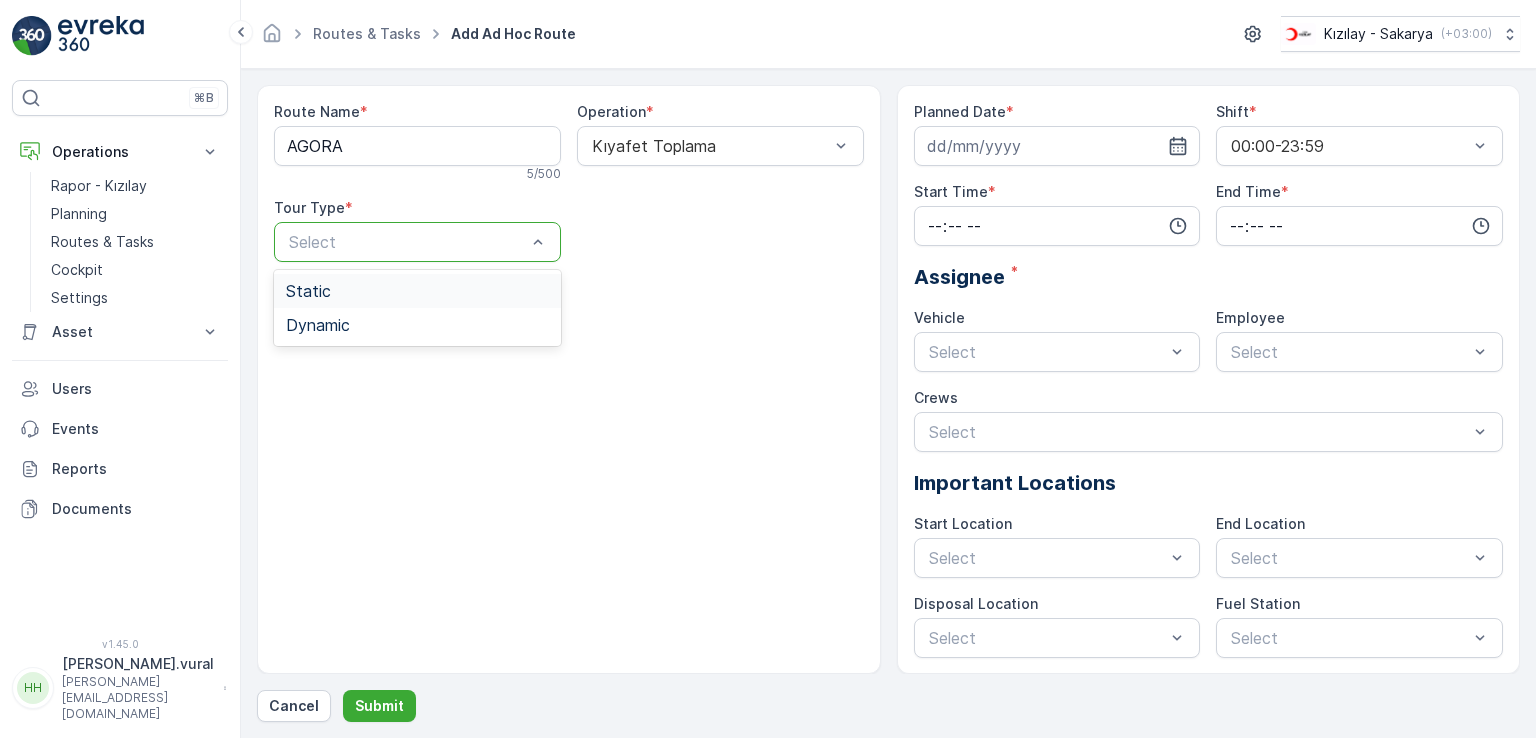 click on "Static" at bounding box center (417, 291) 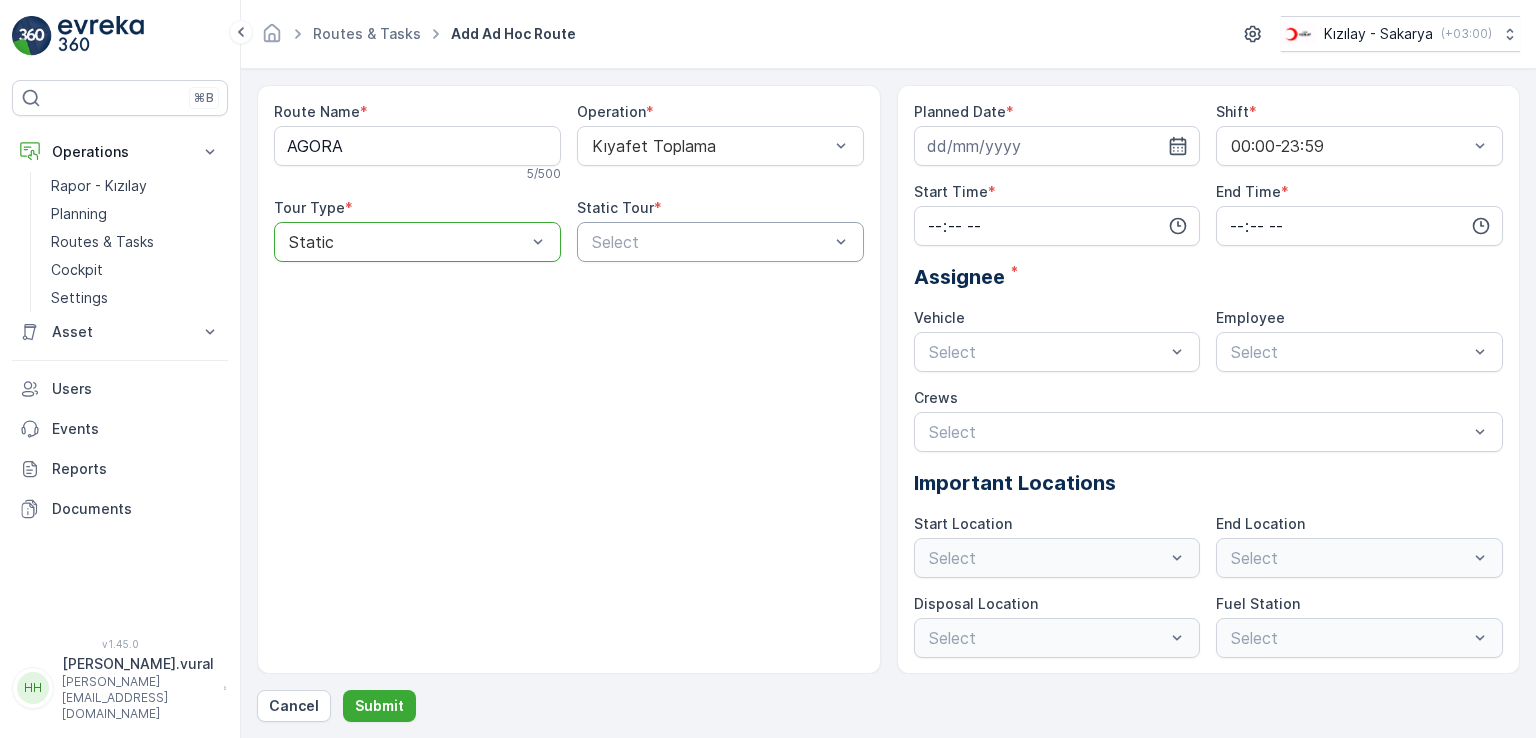 click at bounding box center [710, 242] 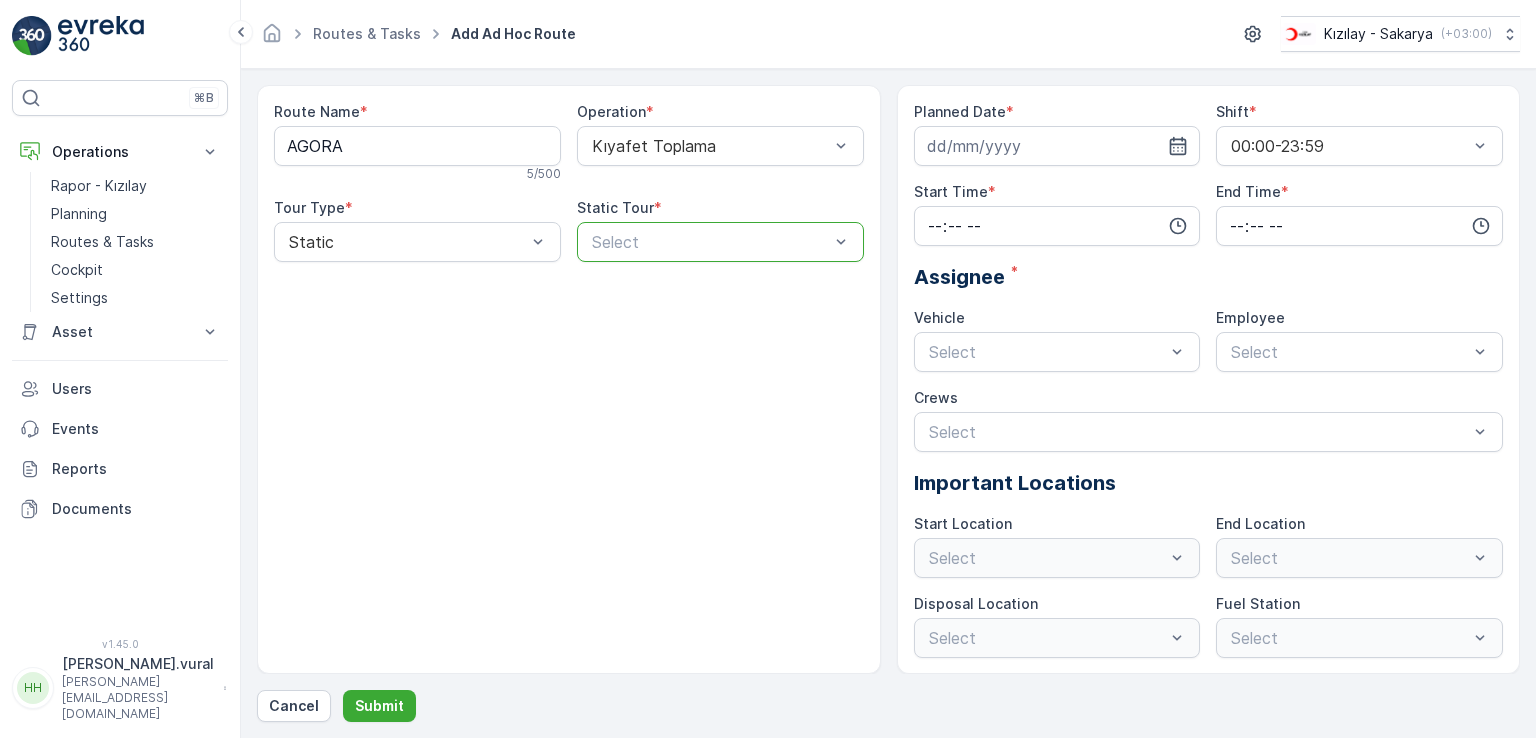 click on "Select" at bounding box center [720, 242] 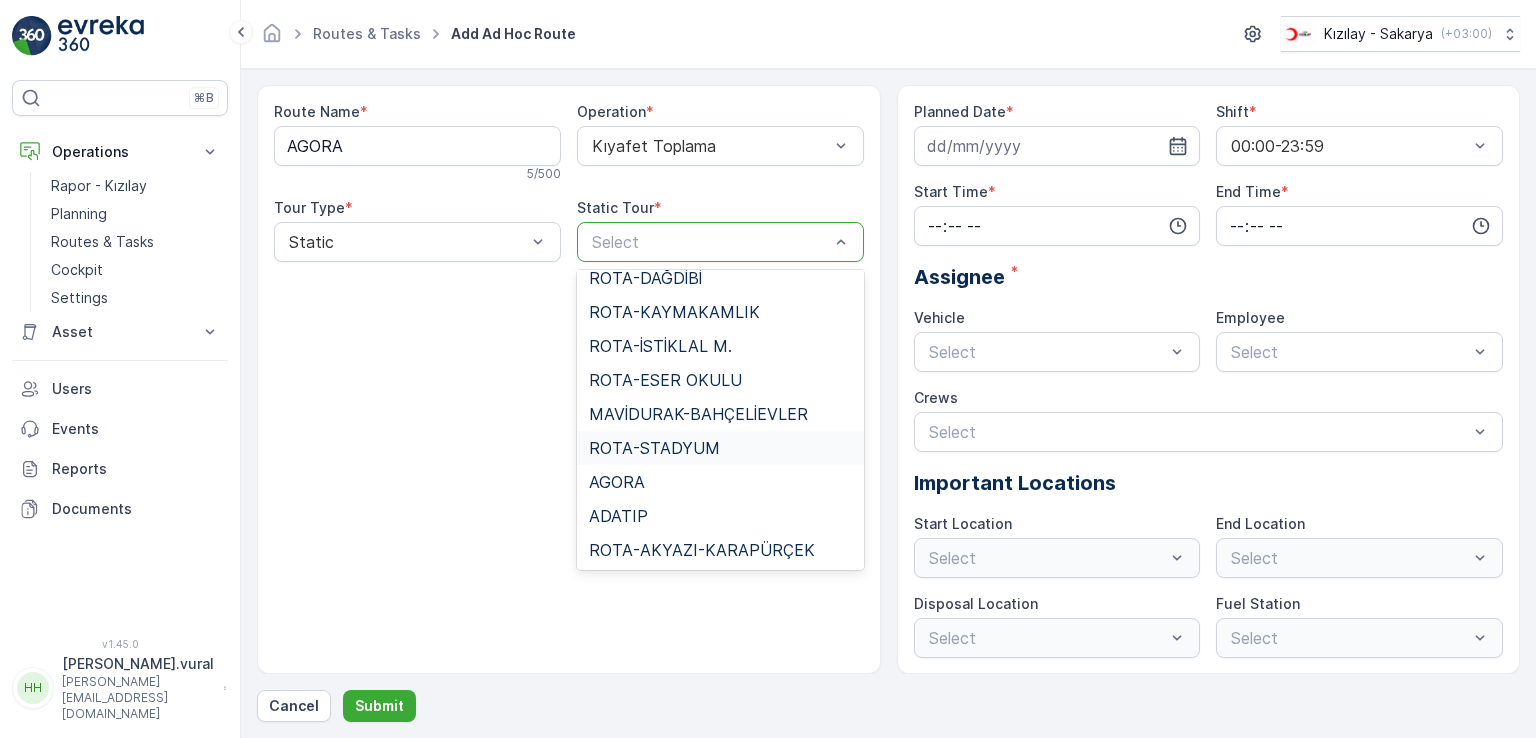 scroll, scrollTop: 1306, scrollLeft: 0, axis: vertical 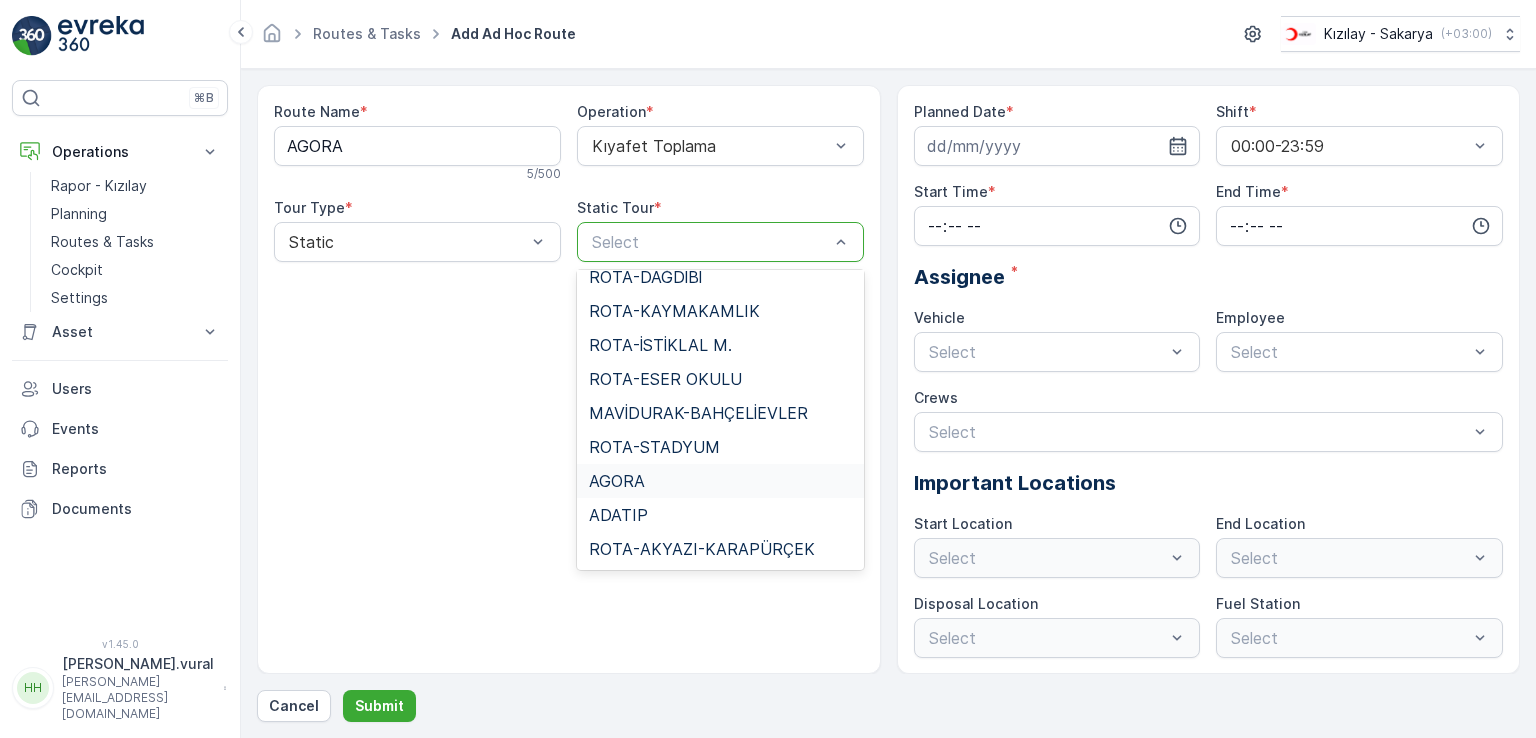 click on "AGORA" at bounding box center [720, 481] 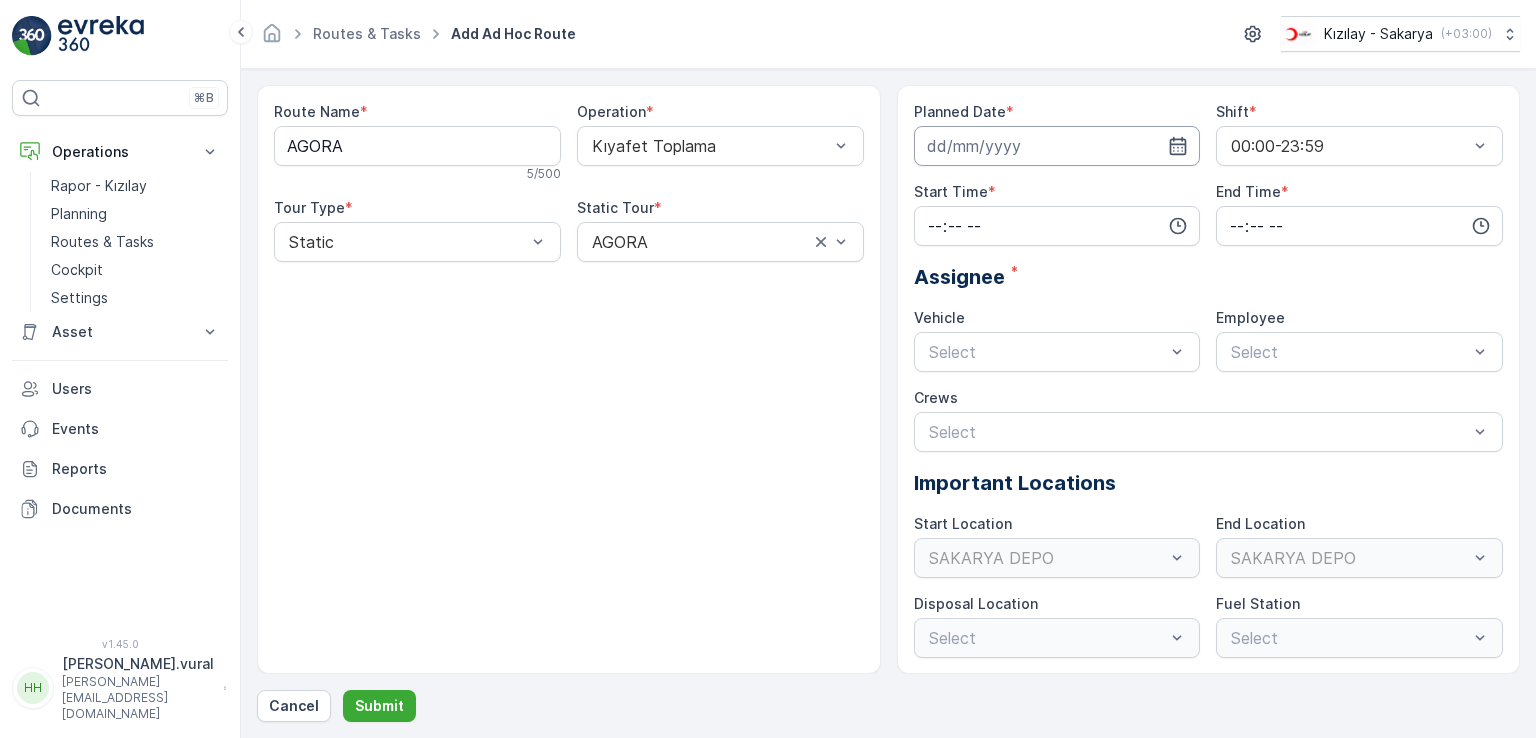 click at bounding box center (1057, 146) 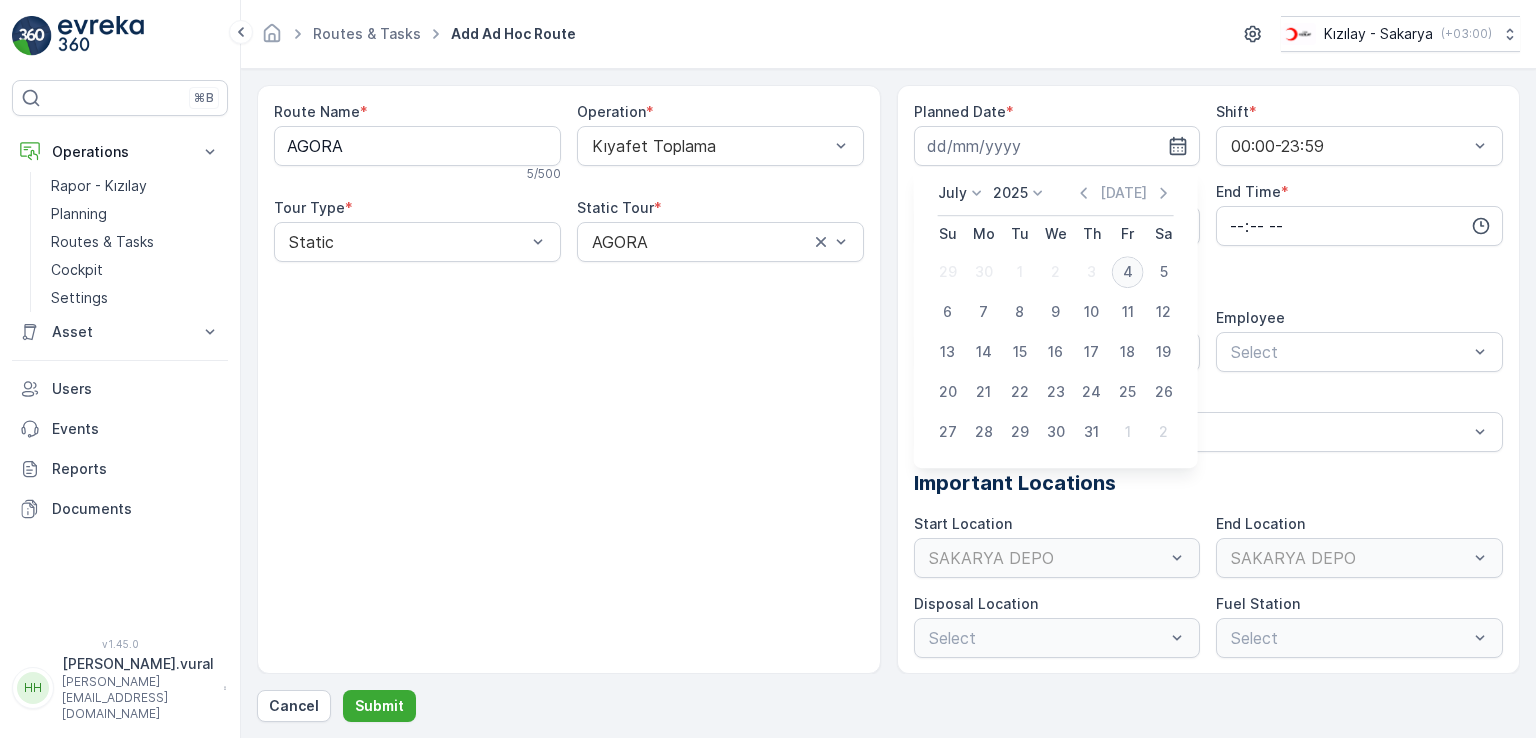 click on "4" at bounding box center [1128, 272] 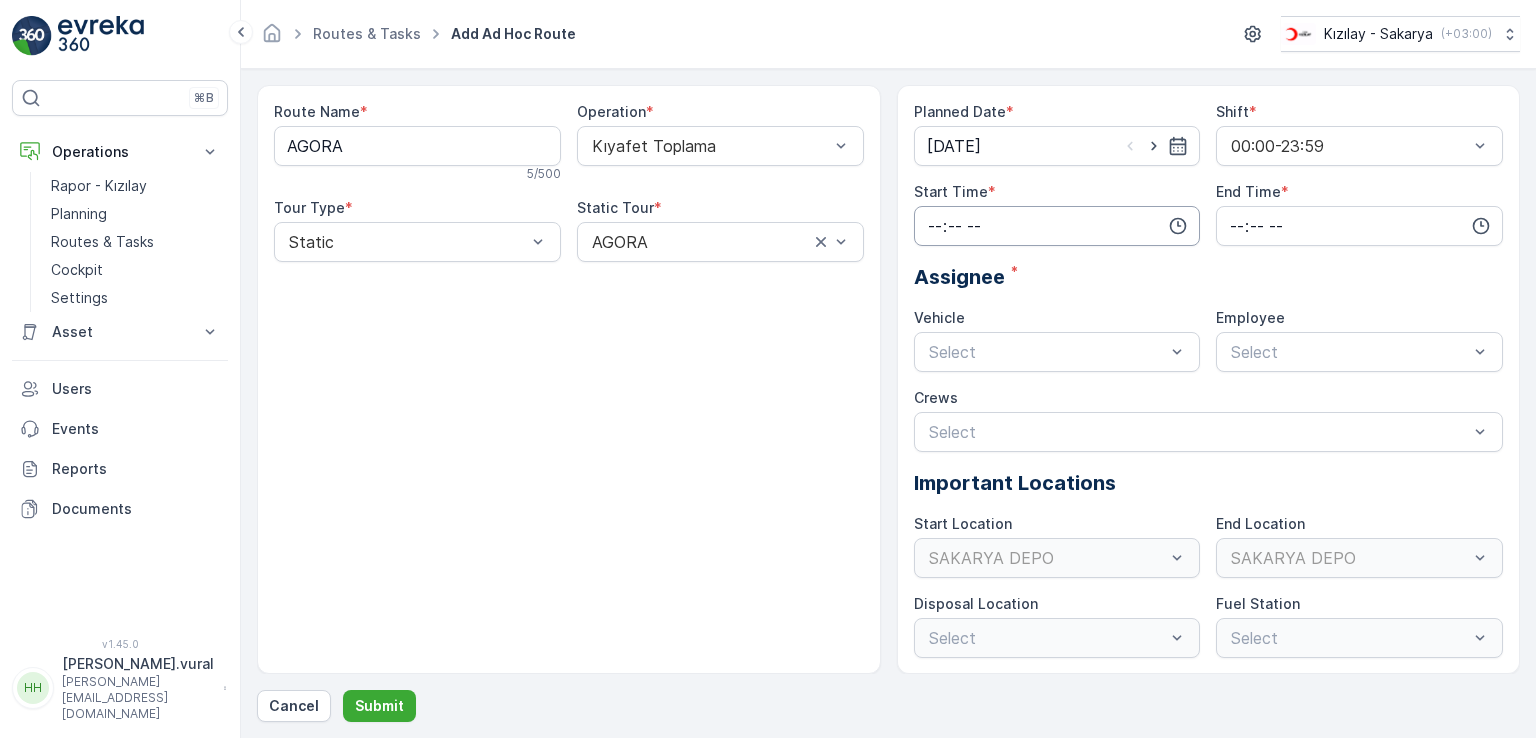 click at bounding box center [1057, 226] 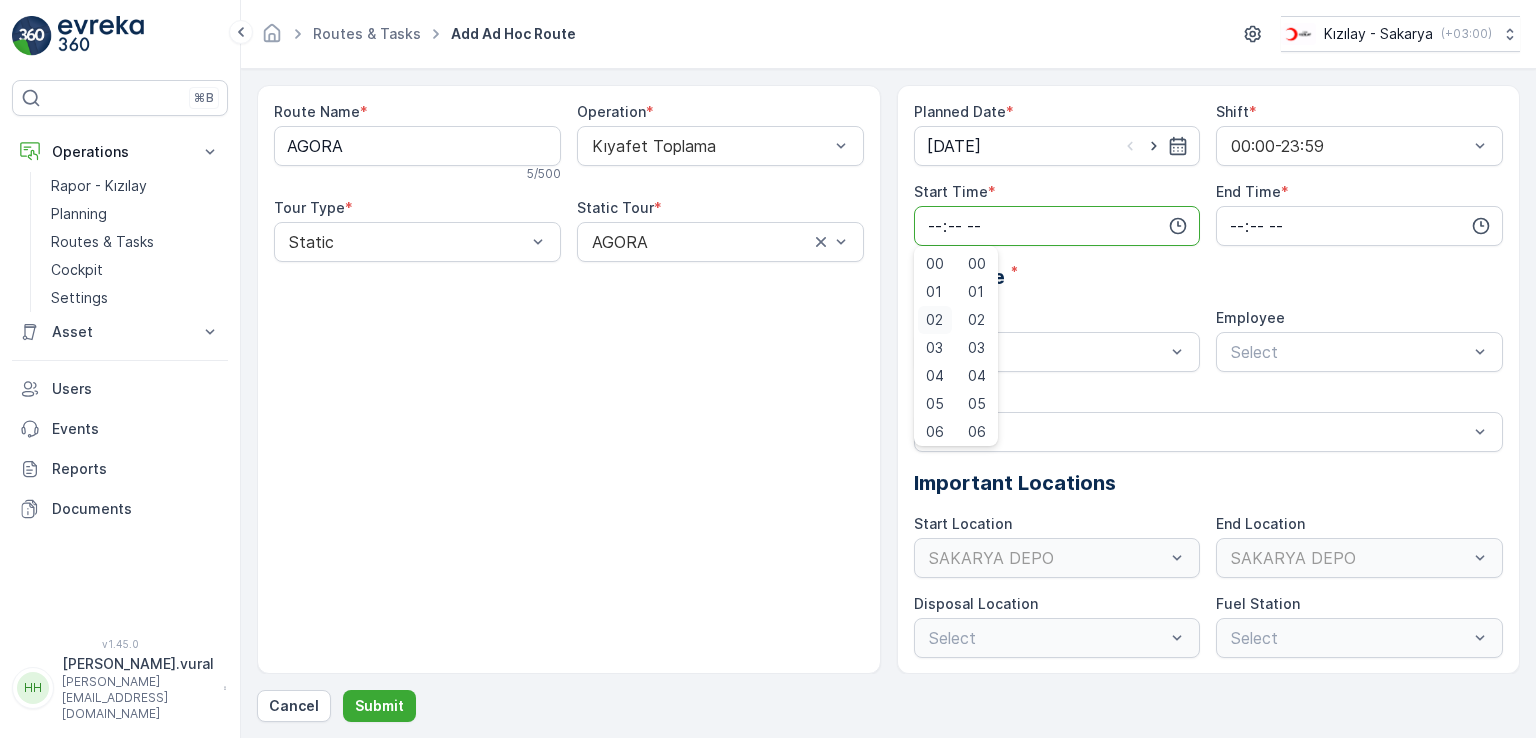 scroll, scrollTop: 480, scrollLeft: 0, axis: vertical 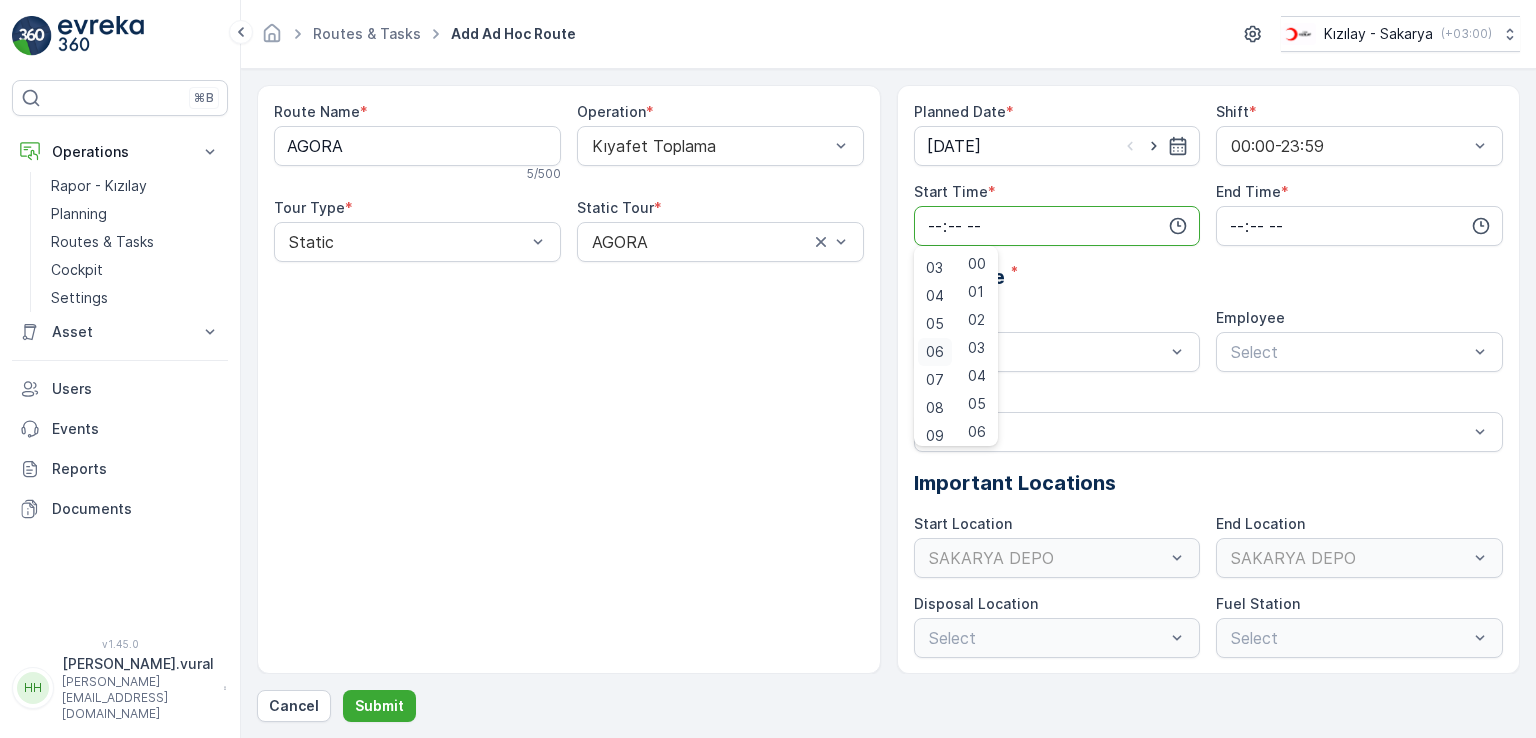 click on "06" at bounding box center (935, 352) 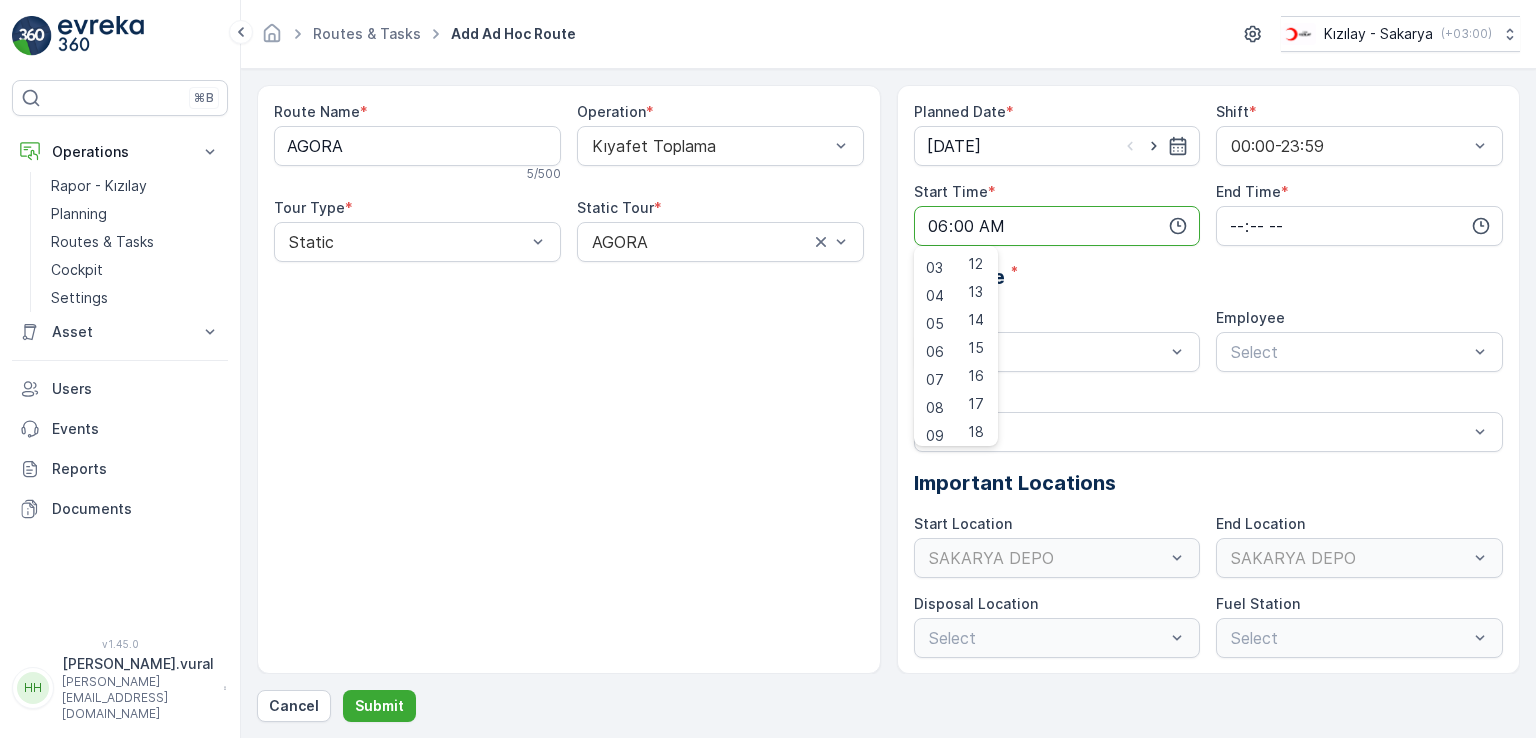 scroll, scrollTop: 700, scrollLeft: 0, axis: vertical 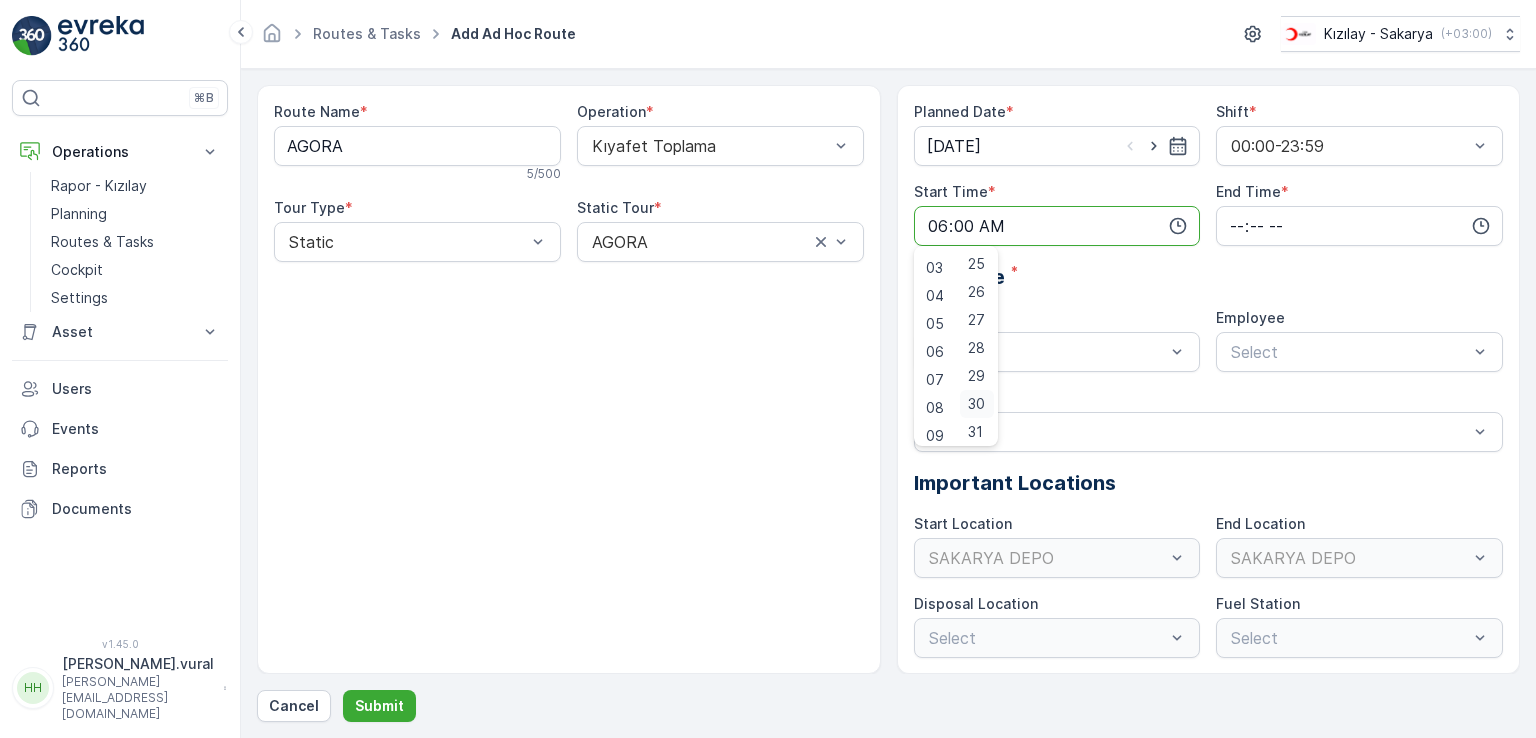 click on "30" at bounding box center [976, 404] 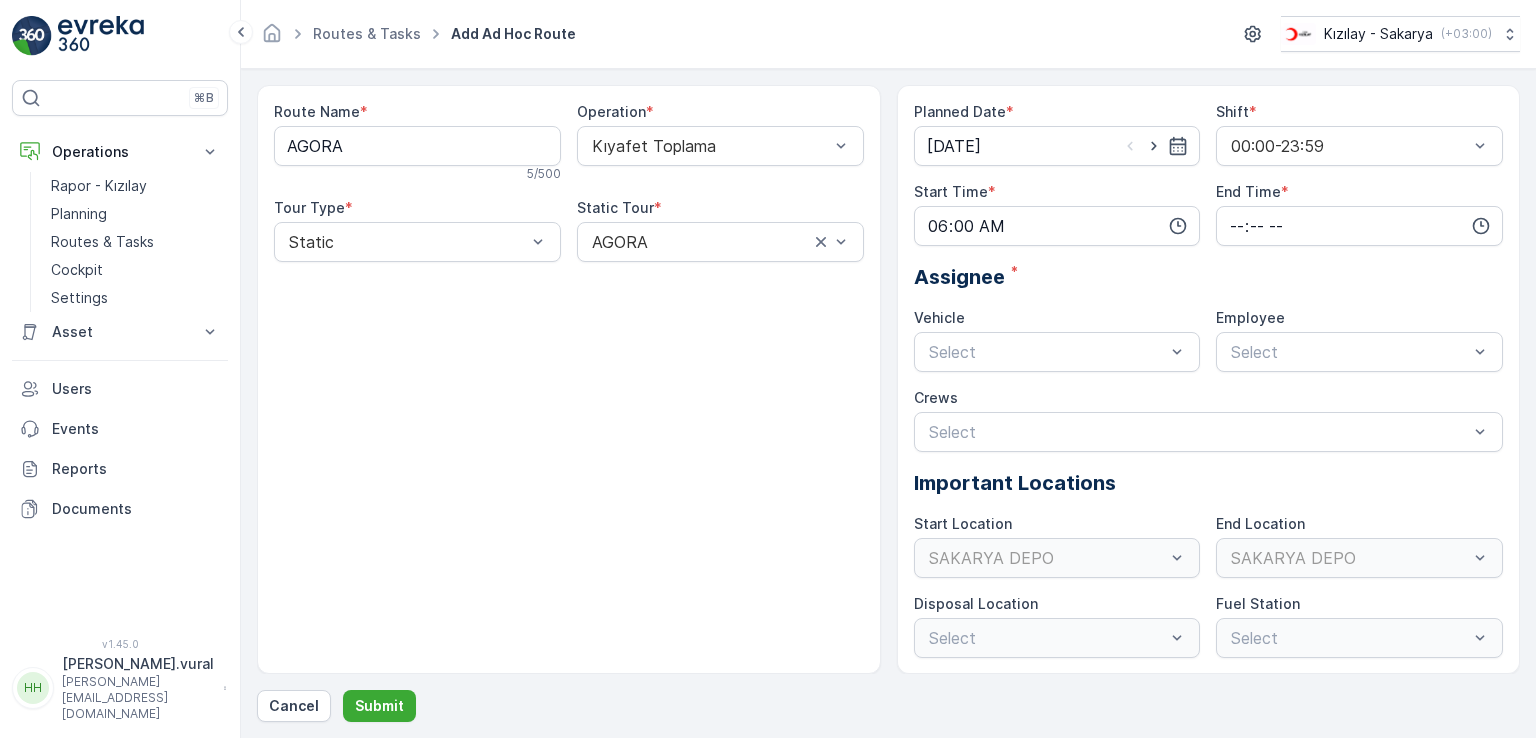 type on "06:30" 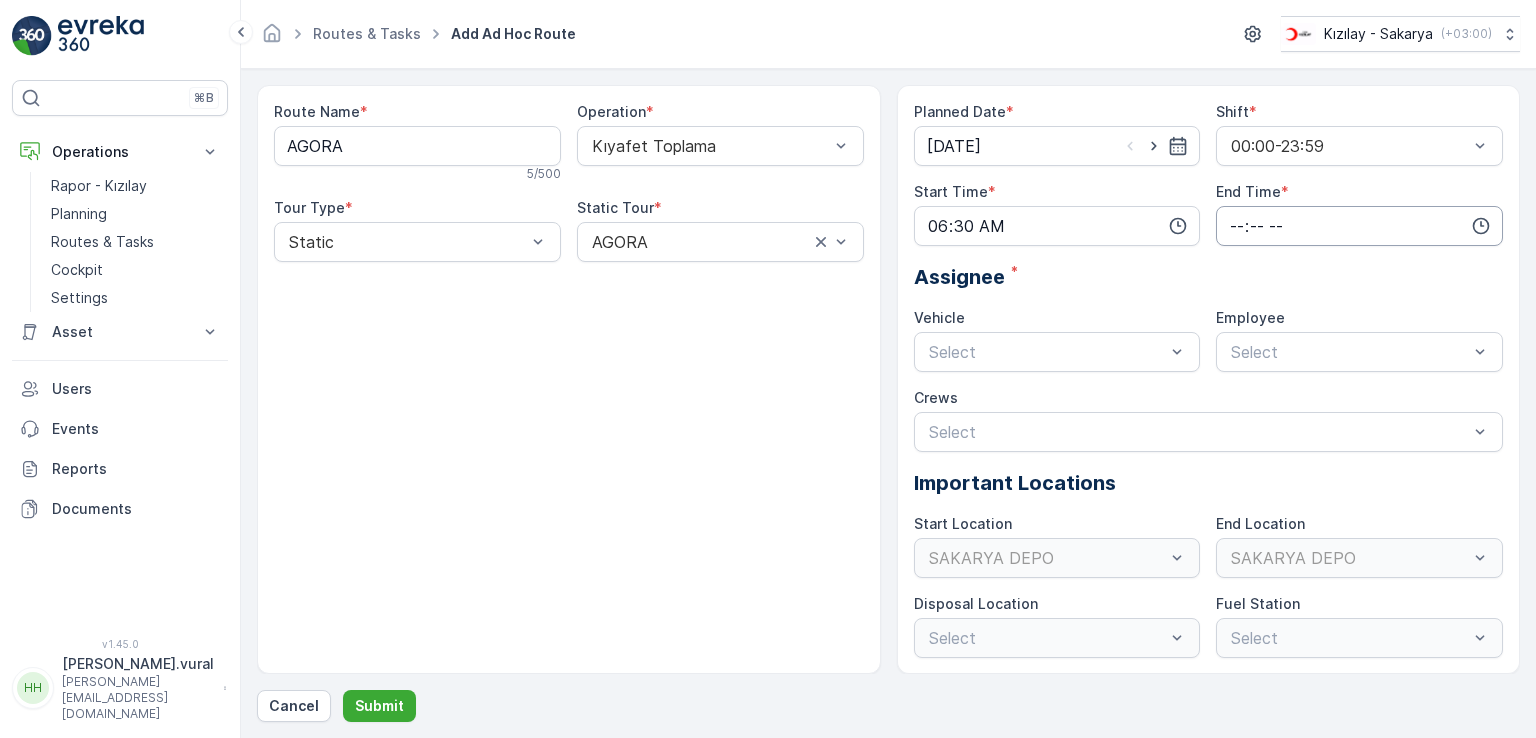click at bounding box center [1359, 226] 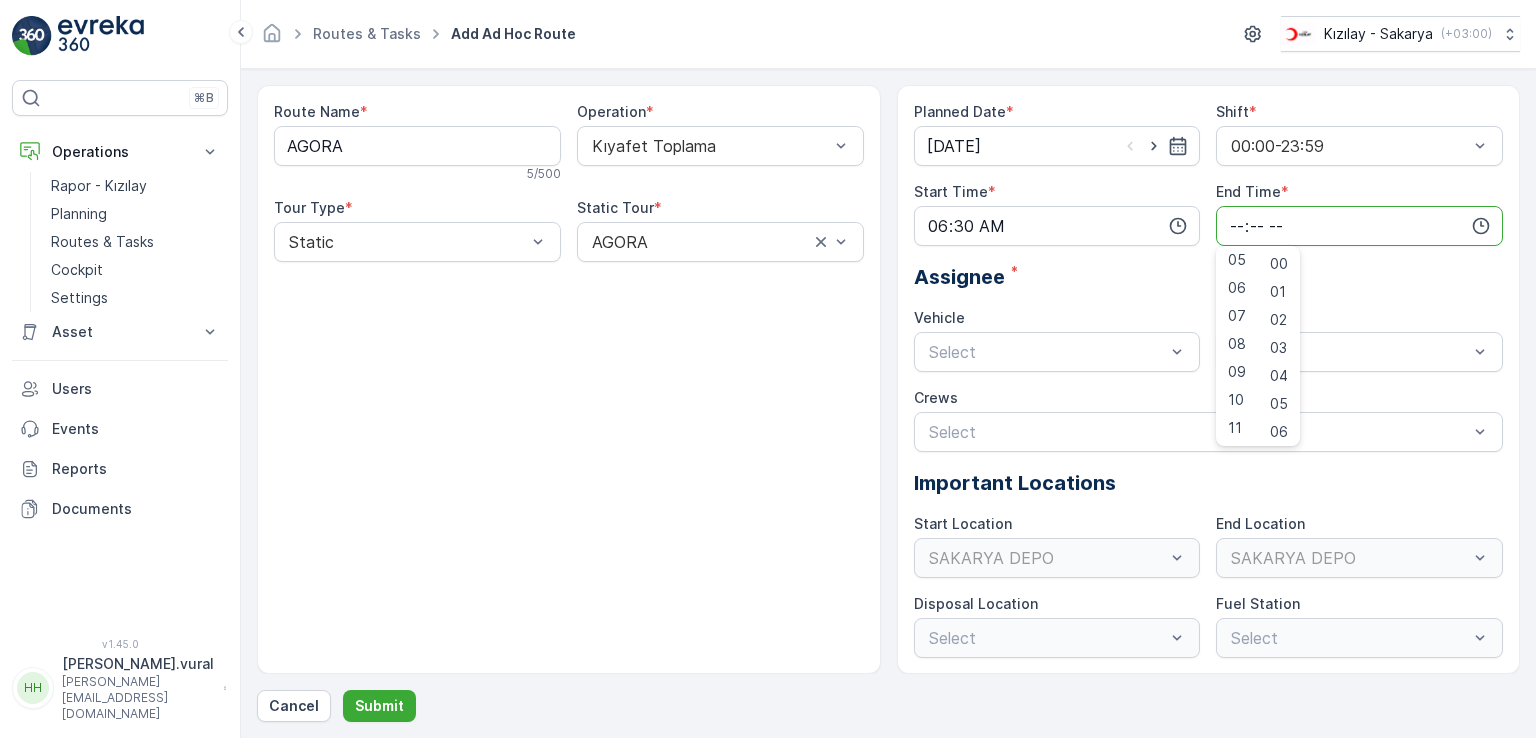 scroll, scrollTop: 480, scrollLeft: 0, axis: vertical 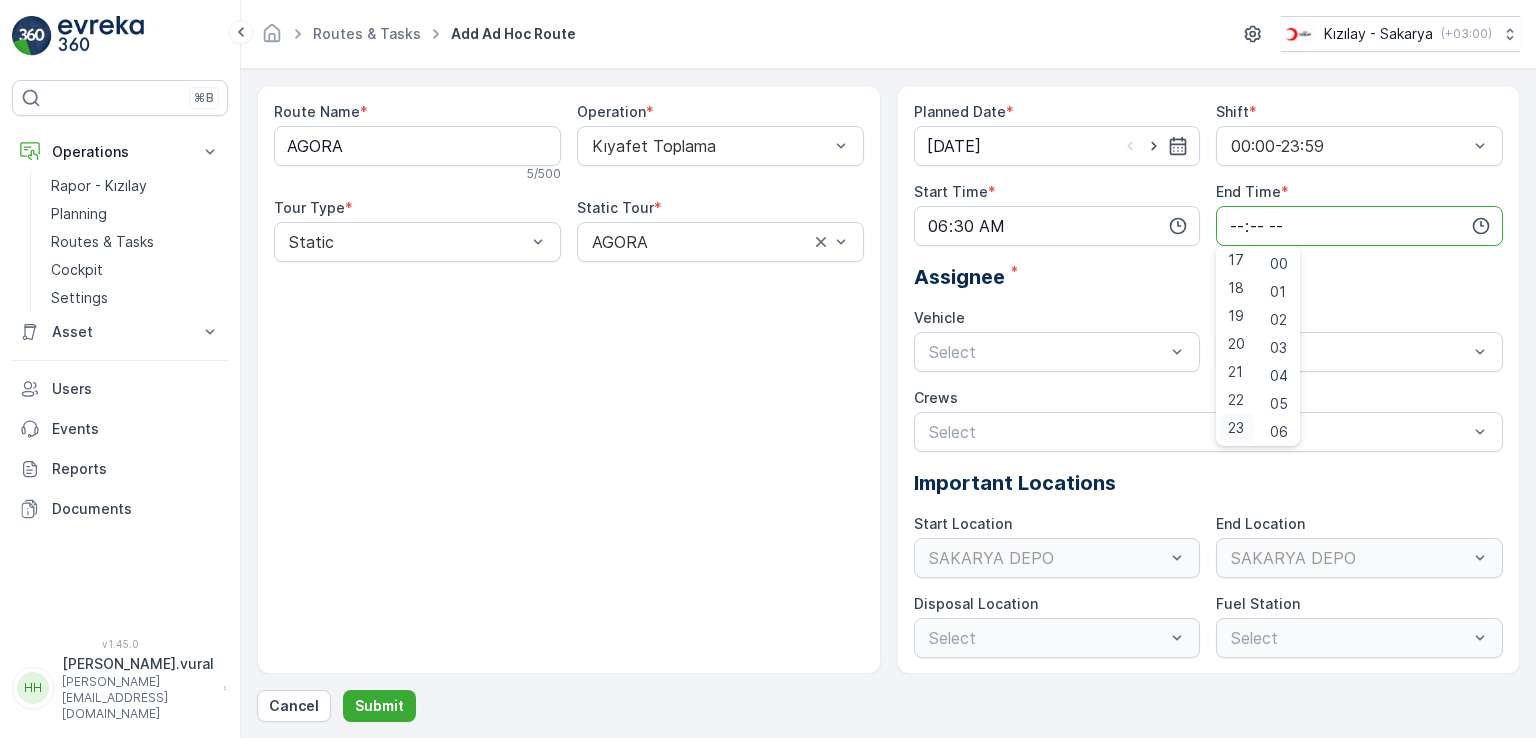 click on "23" at bounding box center [1236, 428] 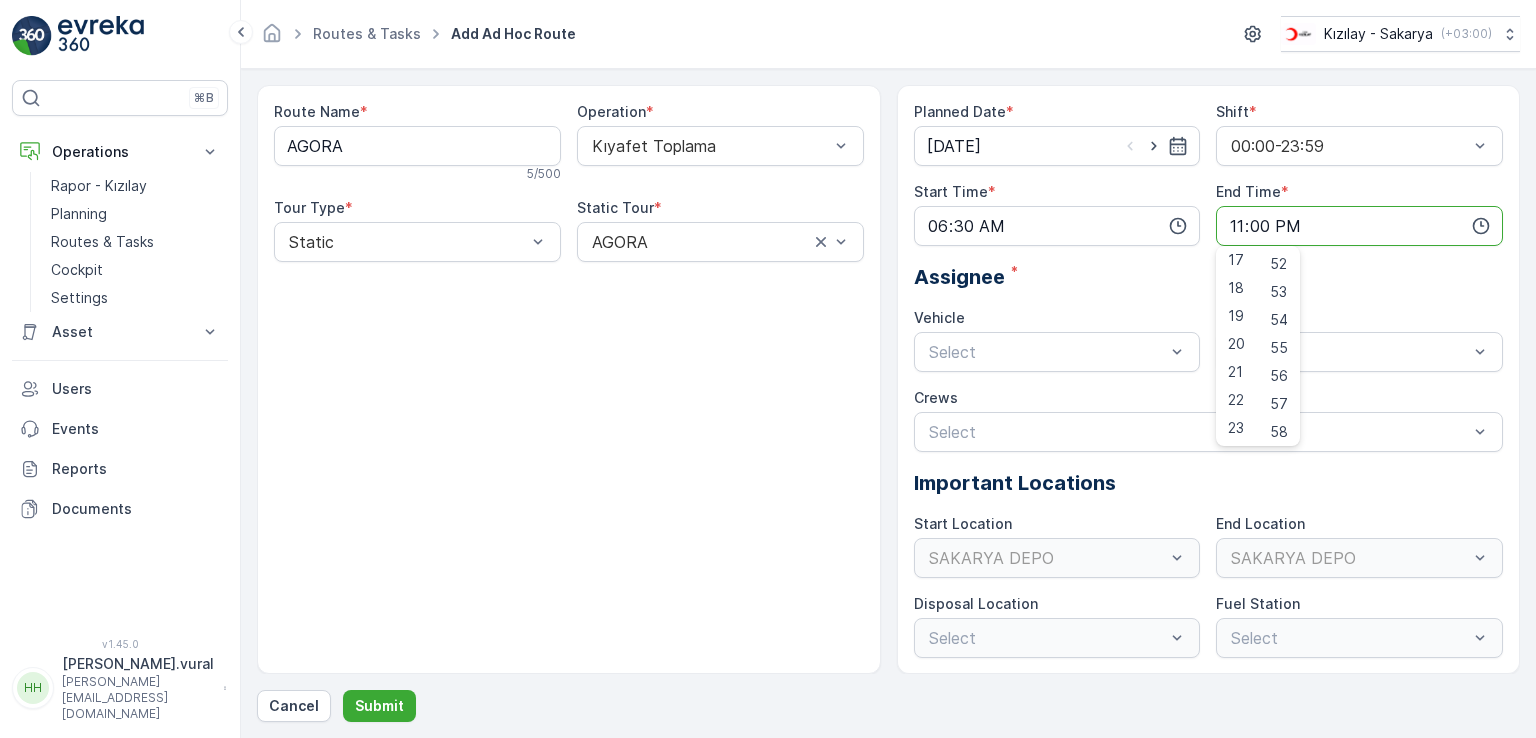 scroll, scrollTop: 1488, scrollLeft: 0, axis: vertical 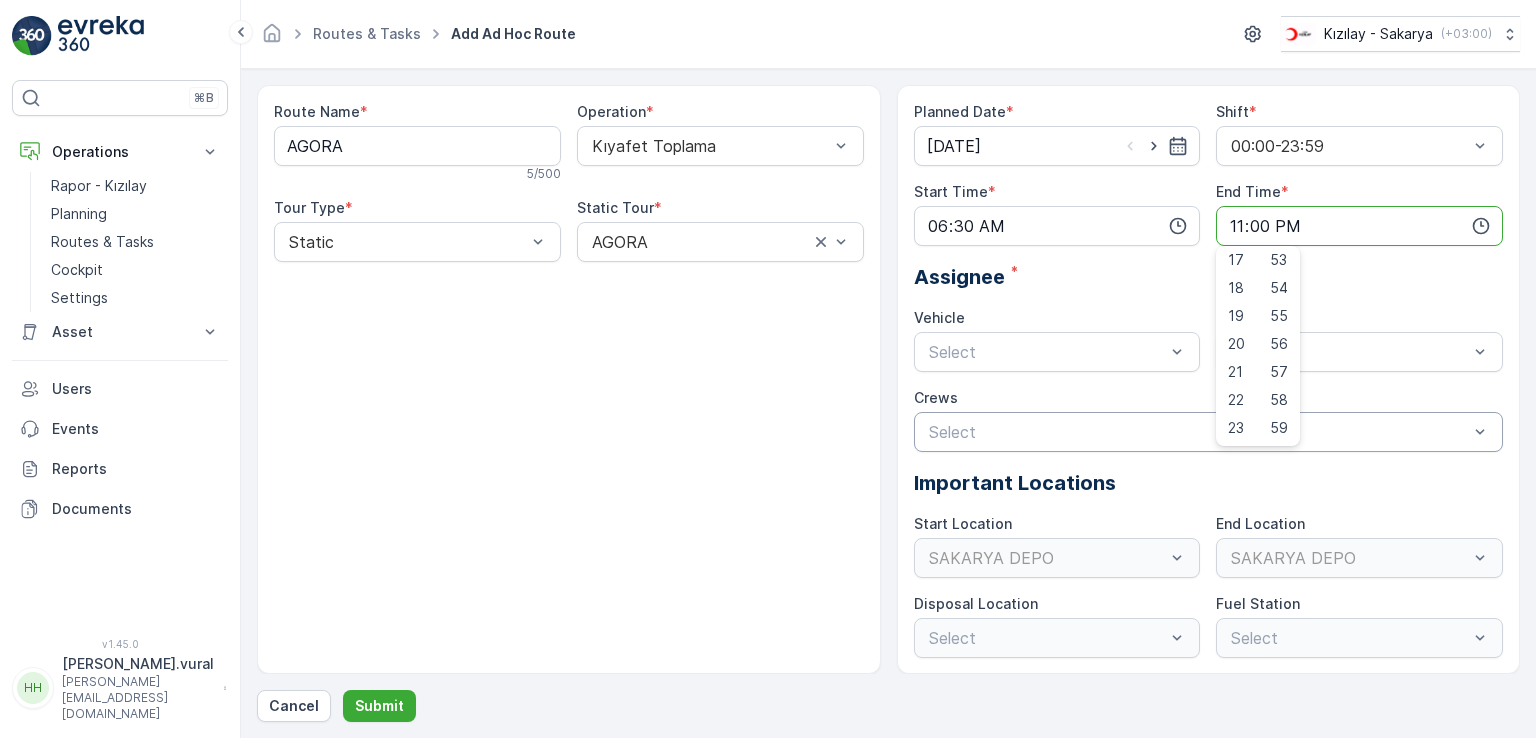 click on "59" at bounding box center (1279, 428) 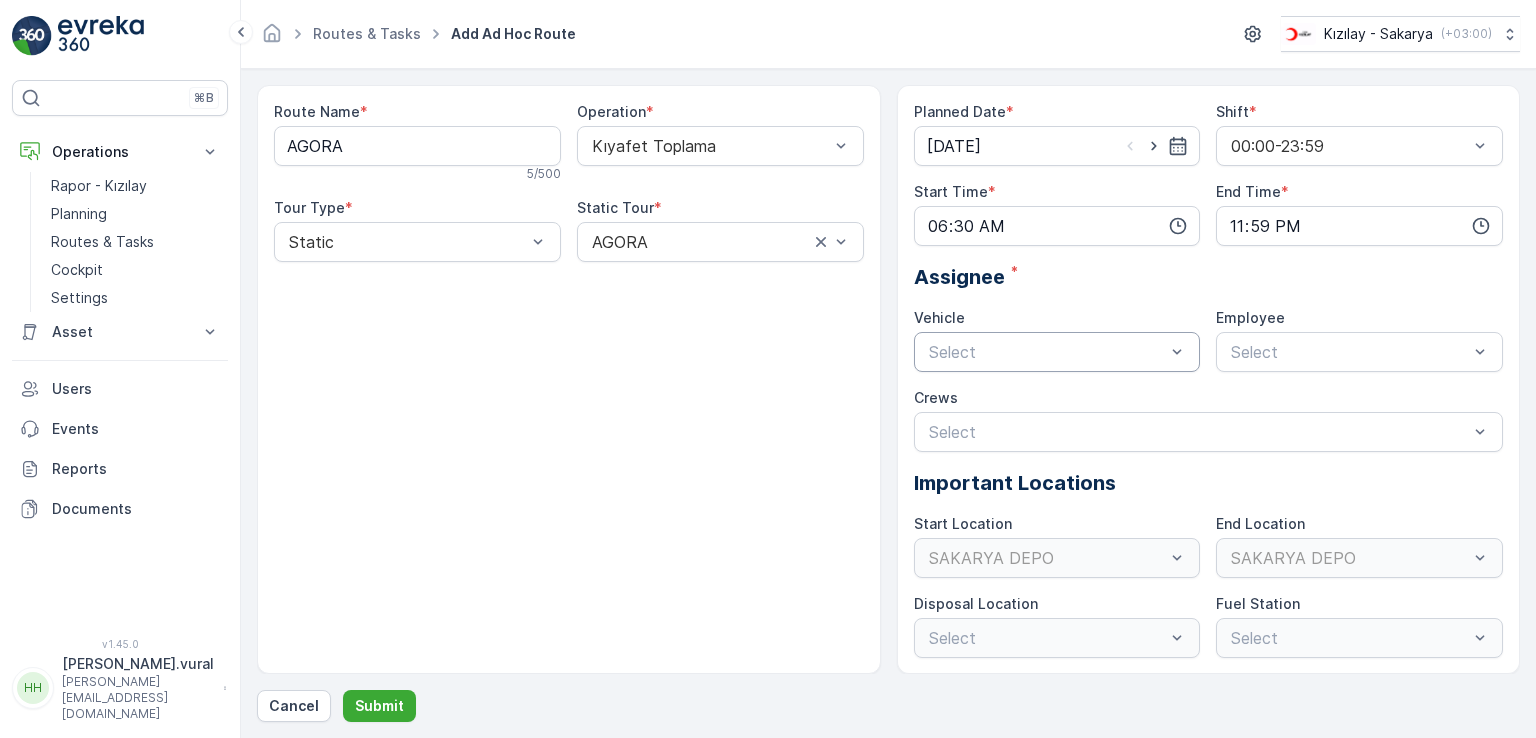 click at bounding box center (1047, 352) 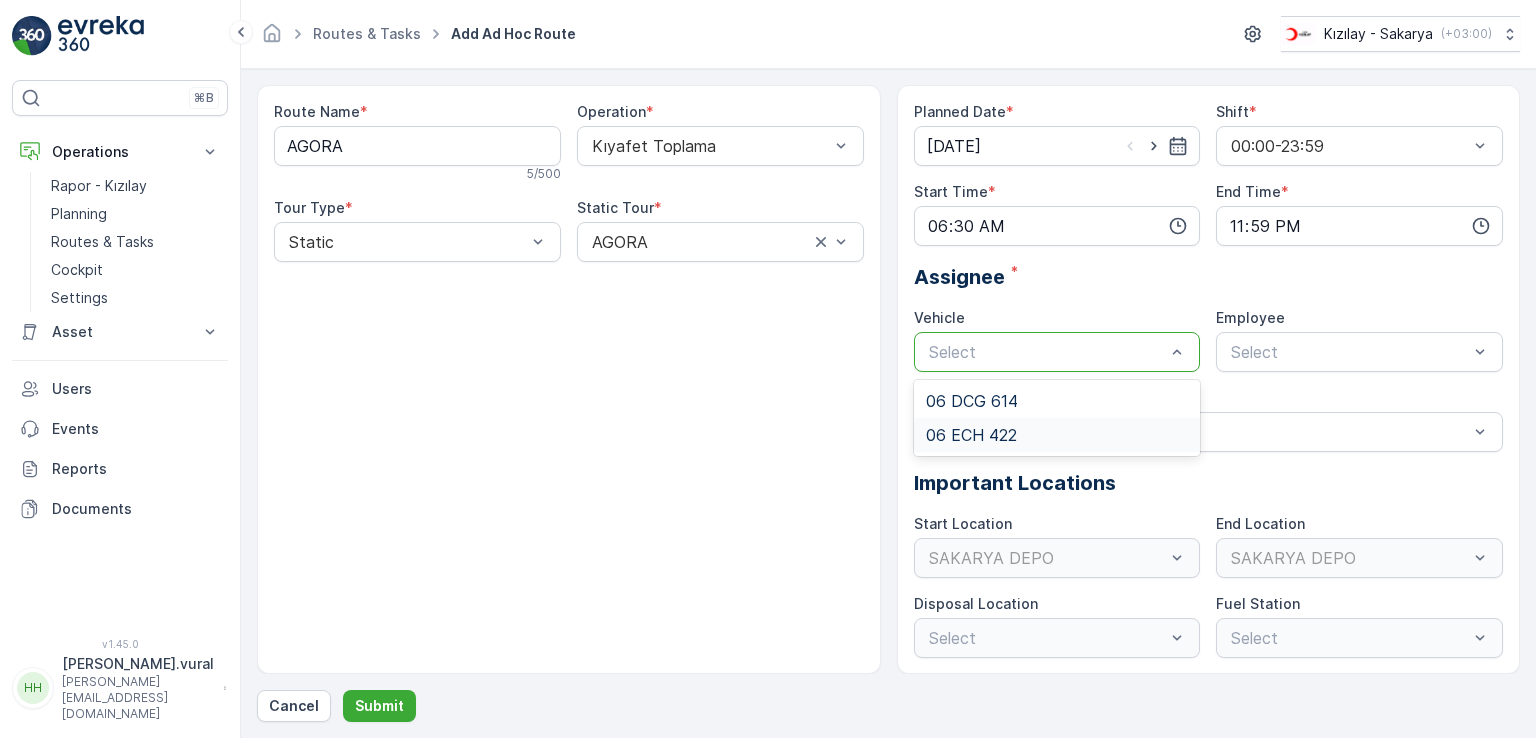 click on "06 ECH 422" at bounding box center [1057, 435] 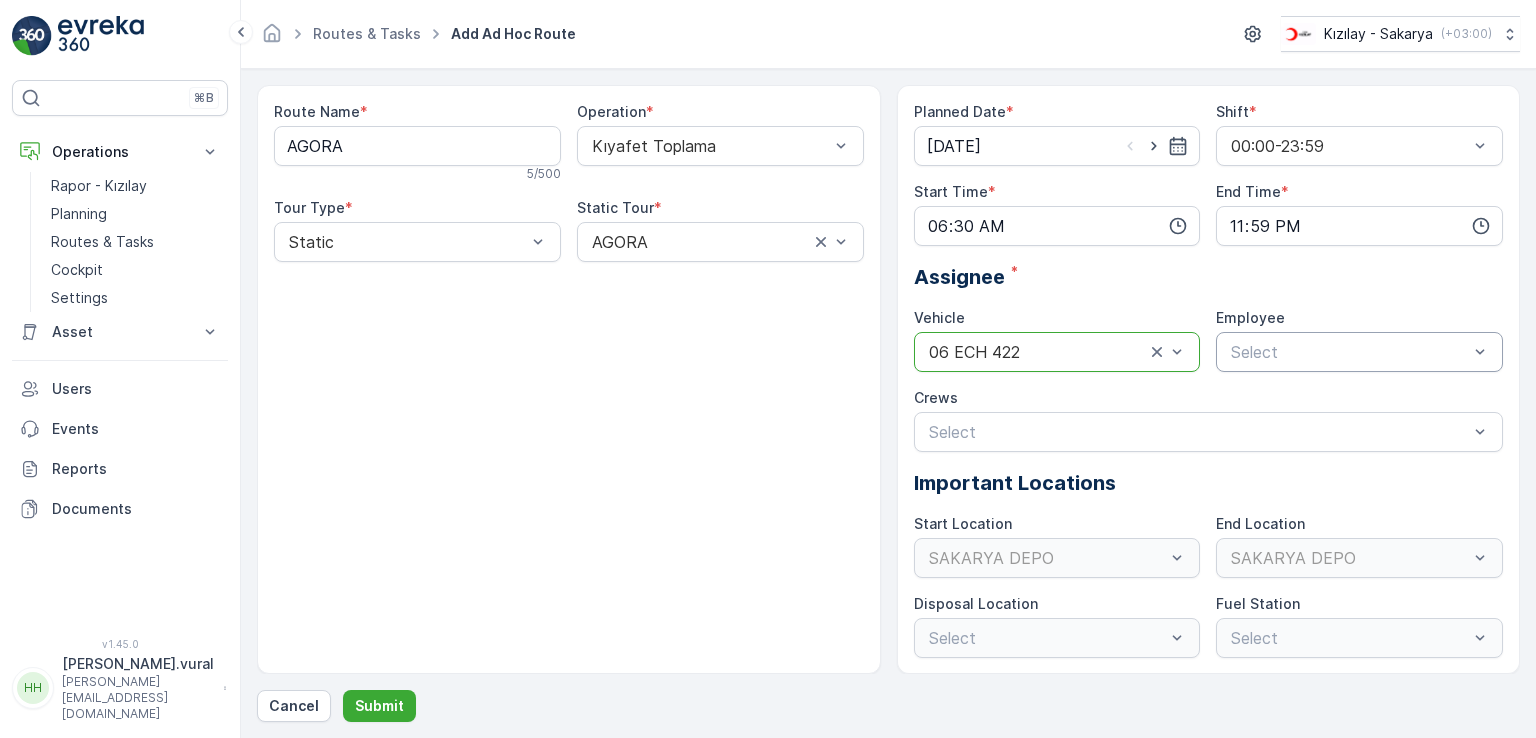 click at bounding box center [1349, 352] 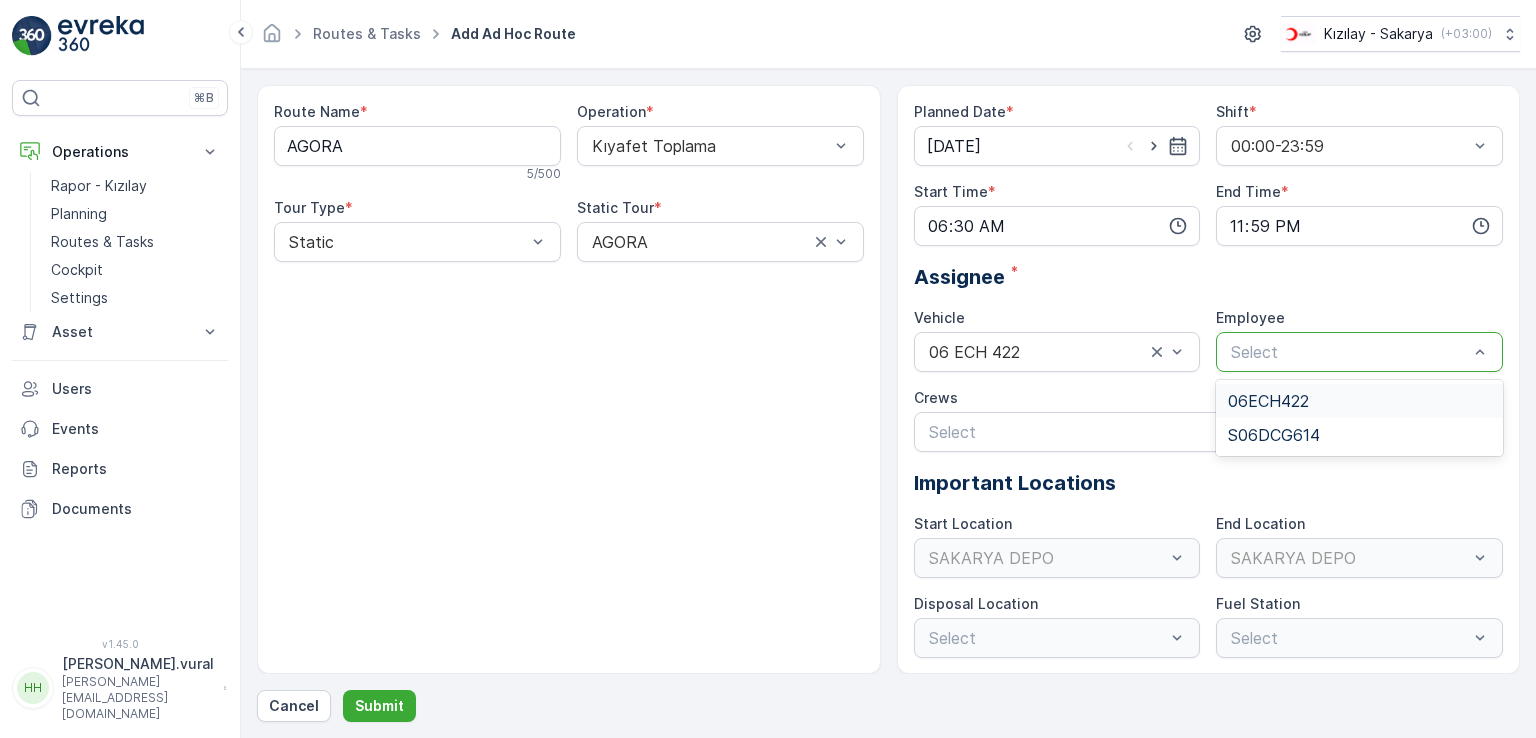 click on "06ECH422" at bounding box center (1268, 401) 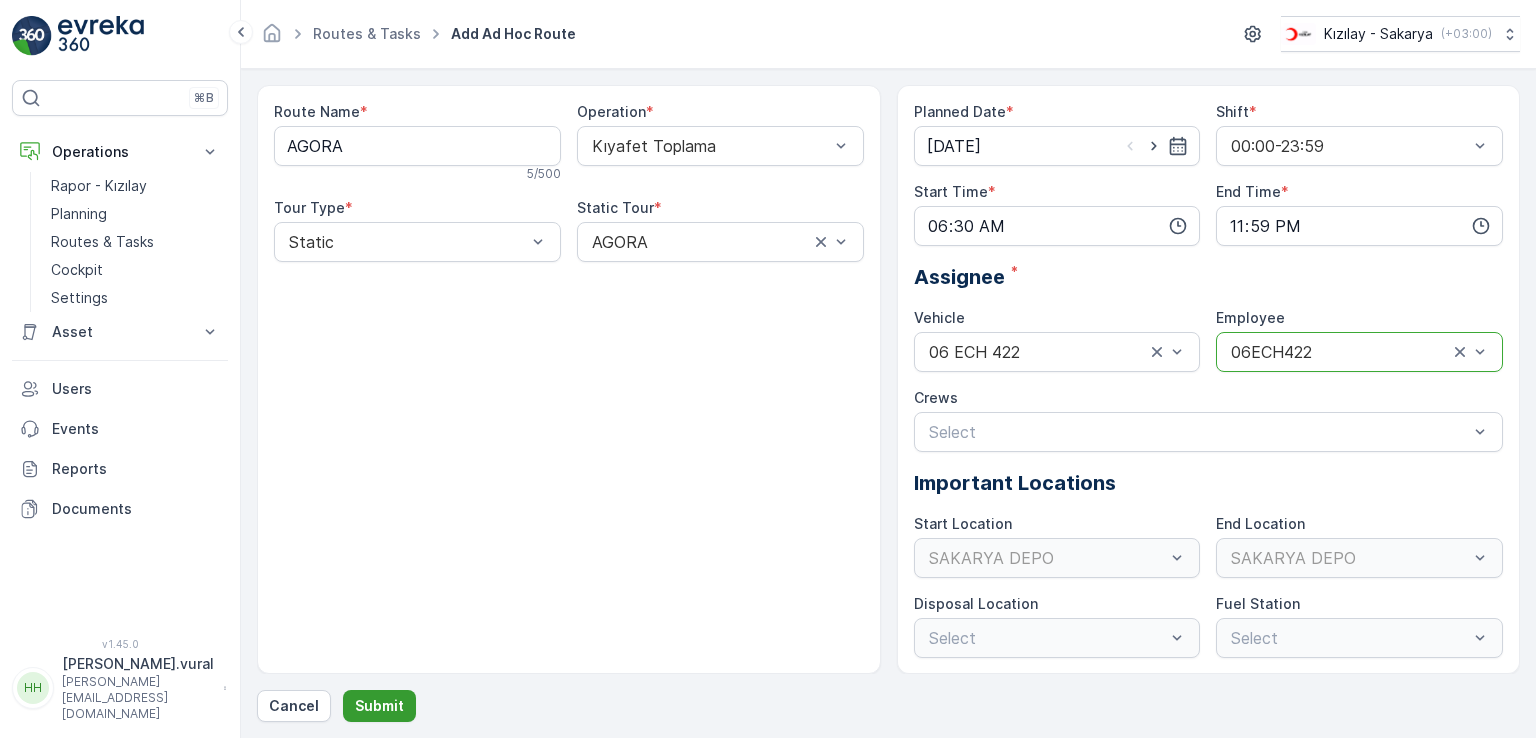click on "Submit" at bounding box center (379, 706) 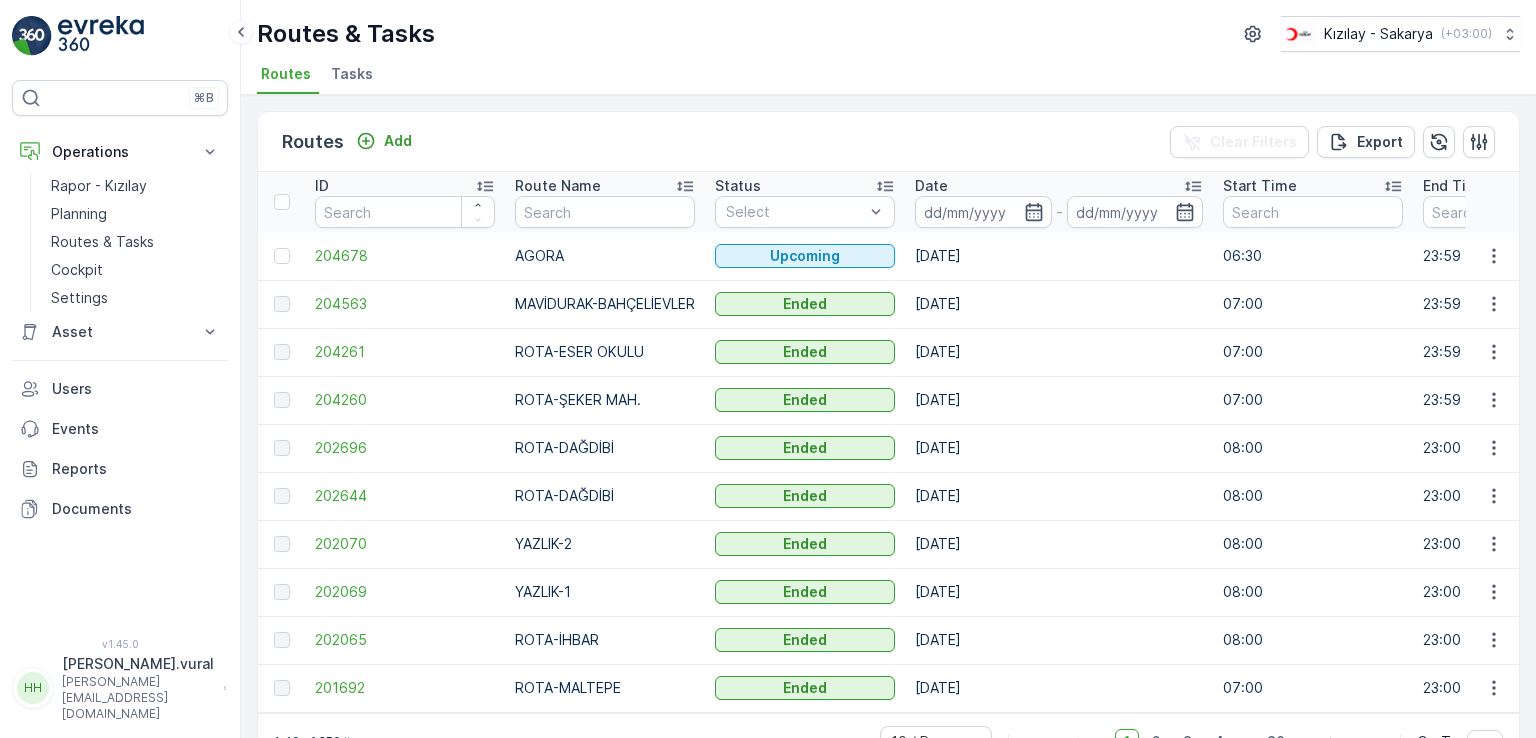click on "Hasan.vural@kizilay.com.tr" at bounding box center [138, 698] 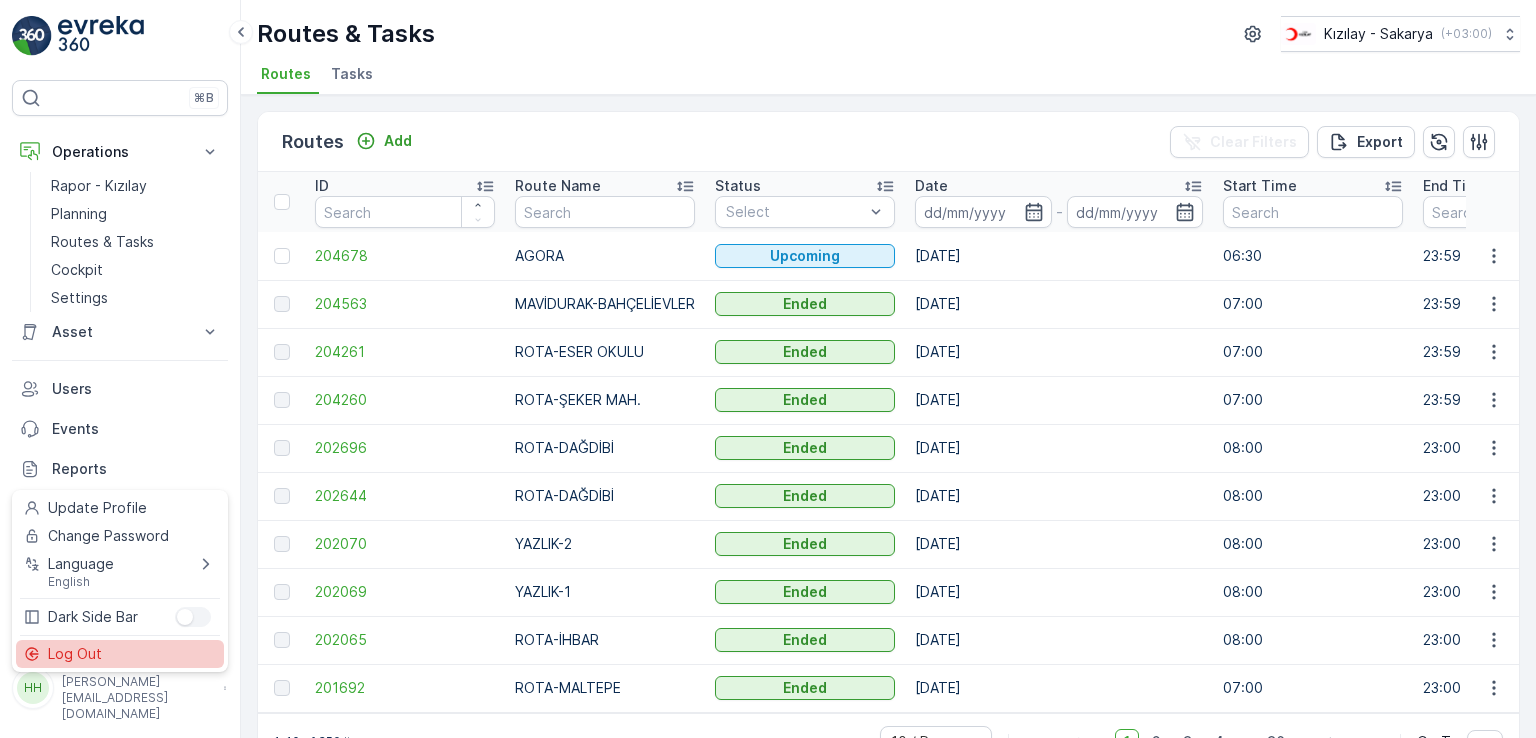 click on "Log Out" at bounding box center [120, 654] 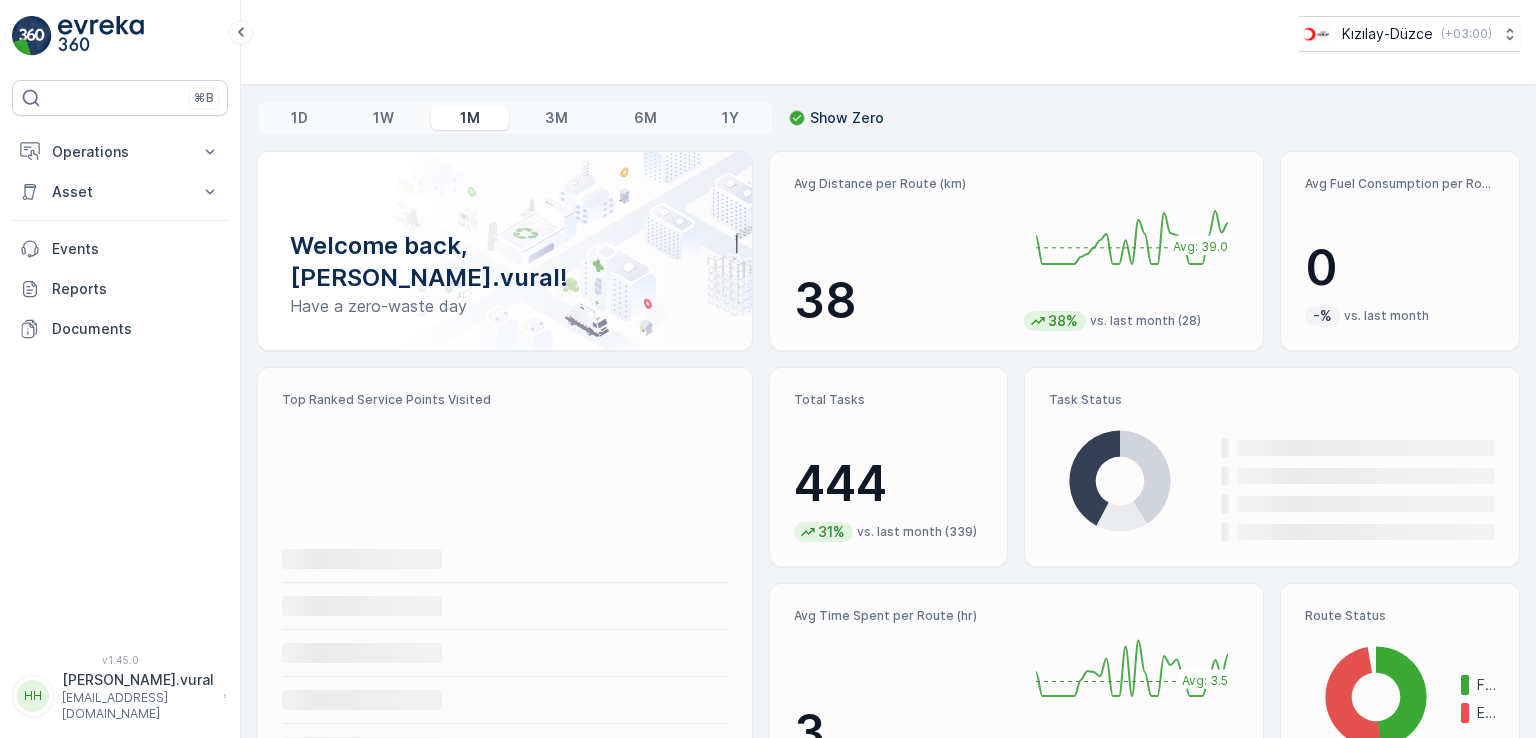 scroll, scrollTop: 0, scrollLeft: 0, axis: both 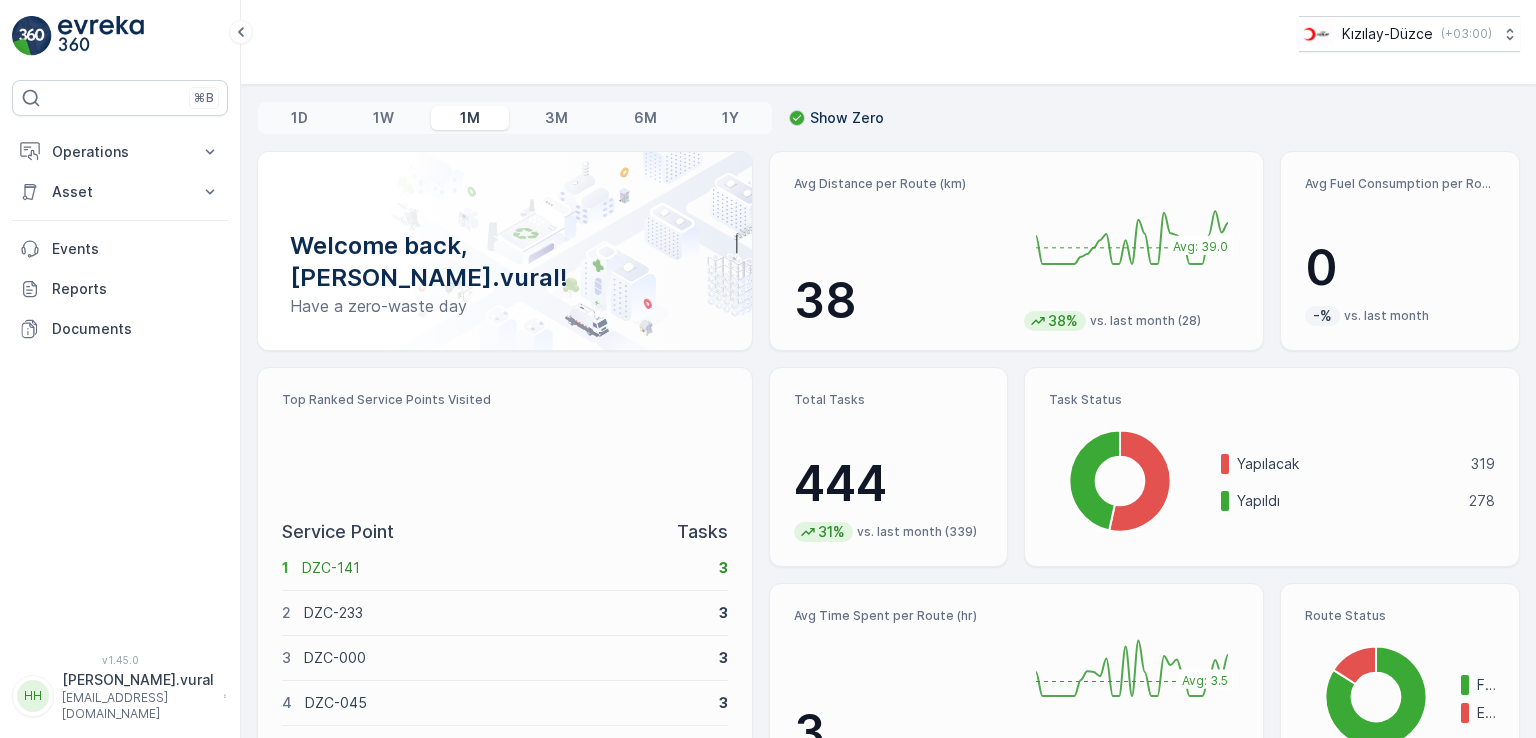 click on "⌘B Operations Rapor - Kızılay Planning Routes & Tasks Cockpit Settings Asset Assets Events Reports Documents" at bounding box center (120, 355) 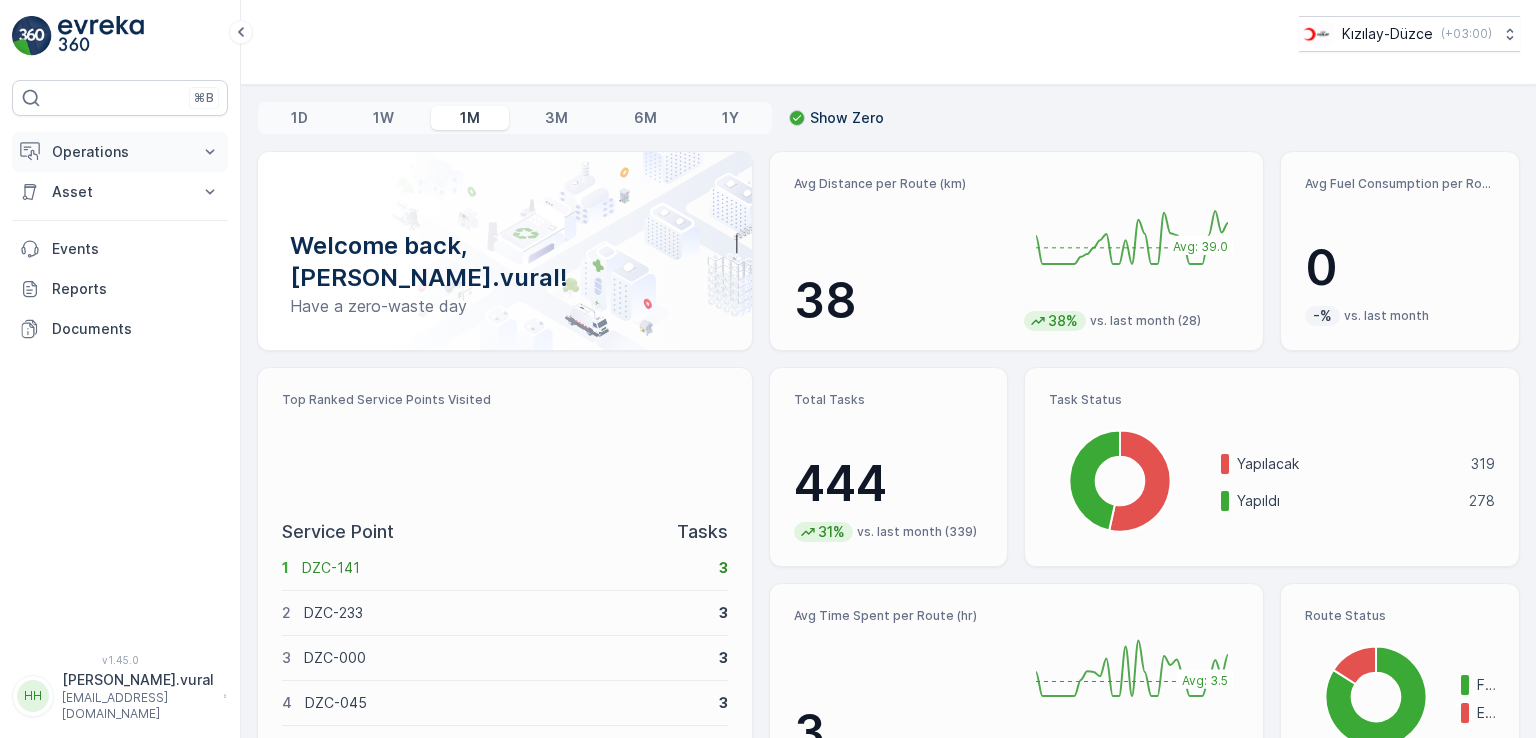 click on "Operations" at bounding box center [120, 152] 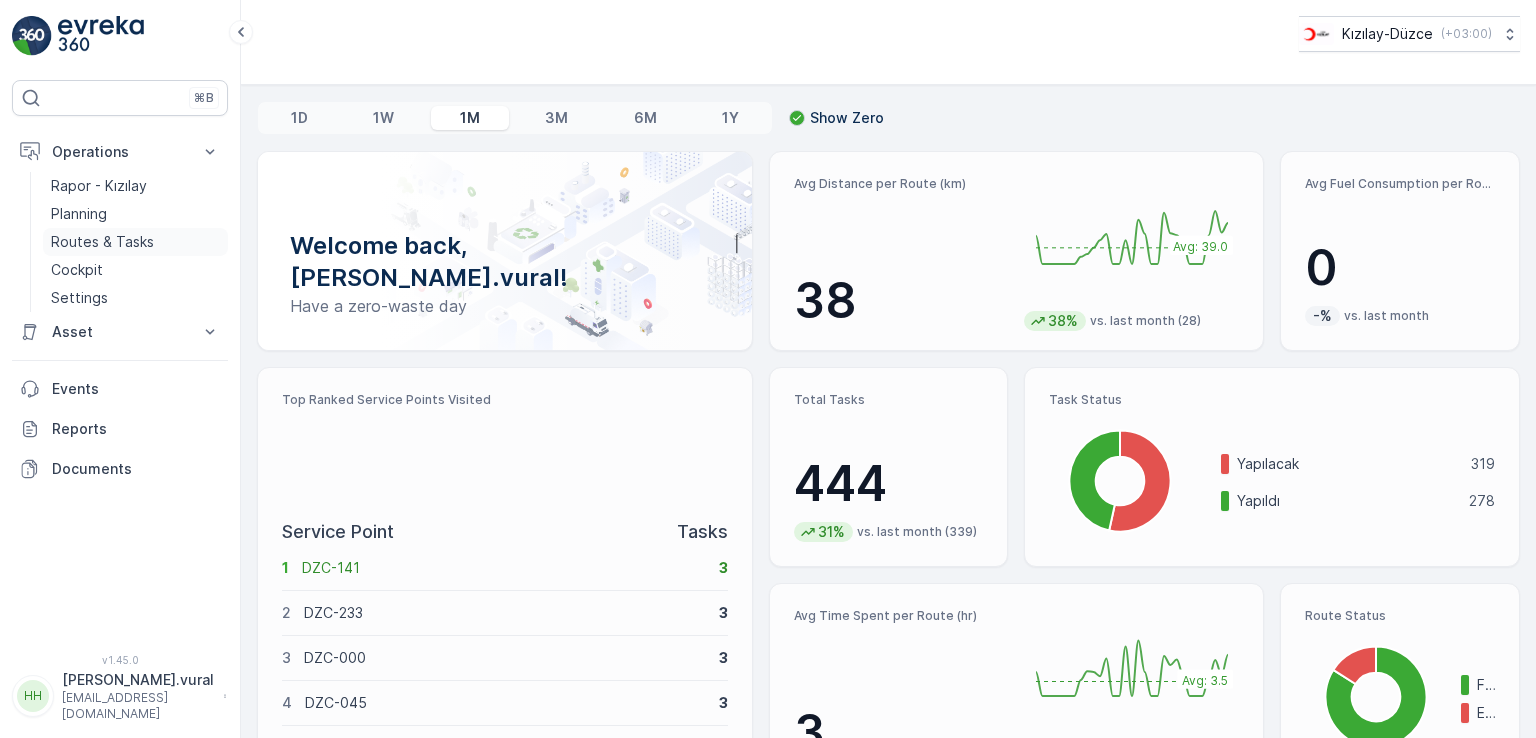 click on "Routes & Tasks" at bounding box center (102, 242) 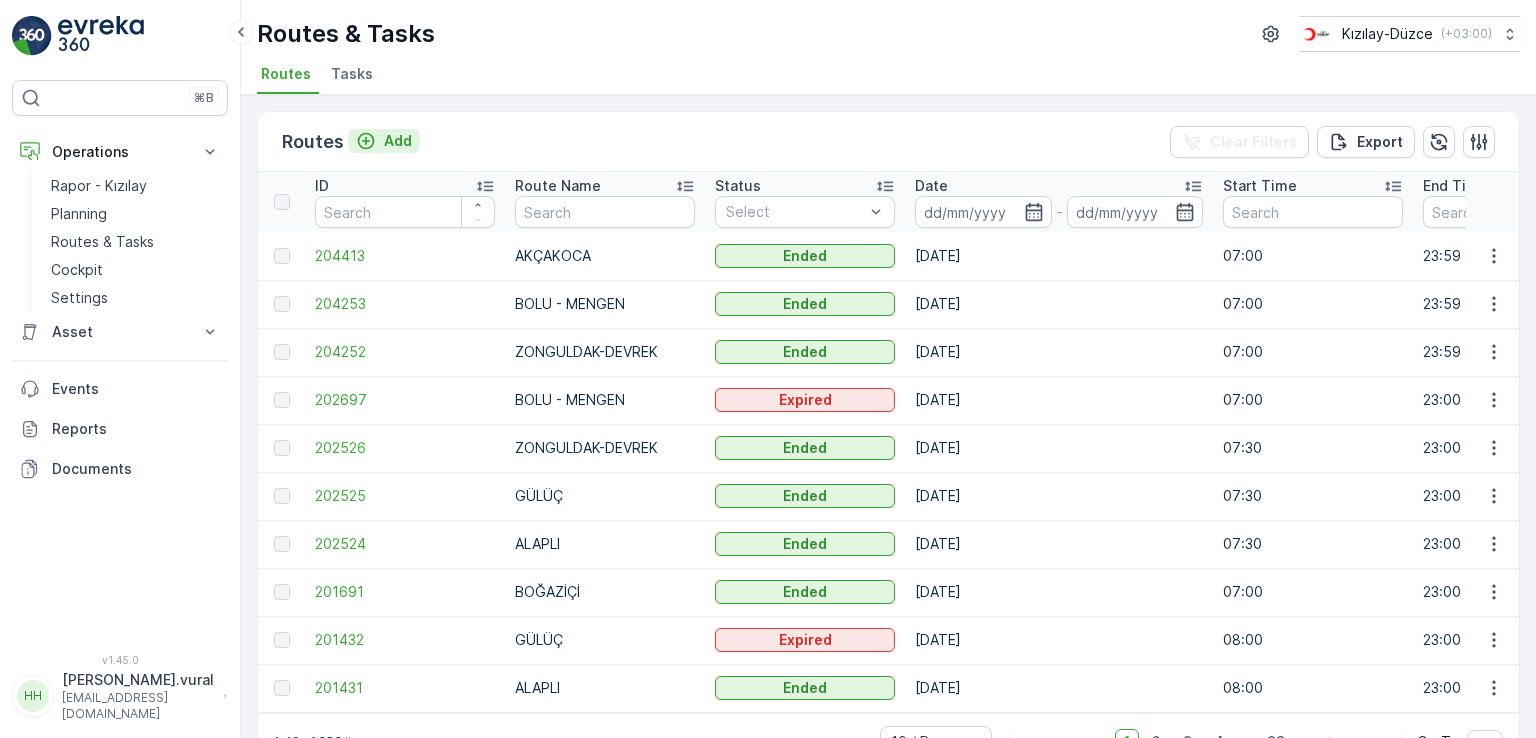 click on "Add" at bounding box center (398, 141) 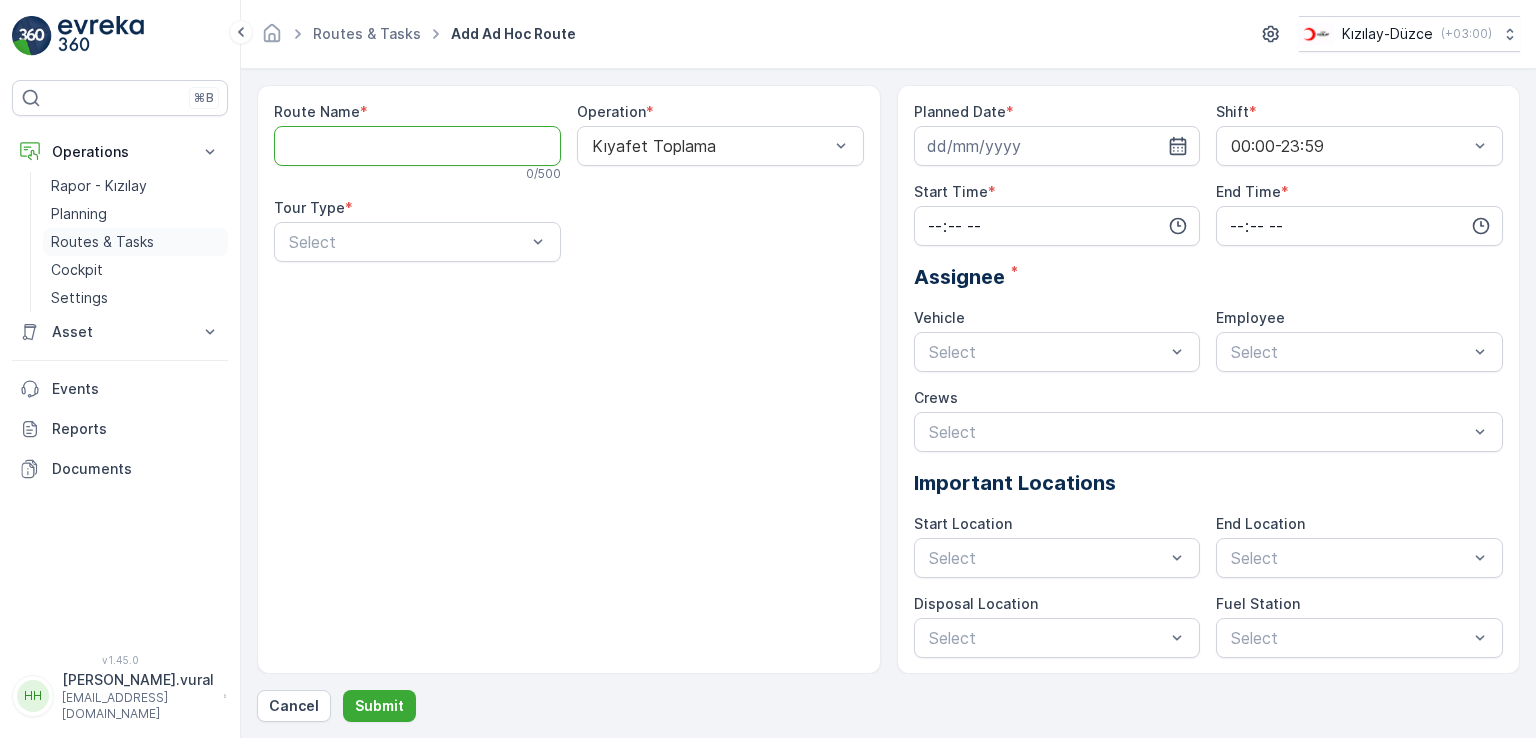 click on "Routes & Tasks" at bounding box center (102, 242) 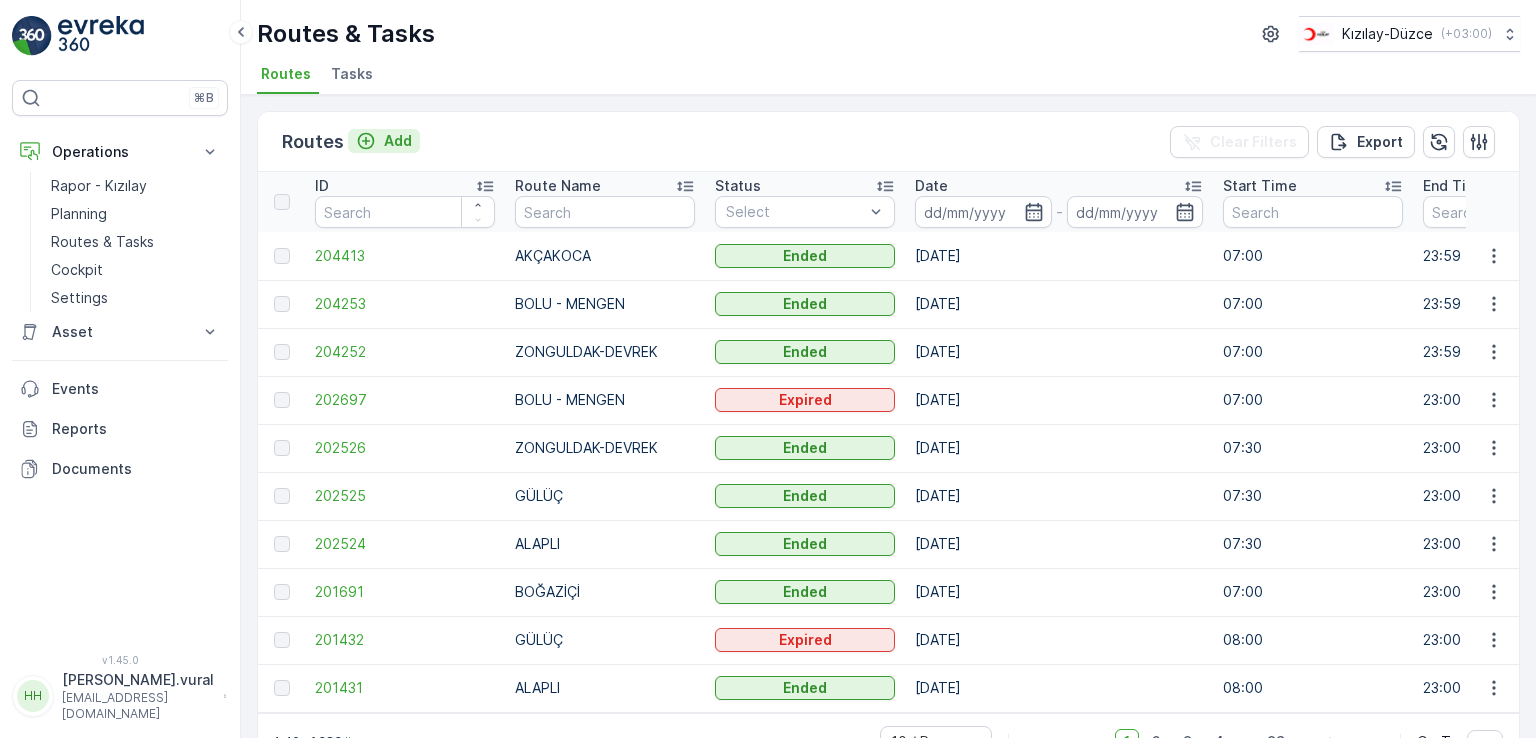 click on "Add" at bounding box center [384, 141] 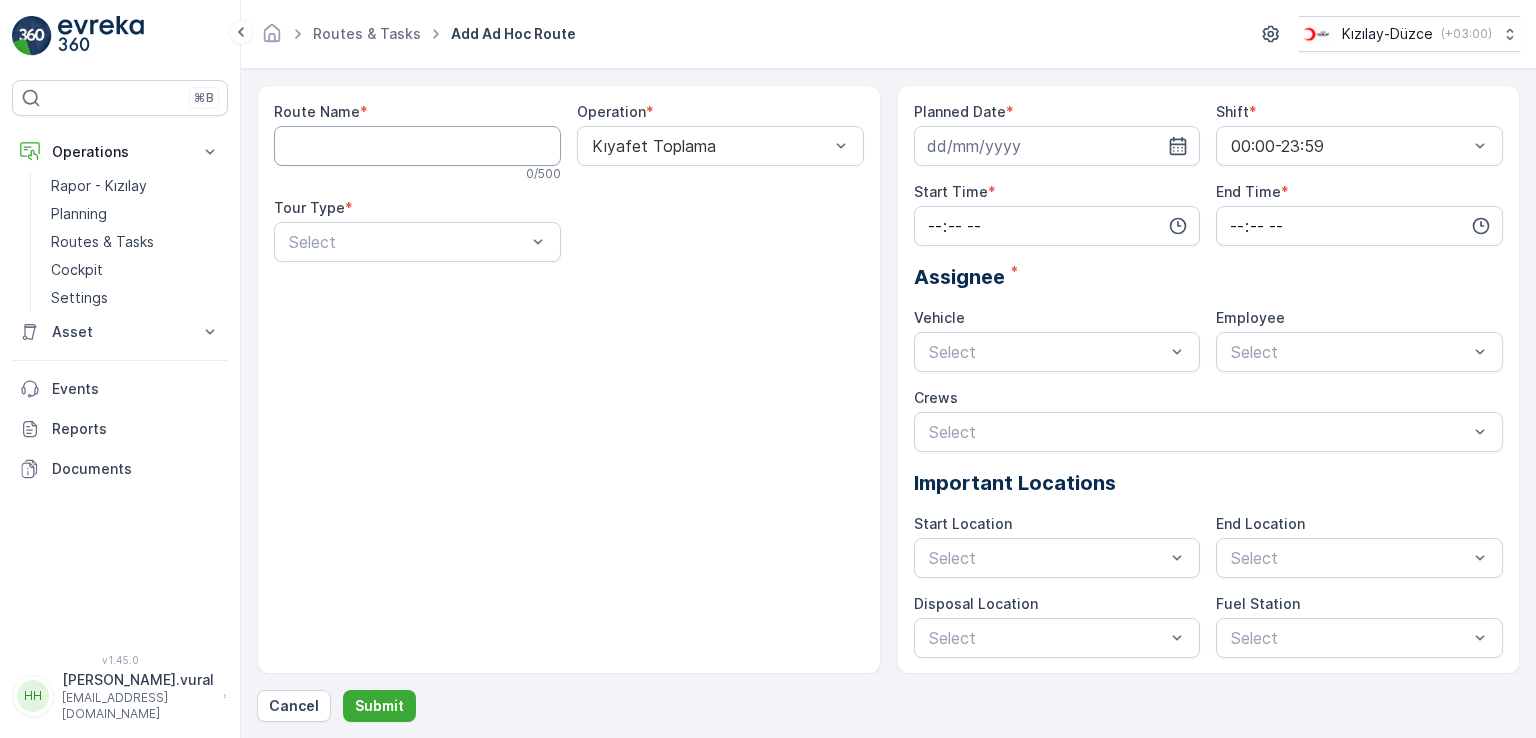 click on "Route Name" at bounding box center (417, 146) 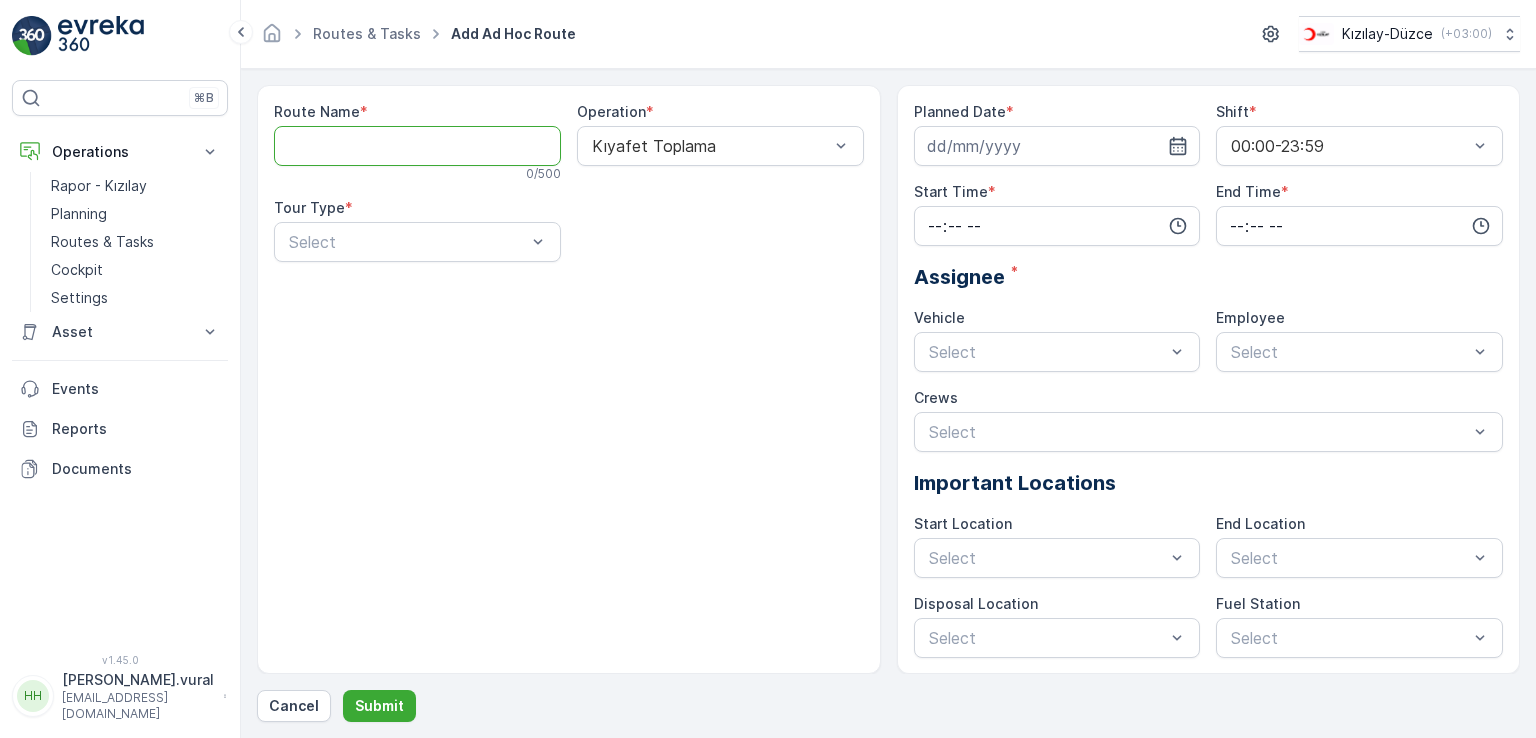 click on "Route Name" at bounding box center (417, 146) 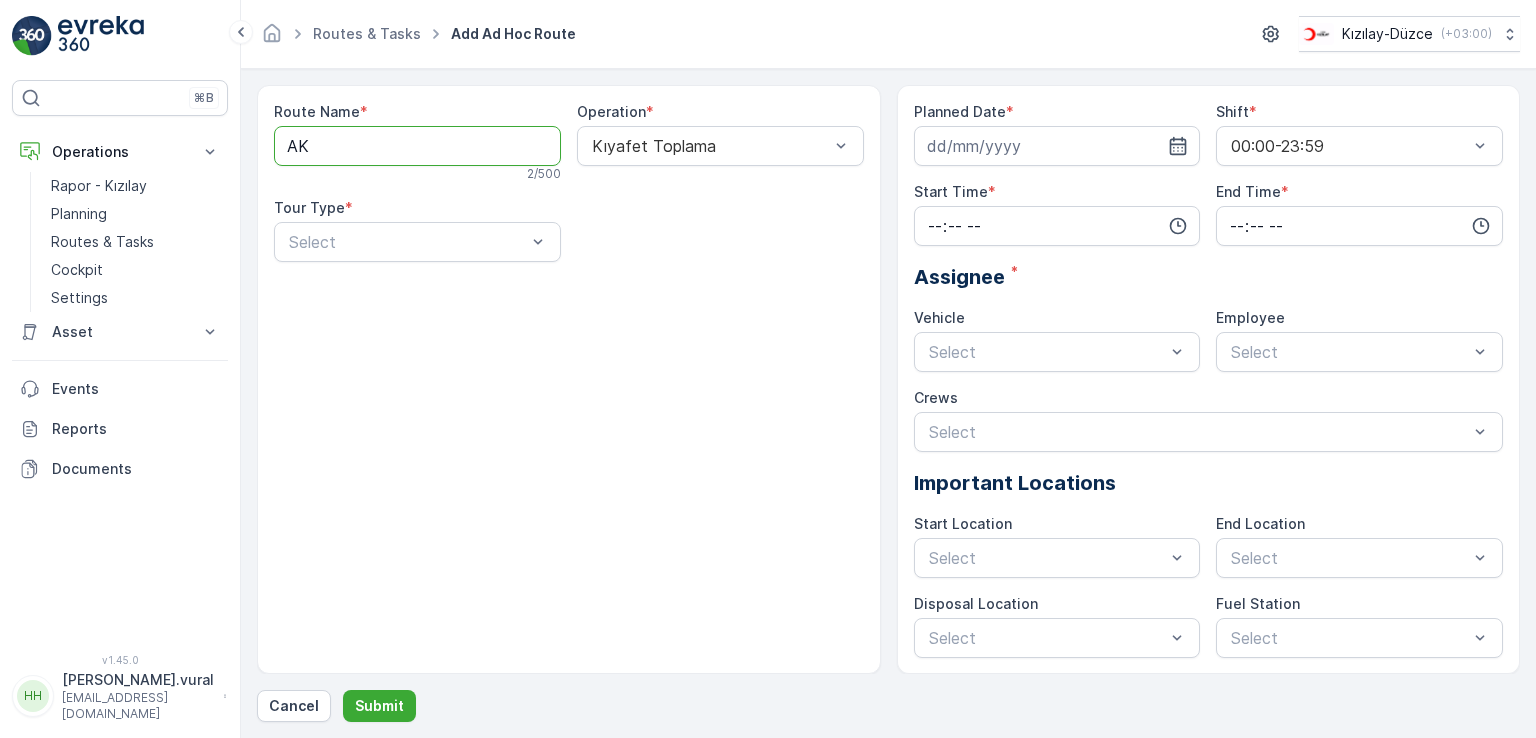 type on "AKÇAKOCA" 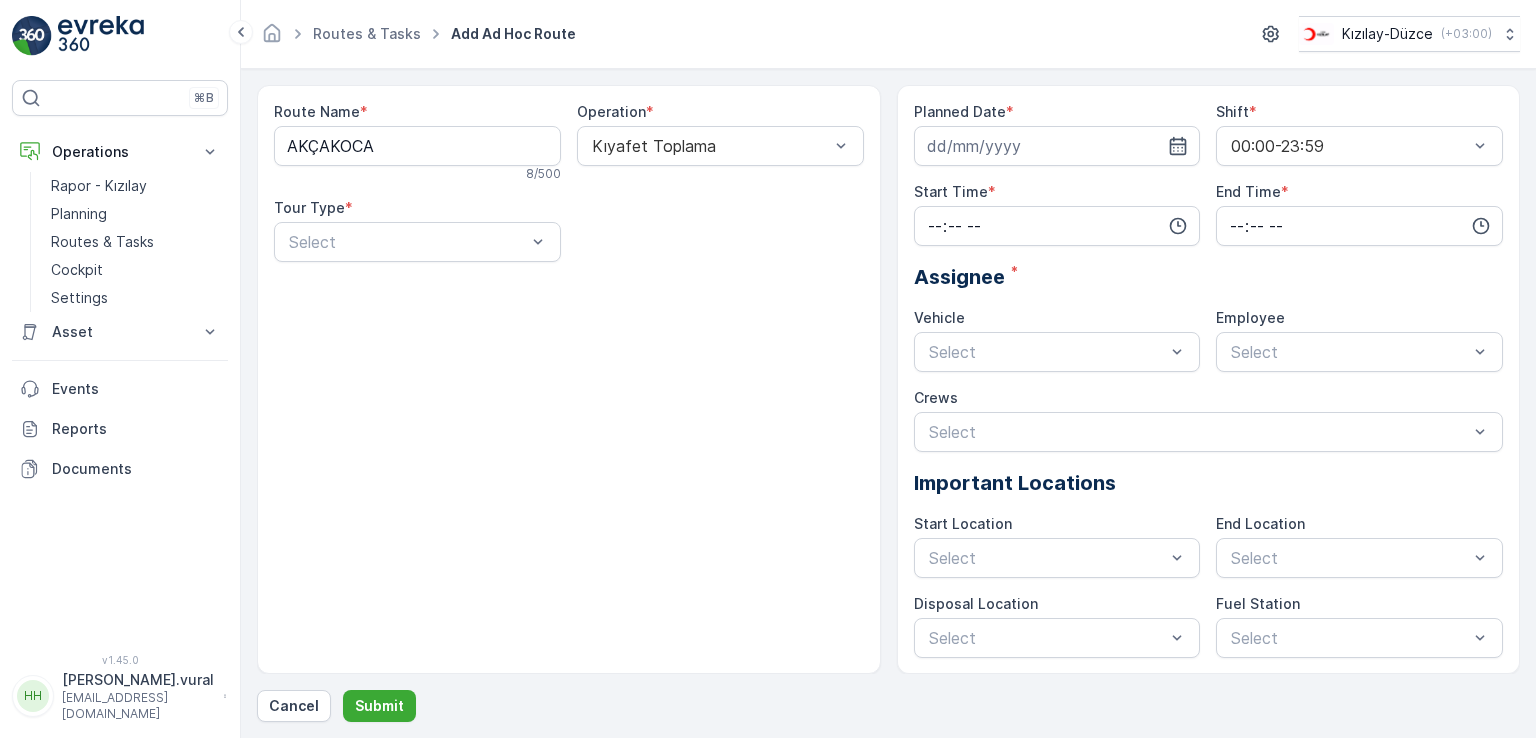 click on "Tour Type * Select" at bounding box center [417, 230] 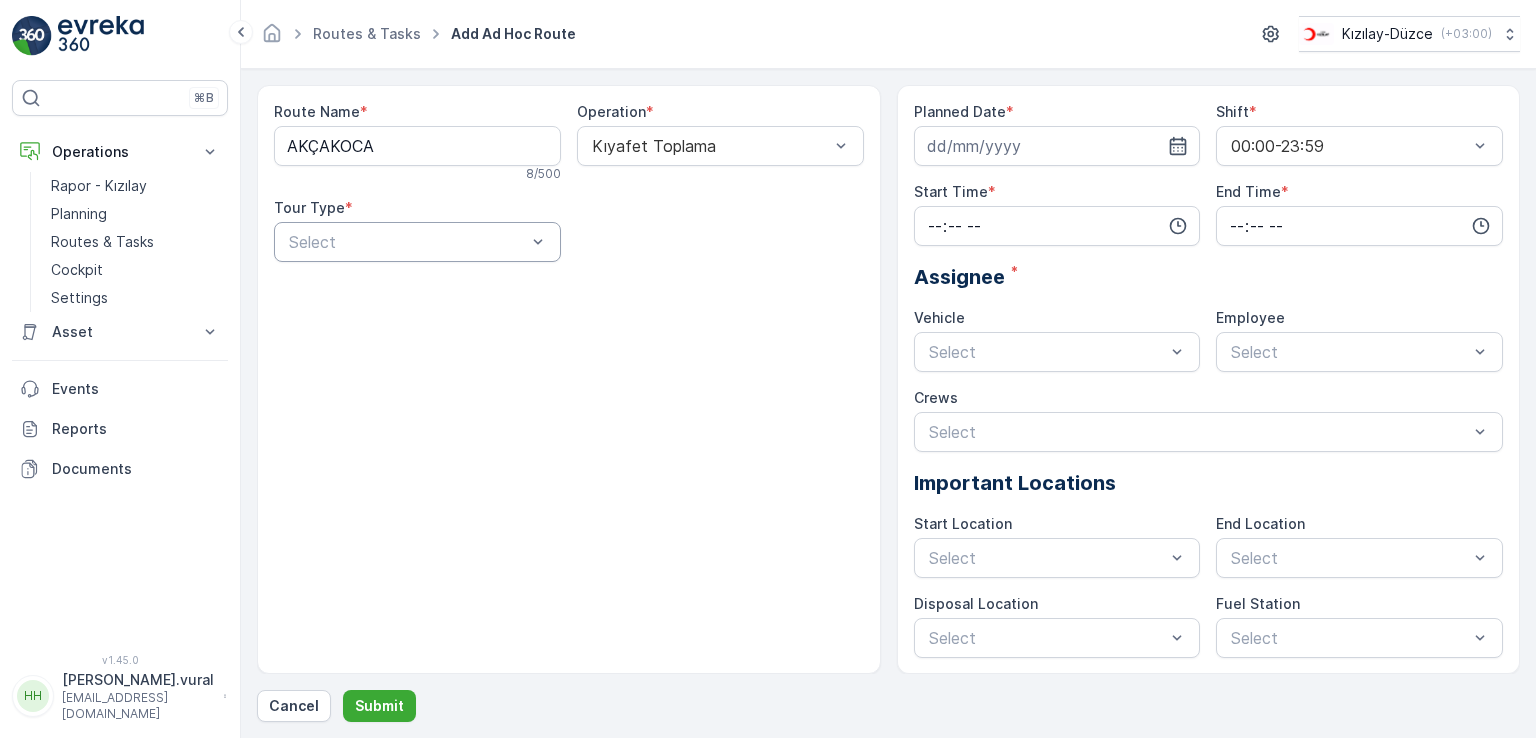 click on "Select" at bounding box center (417, 242) 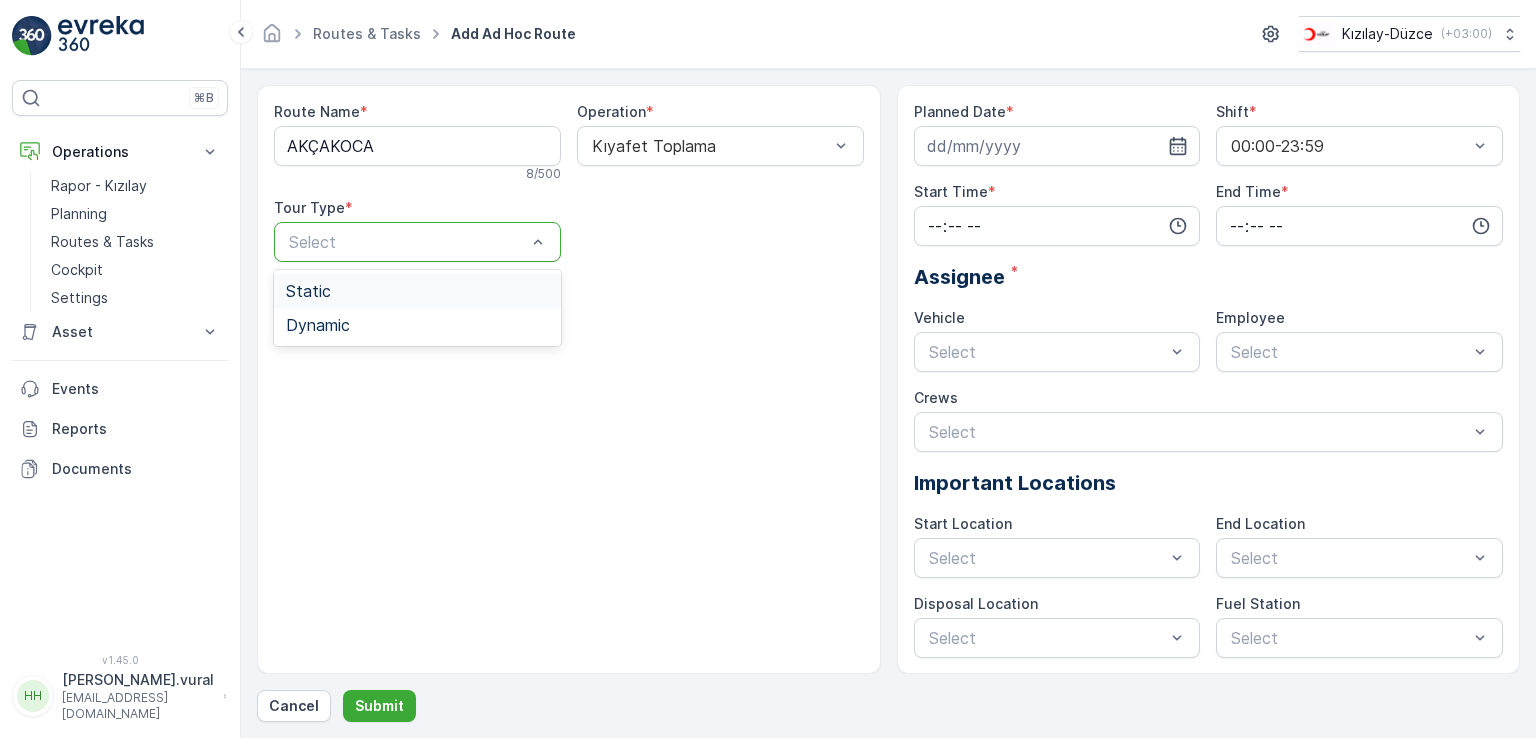 click on "Static" at bounding box center (417, 291) 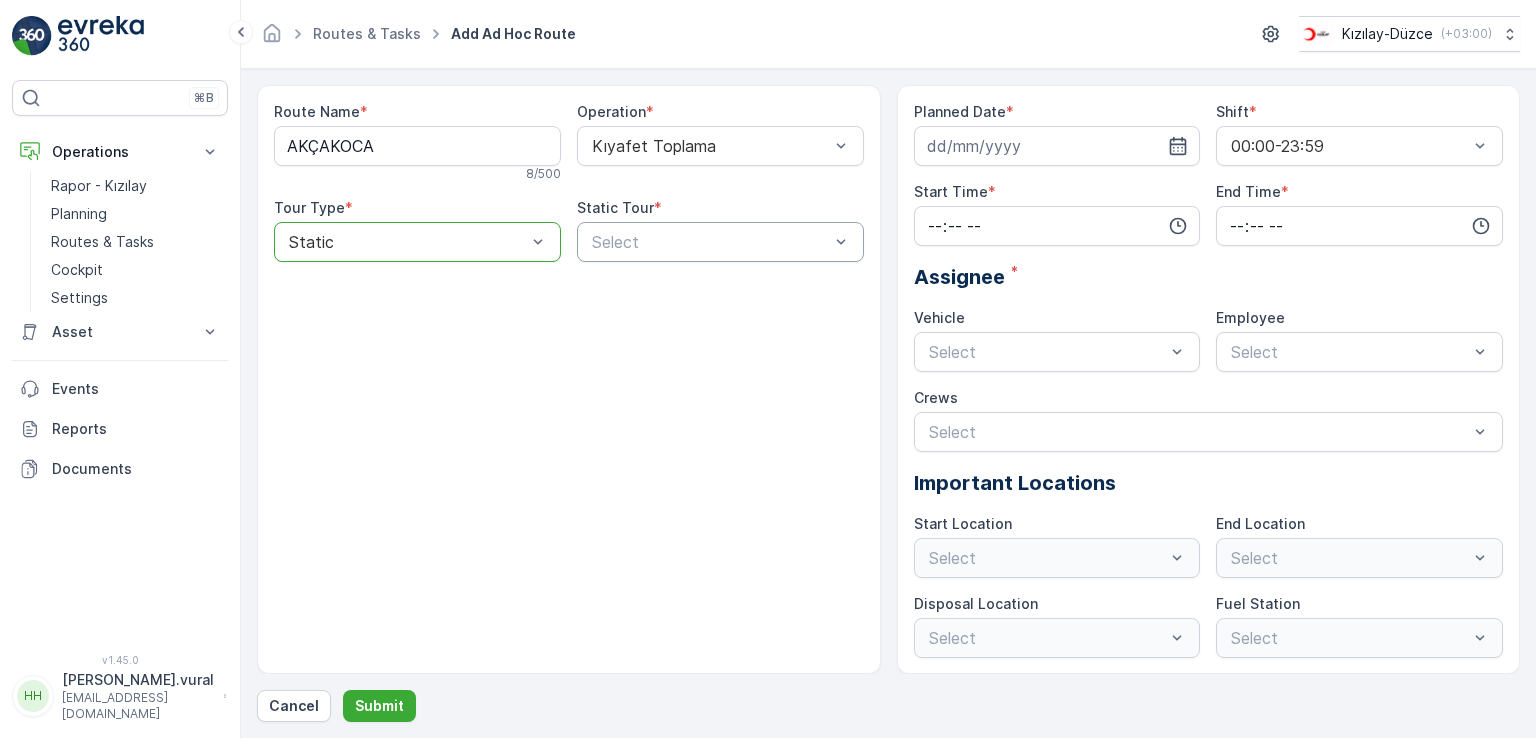 click on "Select" at bounding box center [720, 242] 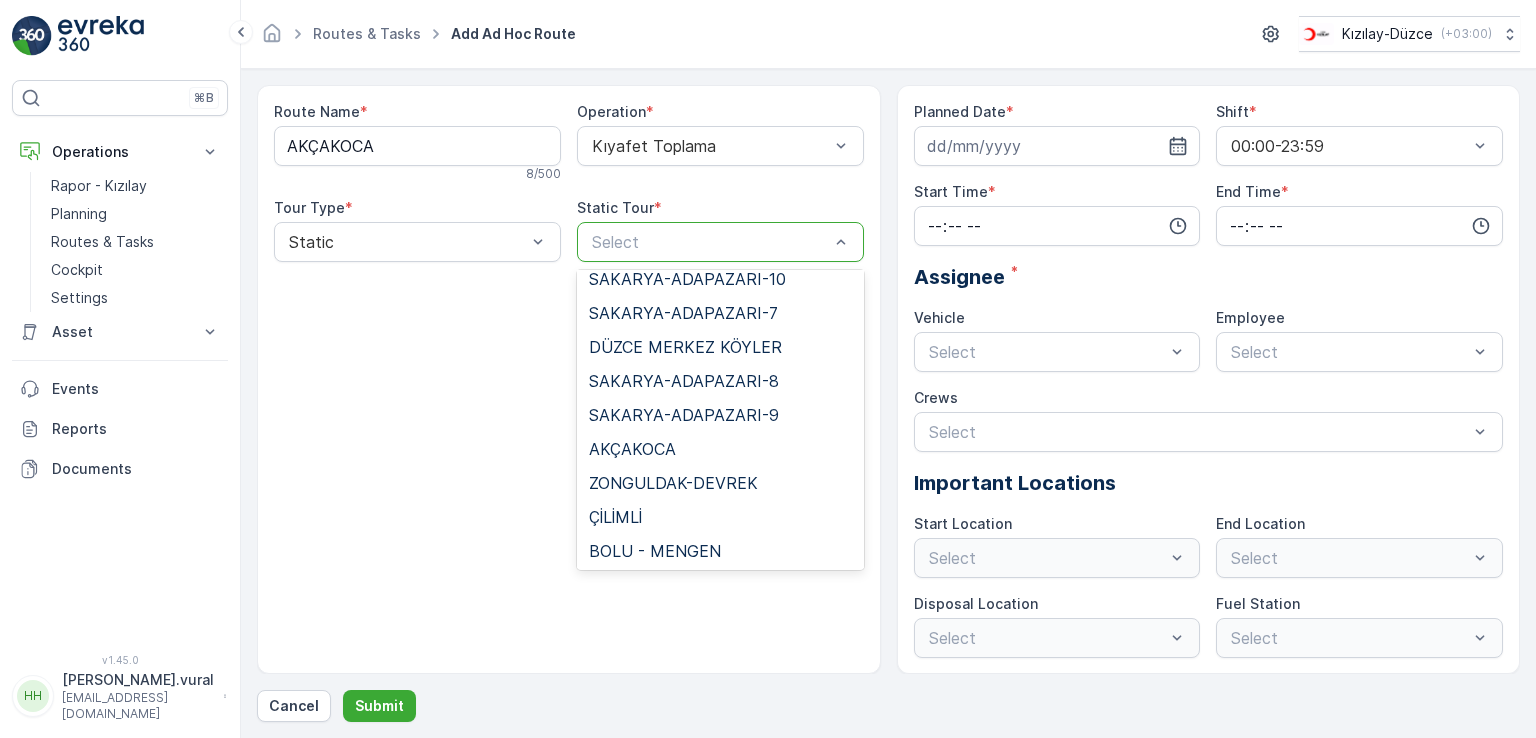 scroll, scrollTop: 796, scrollLeft: 0, axis: vertical 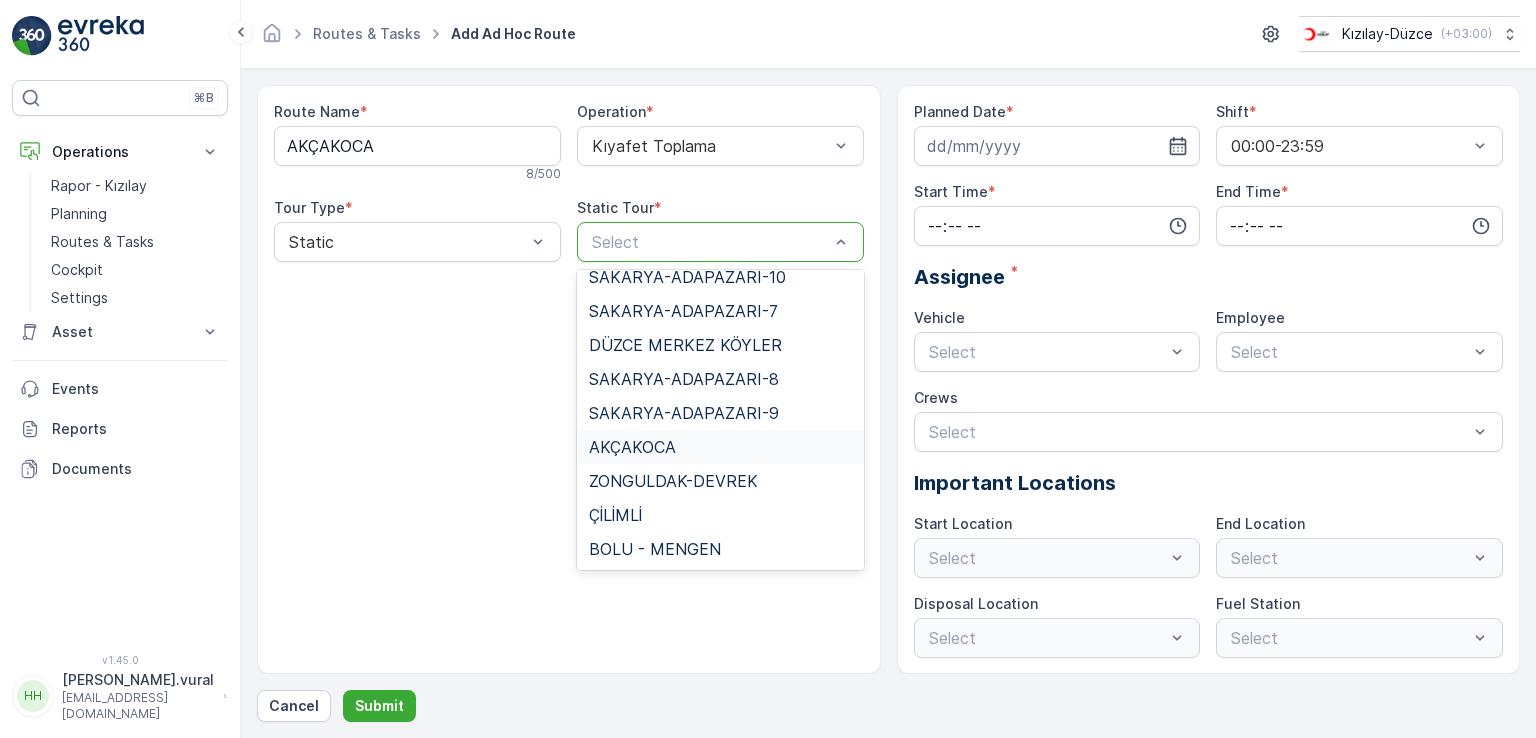 click on "AKÇAKOCA" at bounding box center [632, 447] 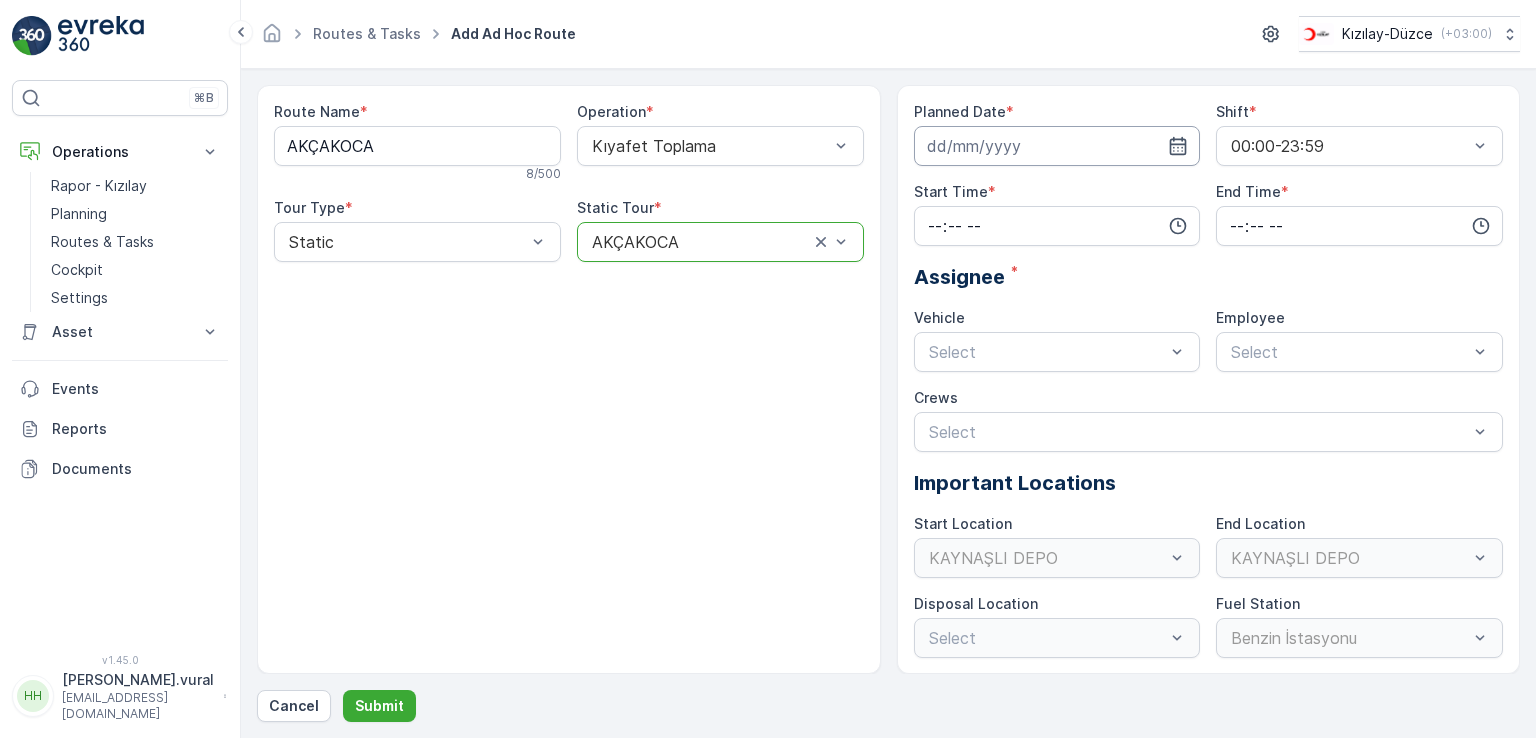 click at bounding box center [1057, 146] 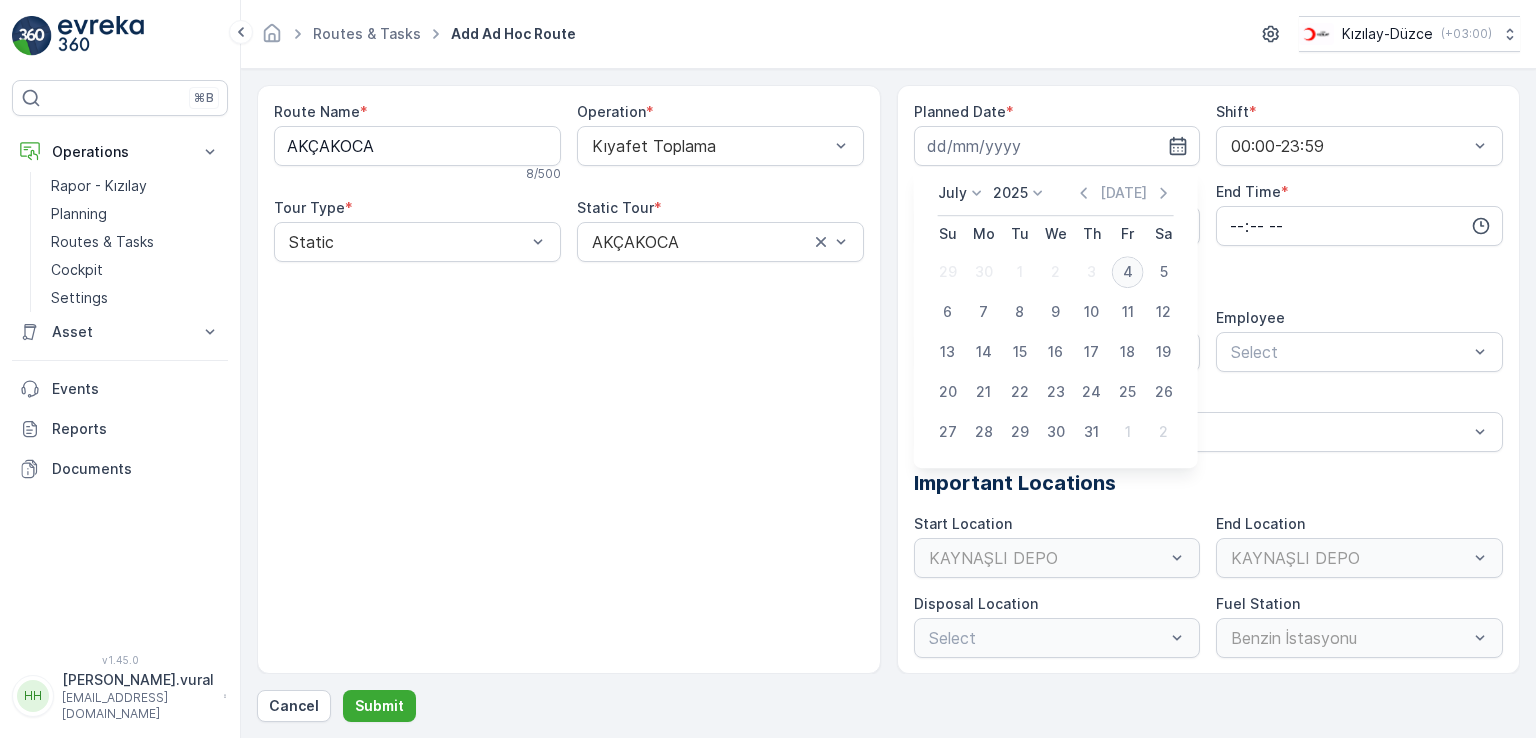click on "4" at bounding box center [1128, 272] 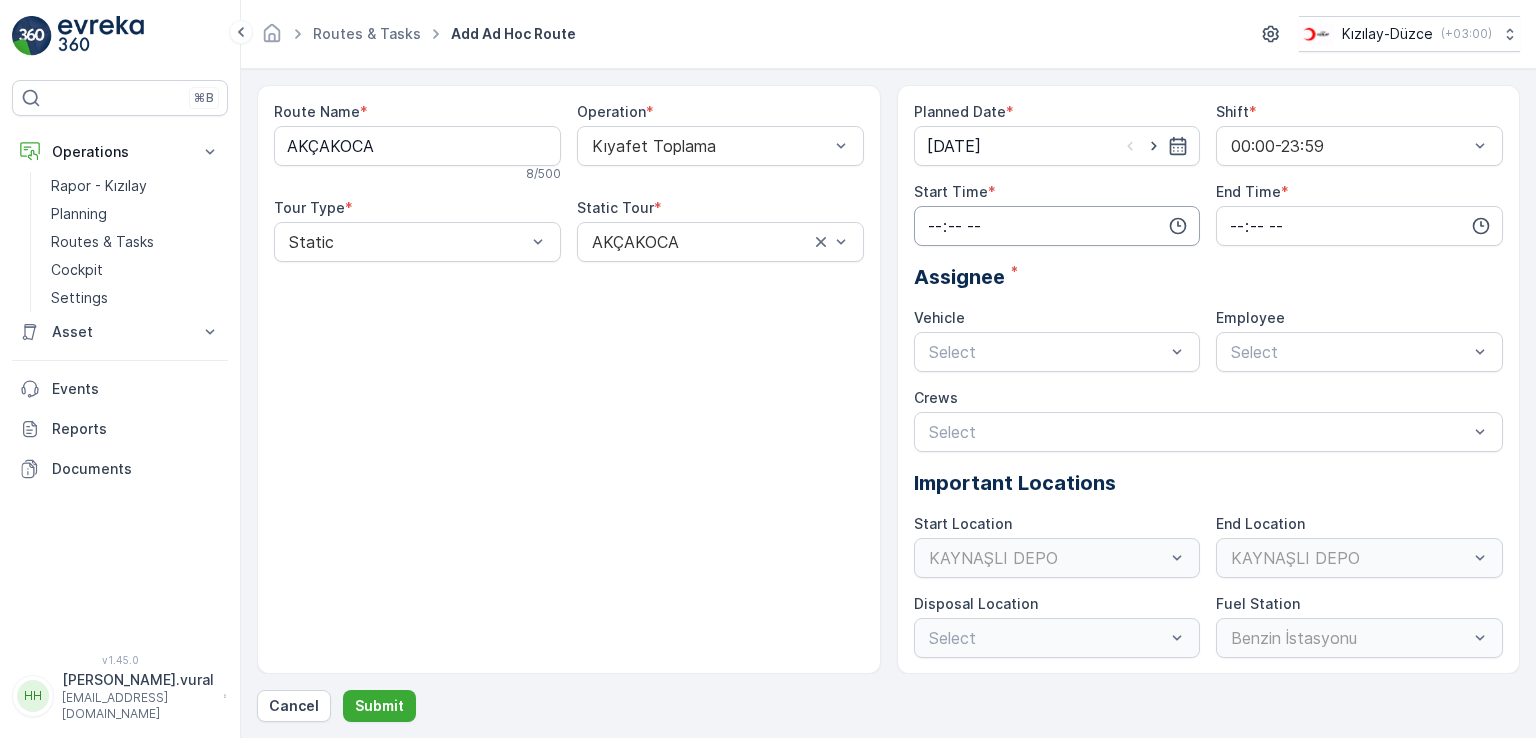 click at bounding box center [1057, 226] 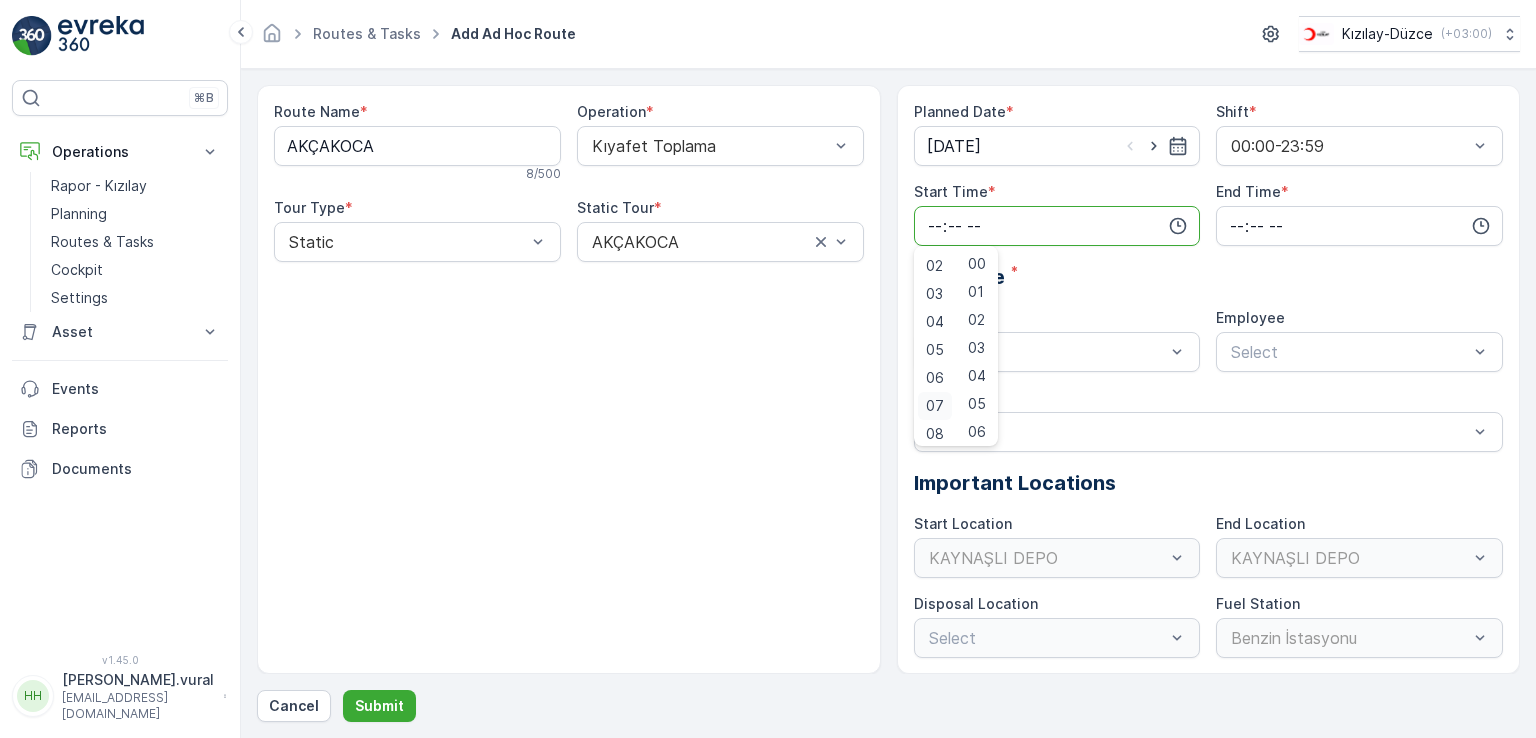 scroll, scrollTop: 100, scrollLeft: 0, axis: vertical 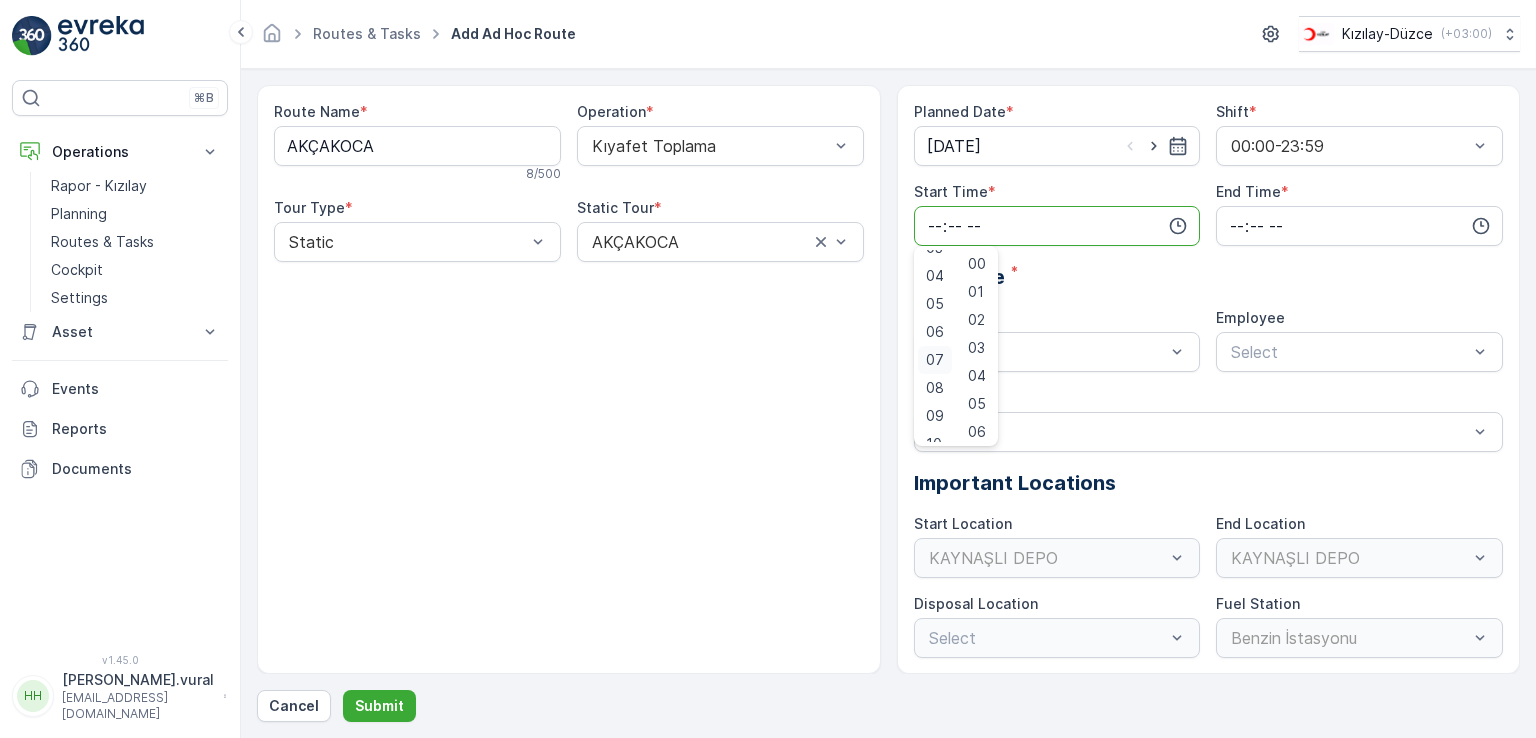 click on "07" at bounding box center (935, 360) 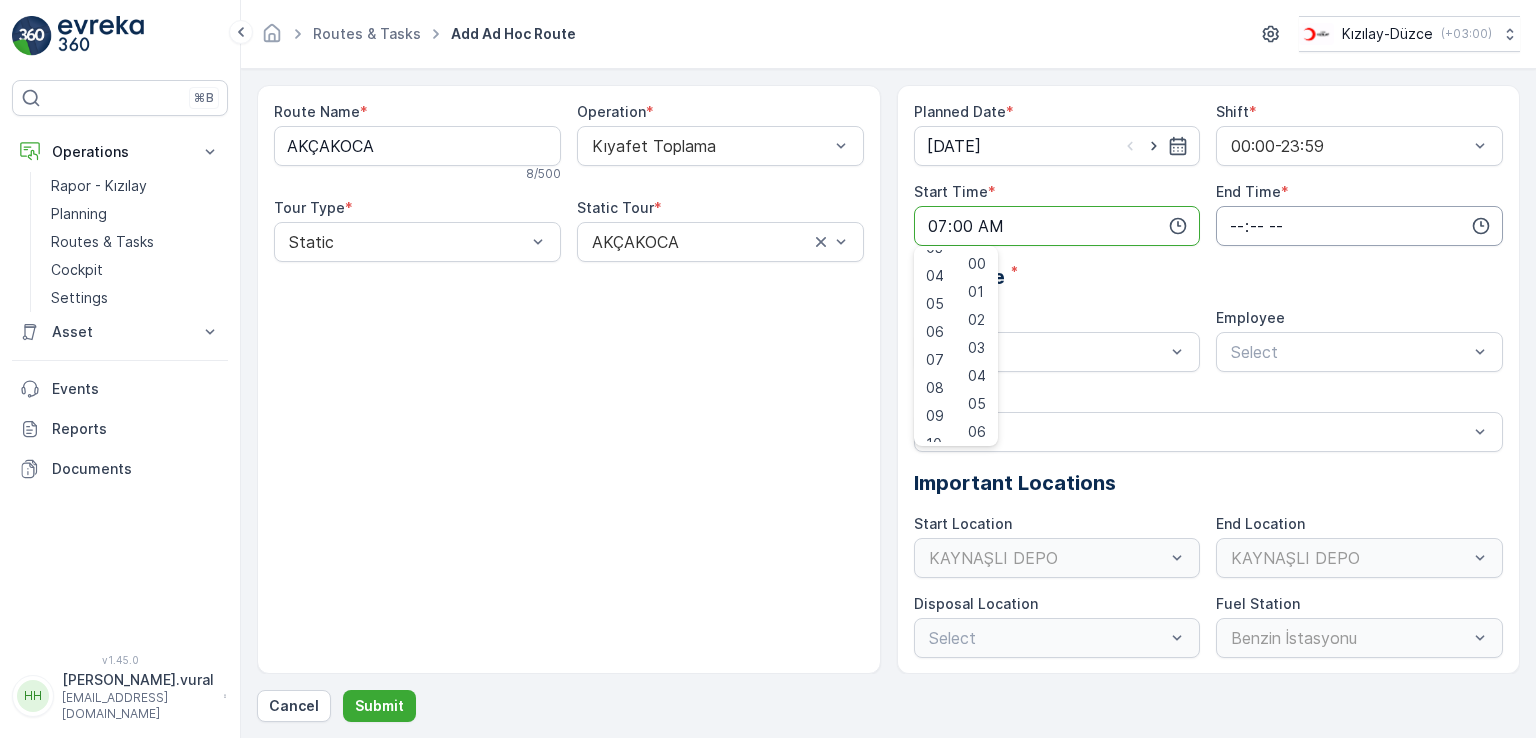 click at bounding box center [1359, 226] 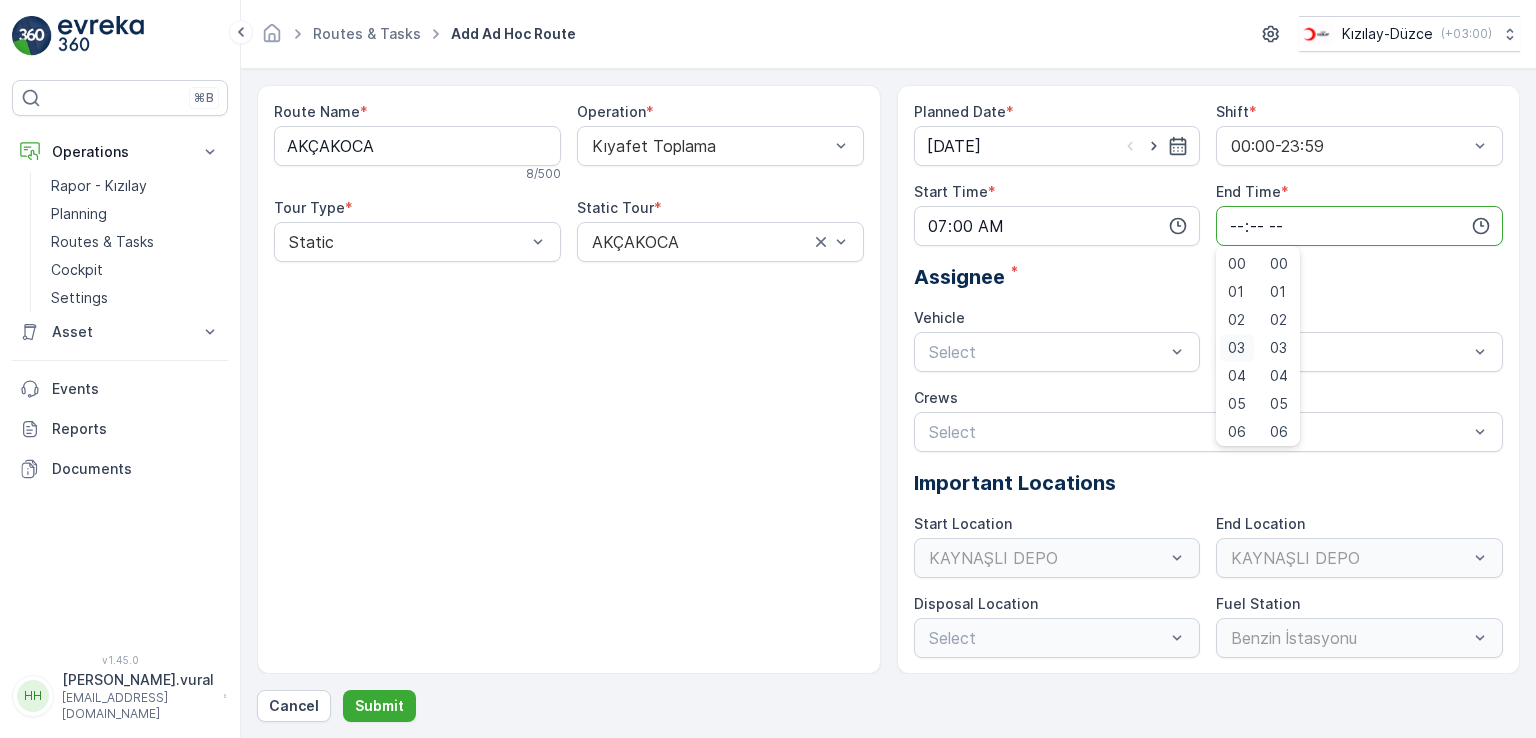scroll, scrollTop: 480, scrollLeft: 0, axis: vertical 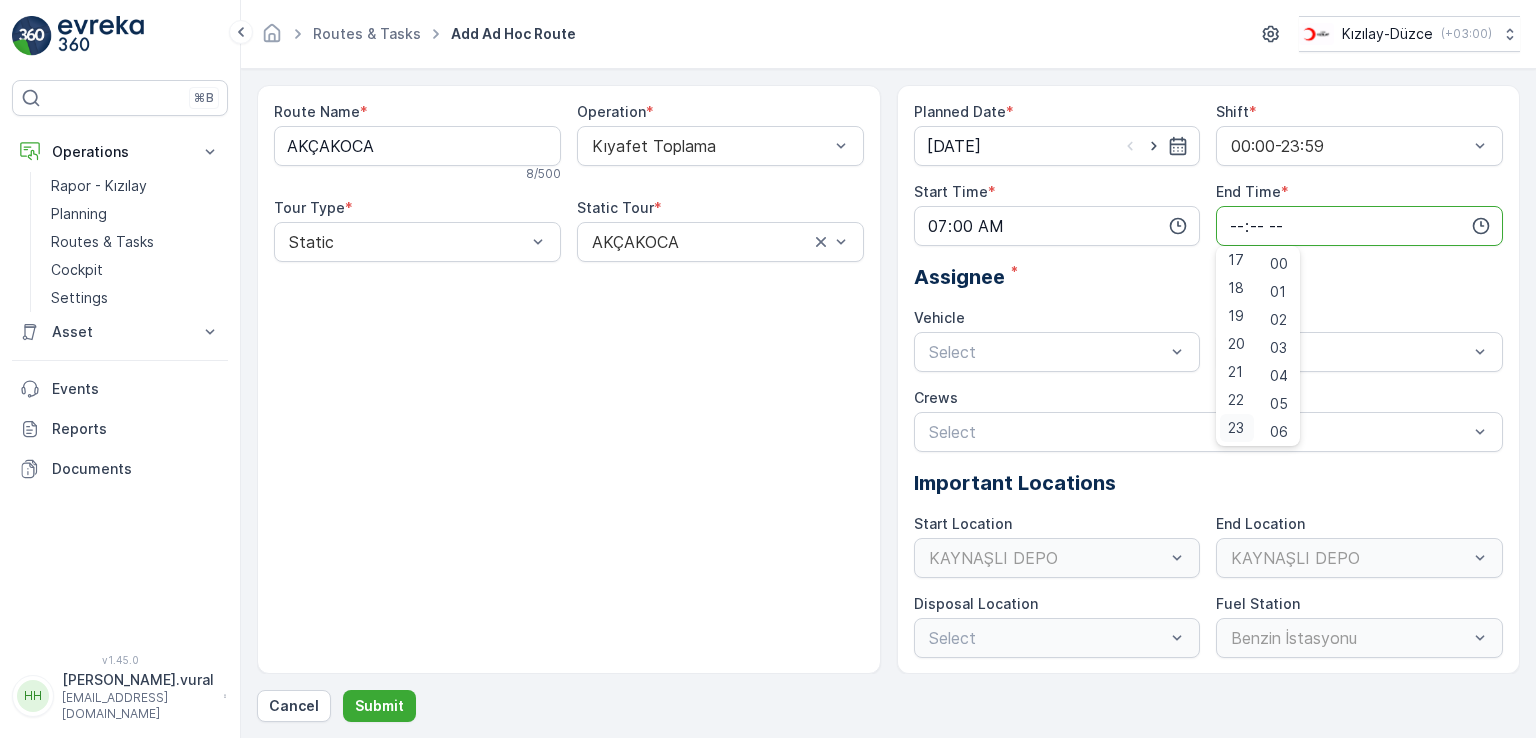 click on "23" at bounding box center [1236, 428] 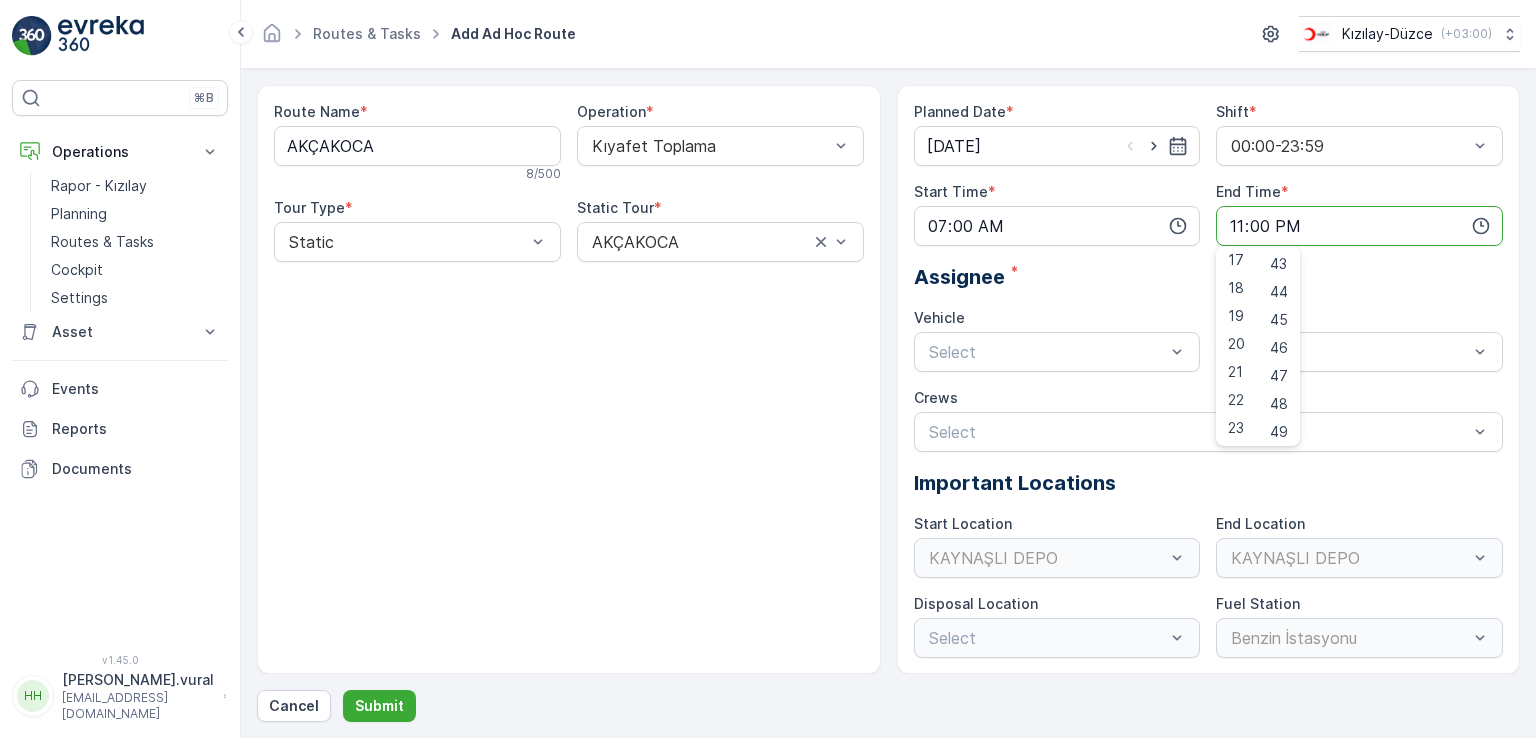 scroll, scrollTop: 1488, scrollLeft: 0, axis: vertical 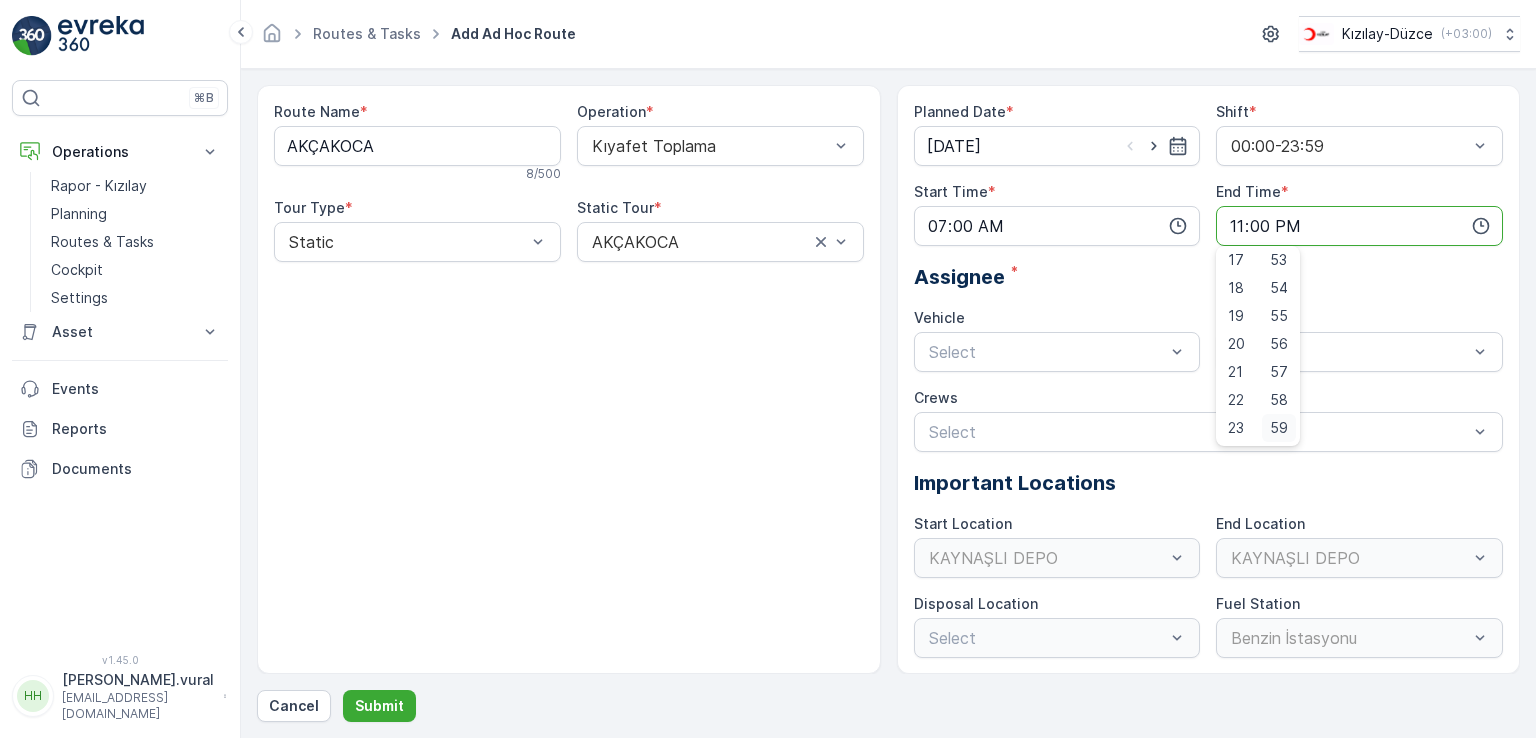 click on "59" at bounding box center [1279, 428] 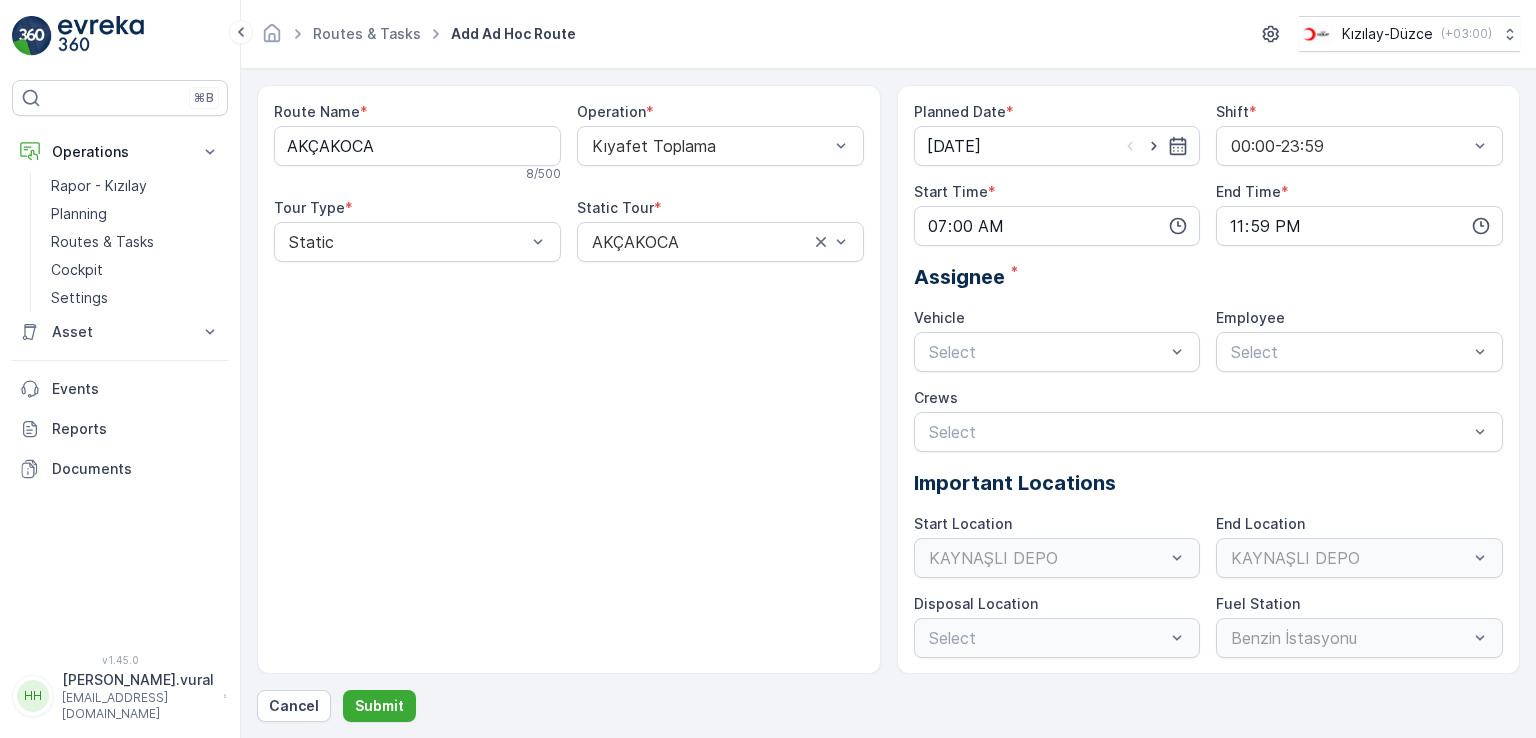click on "Planned Date * [DATE] Shift * 00:00-23:59 Start Time * 07:00 End Time * 23:59 Assignee   * Vehicle Select Employee Select Crews Select Important Locations Start Location [GEOGRAPHIC_DATA] Location [GEOGRAPHIC_DATA] DEPO Disposal Location Select Fuel Station Benzin İstasyonu" at bounding box center (1209, 380) 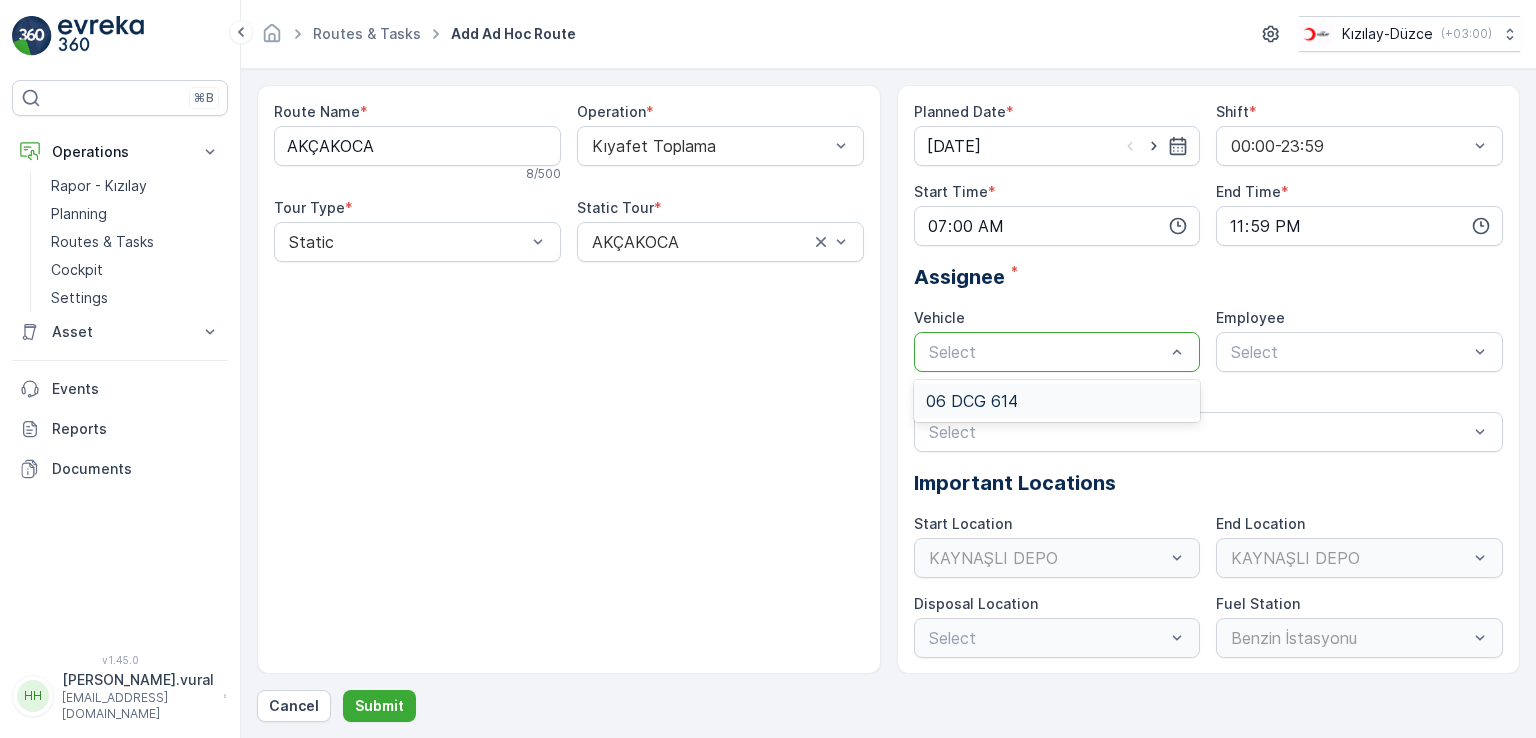 click at bounding box center (1047, 352) 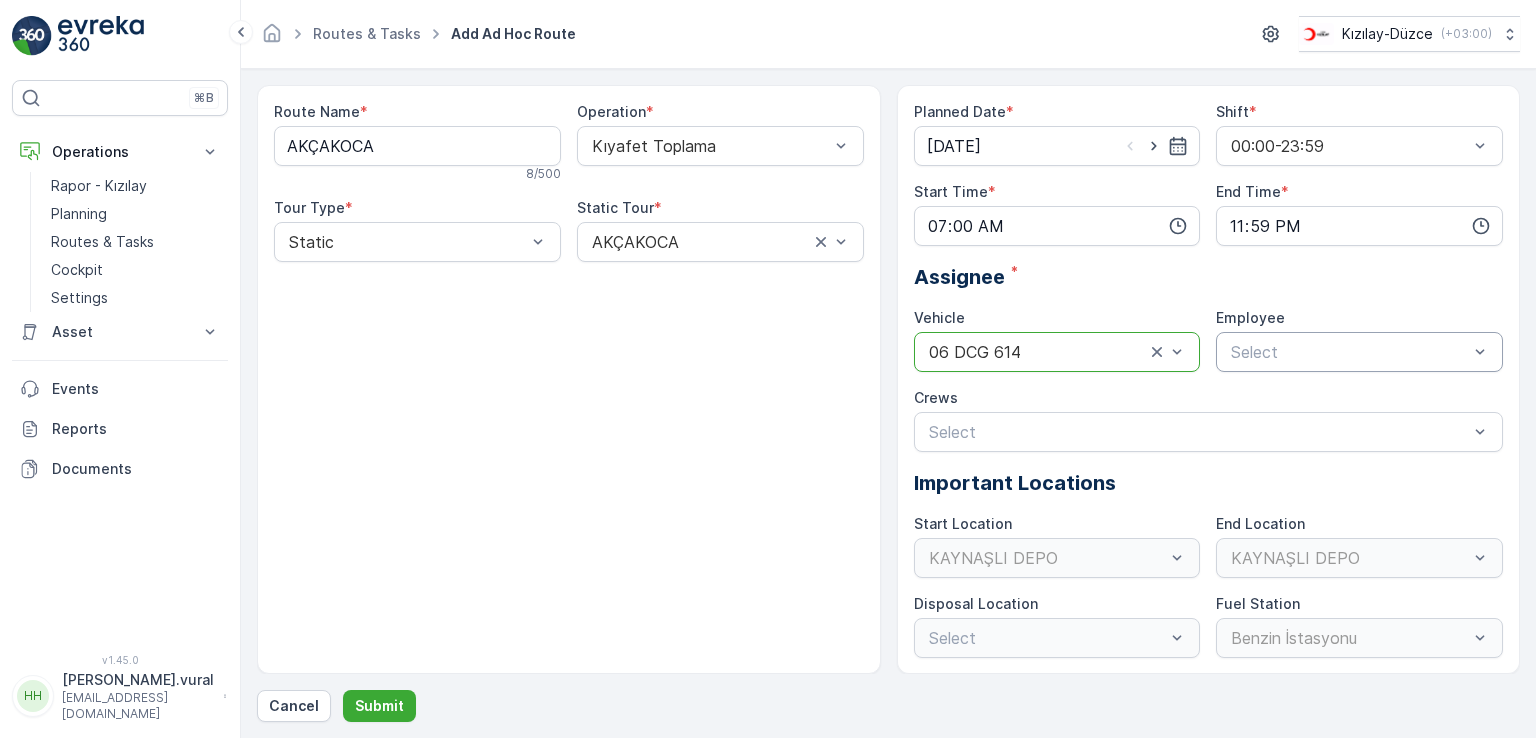 click on "Select" at bounding box center [1359, 352] 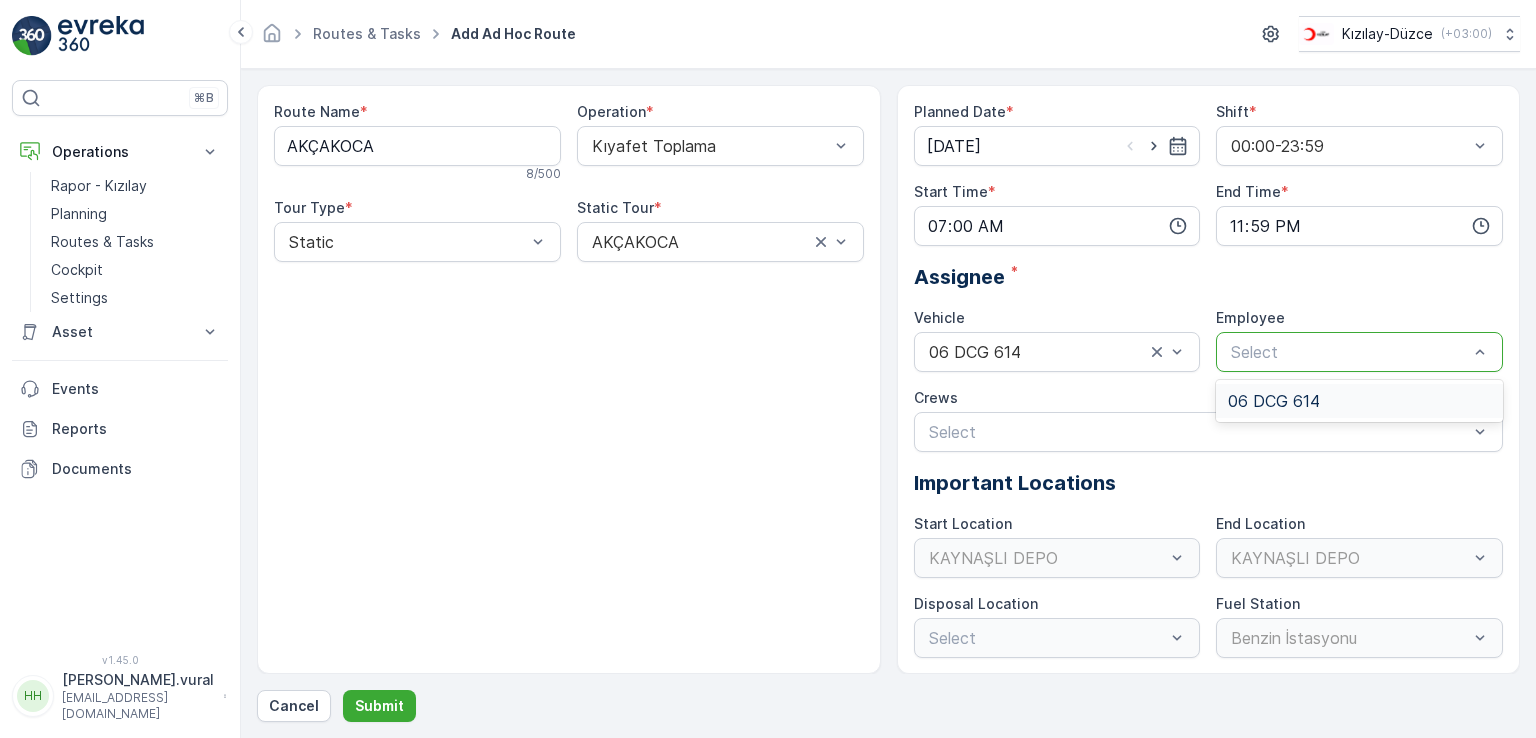 click on "06 DCG 614" at bounding box center [1274, 401] 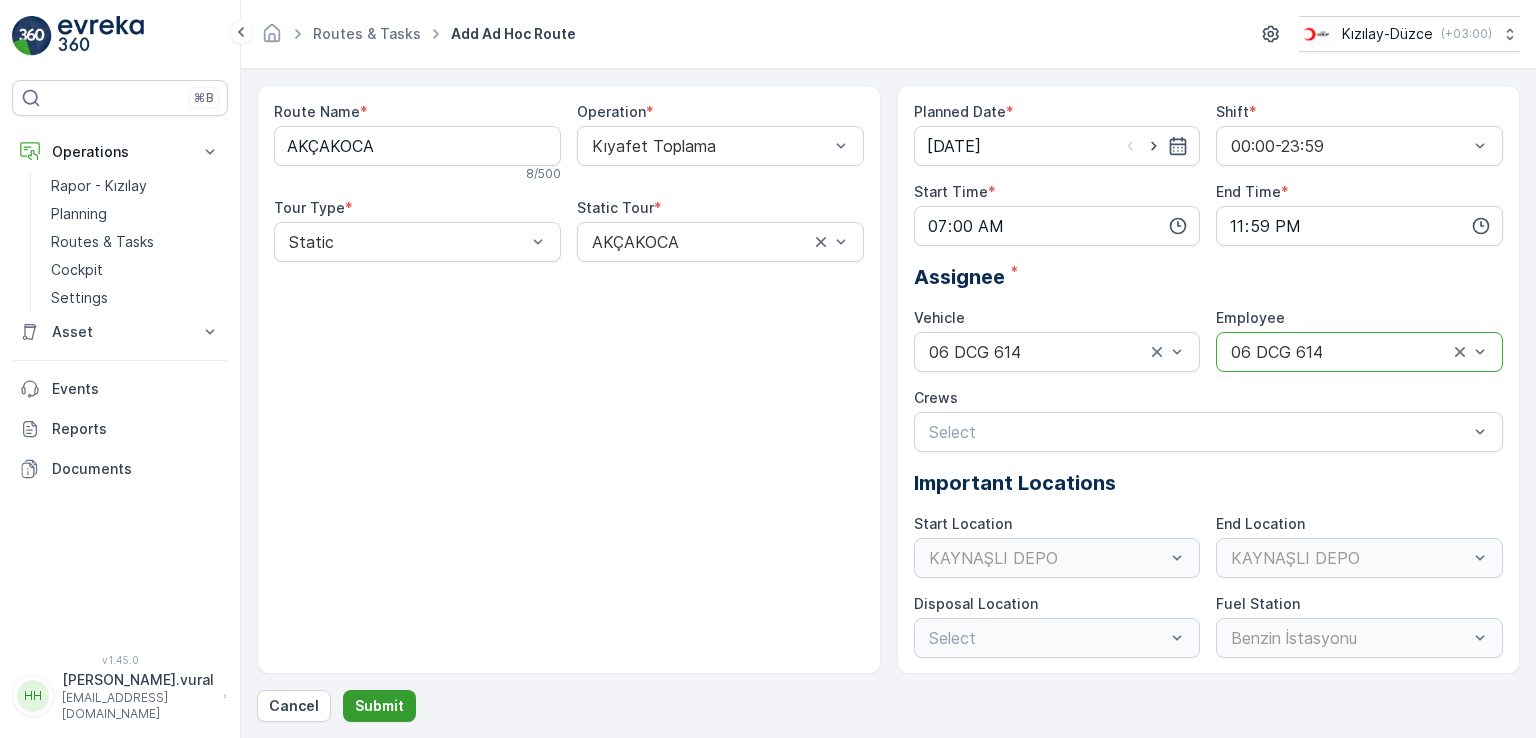 click on "Submit" at bounding box center (379, 706) 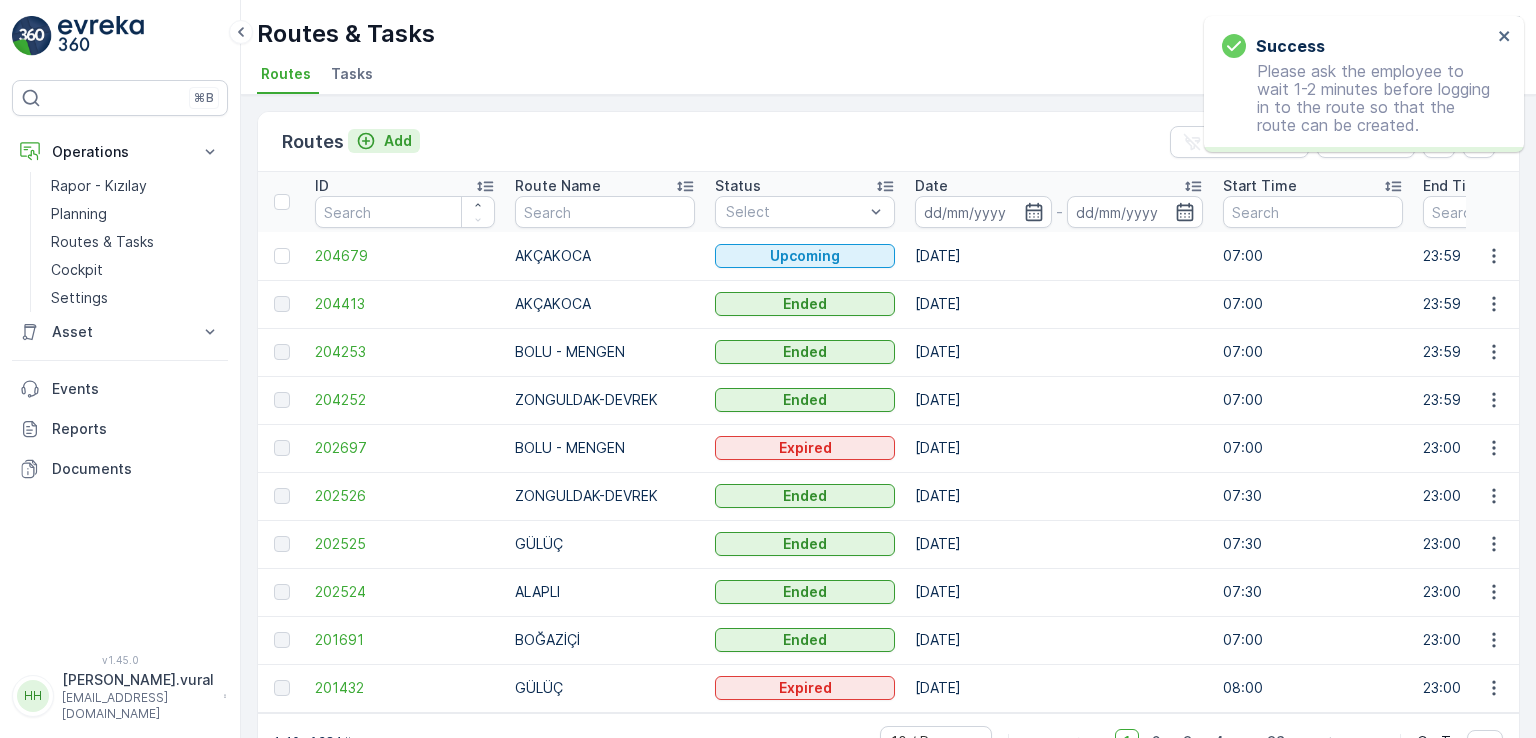 click 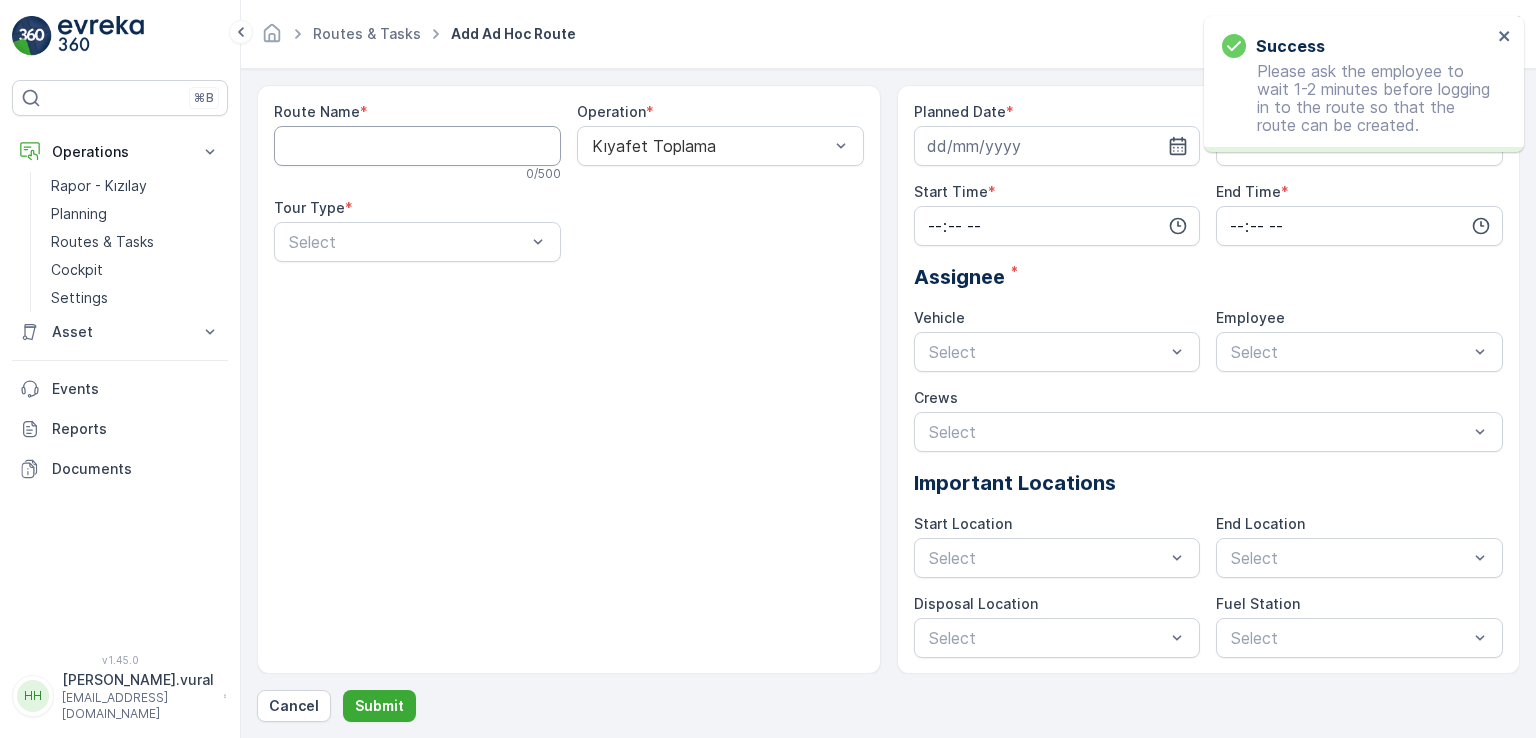 click on "Route Name" at bounding box center [417, 146] 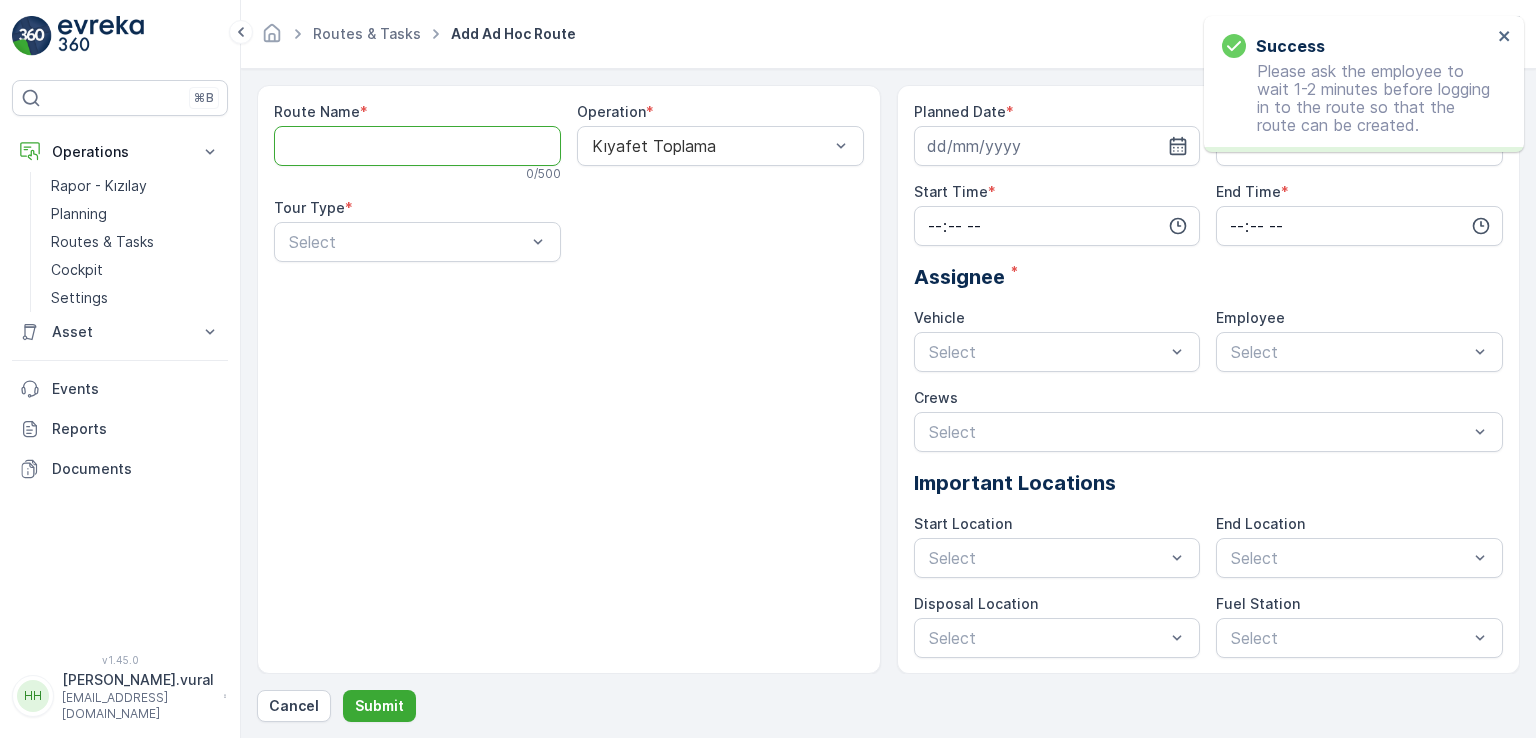 click on "Route Name" at bounding box center [417, 146] 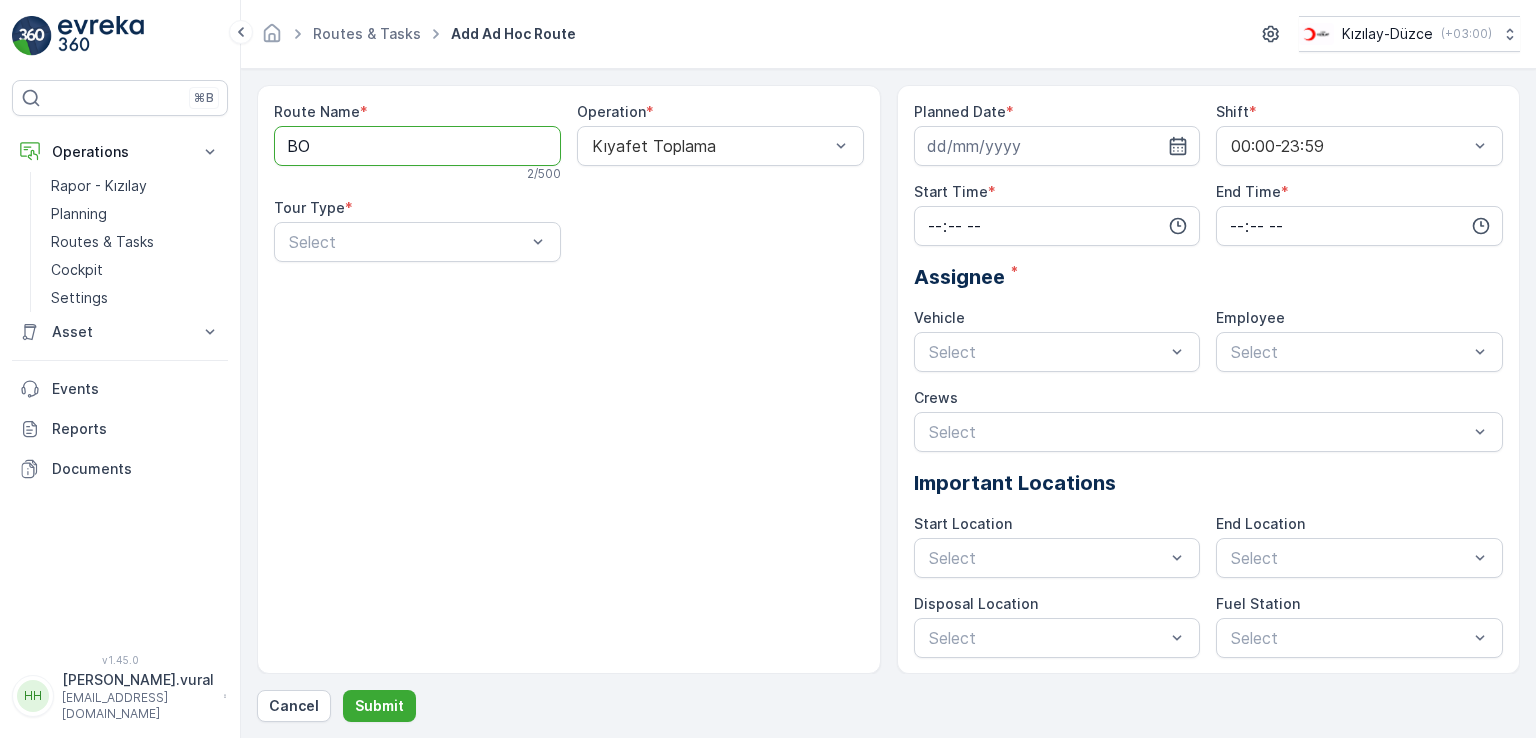 type on "BOĞAZİÇİ" 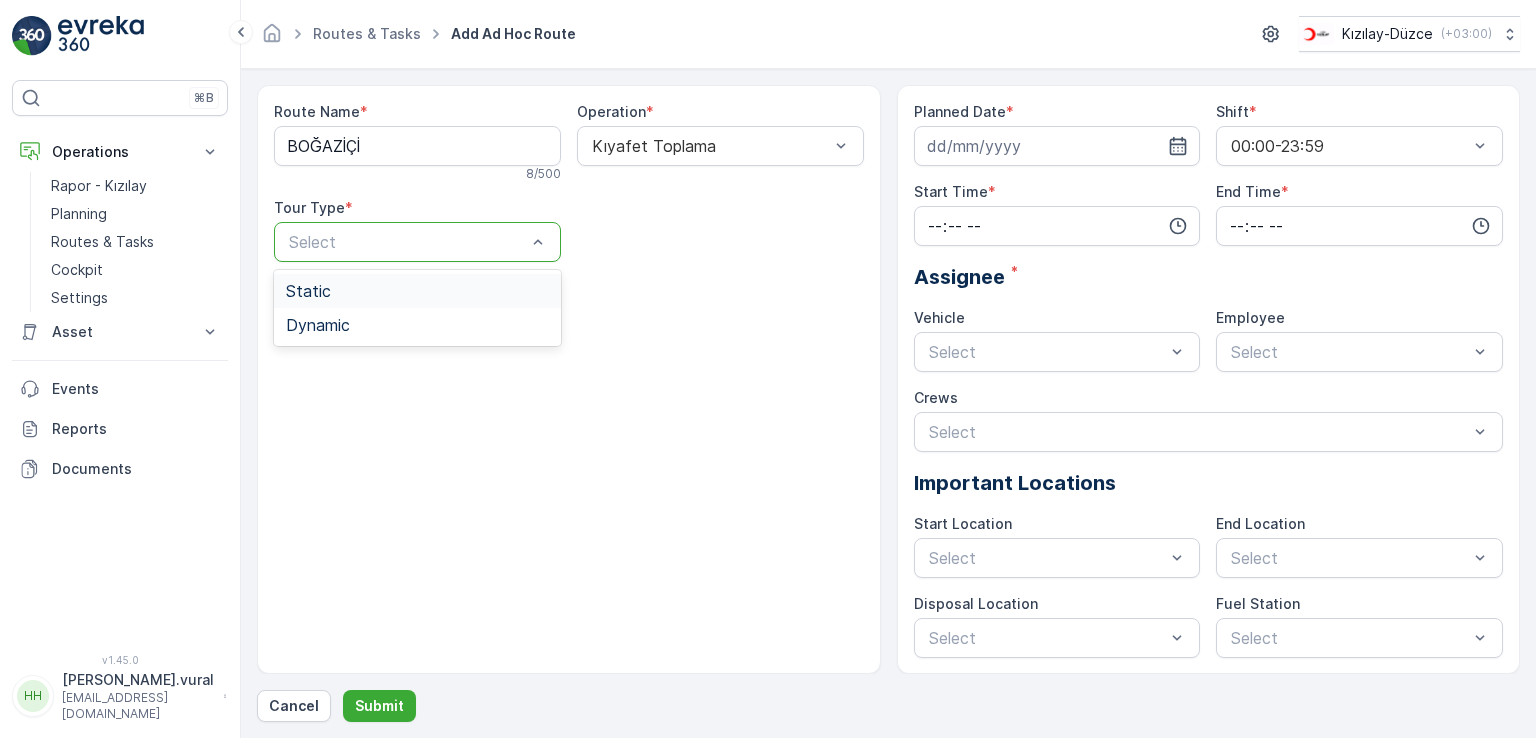 click on "Static" at bounding box center (417, 291) 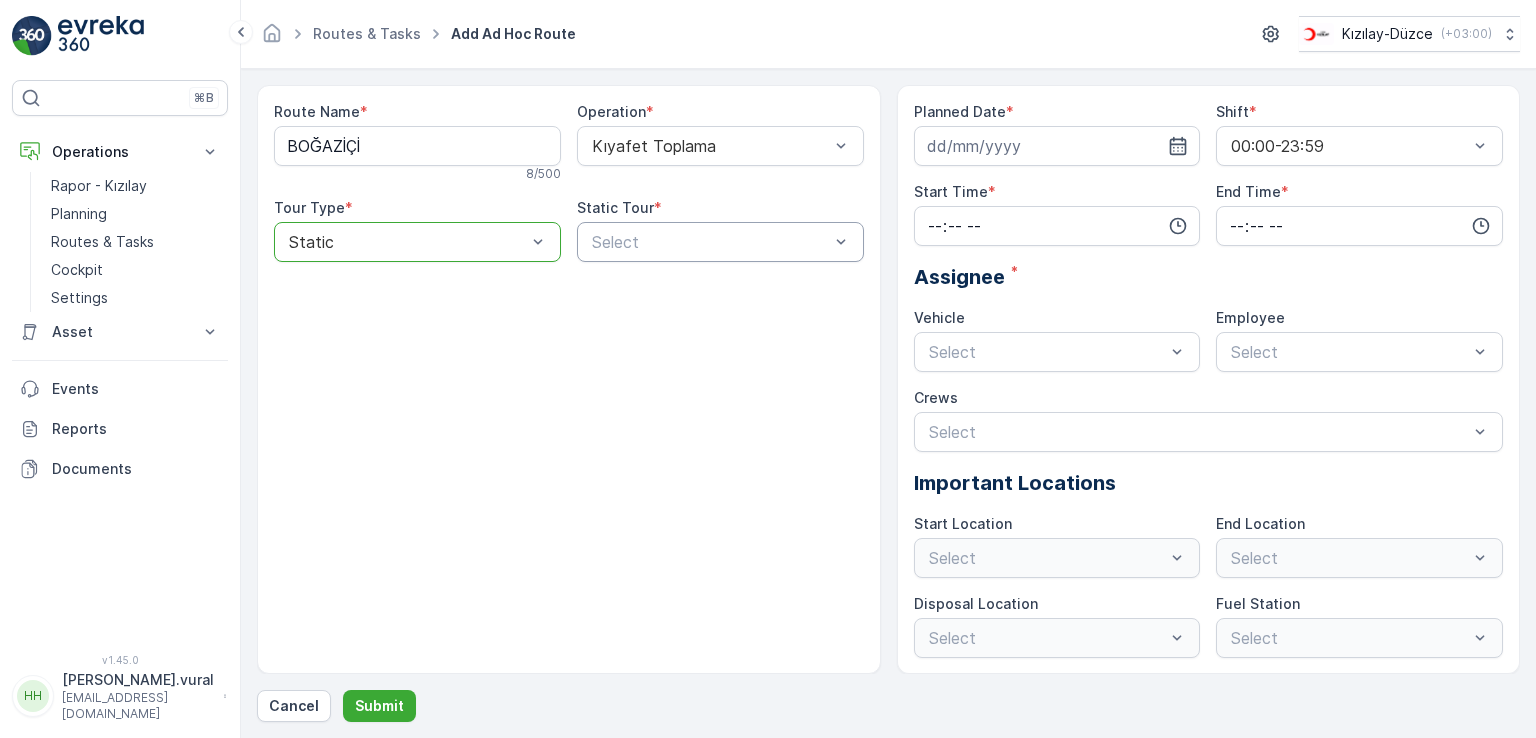 click at bounding box center (710, 242) 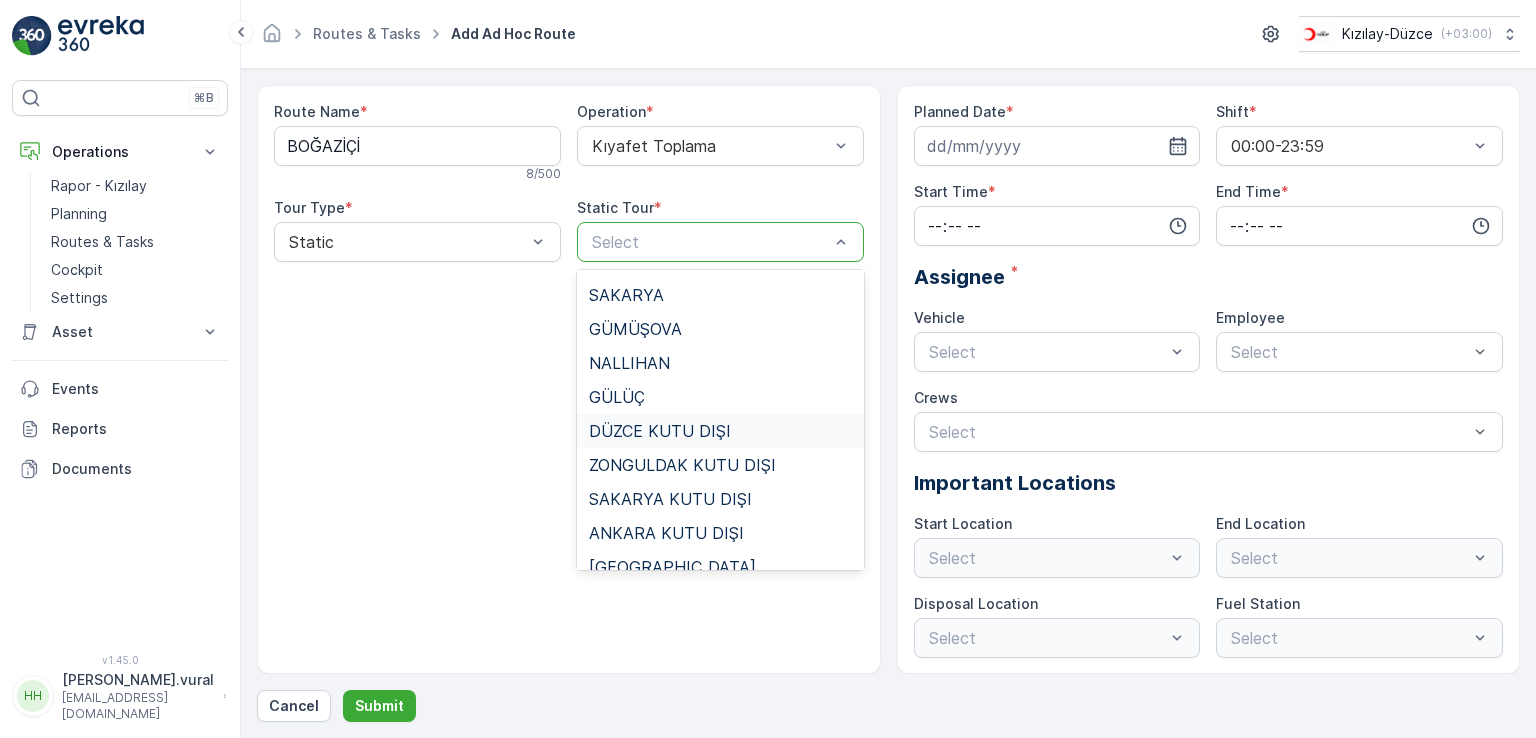 scroll, scrollTop: 400, scrollLeft: 0, axis: vertical 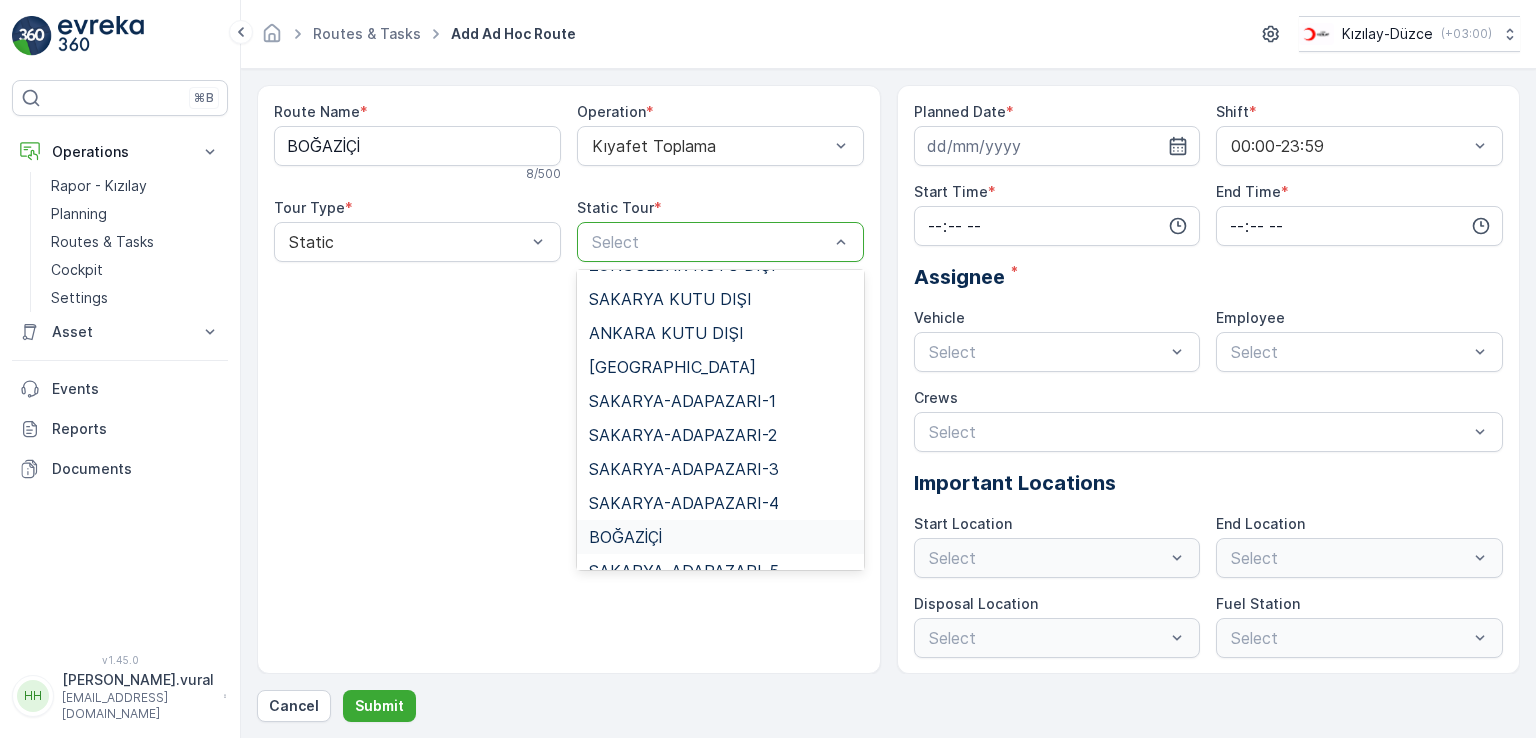 click on "BOĞAZİÇİ" at bounding box center [625, 537] 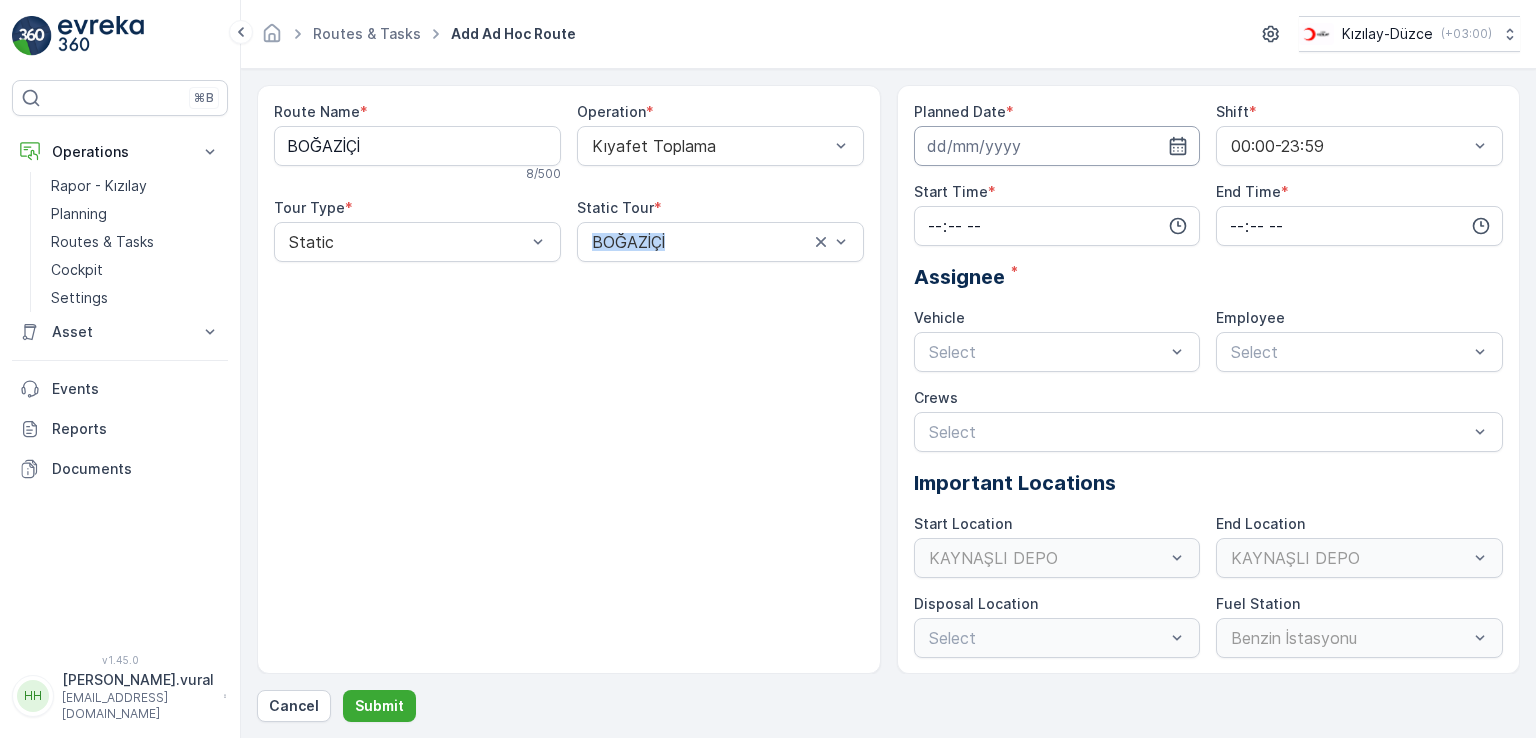 click at bounding box center [1057, 146] 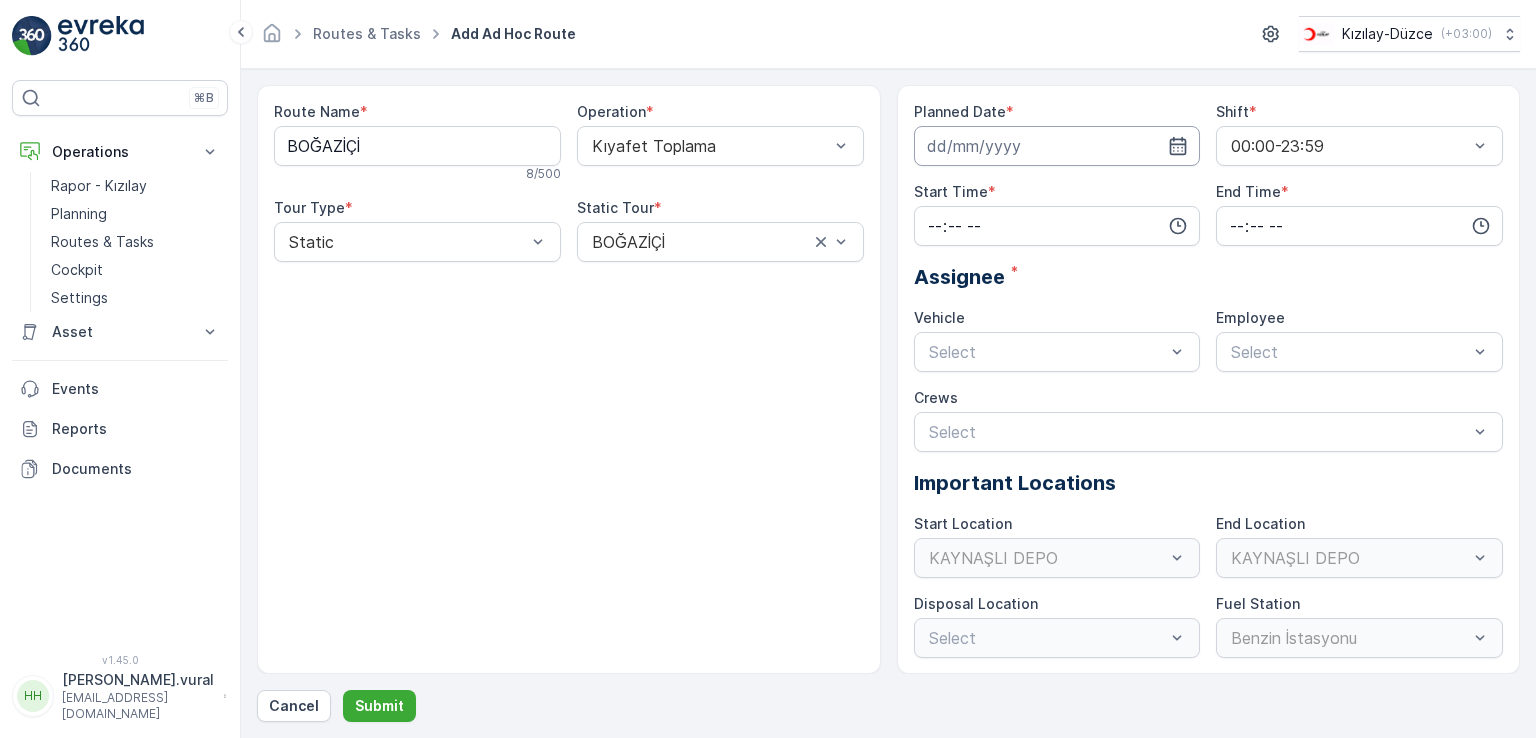 click at bounding box center [1057, 146] 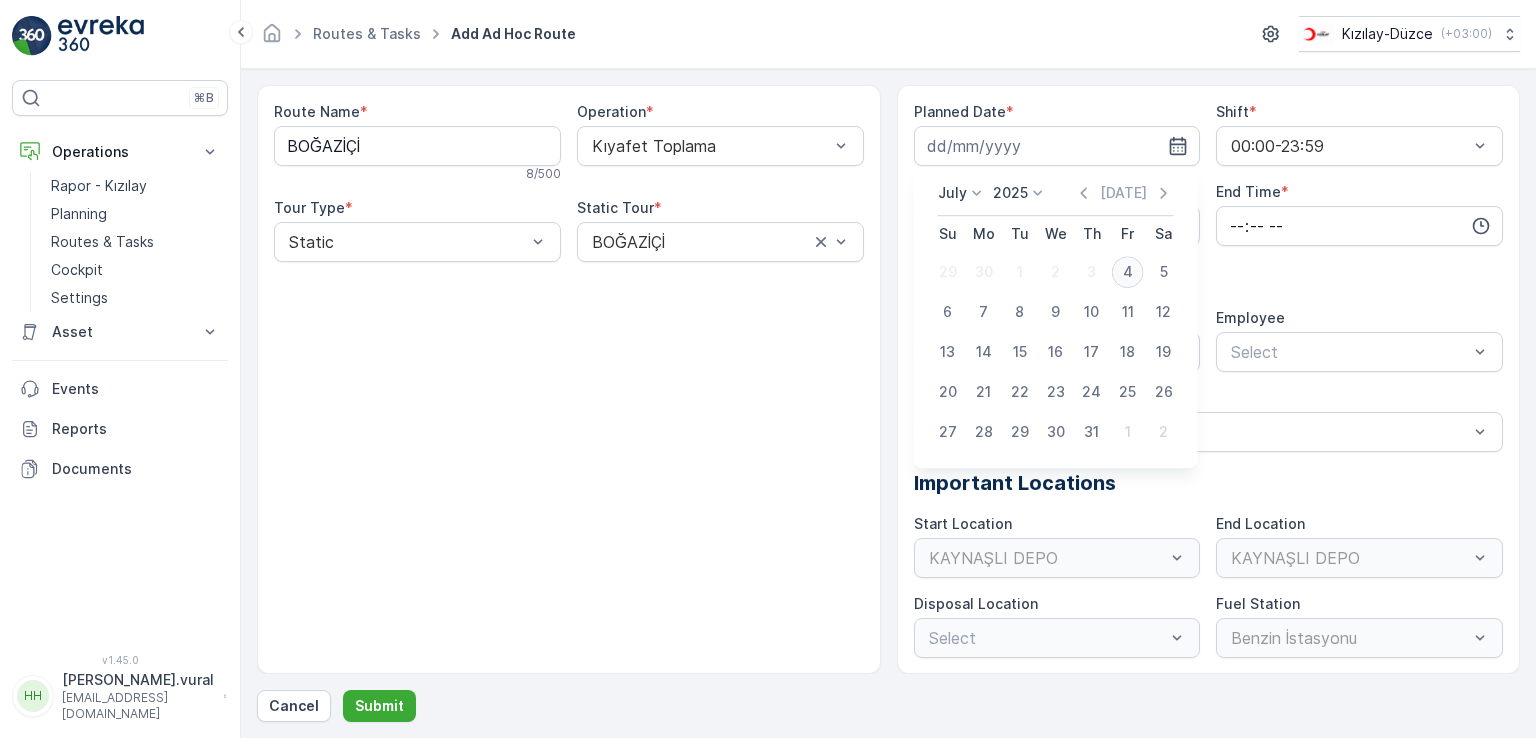click on "4" at bounding box center (1128, 272) 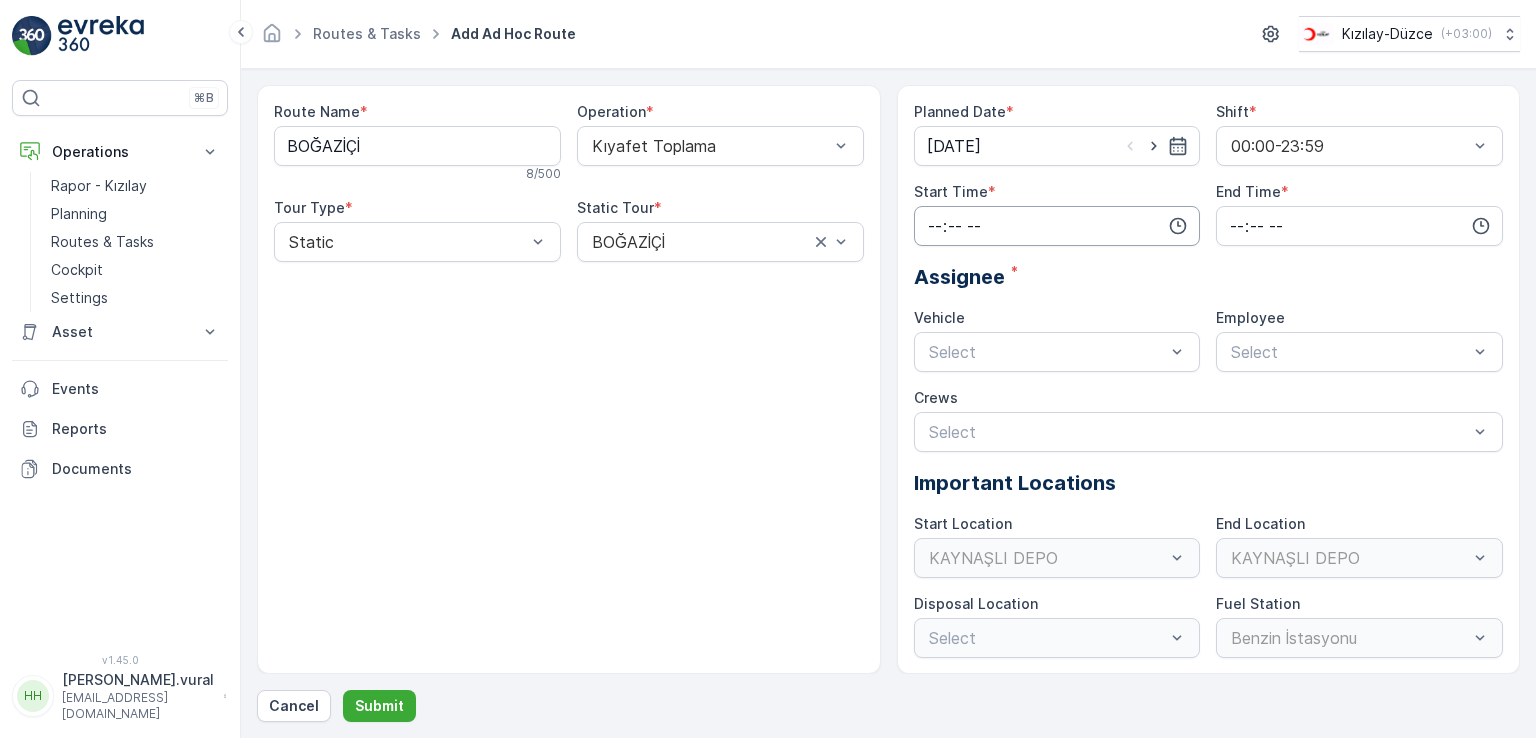 click at bounding box center (1057, 226) 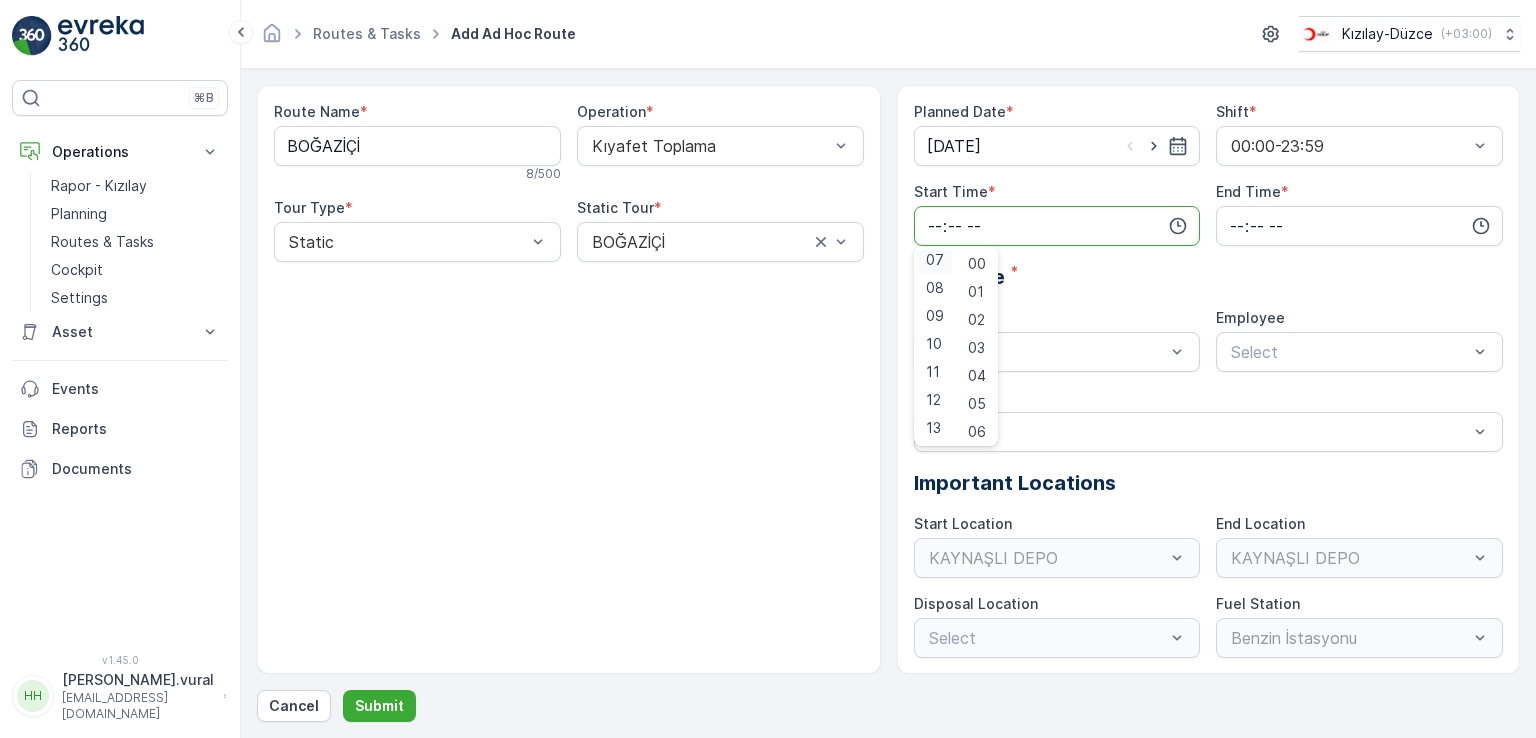 scroll, scrollTop: 196, scrollLeft: 0, axis: vertical 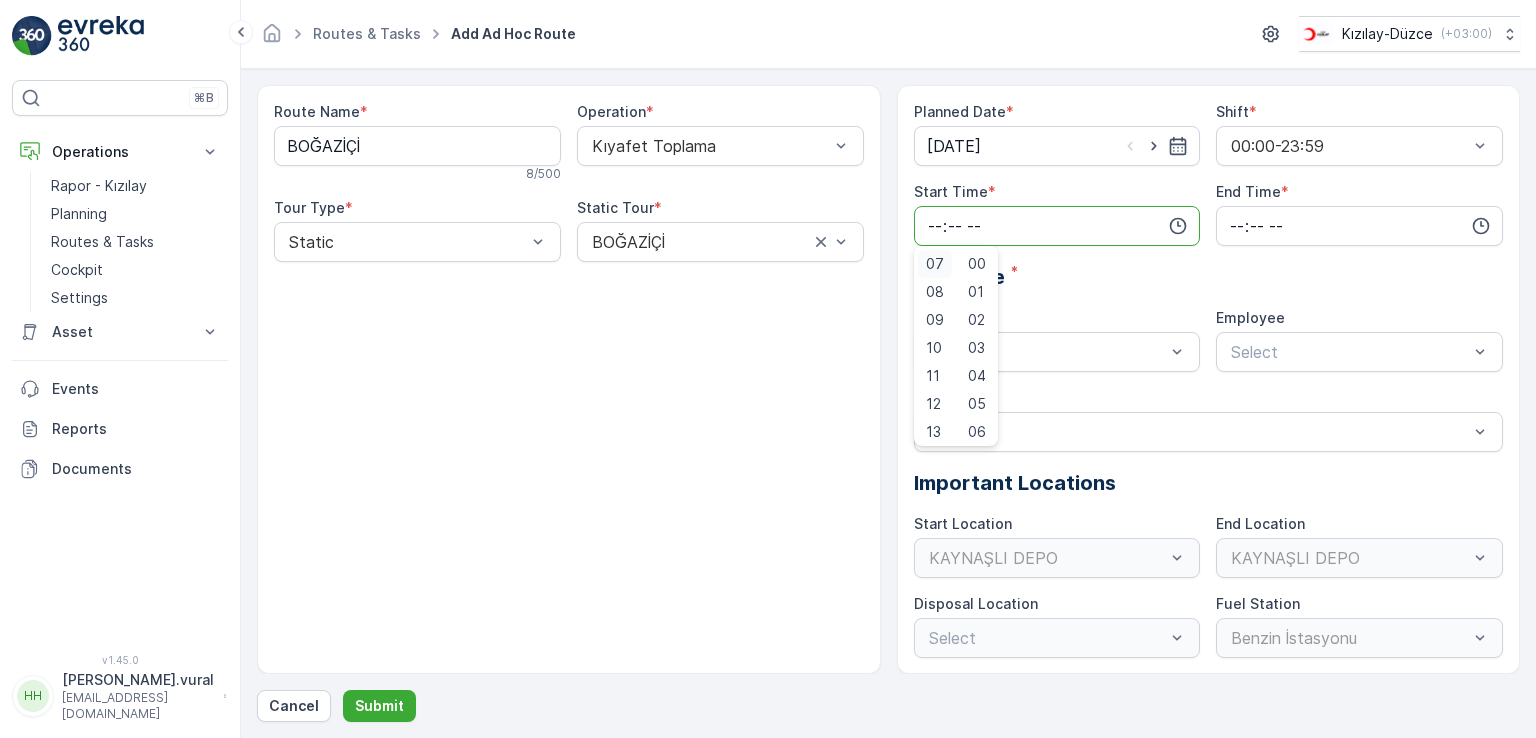 click on "07" at bounding box center (935, 264) 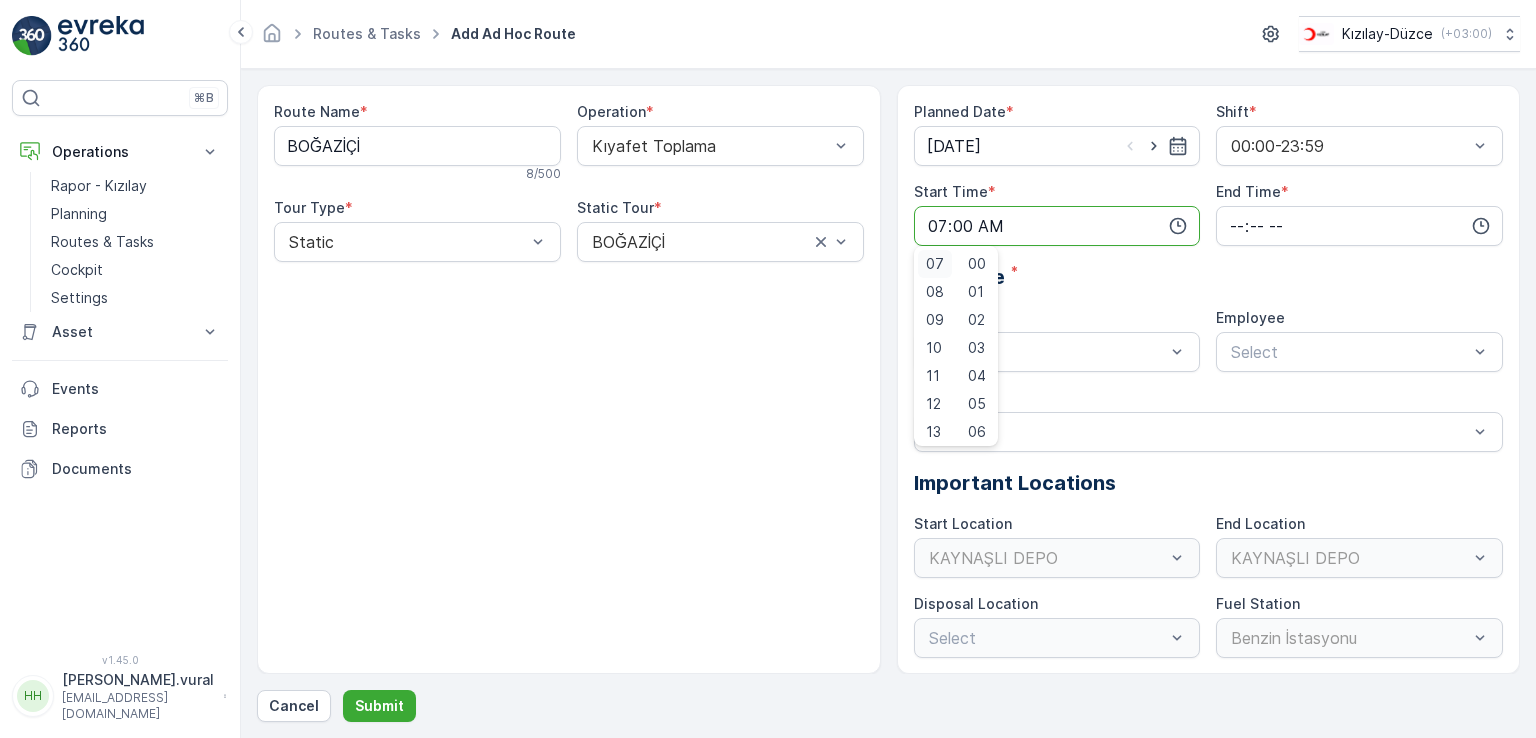 click on "07" at bounding box center [935, 264] 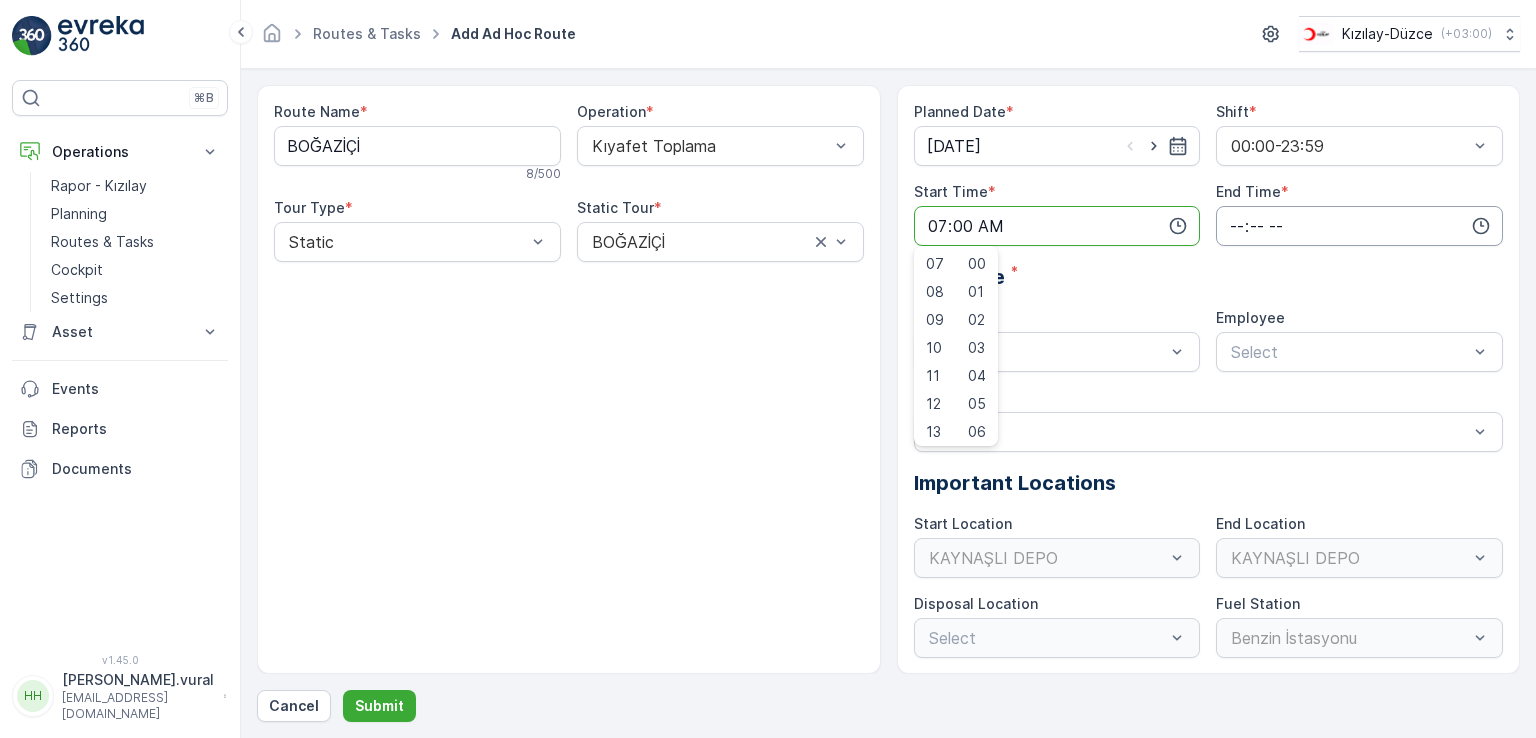 click at bounding box center (1359, 226) 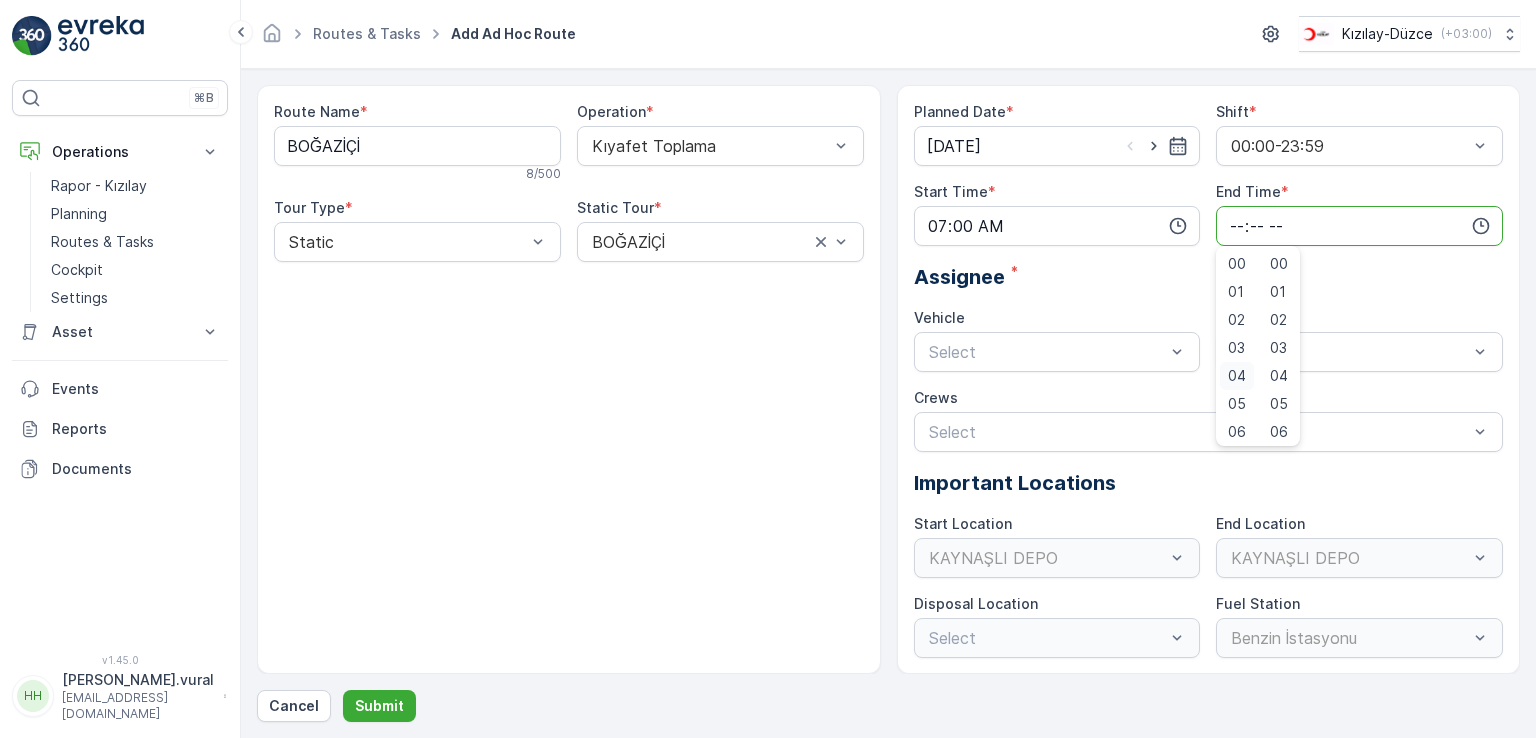 scroll, scrollTop: 480, scrollLeft: 0, axis: vertical 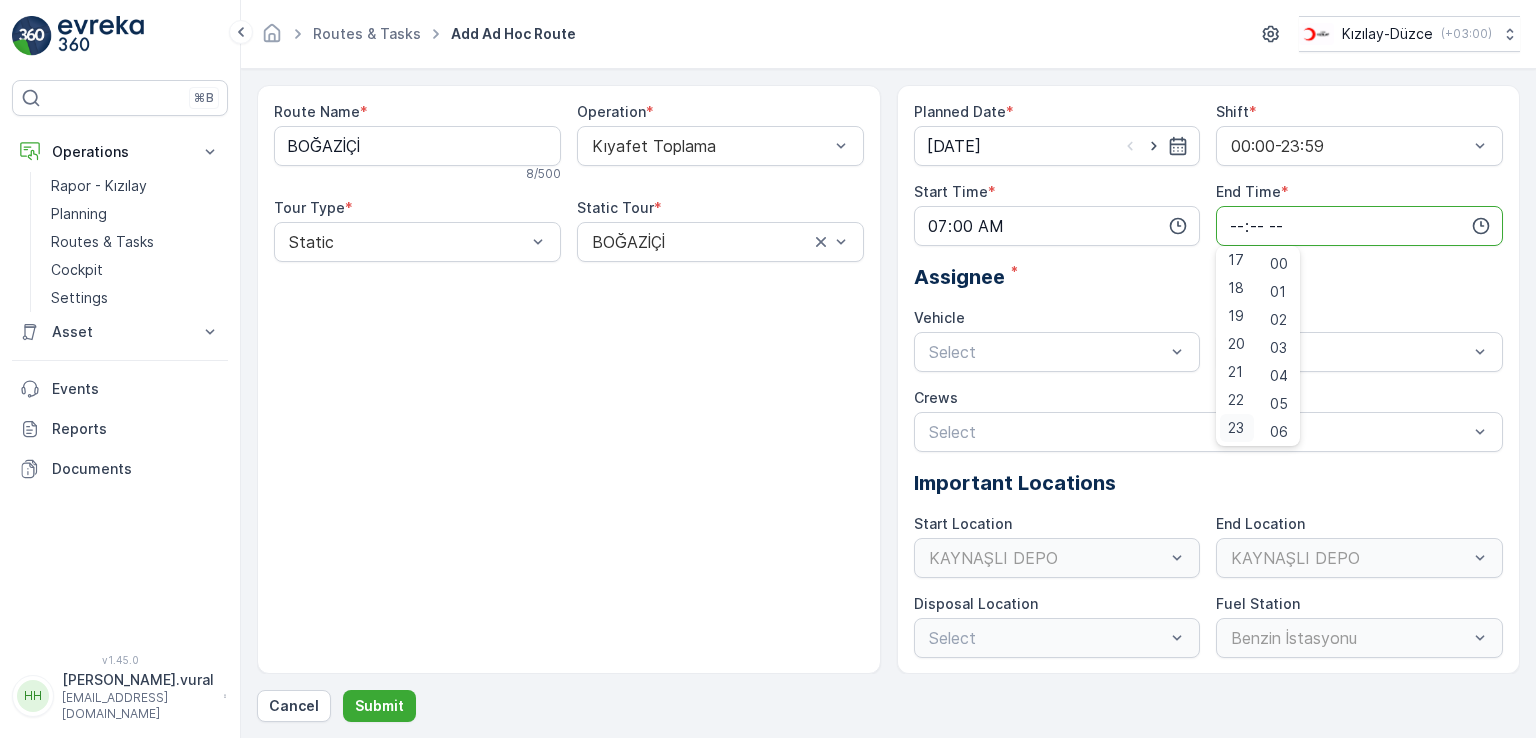 click on "23" at bounding box center (1237, 428) 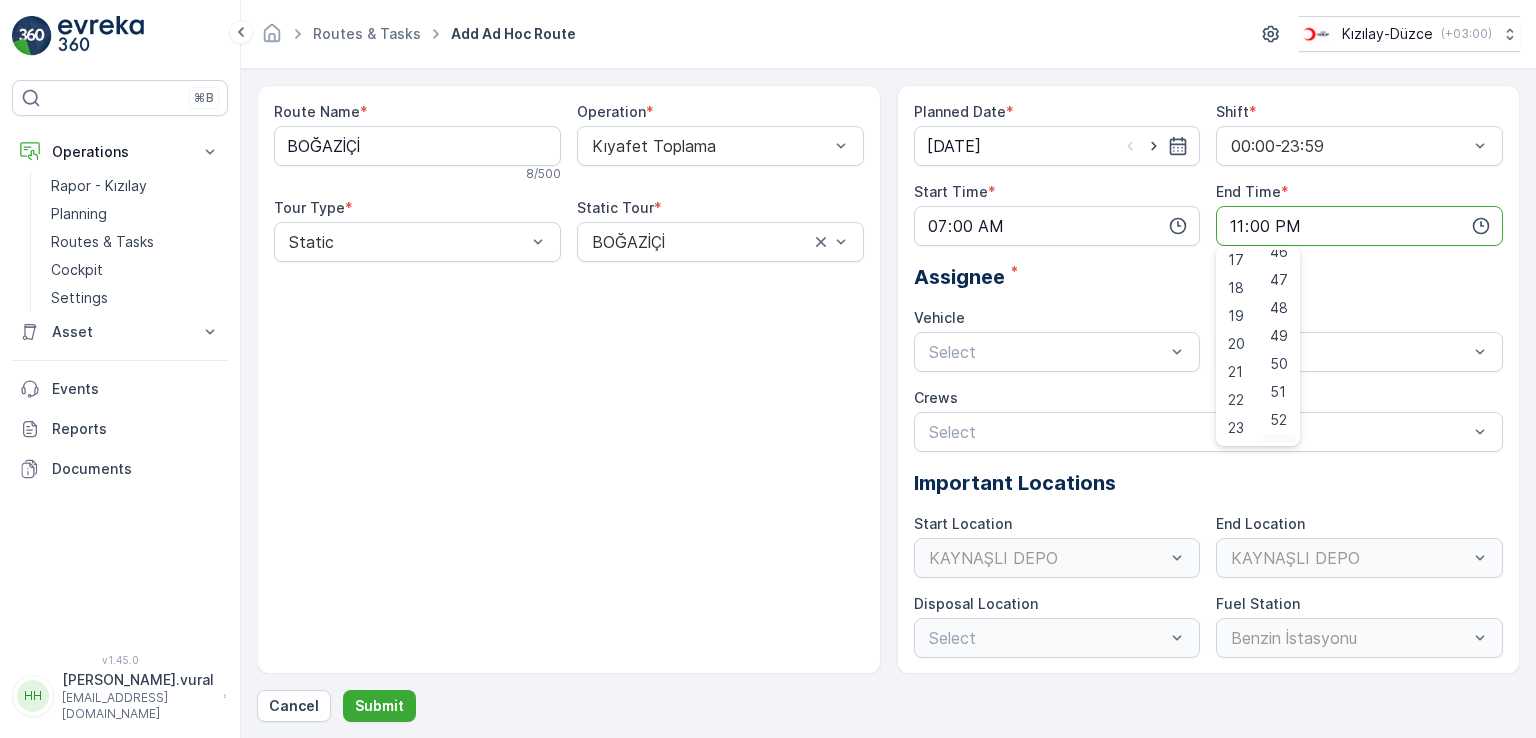 scroll, scrollTop: 1488, scrollLeft: 0, axis: vertical 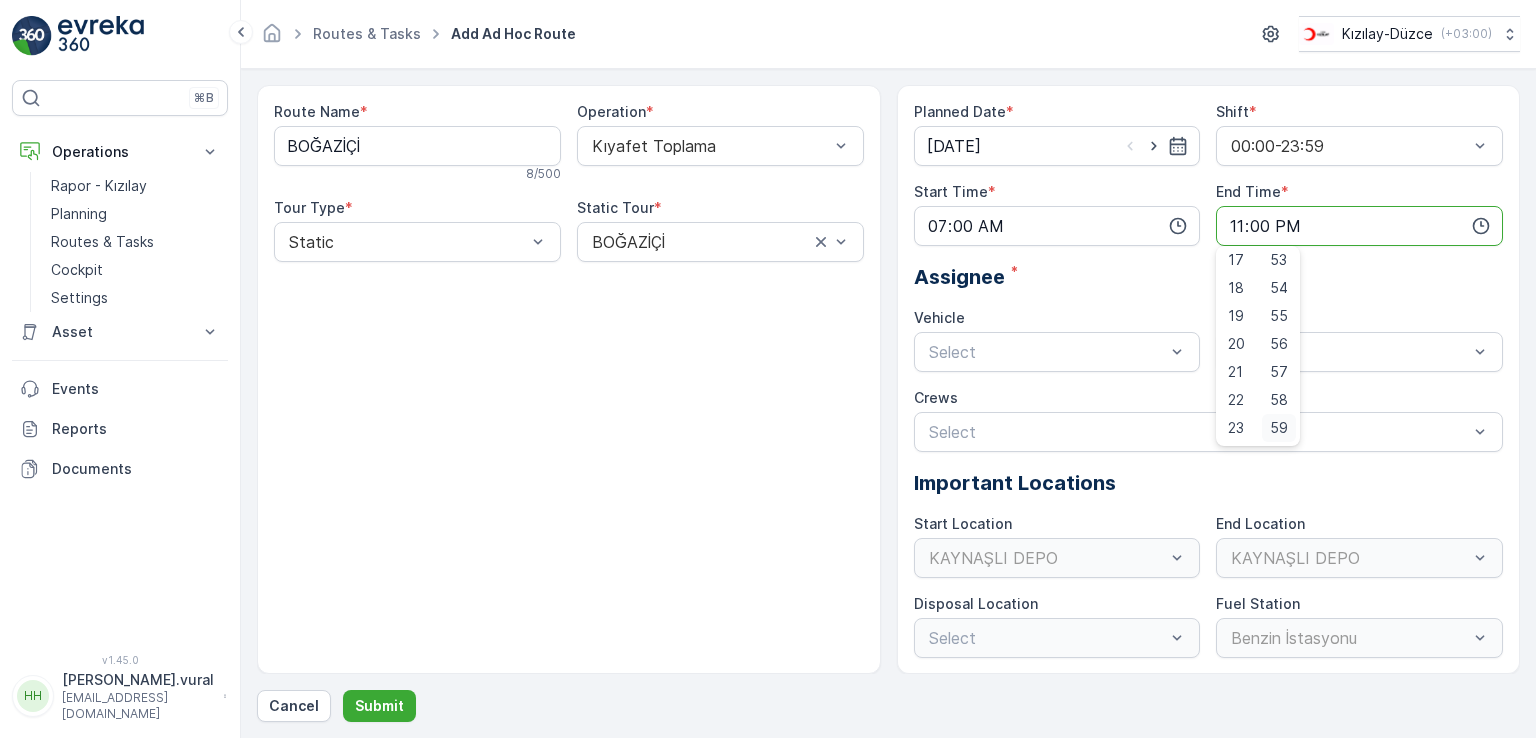 click on "59" at bounding box center (1279, 428) 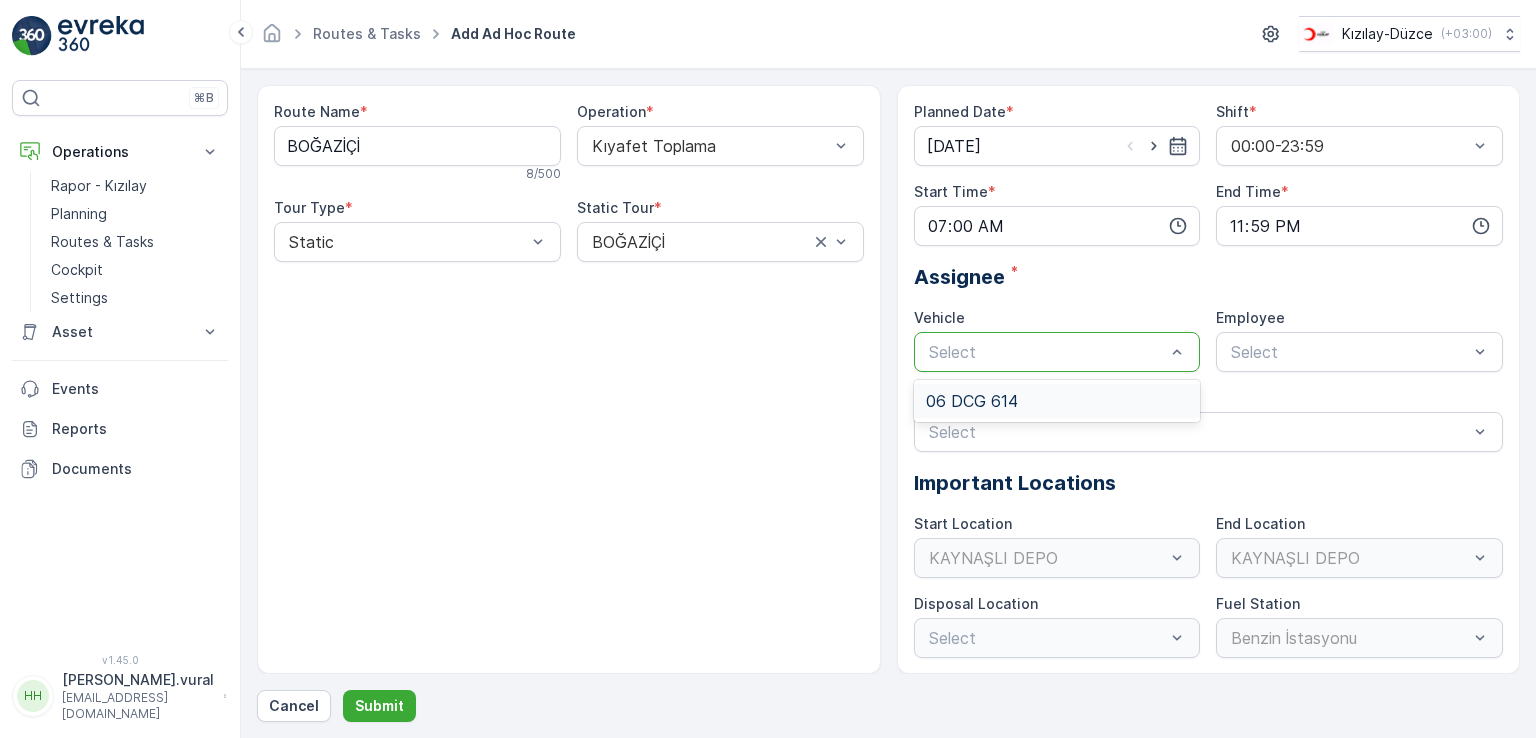 click on "06 DCG 614" at bounding box center [972, 401] 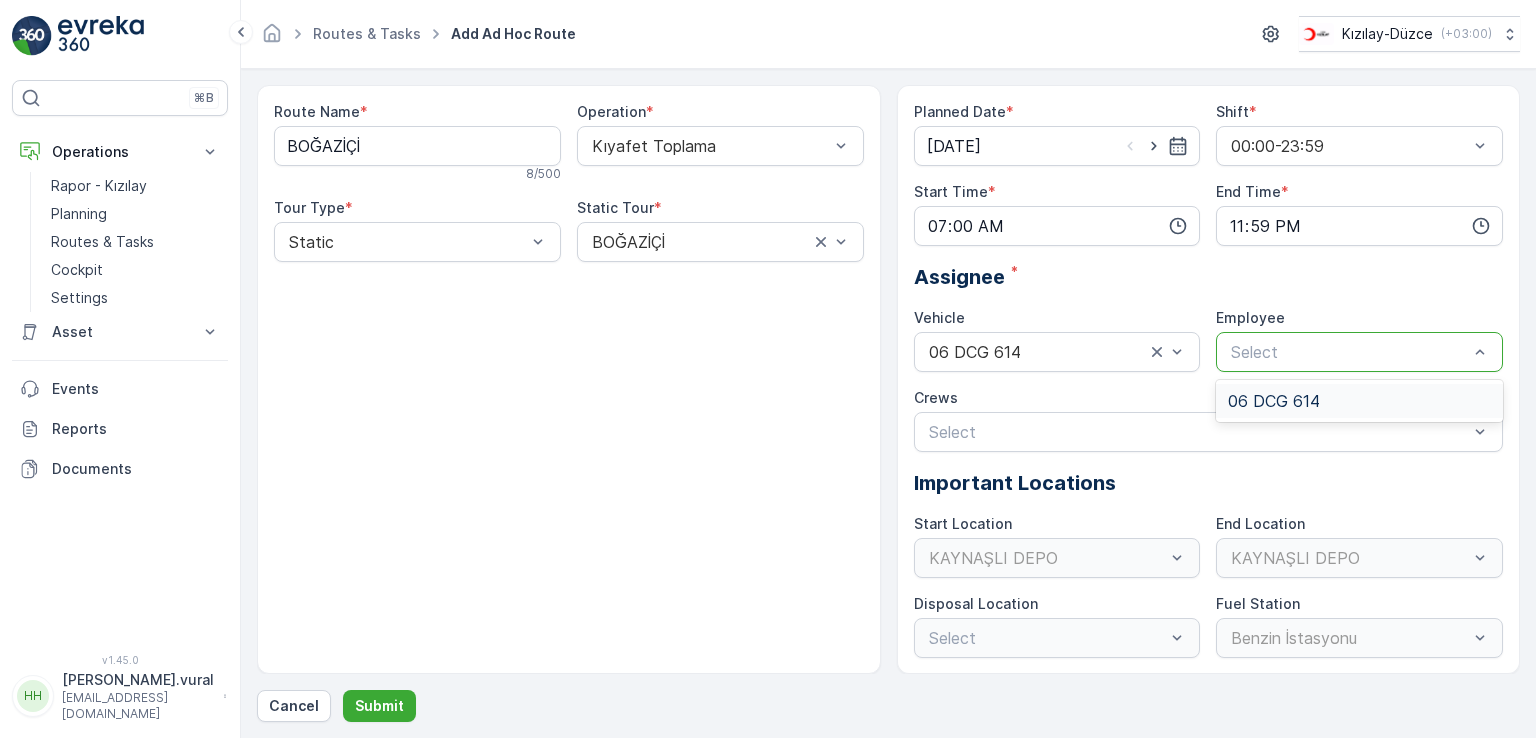 drag, startPoint x: 1228, startPoint y: 369, endPoint x: 1240, endPoint y: 358, distance: 16.27882 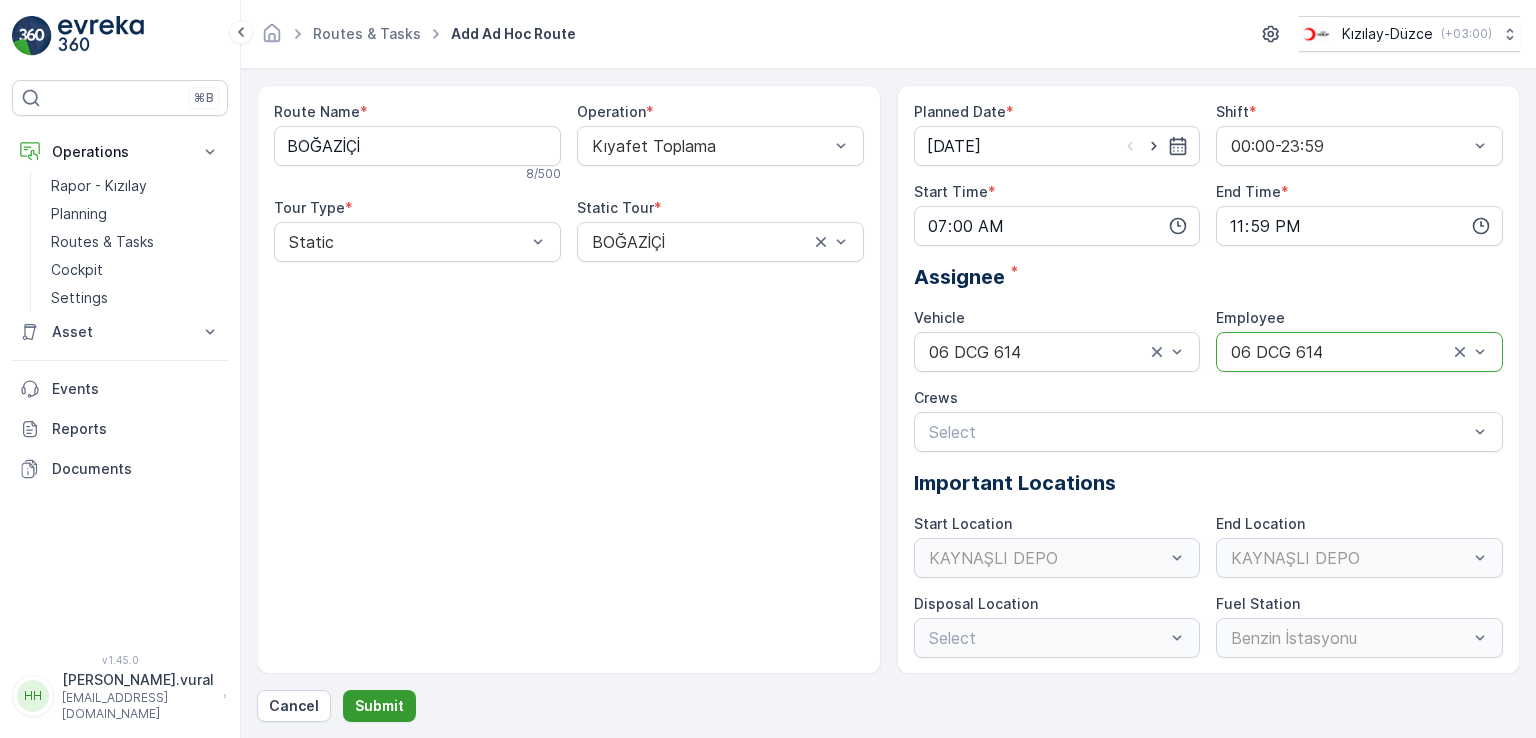 click on "Submit" at bounding box center [379, 706] 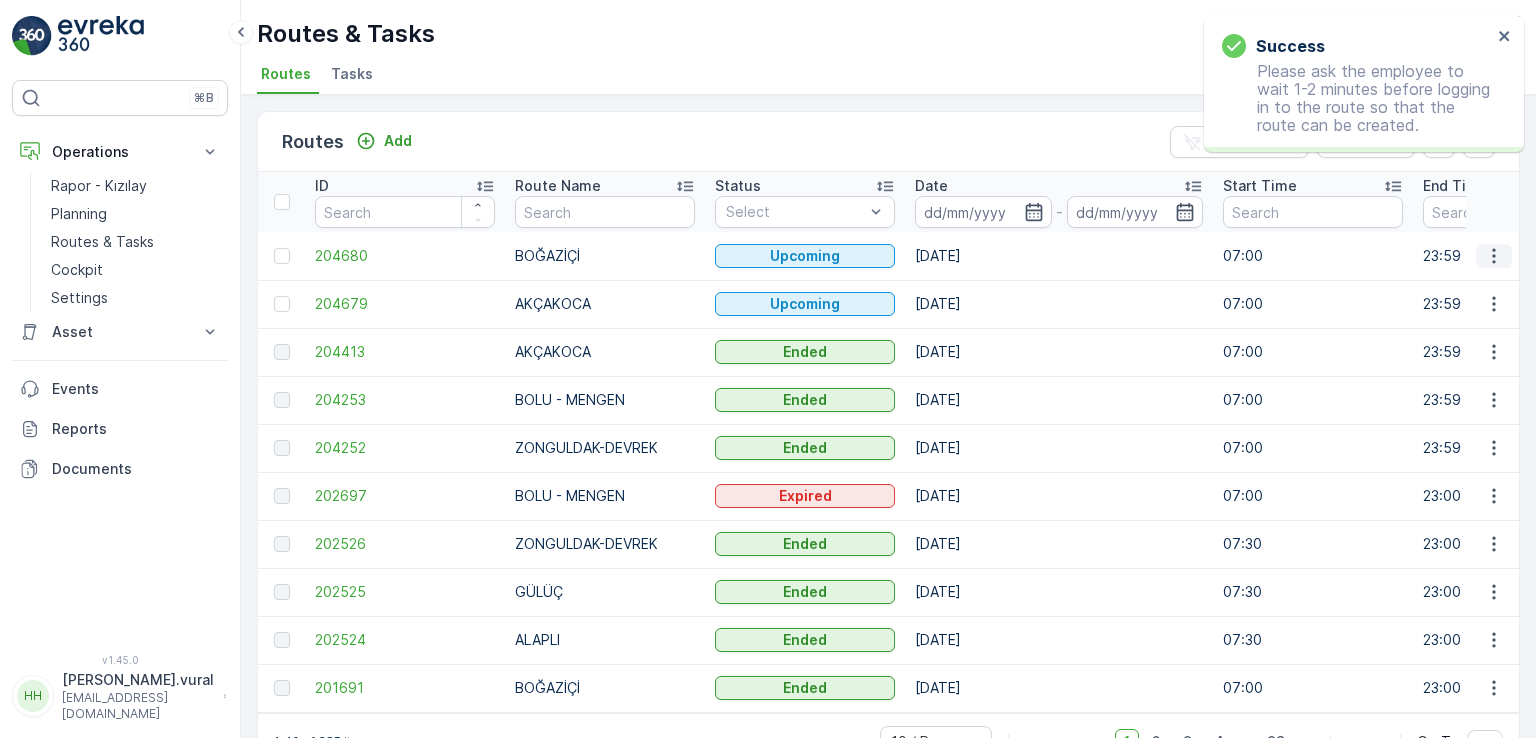 click 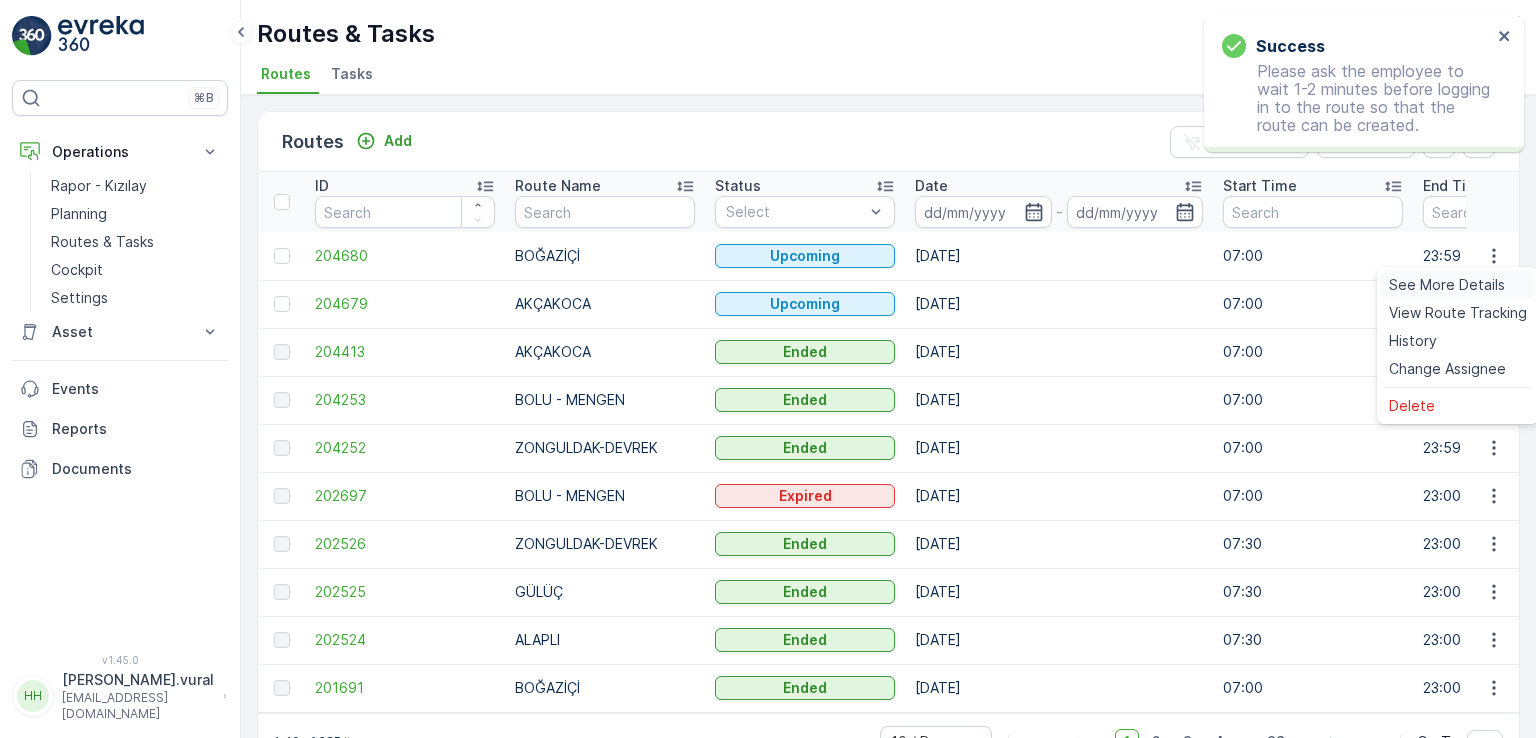 click on "See More Details" at bounding box center (1447, 285) 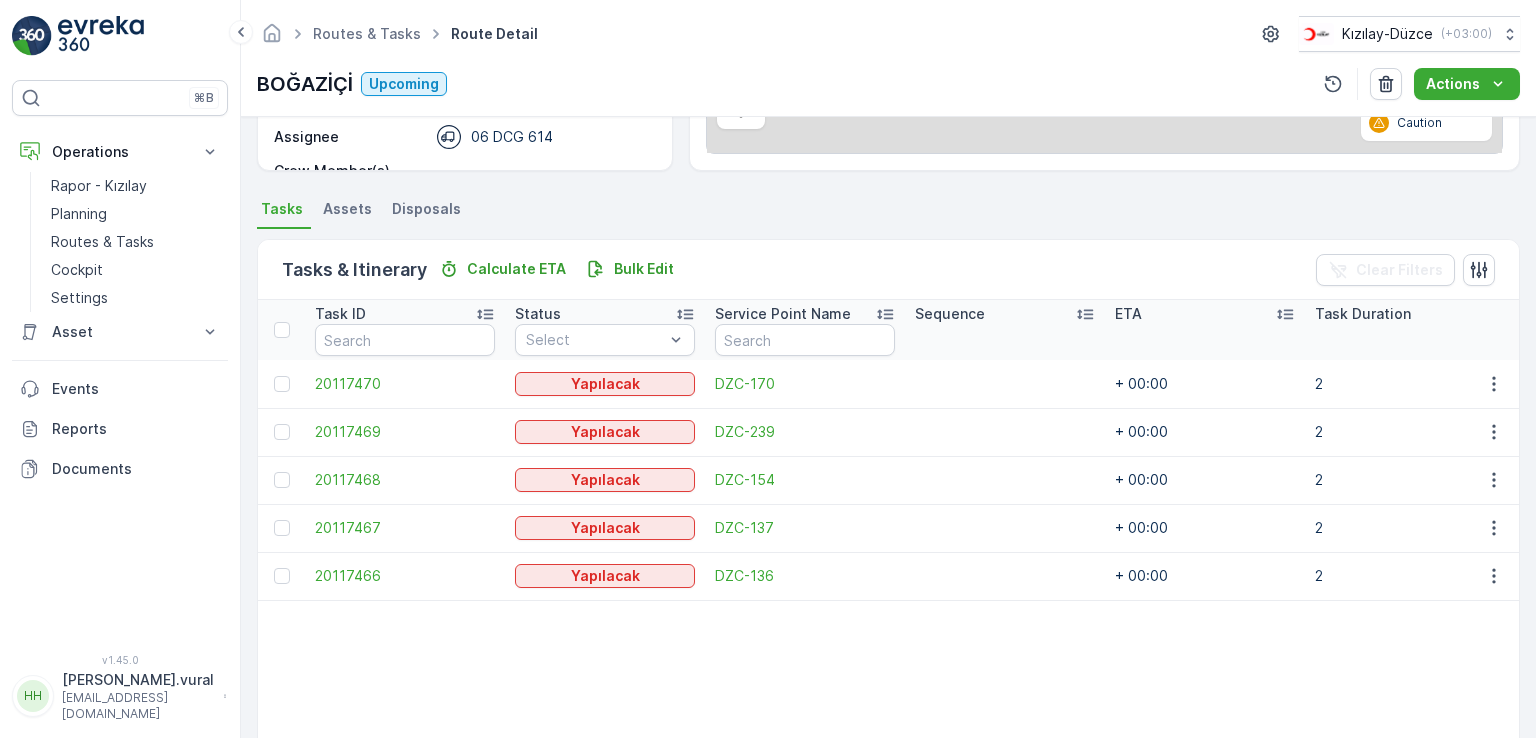 scroll, scrollTop: 400, scrollLeft: 0, axis: vertical 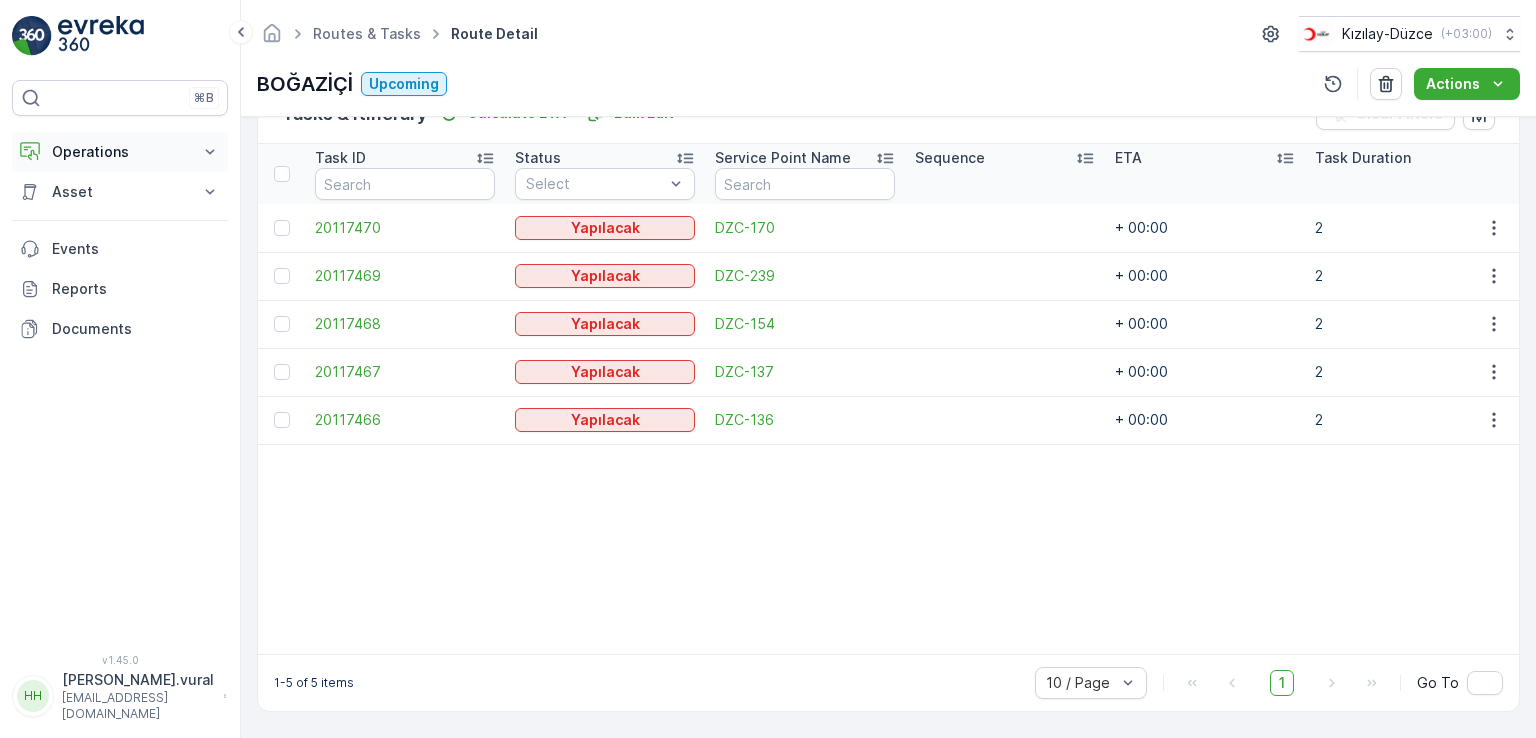 click on "Operations" at bounding box center (120, 152) 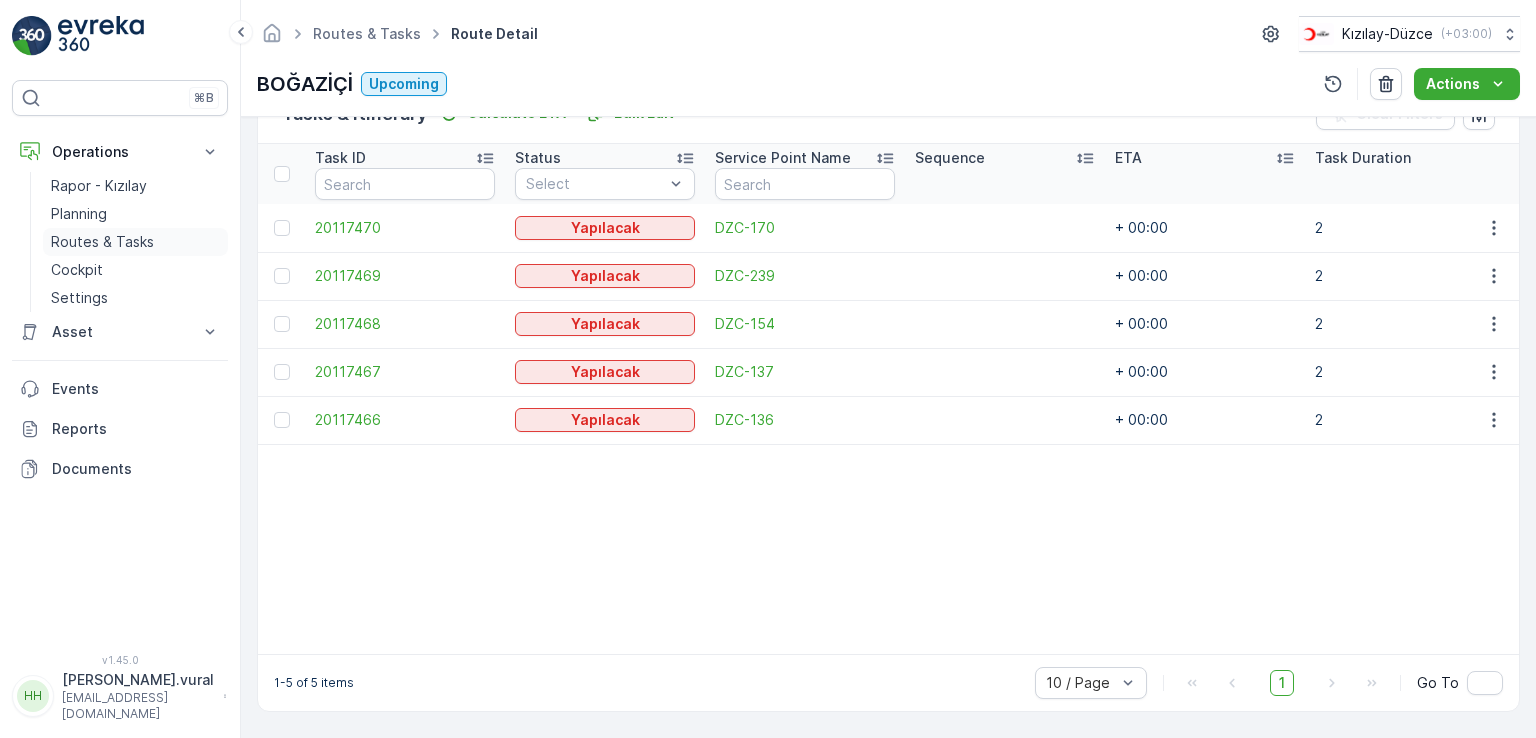click on "Routes & Tasks" at bounding box center (102, 242) 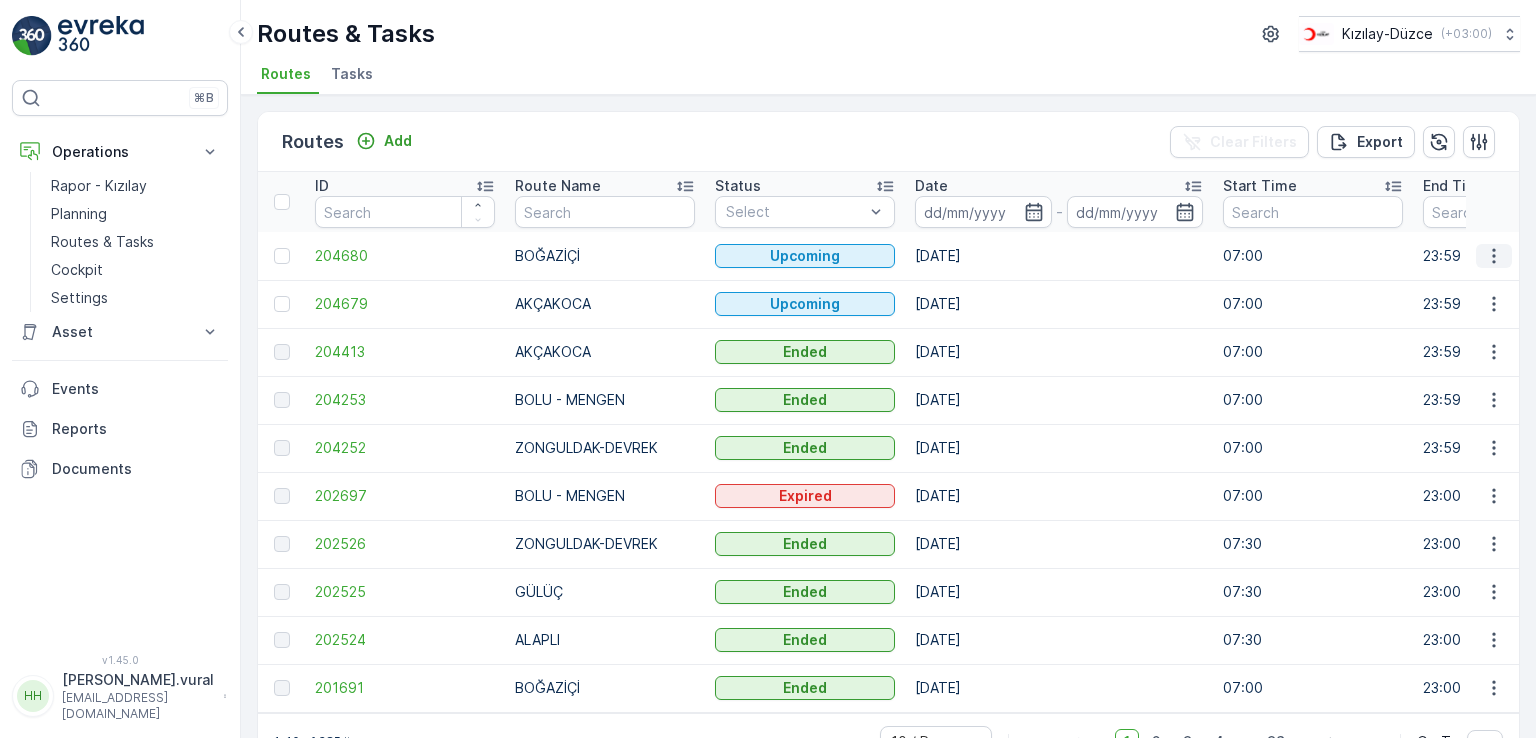 click 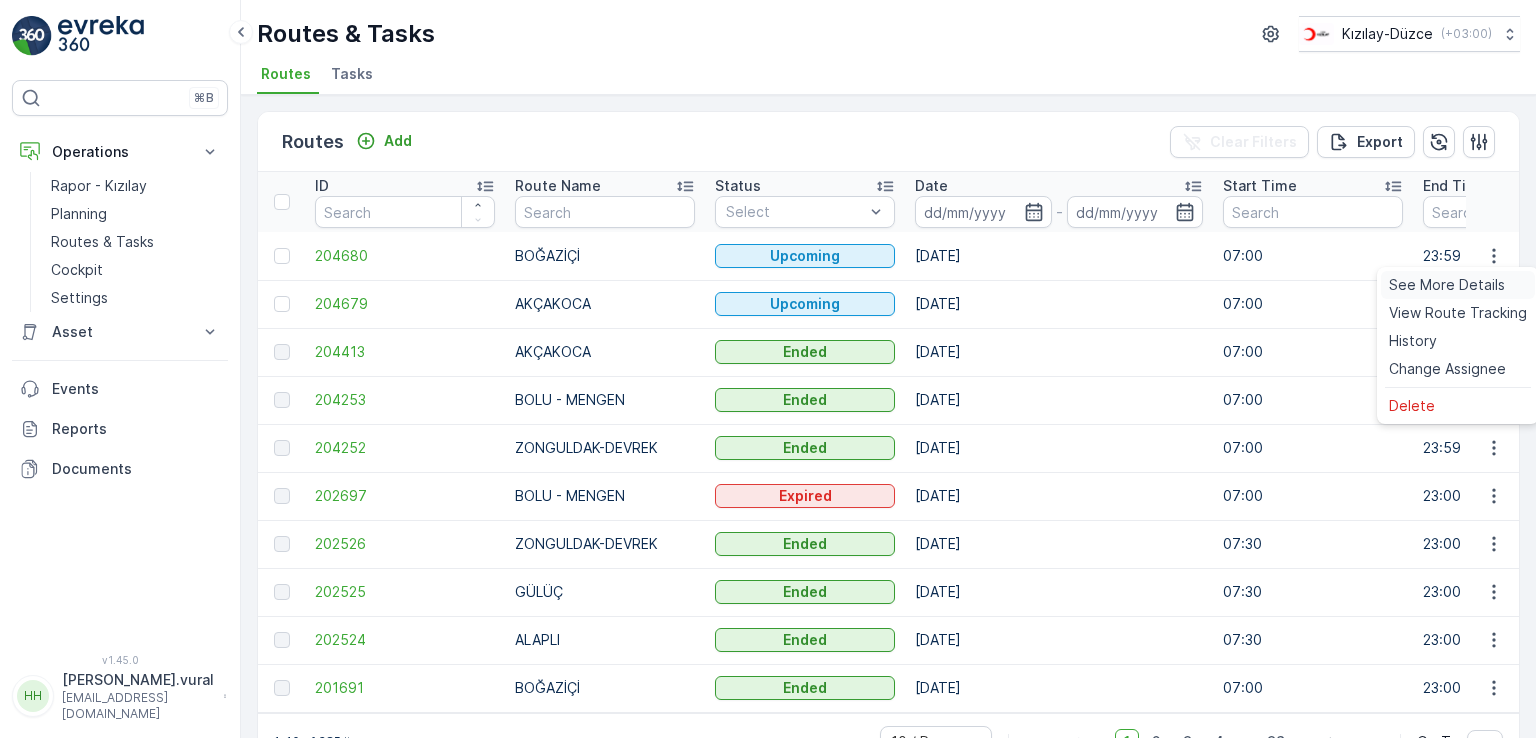 click on "See More Details" at bounding box center (1447, 285) 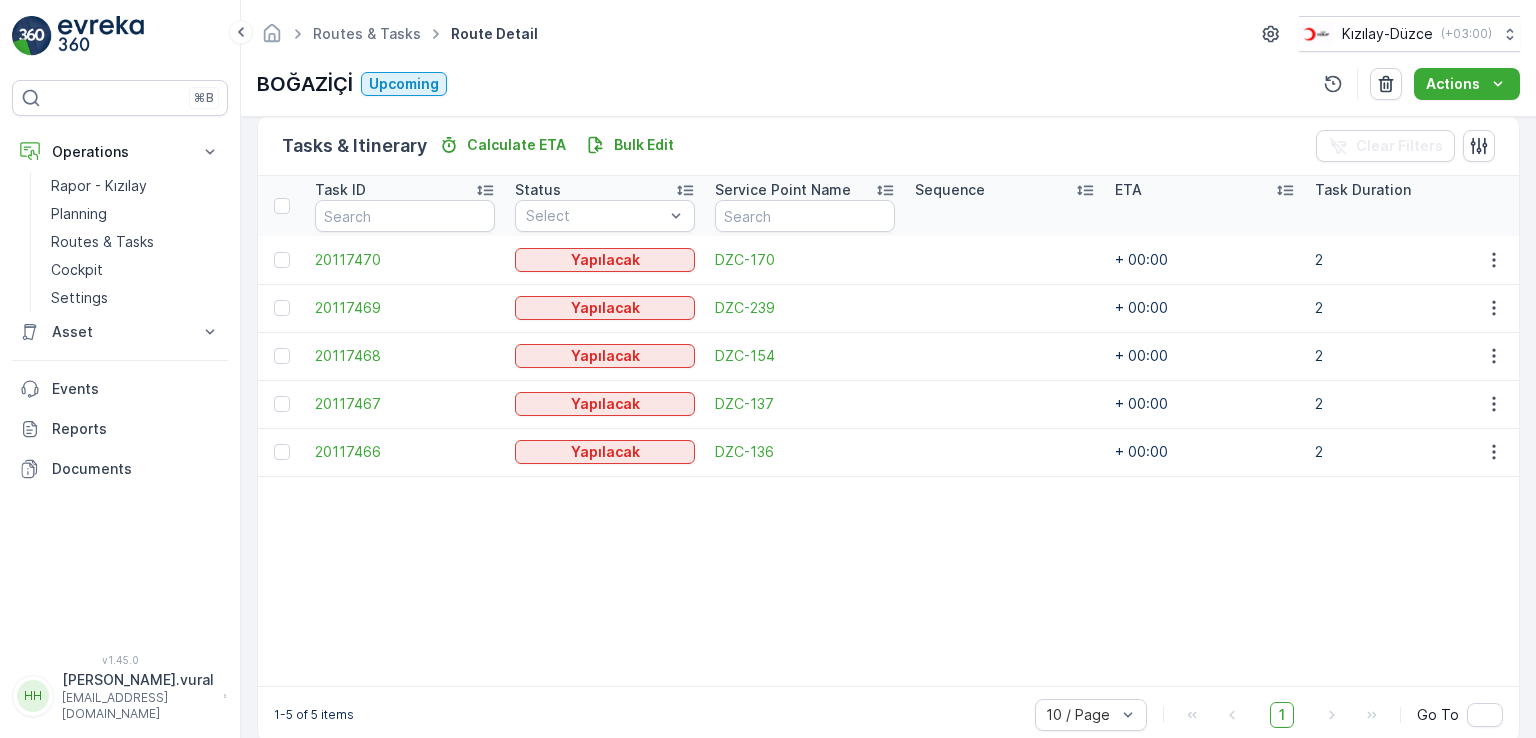 scroll, scrollTop: 526, scrollLeft: 0, axis: vertical 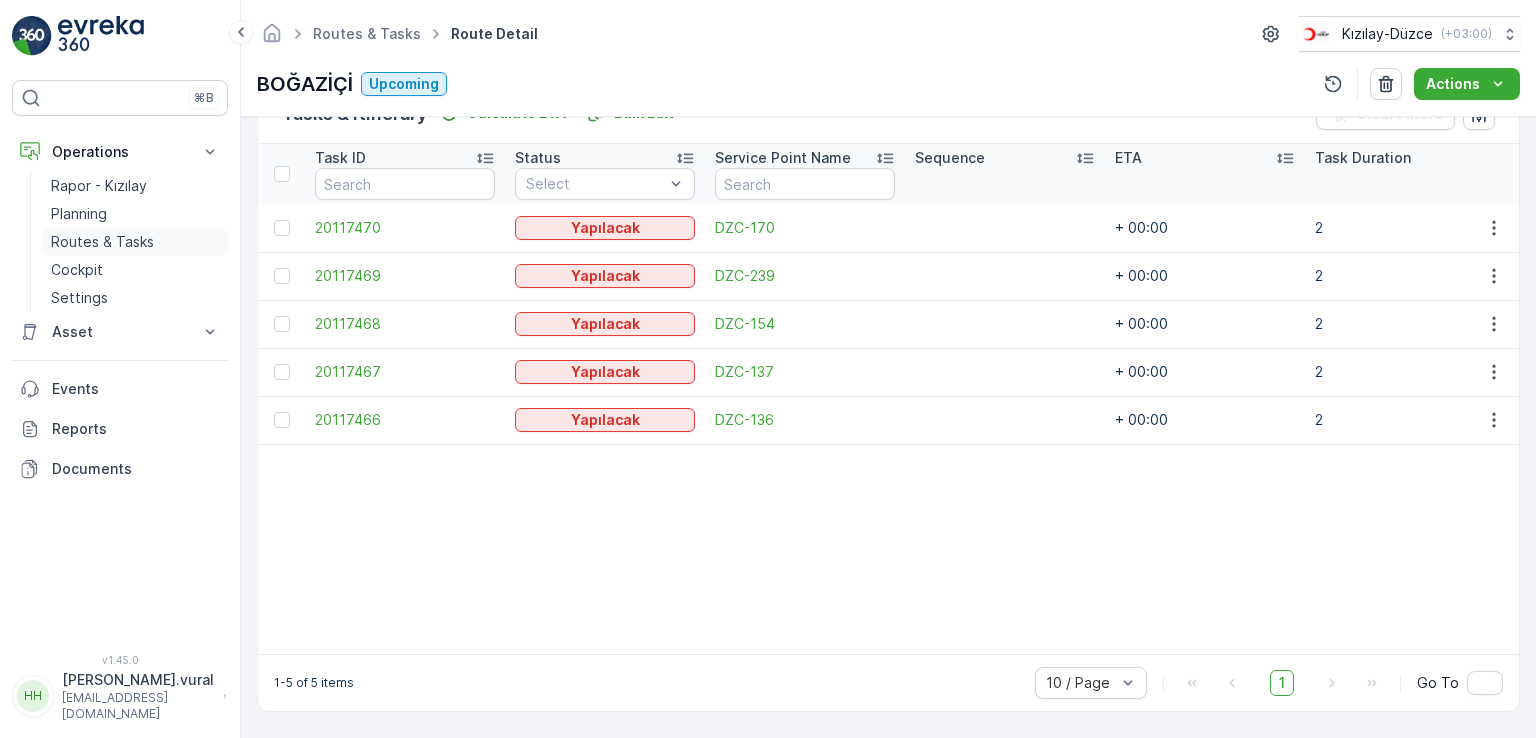 click on "Routes & Tasks" at bounding box center (102, 242) 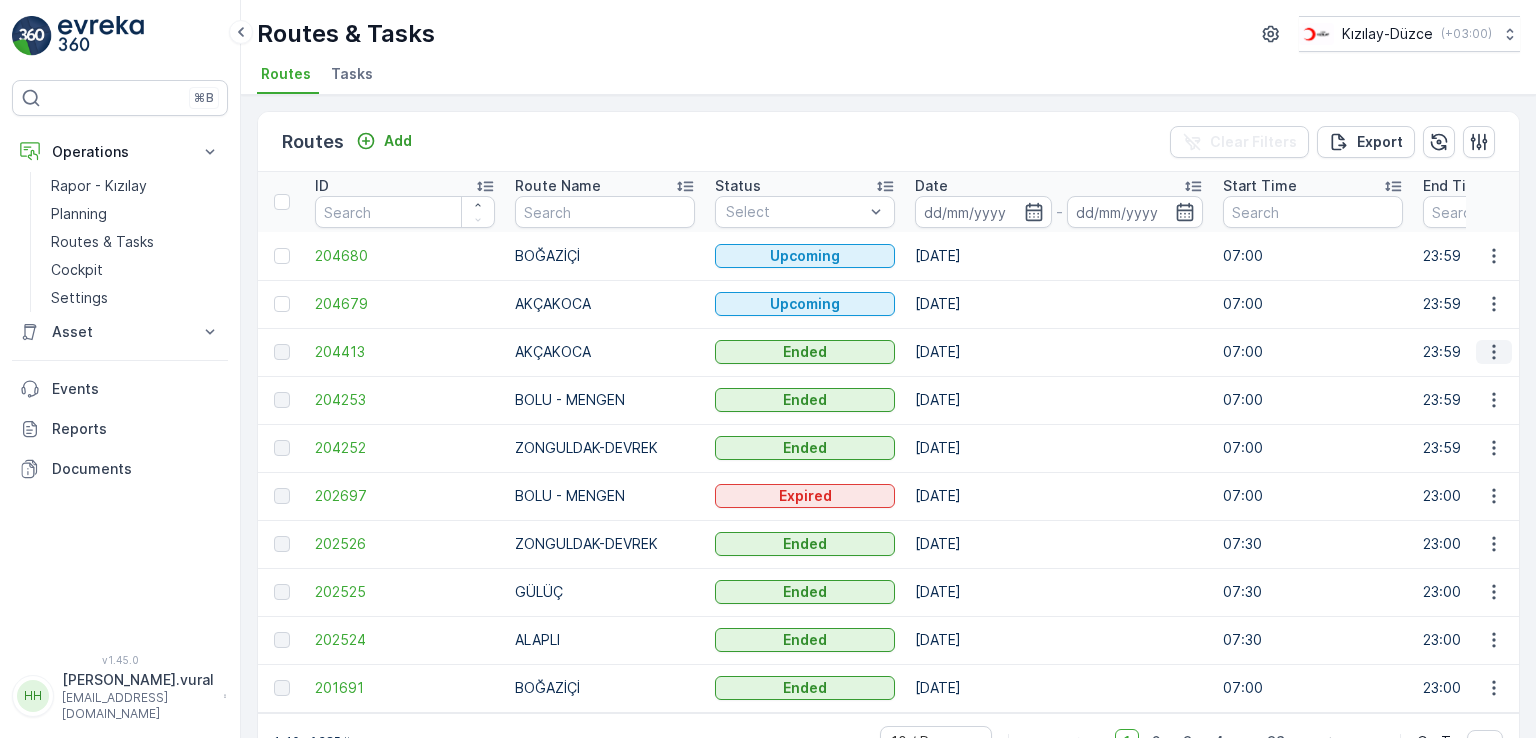 click at bounding box center [1494, 352] 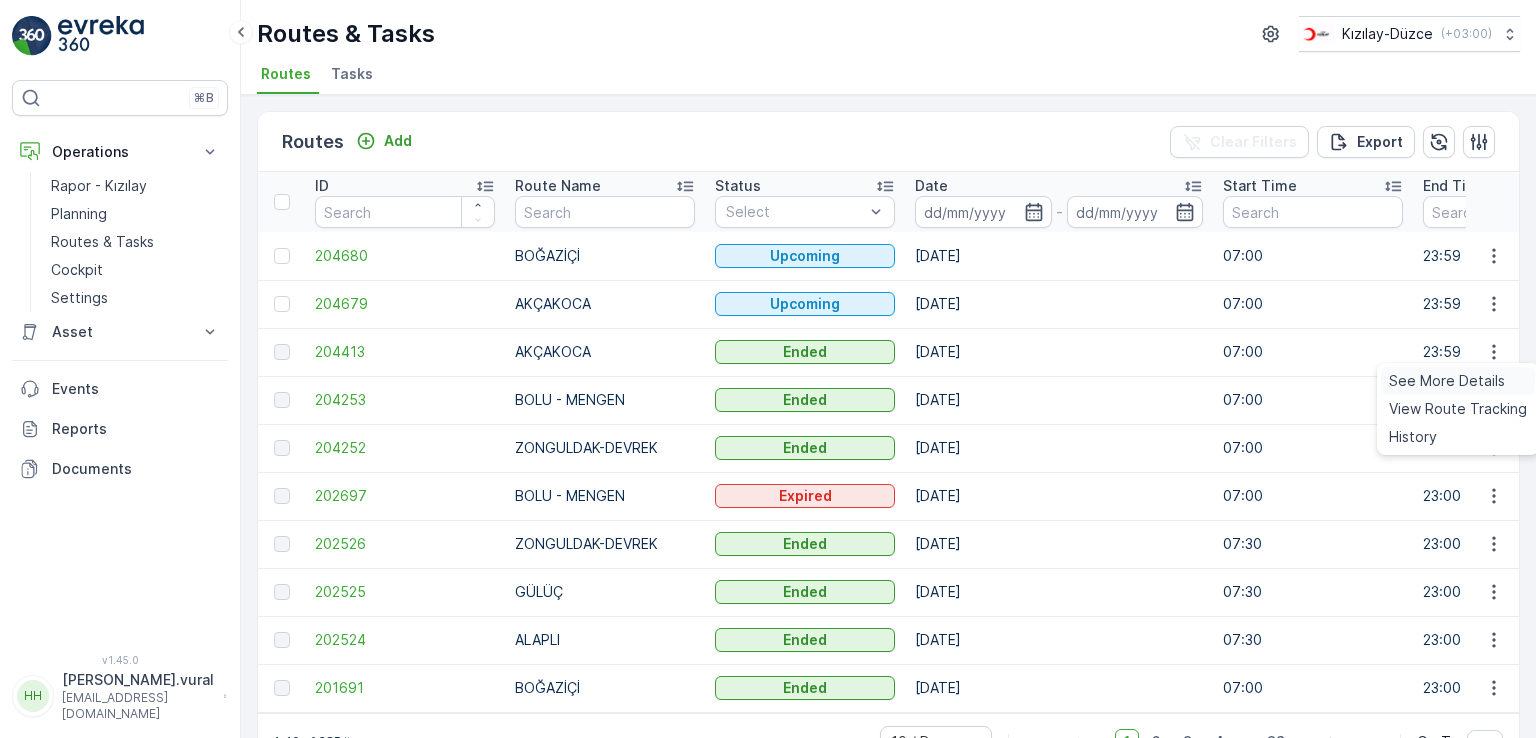 click on "See More Details" at bounding box center (1447, 381) 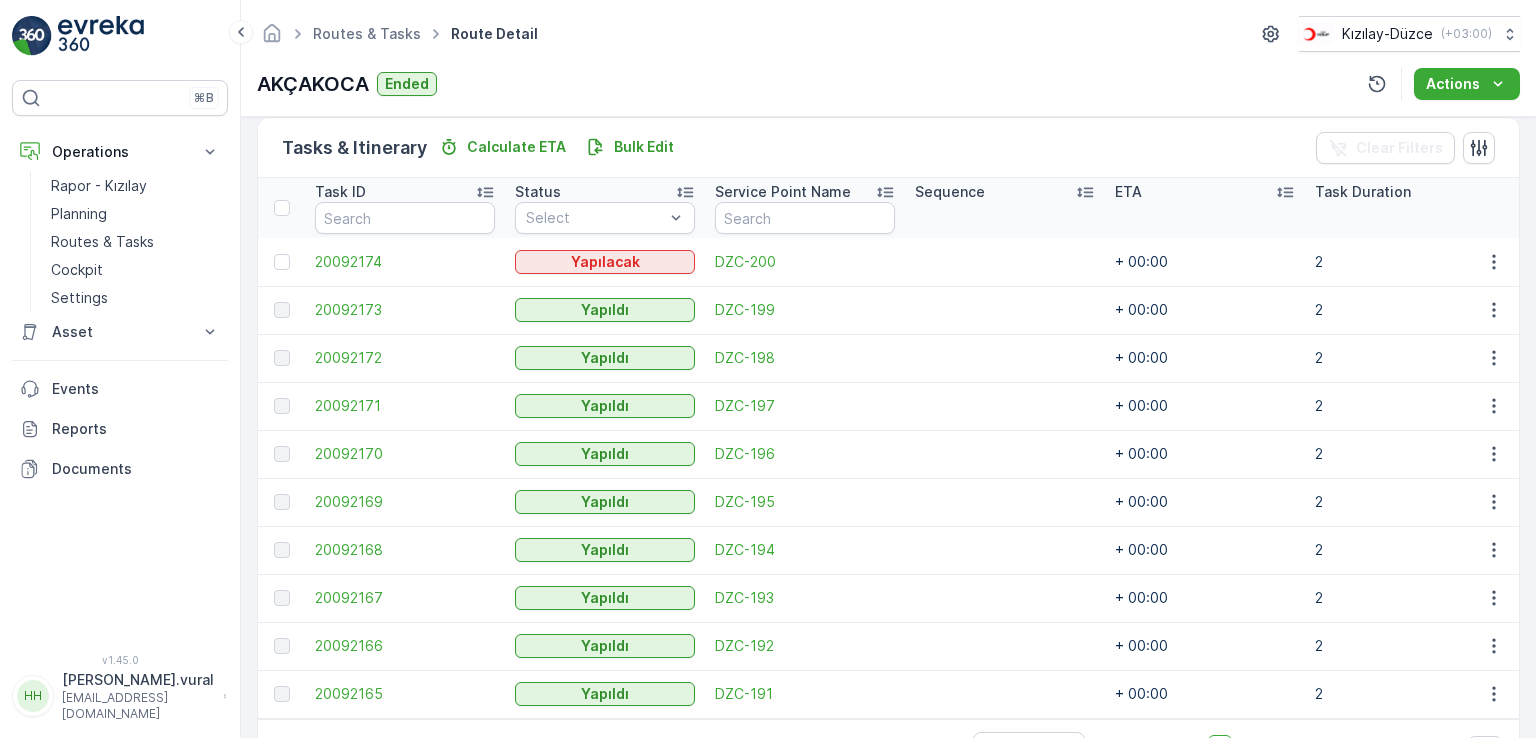 scroll, scrollTop: 556, scrollLeft: 0, axis: vertical 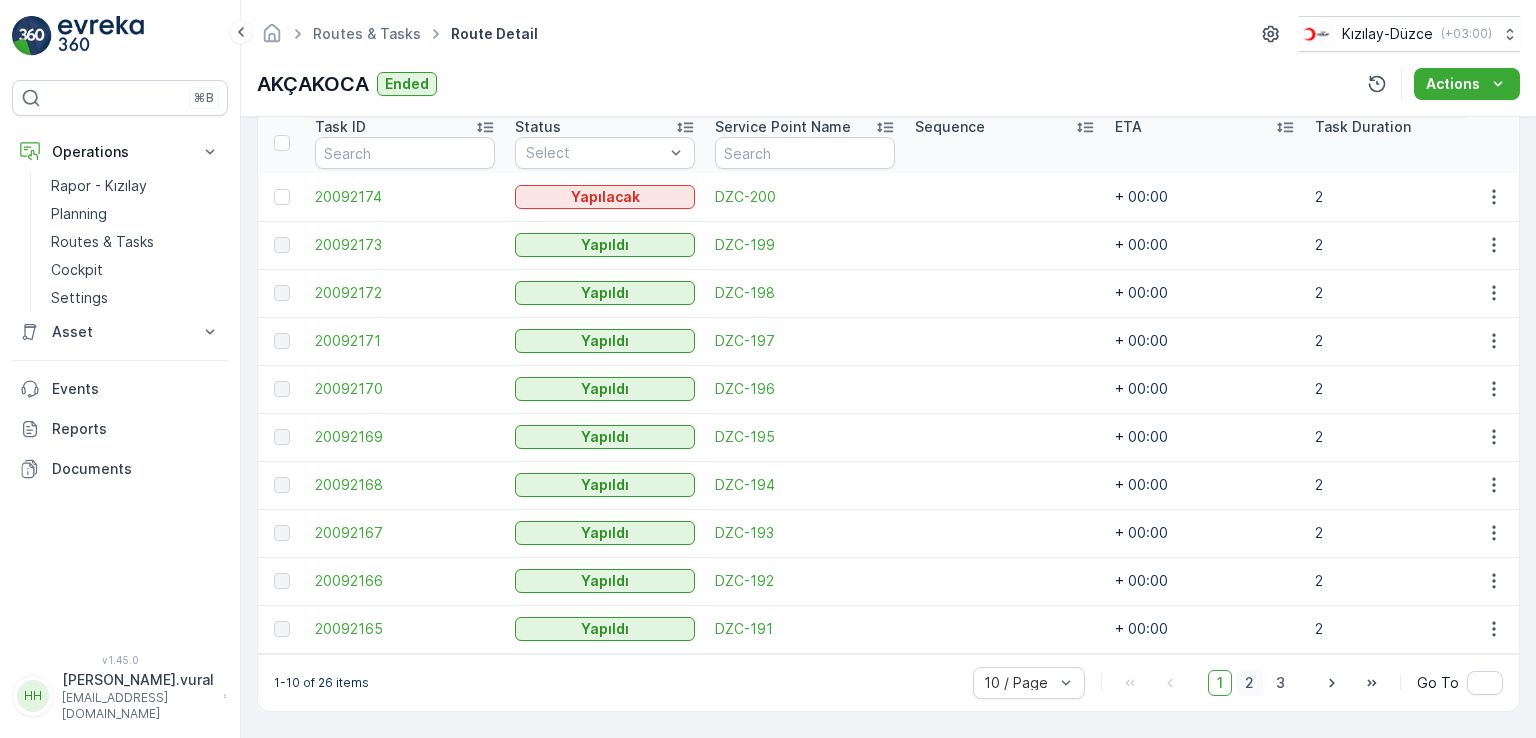 click on "2" at bounding box center (1249, 683) 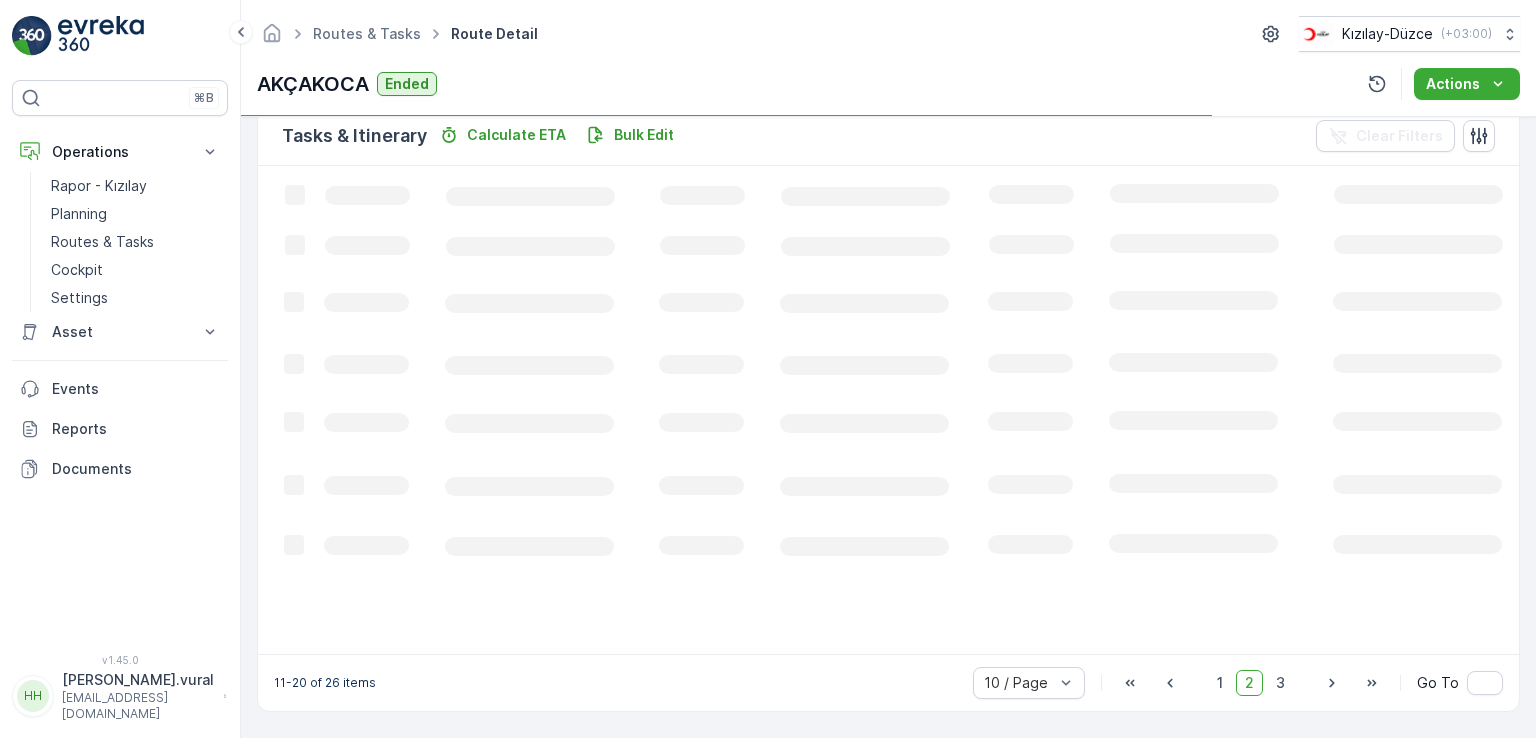 scroll, scrollTop: 495, scrollLeft: 0, axis: vertical 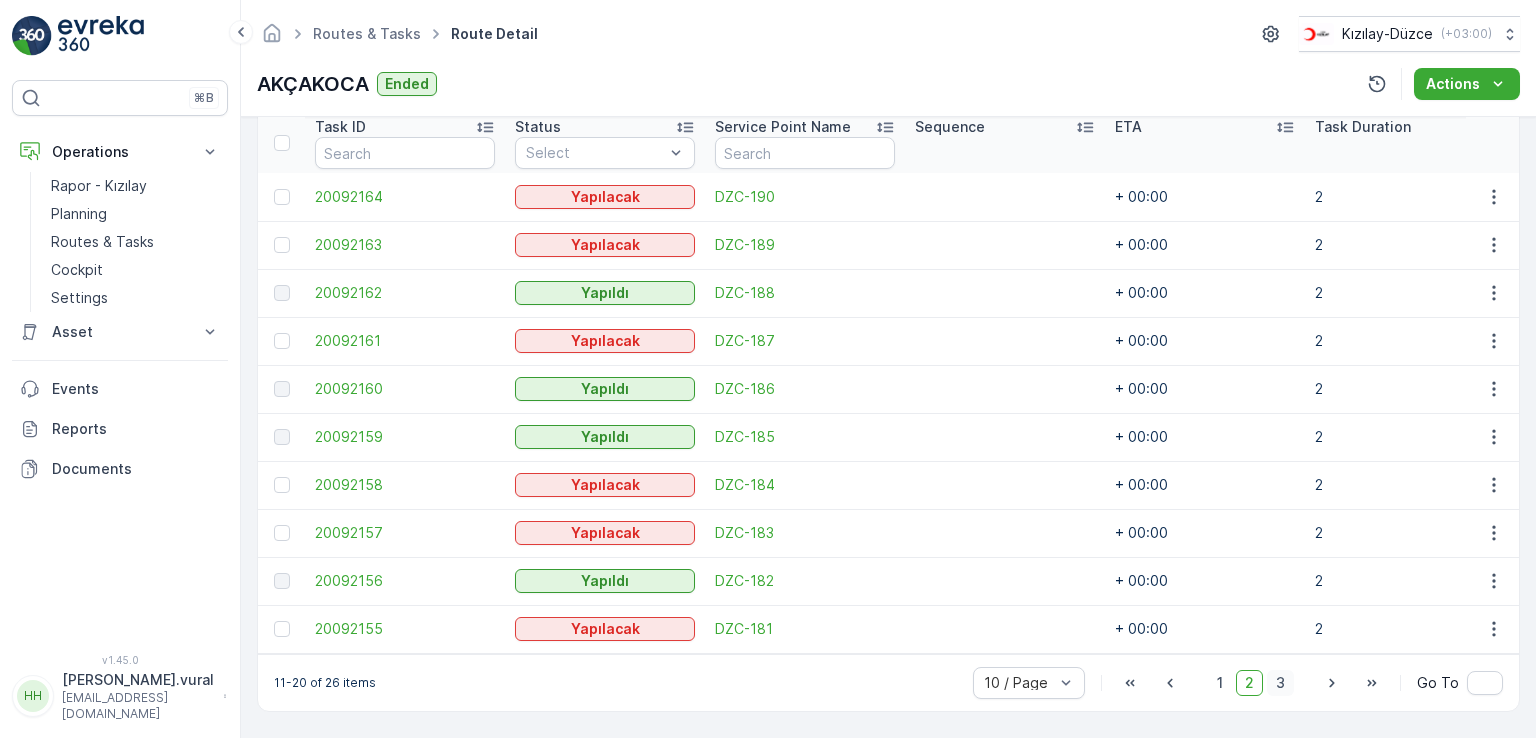 click on "3" at bounding box center (1280, 683) 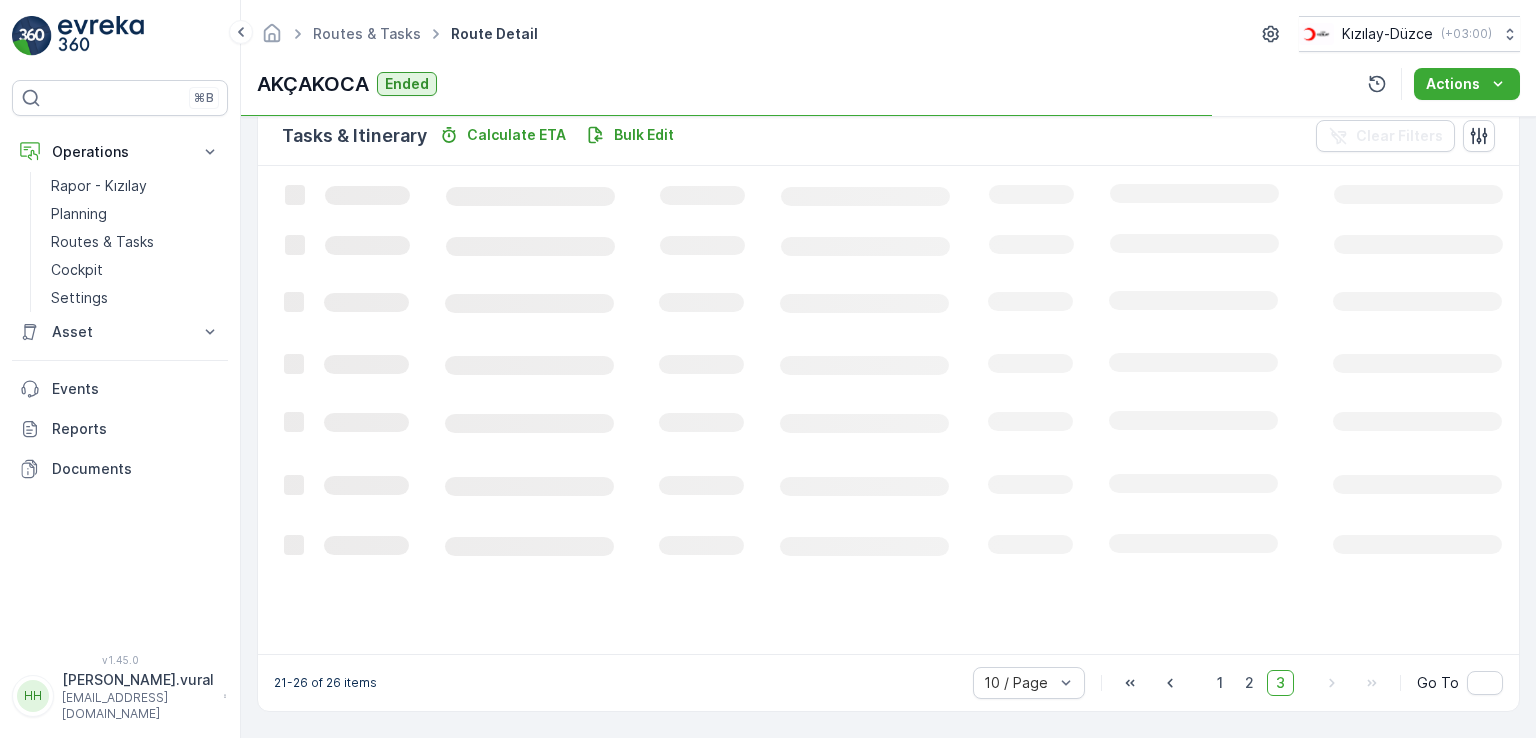 scroll, scrollTop: 495, scrollLeft: 0, axis: vertical 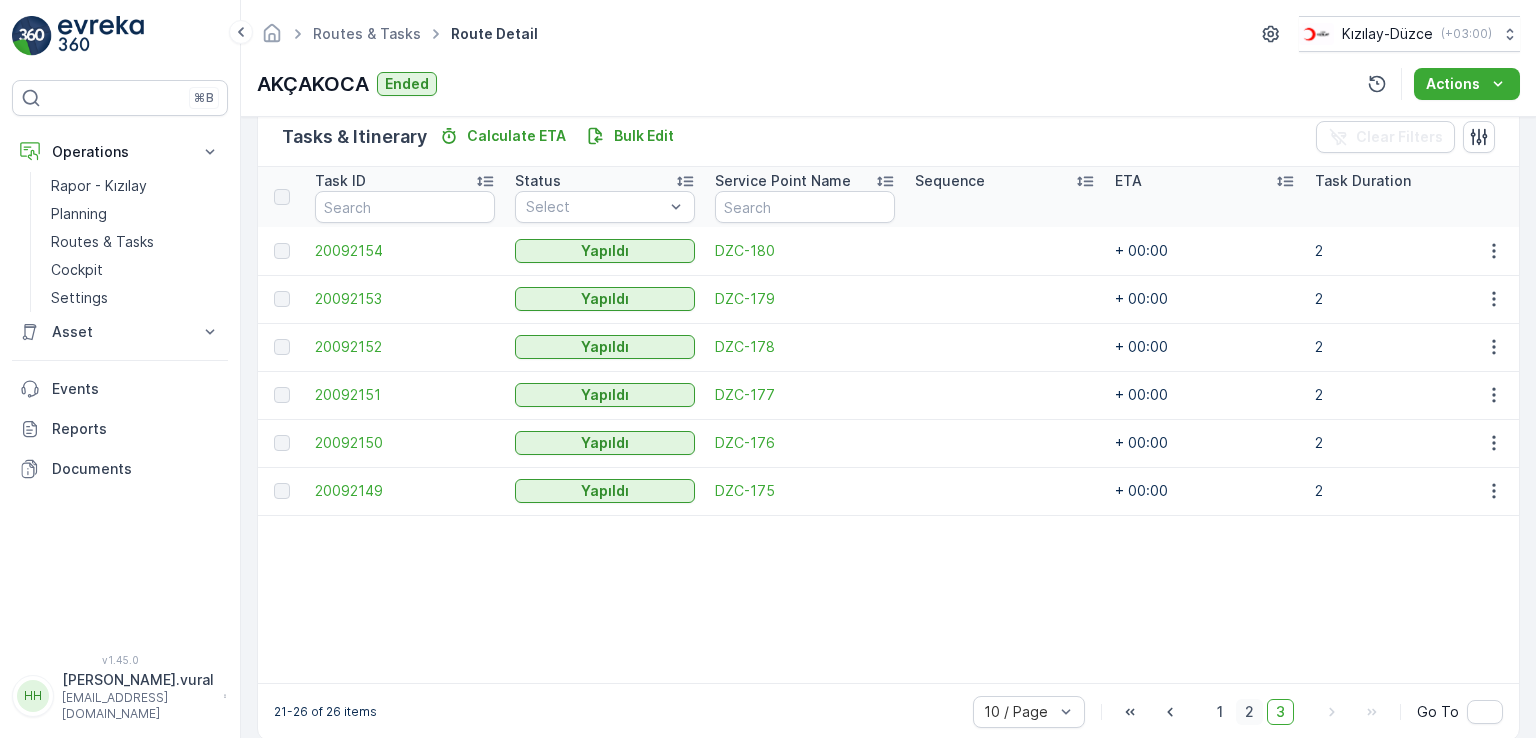click on "2" at bounding box center (1249, 712) 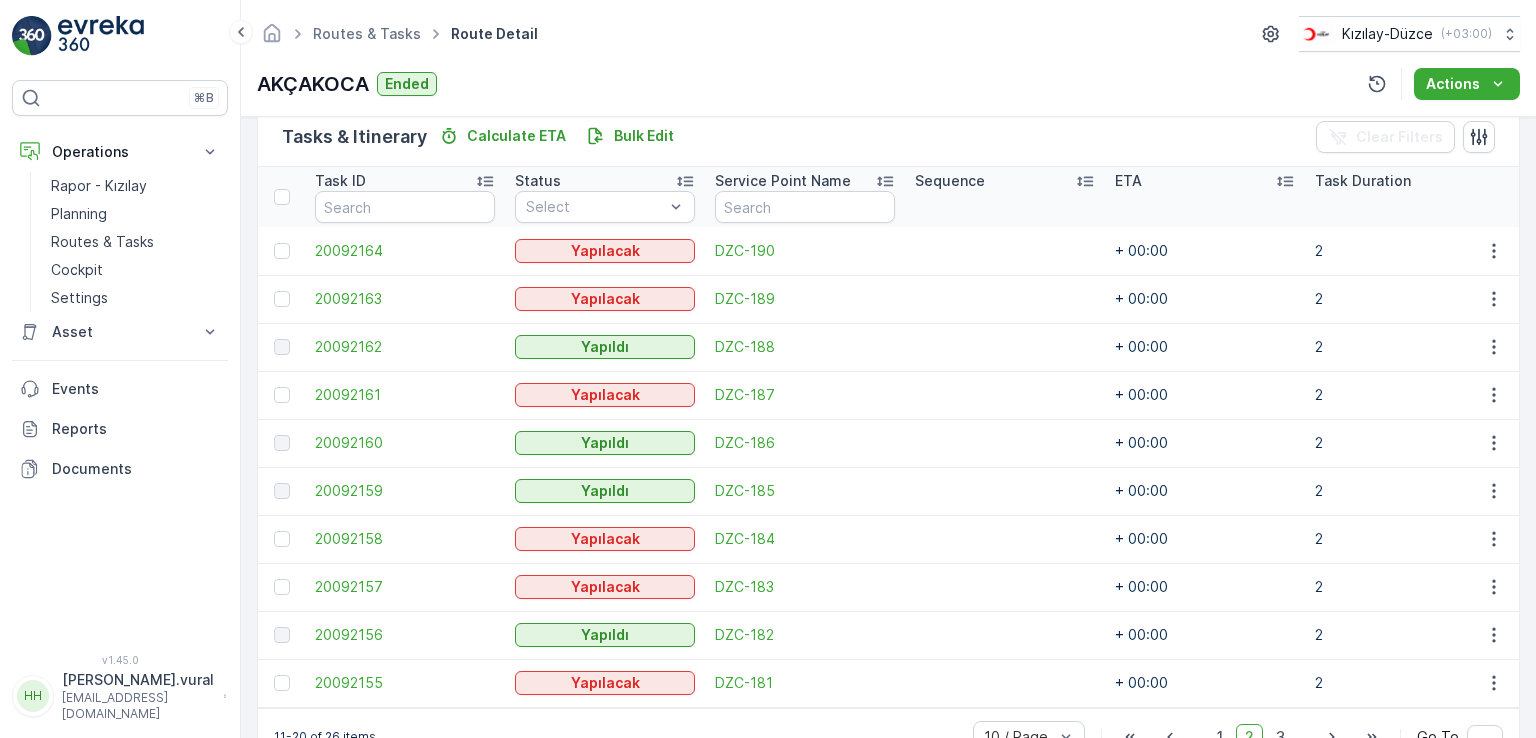 scroll, scrollTop: 556, scrollLeft: 0, axis: vertical 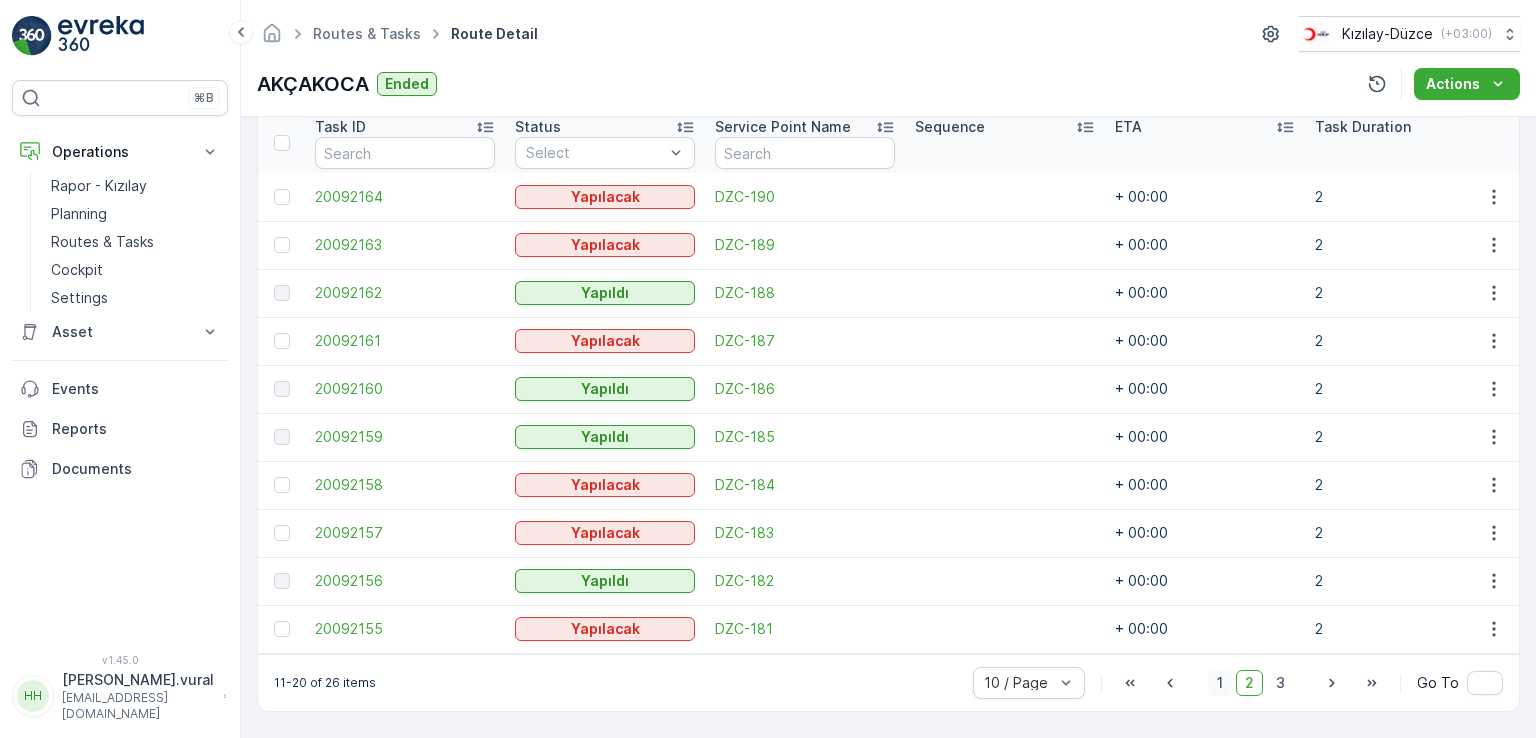 click on "1" at bounding box center (1220, 683) 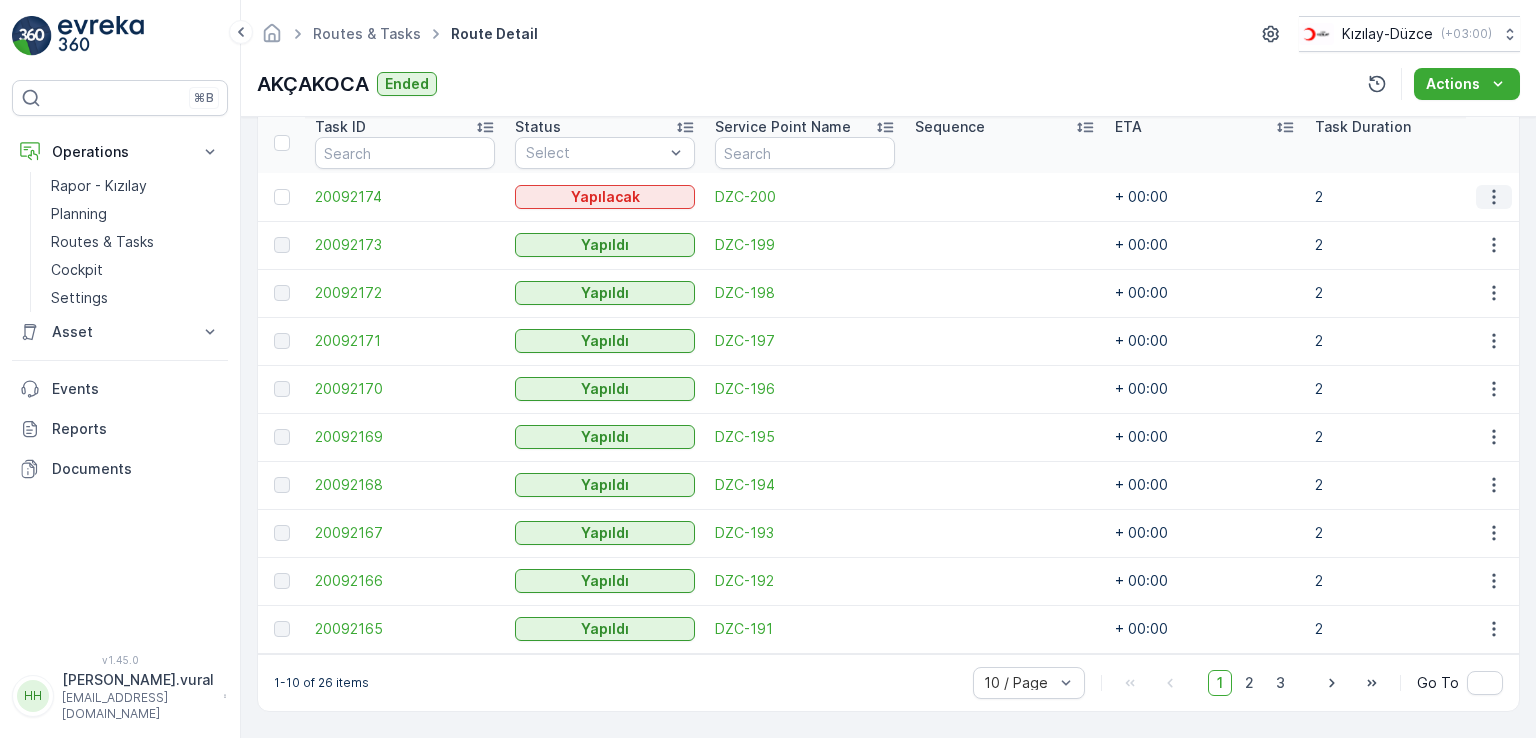 click 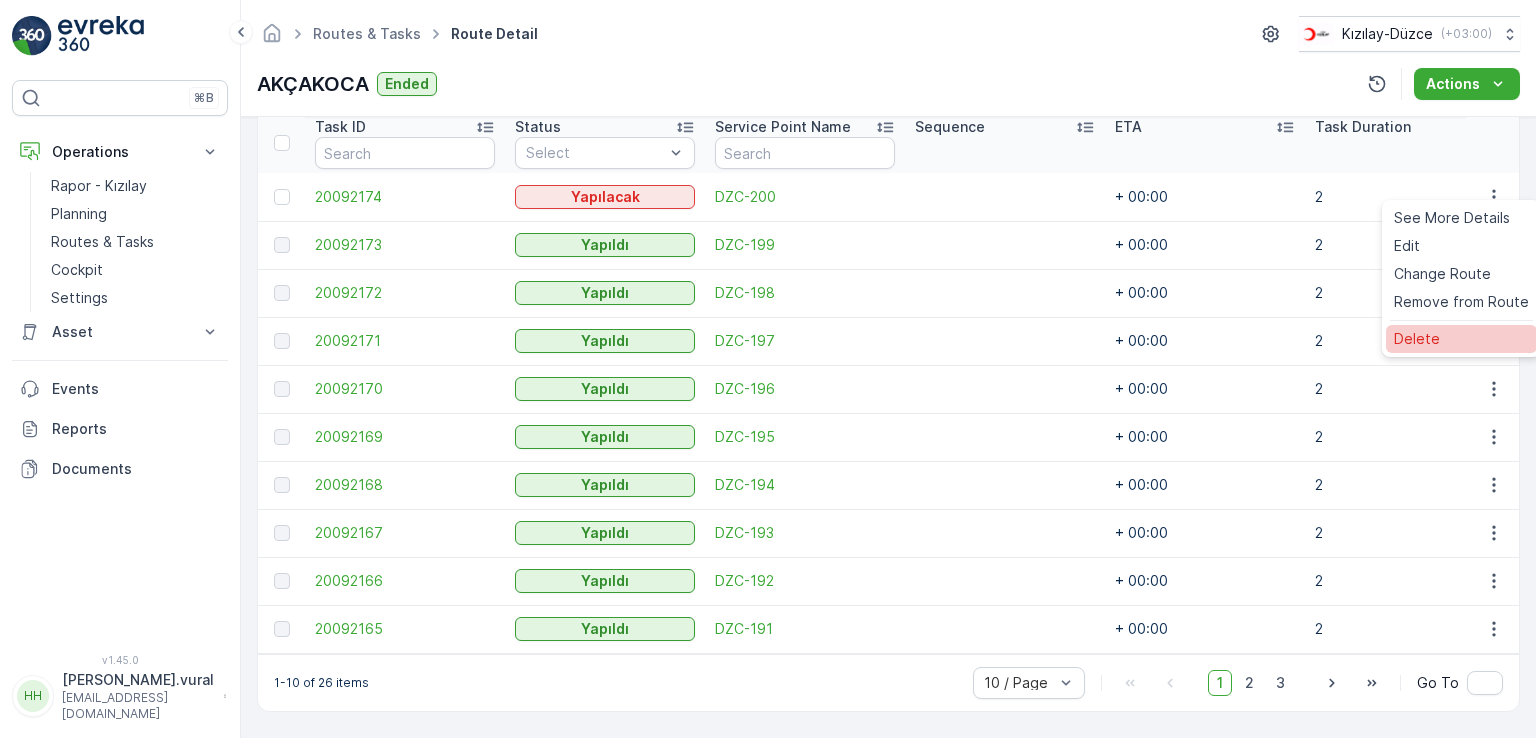 click on "Delete" at bounding box center [1417, 339] 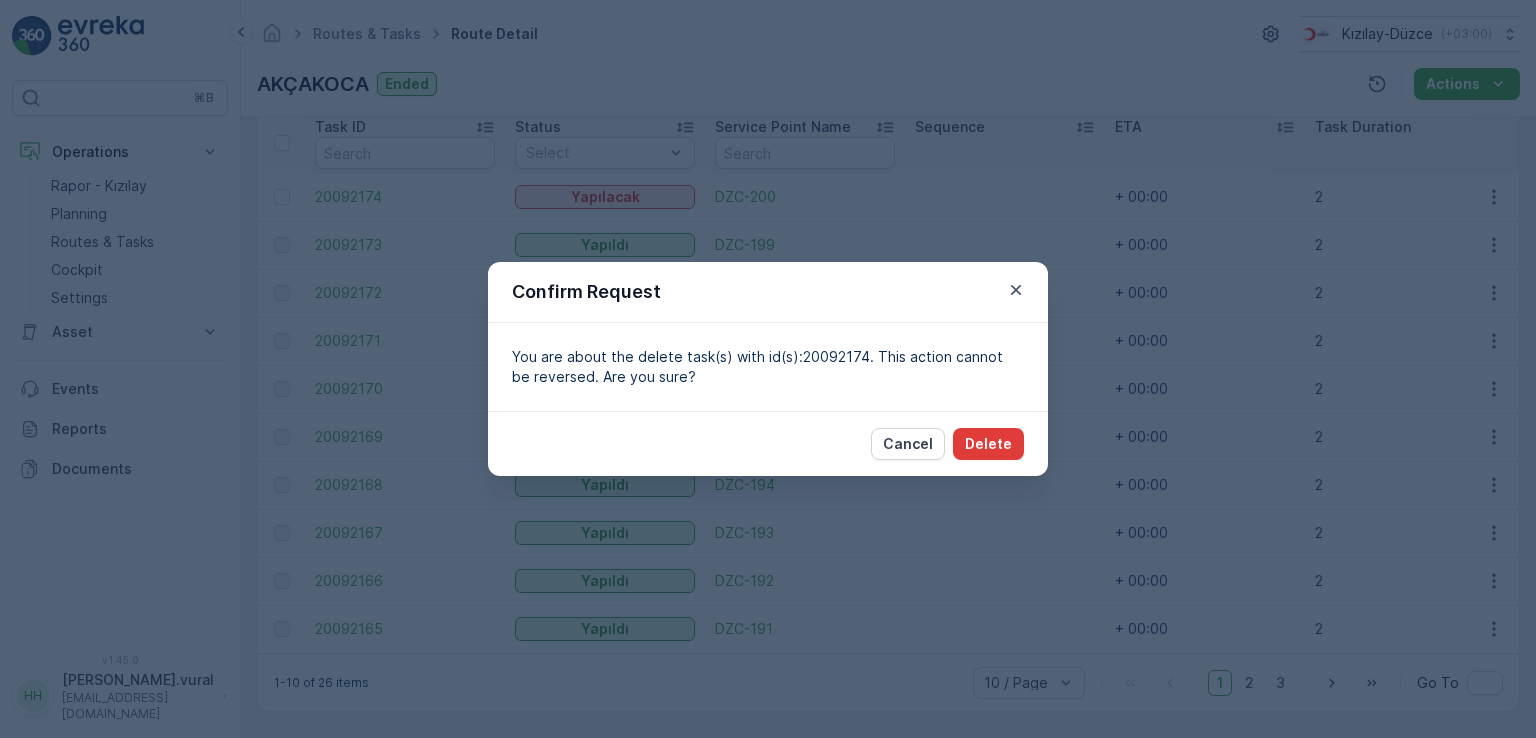 click on "Delete" at bounding box center (988, 444) 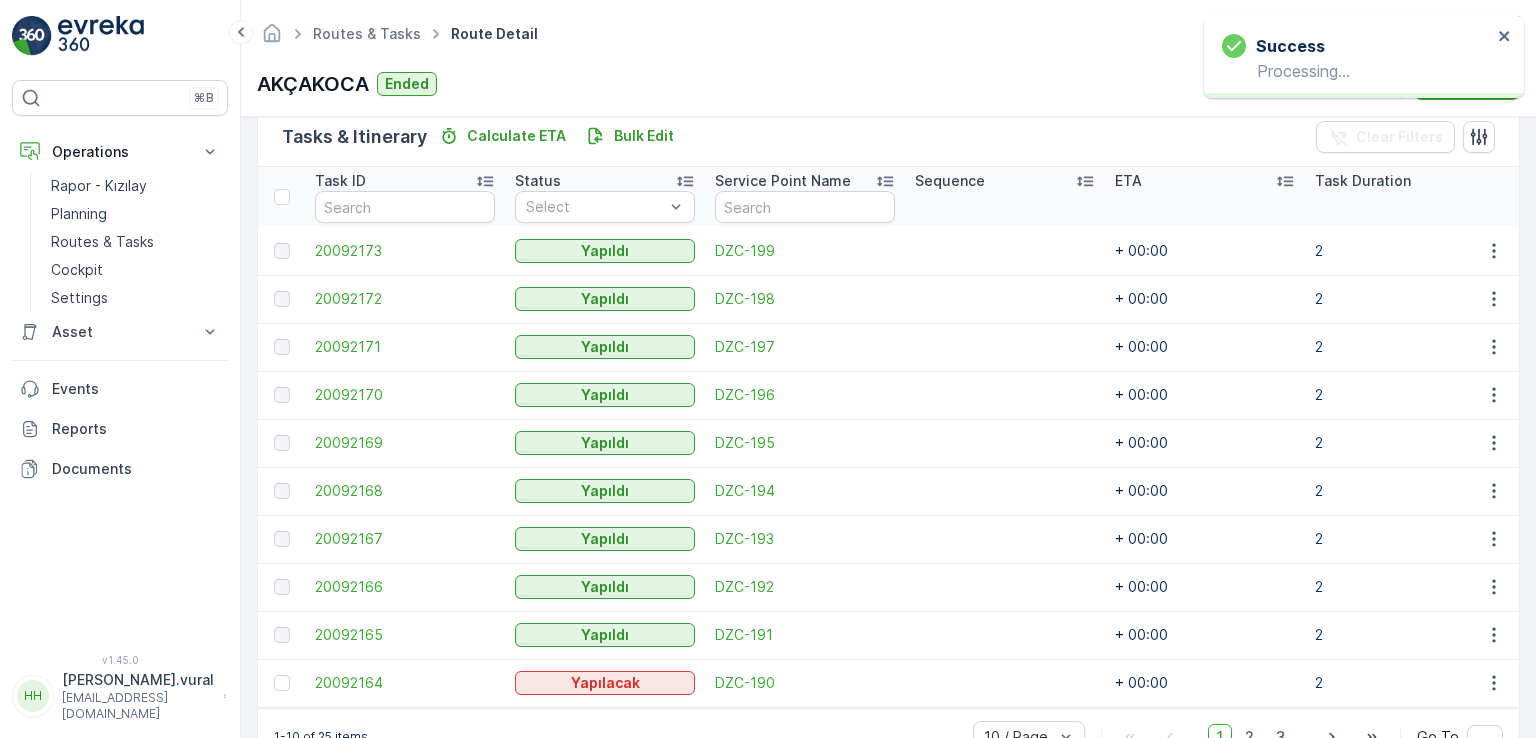 scroll, scrollTop: 556, scrollLeft: 0, axis: vertical 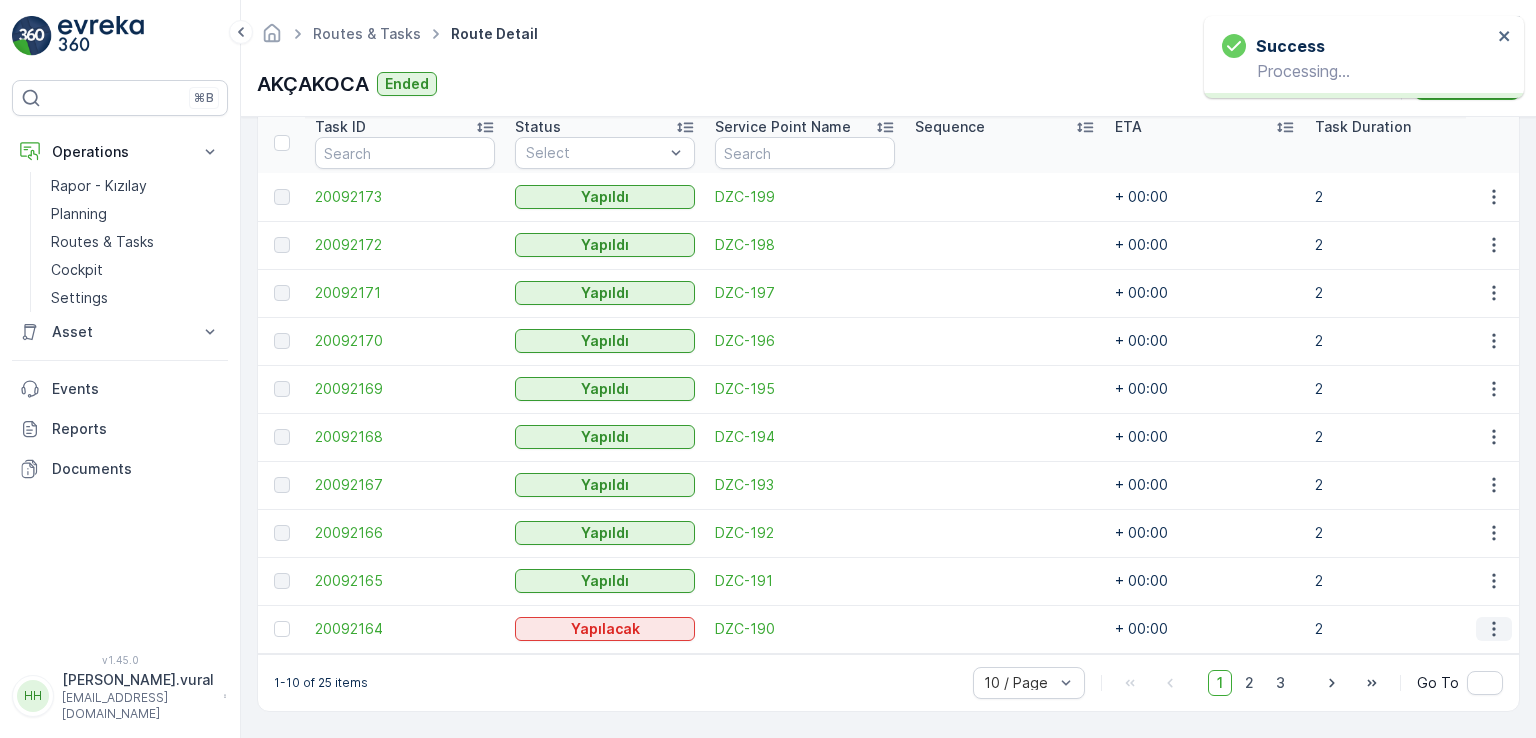 click at bounding box center (1494, 629) 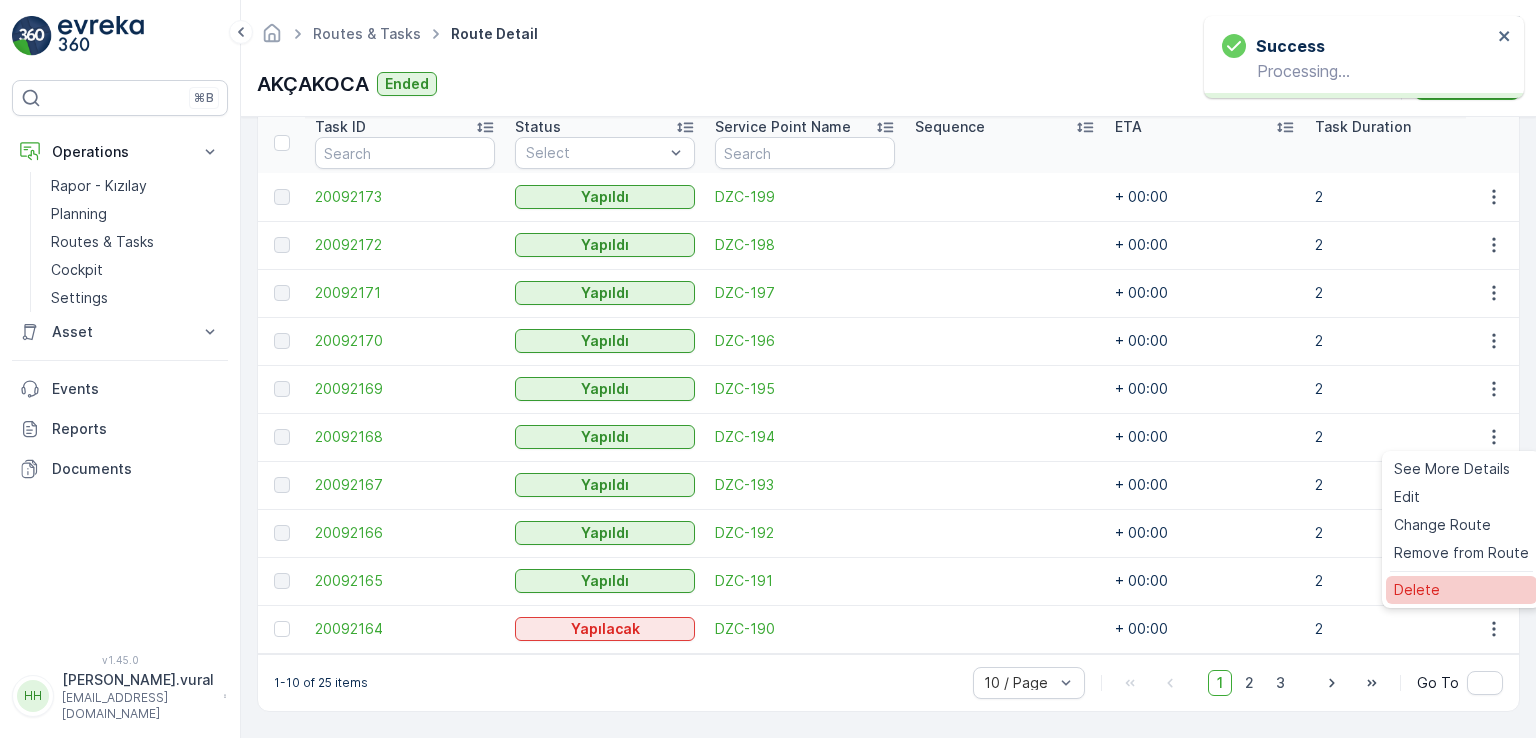 click on "Delete" at bounding box center [1461, 590] 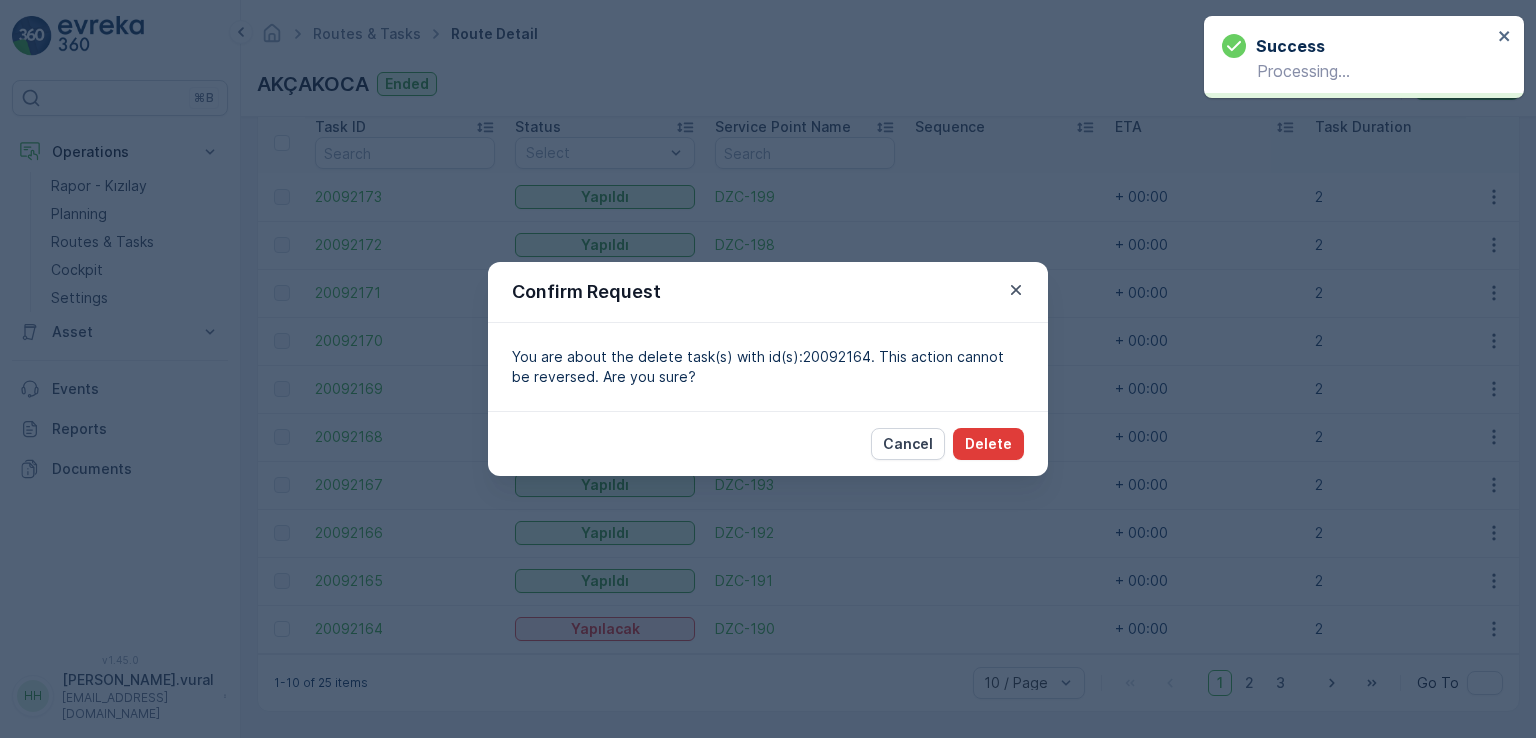 click on "Delete" at bounding box center [988, 444] 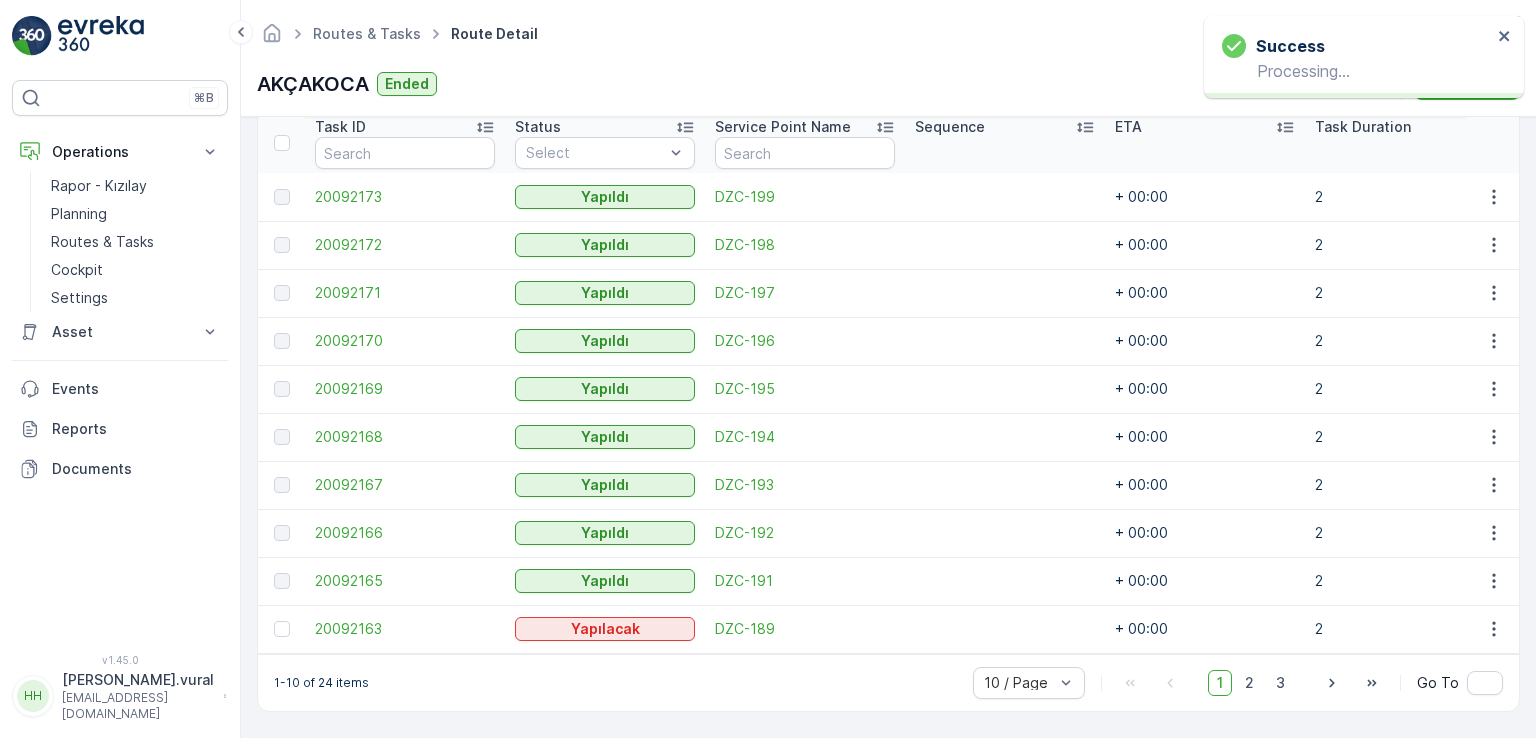 scroll, scrollTop: 556, scrollLeft: 0, axis: vertical 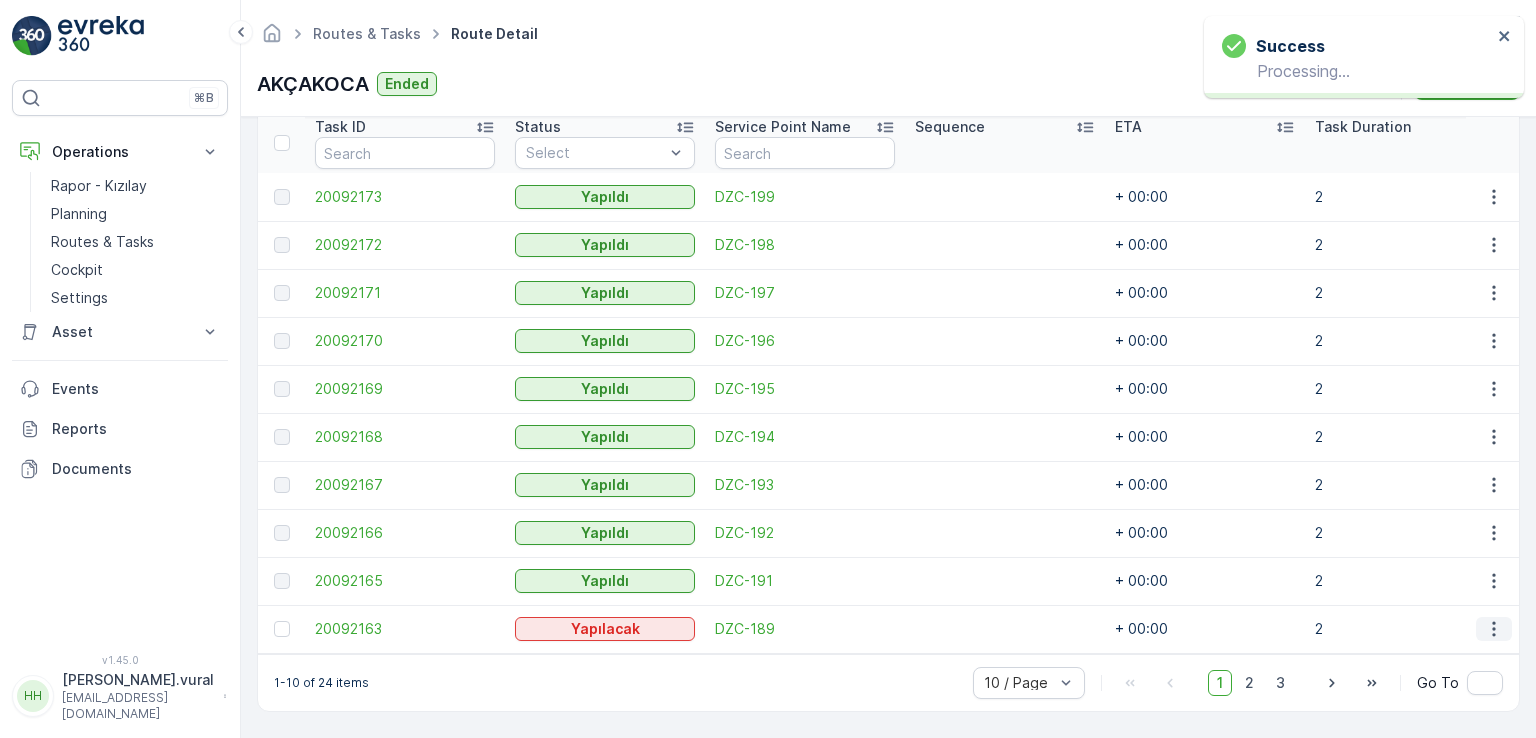 click 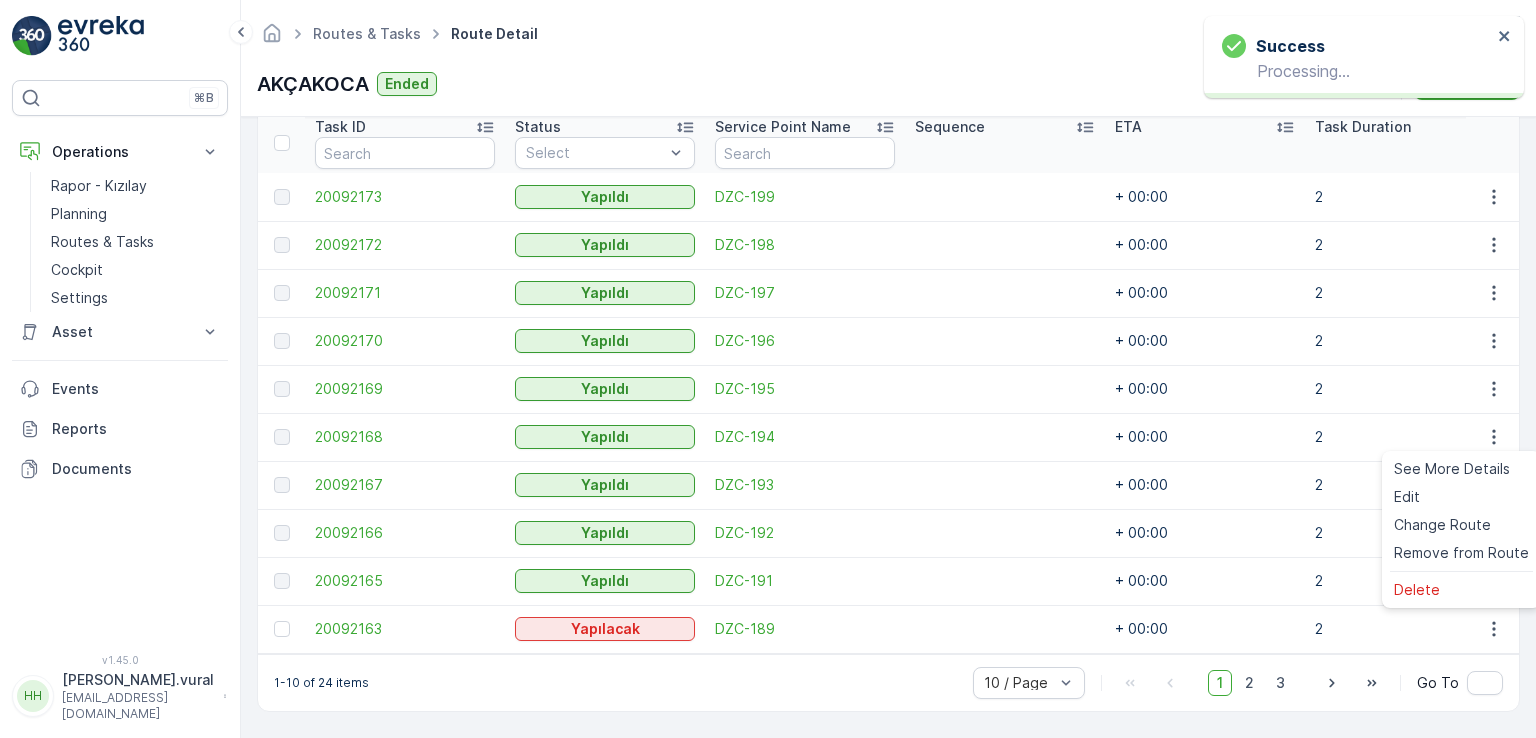 click on "See More Details Edit Change Route Remove from Route Delete" at bounding box center (1461, 529) 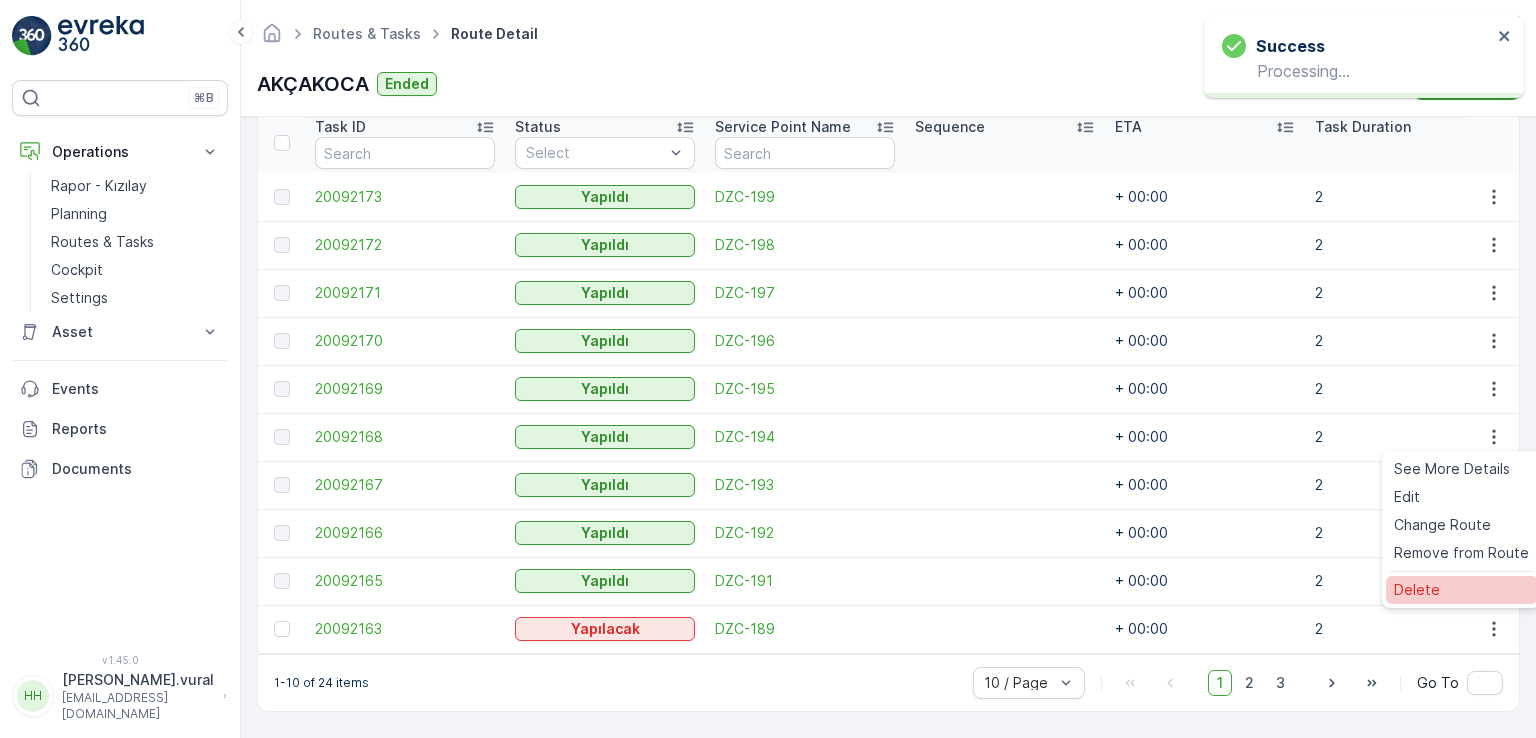 click on "Delete" at bounding box center (1417, 590) 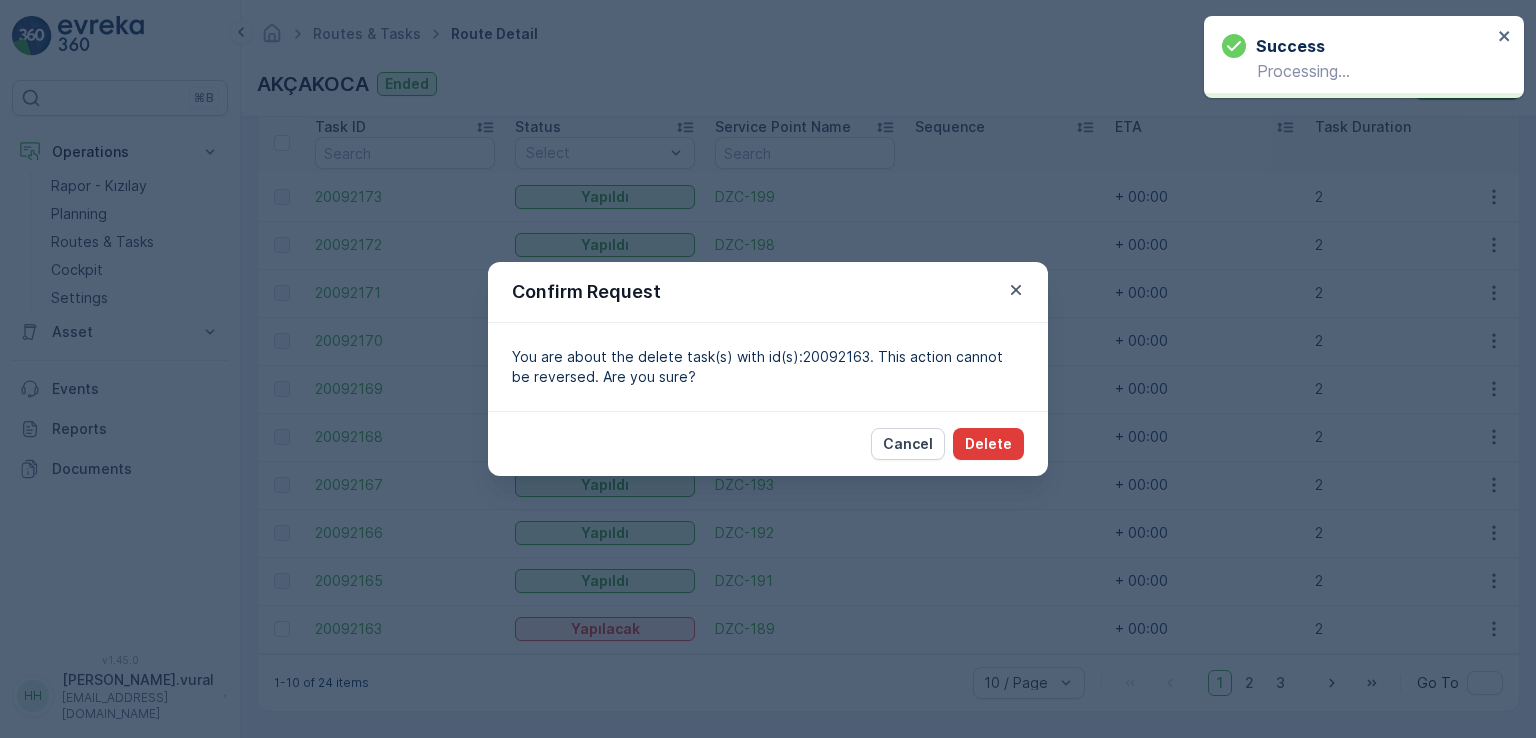 click on "Delete" at bounding box center (988, 444) 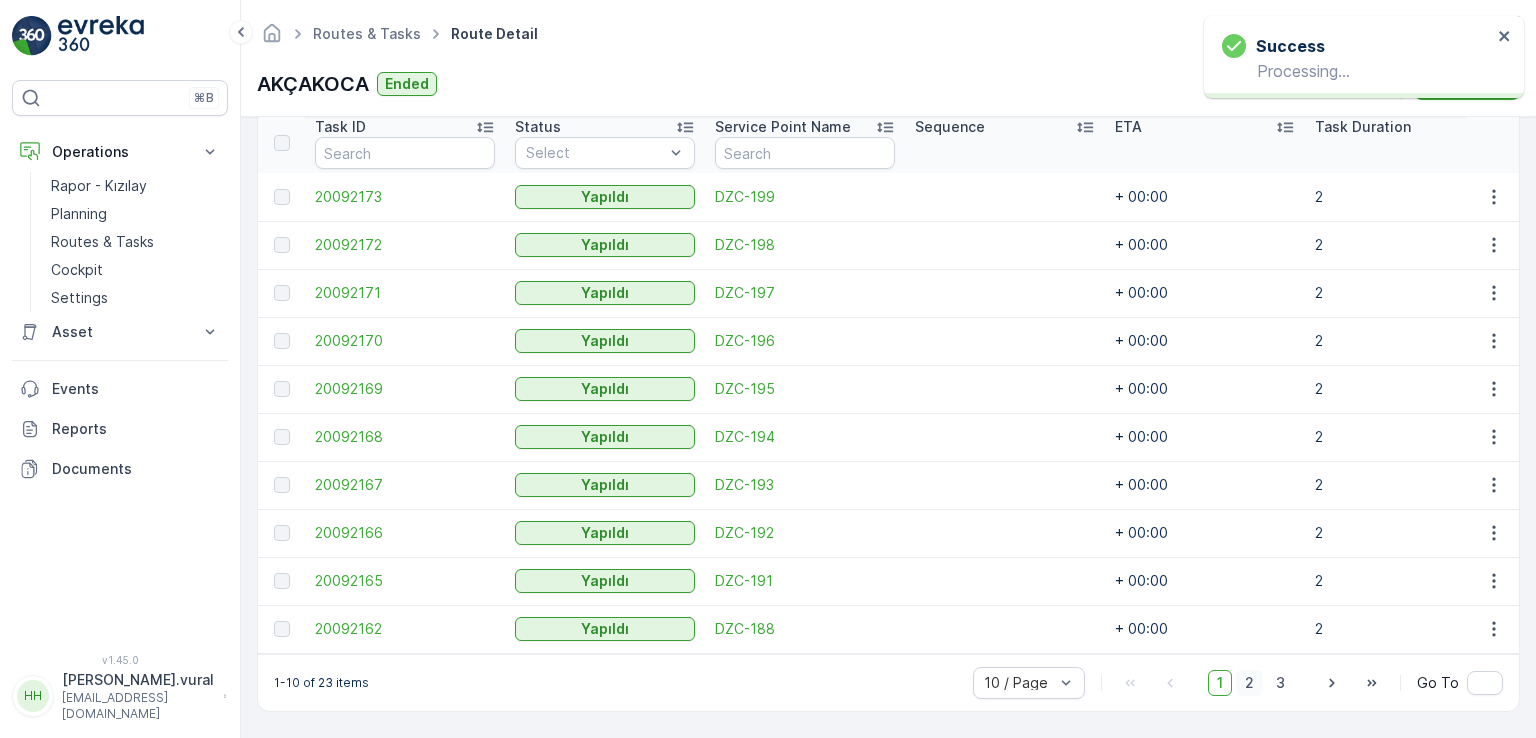 click on "2" at bounding box center [1249, 683] 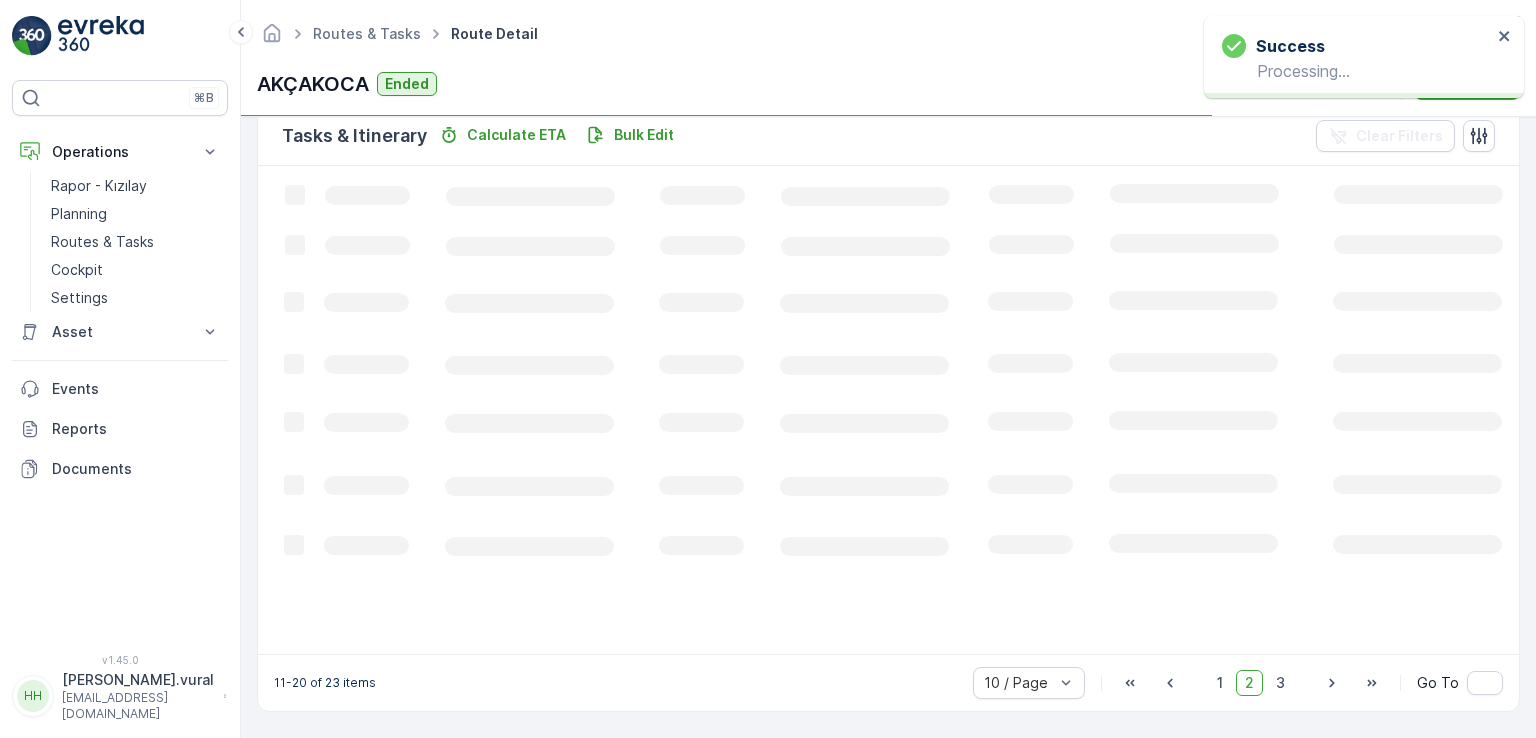 scroll, scrollTop: 495, scrollLeft: 0, axis: vertical 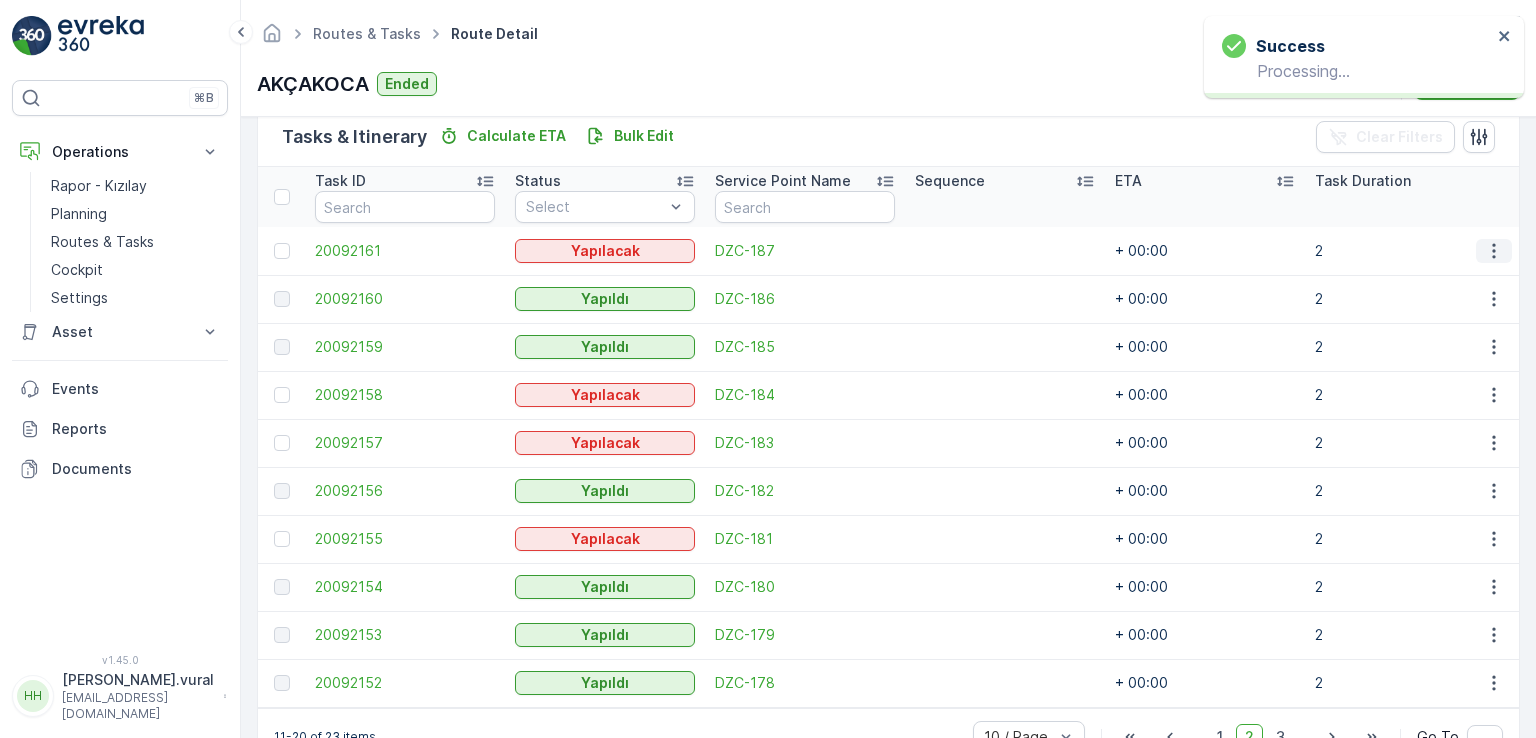 click at bounding box center [1494, 251] 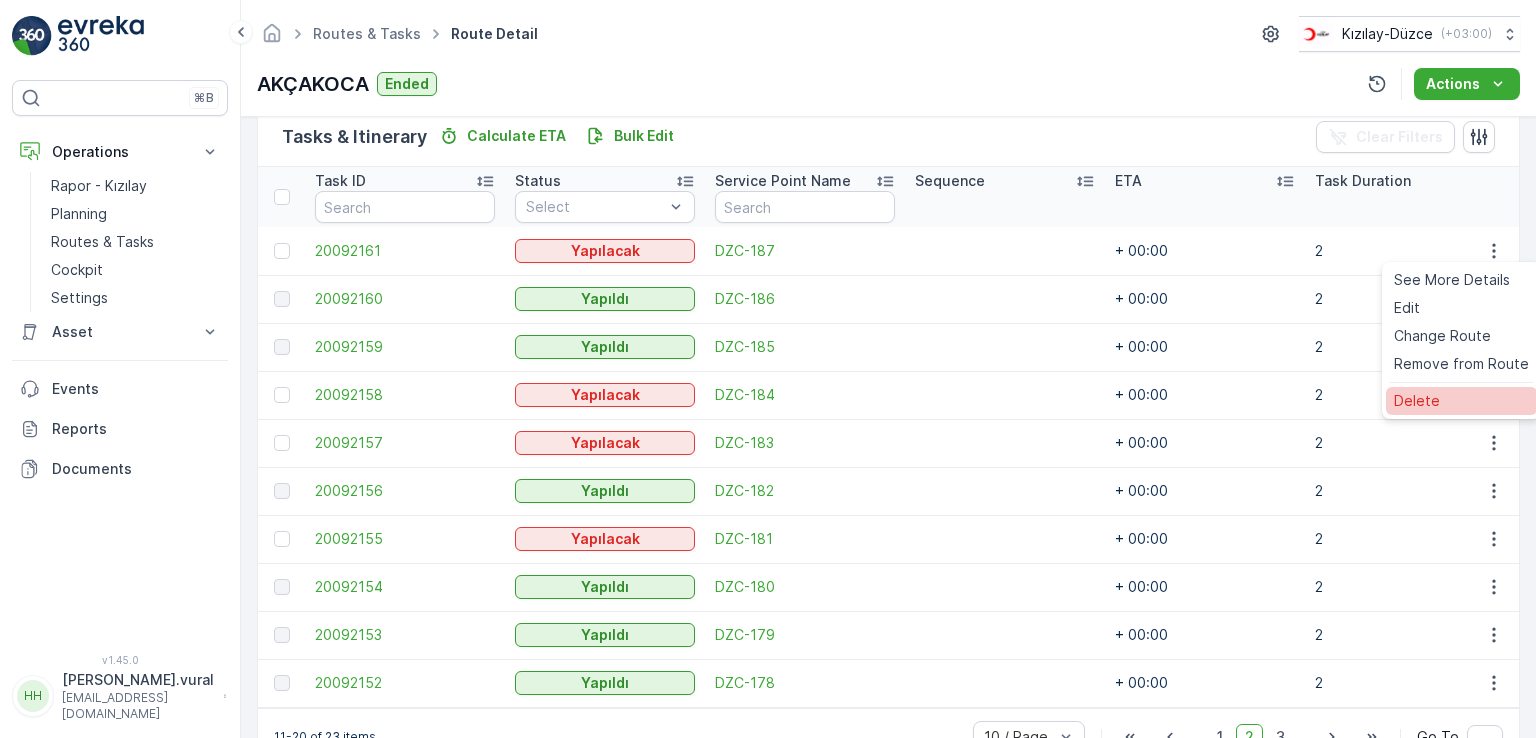 click on "Delete" at bounding box center [1461, 401] 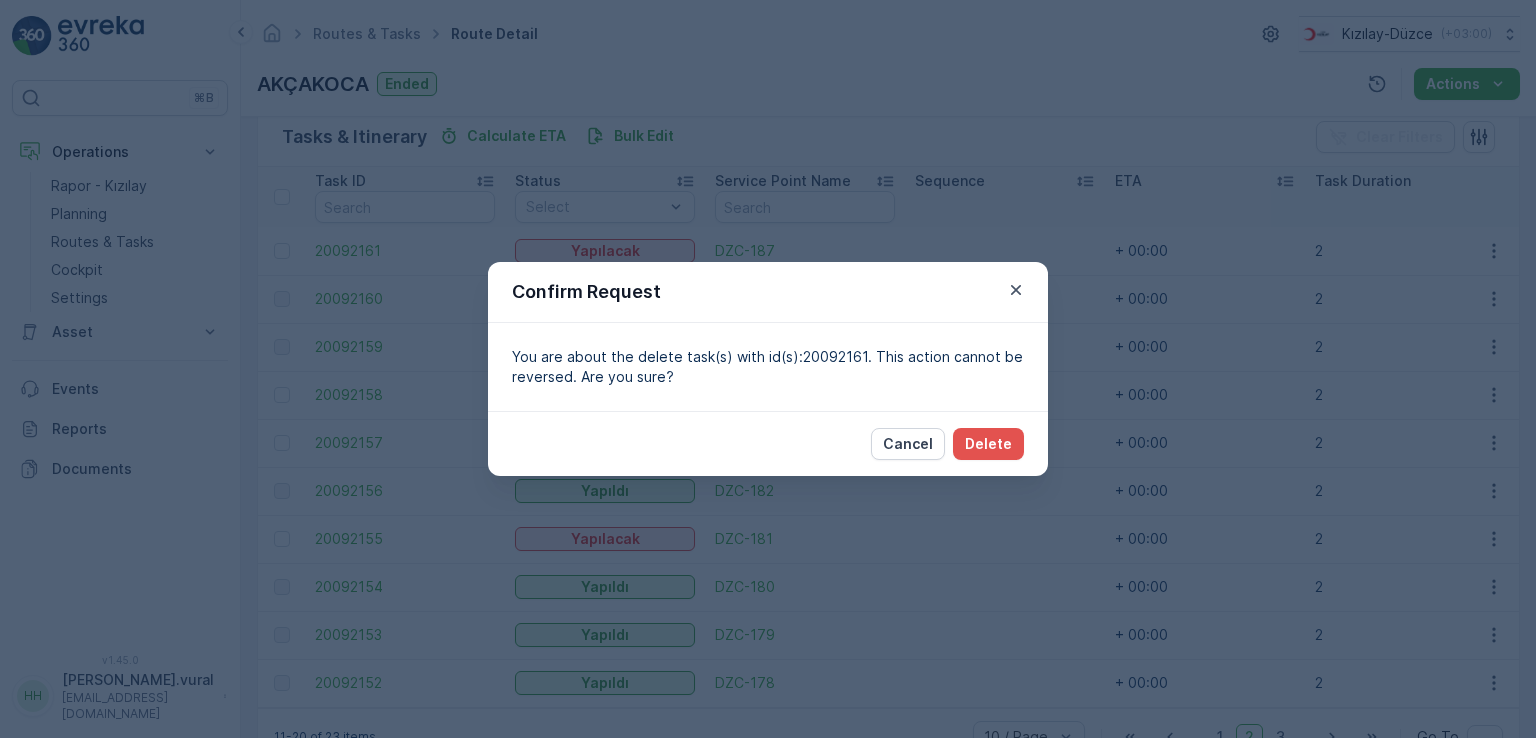 click on "Cancel Delete" at bounding box center [768, 443] 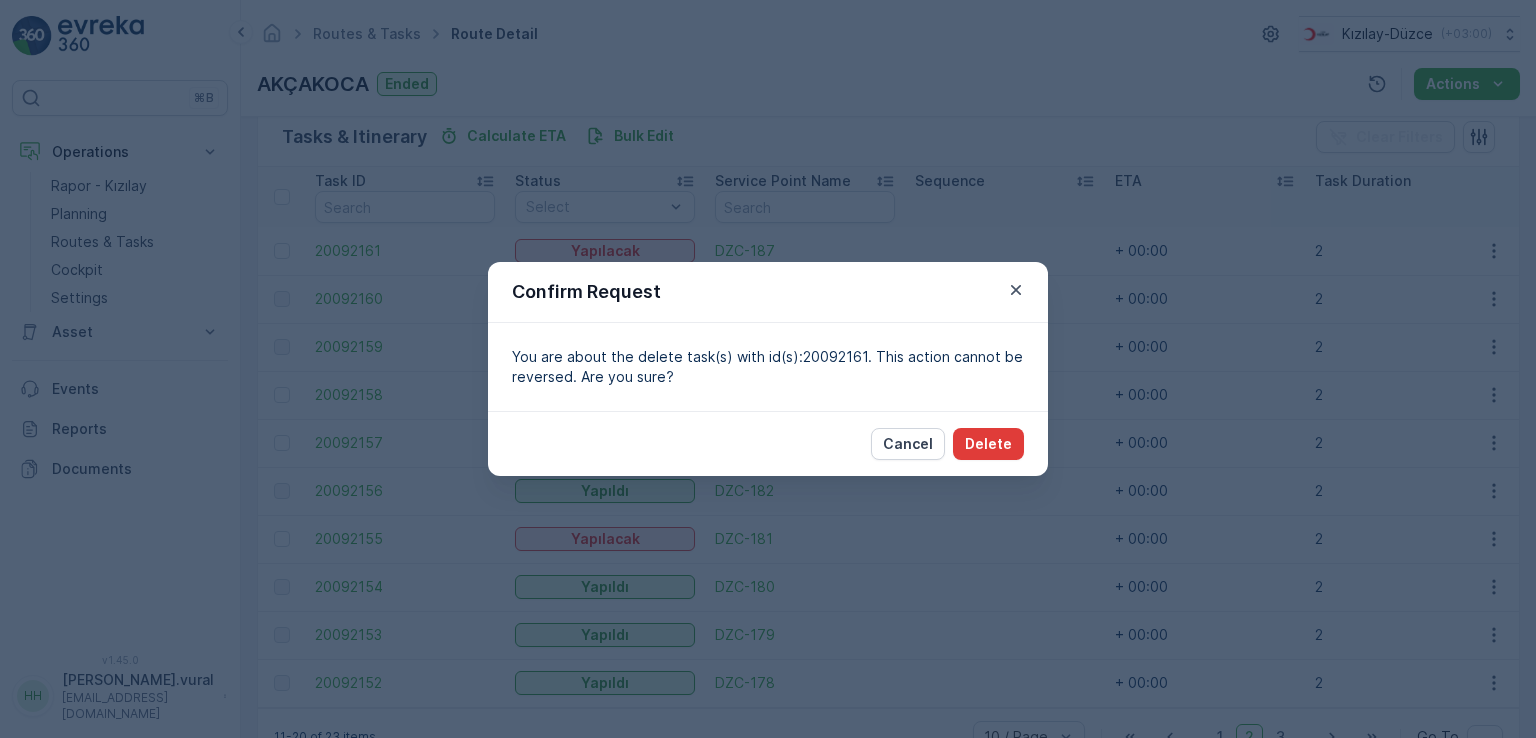 click on "Delete" at bounding box center (988, 444) 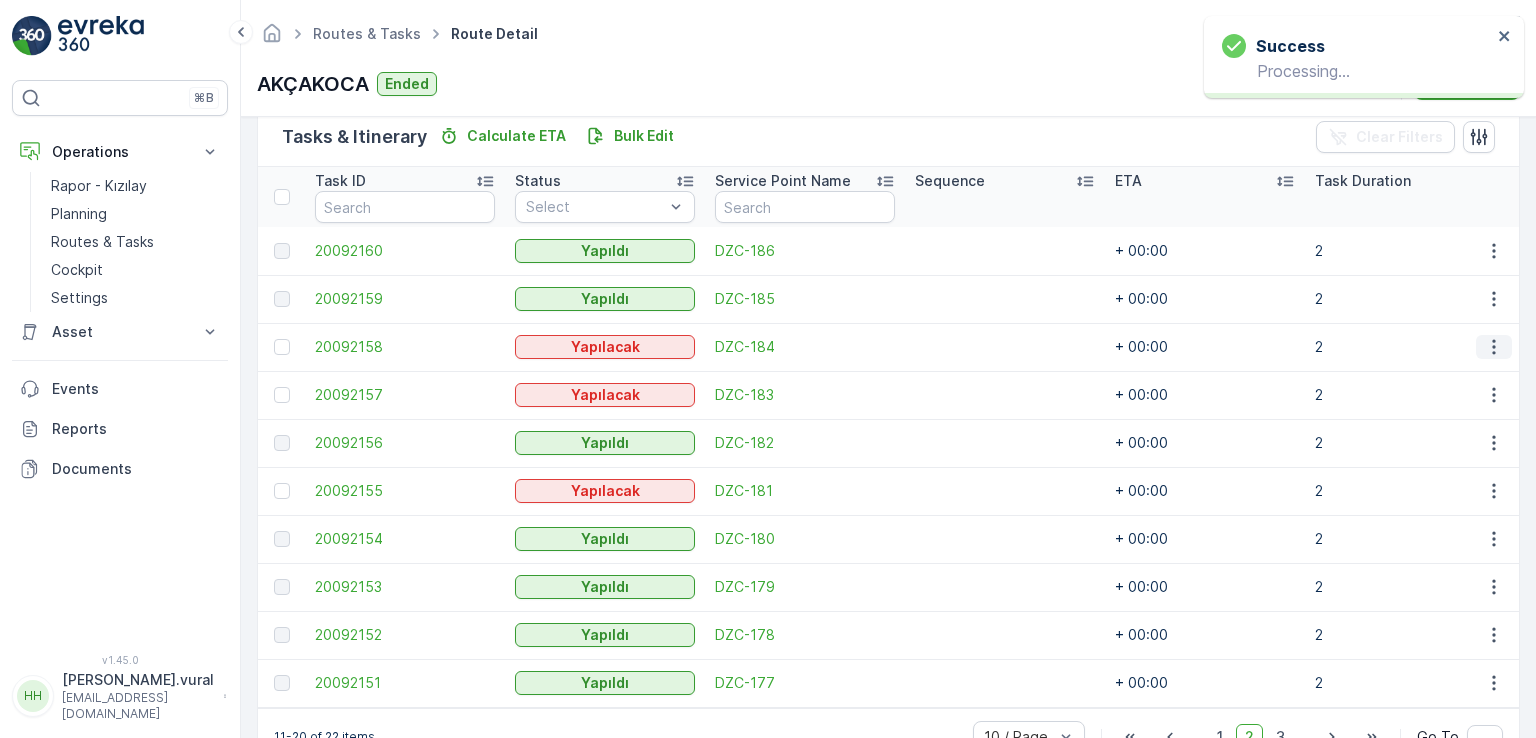 click 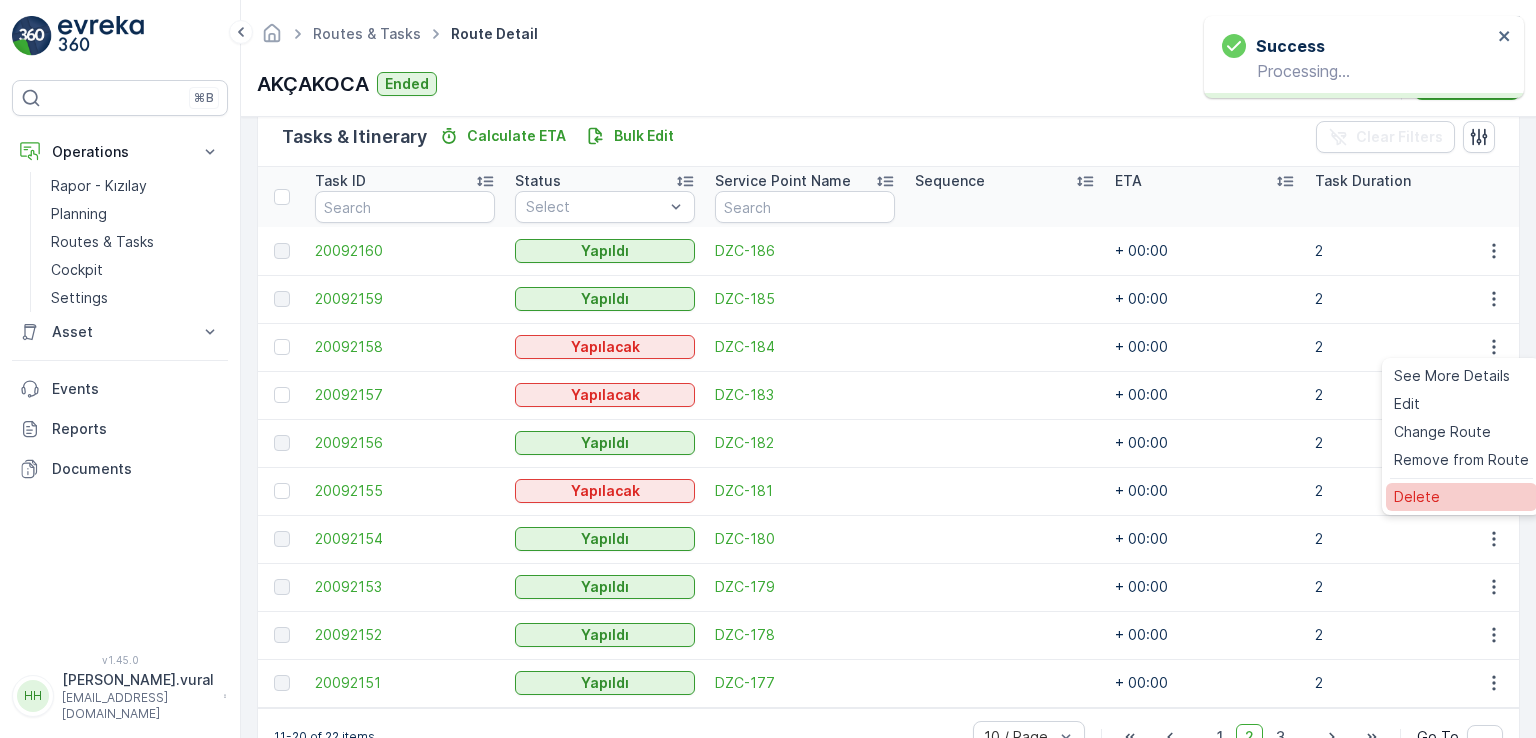 click on "Delete" at bounding box center [1417, 497] 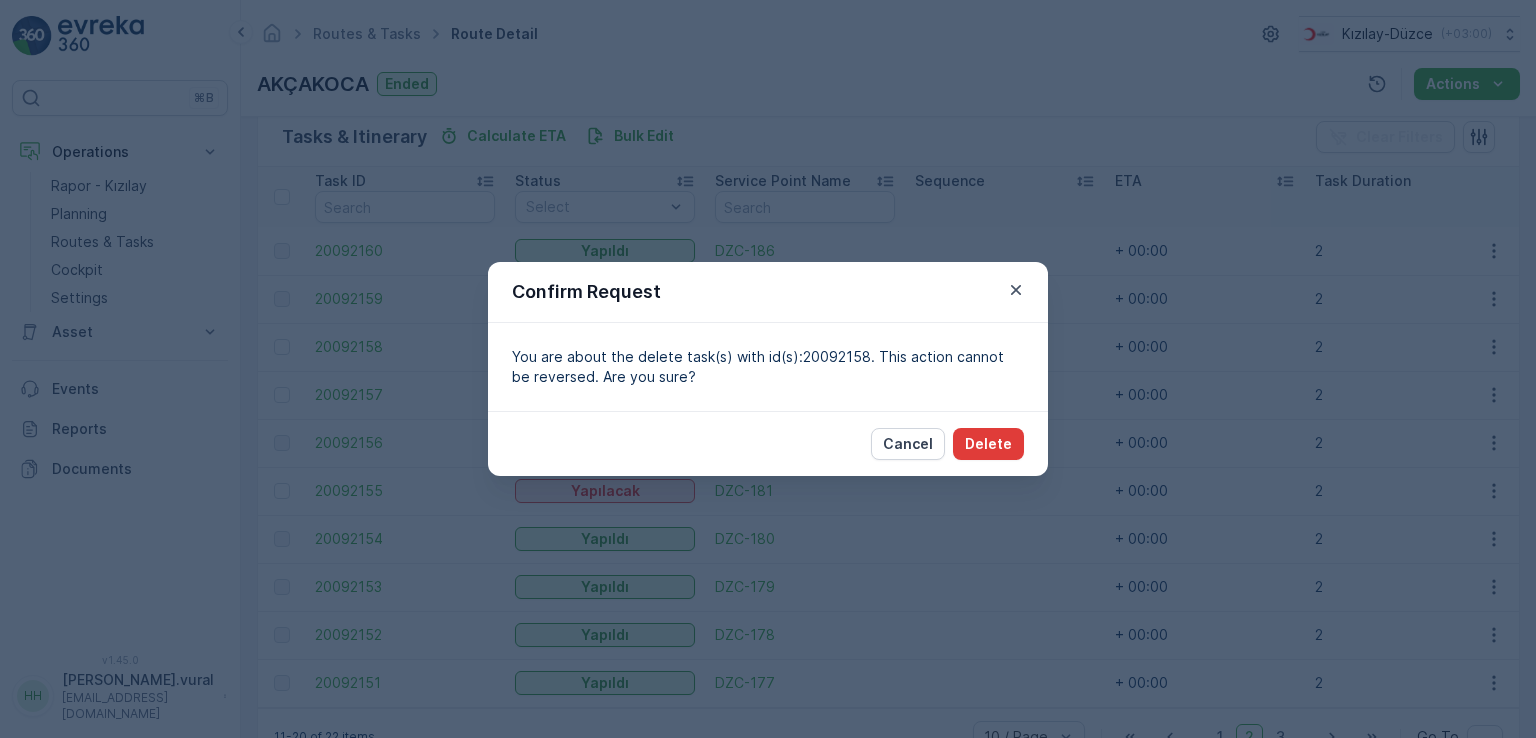 click on "Delete" at bounding box center (988, 444) 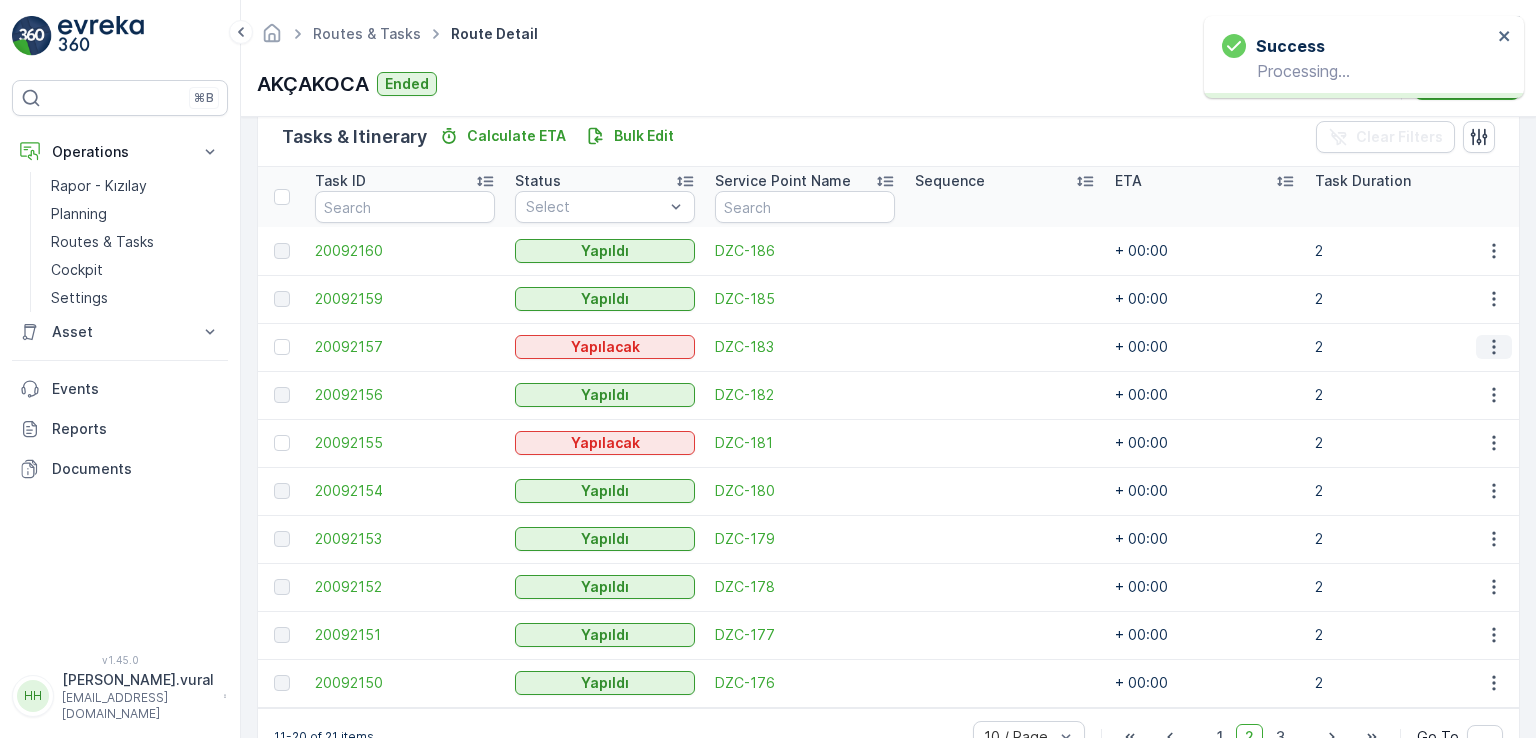 click 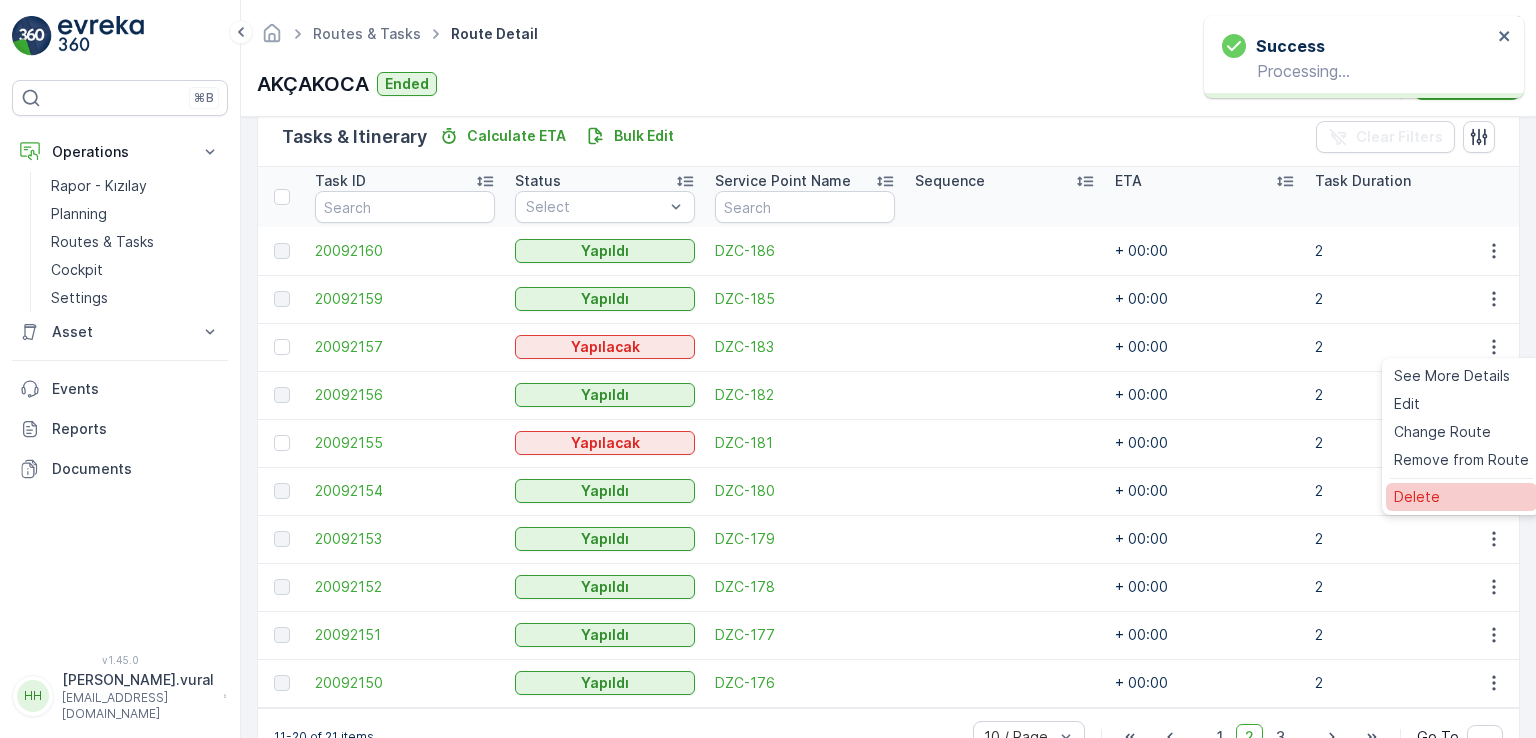 click on "Delete" at bounding box center [1417, 497] 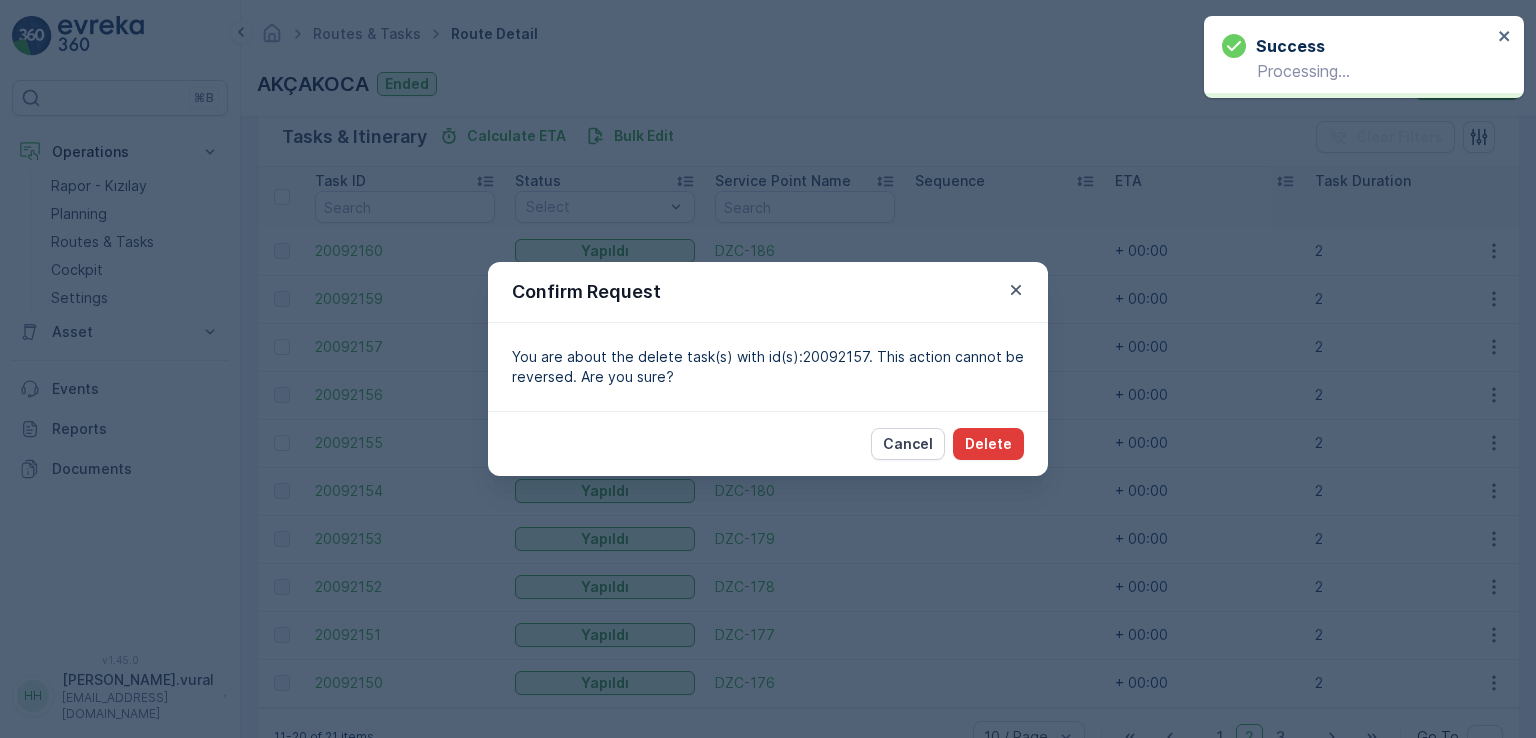 click on "Delete" at bounding box center (988, 444) 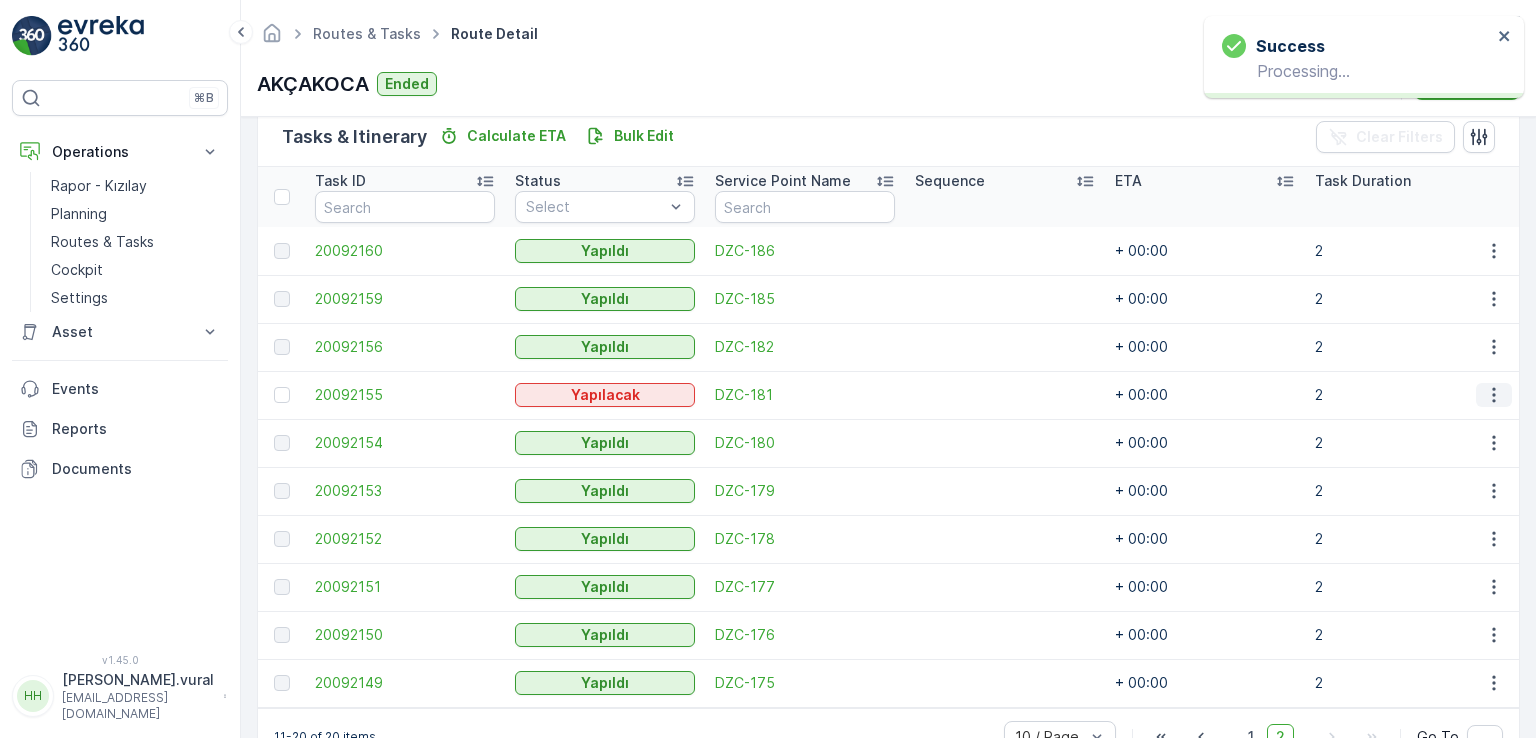 click 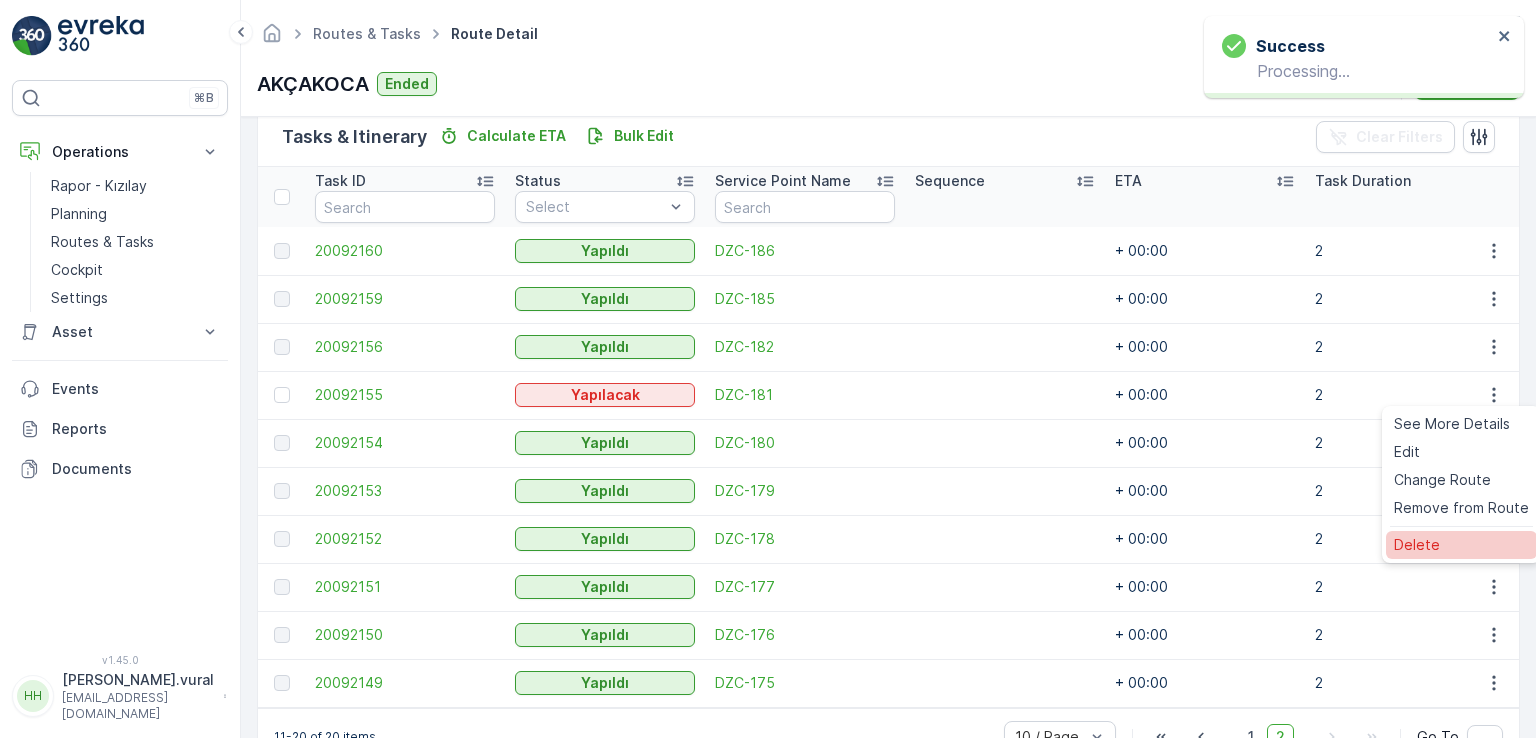 click on "Delete" at bounding box center [1461, 545] 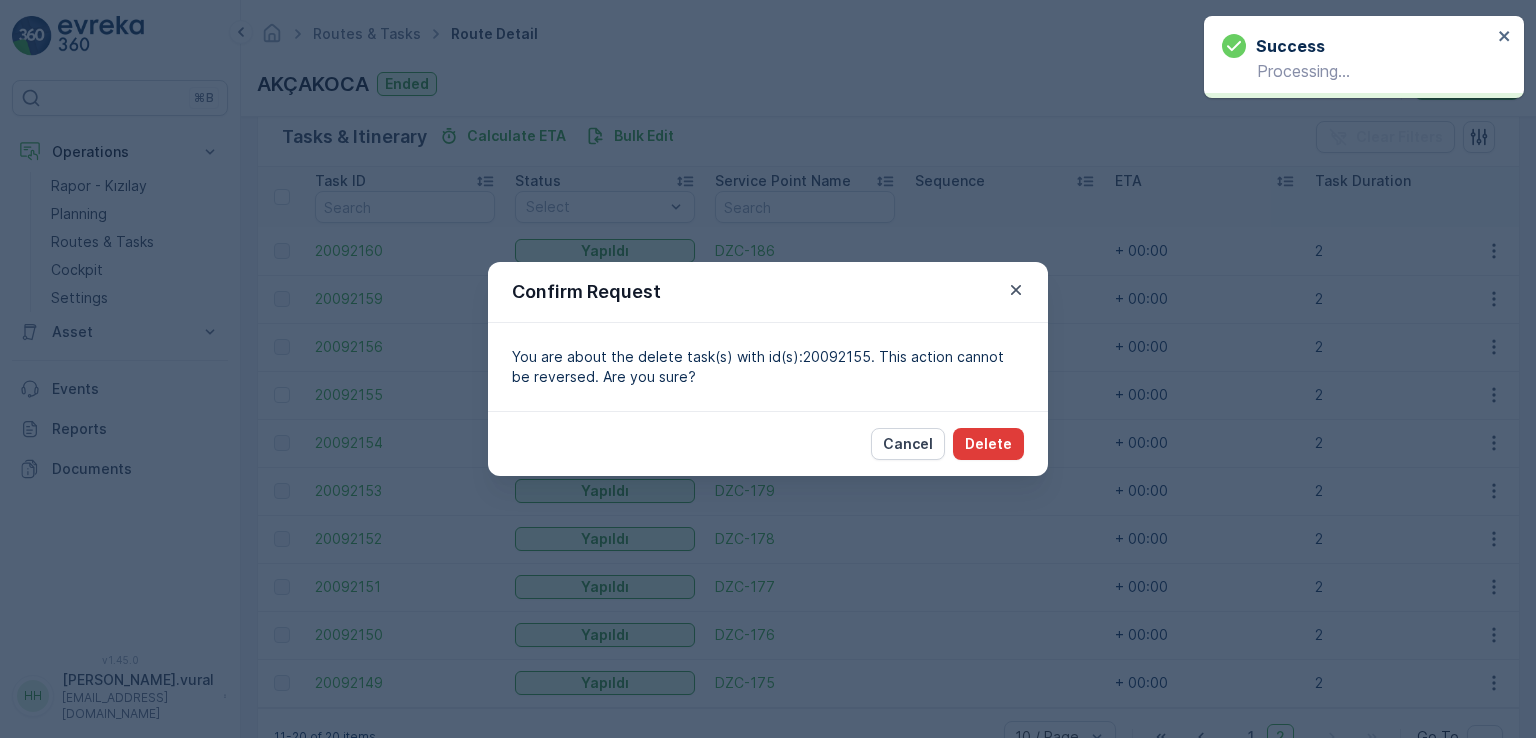 click on "Cancel Delete" at bounding box center [768, 443] 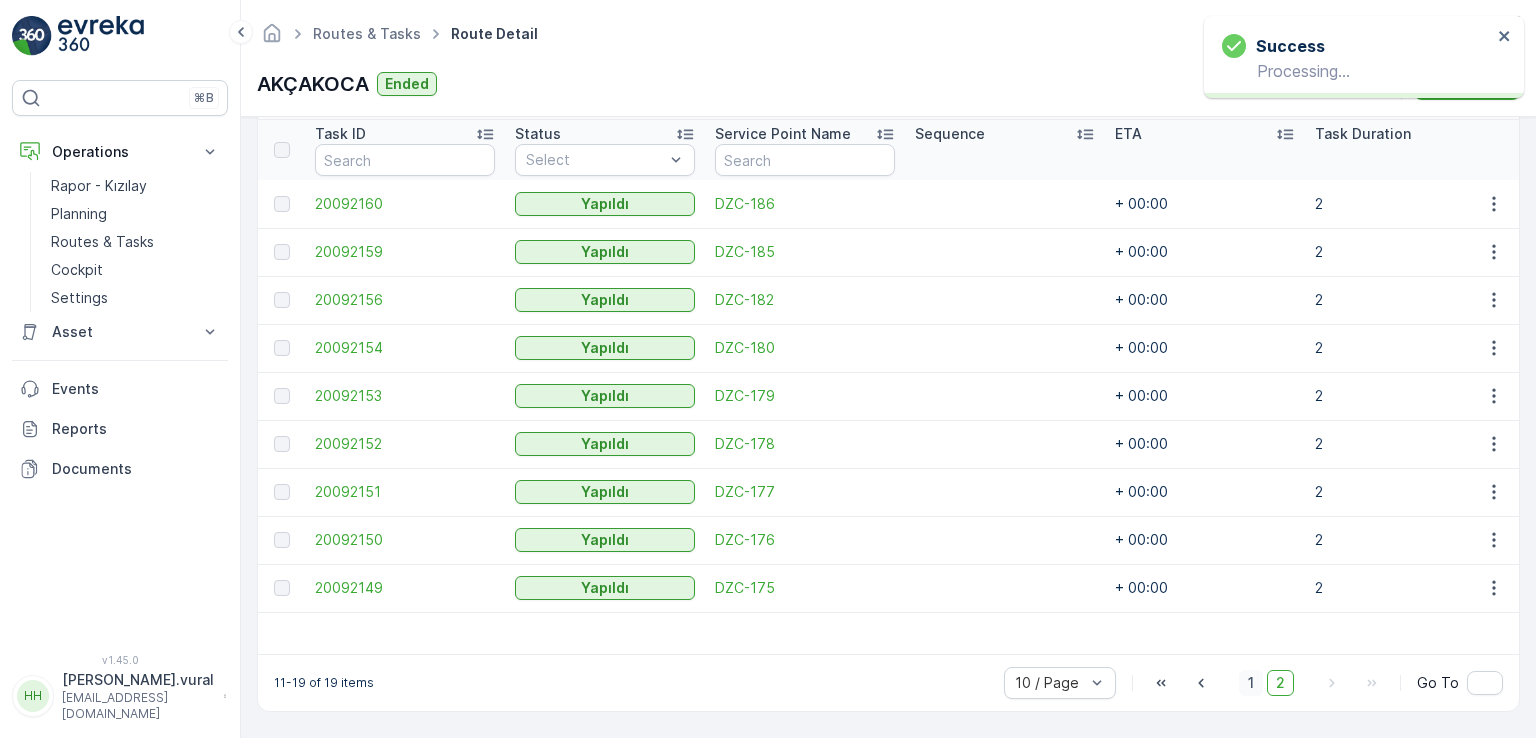 click on "1" at bounding box center (1251, 683) 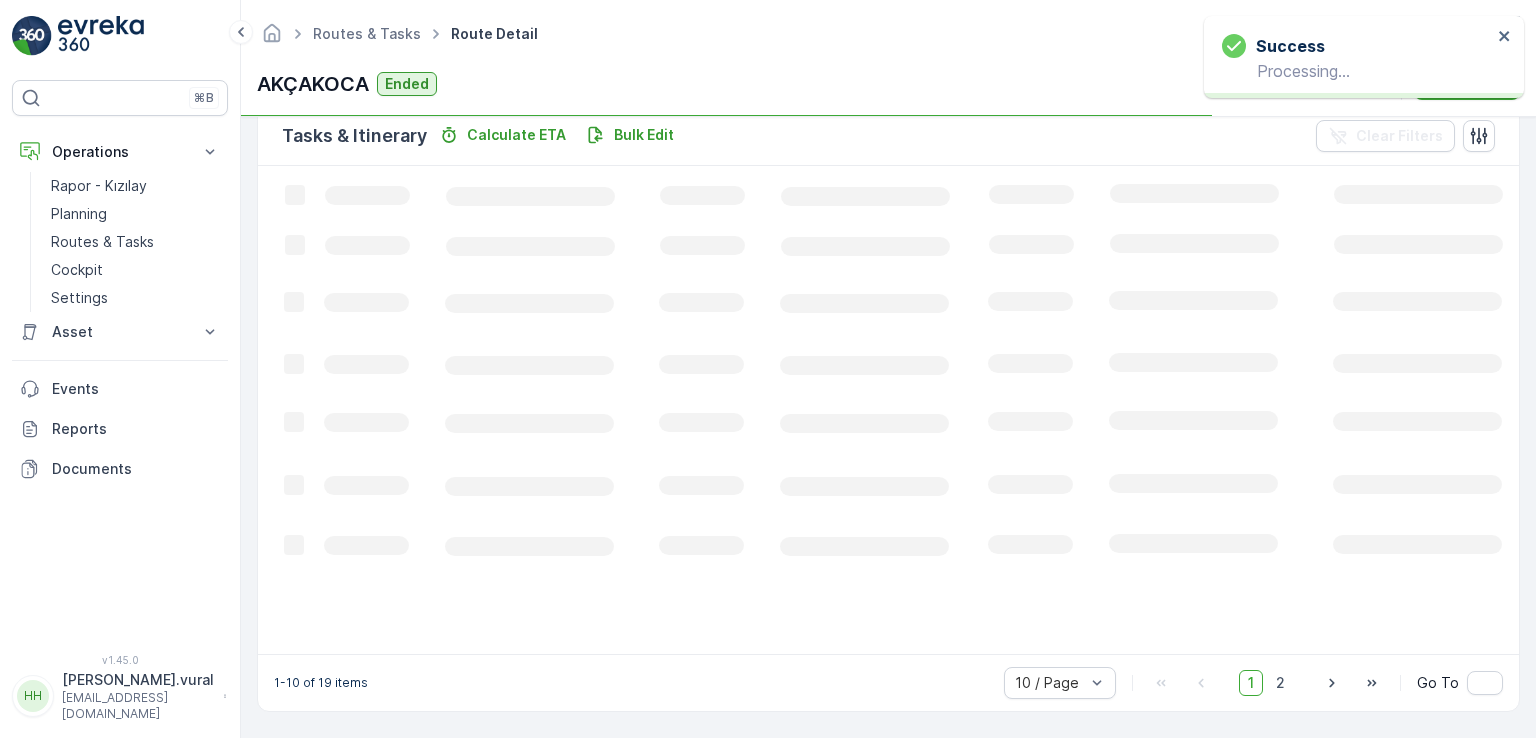 scroll, scrollTop: 495, scrollLeft: 0, axis: vertical 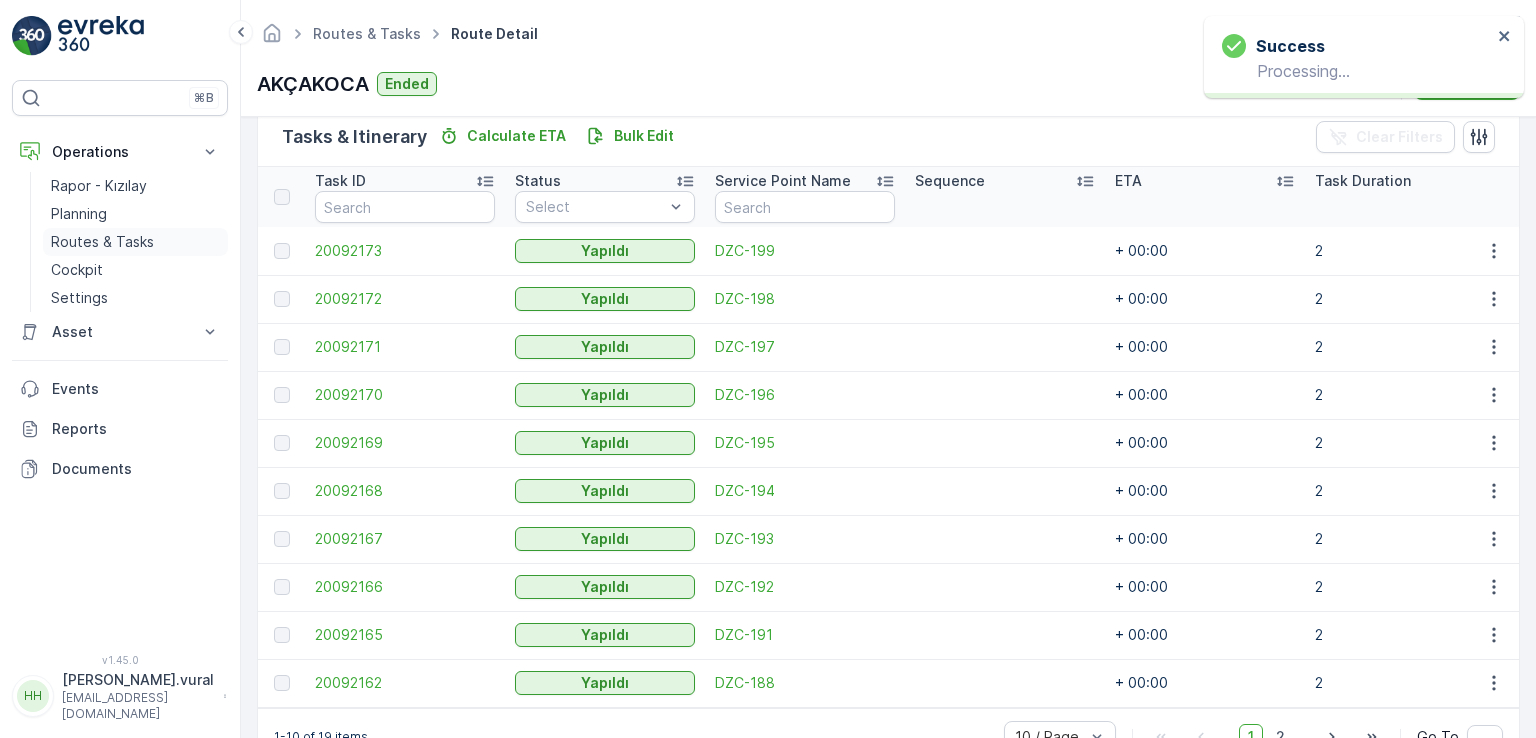 click on "Routes & Tasks" at bounding box center [102, 242] 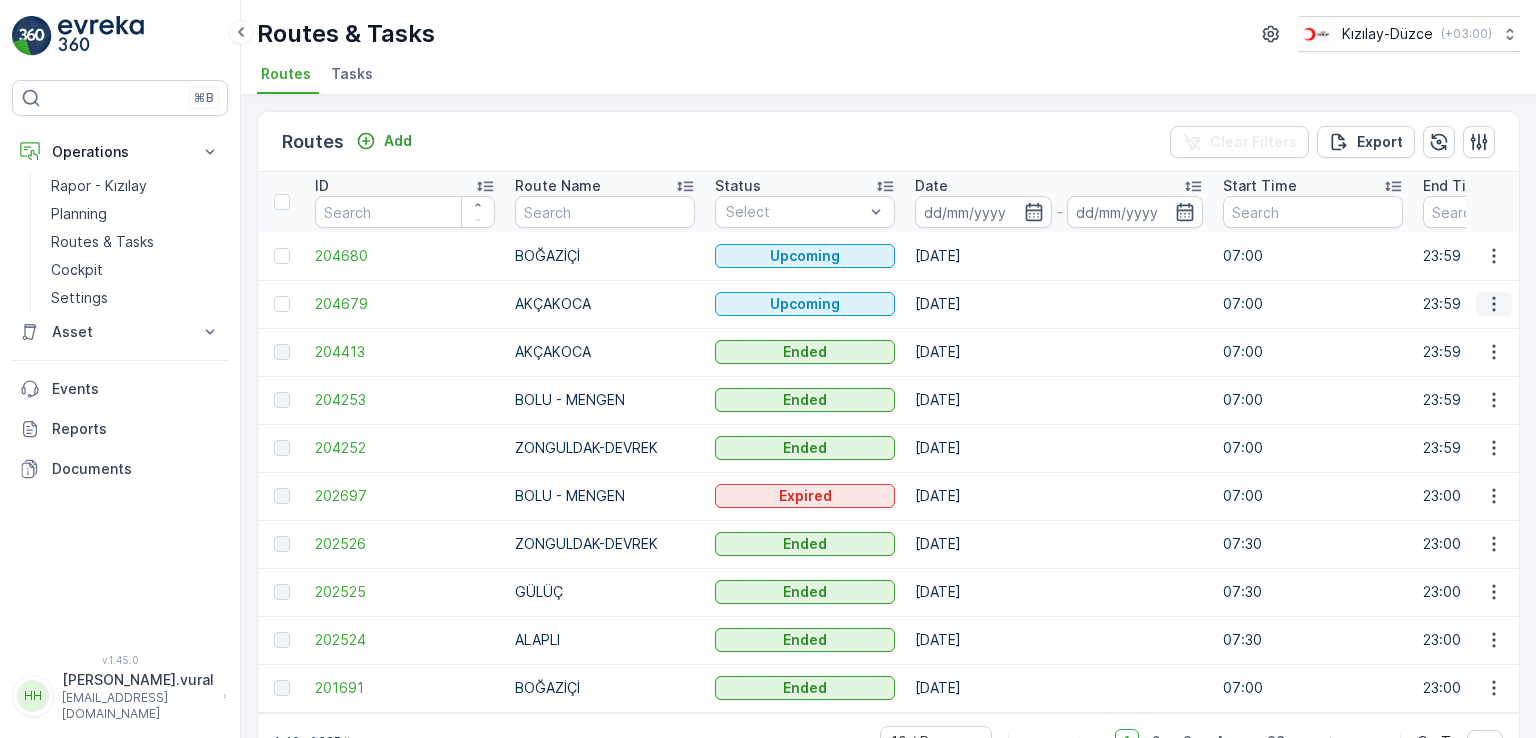 click 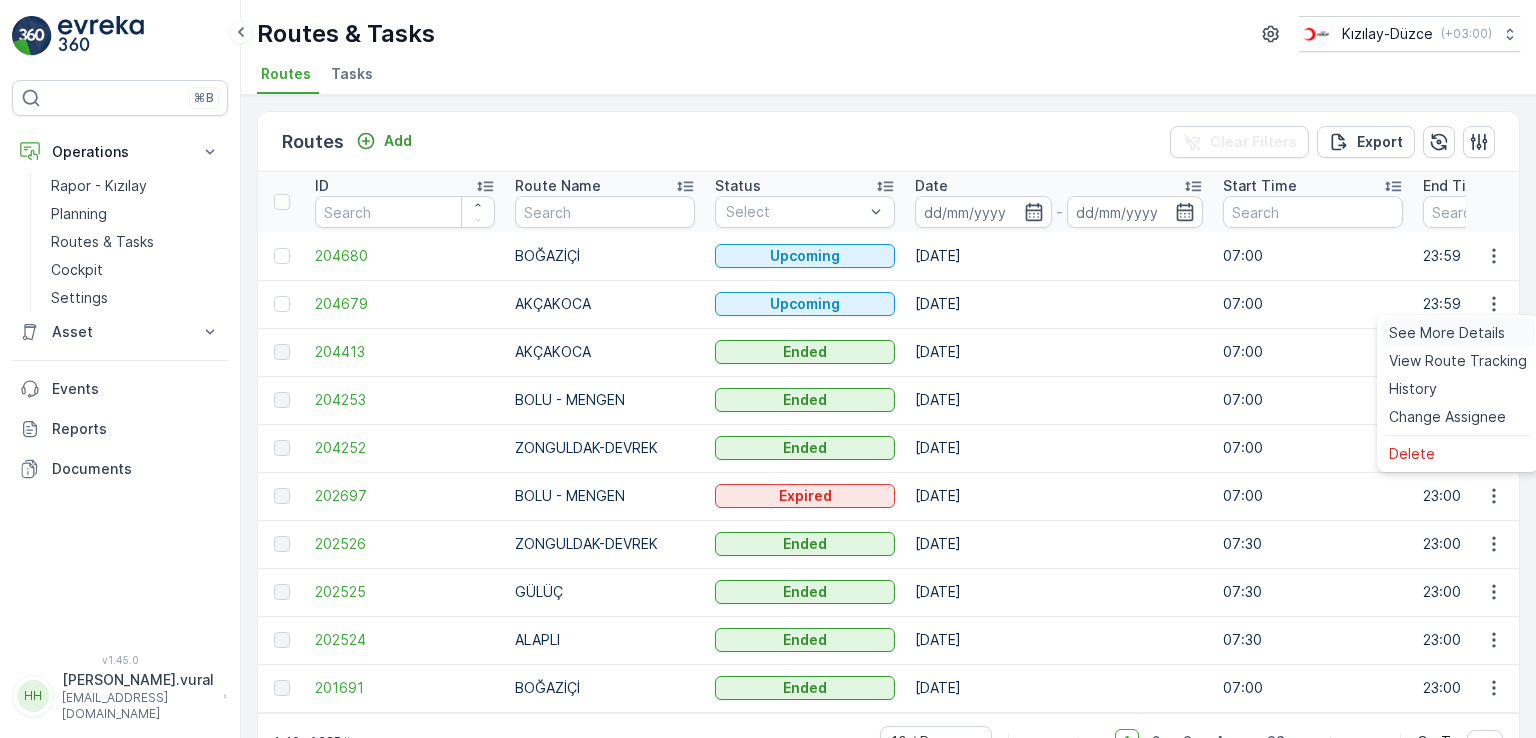 click on "See More Details" at bounding box center [1447, 333] 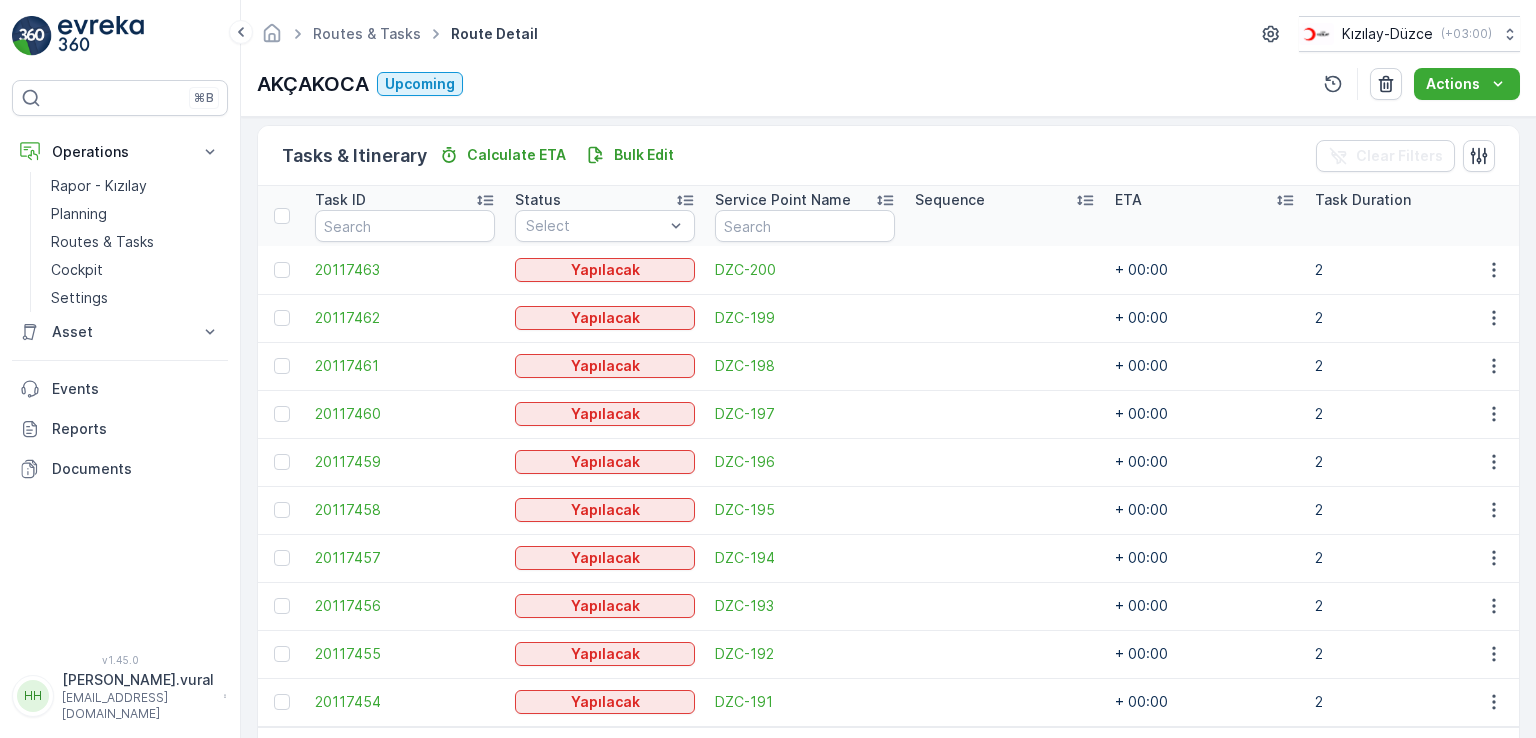 scroll, scrollTop: 556, scrollLeft: 0, axis: vertical 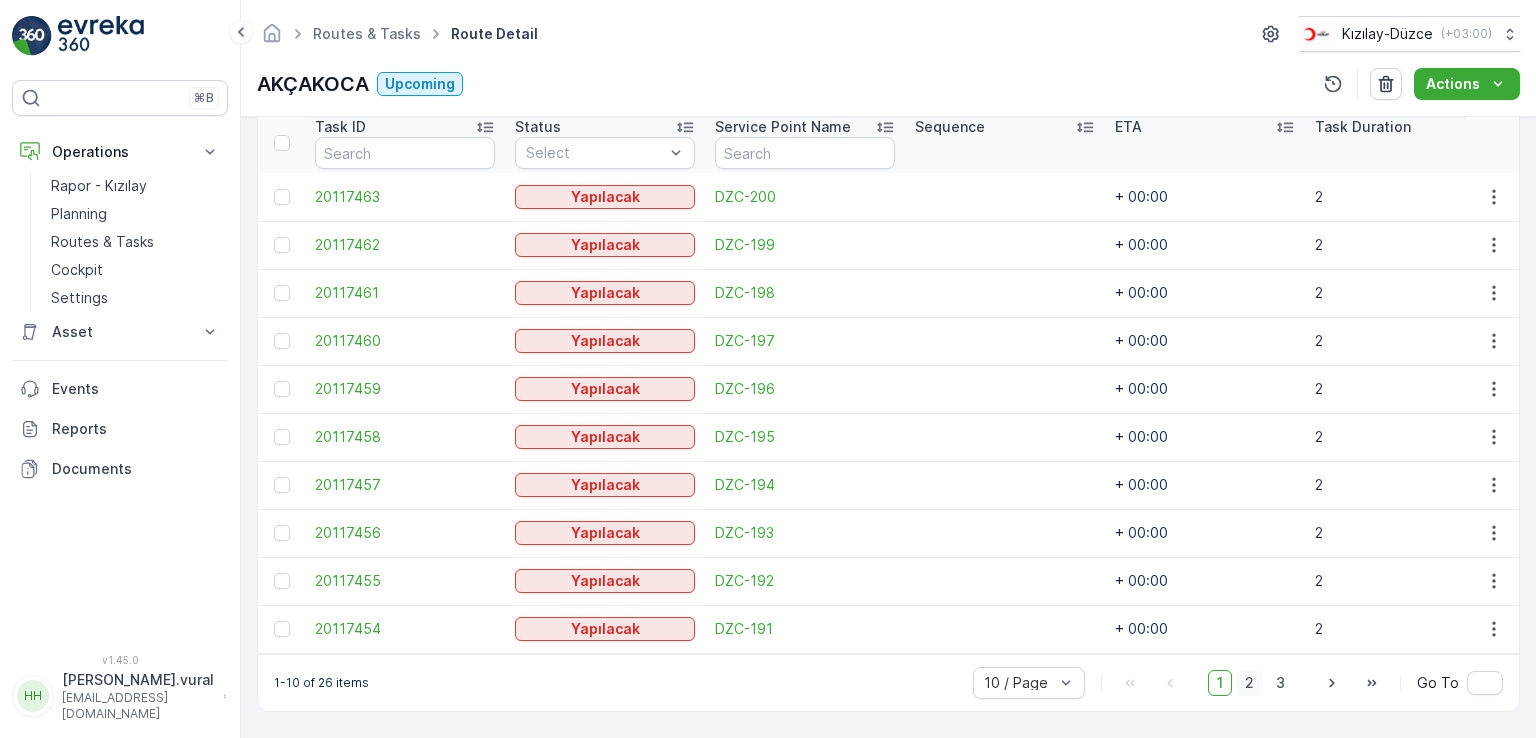 click on "2" at bounding box center (1249, 683) 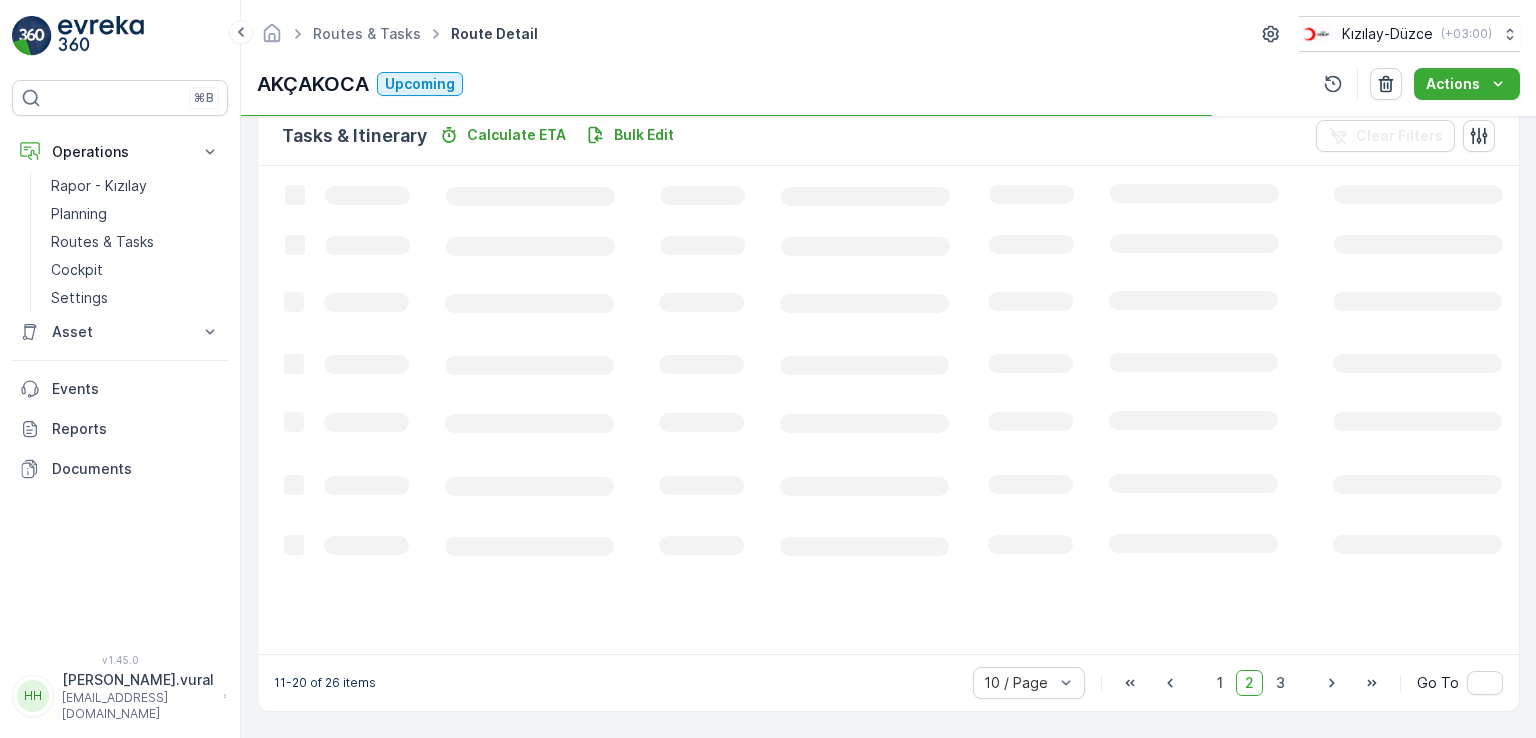 scroll, scrollTop: 495, scrollLeft: 0, axis: vertical 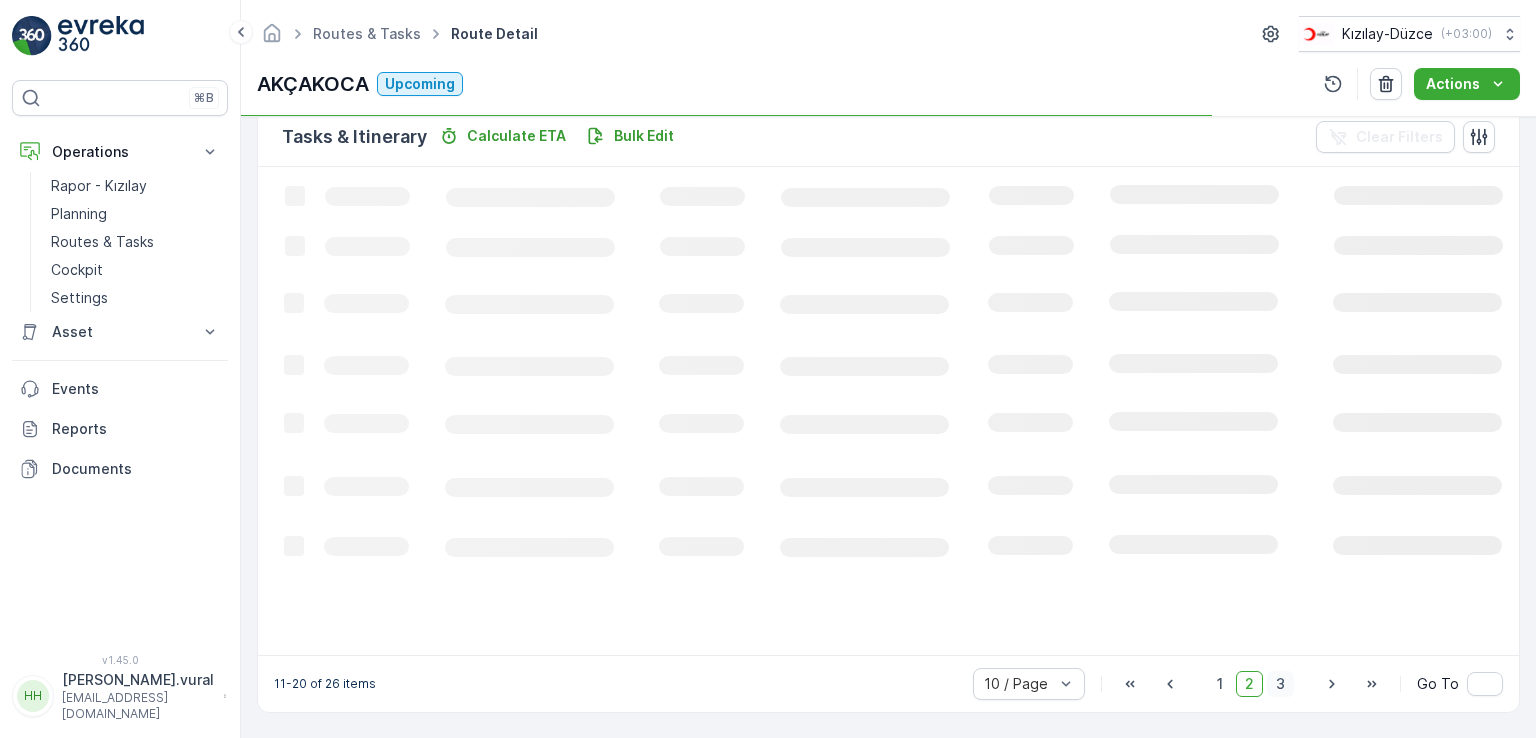 click on "3" at bounding box center [1280, 684] 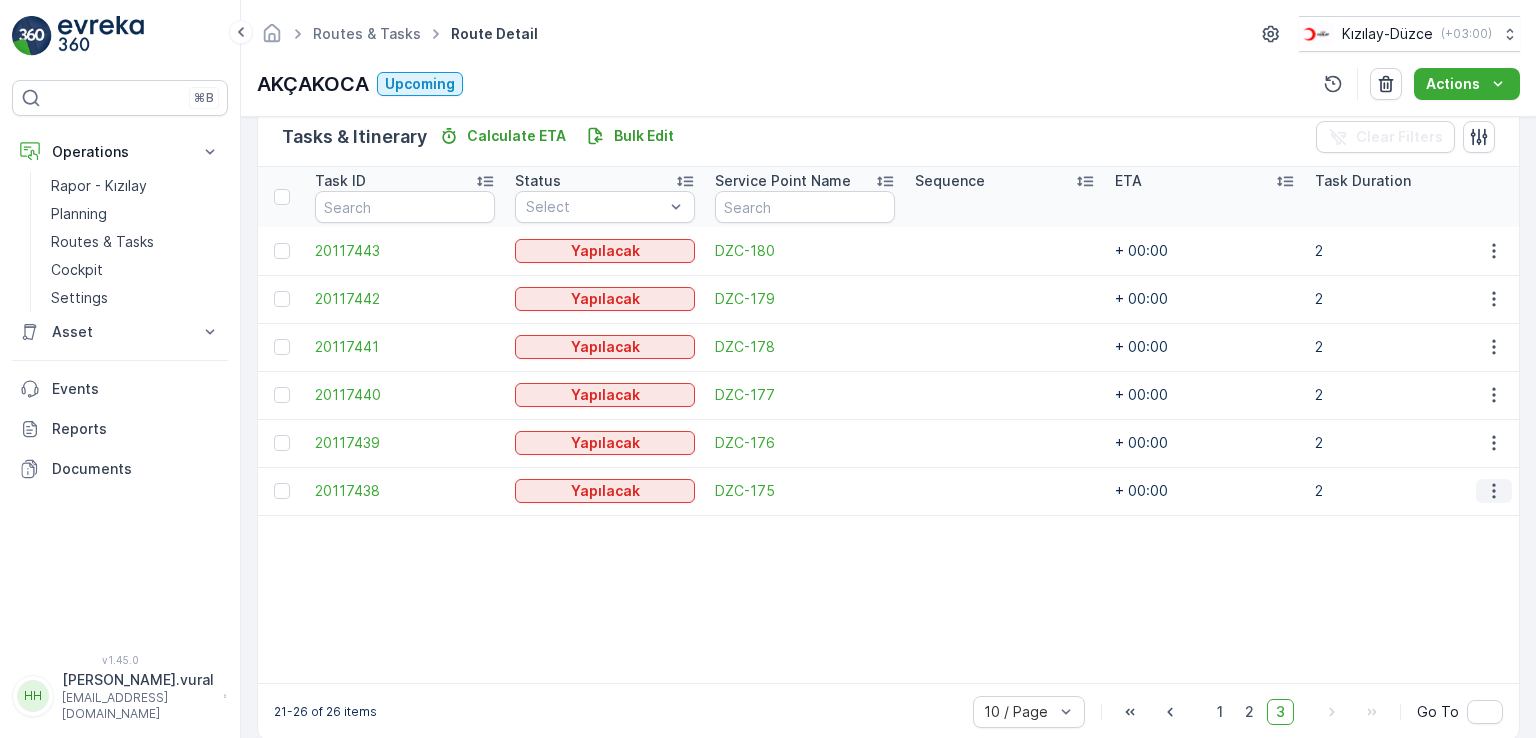 click 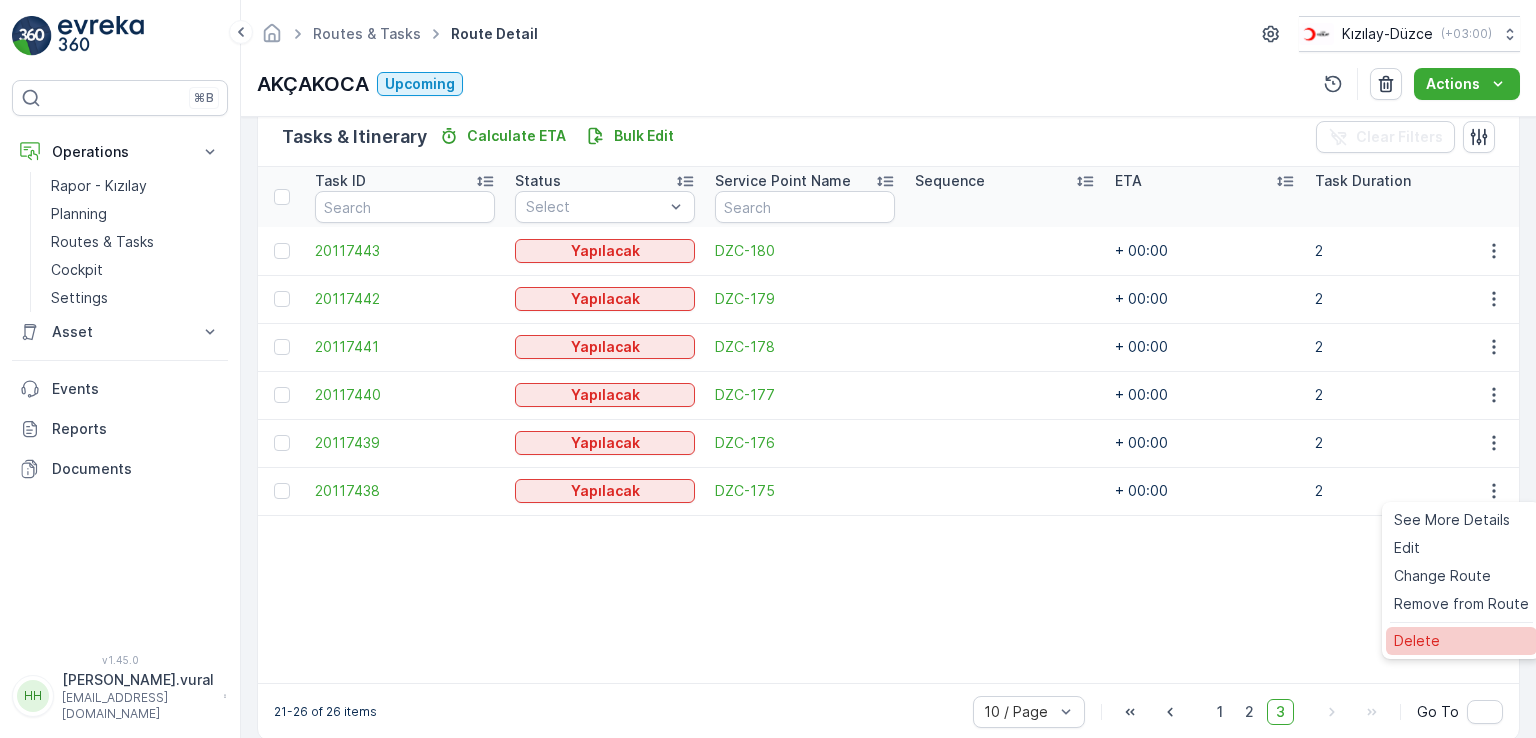 click on "Delete" at bounding box center (1417, 641) 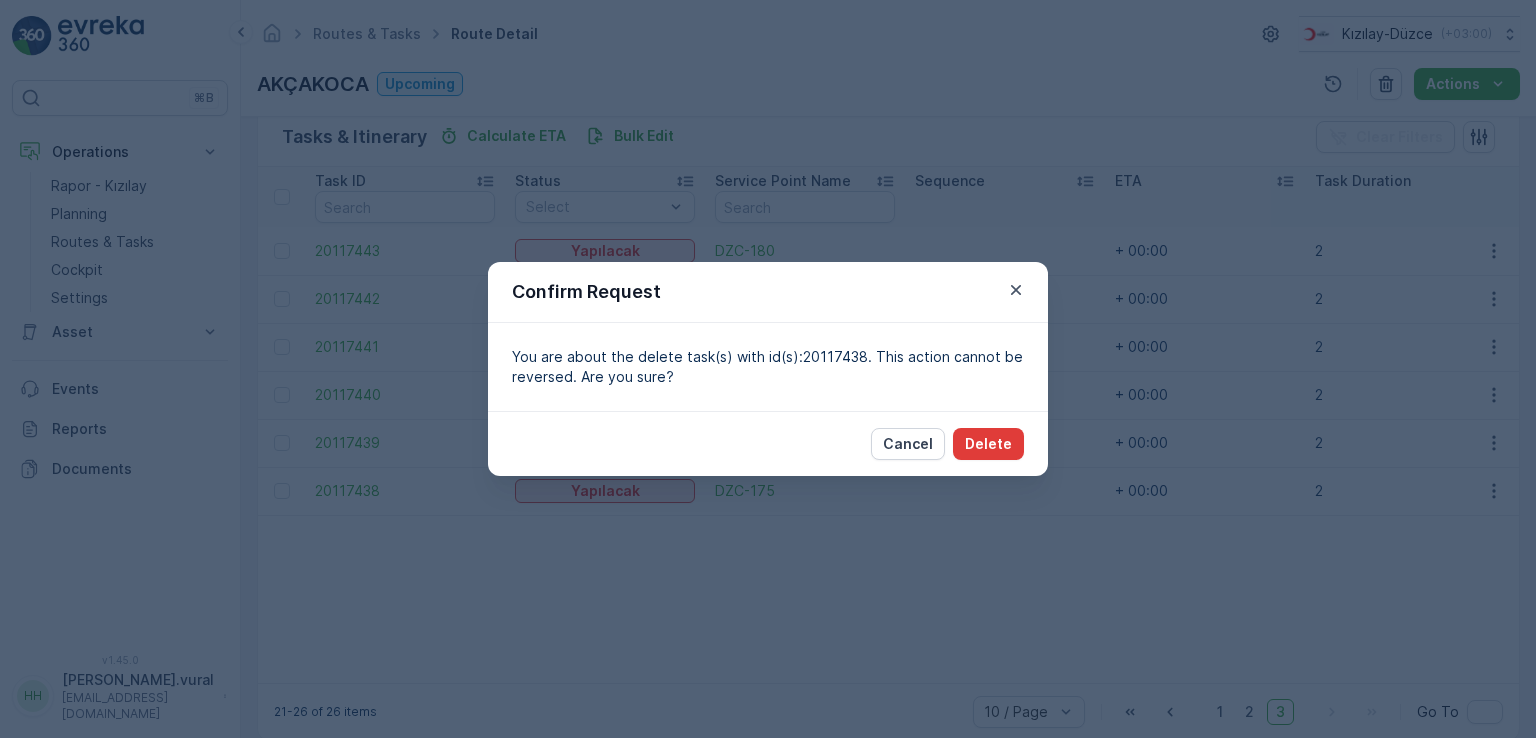 click on "Delete" at bounding box center (988, 444) 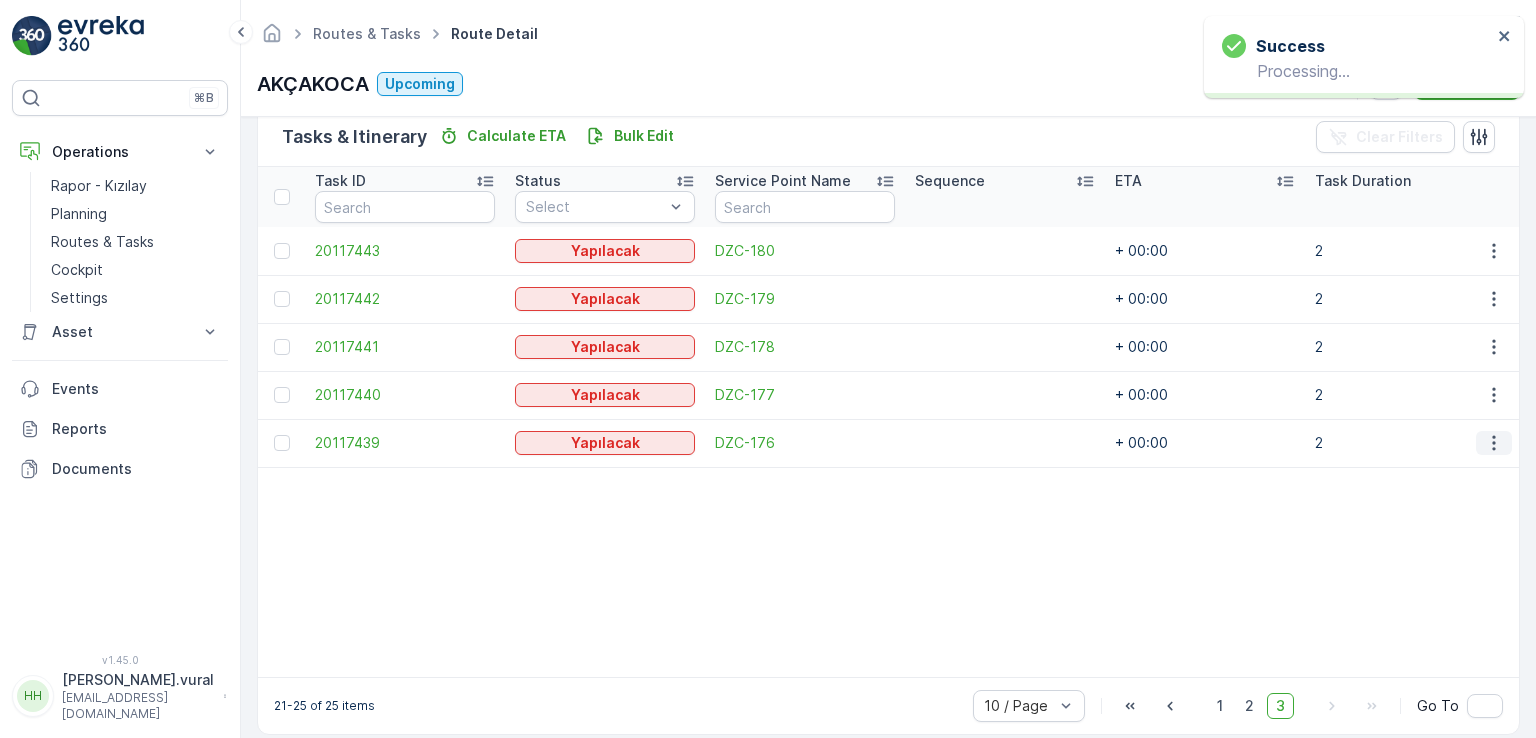 click 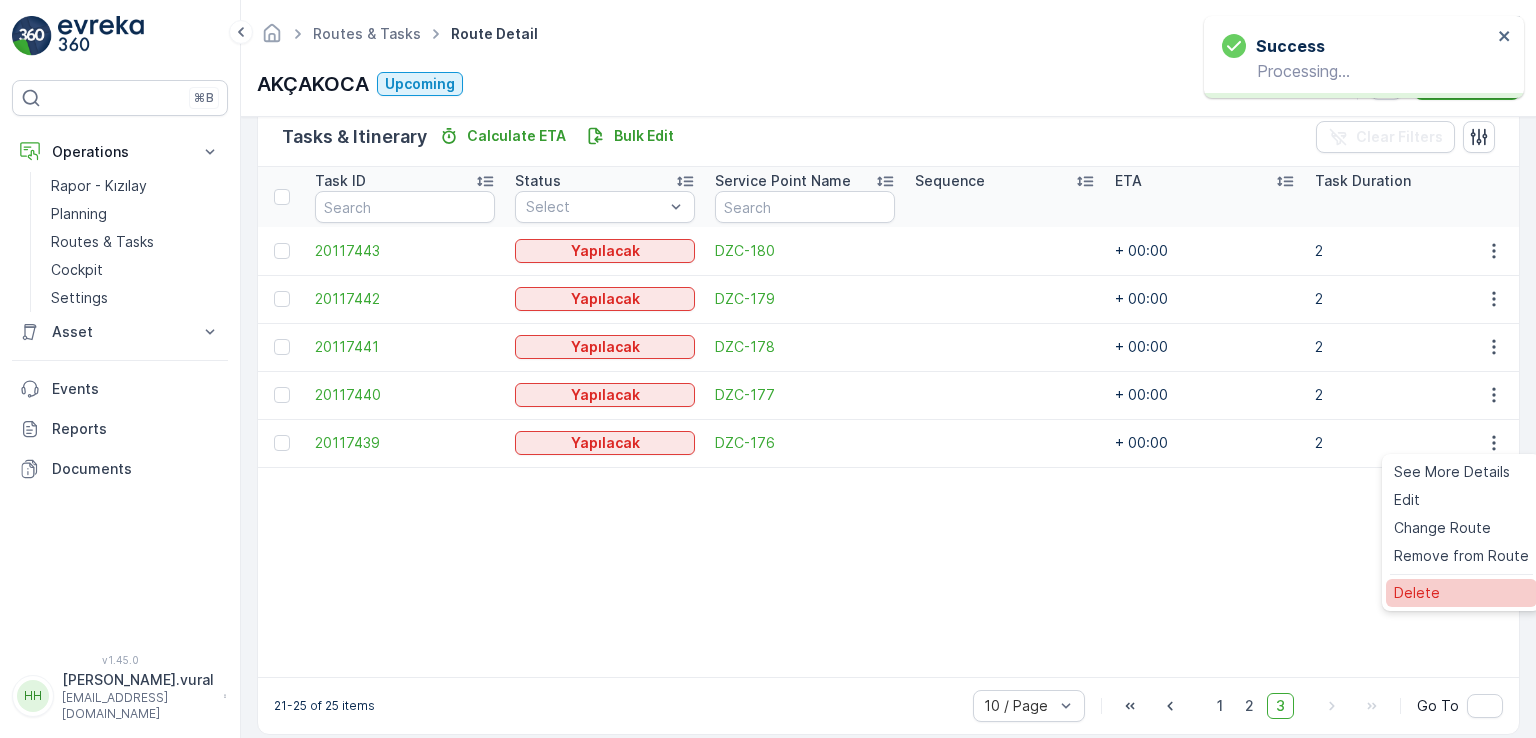 click on "Delete" at bounding box center [1417, 593] 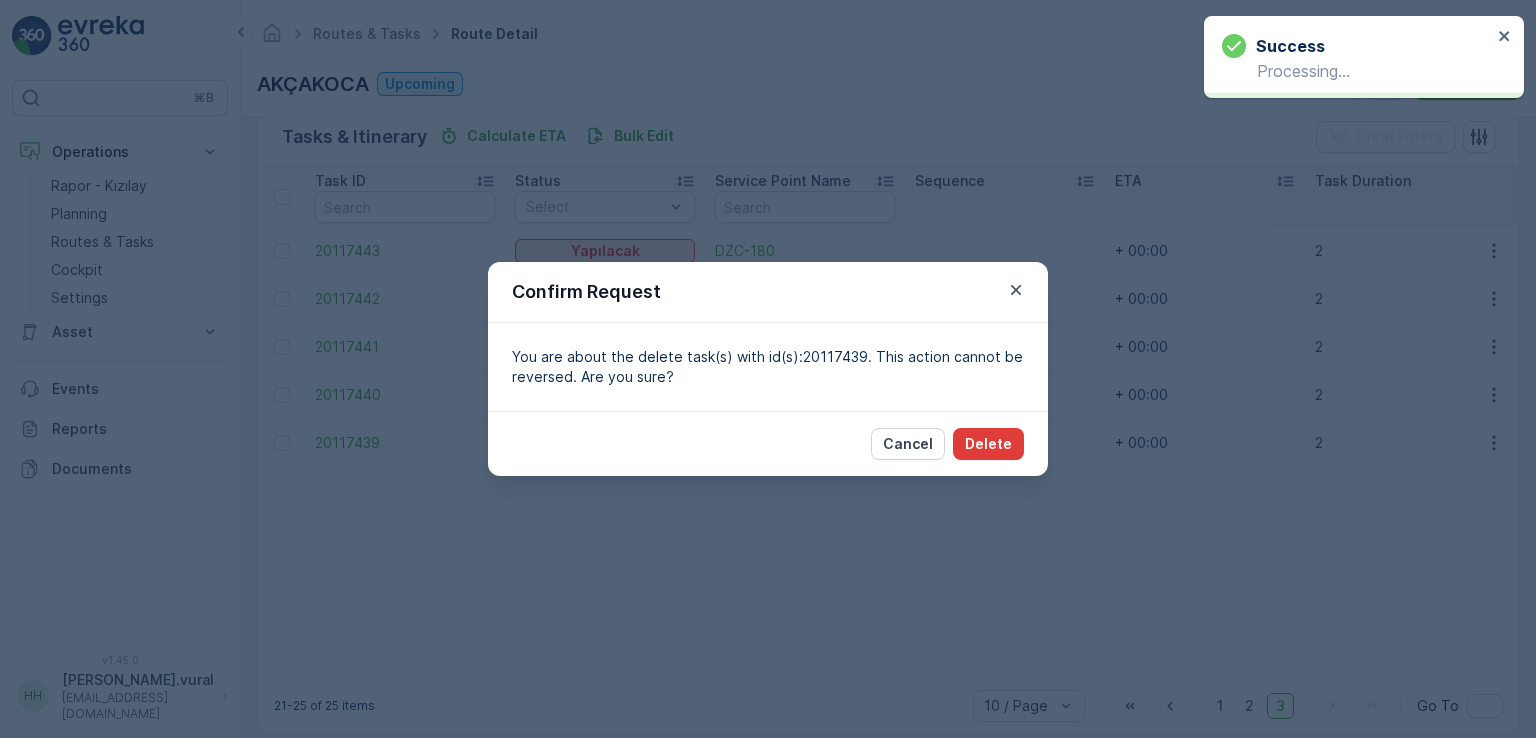 click on "Delete" at bounding box center (988, 444) 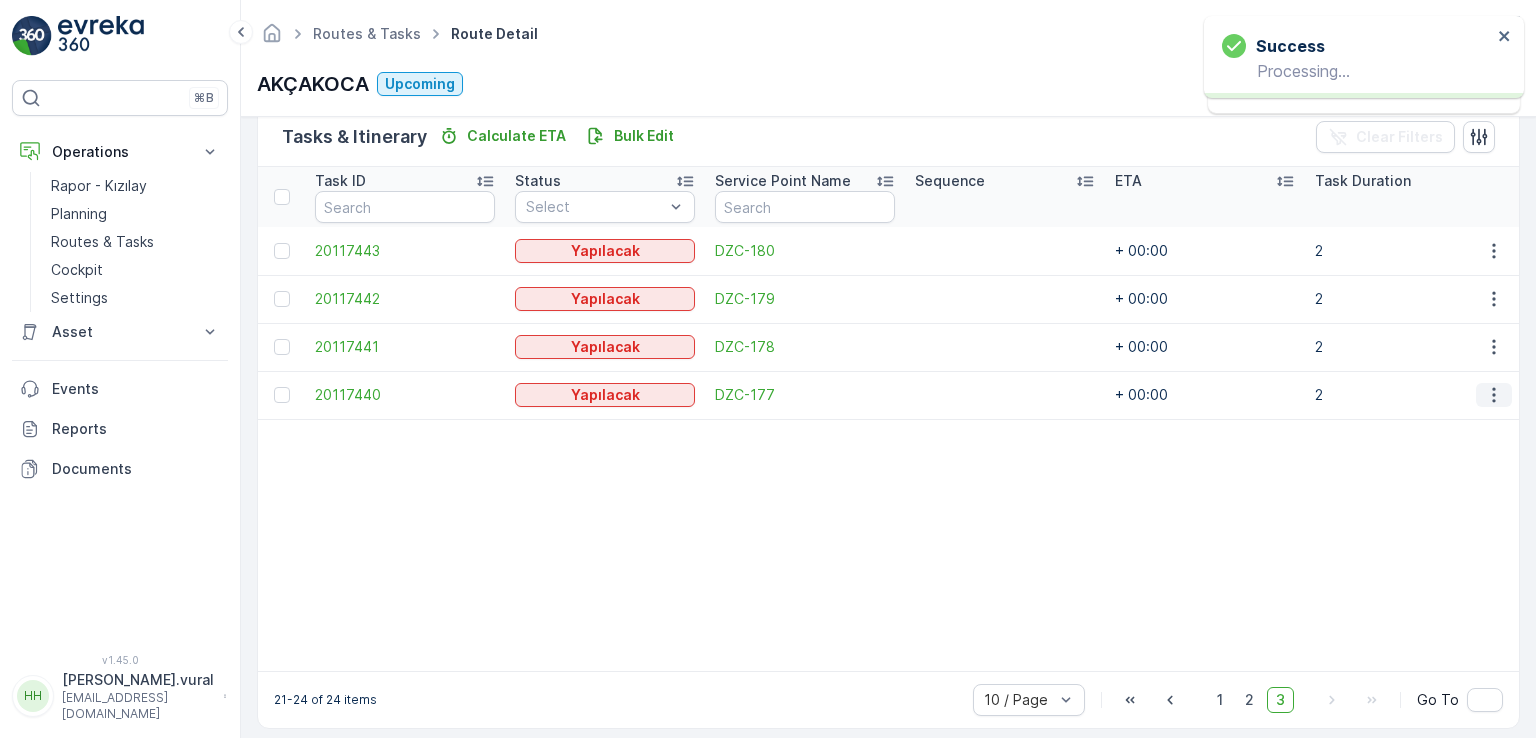 click at bounding box center (1494, 395) 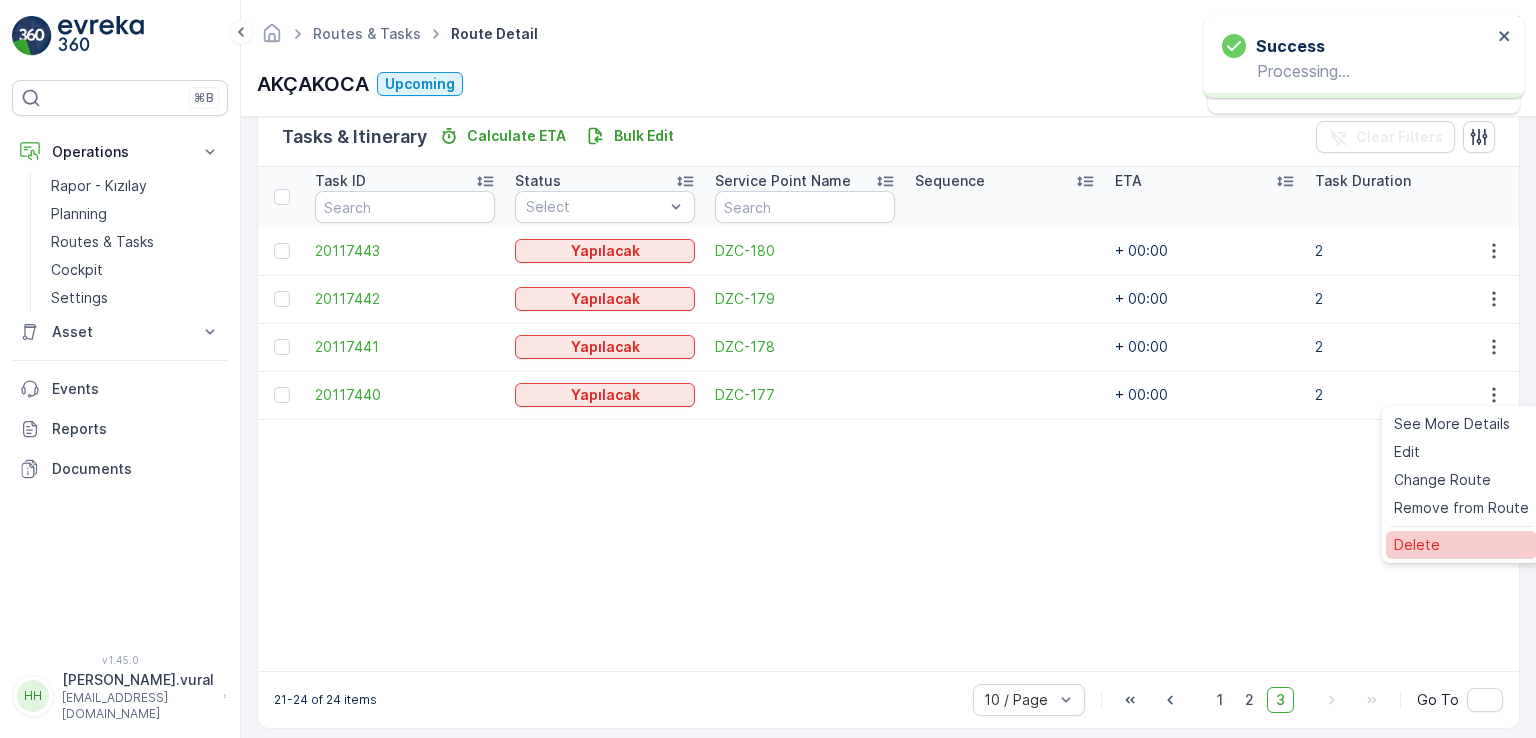 click on "Delete" at bounding box center (1417, 545) 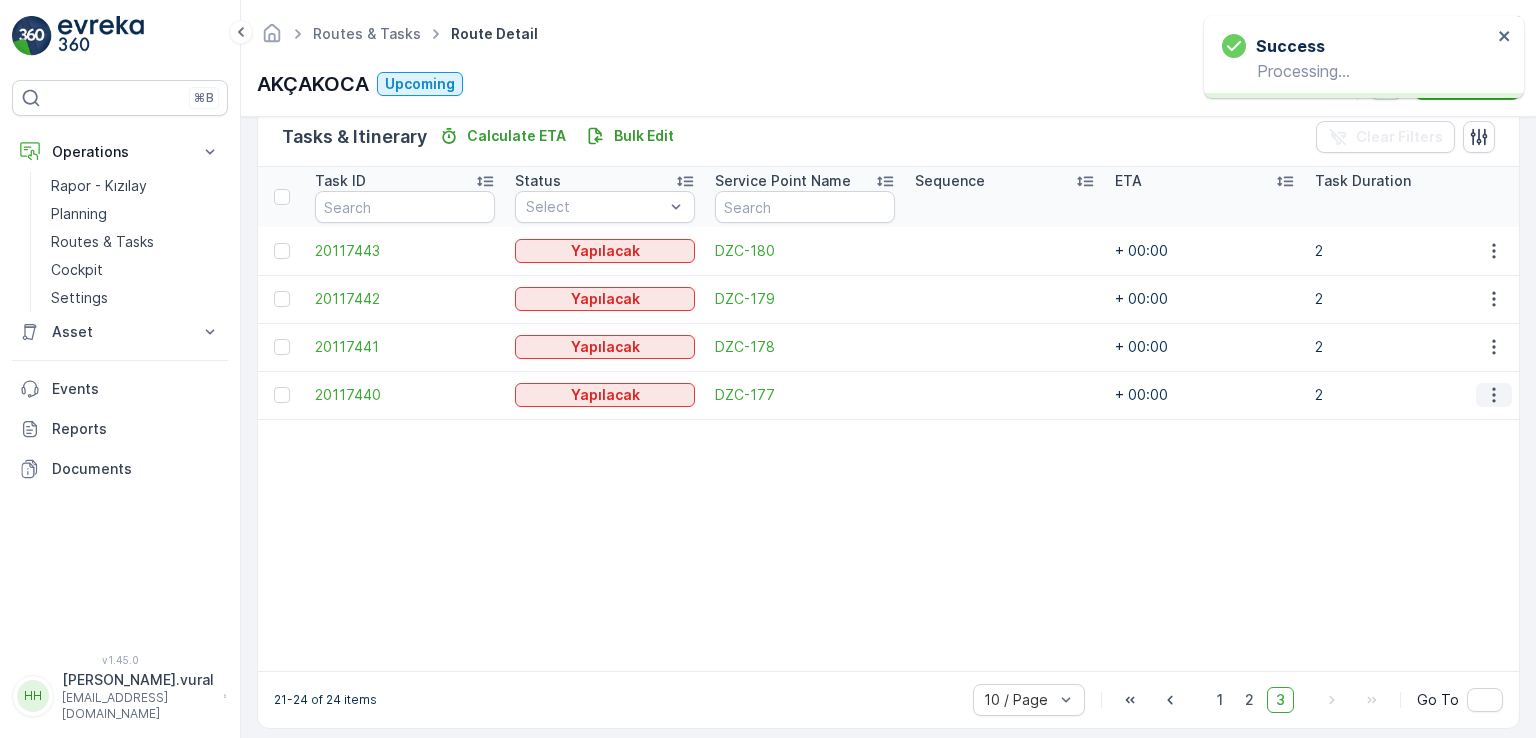 click 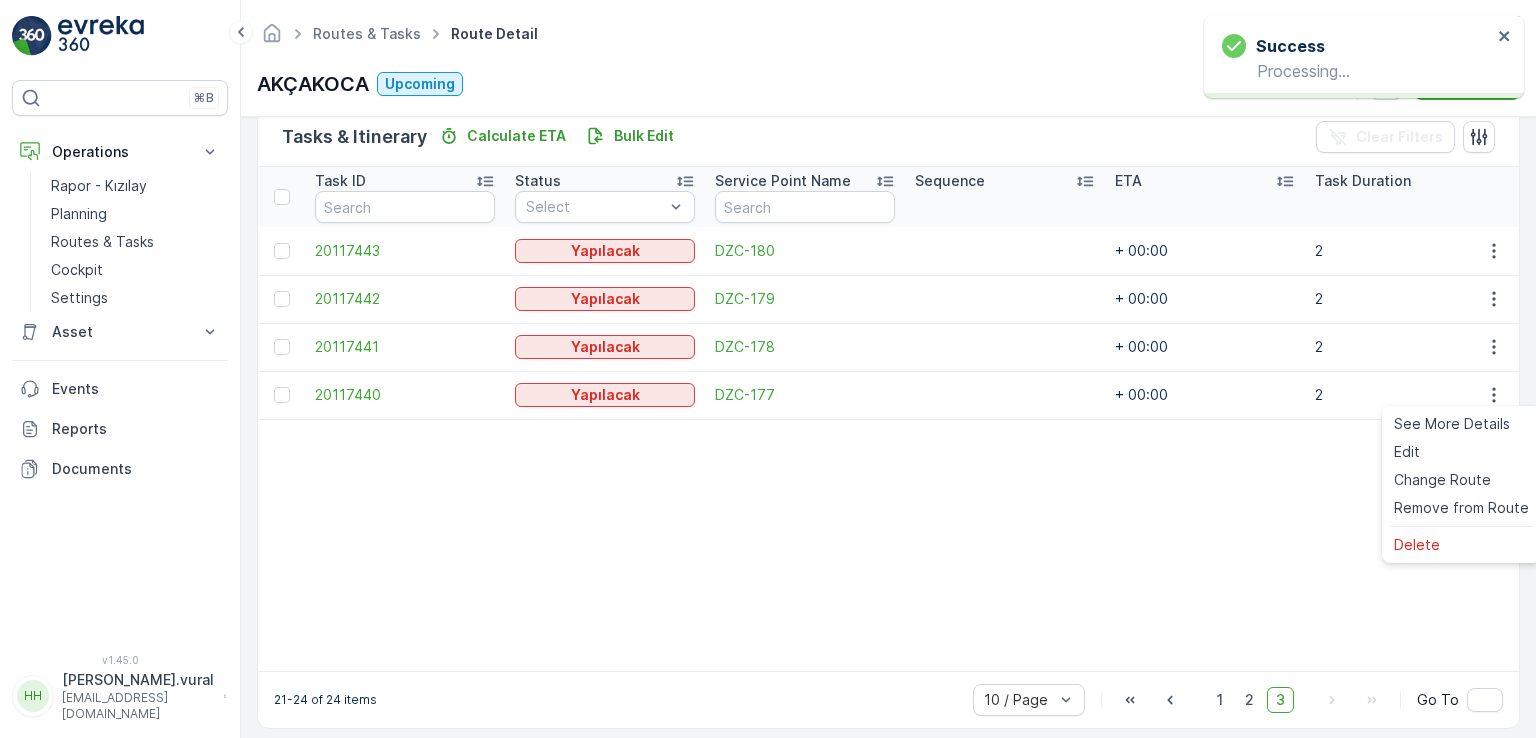 click on "Delete" at bounding box center (1417, 545) 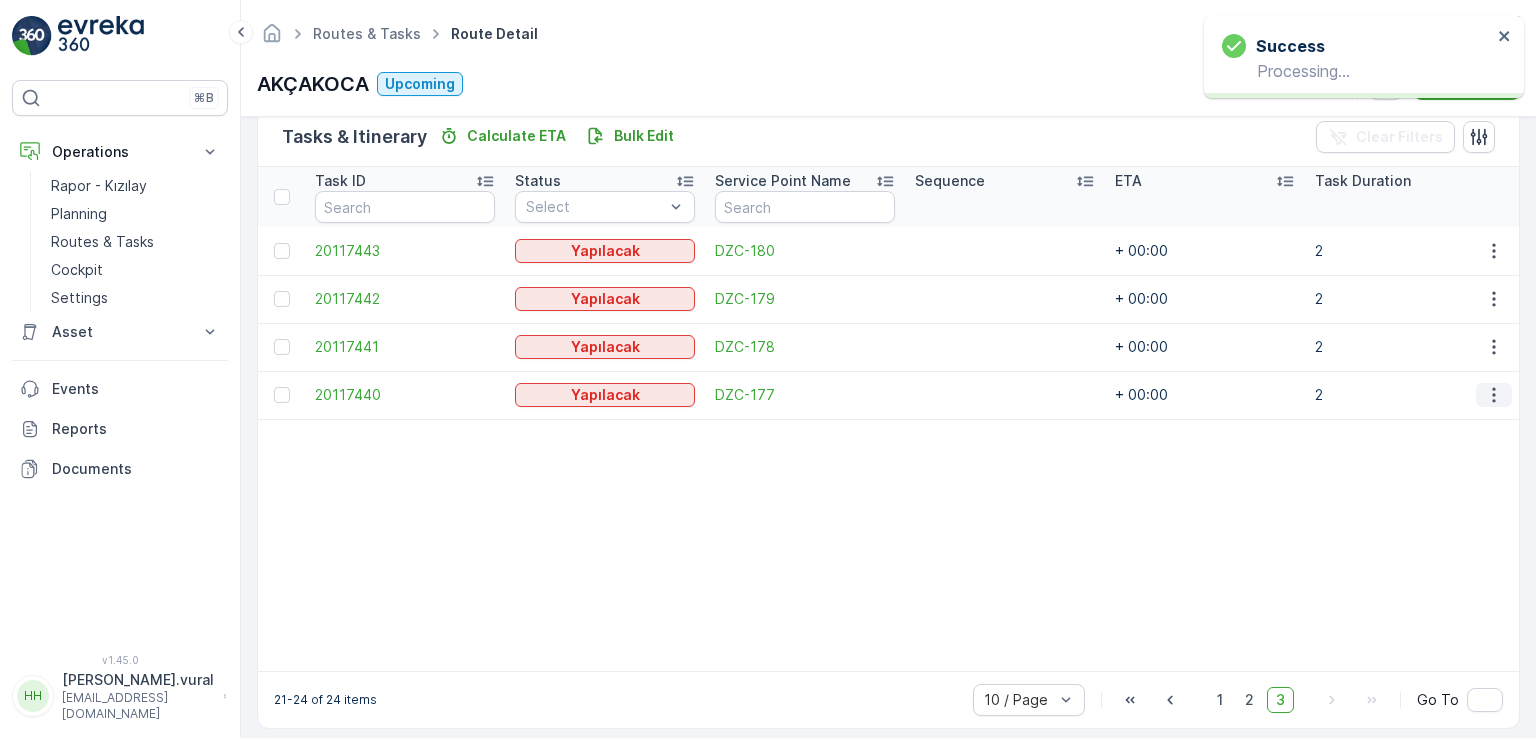 click 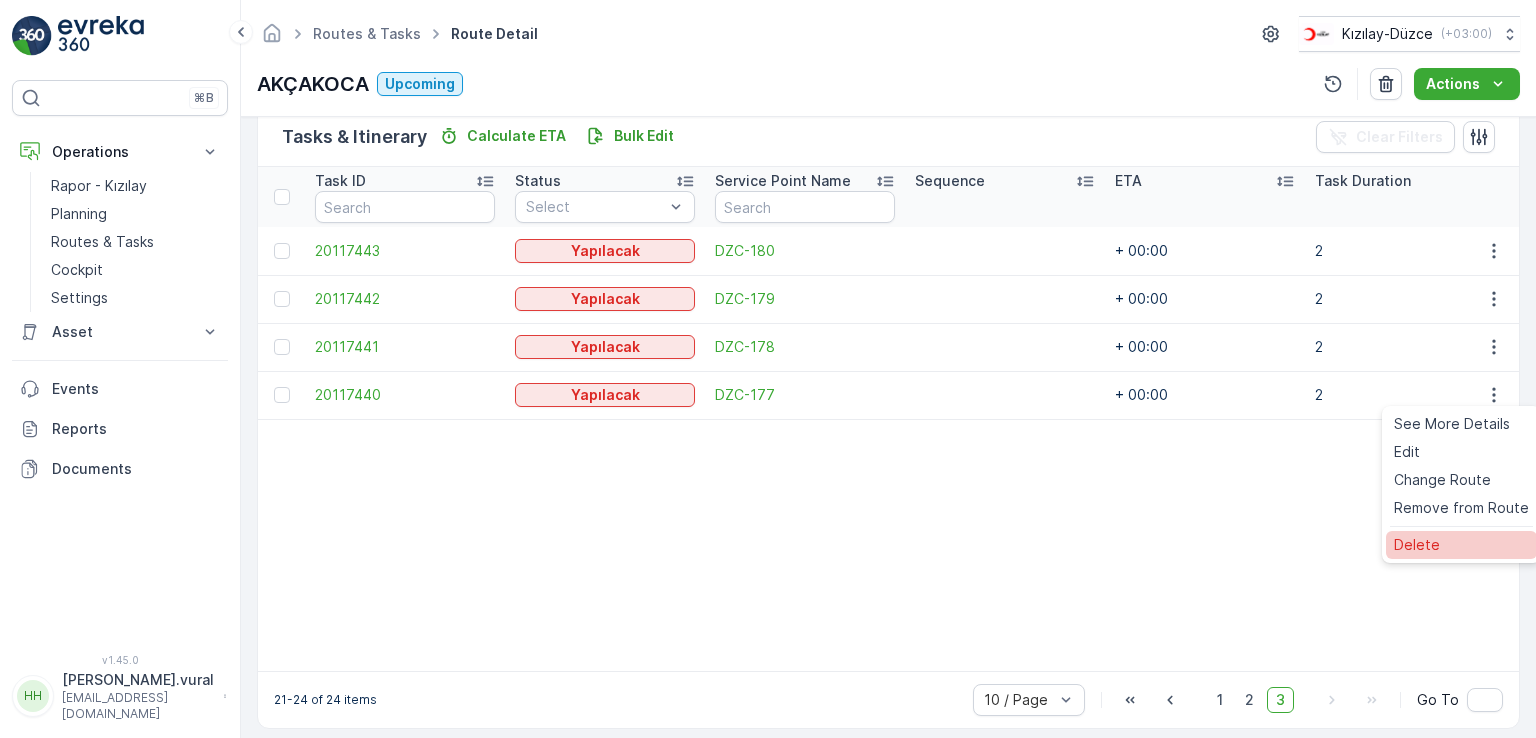 click on "Delete" at bounding box center [1461, 545] 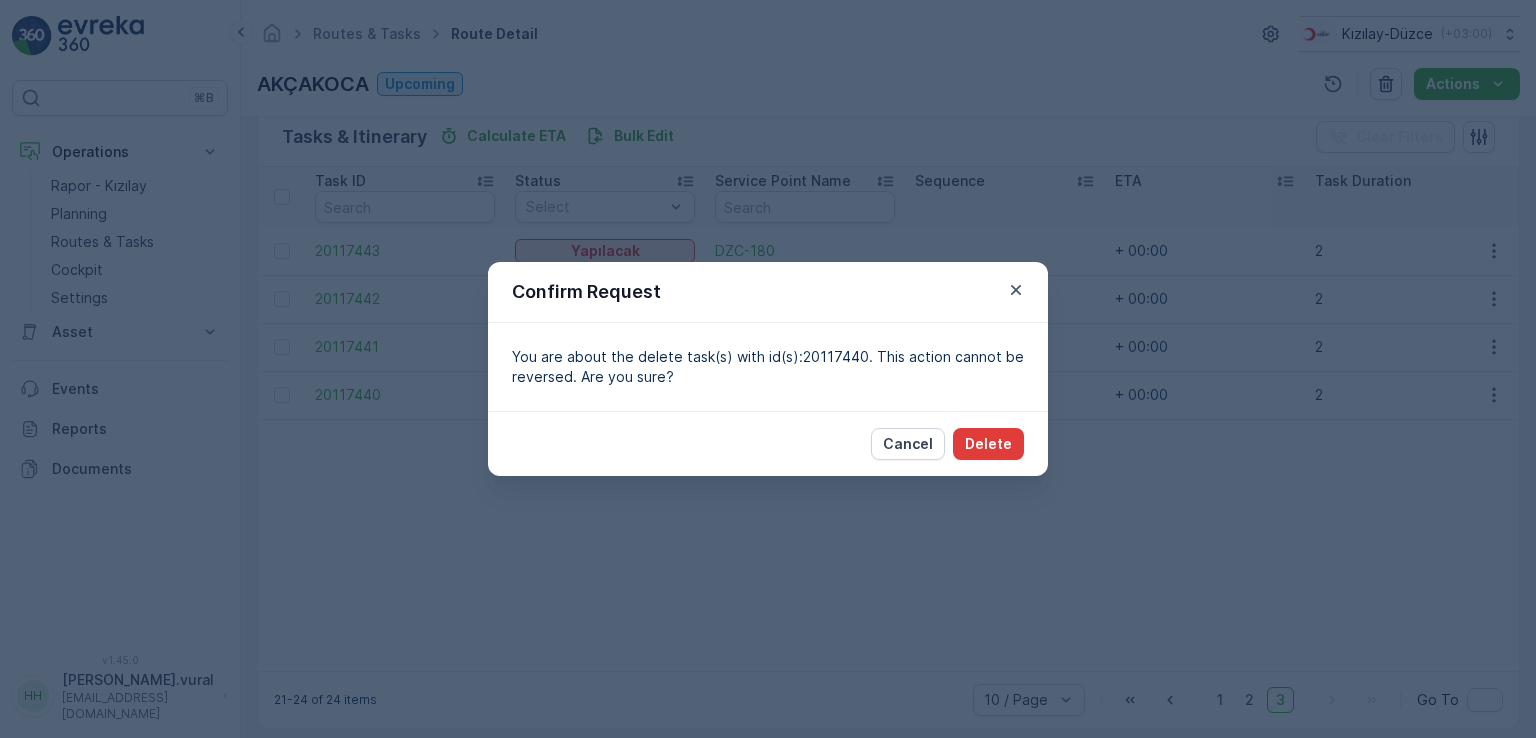 click on "Delete" at bounding box center (988, 444) 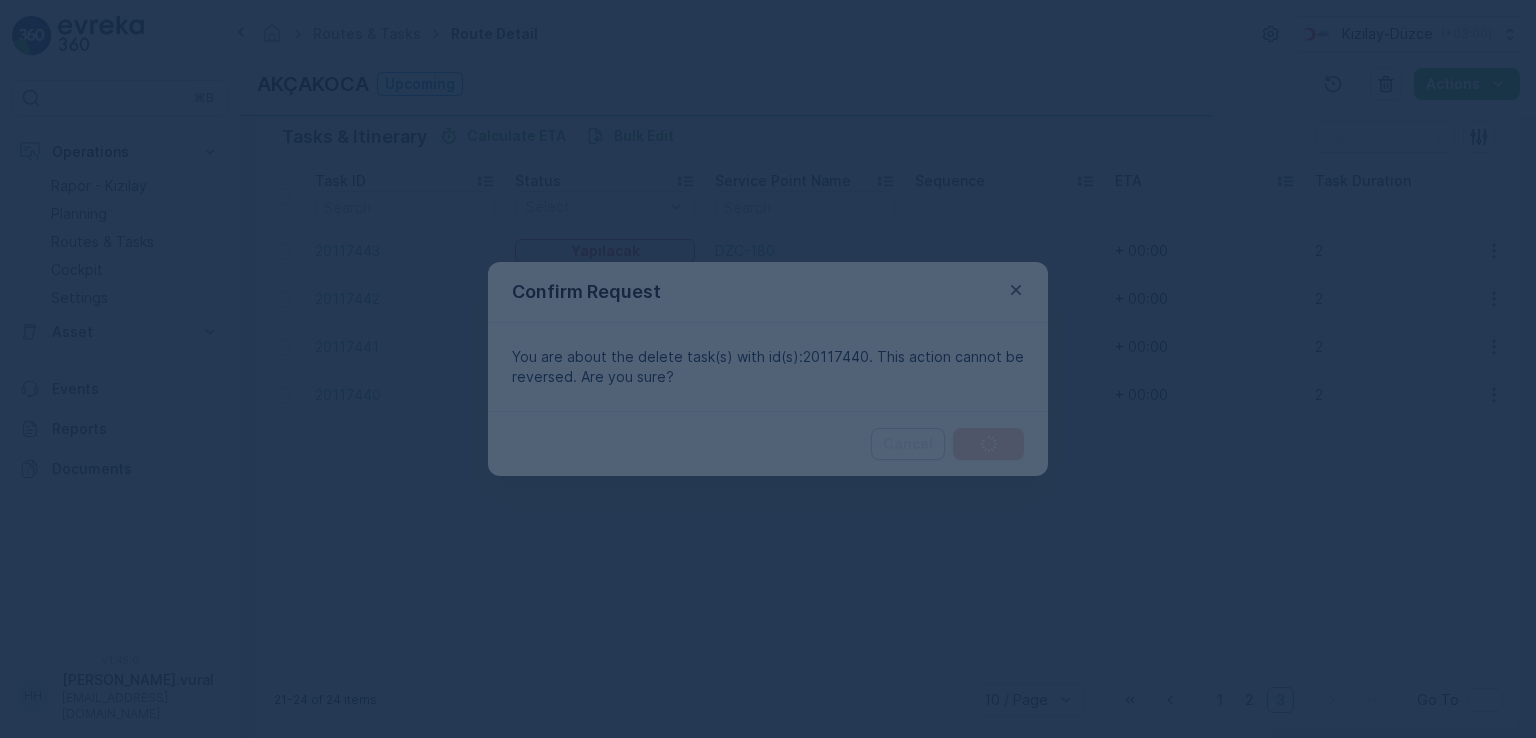 click at bounding box center [768, 369] 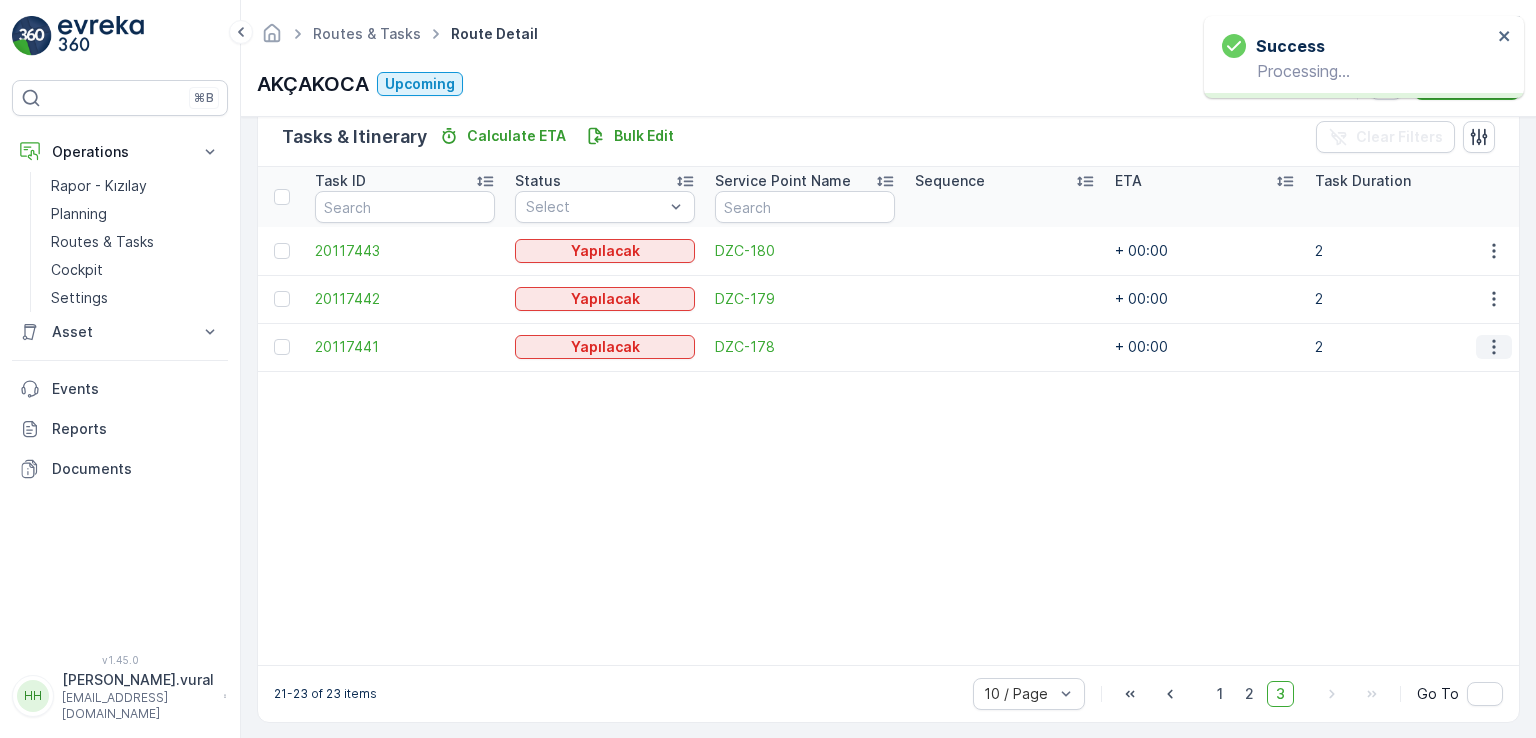 click 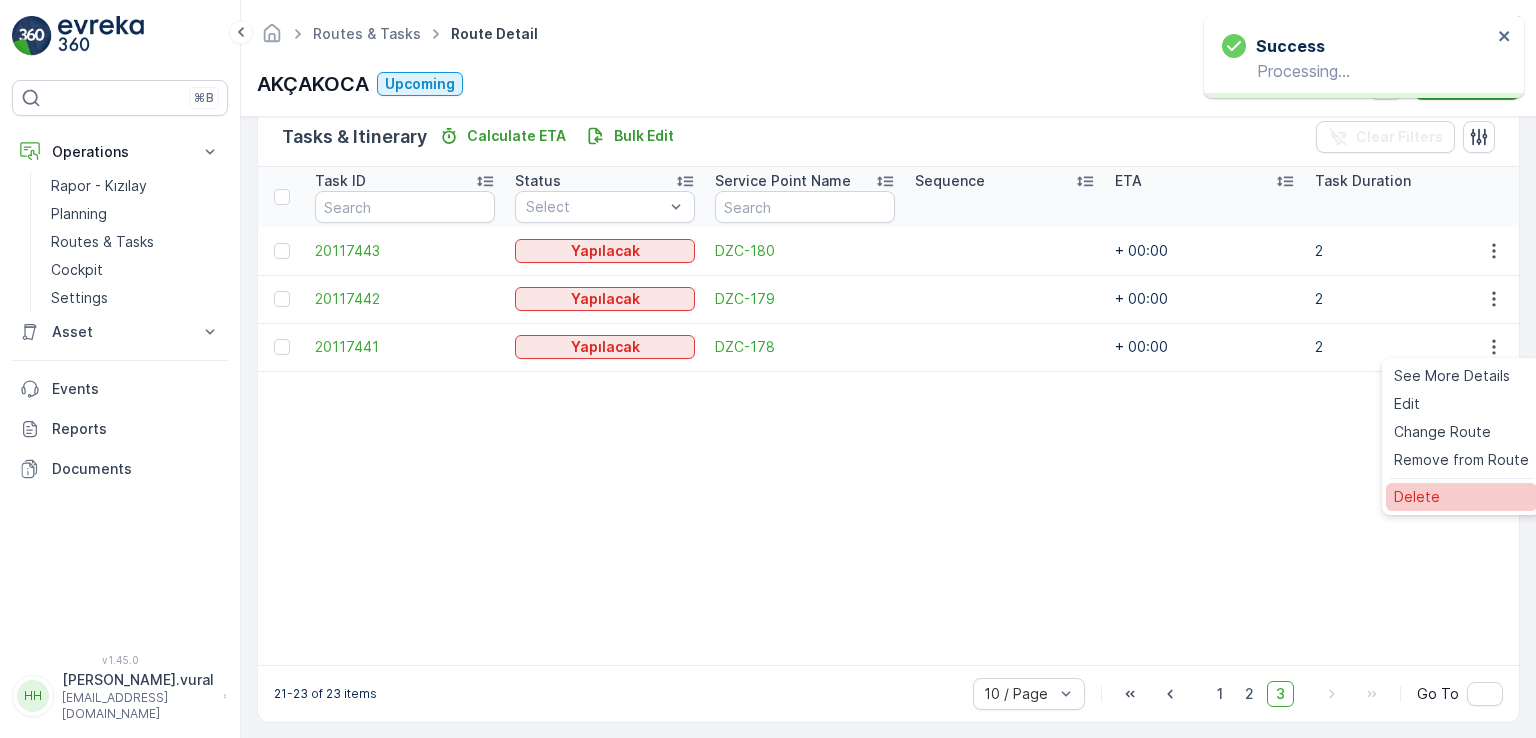 click on "Delete" at bounding box center (1461, 497) 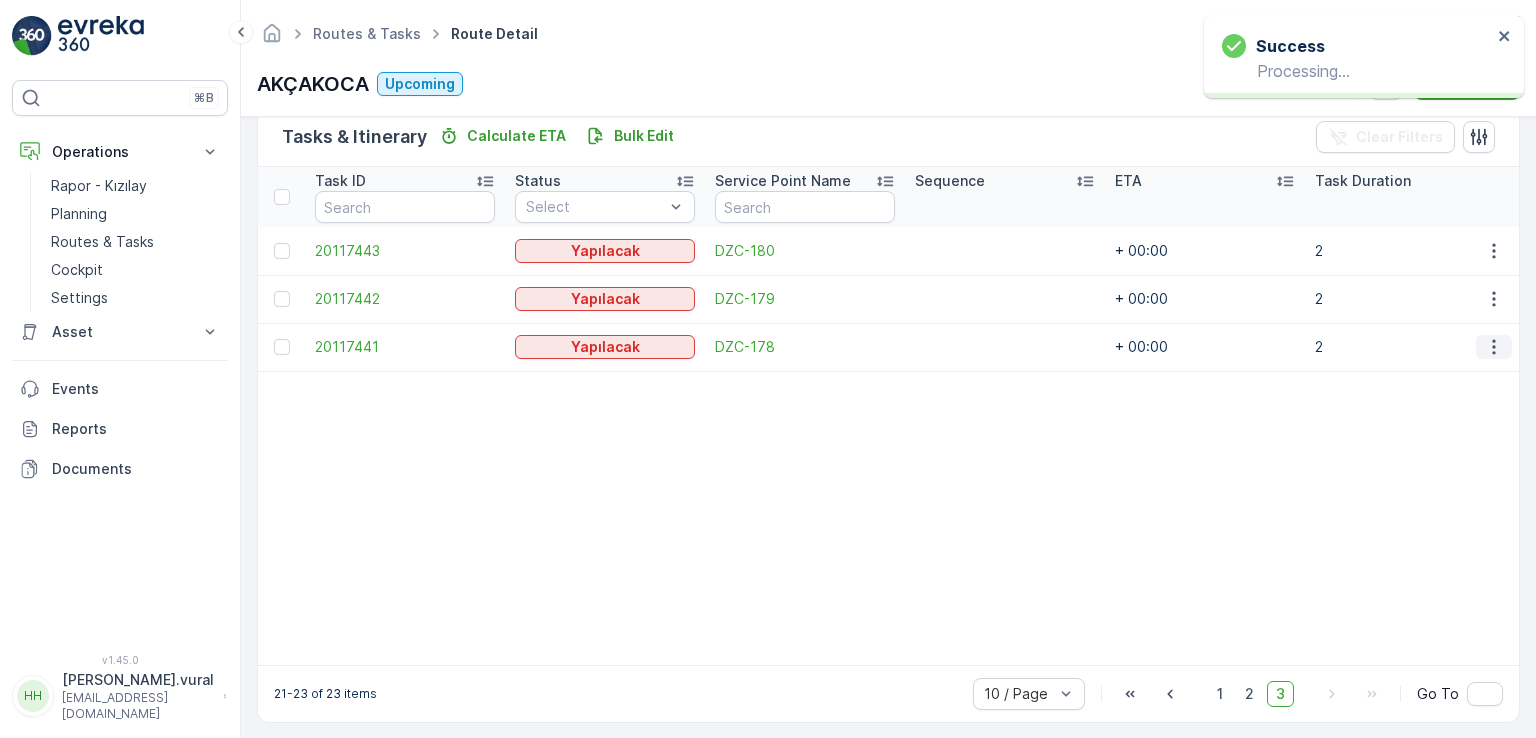 click at bounding box center (1494, 347) 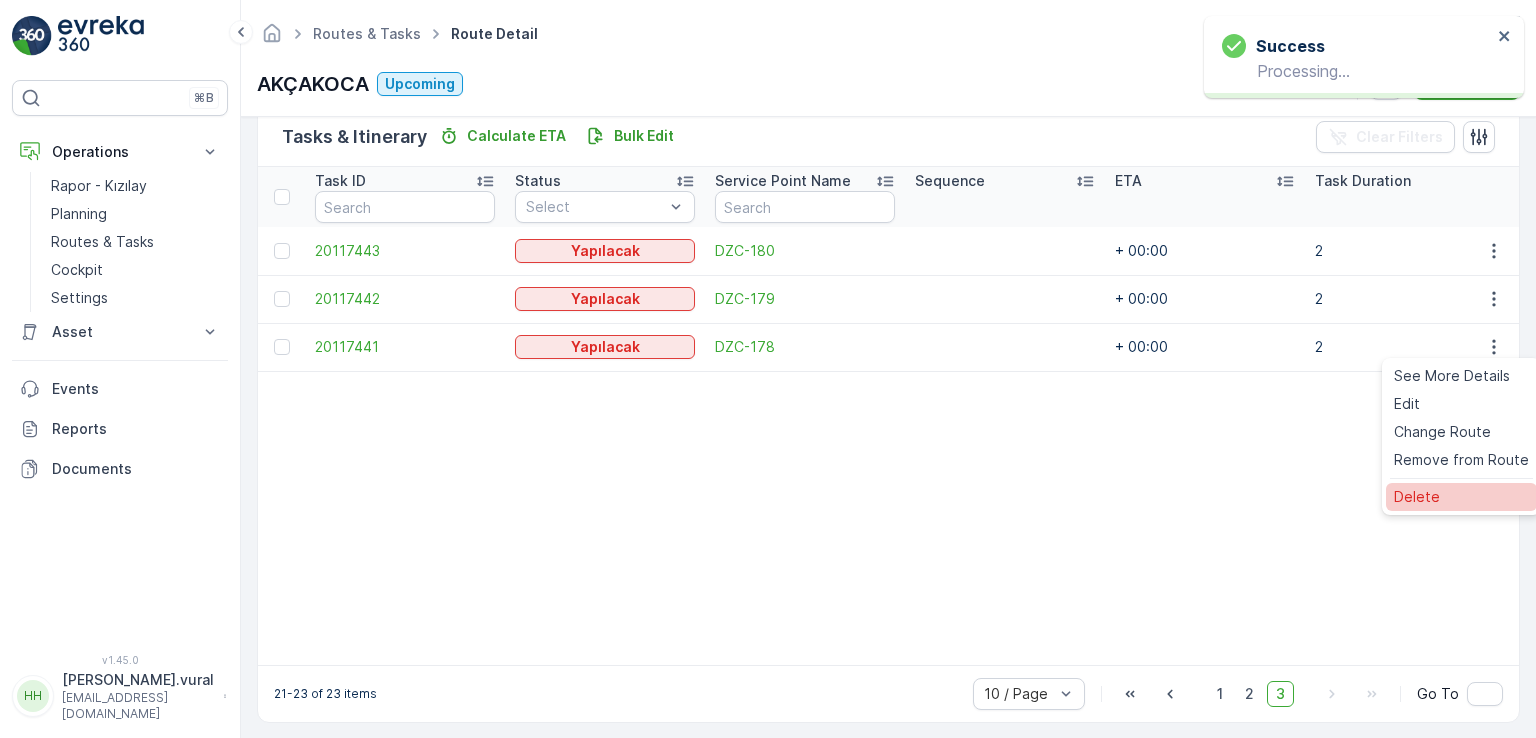 click on "Delete" at bounding box center (1461, 497) 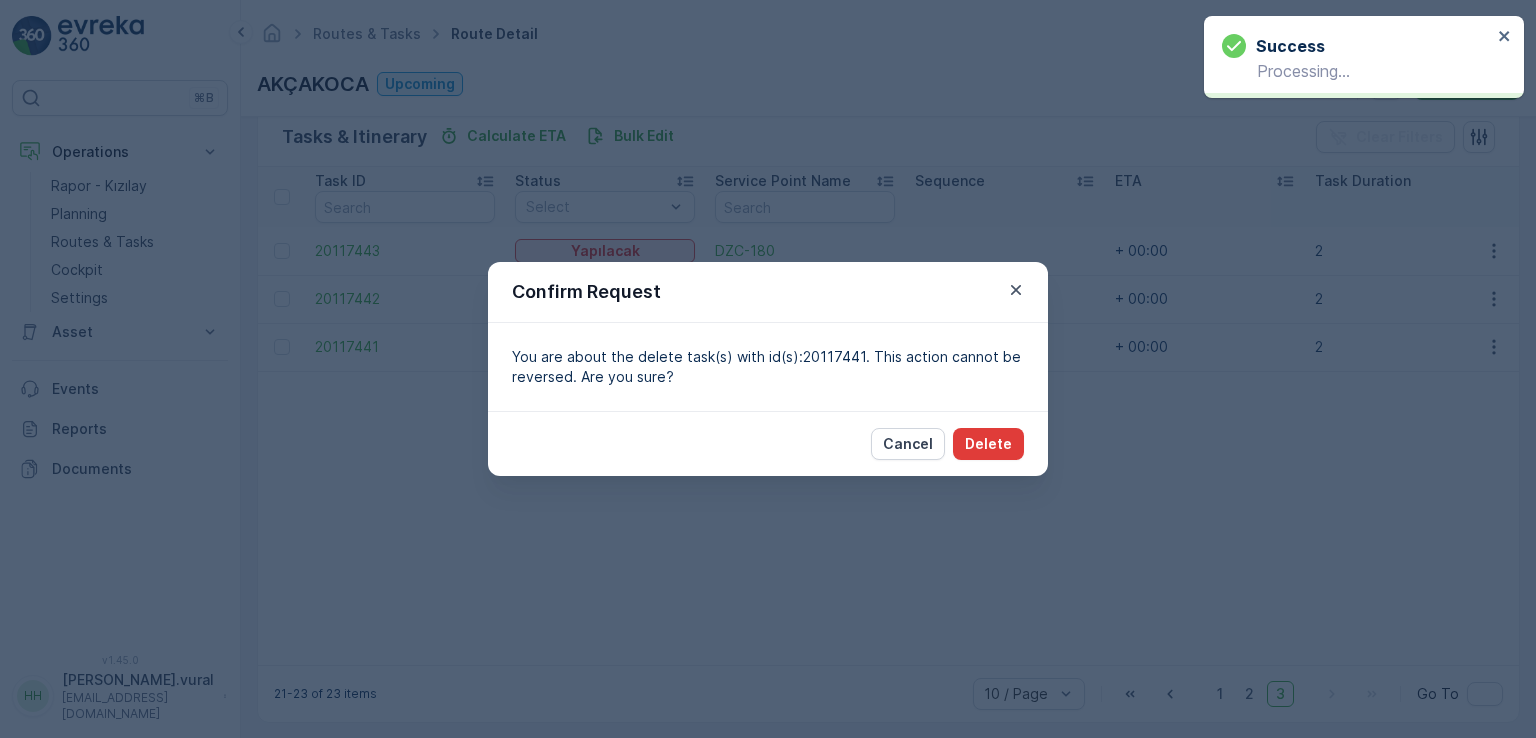 click on "Delete" at bounding box center [988, 444] 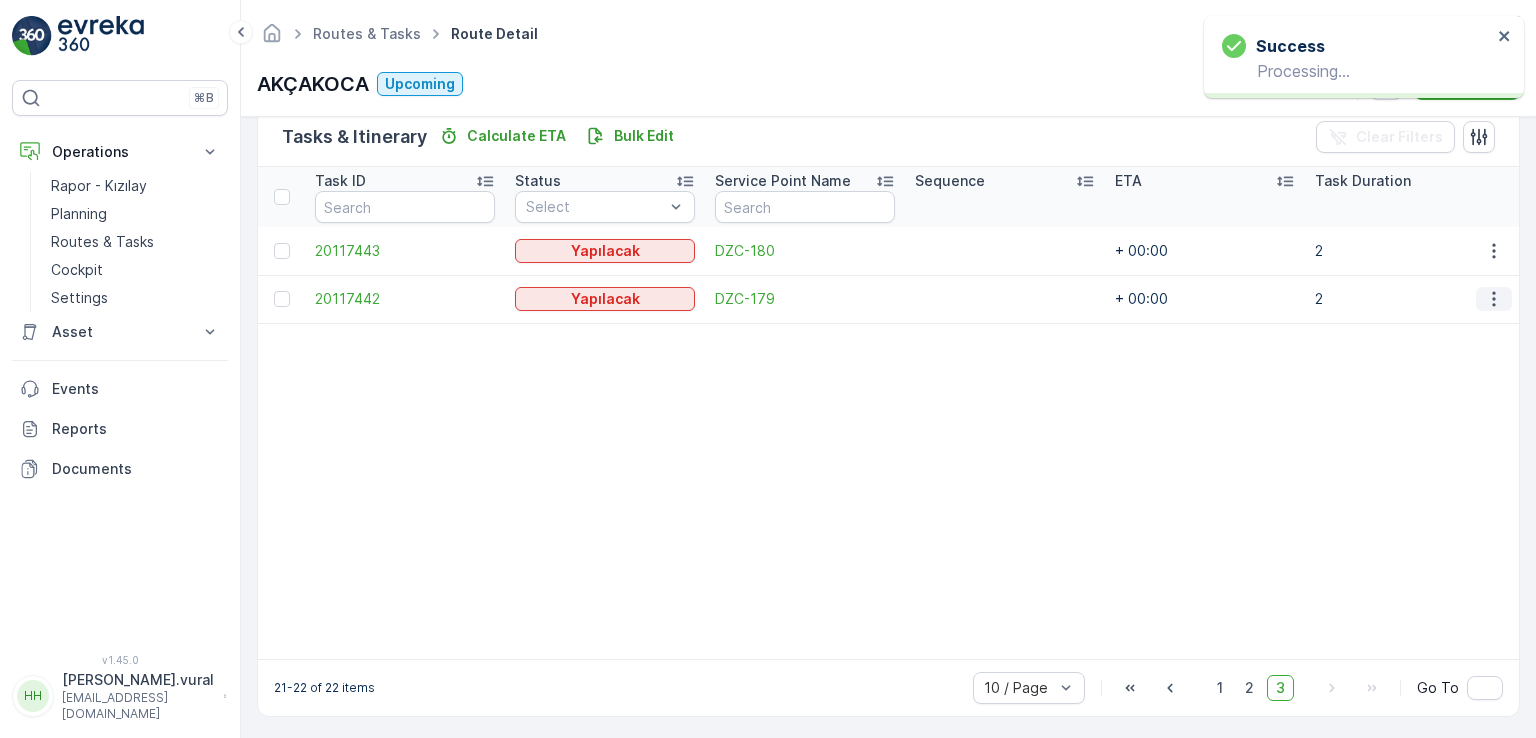 click at bounding box center (1494, 299) 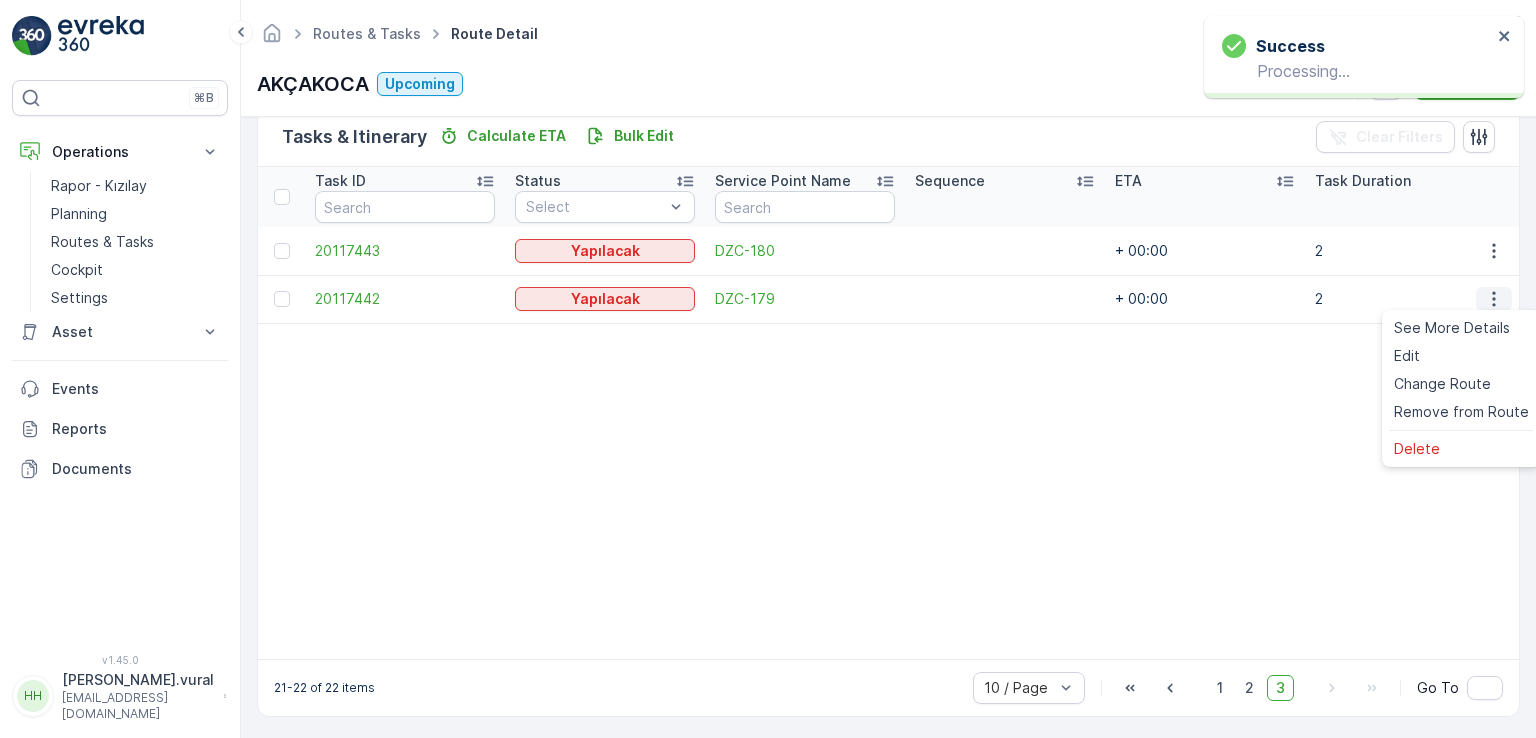 click at bounding box center [1494, 299] 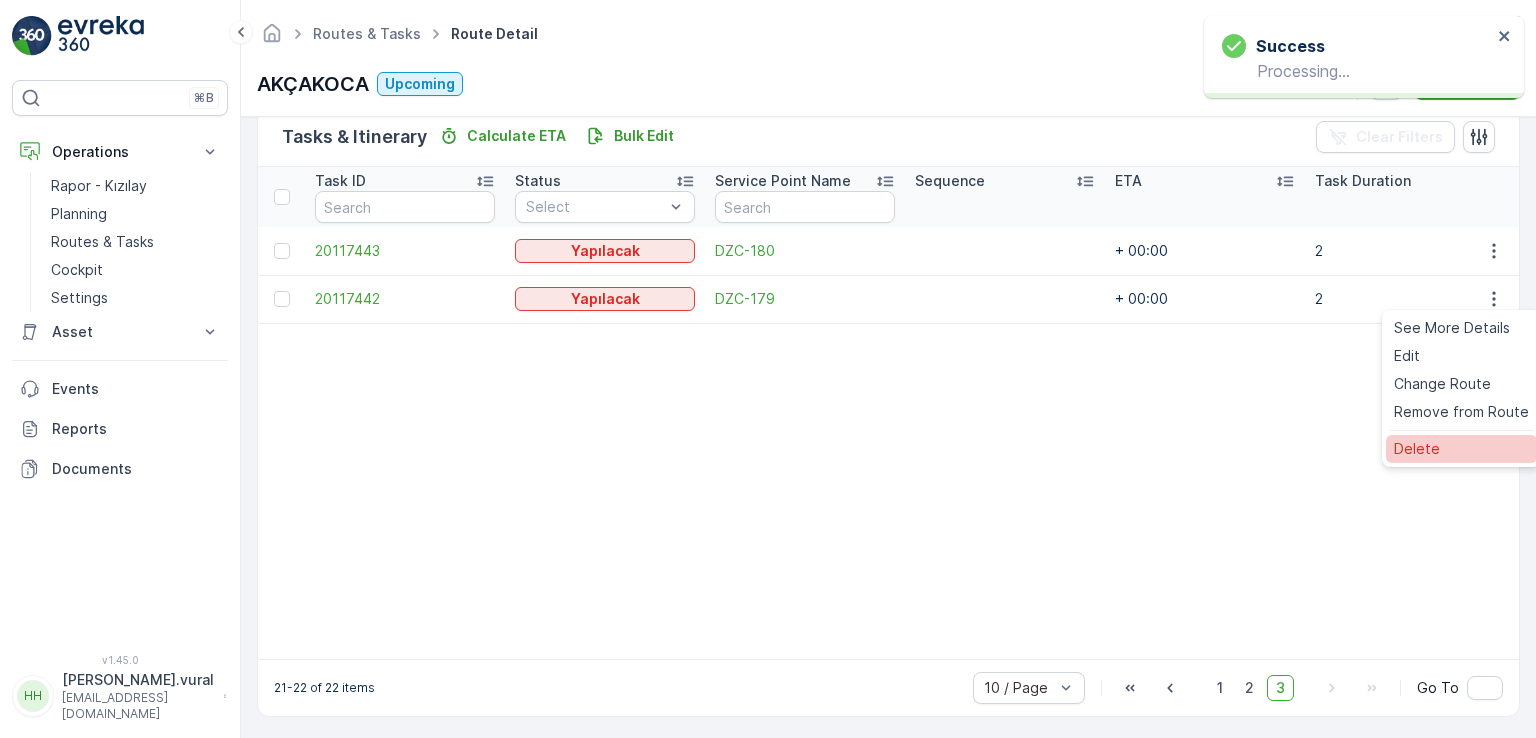 click on "See More Details Edit Change Route Remove from Route Delete" at bounding box center (1461, 388) 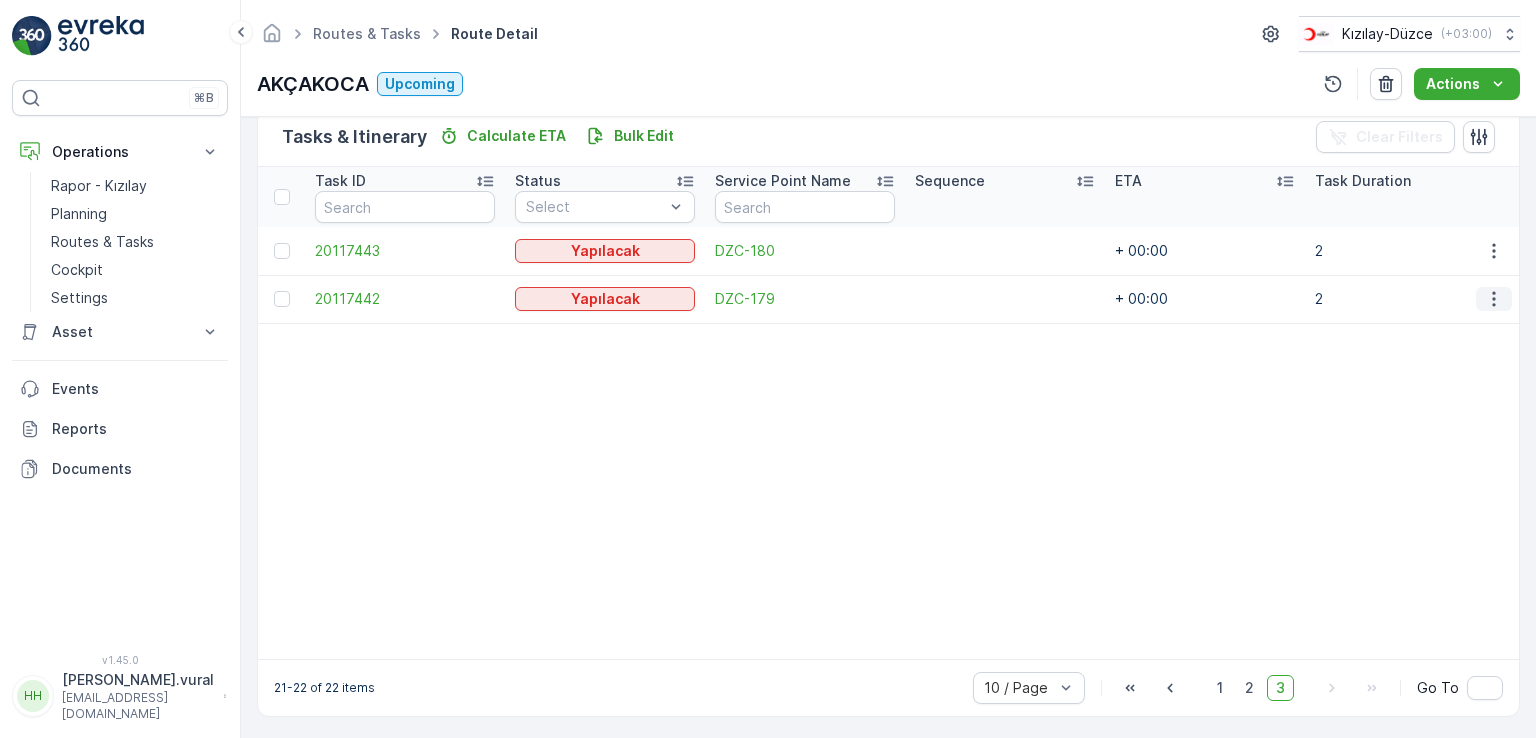 click 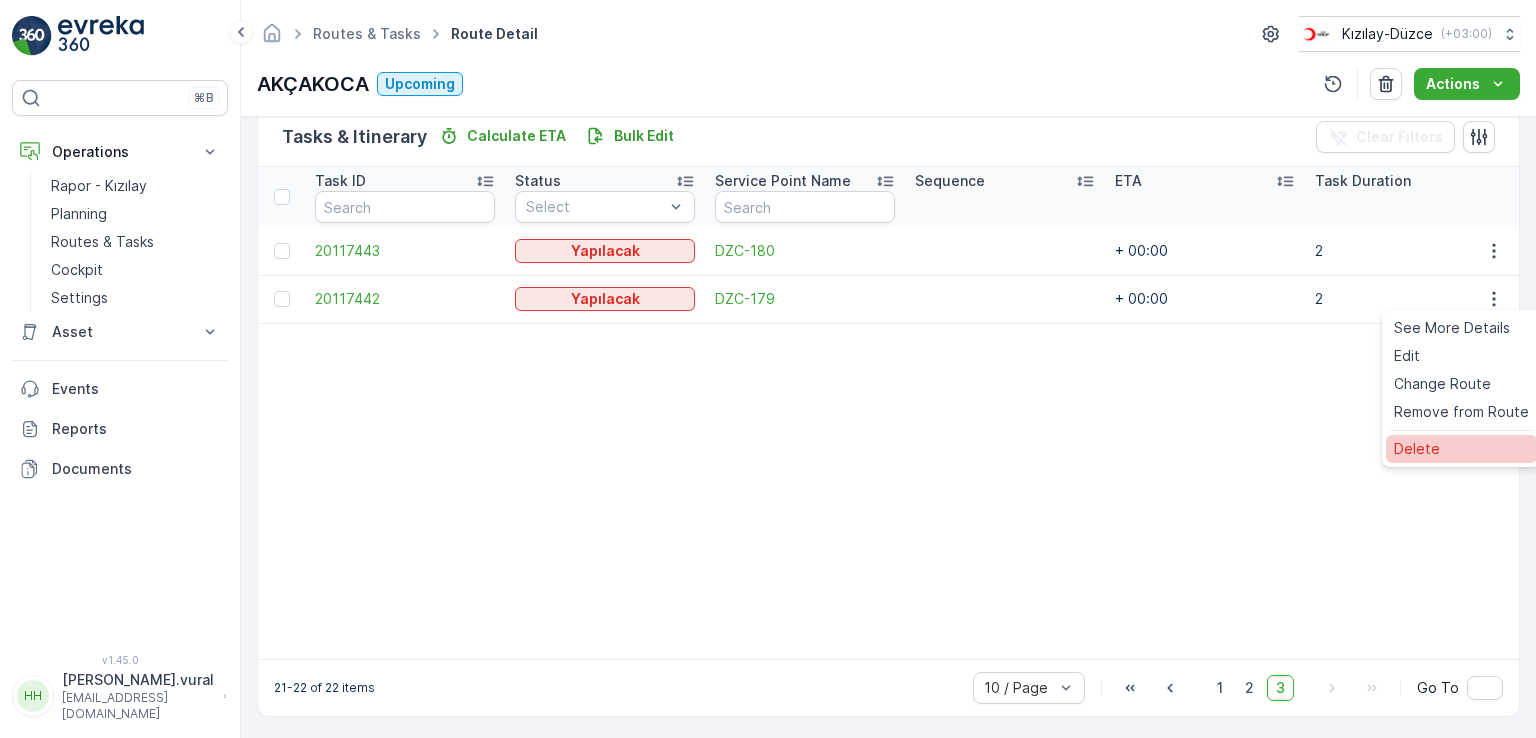 click on "Delete" at bounding box center [1461, 449] 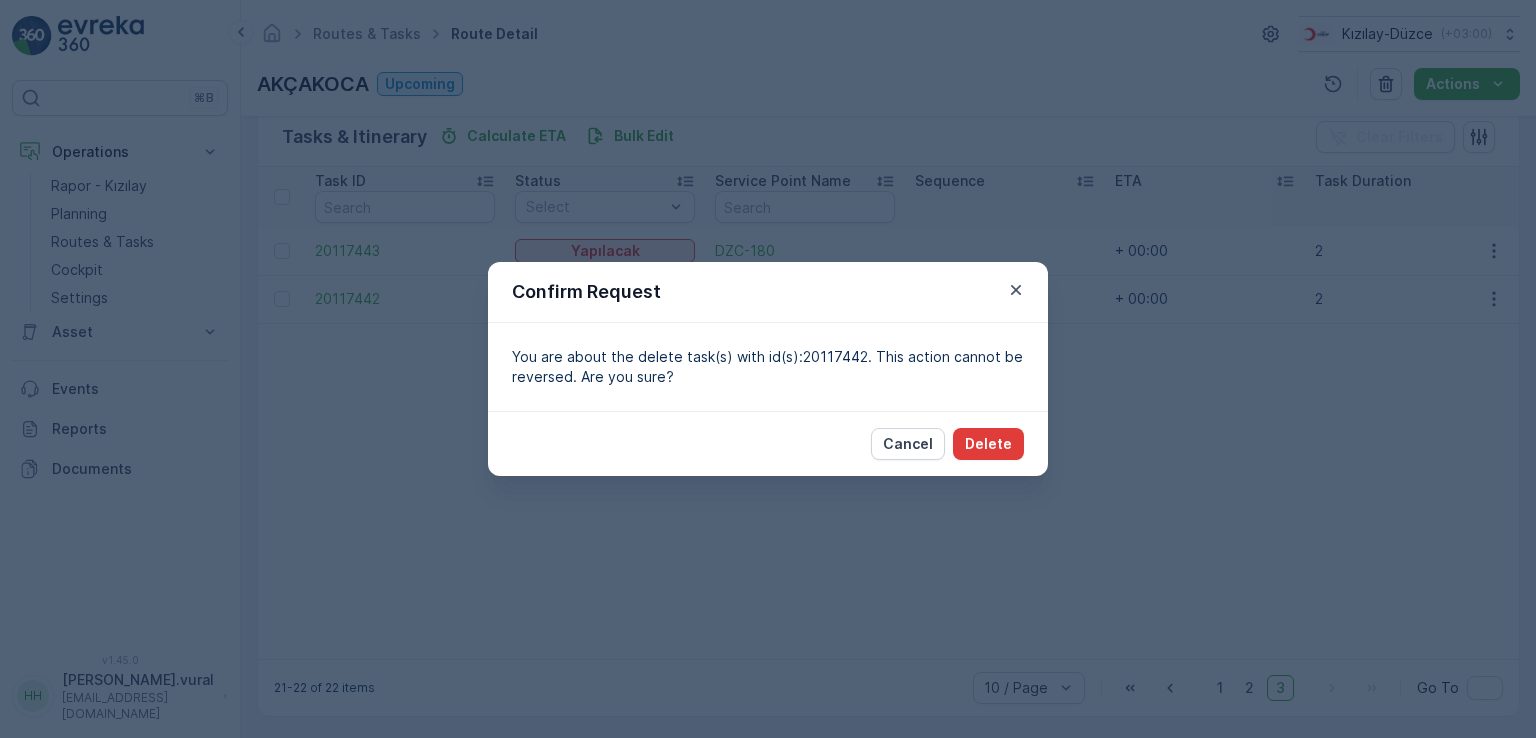 click on "Delete" at bounding box center [988, 444] 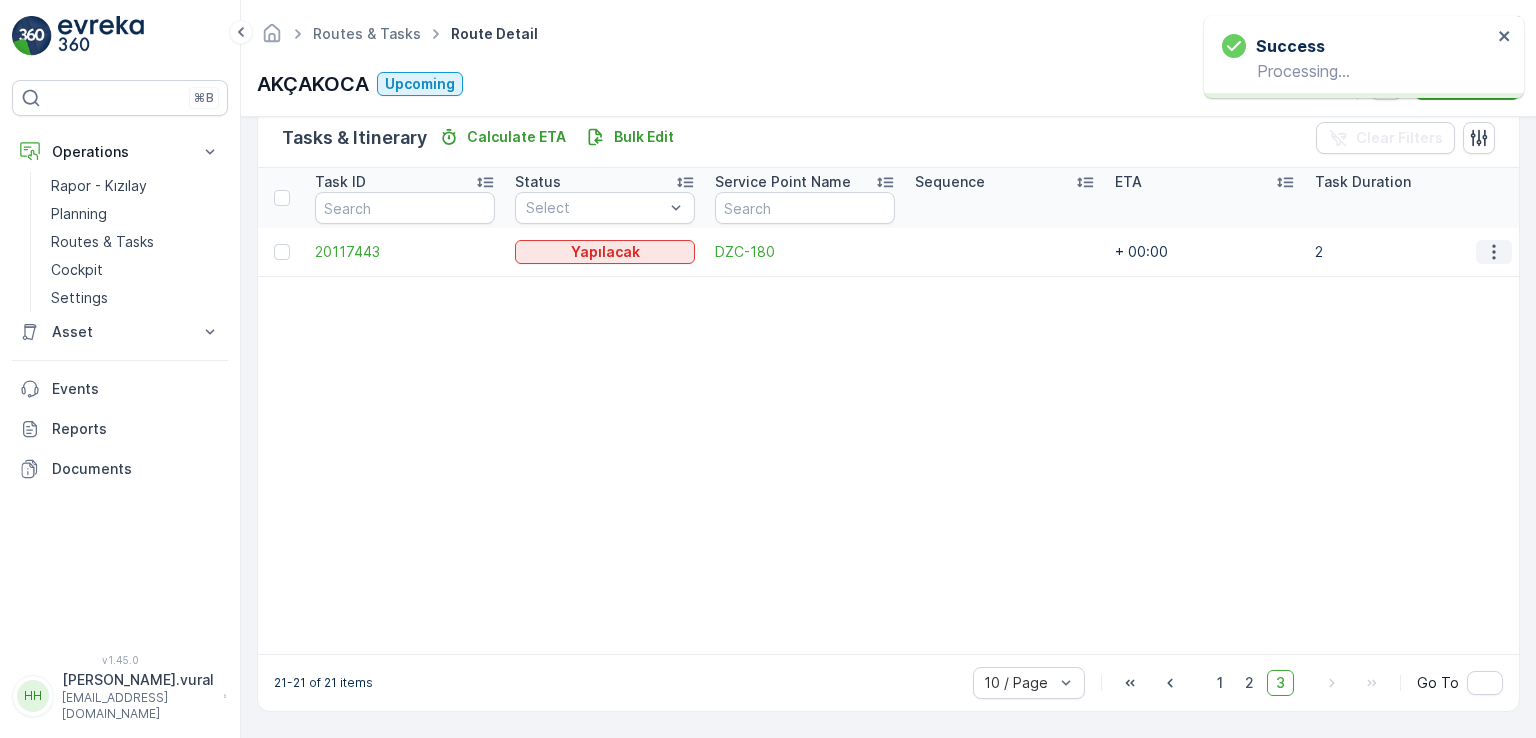 click at bounding box center [1494, 252] 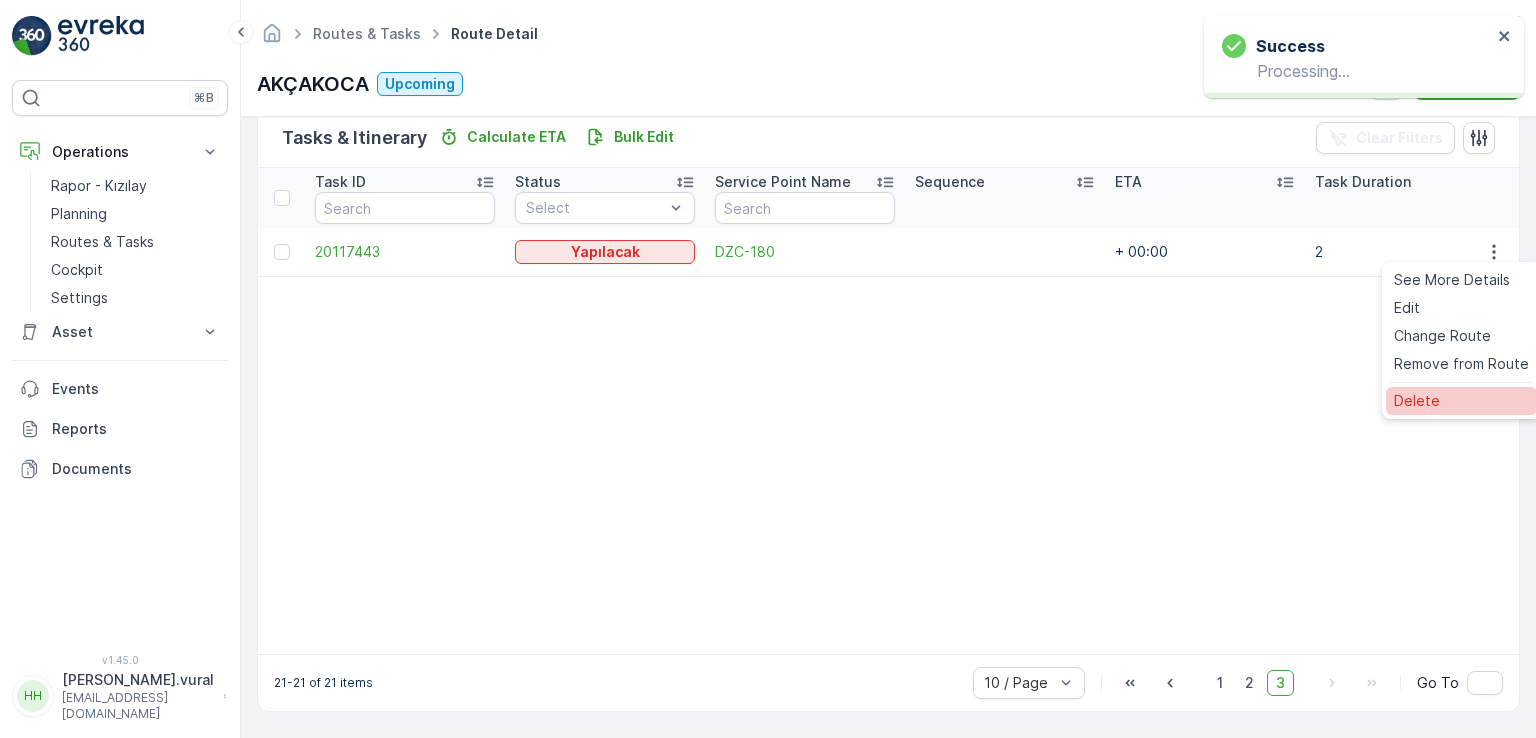 click on "Delete" at bounding box center (1461, 401) 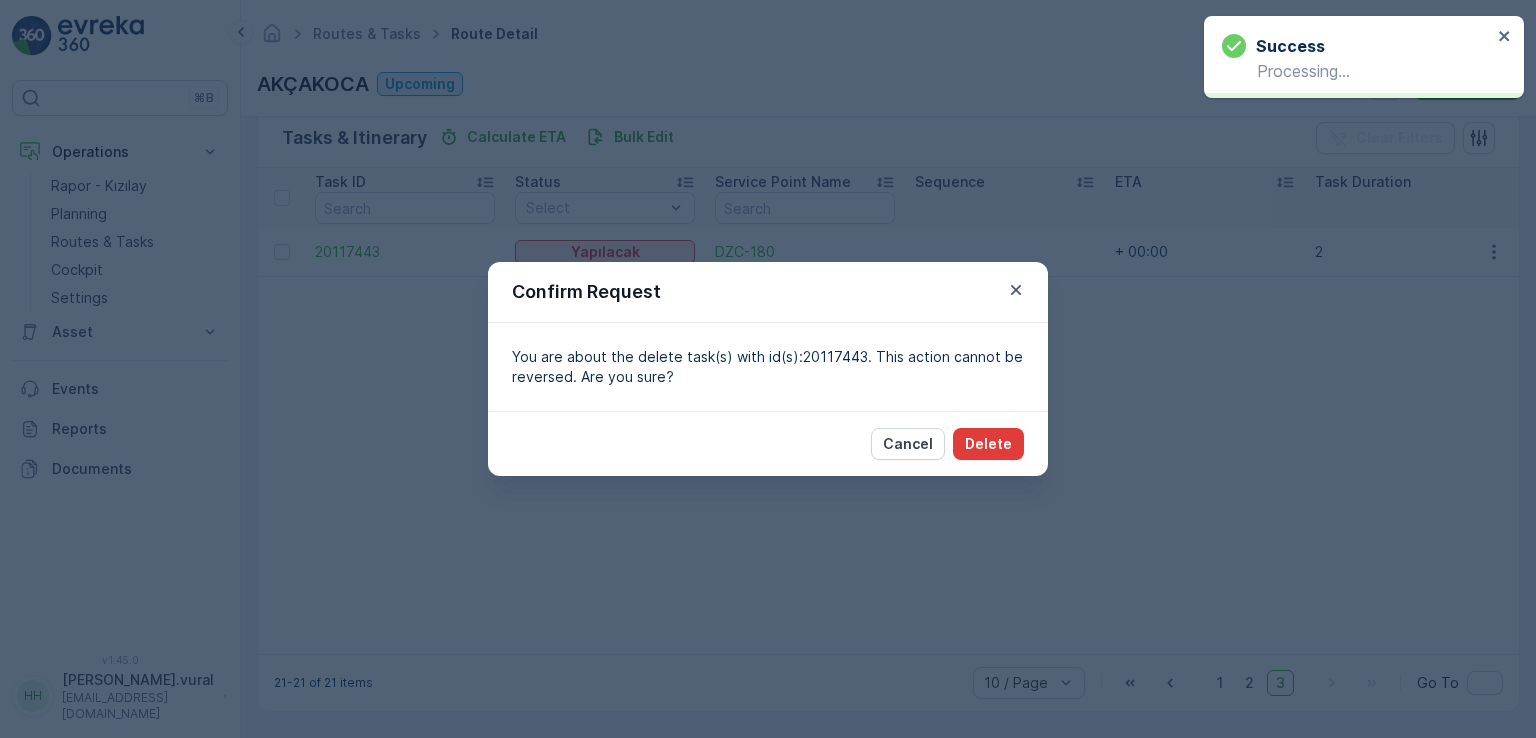 click on "Delete" at bounding box center (988, 444) 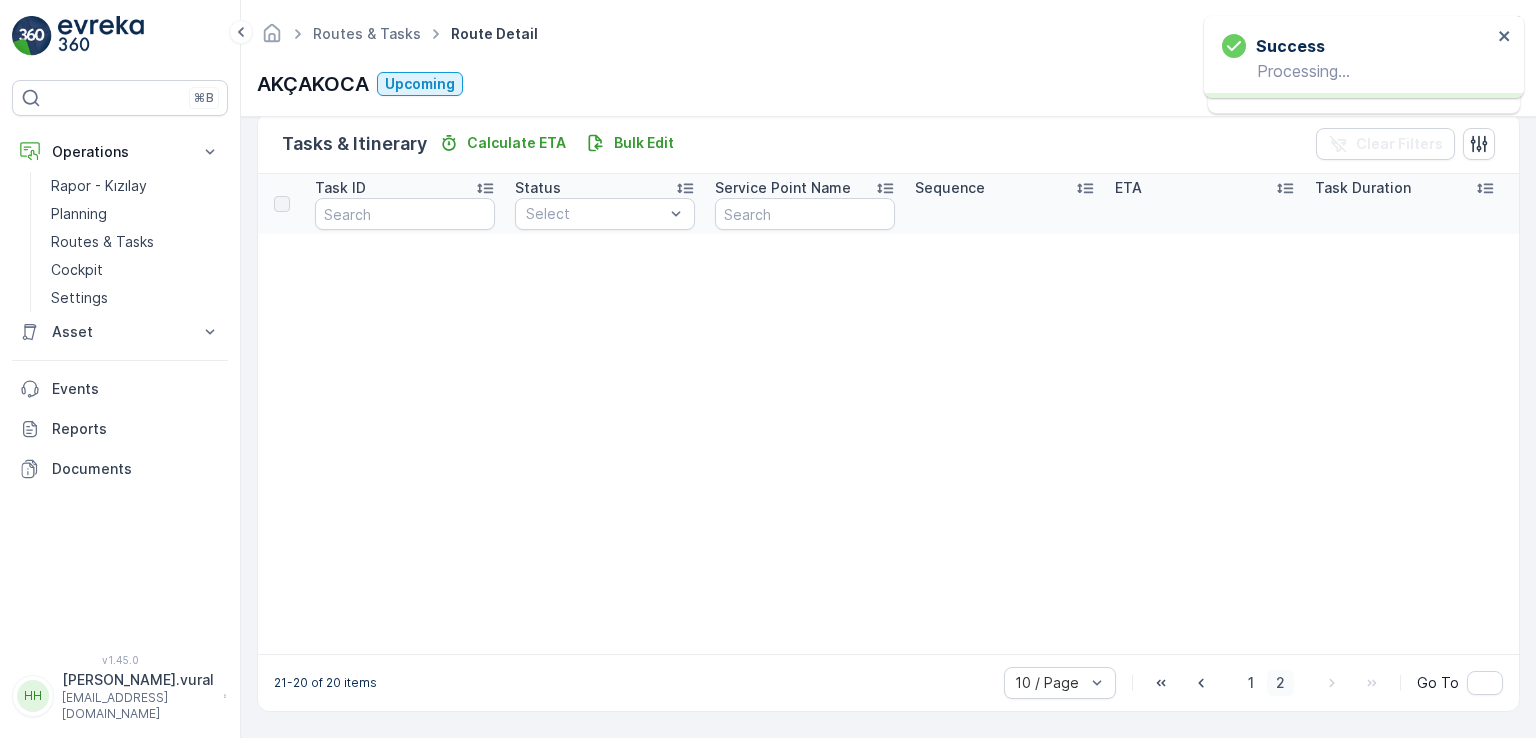 click on "2" at bounding box center [1280, 683] 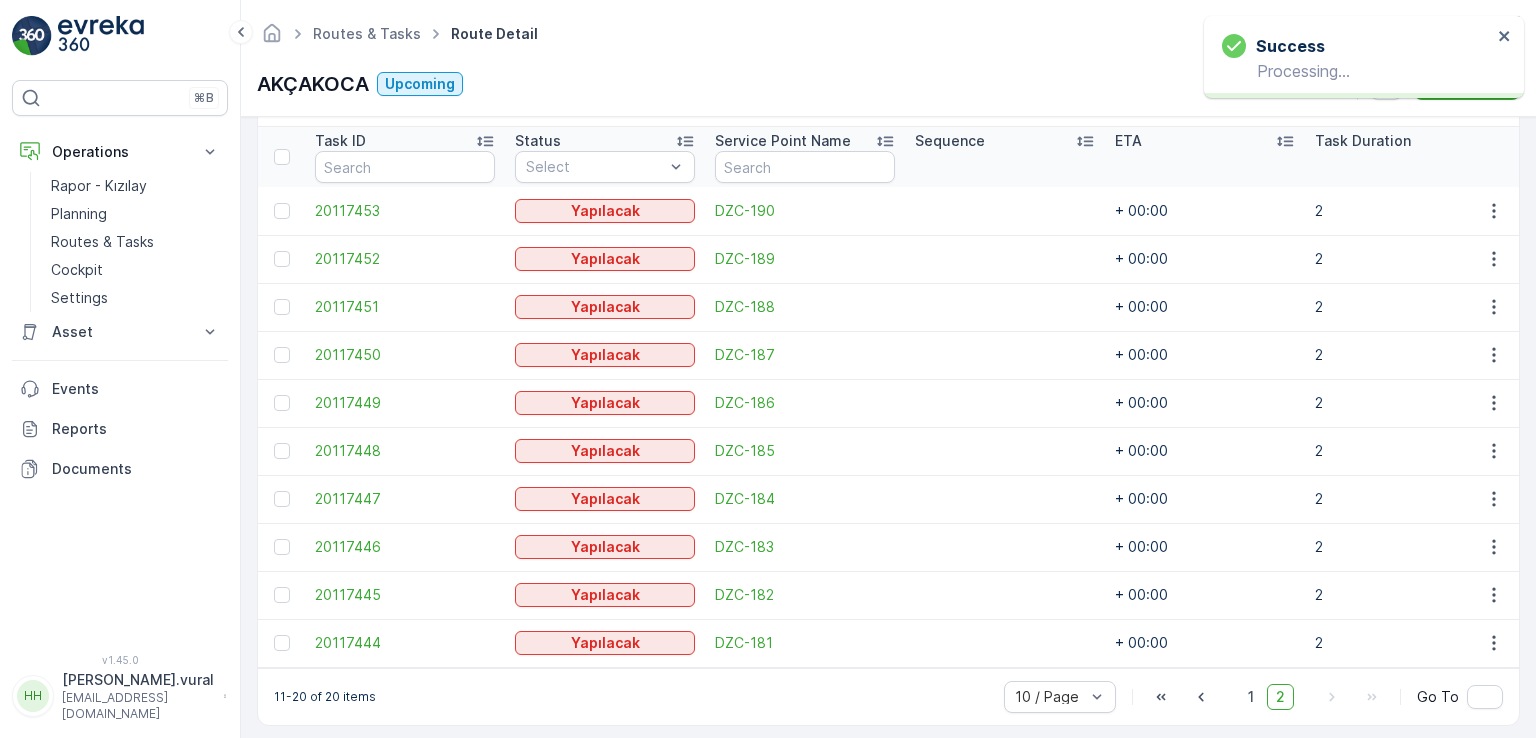 scroll, scrollTop: 556, scrollLeft: 0, axis: vertical 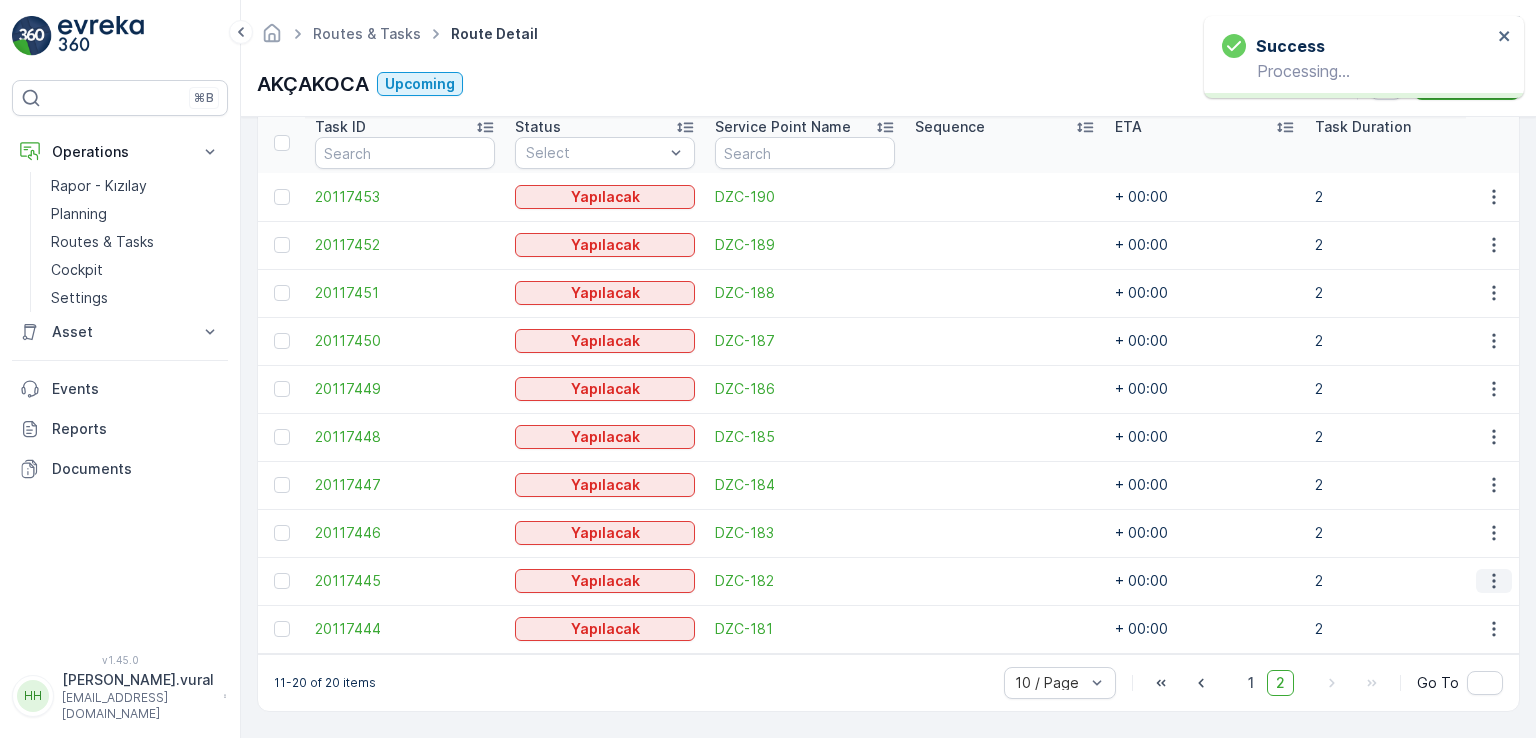 click 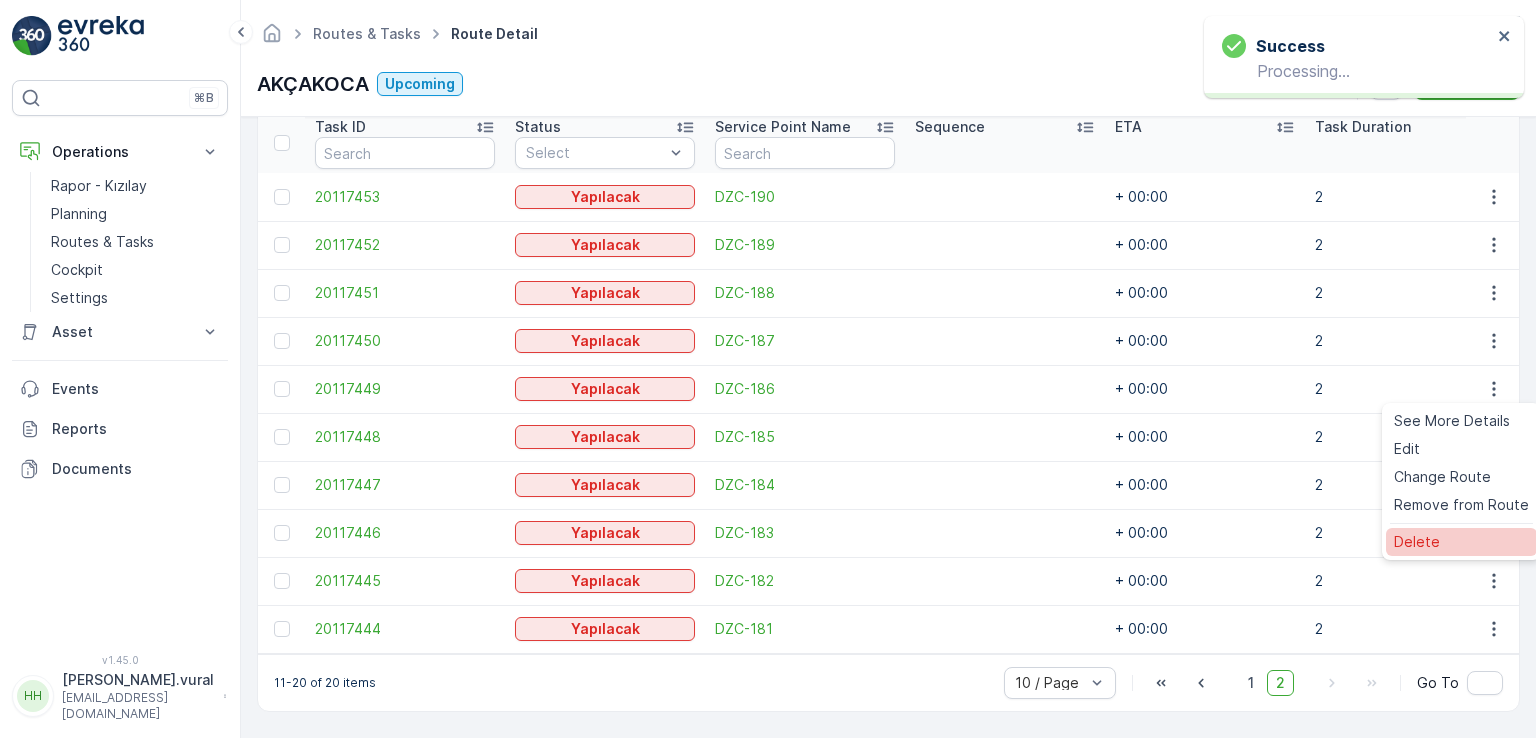 click on "Delete" at bounding box center [1461, 542] 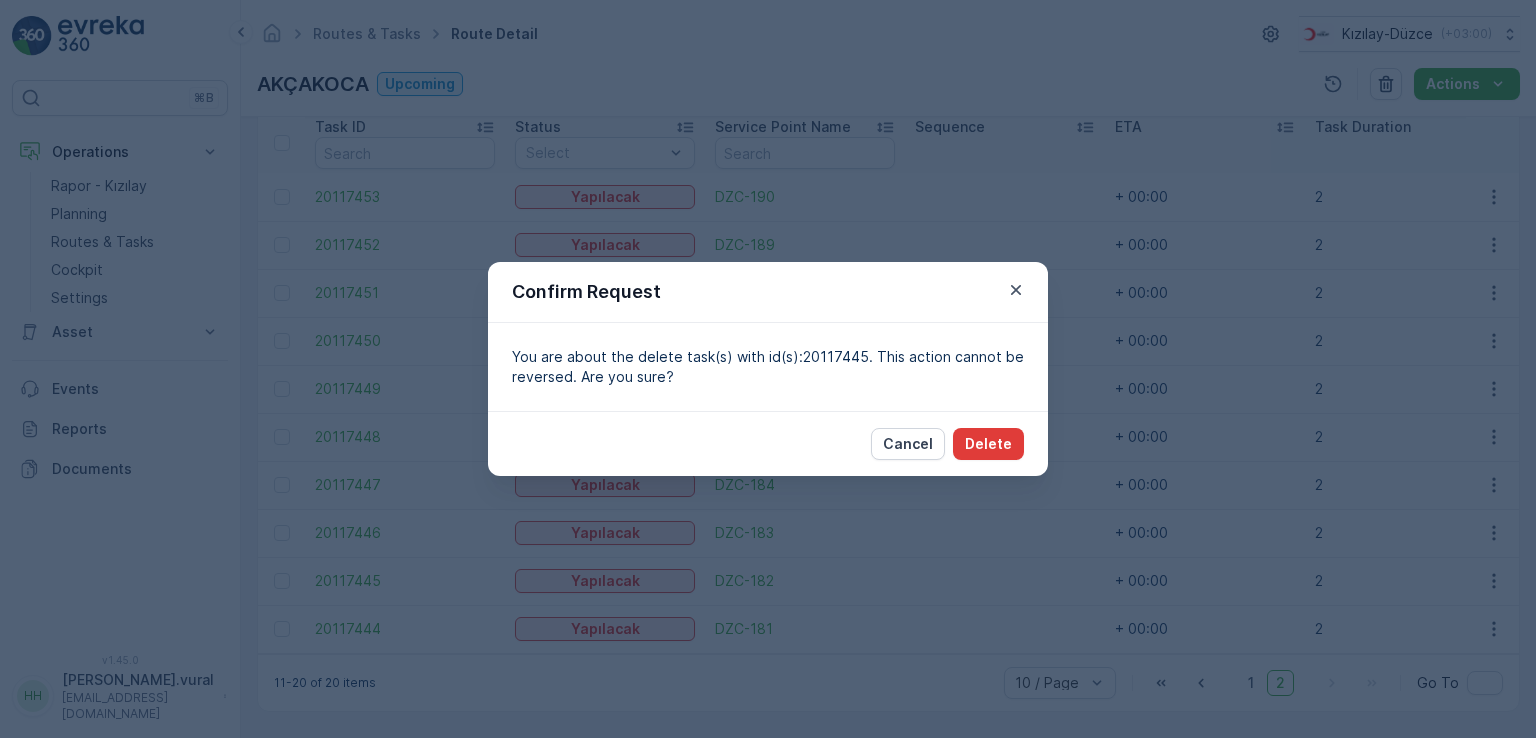 click on "Delete" at bounding box center [988, 444] 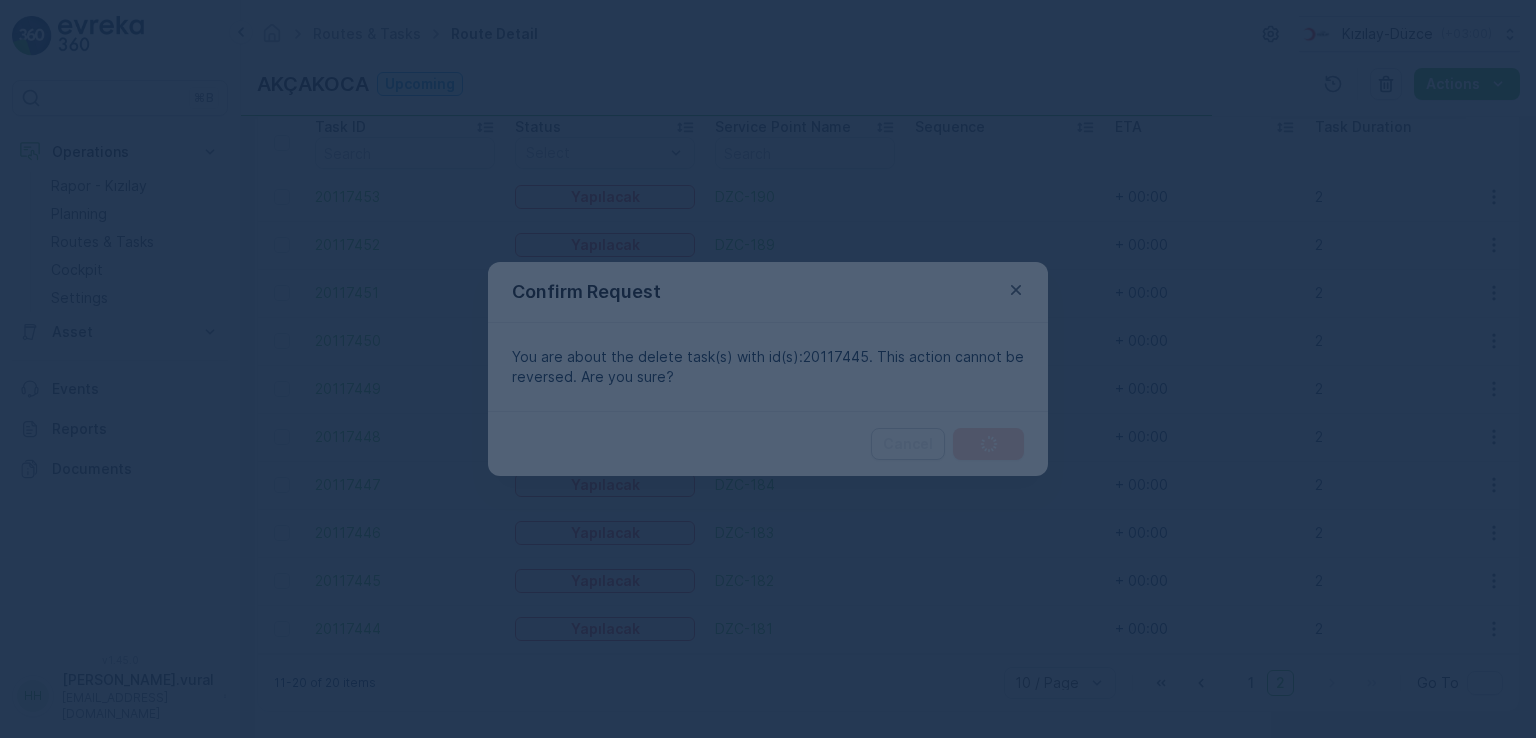 scroll, scrollTop: 495, scrollLeft: 0, axis: vertical 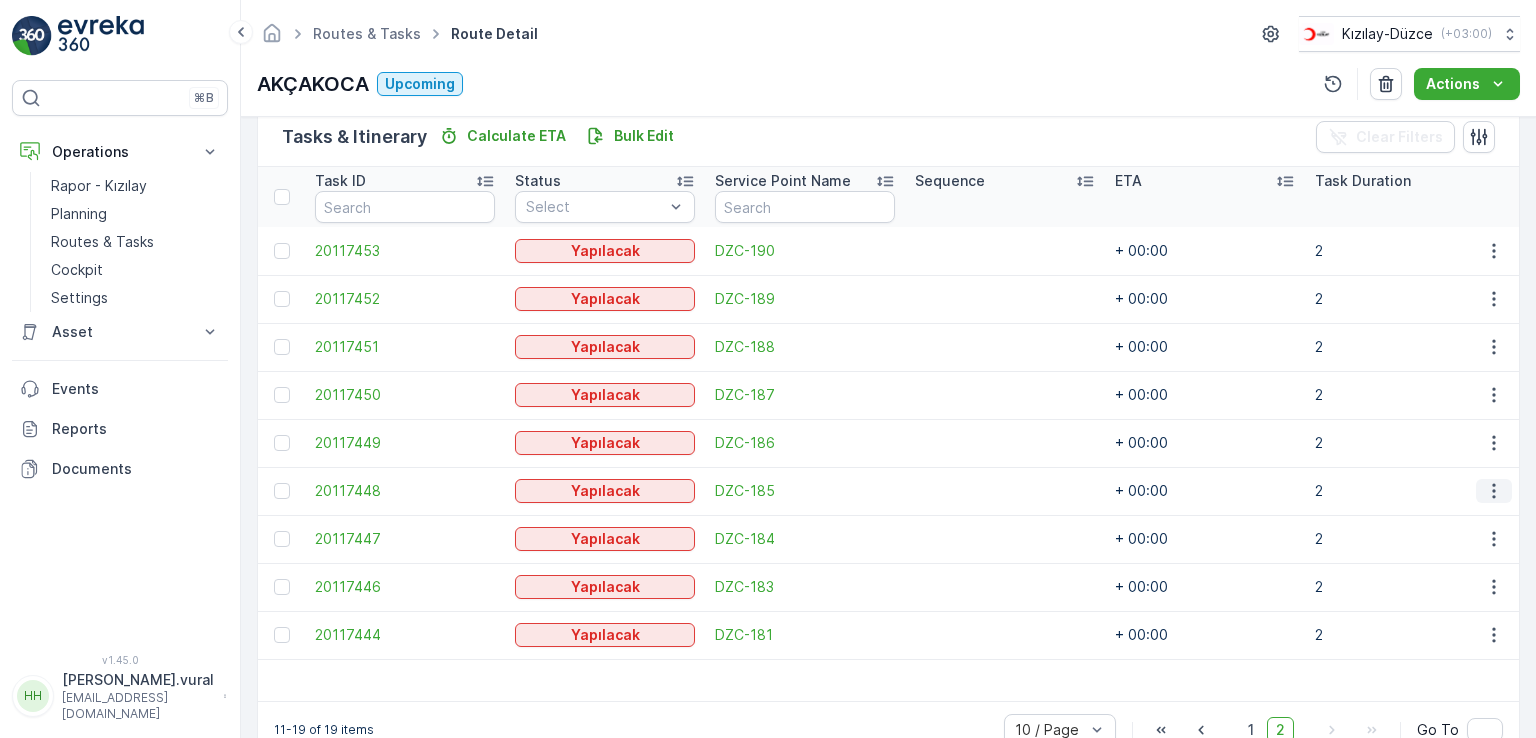 click at bounding box center [1494, 491] 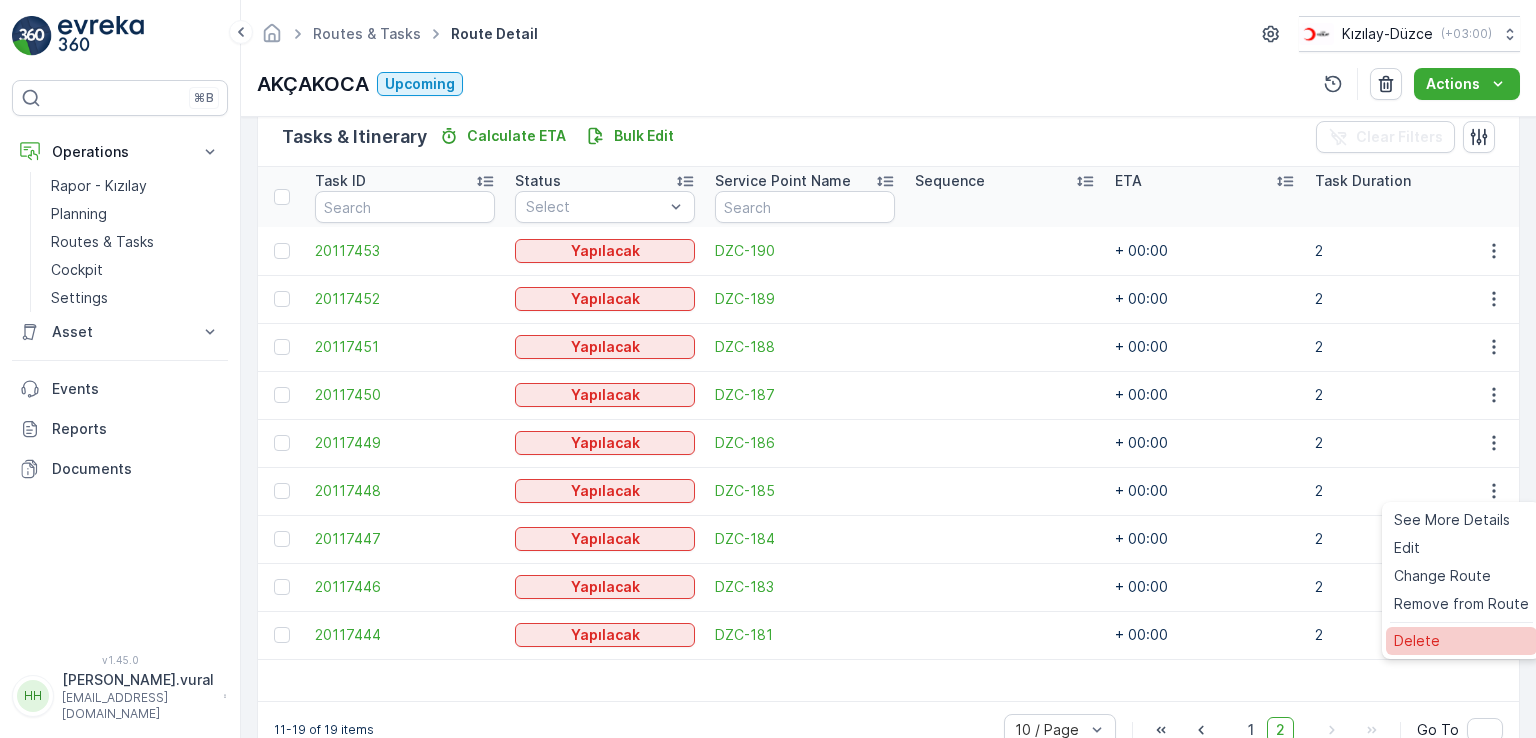 click on "Delete" at bounding box center (1417, 641) 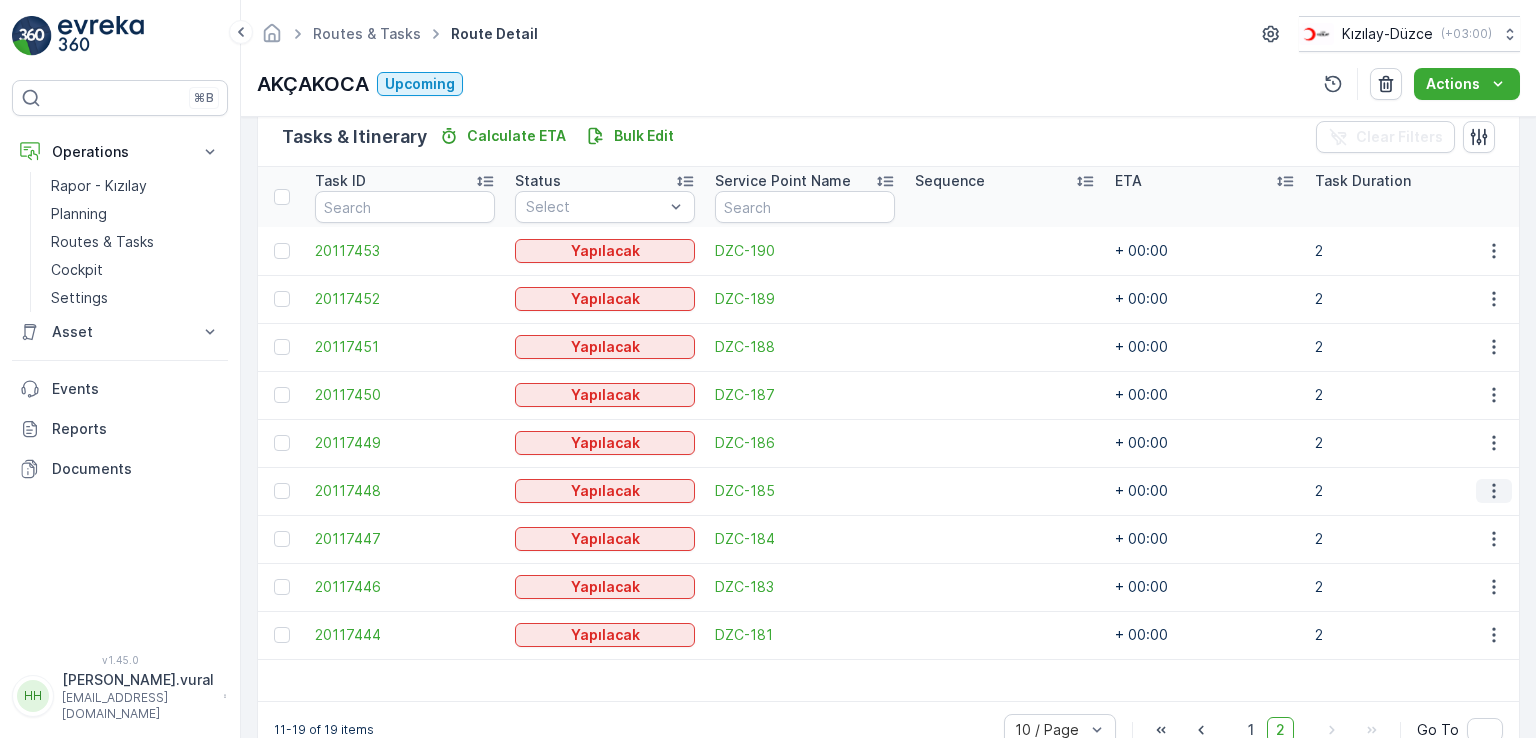click at bounding box center [1494, 491] 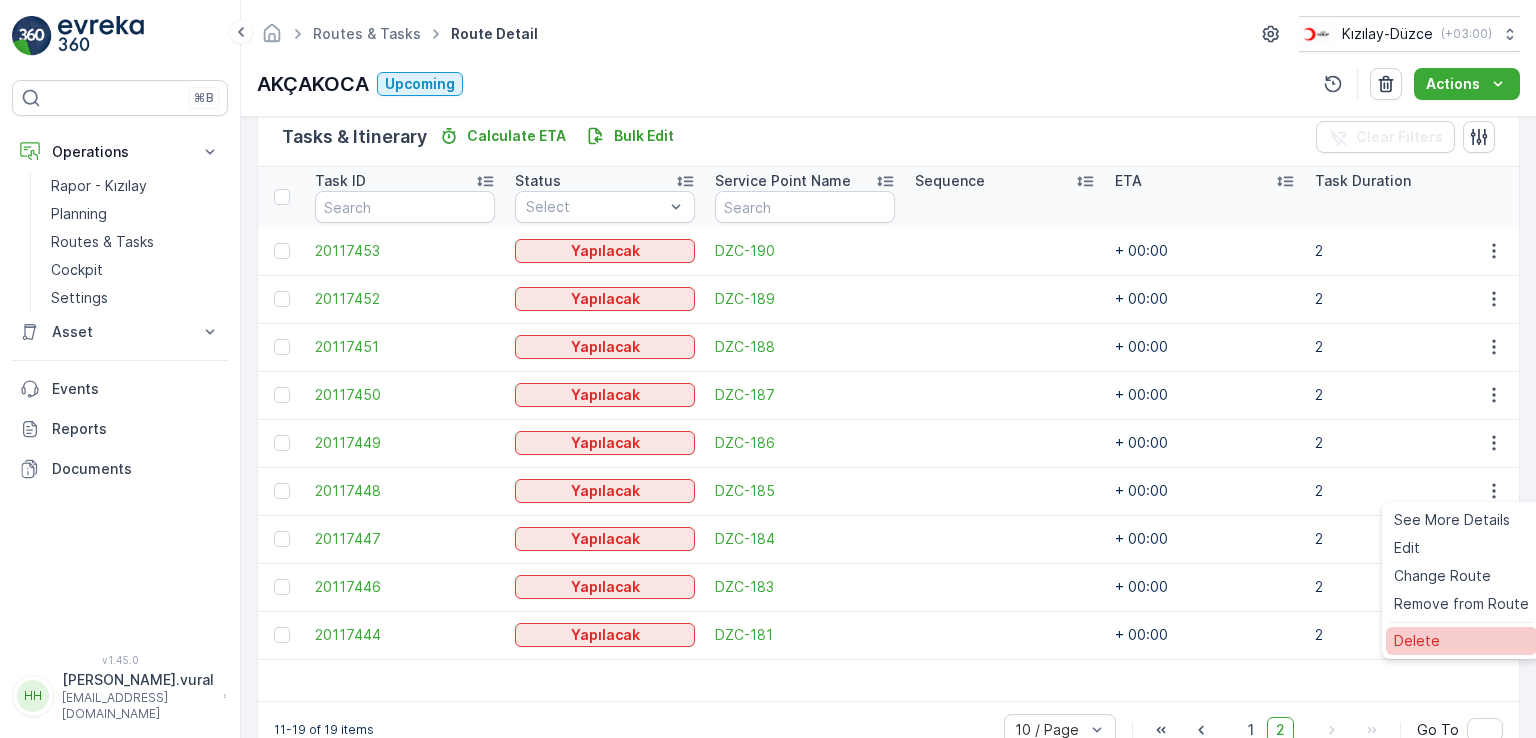 click on "Delete" at bounding box center [1417, 641] 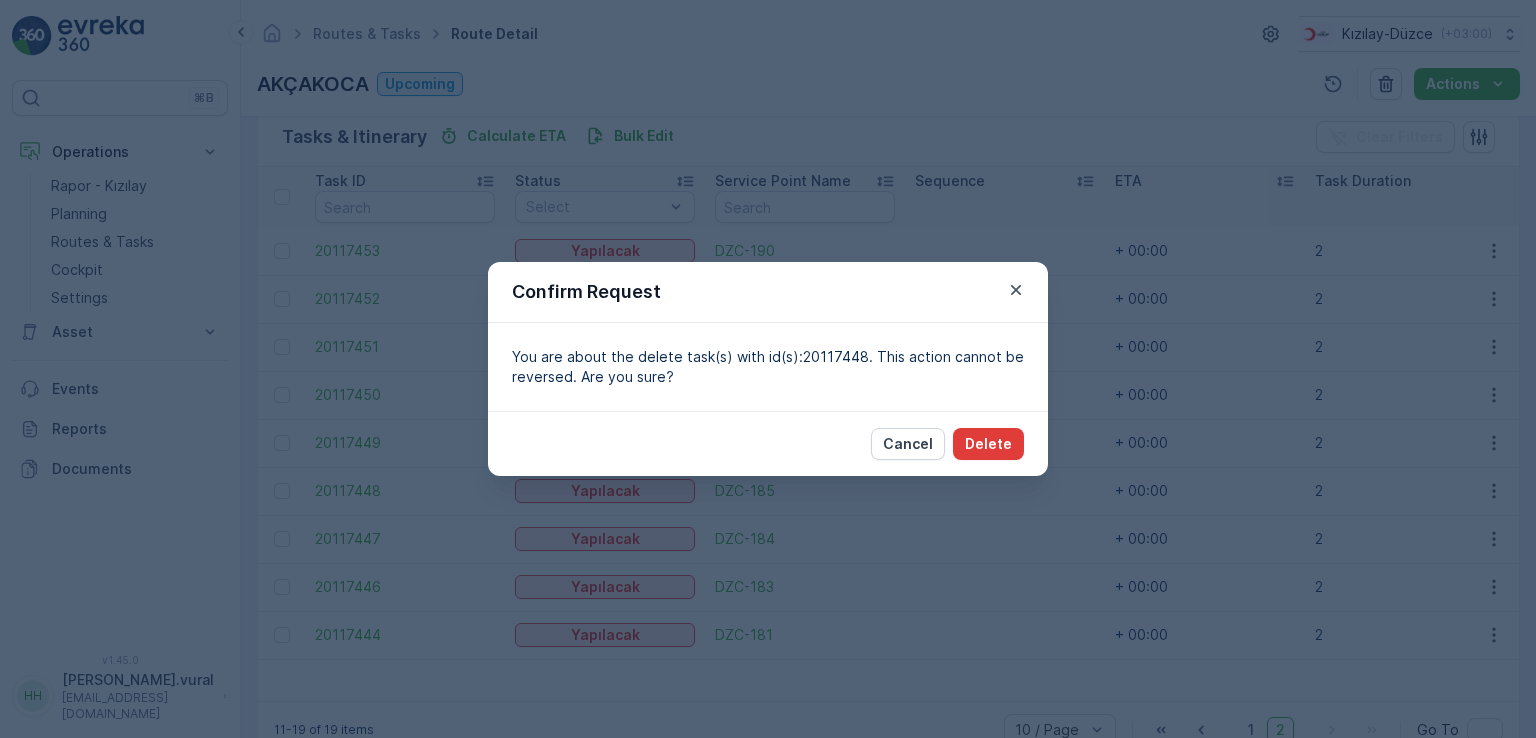 click on "Delete" at bounding box center (988, 444) 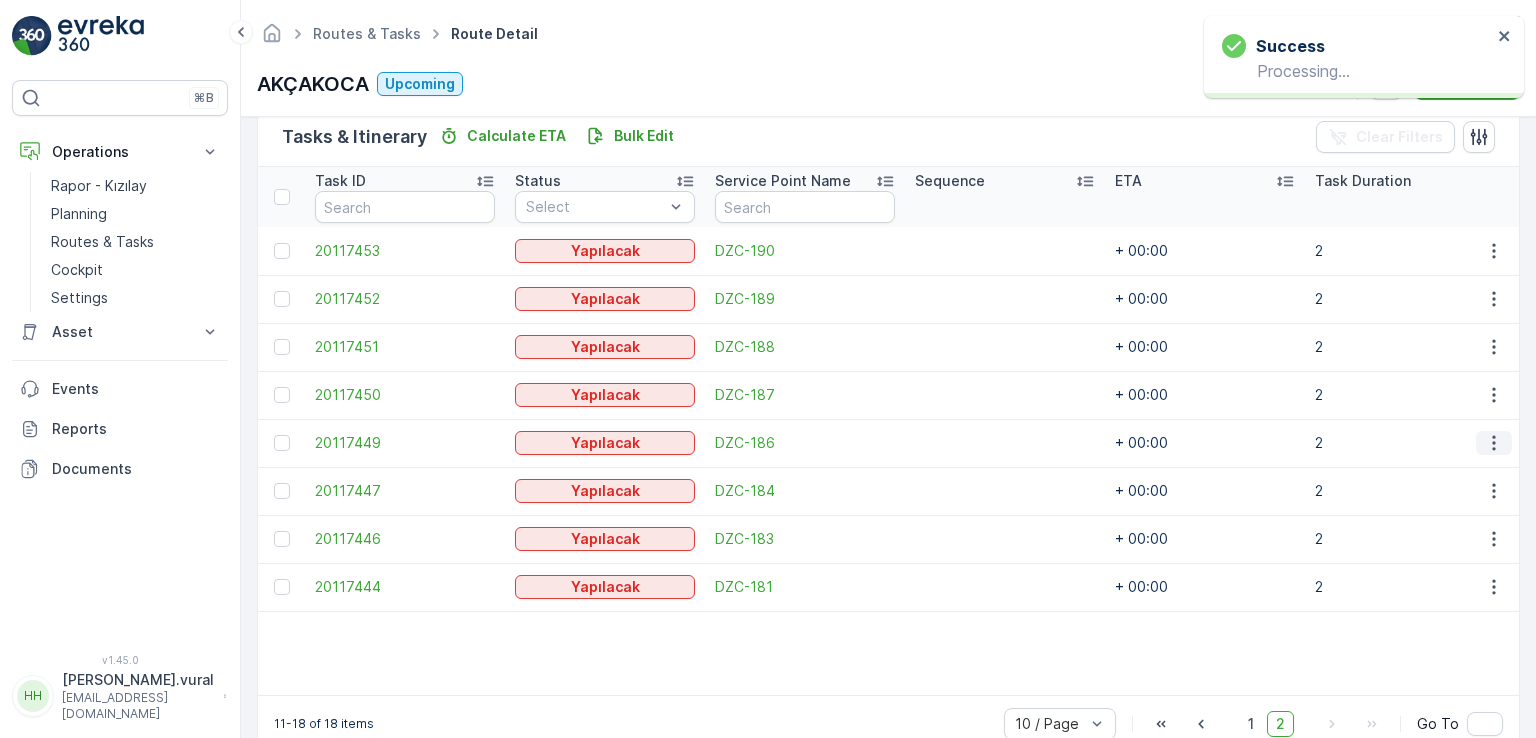 click at bounding box center (1494, 443) 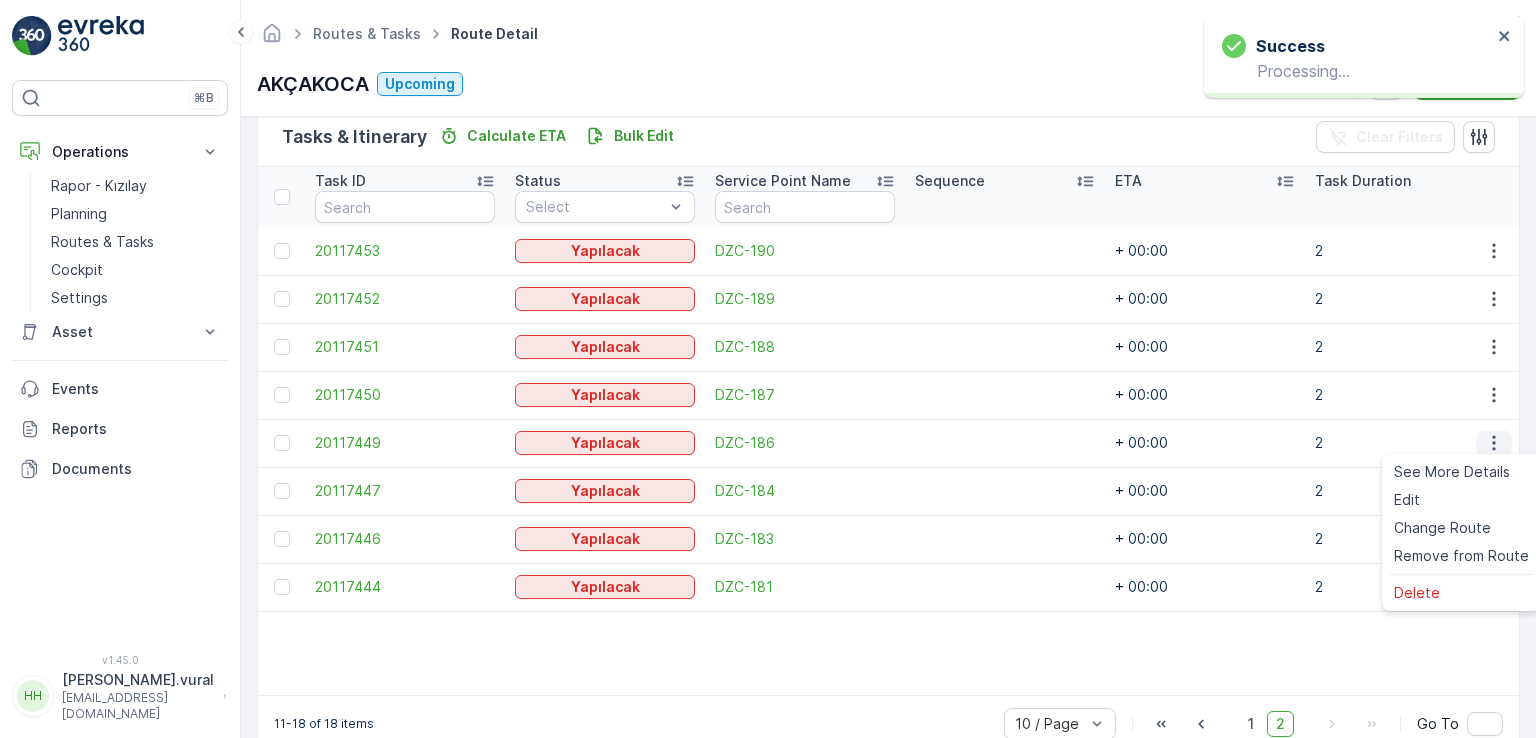 click at bounding box center [1494, 443] 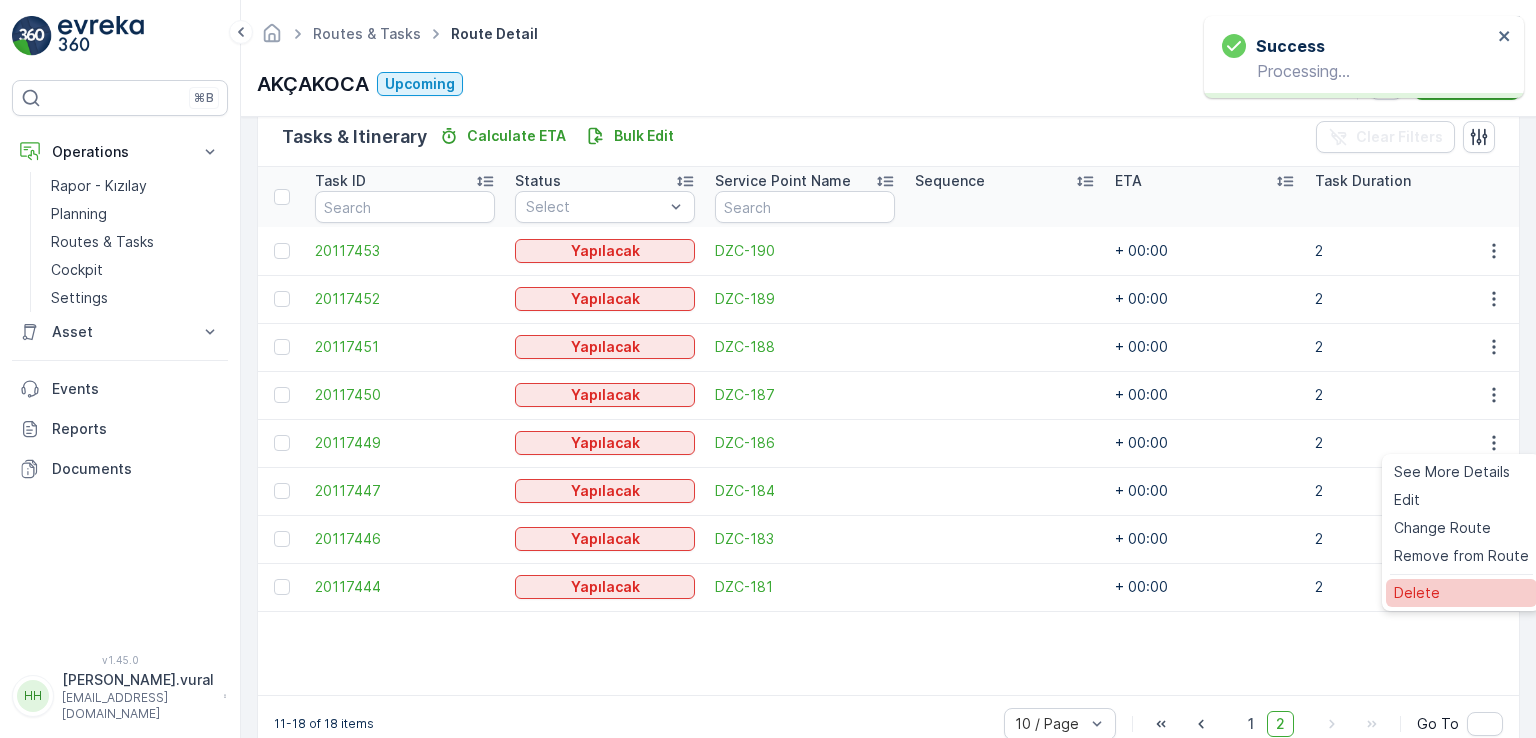click on "Delete" at bounding box center (1461, 593) 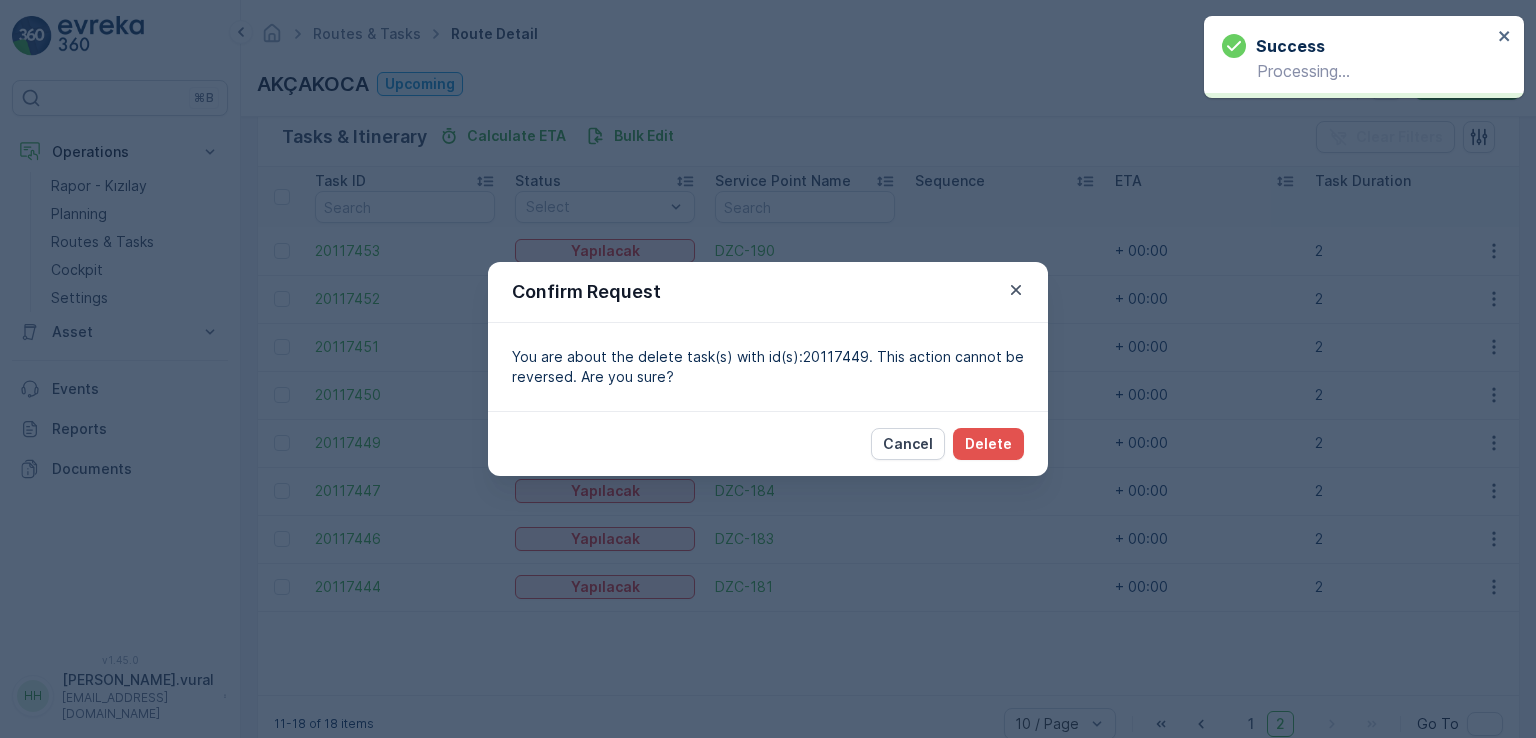 click on "Cancel Delete" at bounding box center (768, 443) 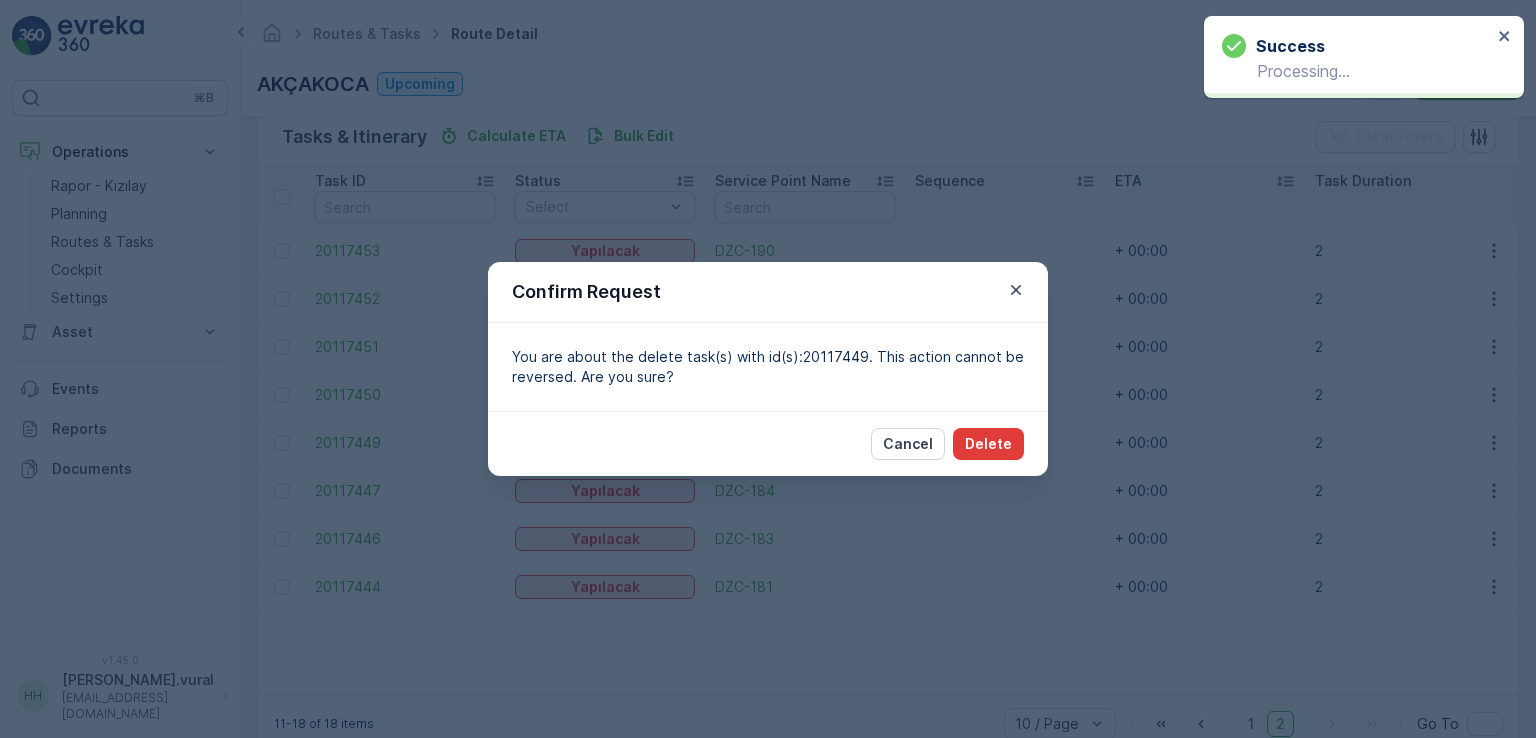 click on "Delete" at bounding box center [988, 444] 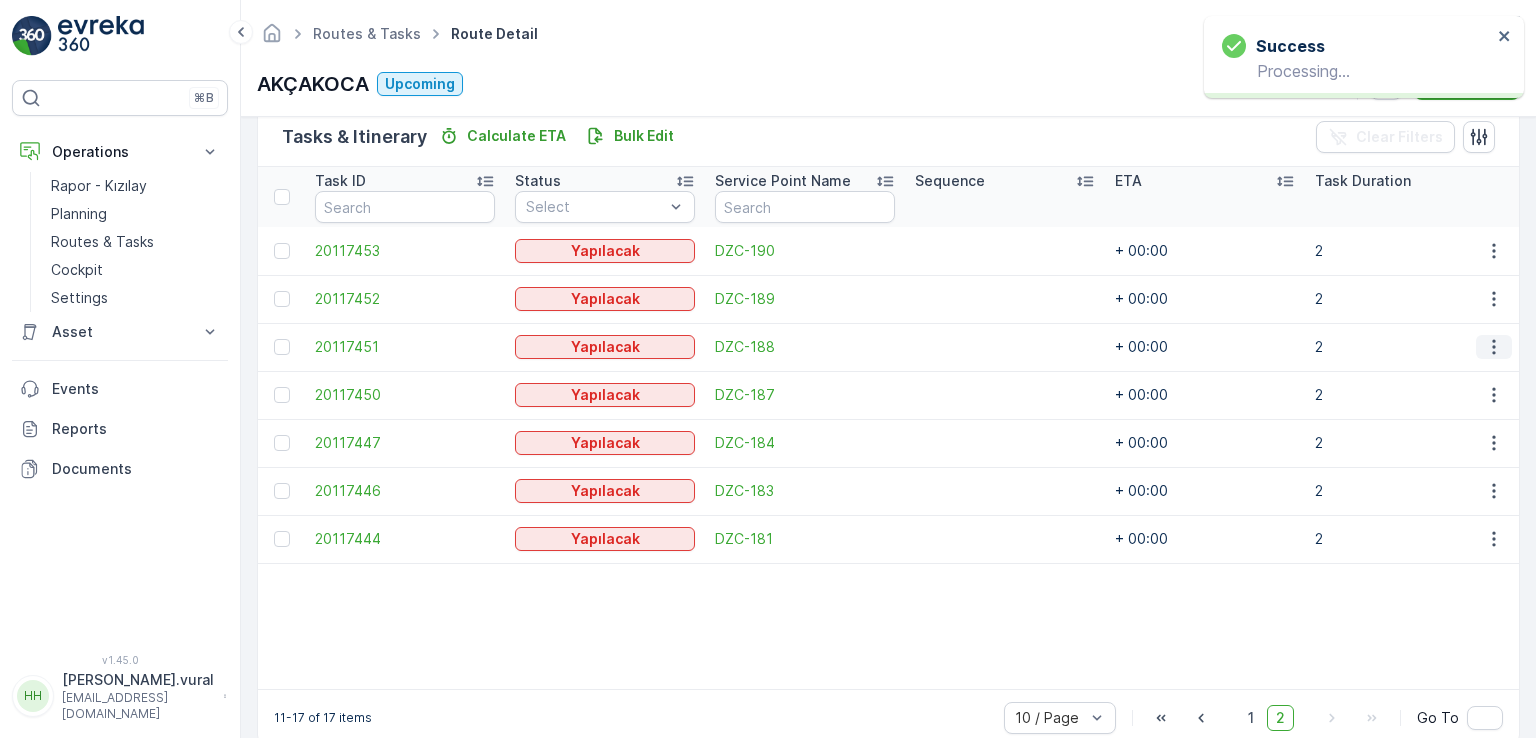 click at bounding box center (1494, 347) 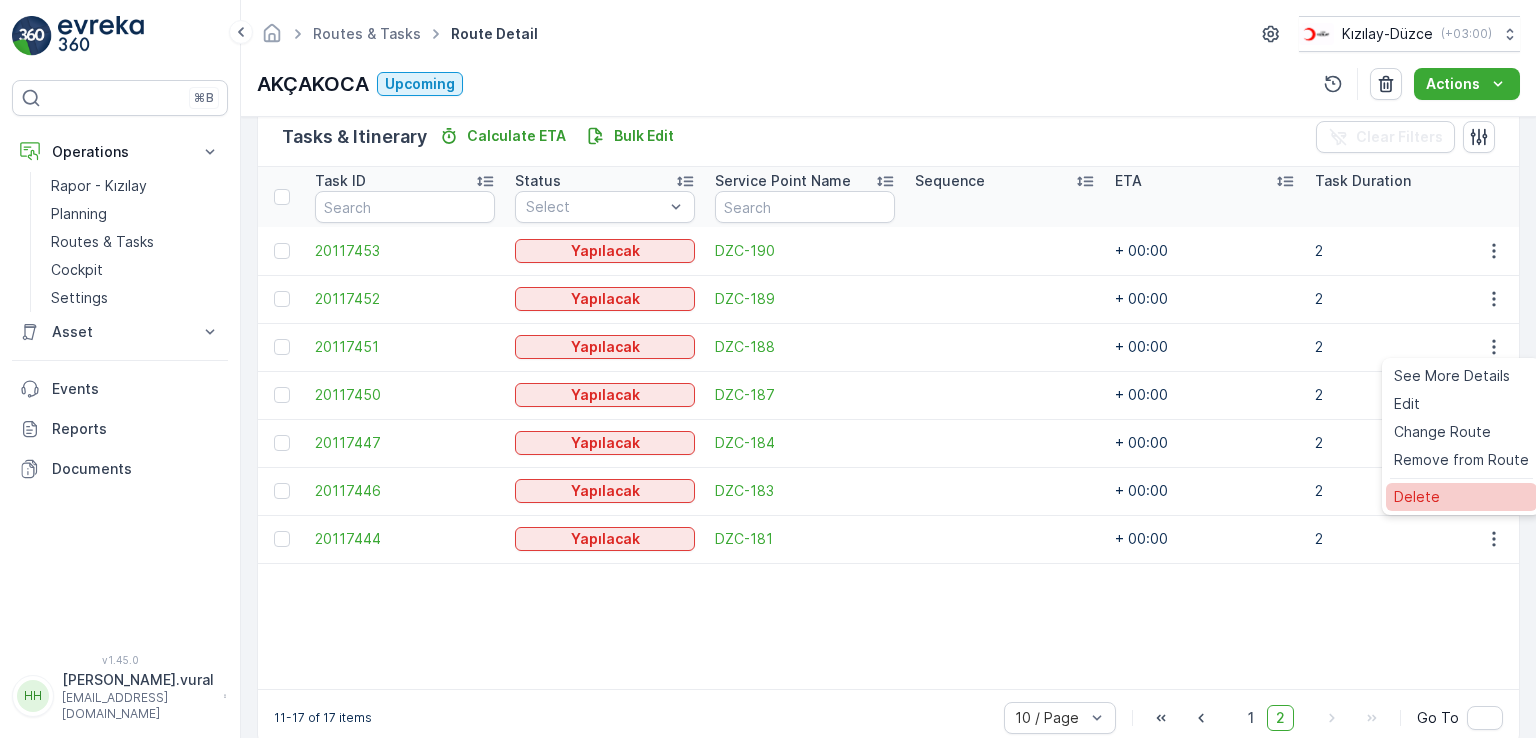 click on "Delete" at bounding box center [1417, 497] 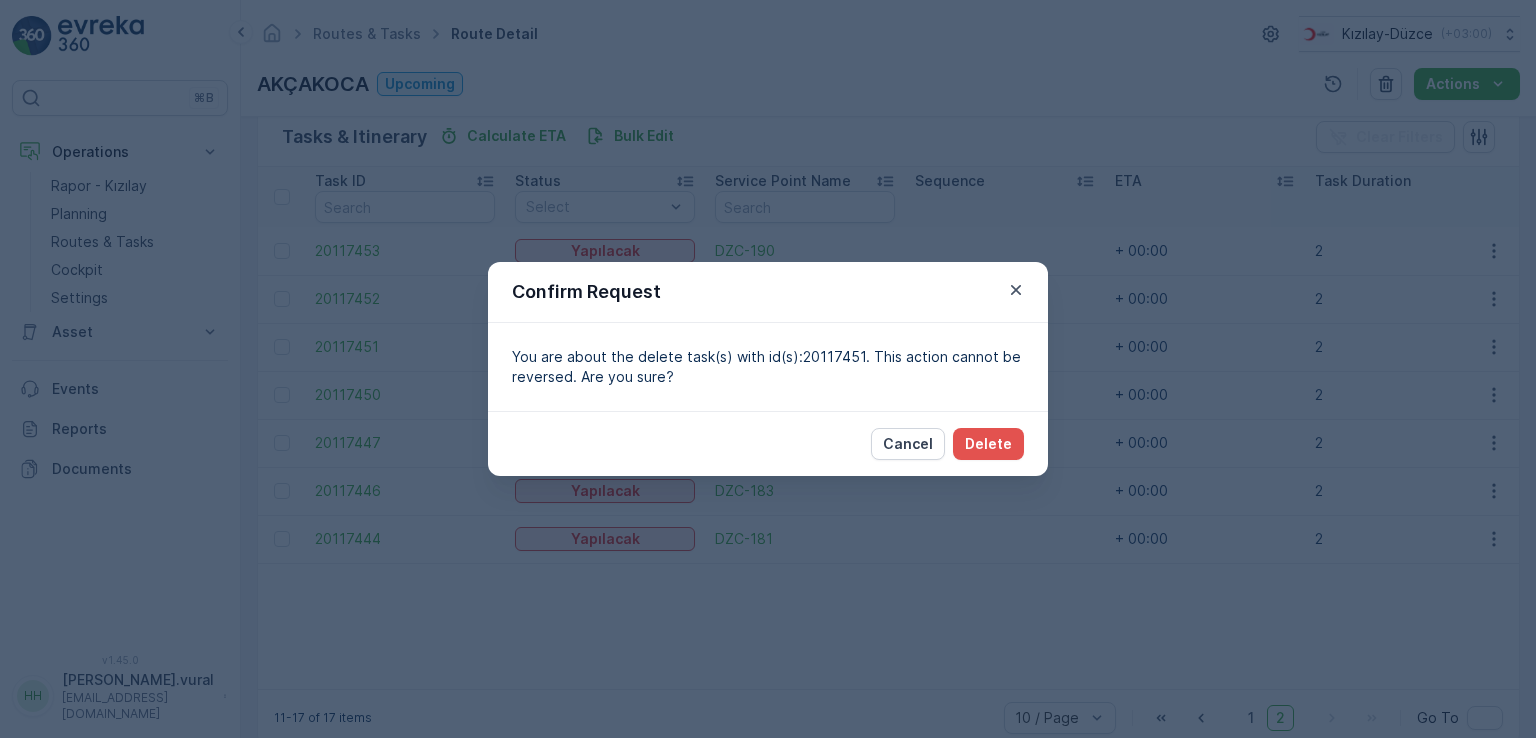 click on "Cancel Delete" at bounding box center [768, 443] 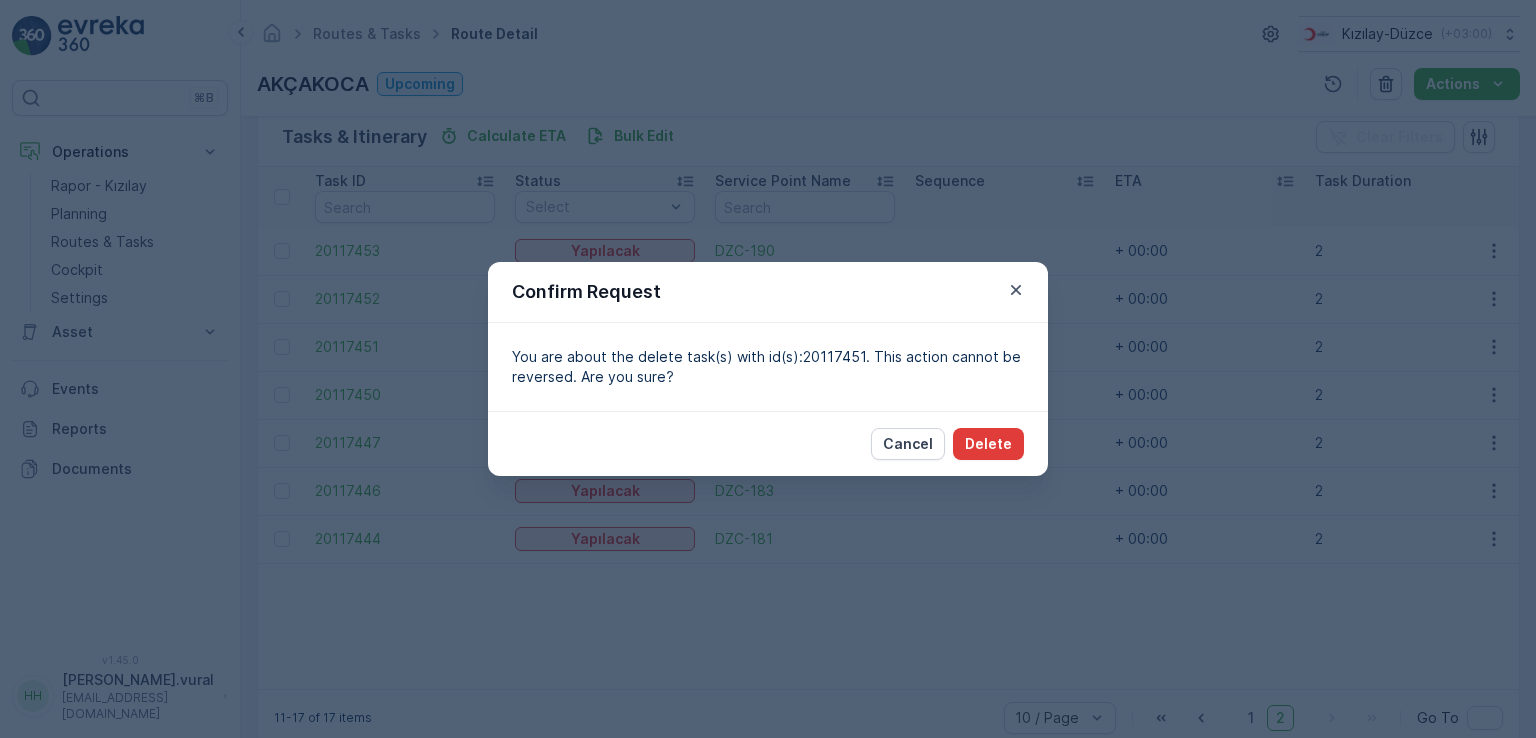 click on "Delete" at bounding box center [988, 444] 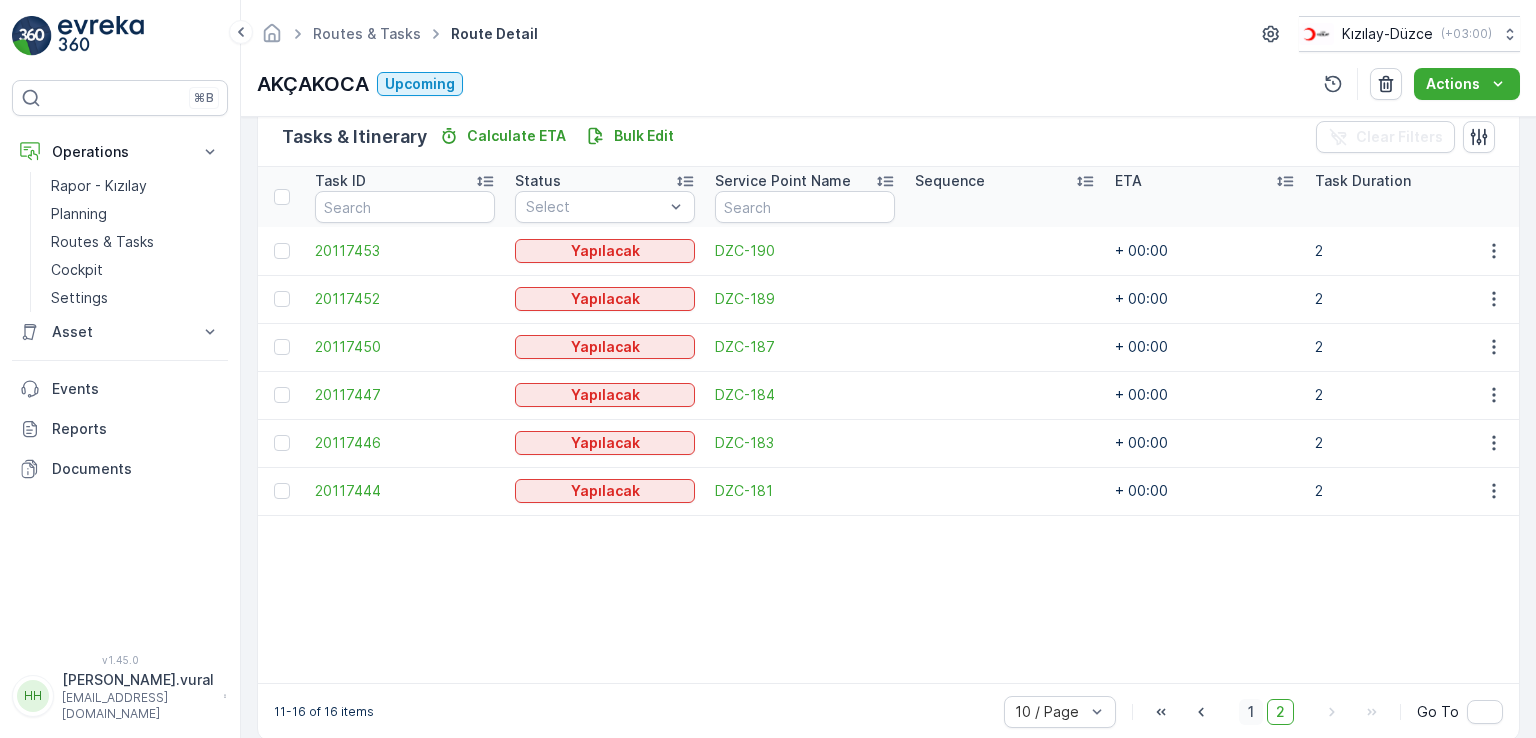 click on "1" at bounding box center (1251, 712) 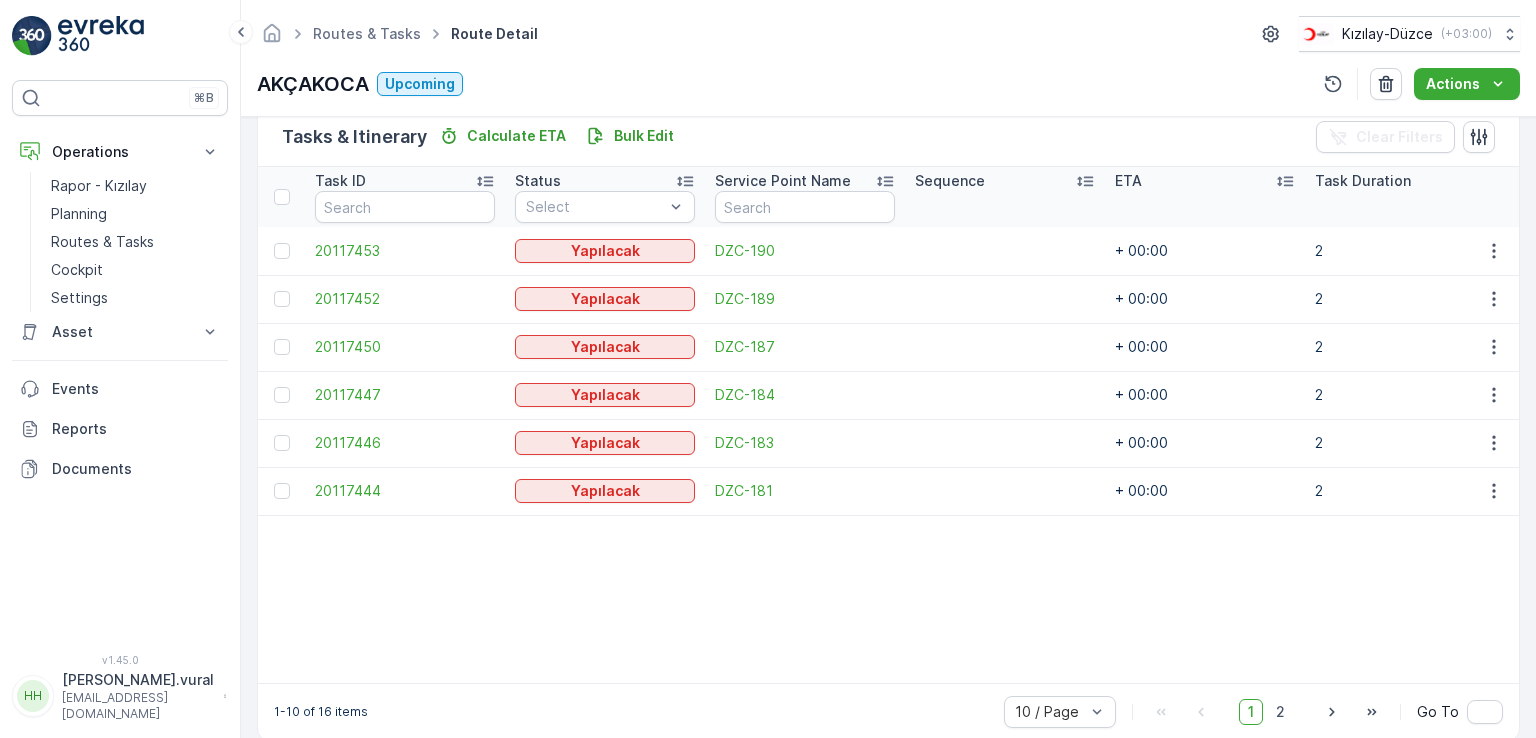 click on "1-10 of 16 items 10 / Page 1 2 Go To" at bounding box center (888, 711) 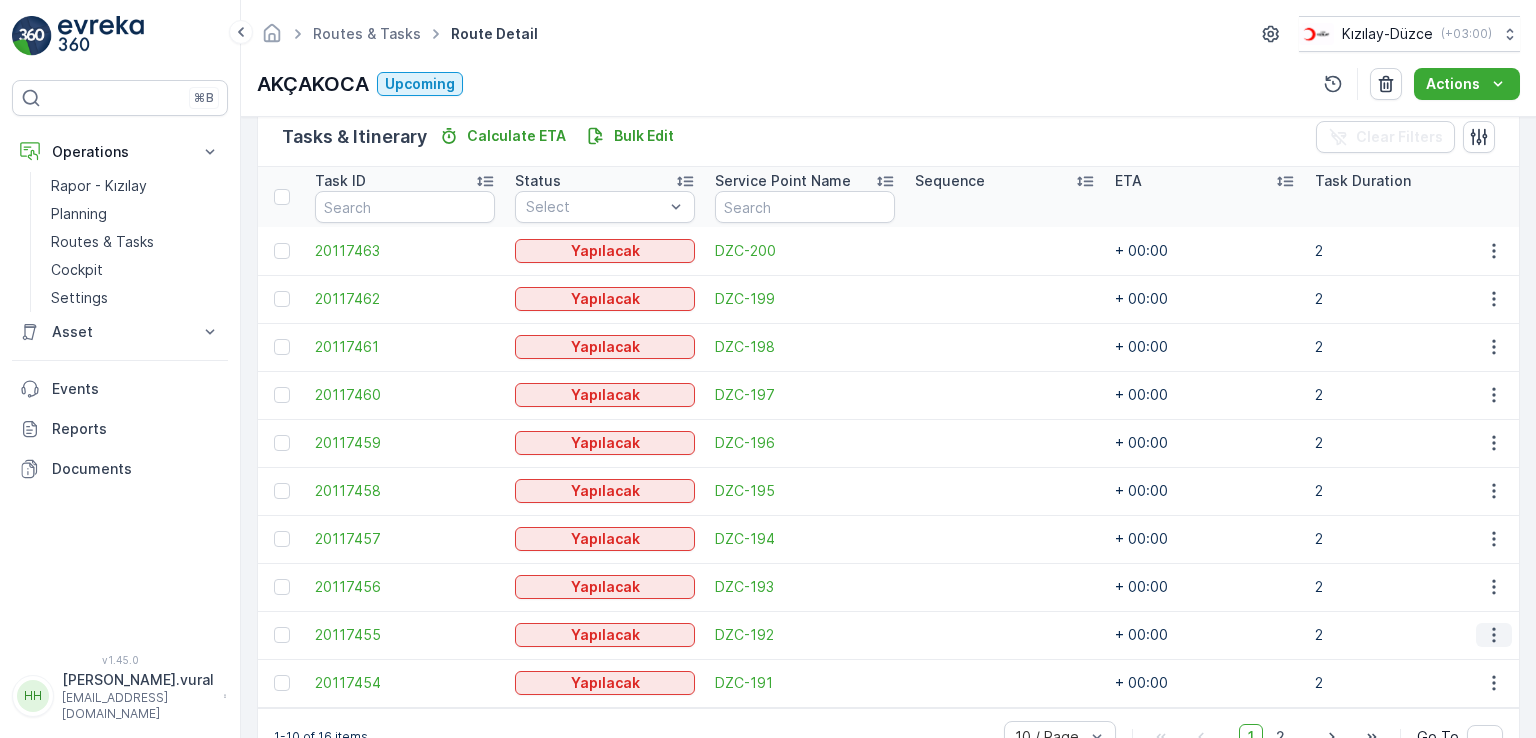 click at bounding box center [1494, 635] 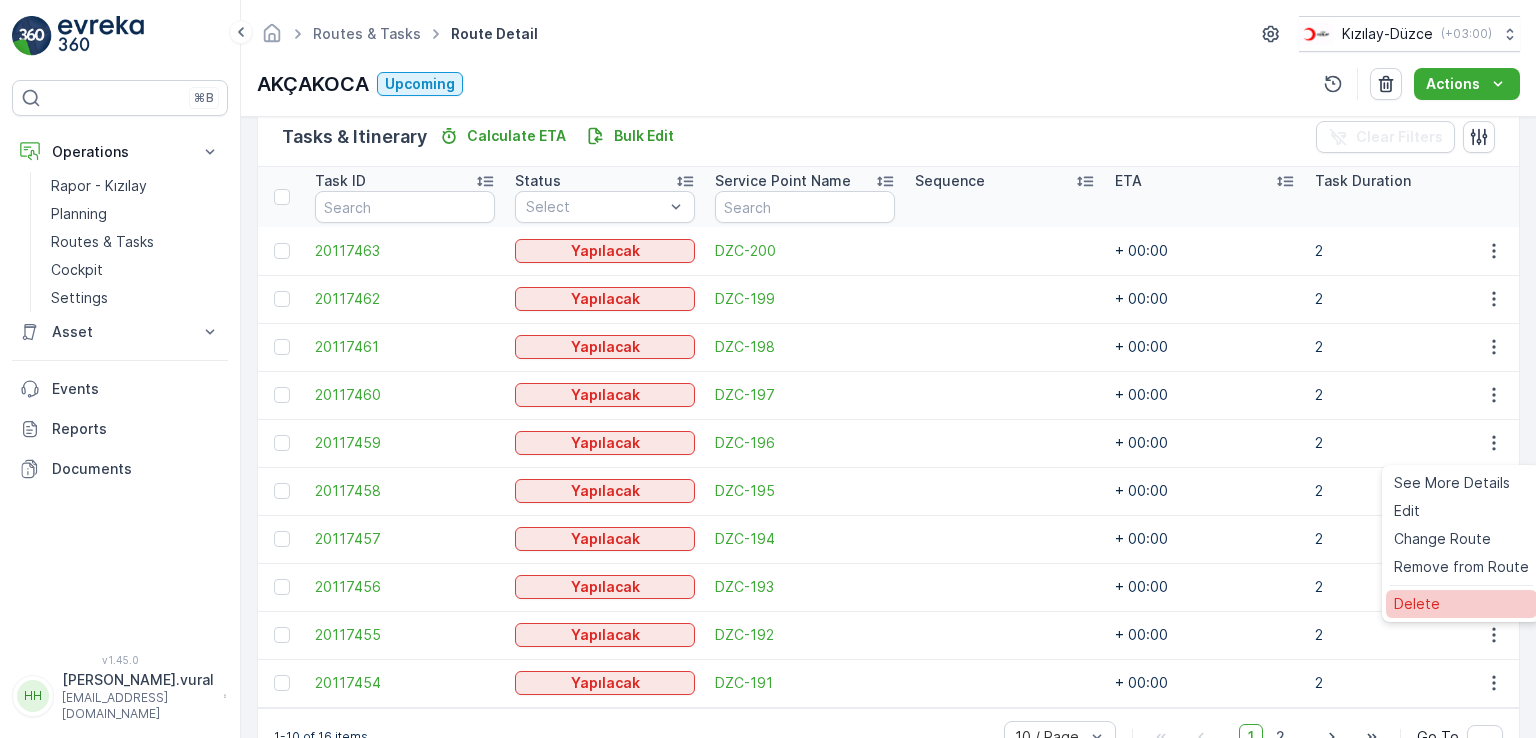 click on "Delete" at bounding box center (1461, 604) 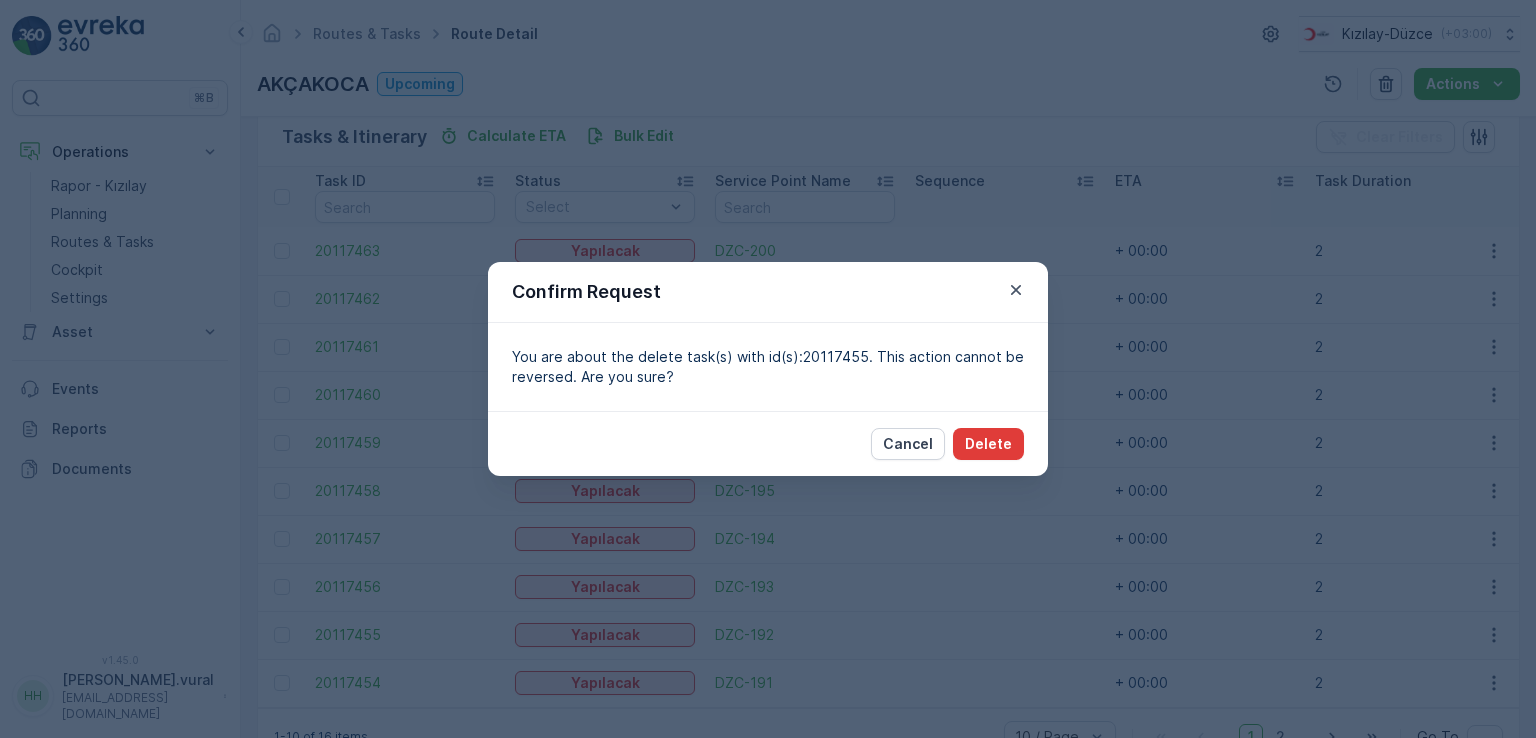 click on "Delete" at bounding box center [988, 444] 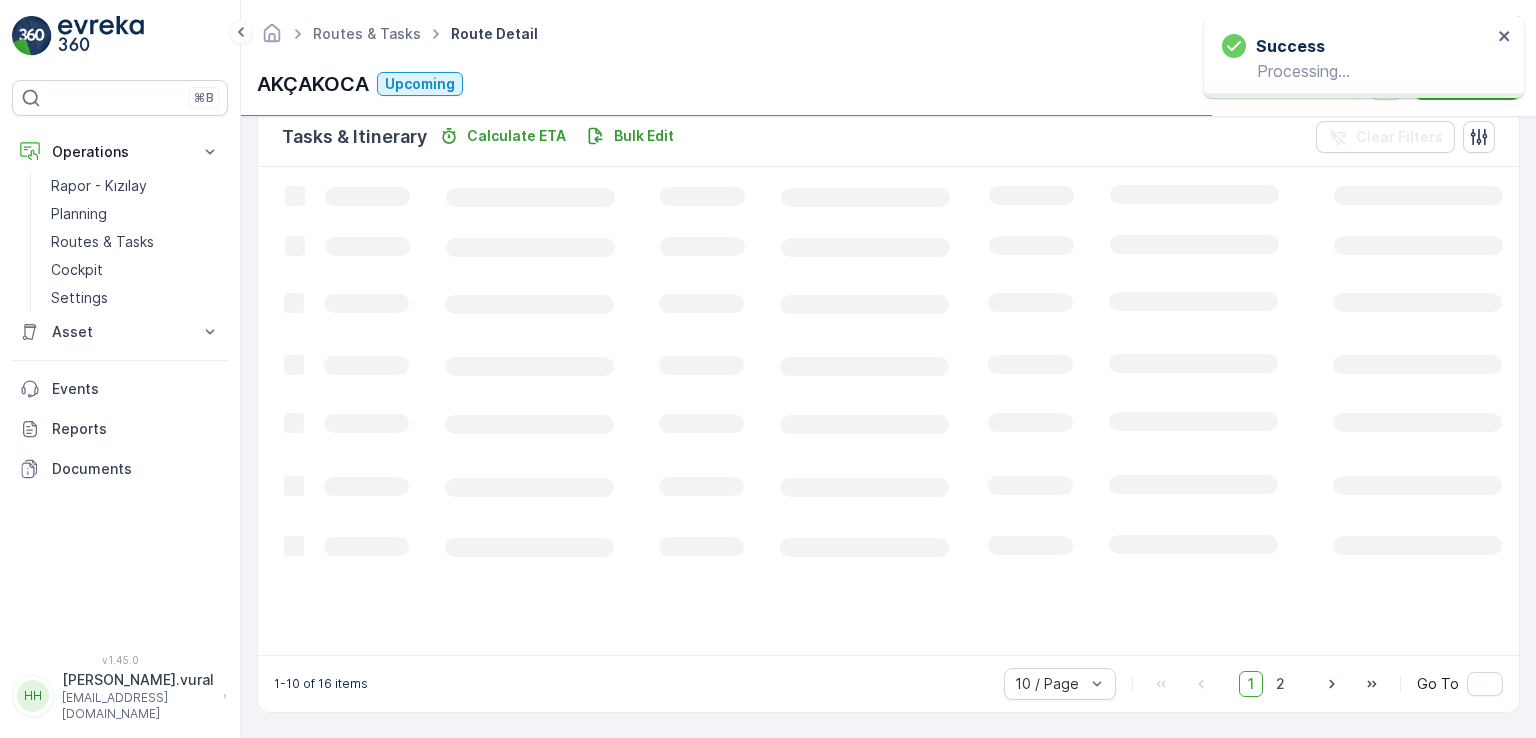 click on "Loading..." 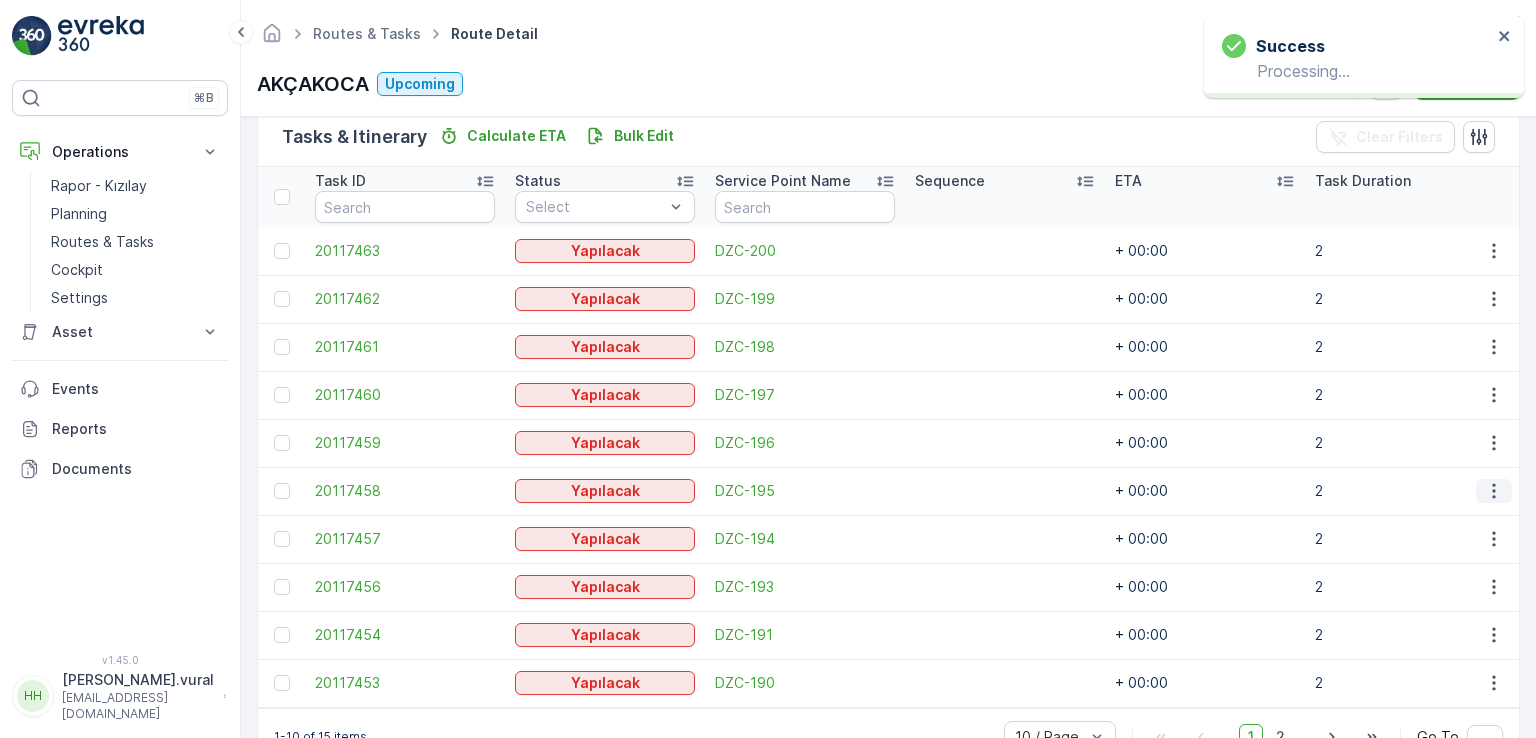 click 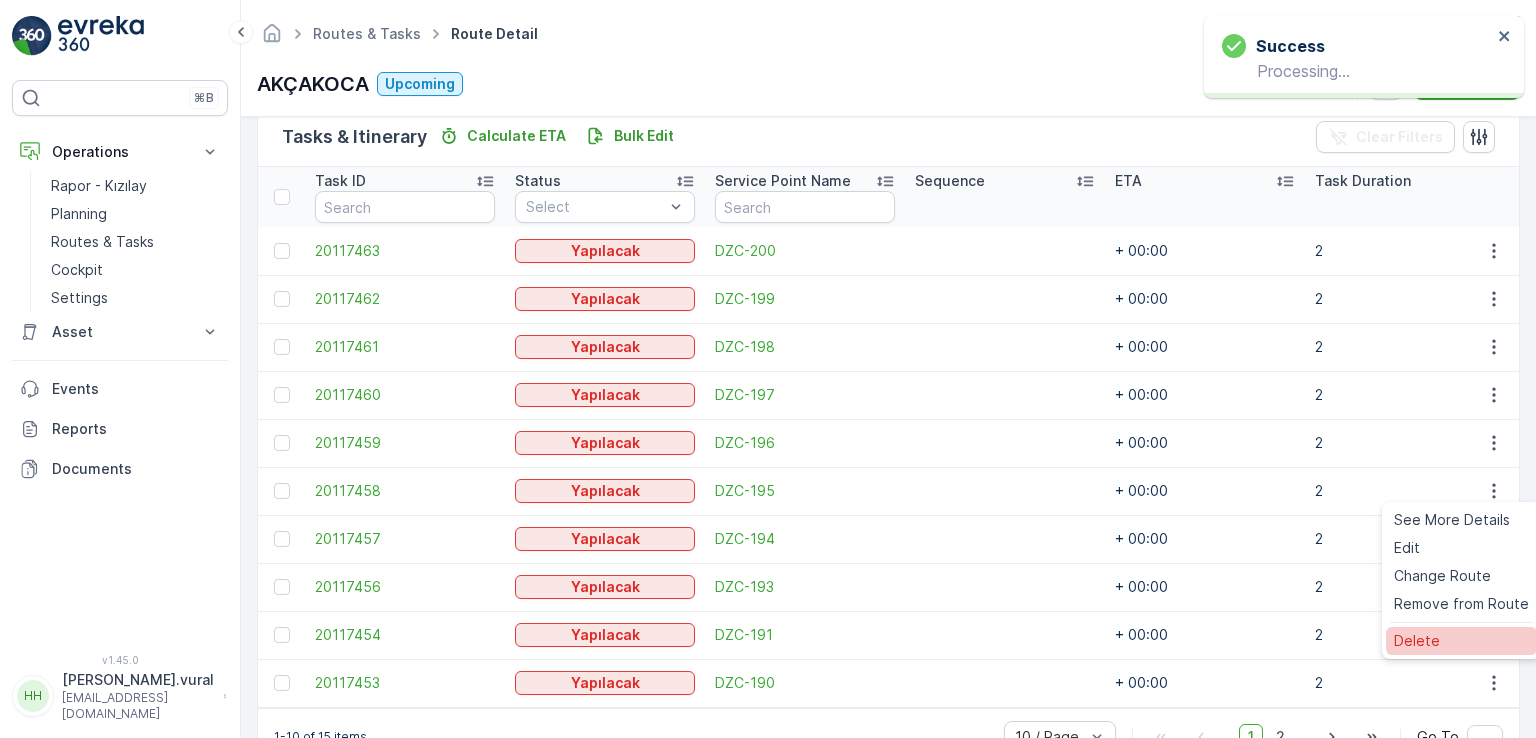 click on "Delete" at bounding box center [1461, 641] 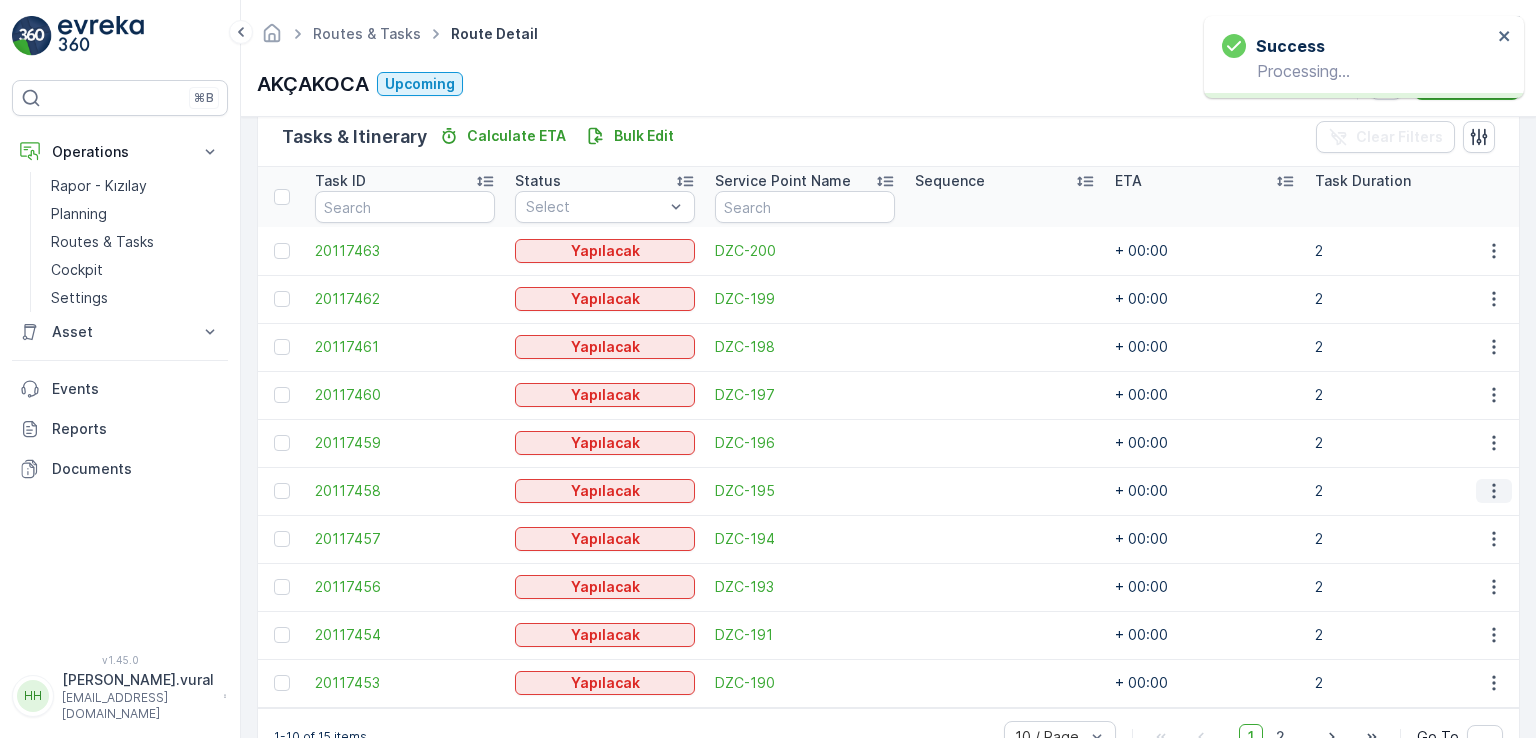click 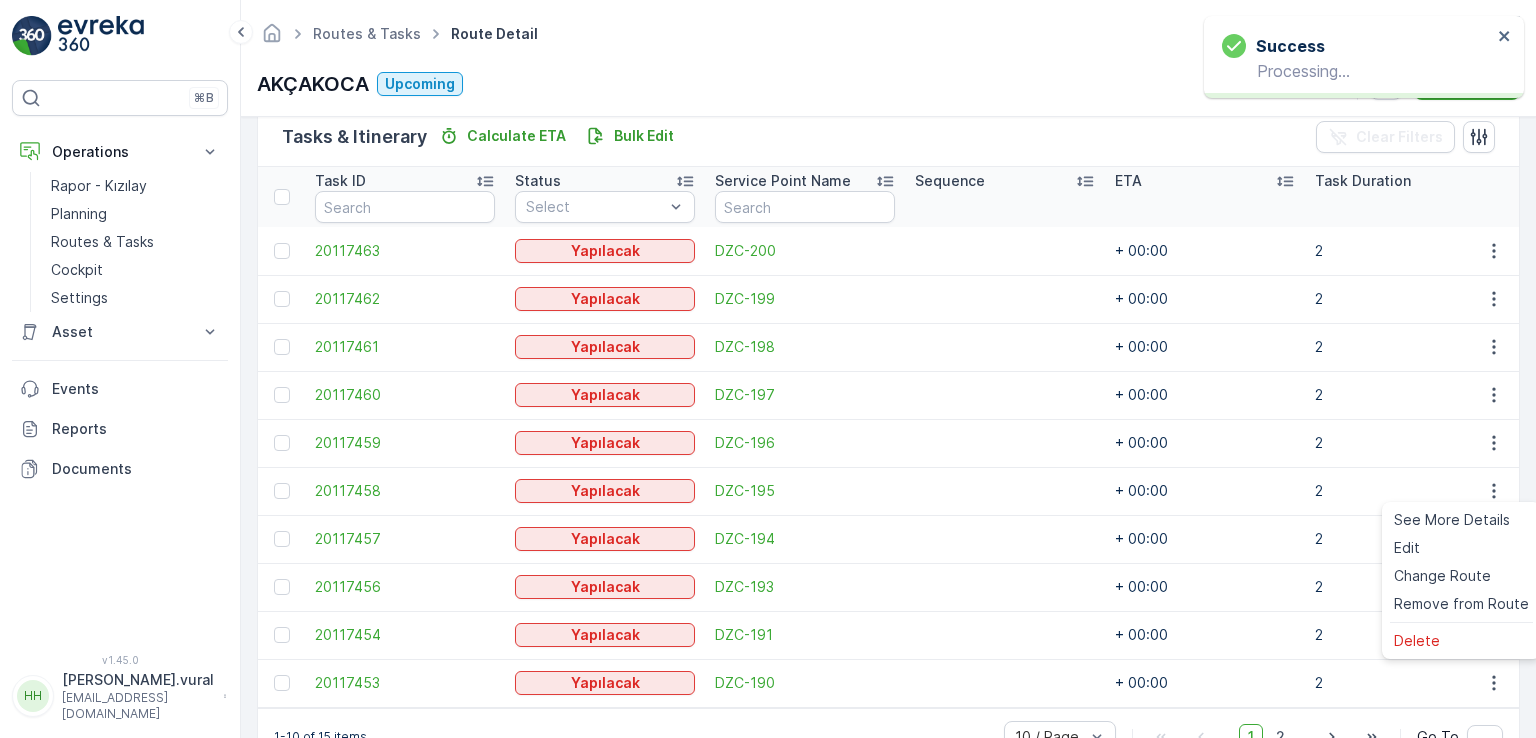 click on "Delete" at bounding box center [1417, 641] 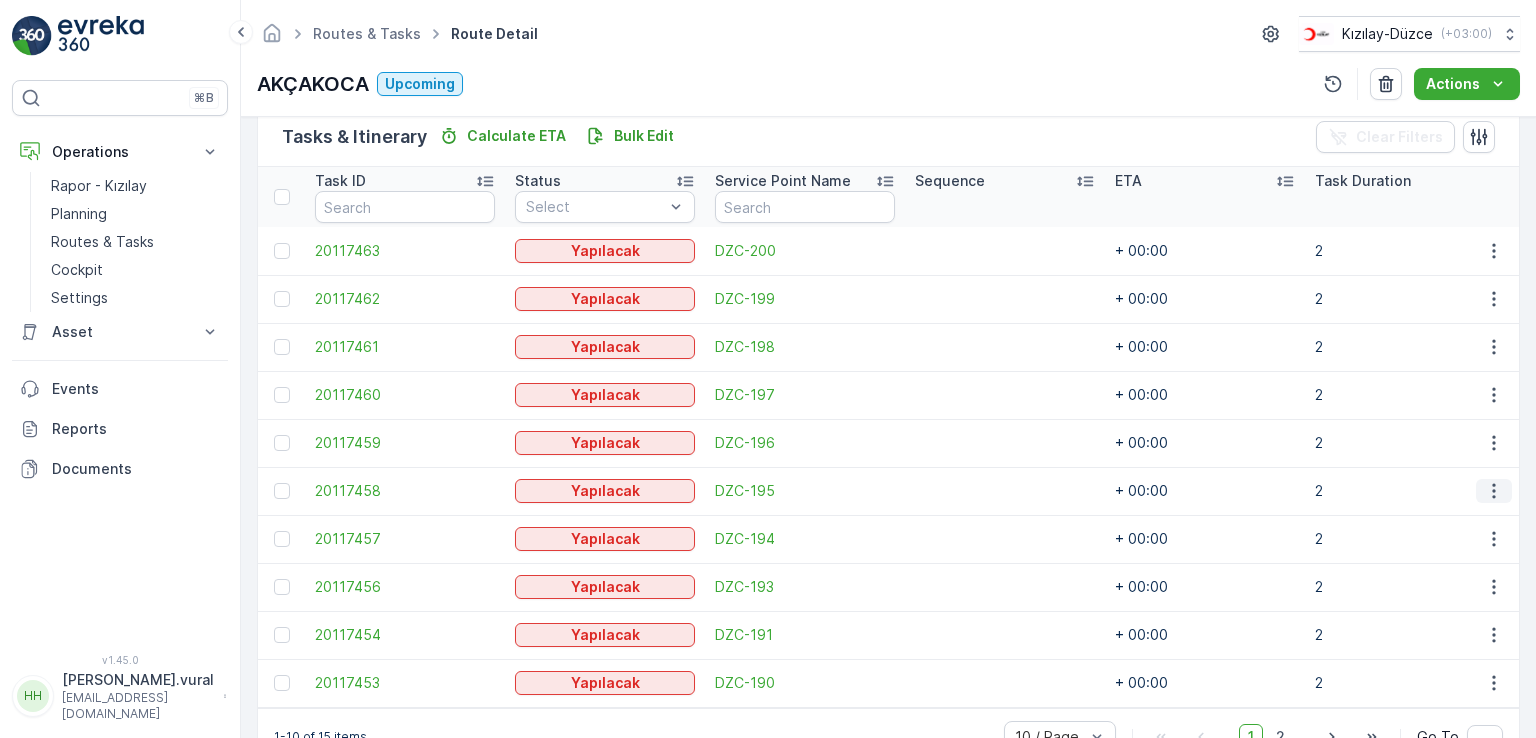 click 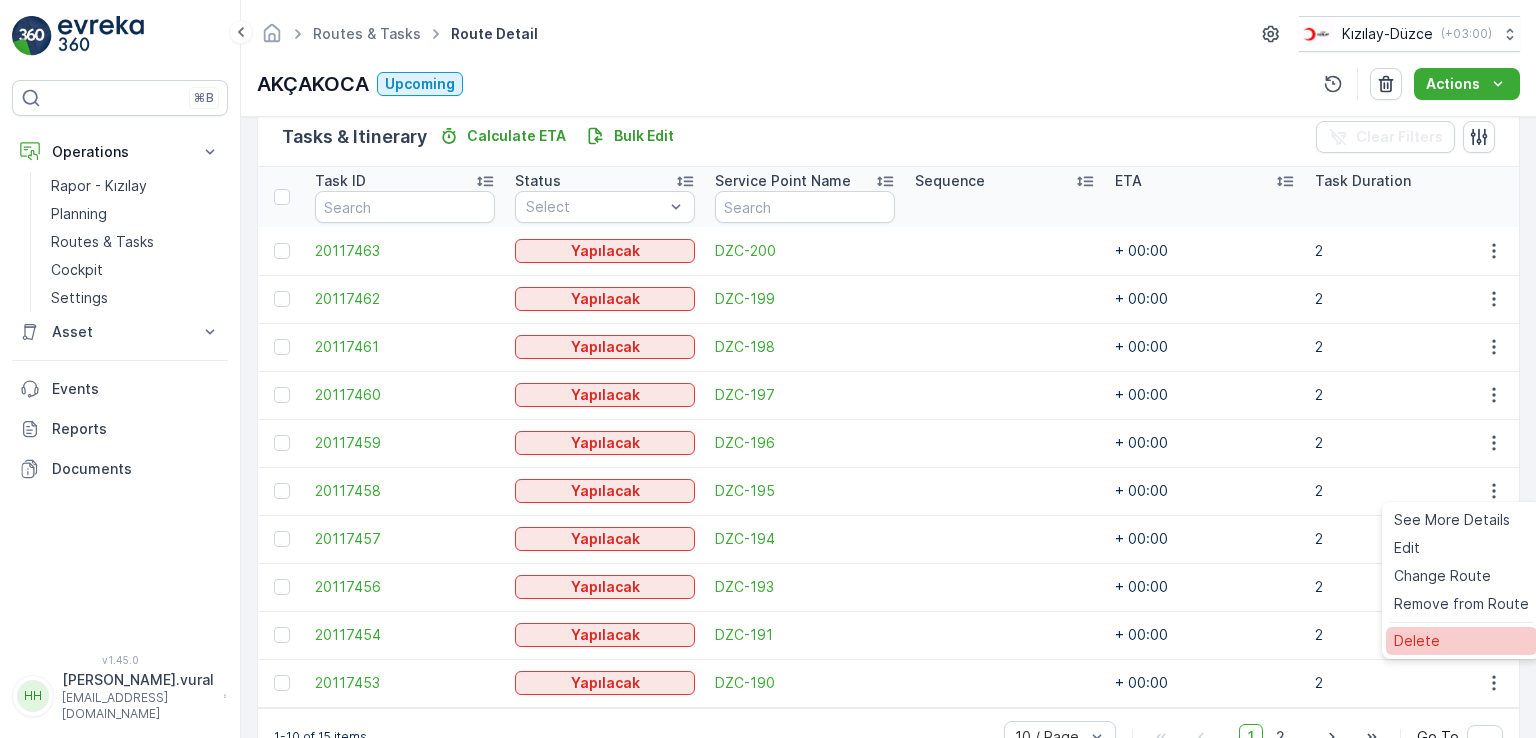click on "Delete" at bounding box center (1461, 641) 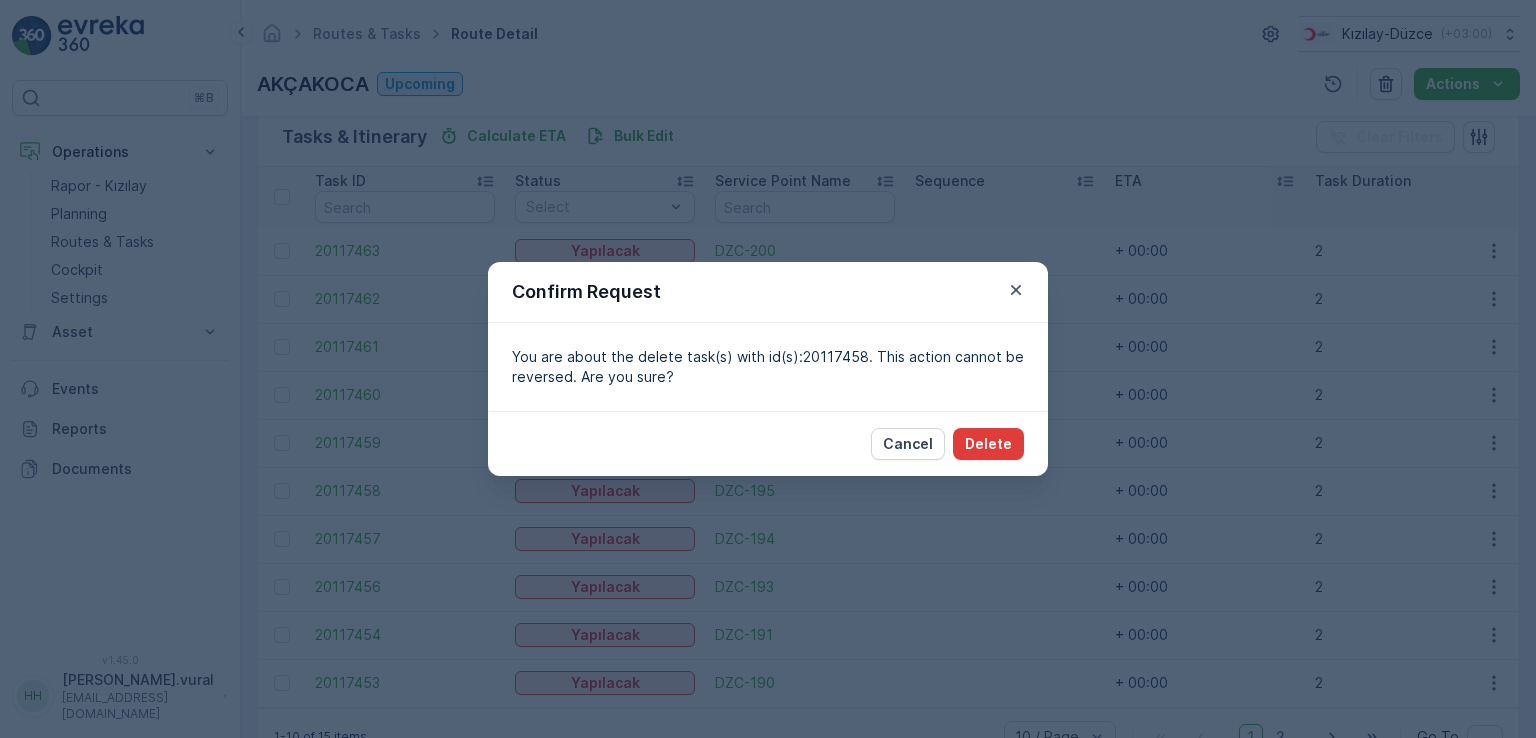 click on "Delete" at bounding box center (988, 444) 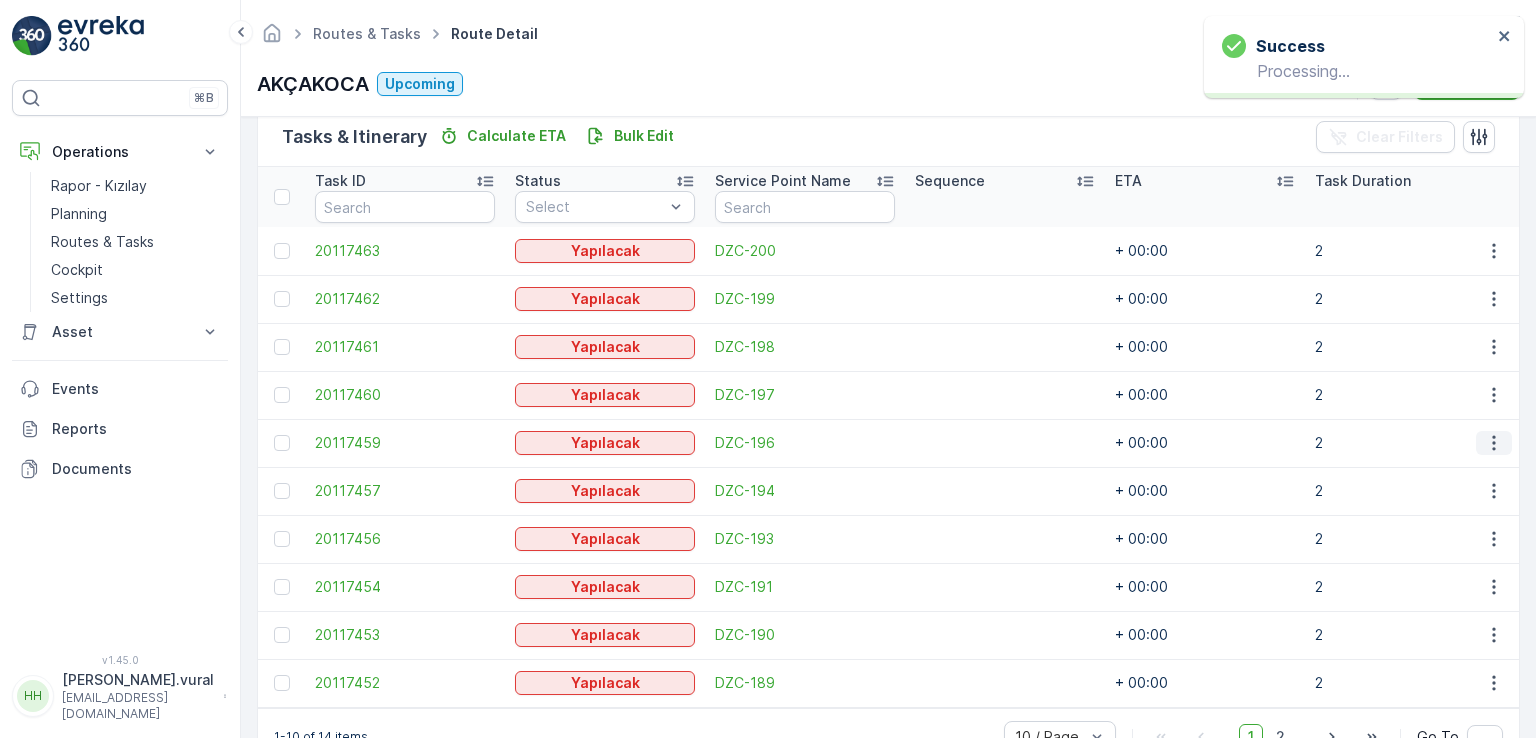 click at bounding box center (1494, 443) 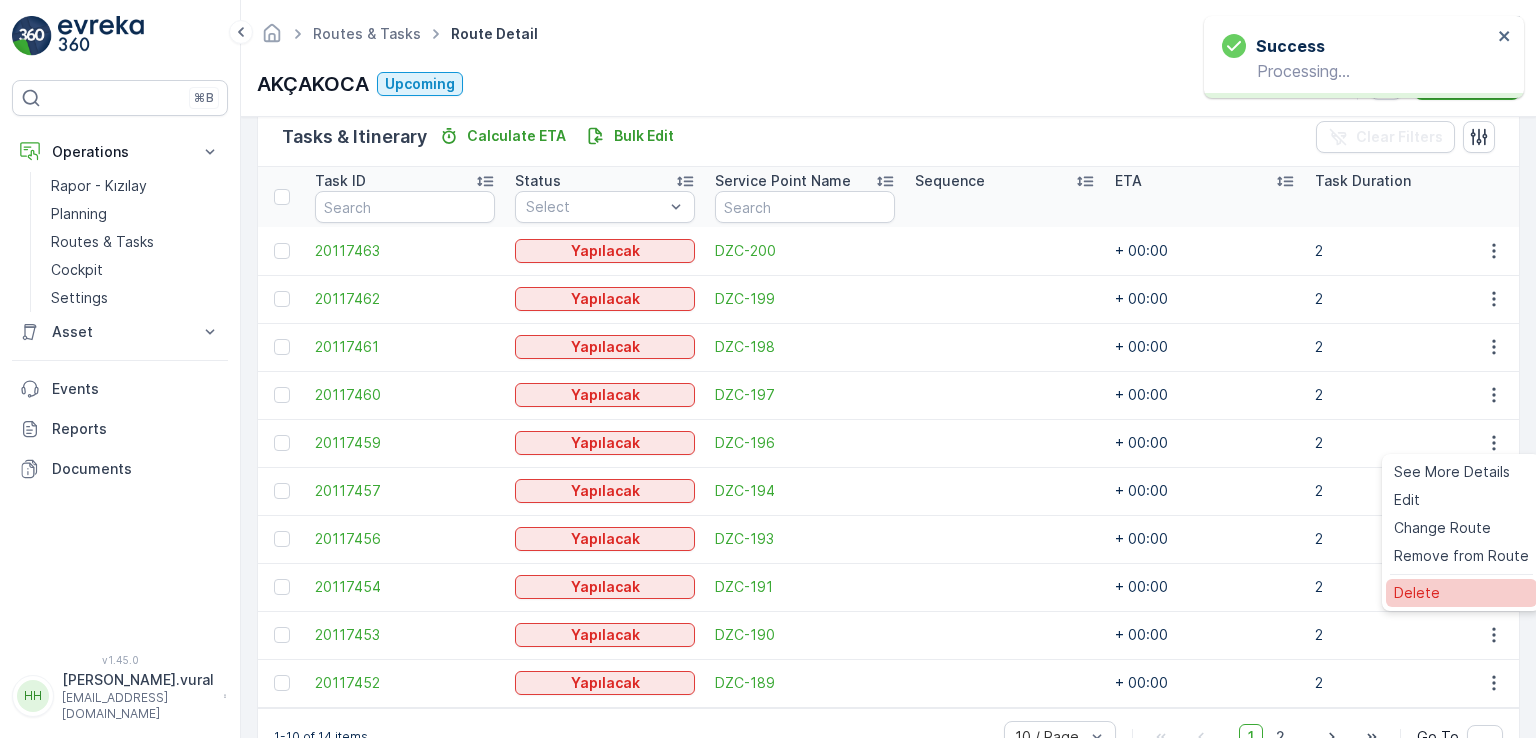 click on "Delete" at bounding box center (1461, 593) 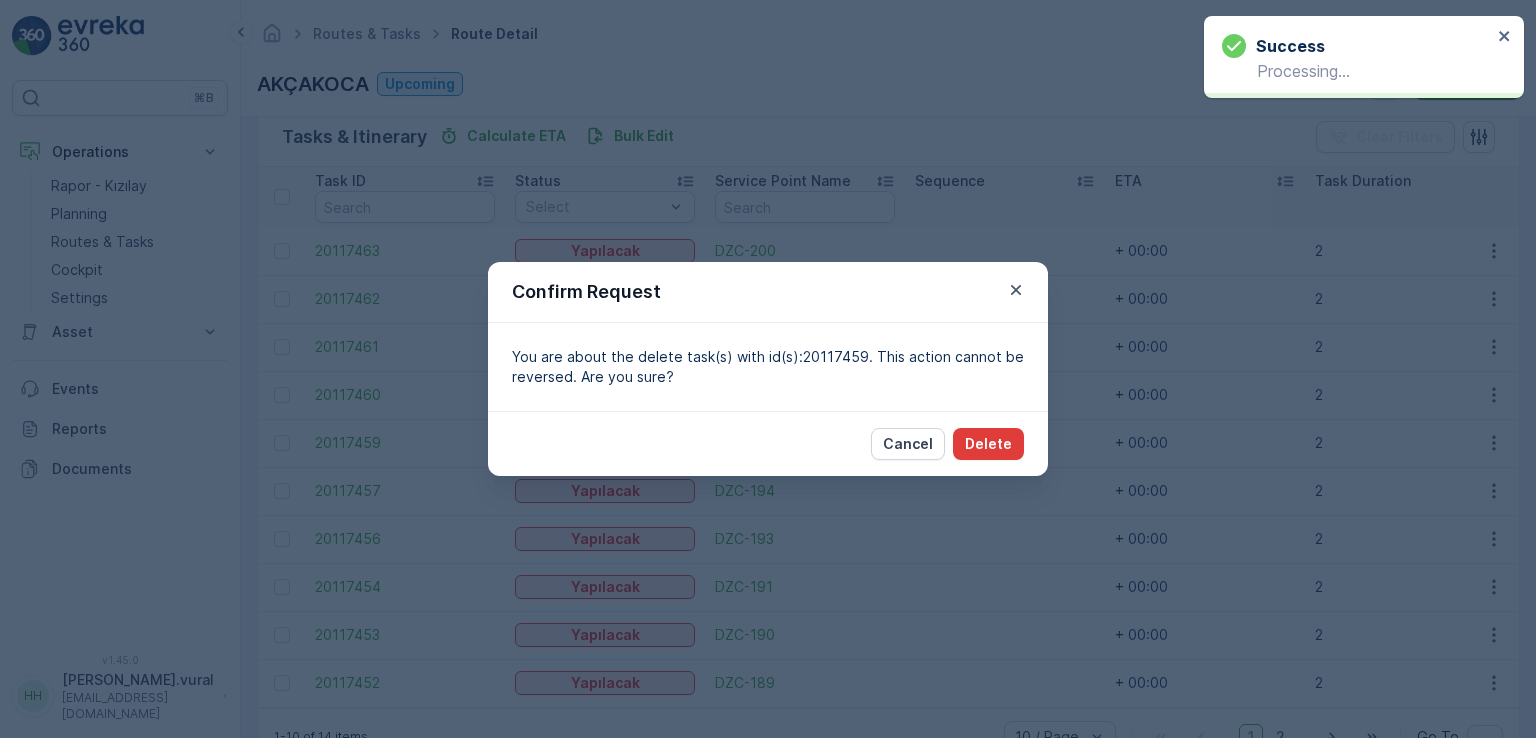 click on "Delete" at bounding box center (988, 444) 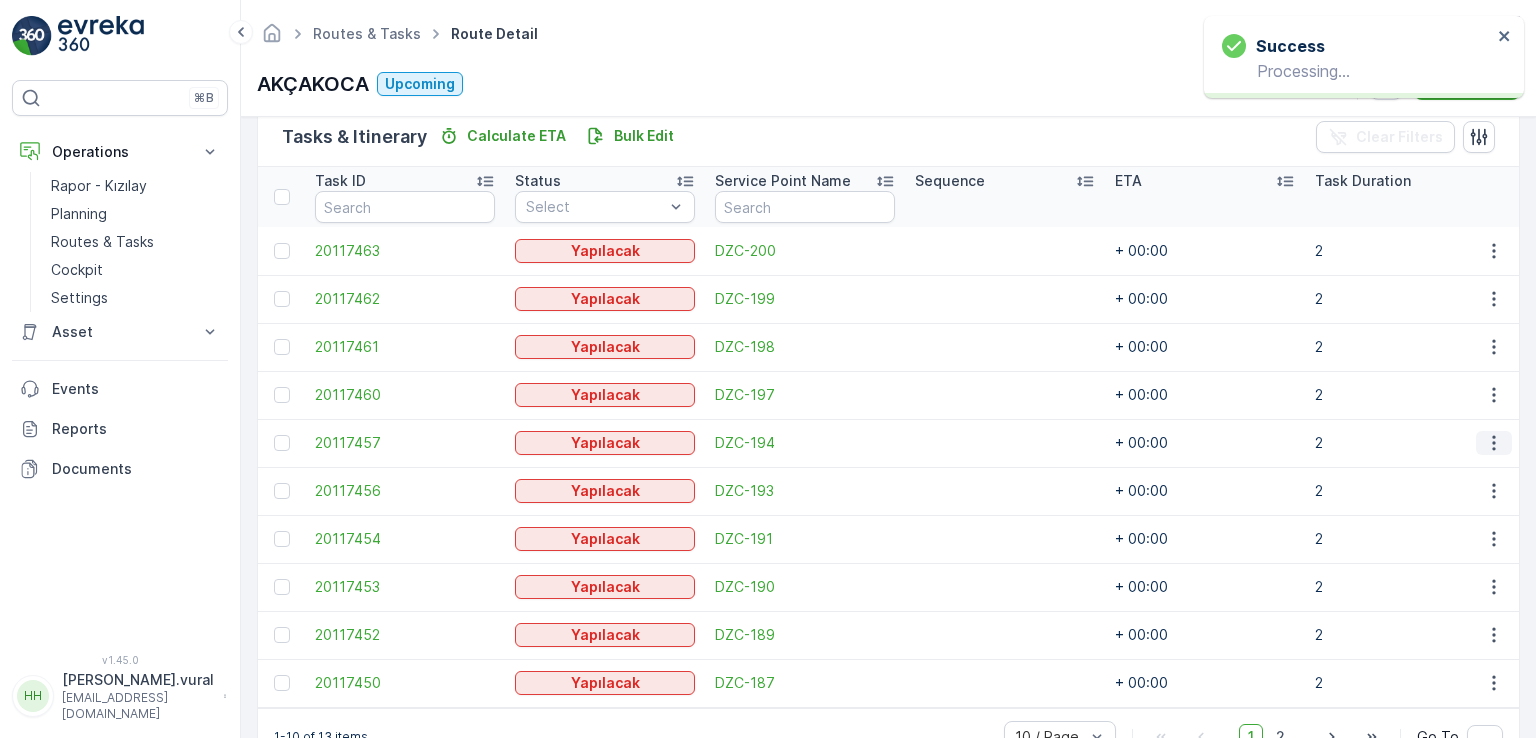 click at bounding box center [1494, 443] 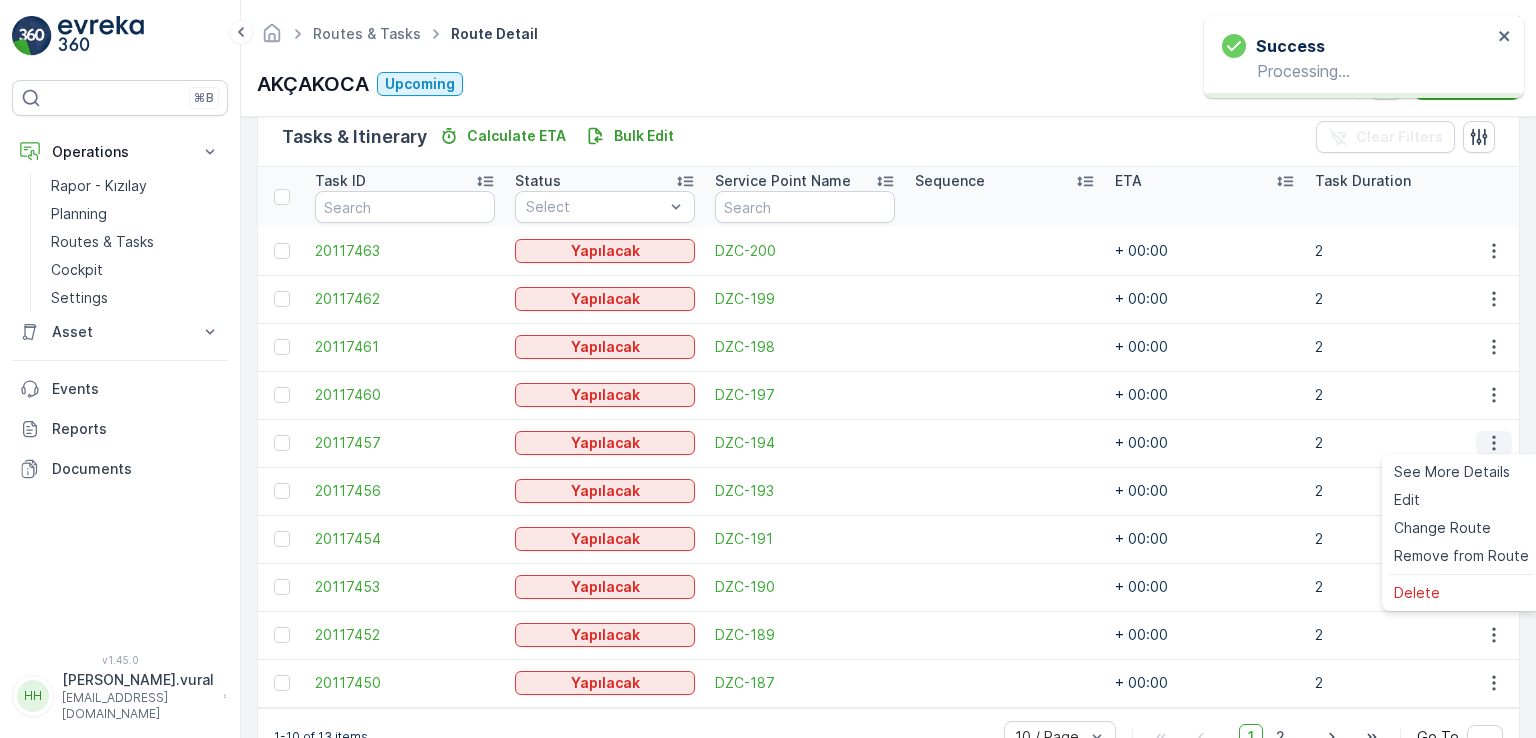 click at bounding box center (1494, 443) 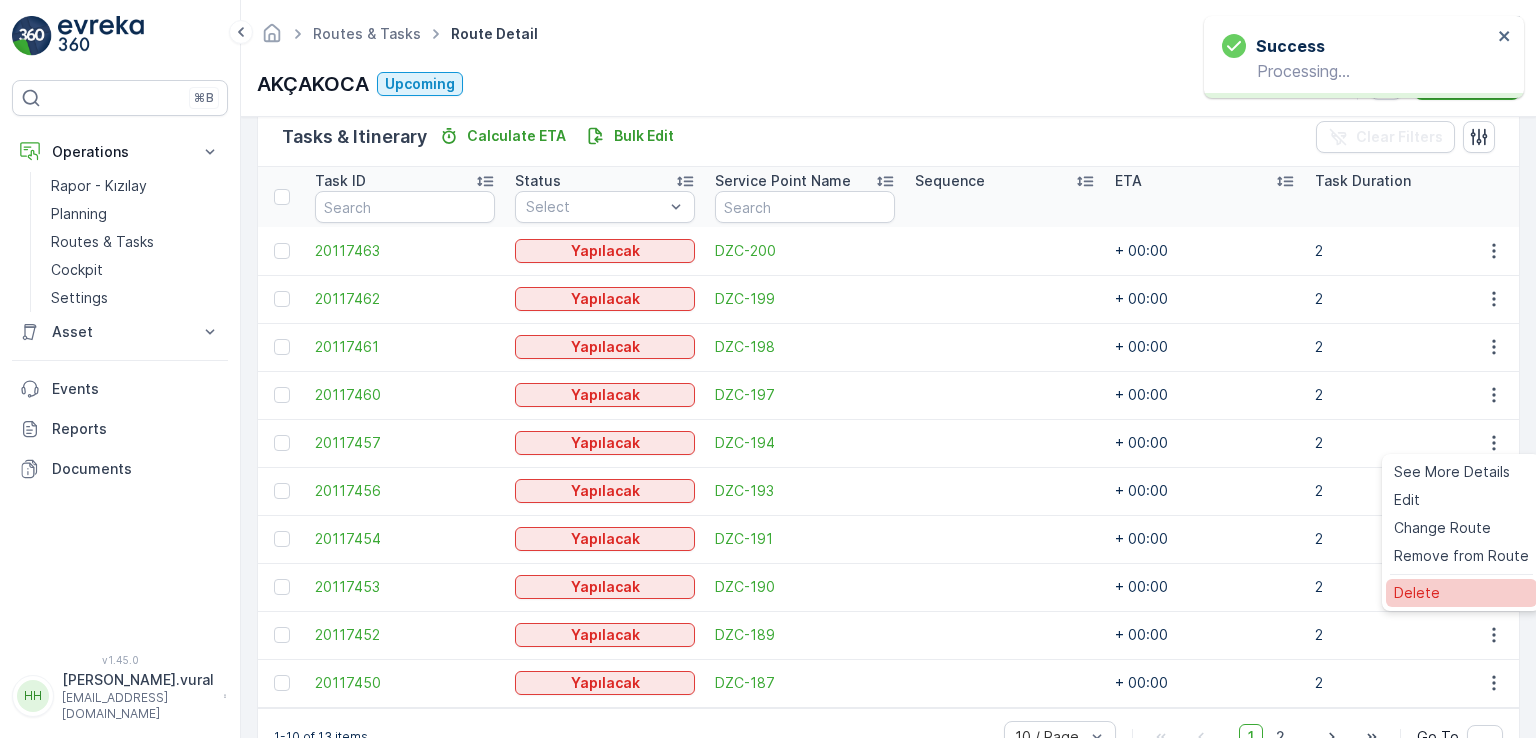 click on "Delete" at bounding box center [1461, 593] 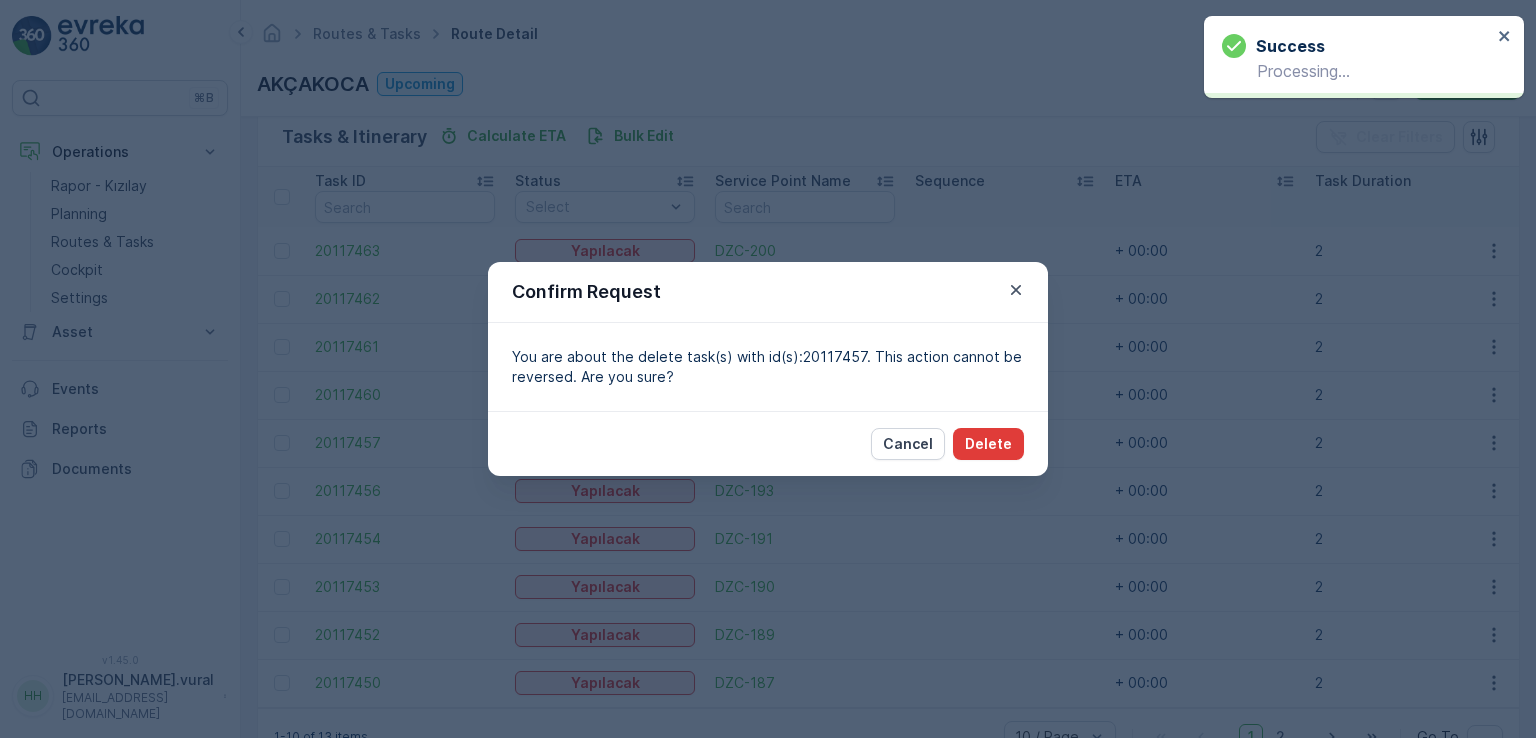 click on "Delete" at bounding box center (988, 444) 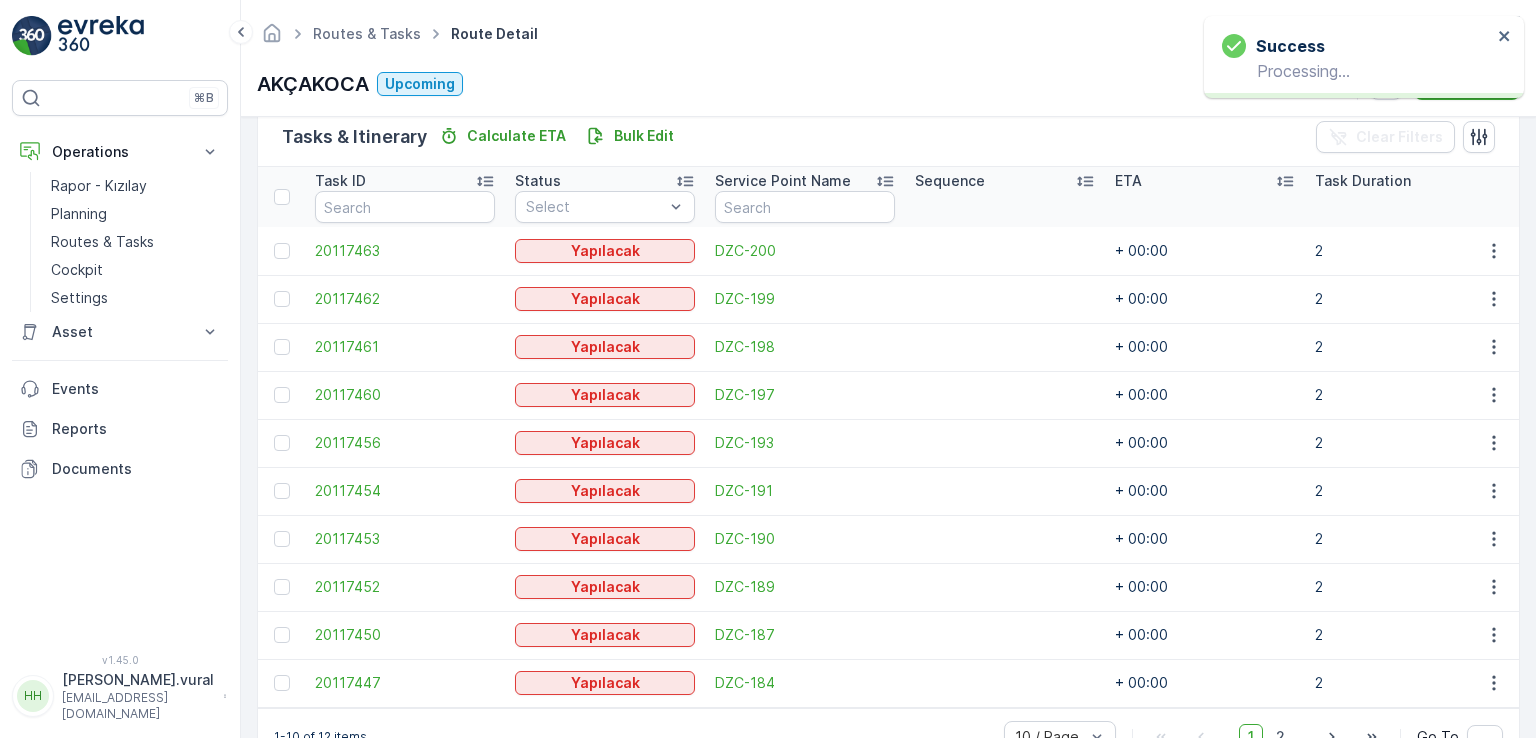 click at bounding box center [1493, 299] 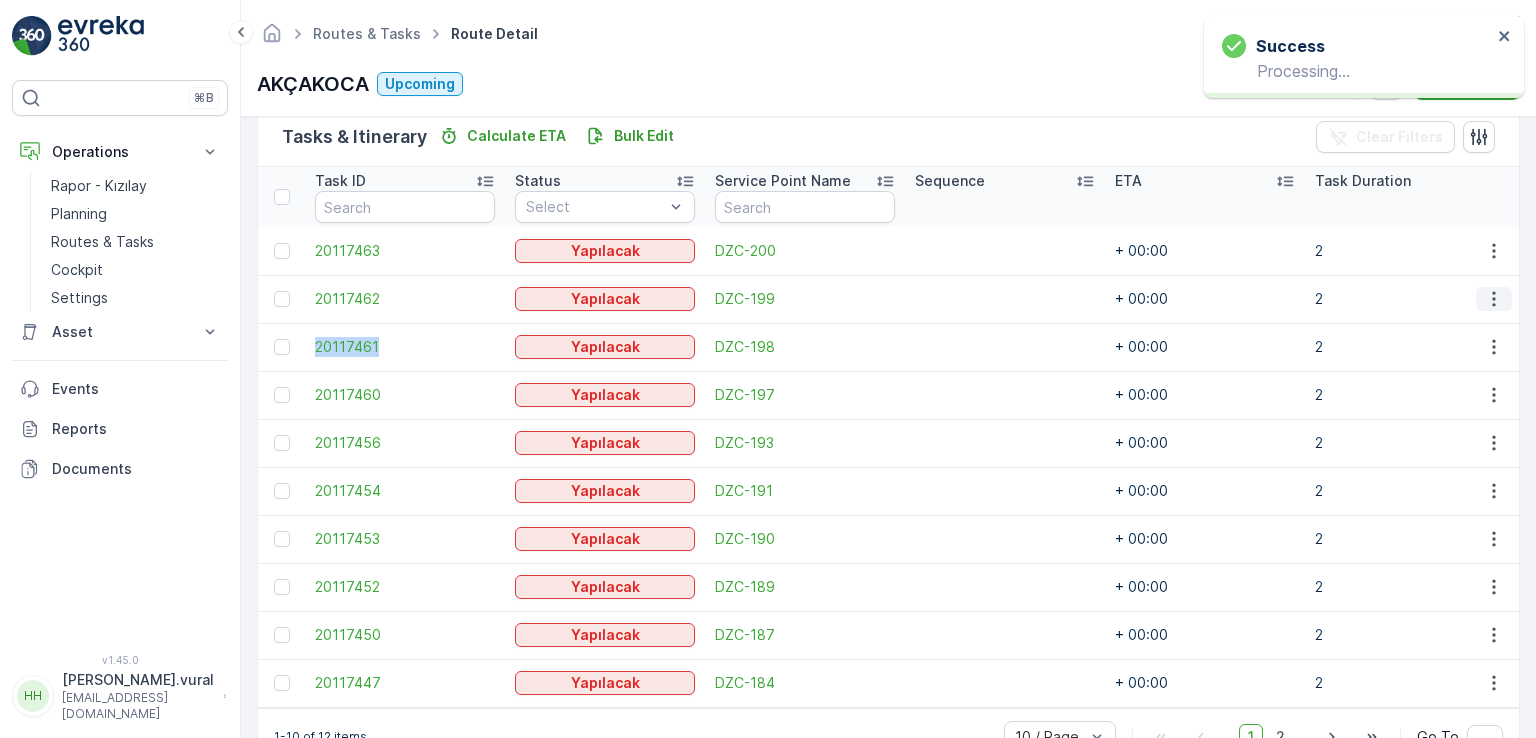 click at bounding box center (1493, 299) 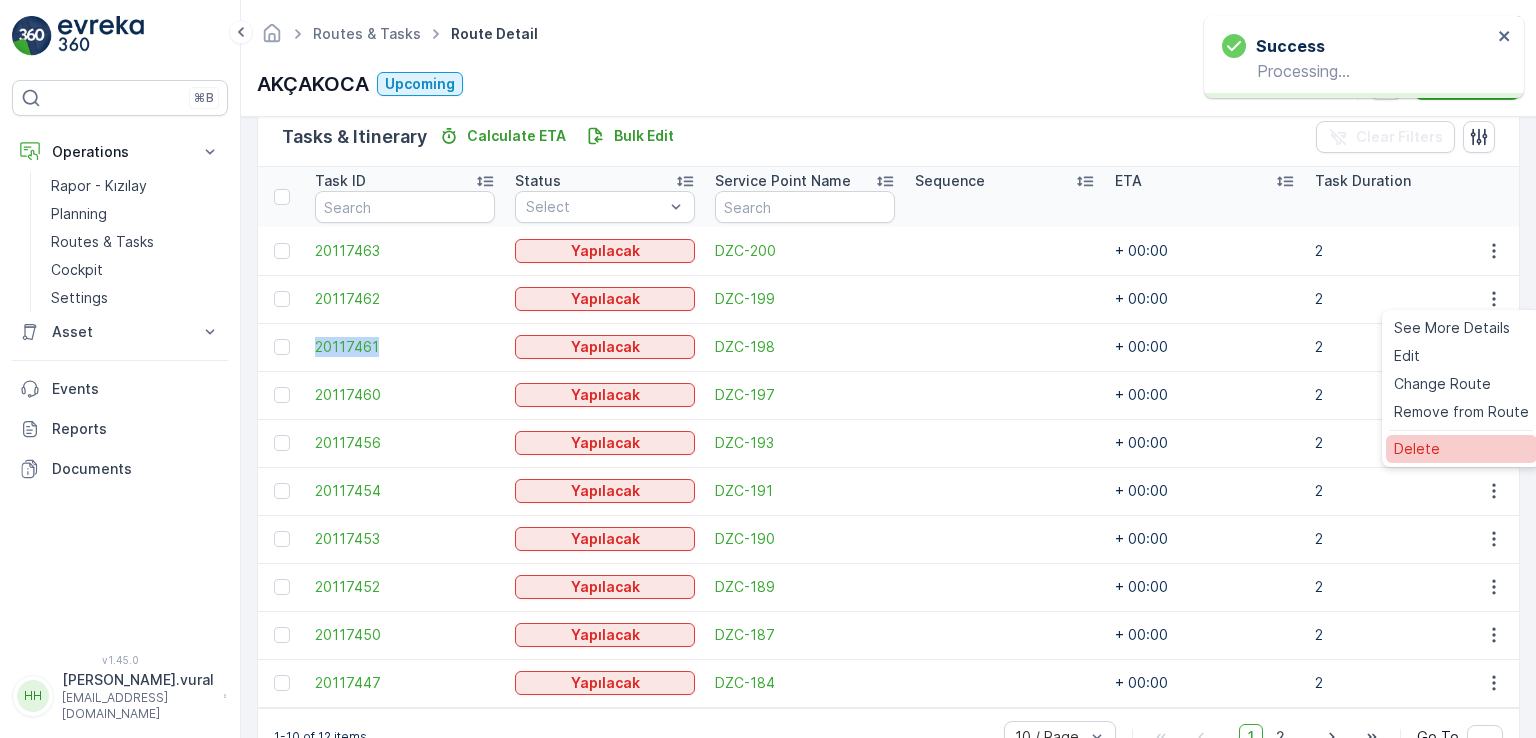 click on "Delete" at bounding box center (1417, 449) 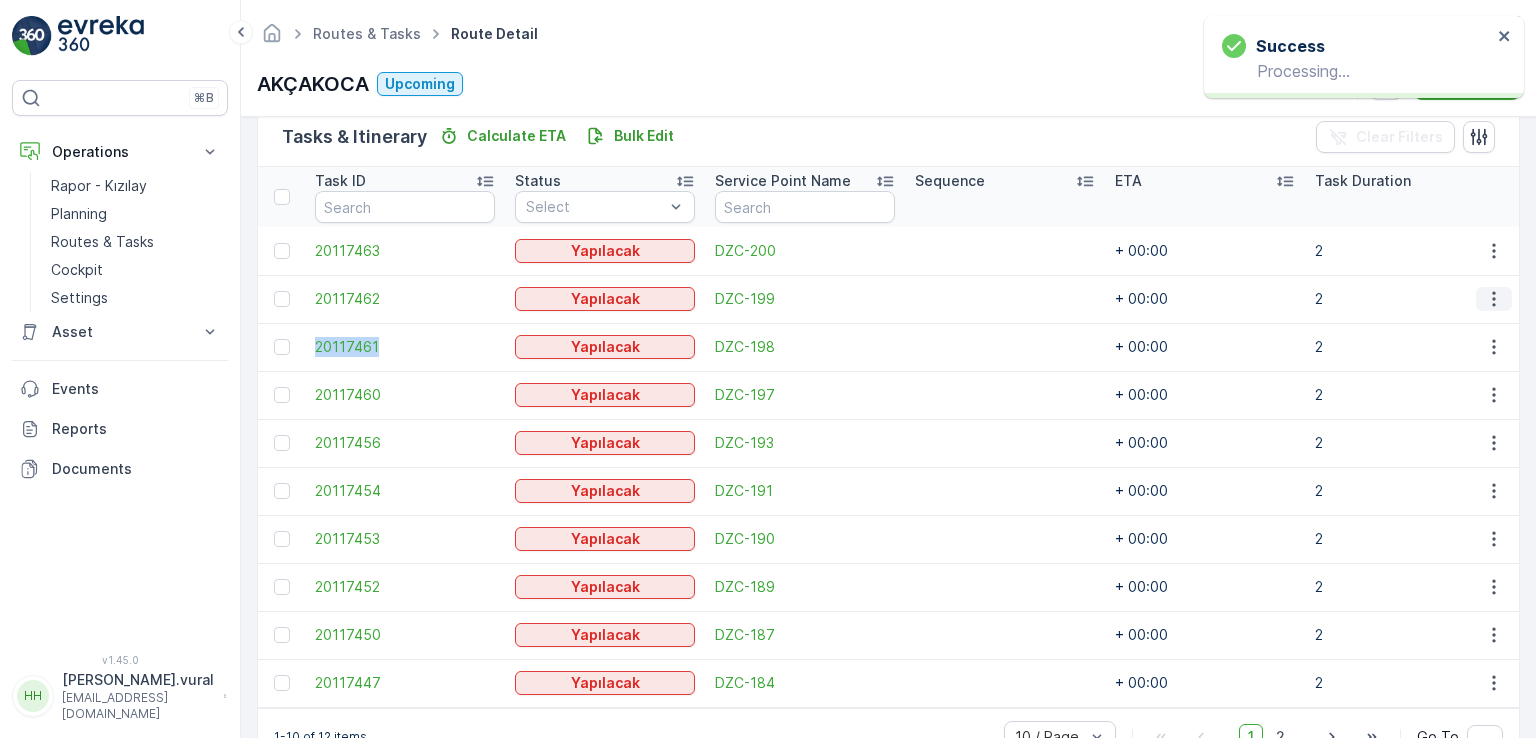 click 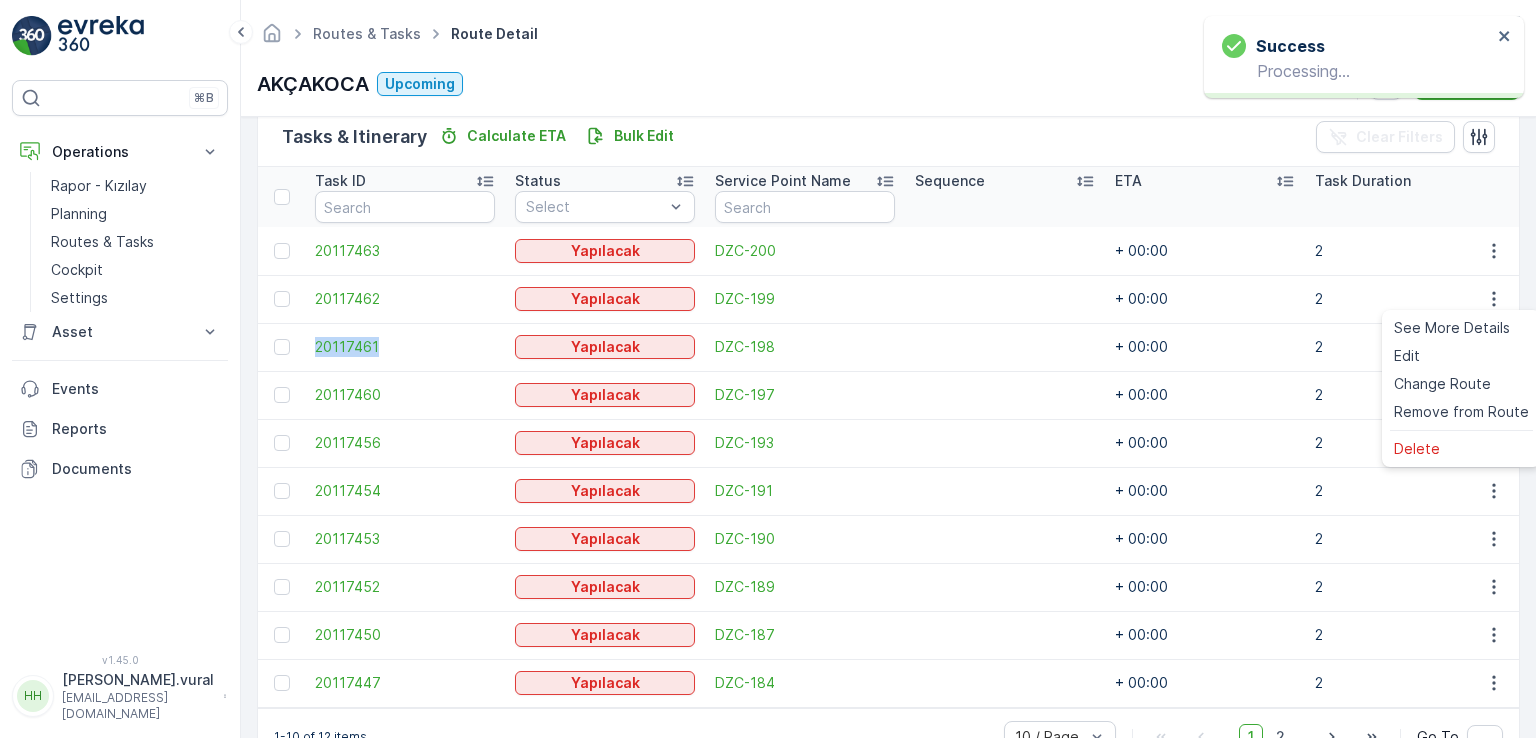 click on "Delete" at bounding box center [1461, 449] 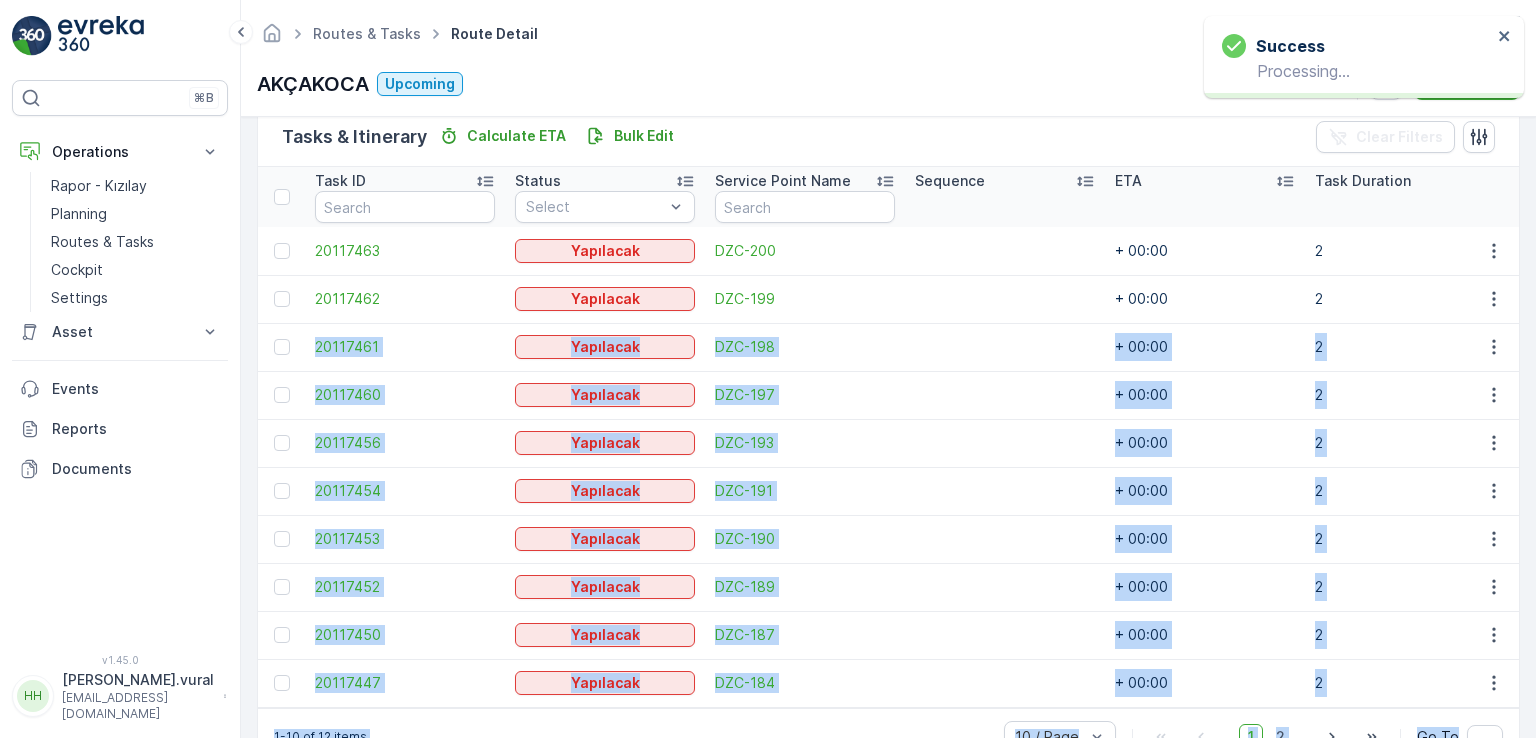 click at bounding box center (1005, 395) 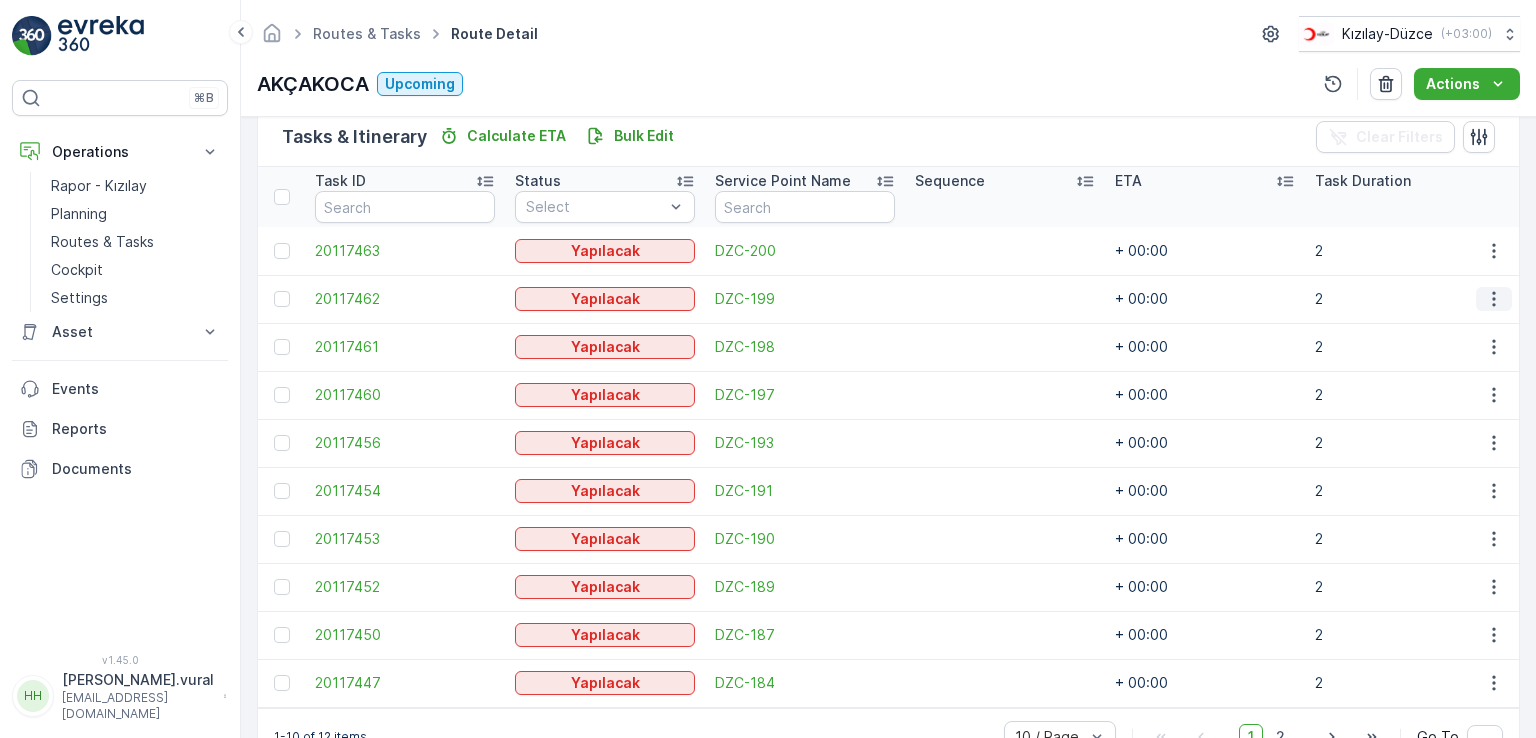 click at bounding box center [1494, 299] 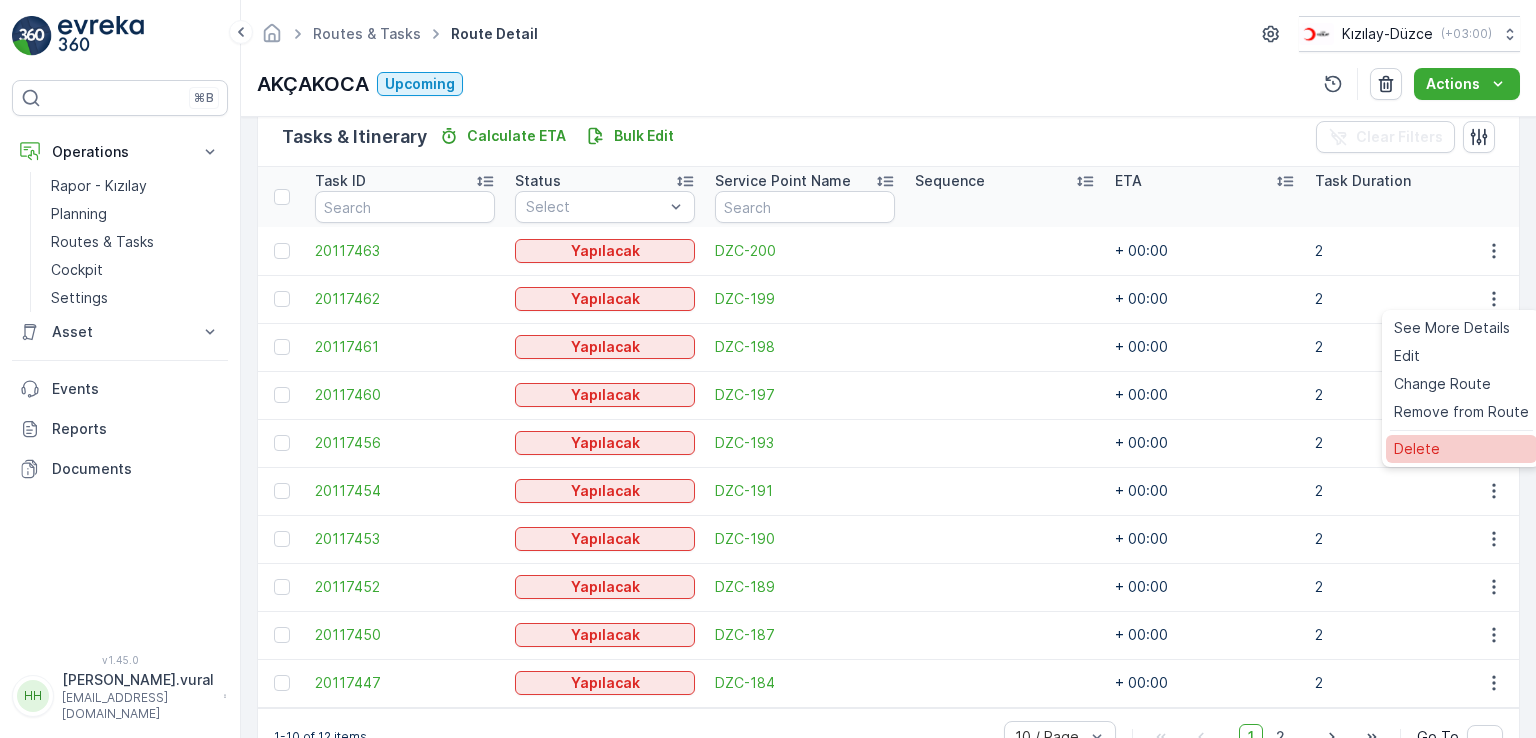 click on "Delete" at bounding box center (1417, 449) 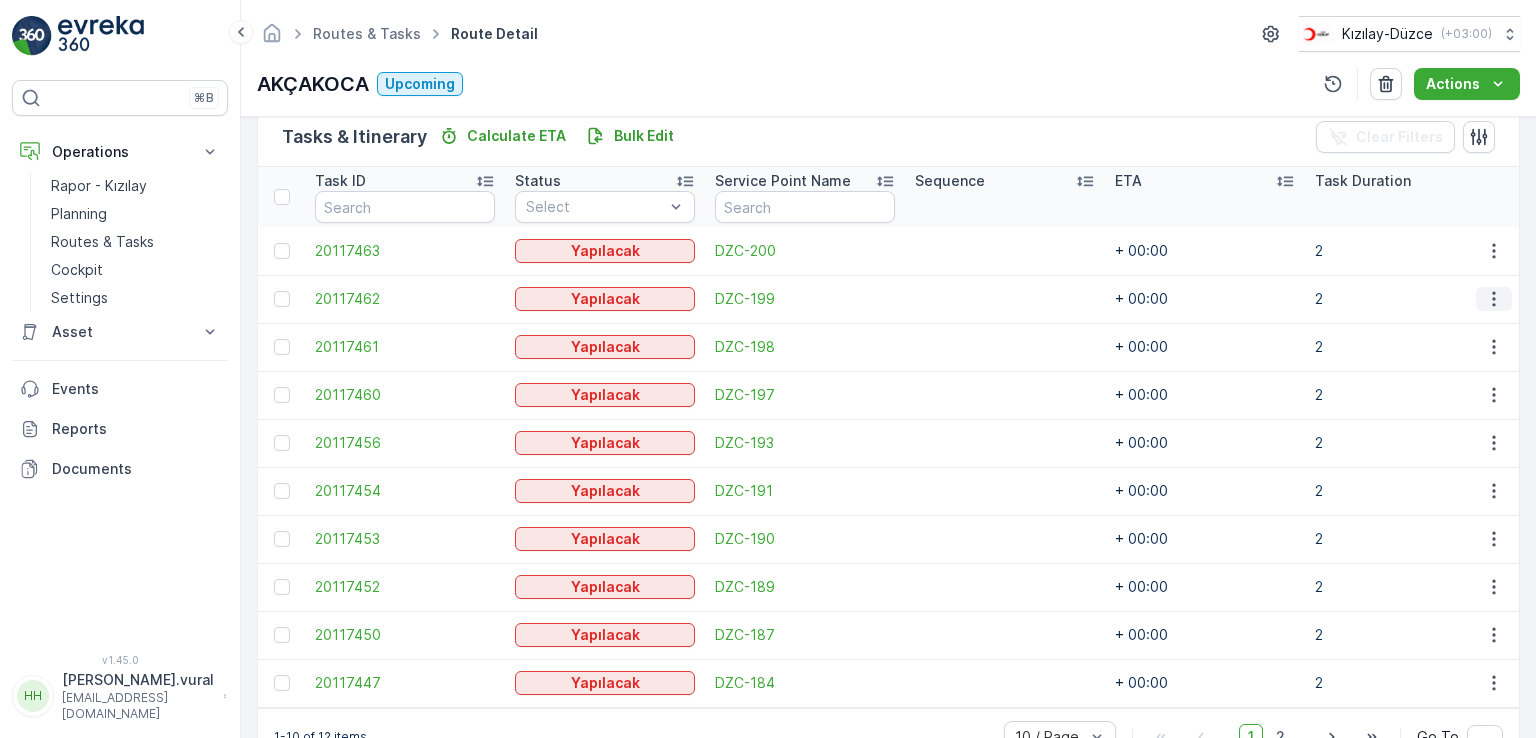 click 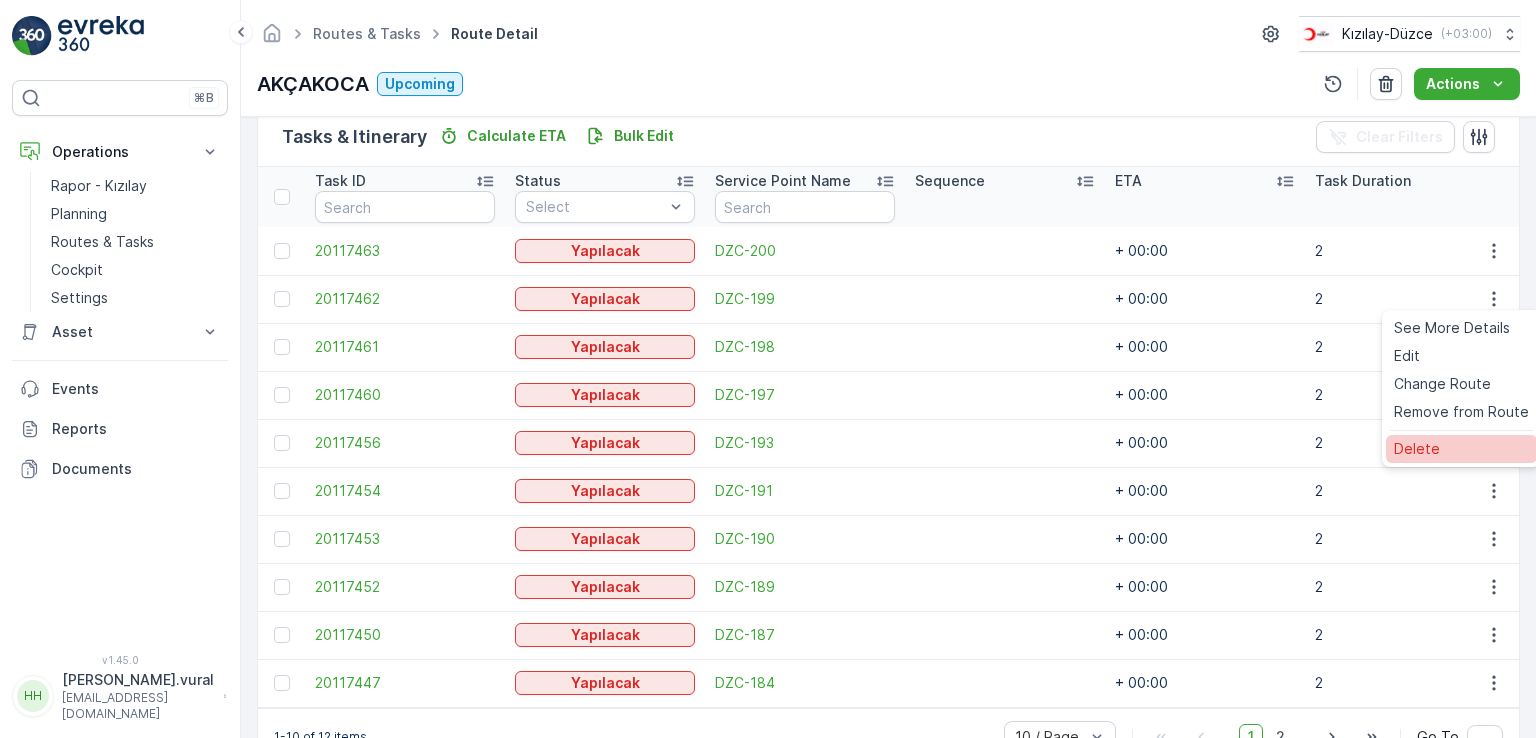 click on "Delete" at bounding box center (1461, 449) 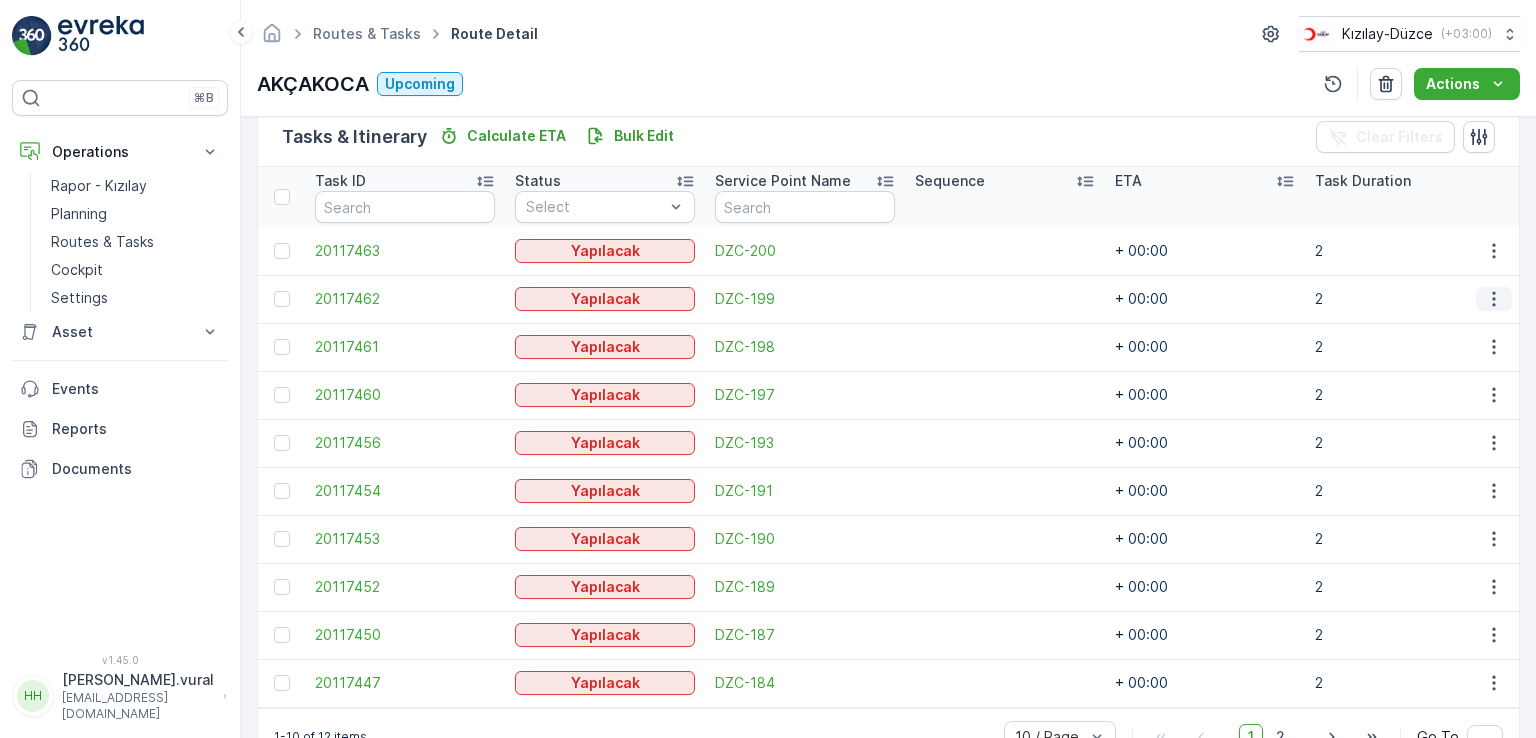 click 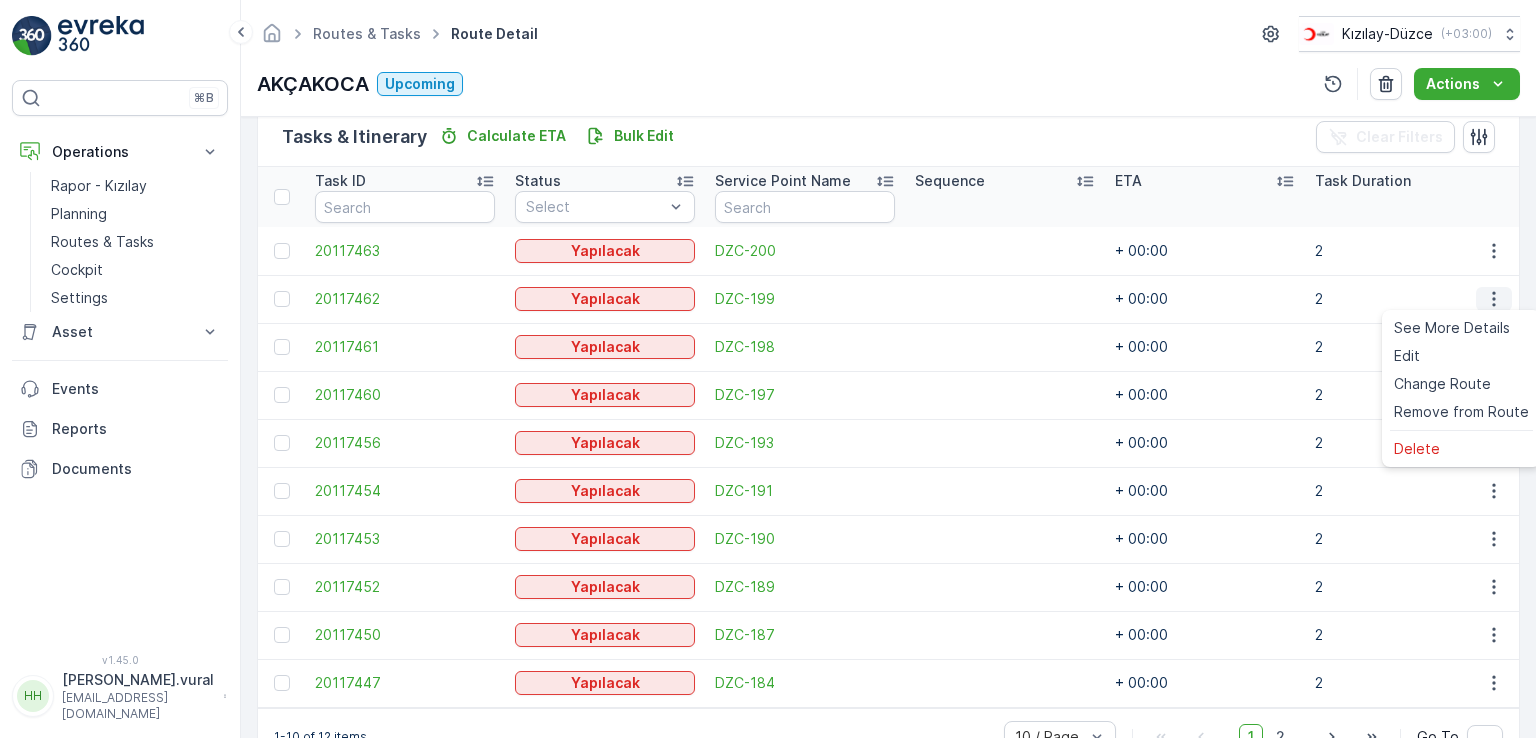 click 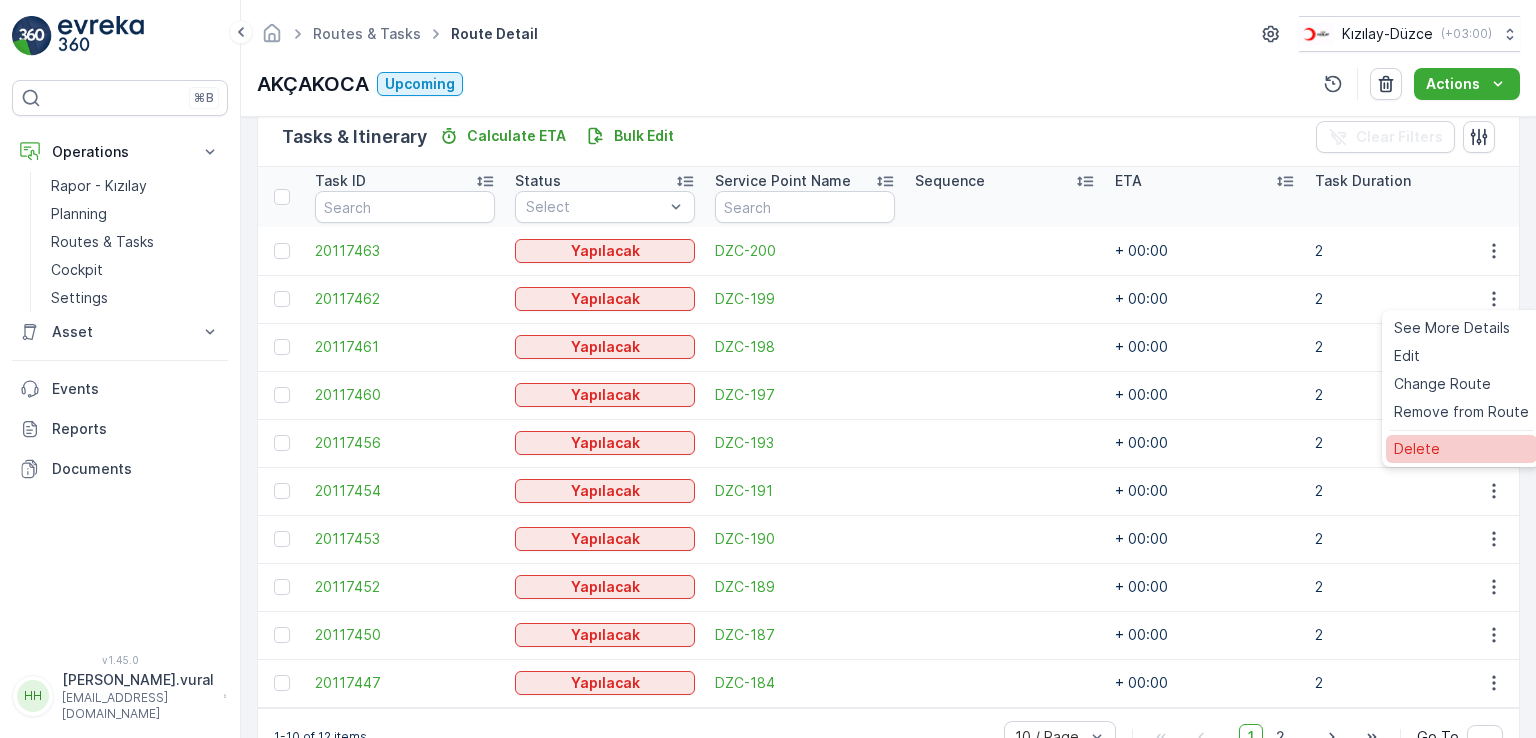 click on "Delete" at bounding box center (1461, 449) 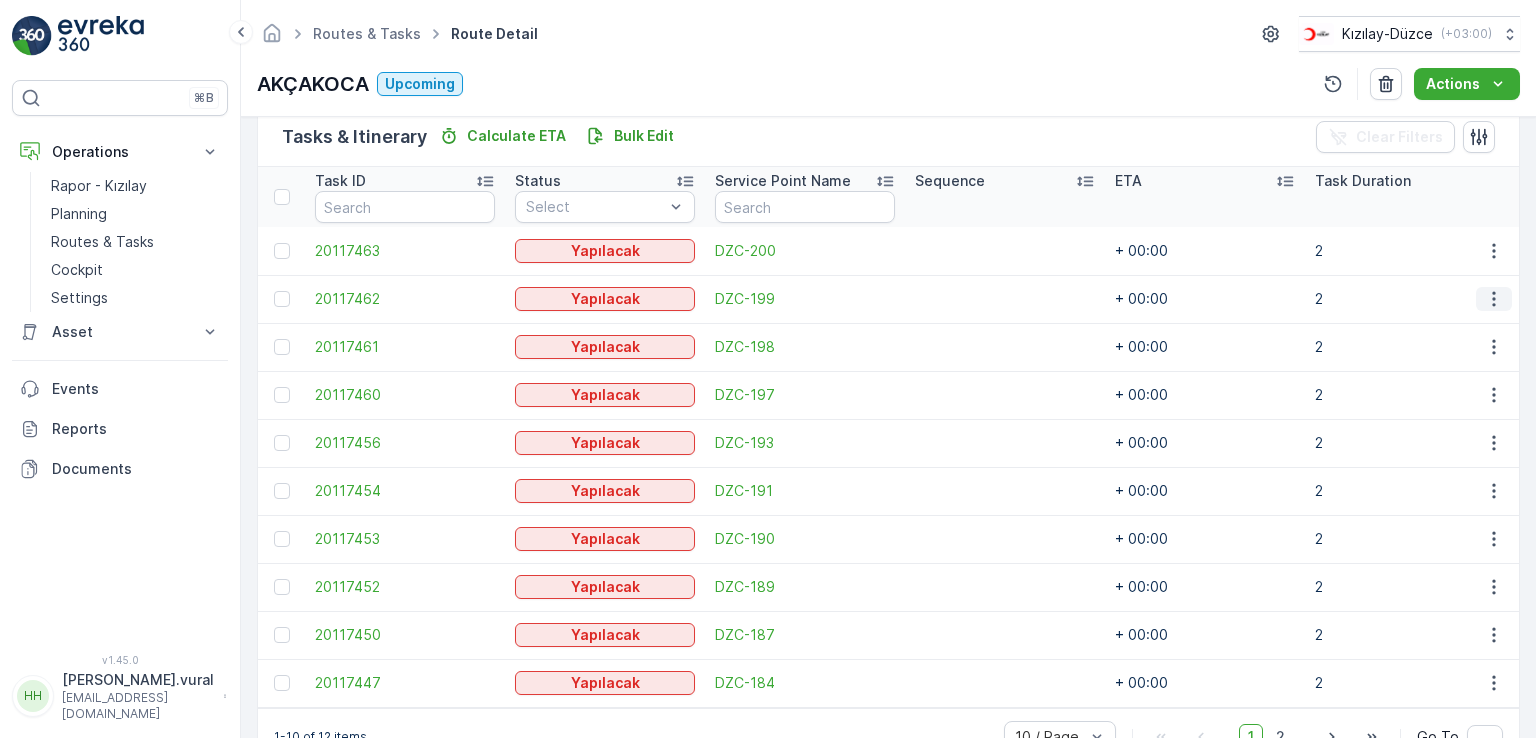 click at bounding box center (1494, 299) 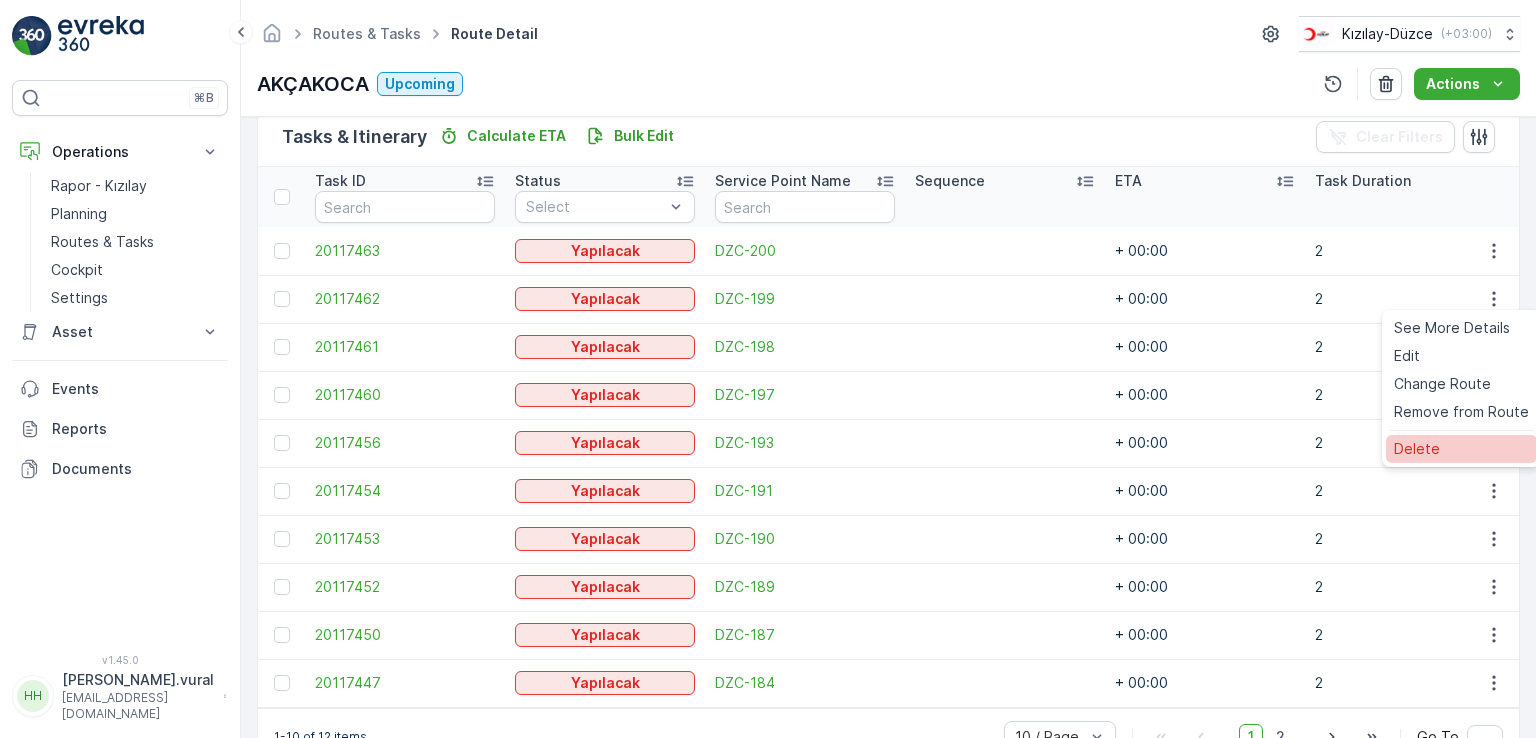 click on "Delete" at bounding box center (1461, 449) 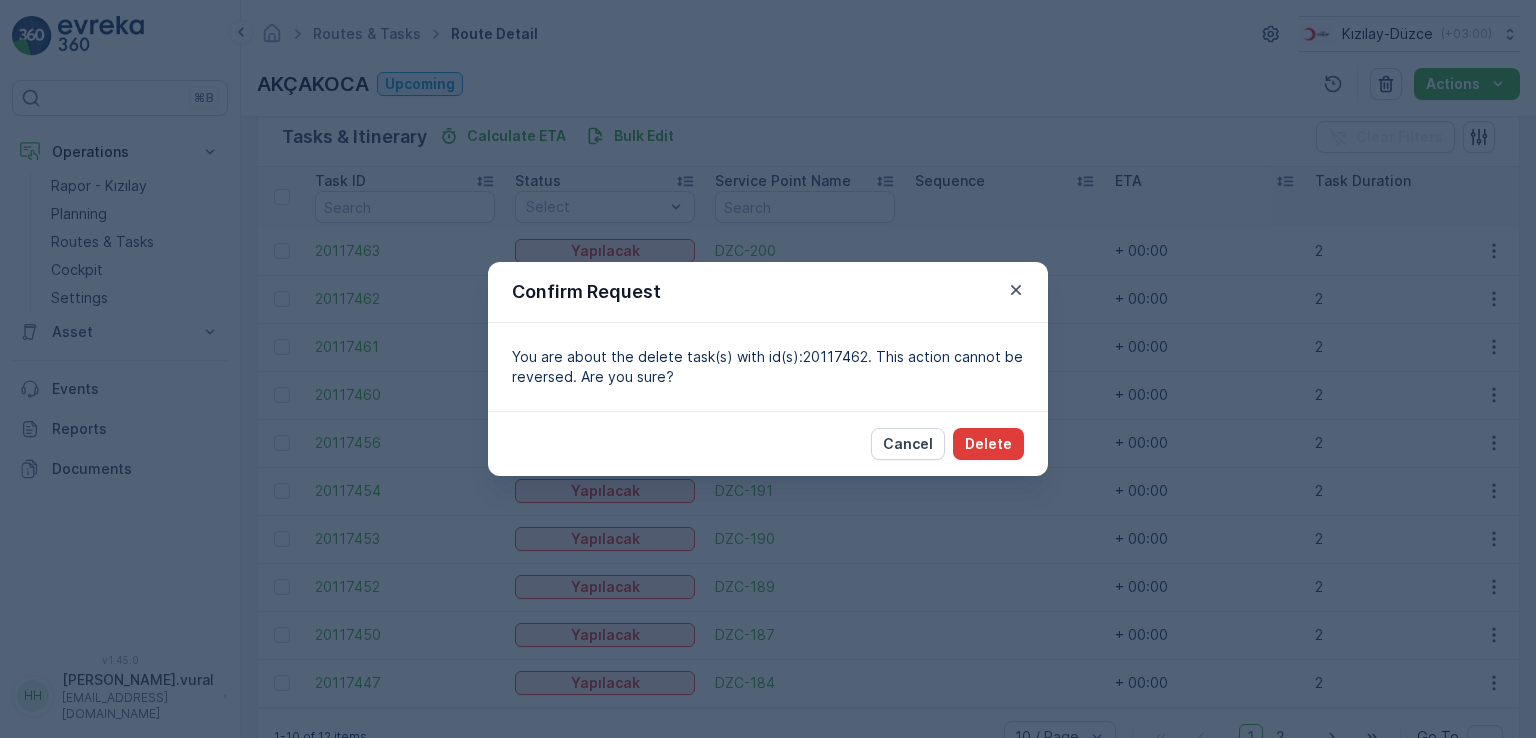 click on "Delete" at bounding box center (988, 444) 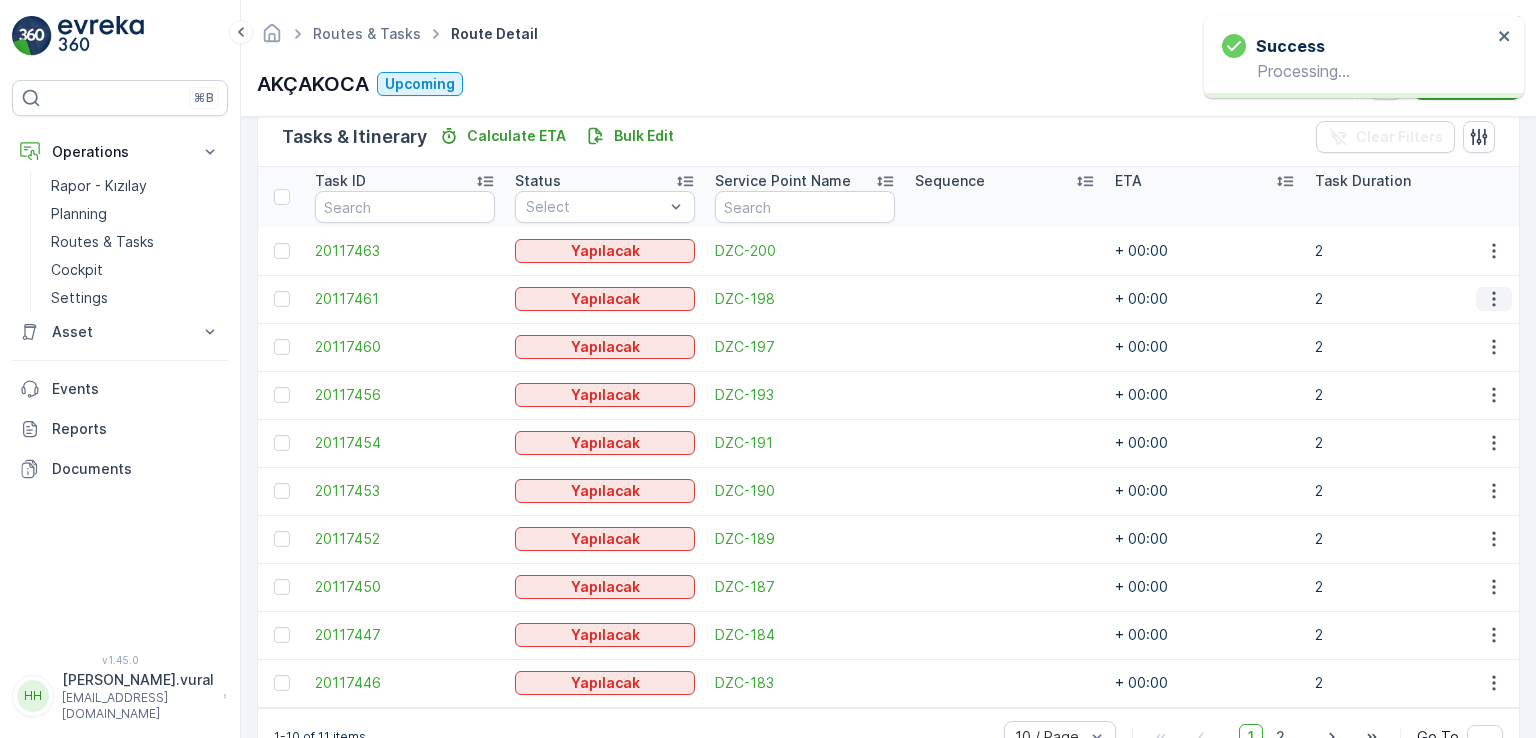 click 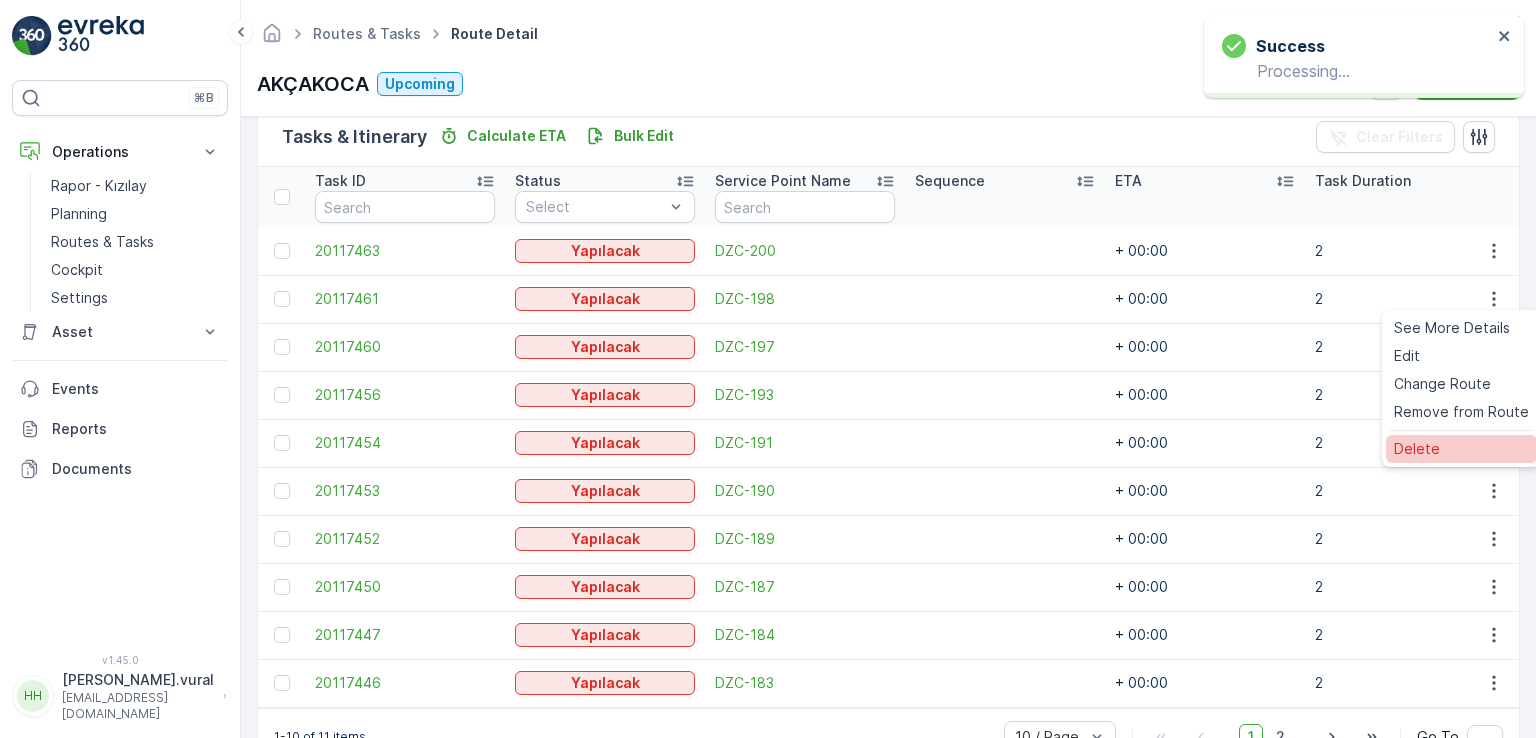 click on "Delete" at bounding box center [1417, 449] 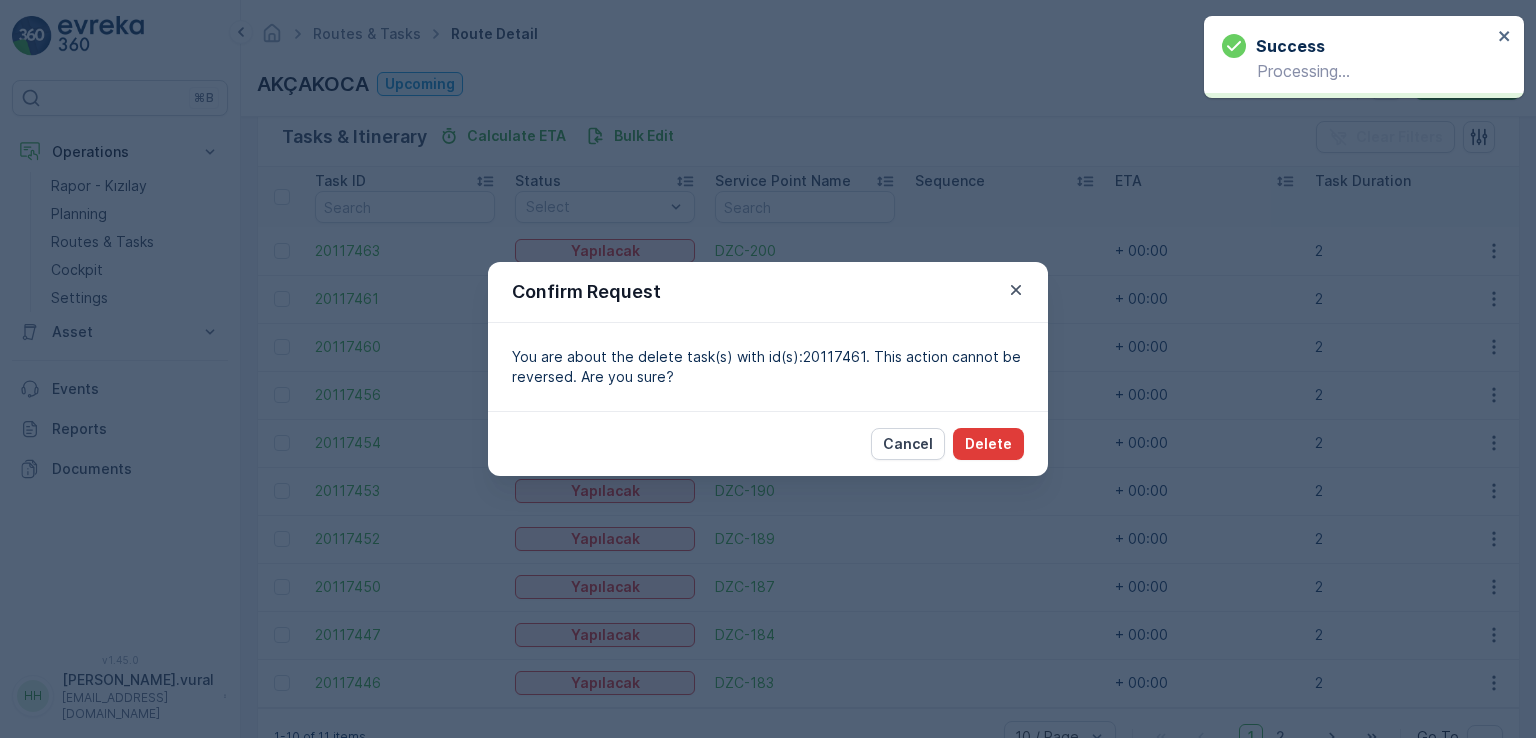 click on "Delete" at bounding box center (988, 444) 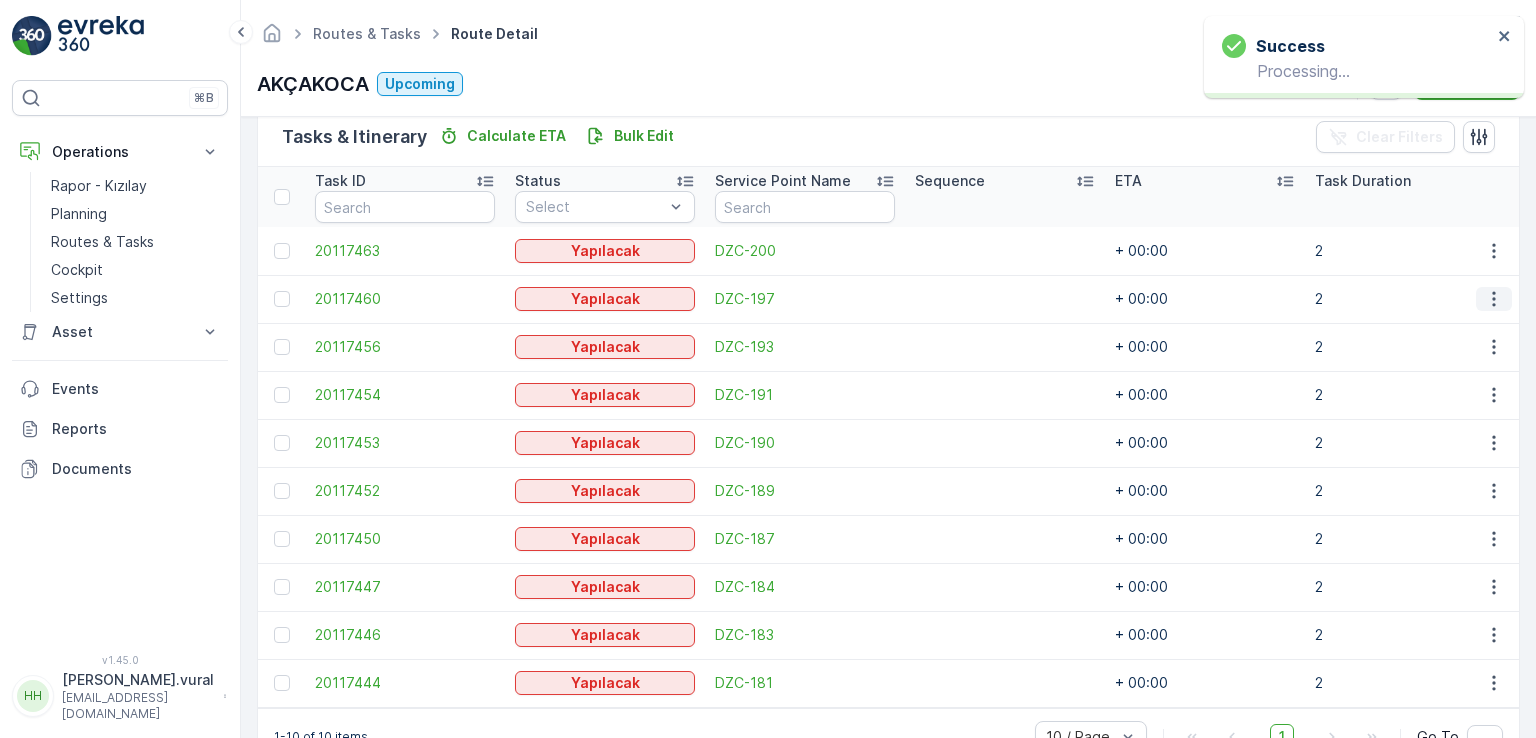 click 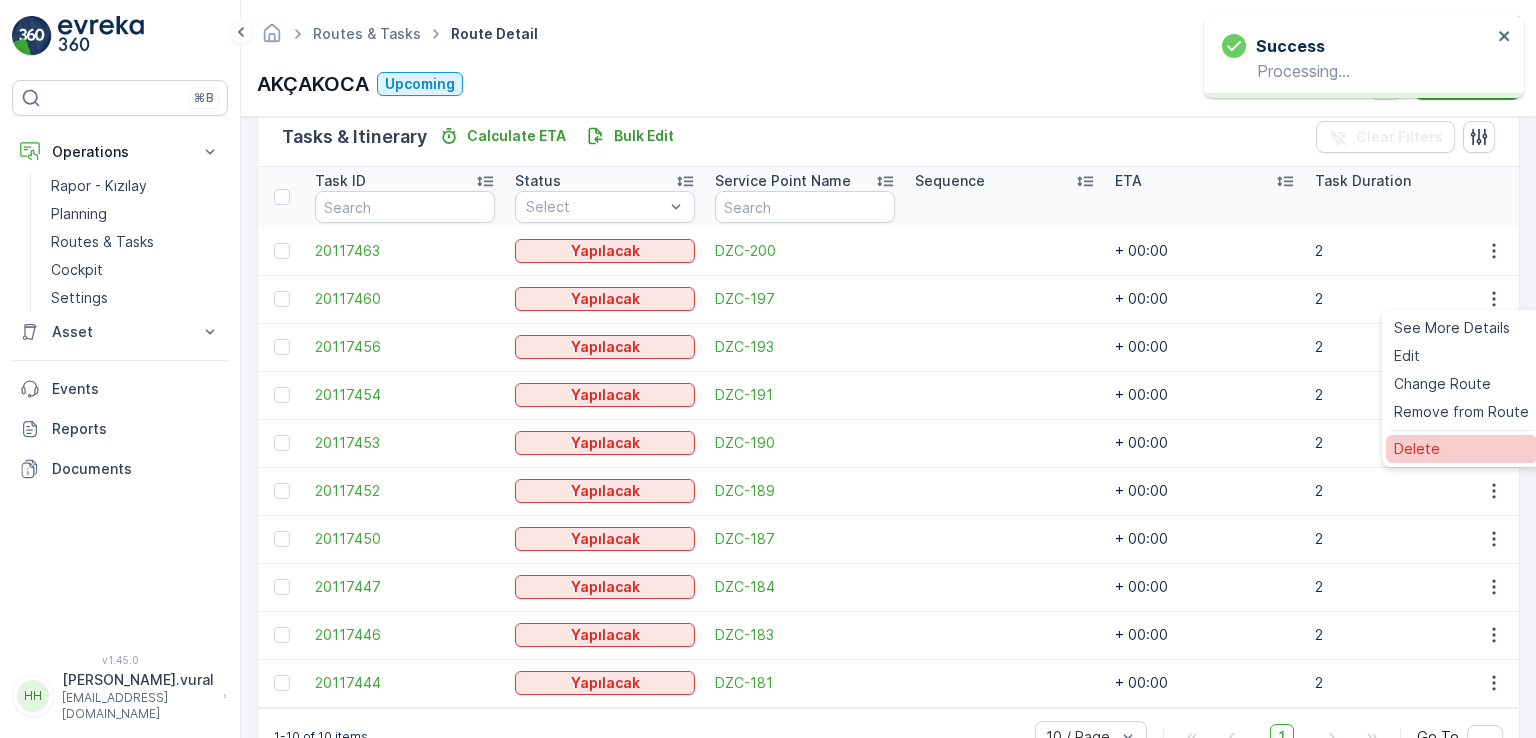 click on "Delete" at bounding box center [1417, 449] 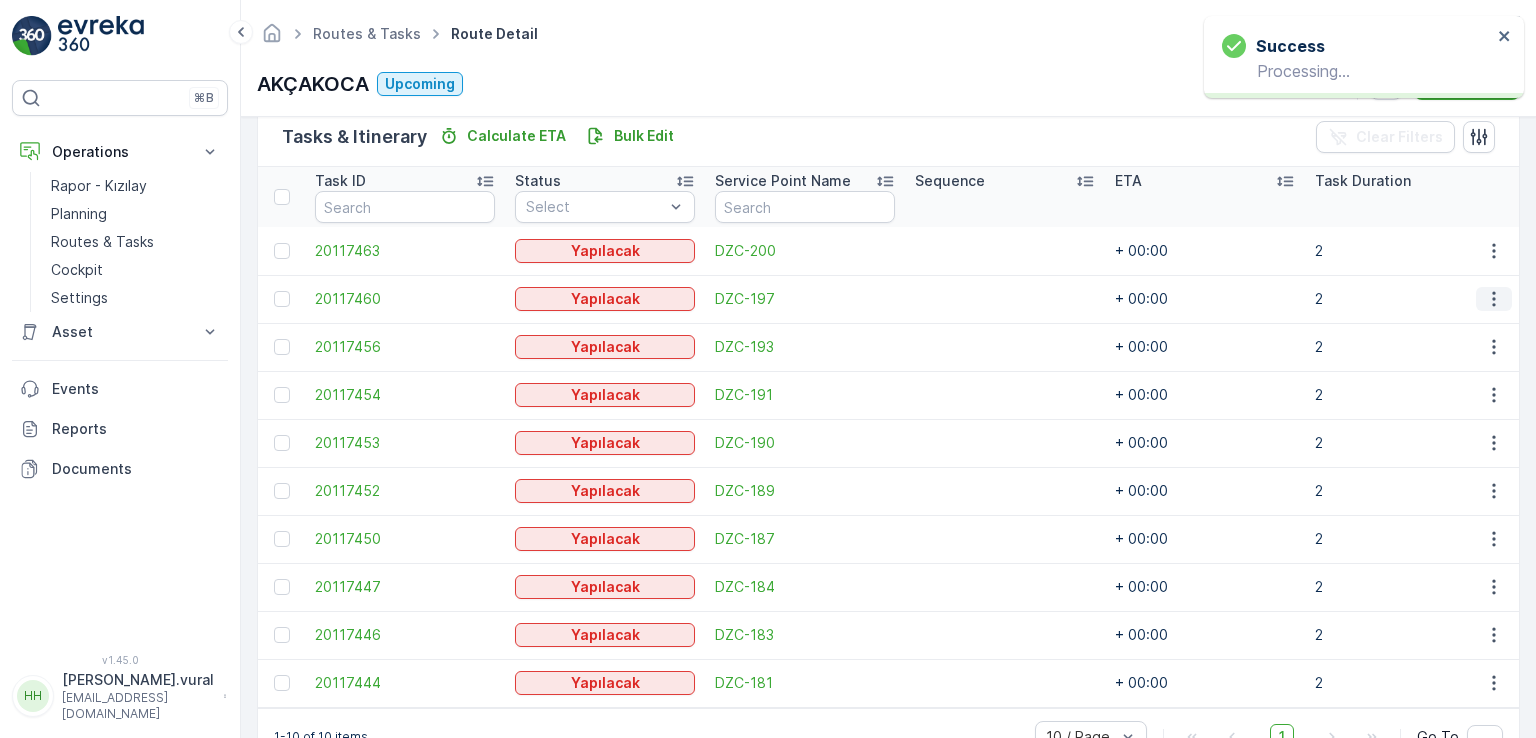 click 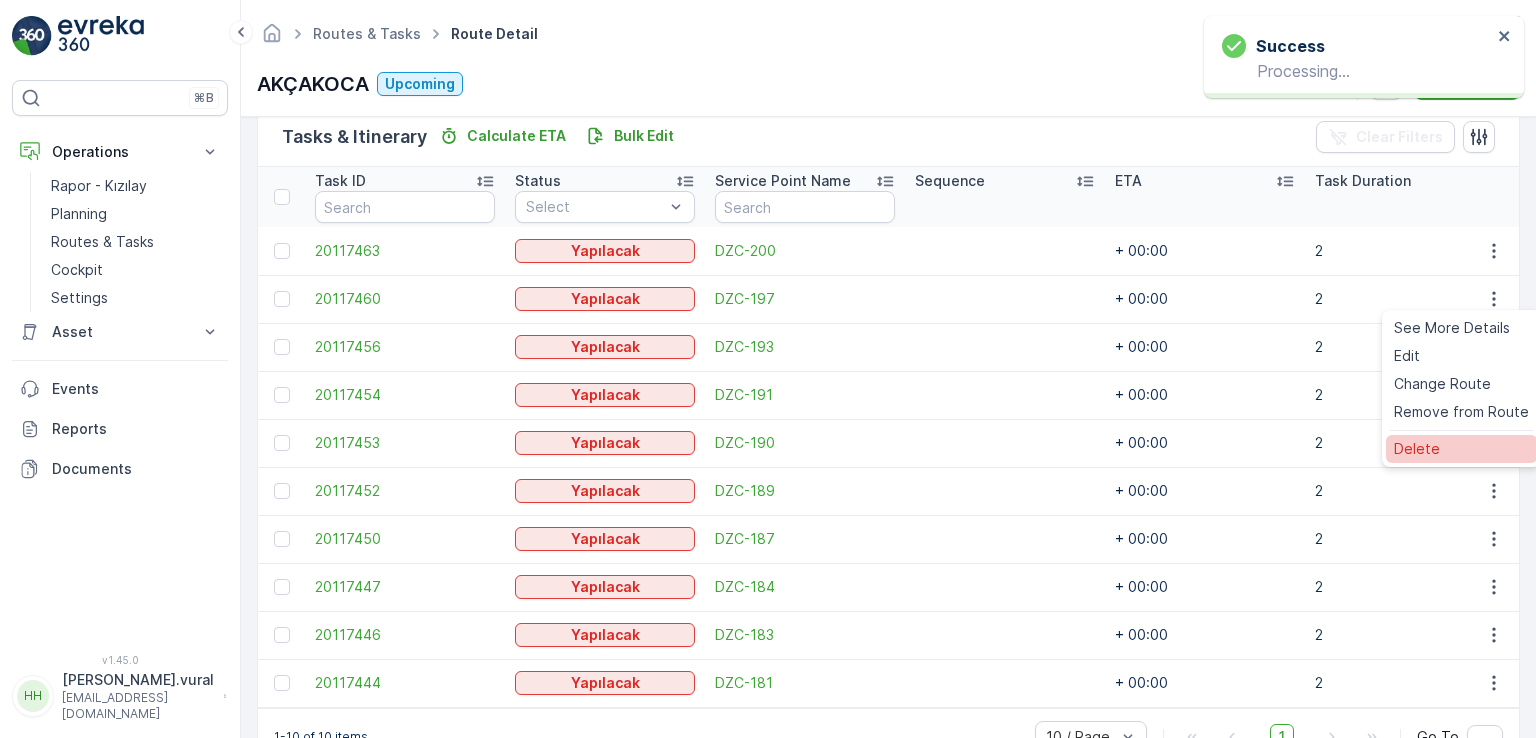 click on "Delete" at bounding box center (1461, 449) 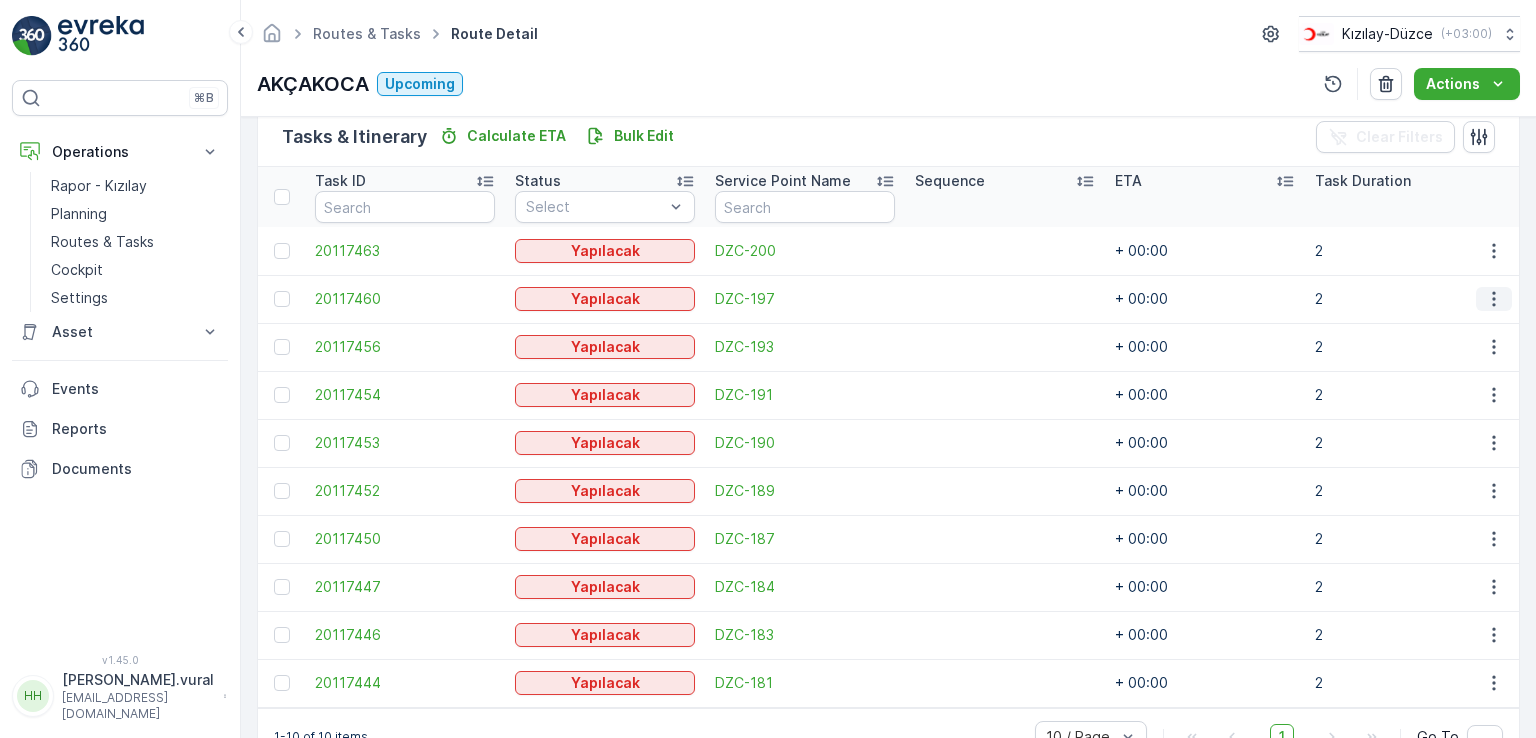 click 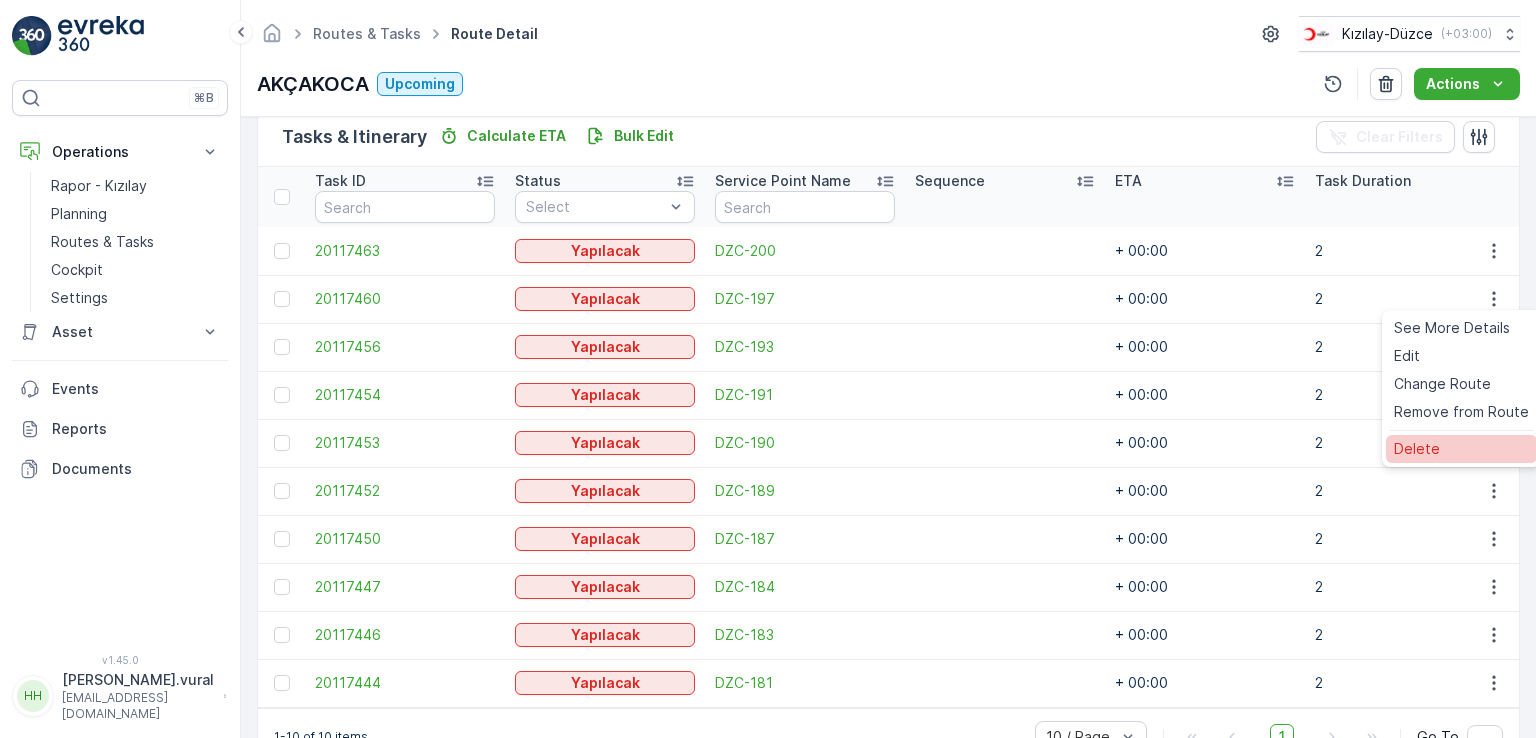 click on "Delete" at bounding box center [1461, 449] 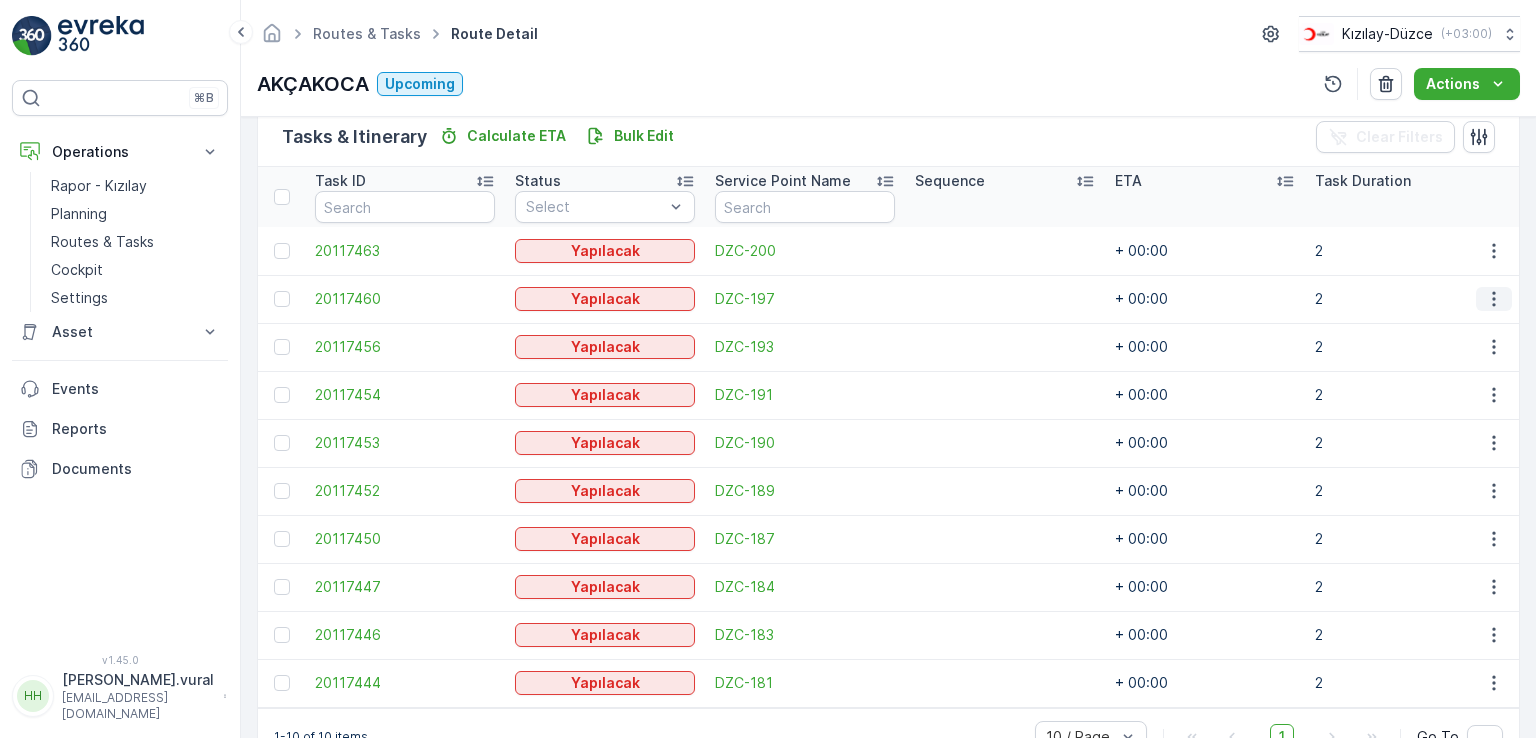 click 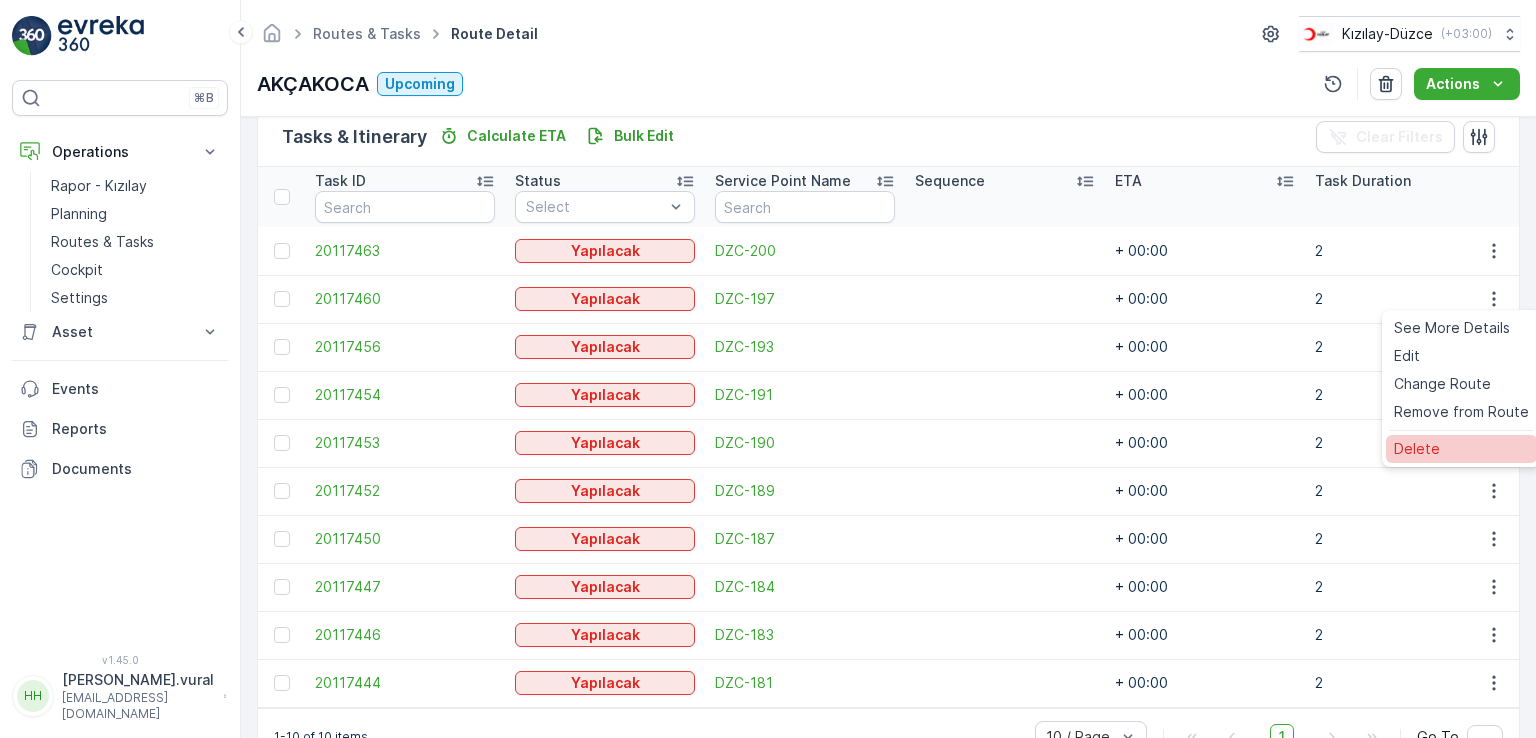click on "Delete" at bounding box center [1461, 449] 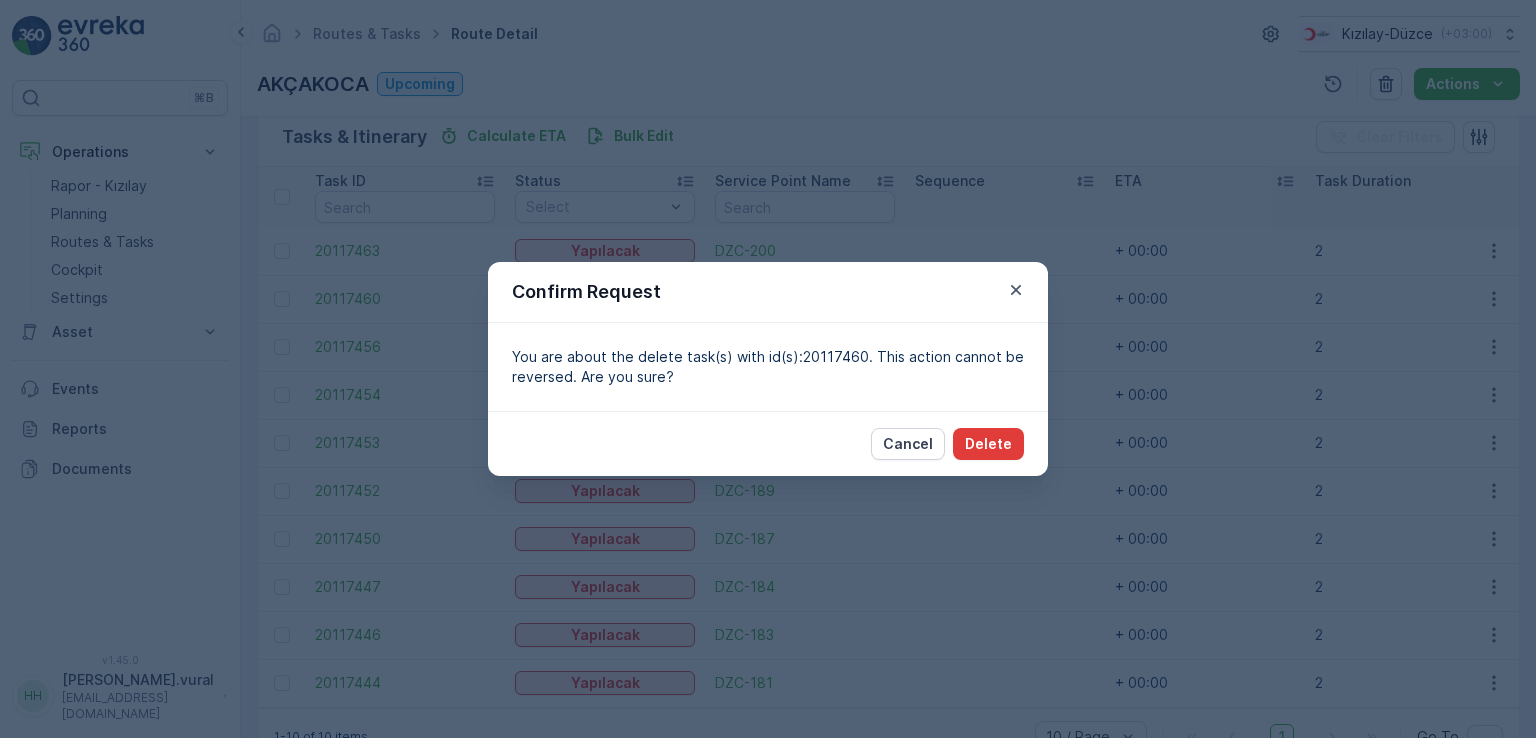 click on "Delete" at bounding box center [988, 444] 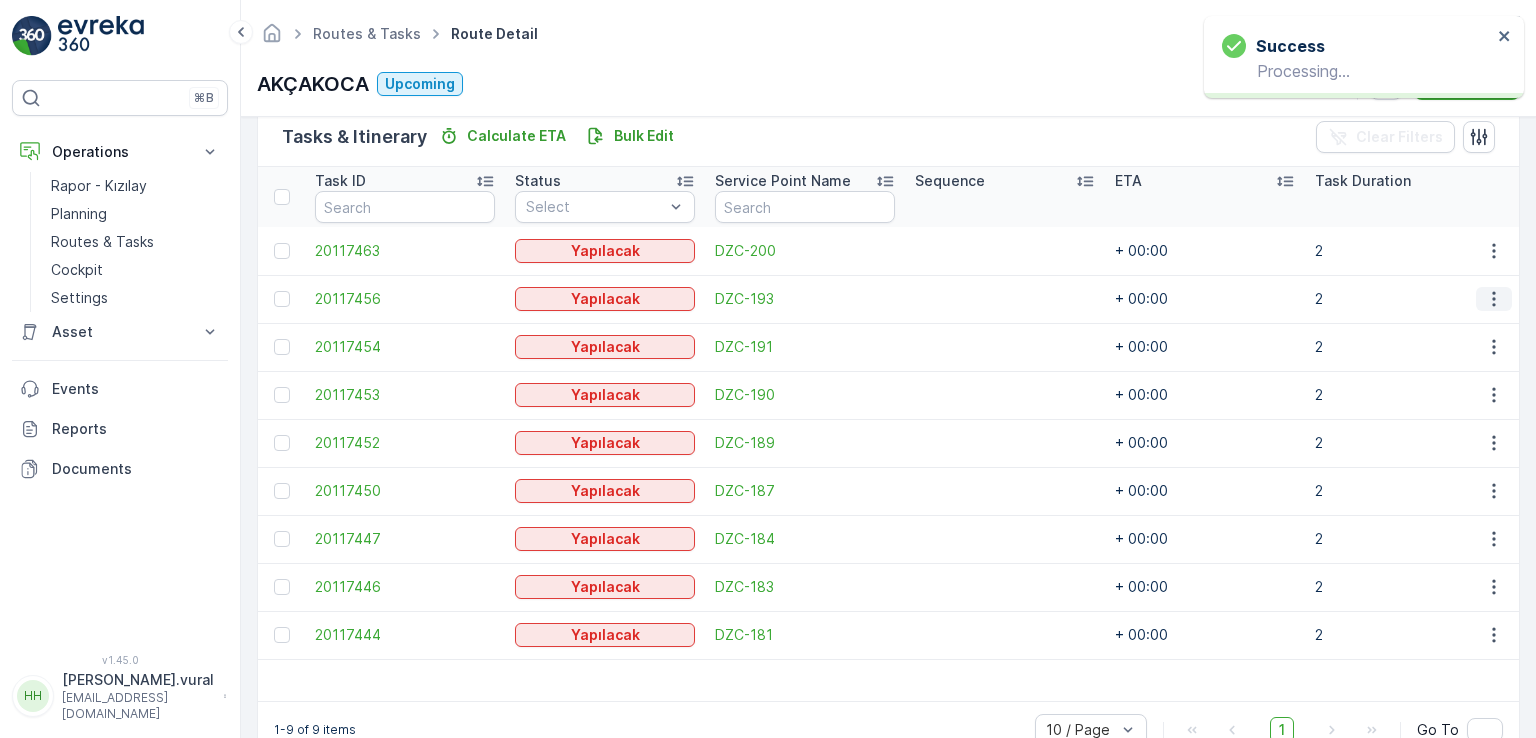 click at bounding box center (1494, 299) 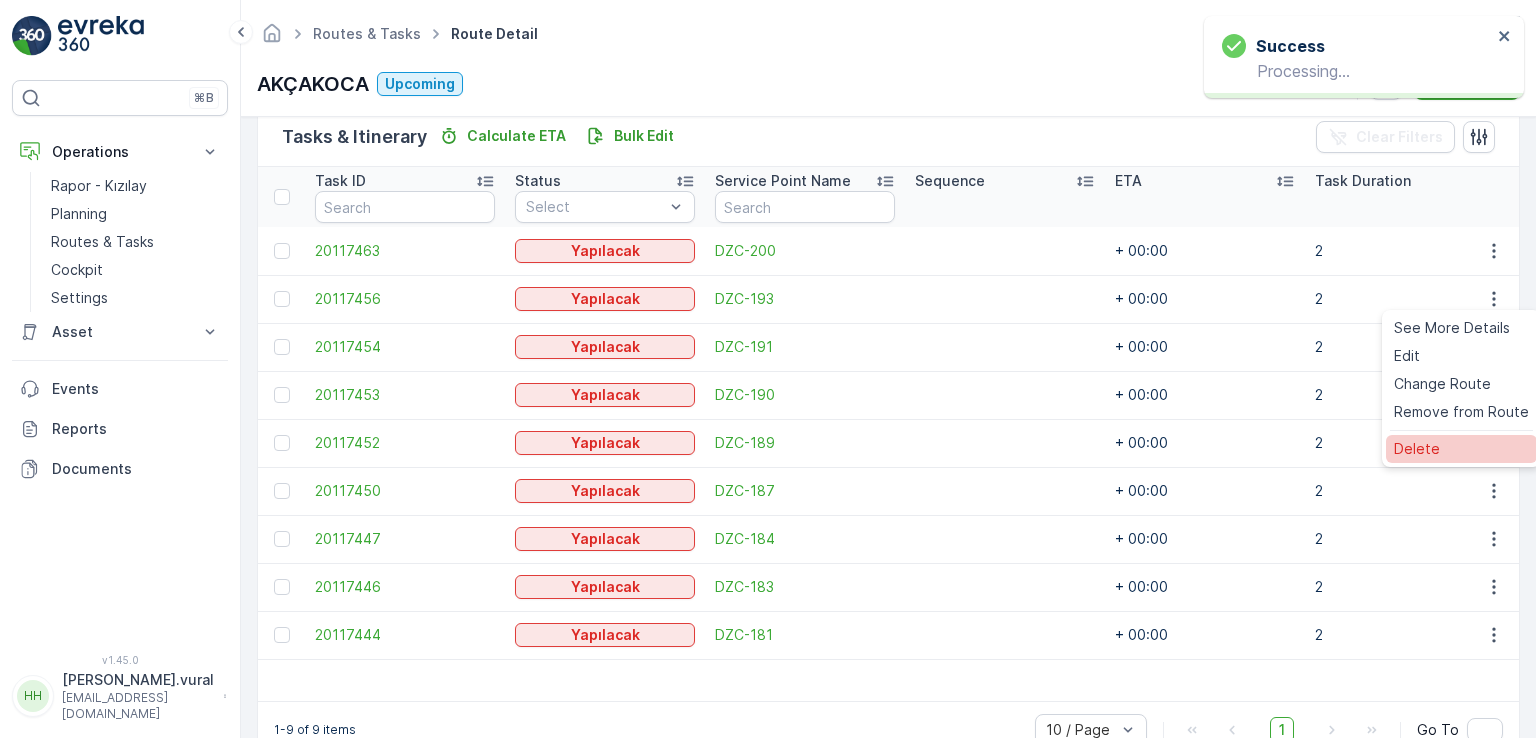 click on "Delete" at bounding box center (1461, 449) 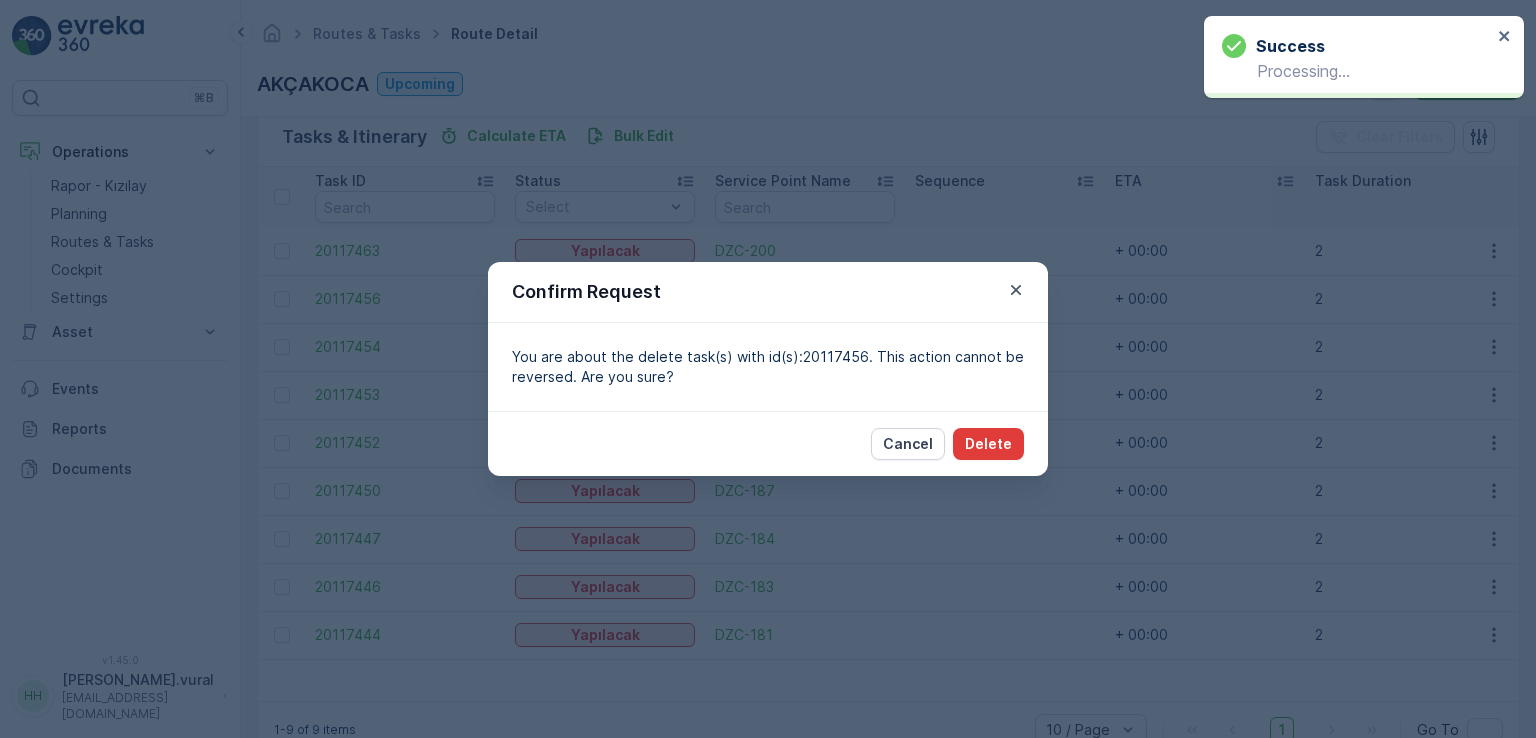 click on "Delete" at bounding box center [988, 444] 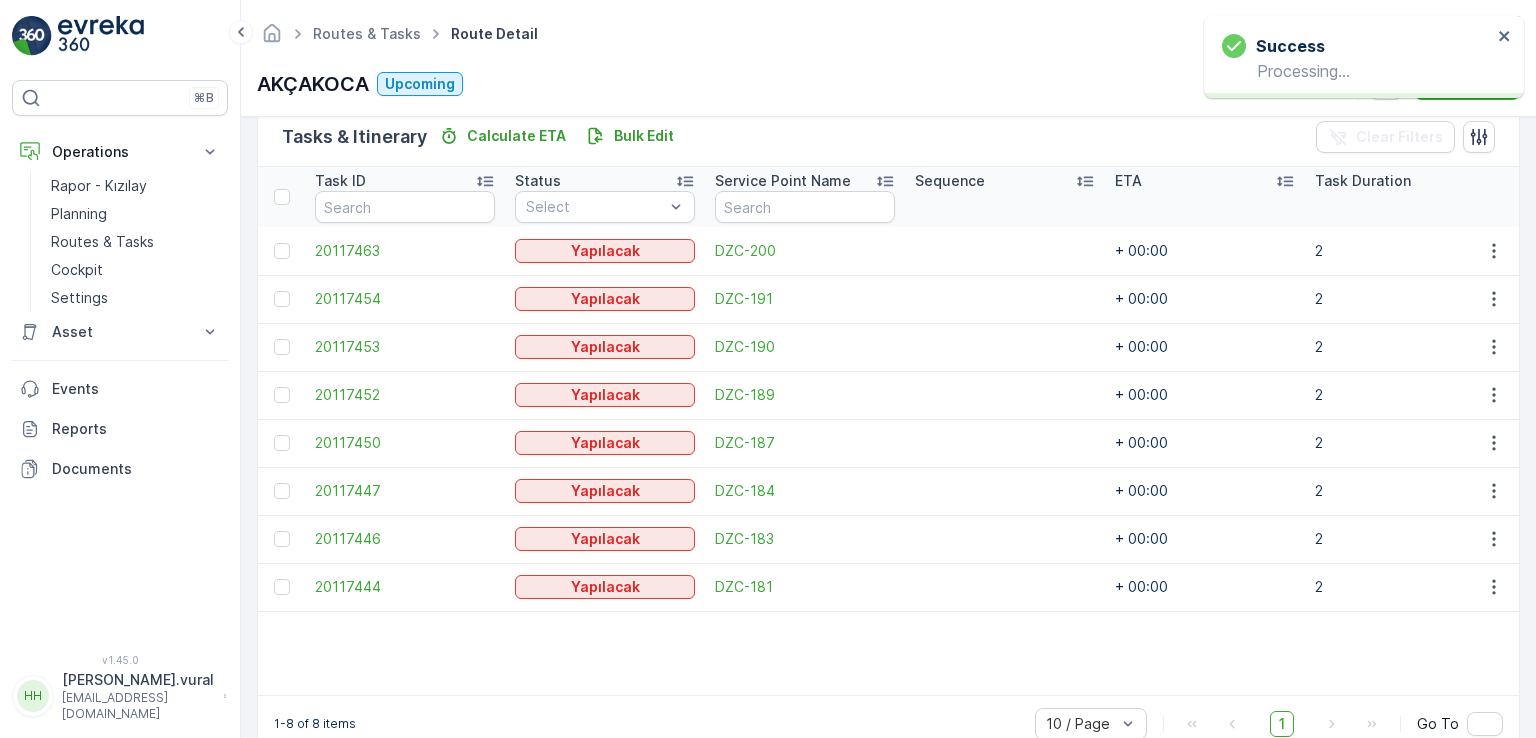click at bounding box center [1493, 299] 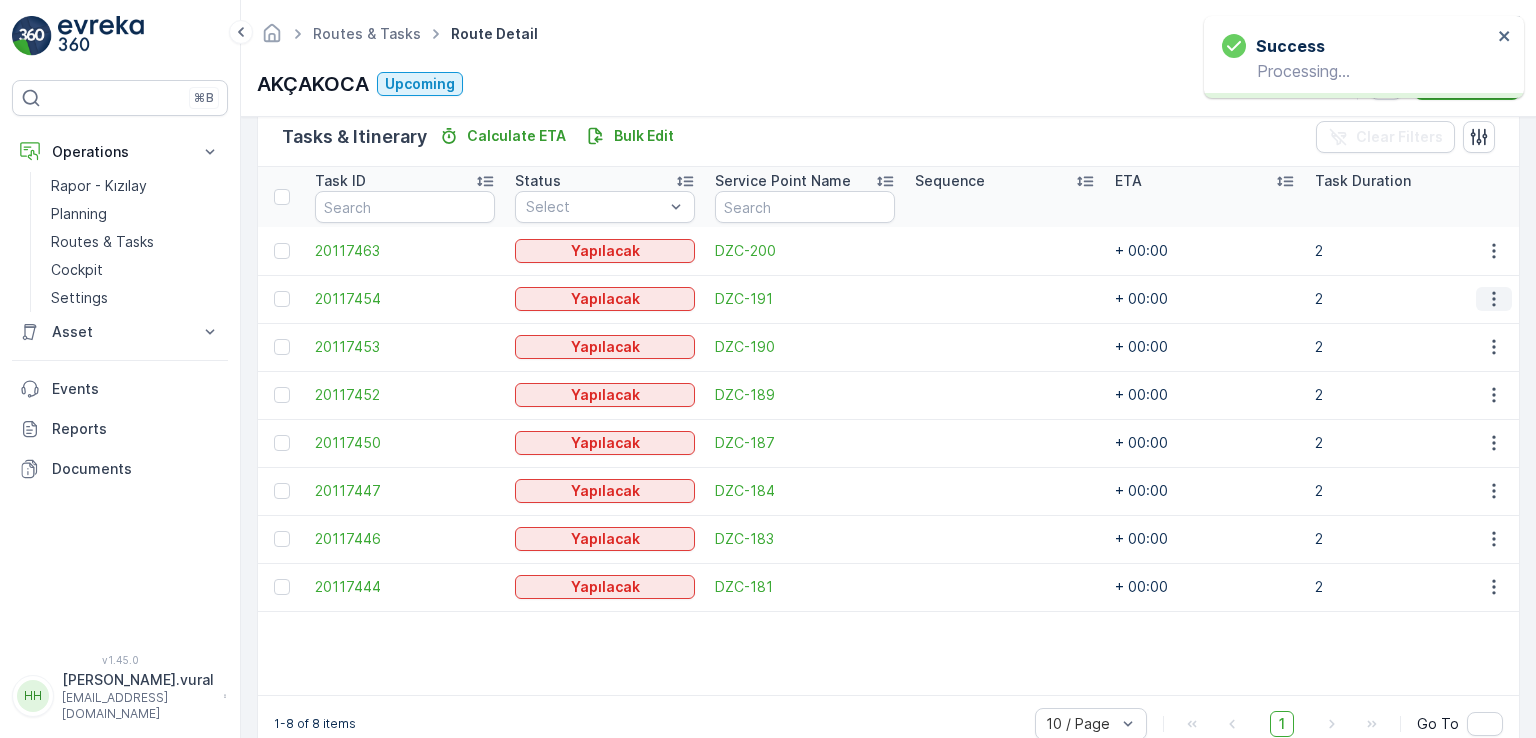 click 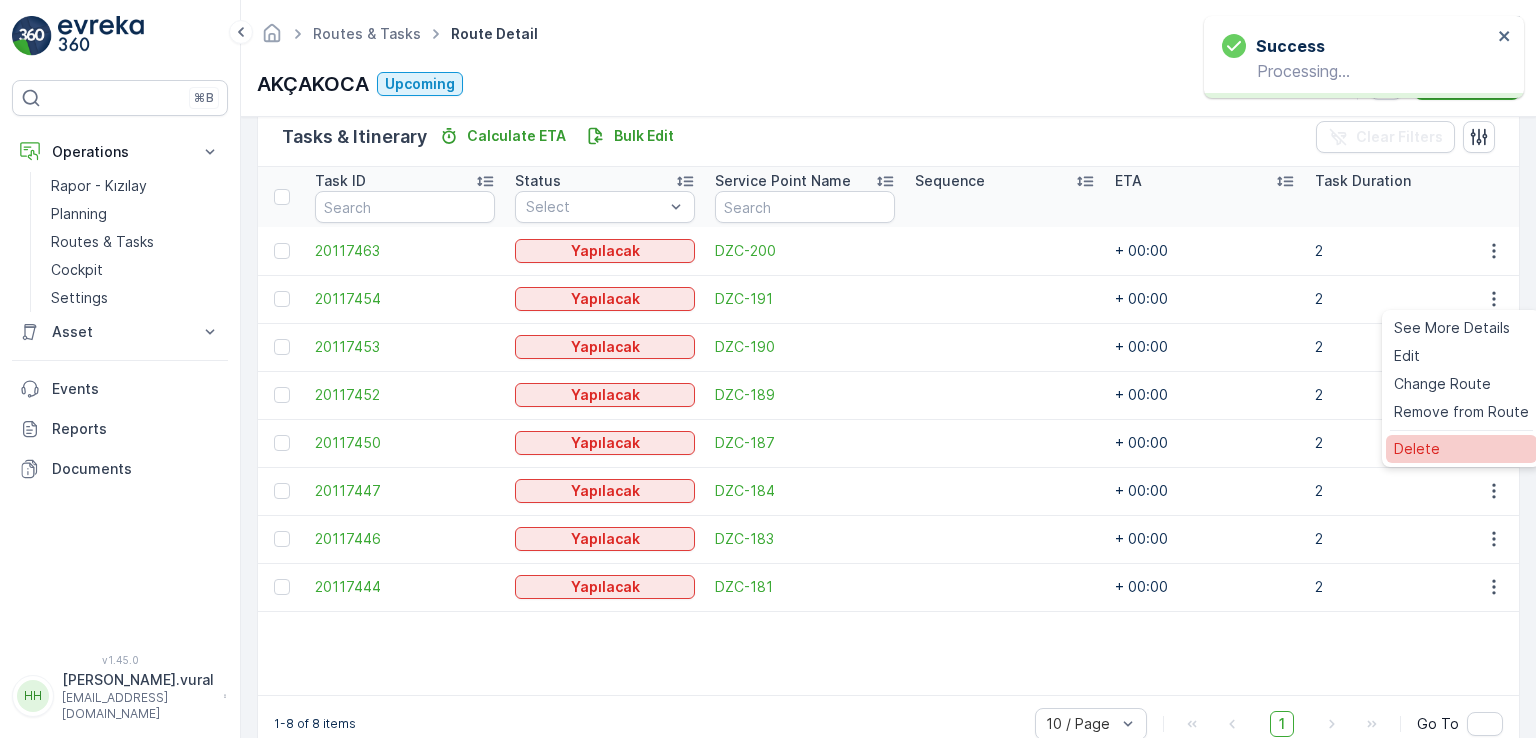 click on "Delete" at bounding box center [1461, 449] 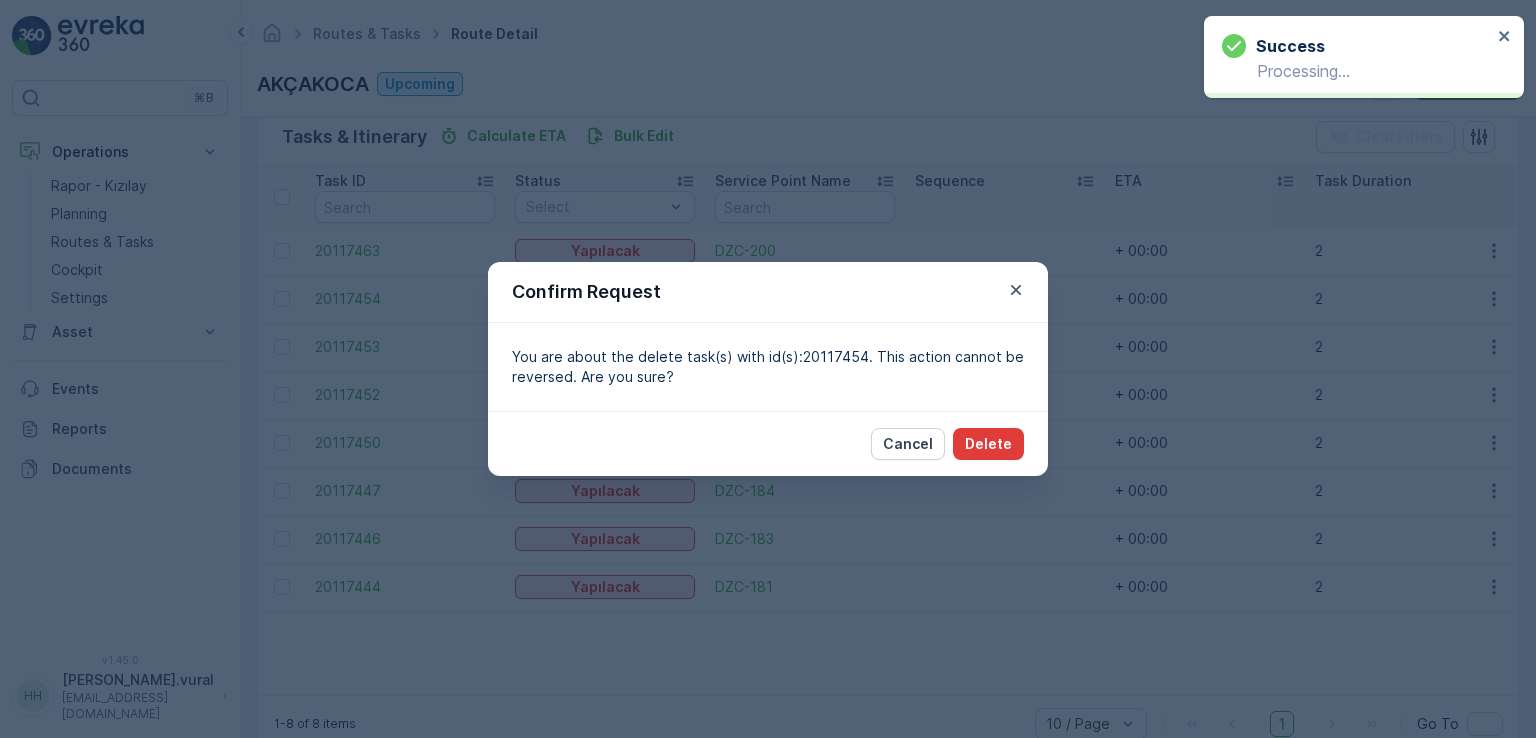 click on "Delete" at bounding box center (988, 444) 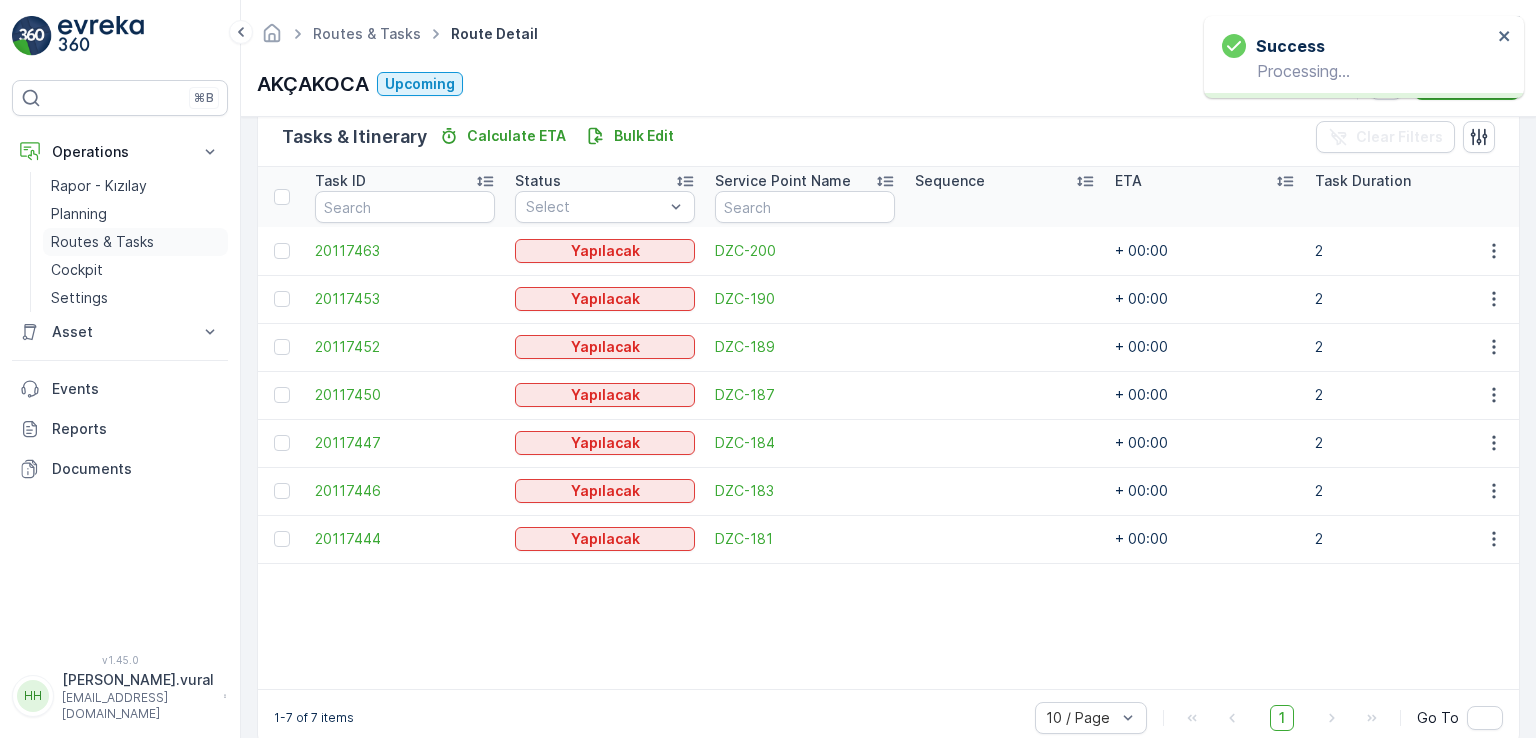 click on "Routes & Tasks" at bounding box center (135, 242) 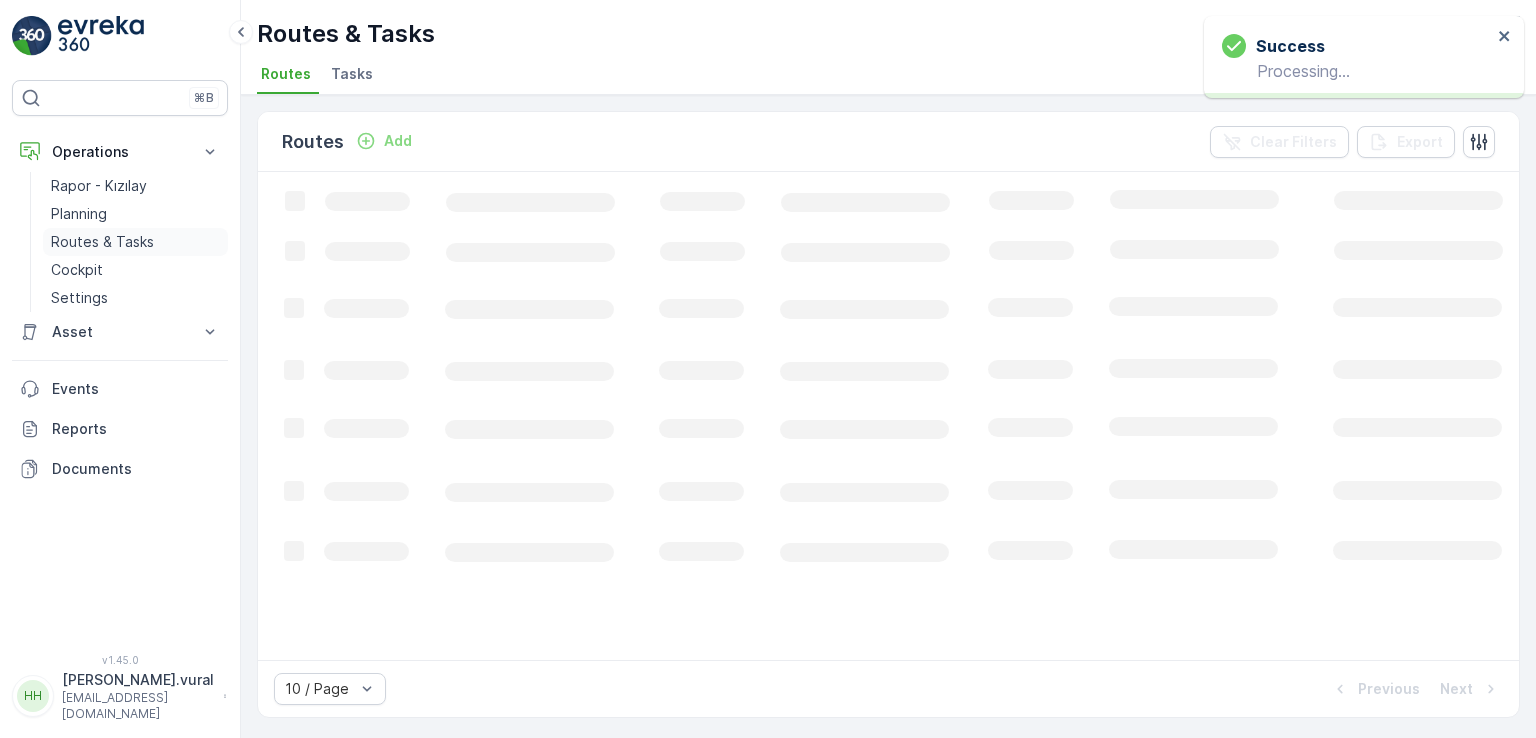 click on "Routes & Tasks" at bounding box center [102, 242] 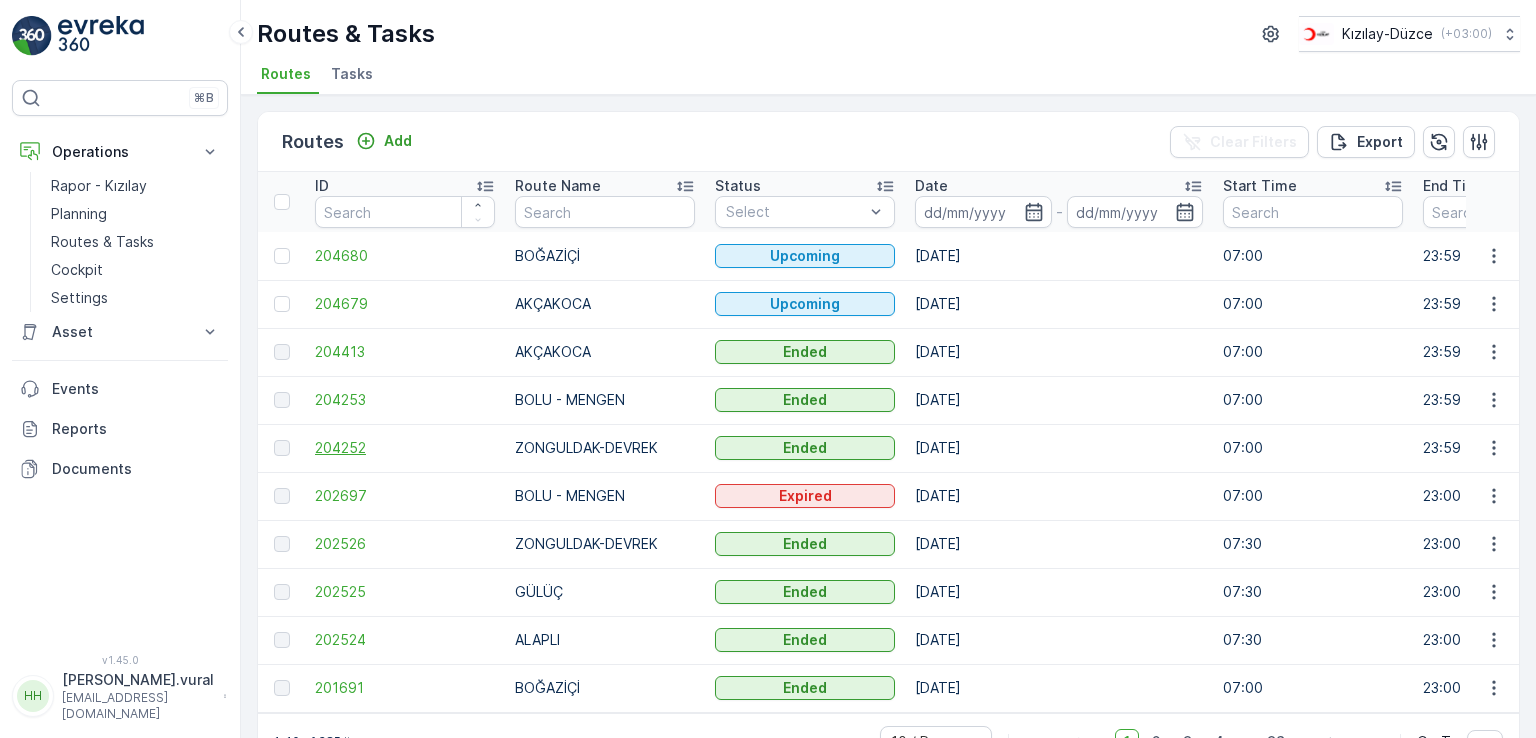 scroll, scrollTop: 56, scrollLeft: 0, axis: vertical 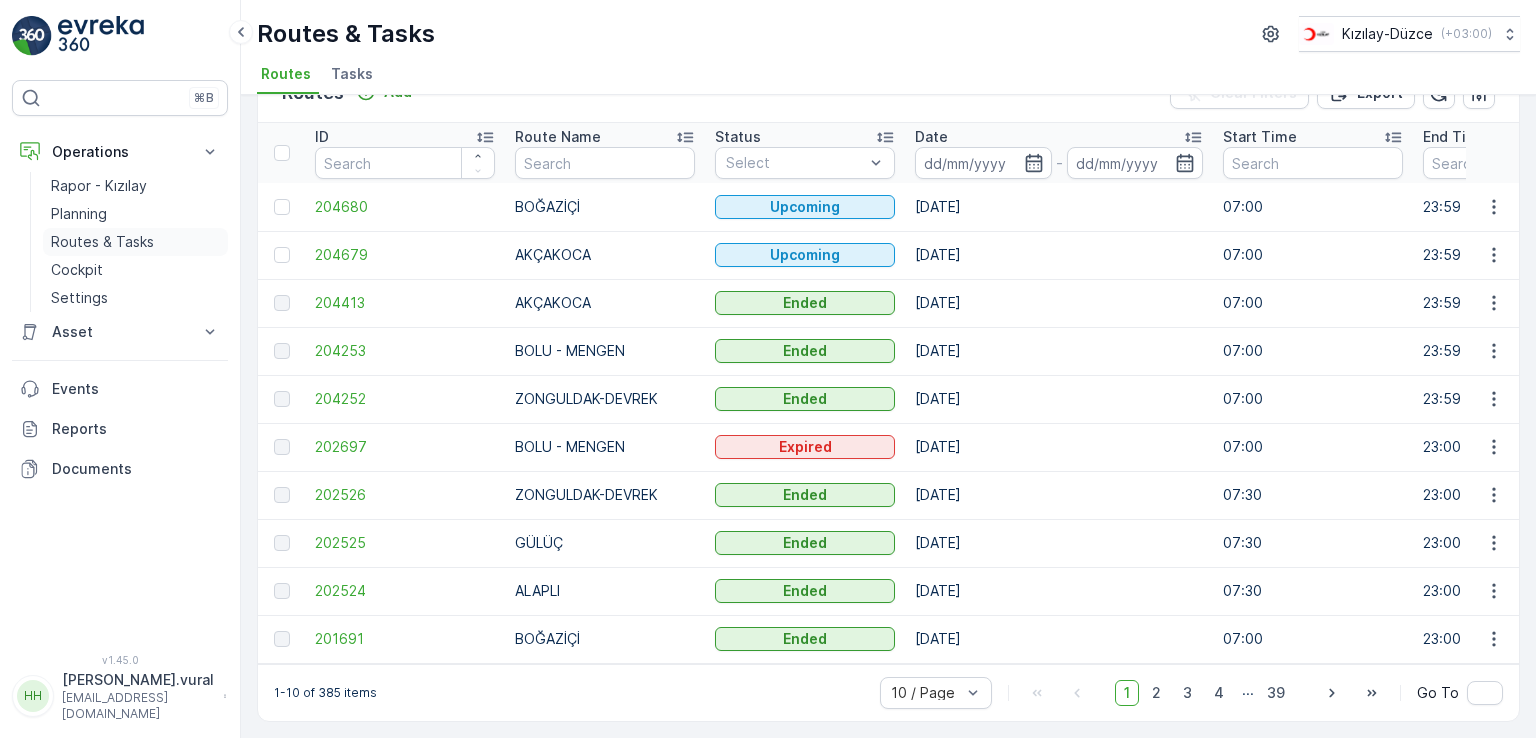 click on "Routes & Tasks" at bounding box center (135, 242) 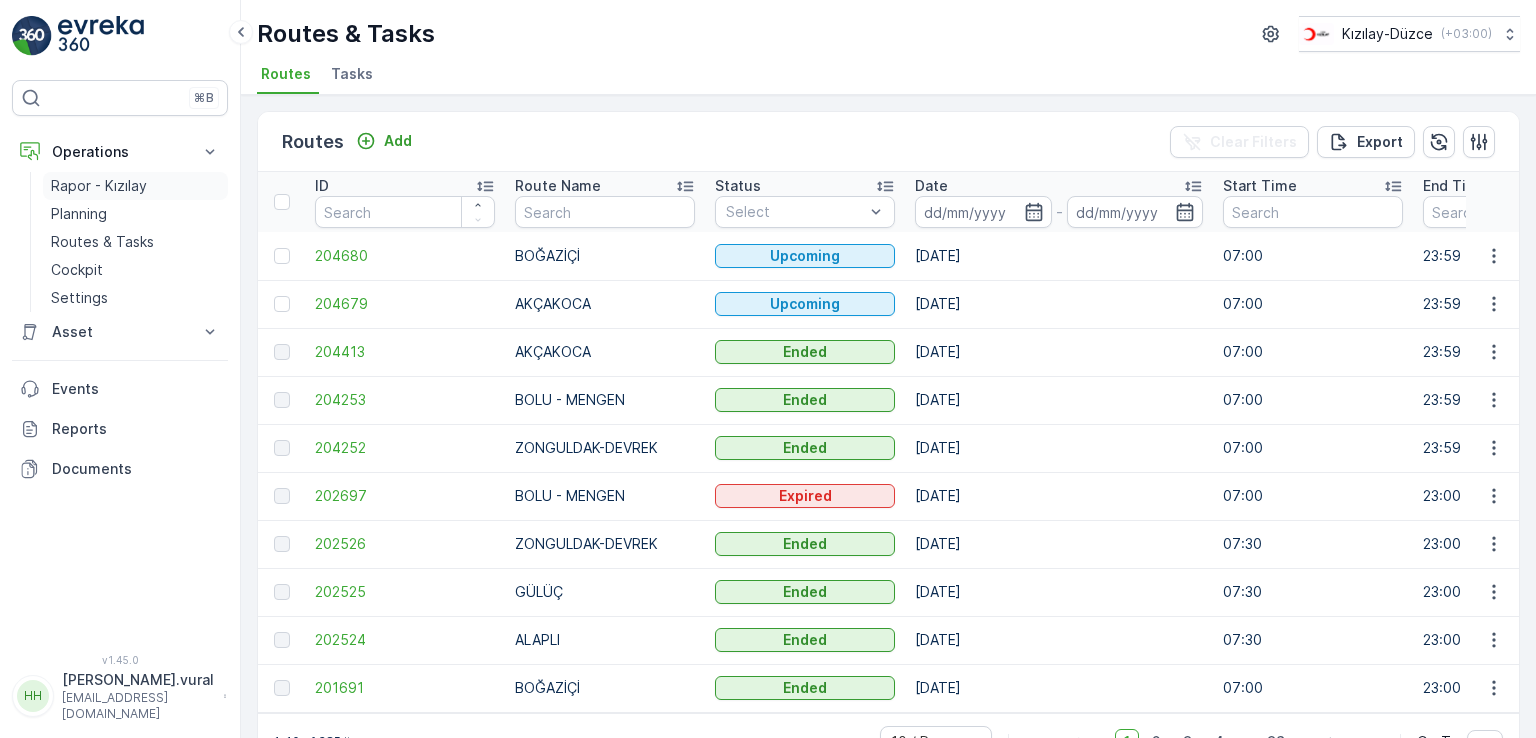 click on "Rapor - Kızılay" at bounding box center (99, 186) 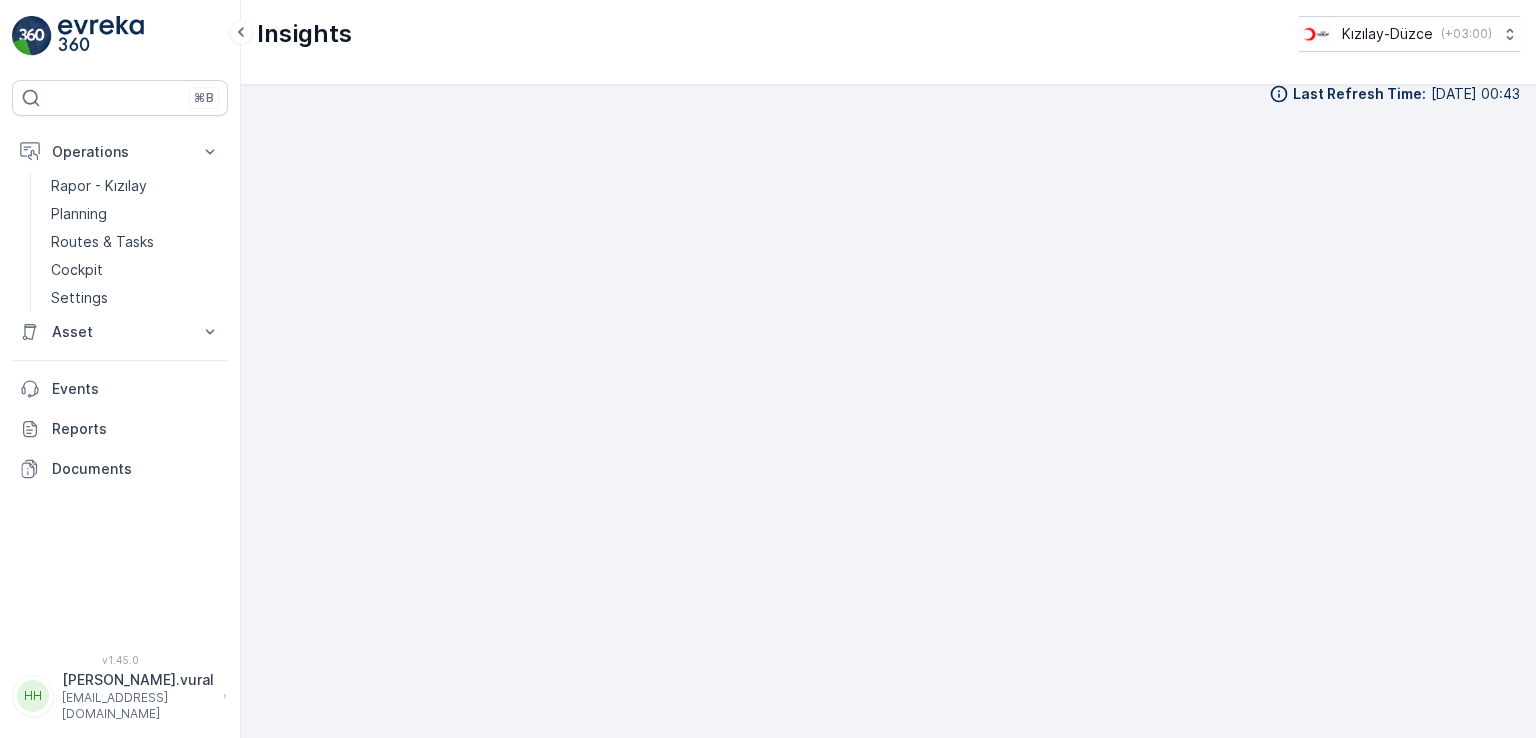 scroll, scrollTop: 20, scrollLeft: 0, axis: vertical 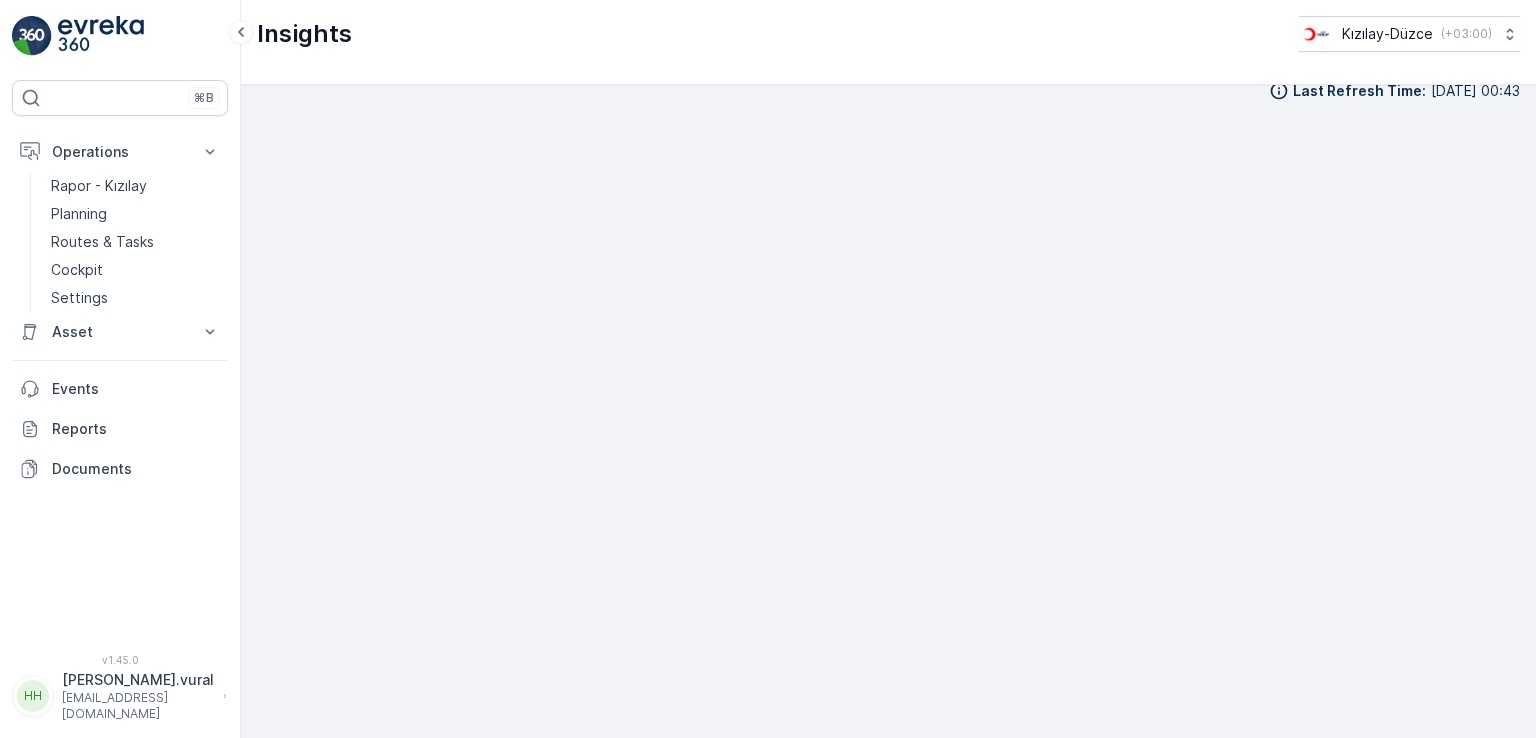 click on "[PERSON_NAME].vural" at bounding box center [138, 680] 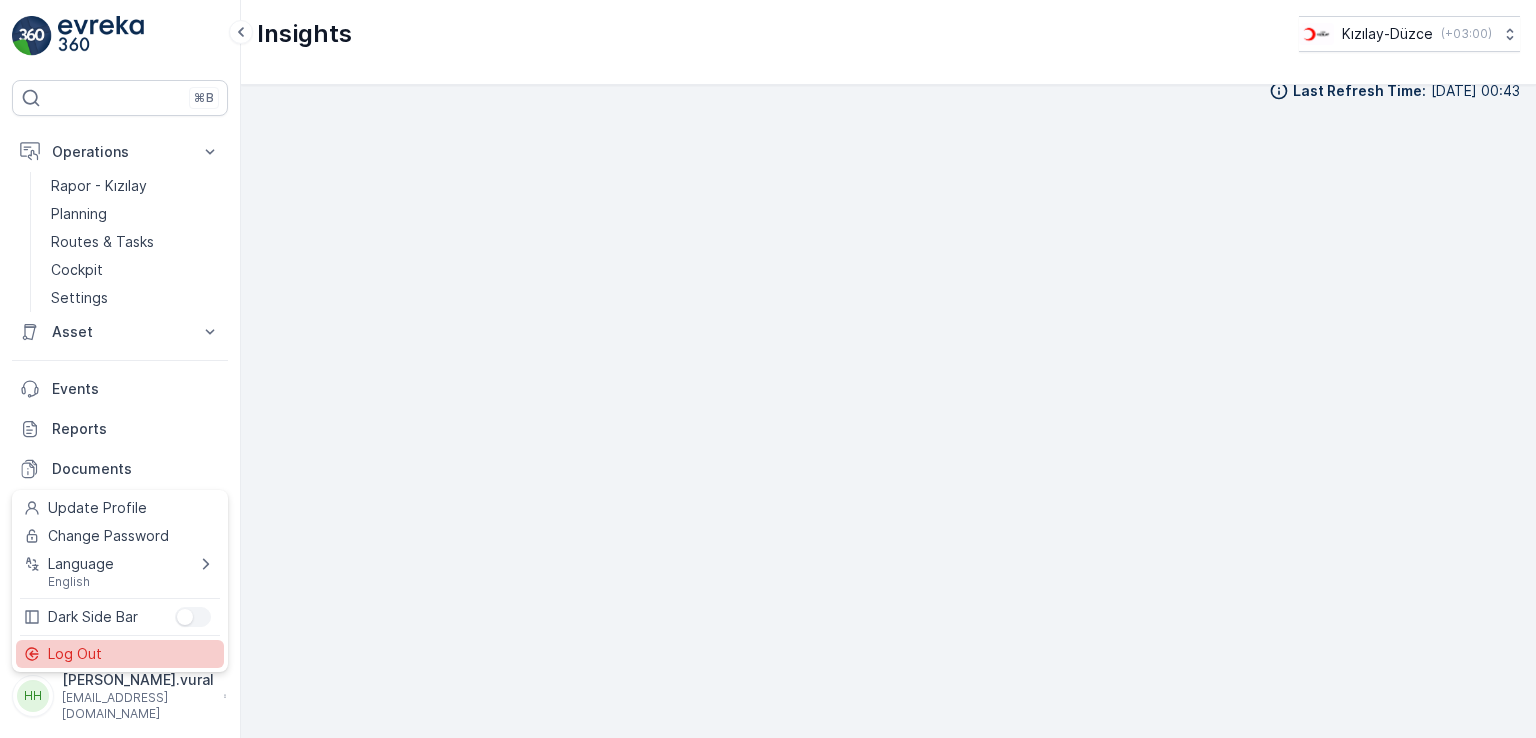 click on "Log Out" at bounding box center [120, 654] 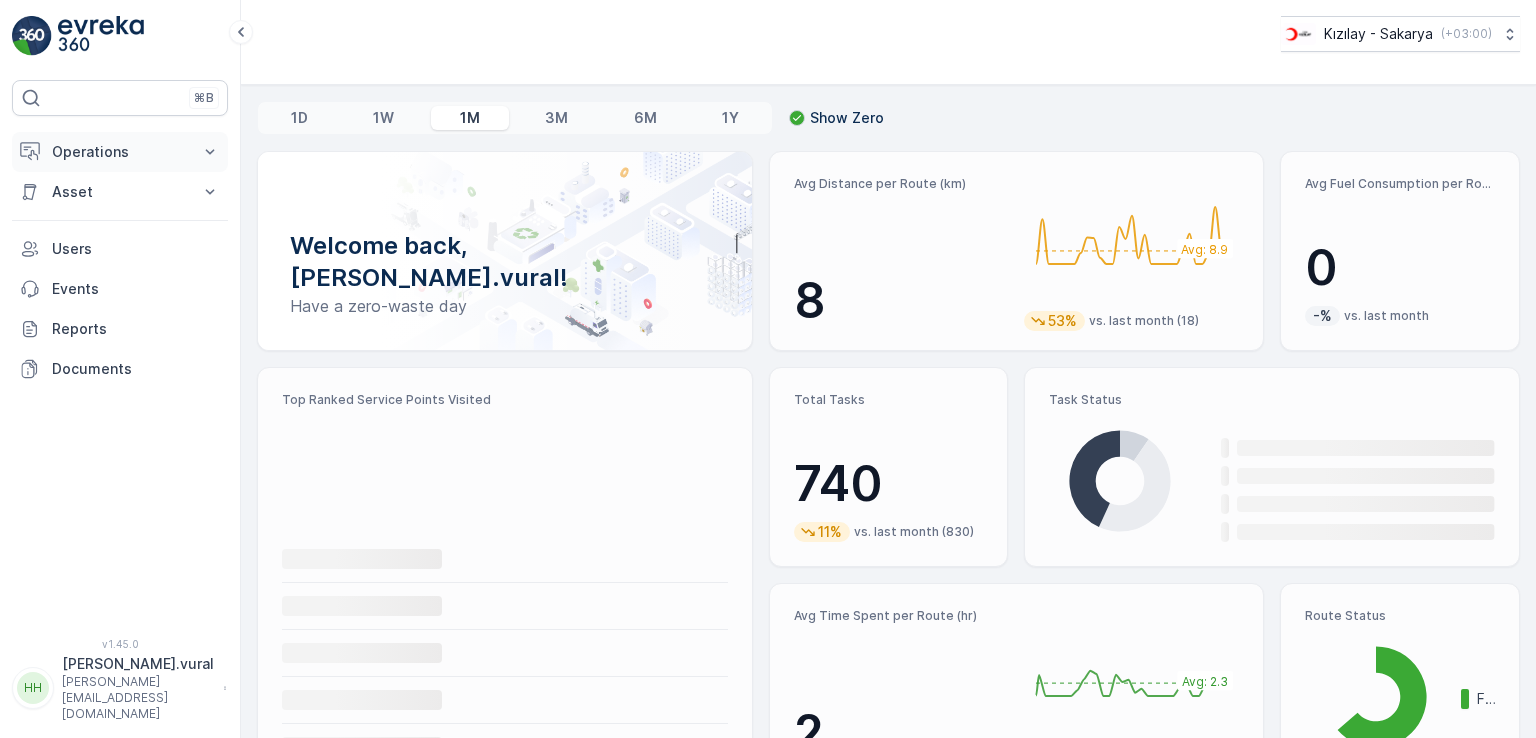 scroll, scrollTop: 0, scrollLeft: 0, axis: both 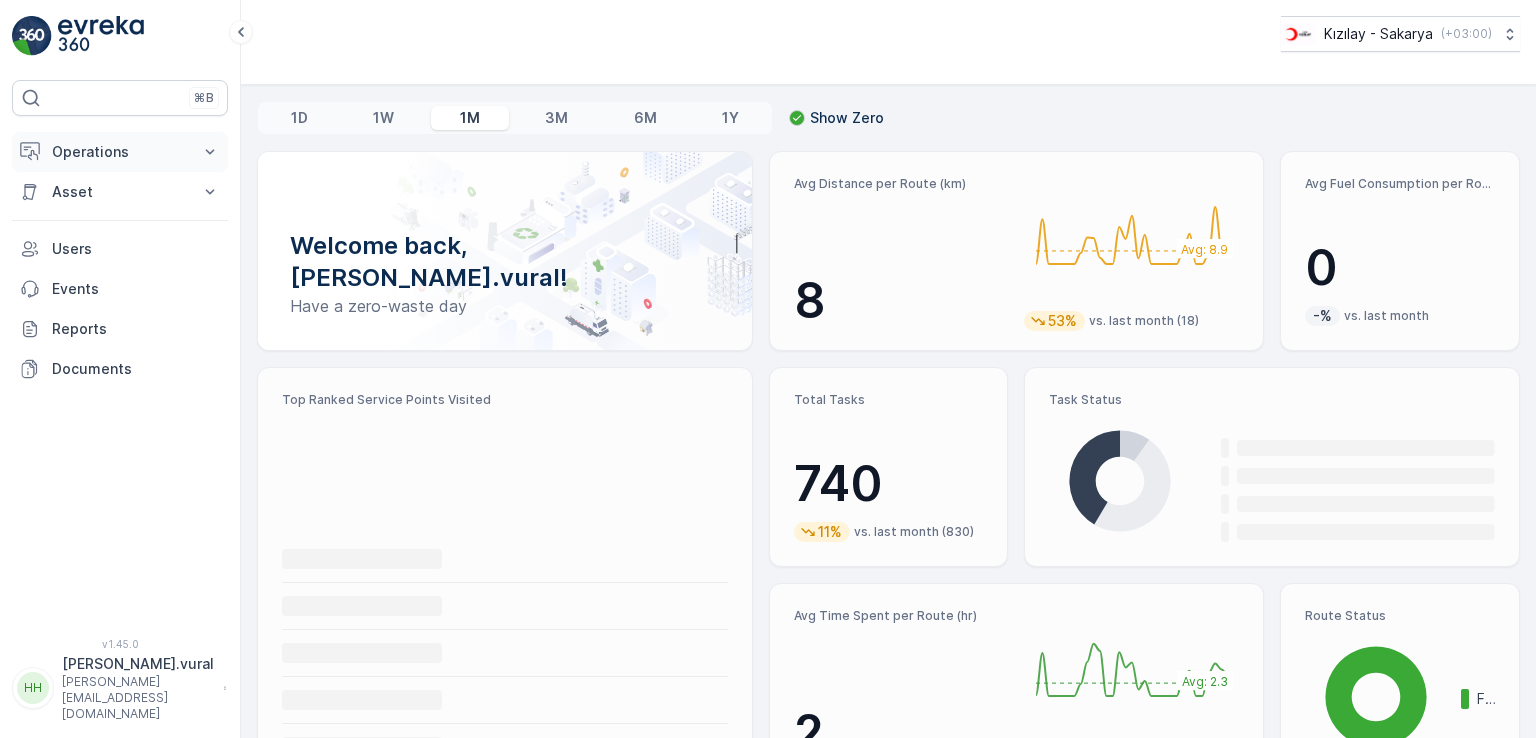 click on "Operations" at bounding box center (120, 152) 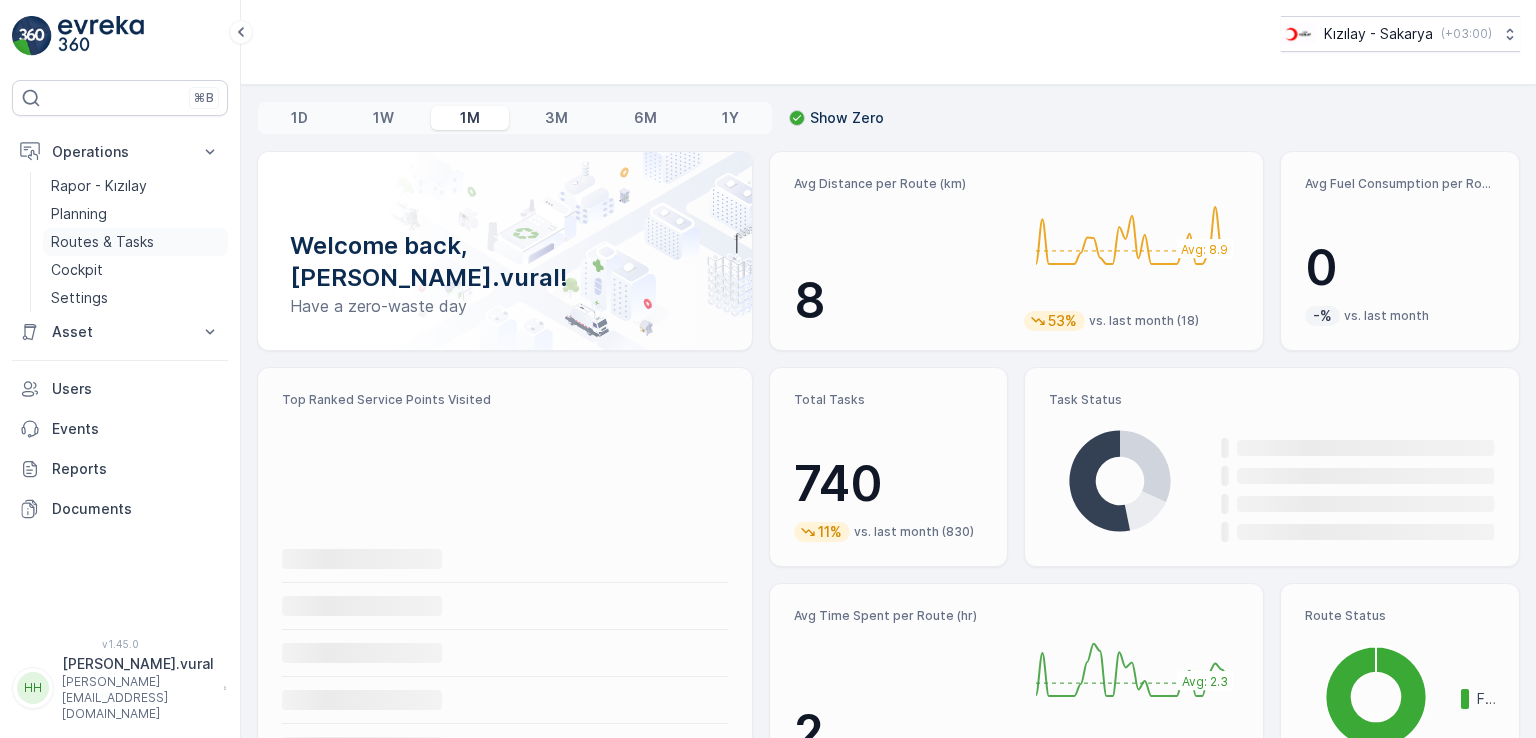 click on "Routes & Tasks" at bounding box center (102, 242) 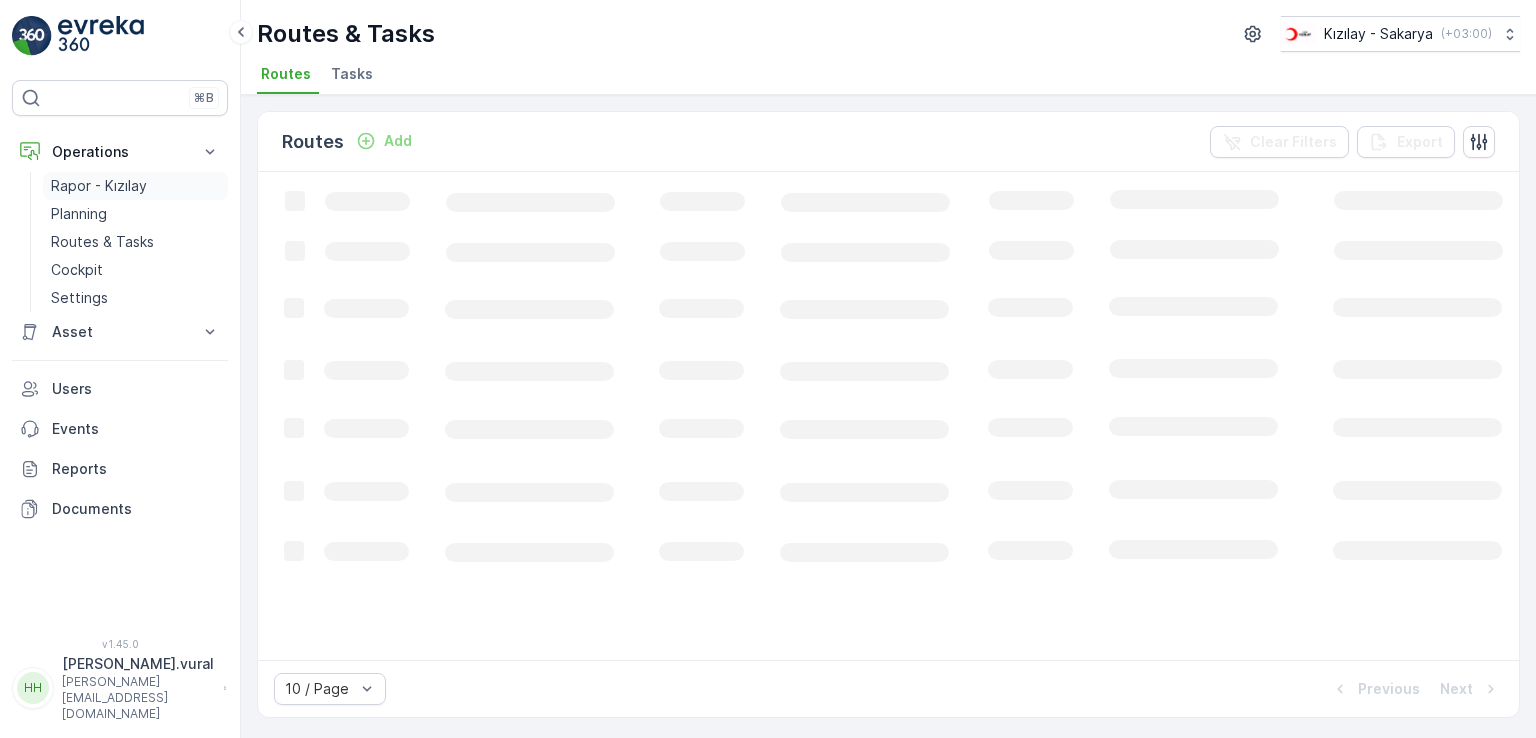 click on "Rapor - Kızılay" at bounding box center [99, 186] 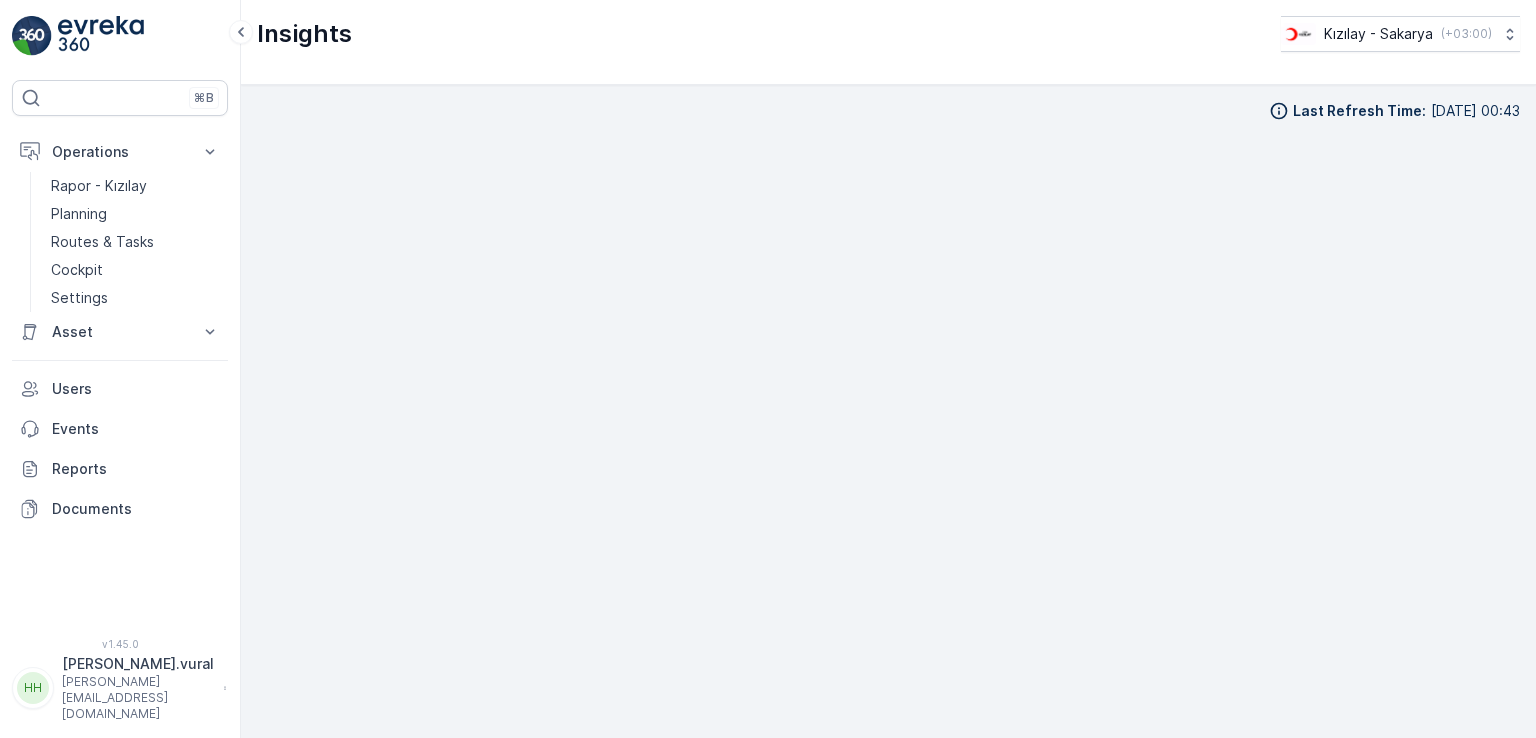 scroll, scrollTop: 20, scrollLeft: 0, axis: vertical 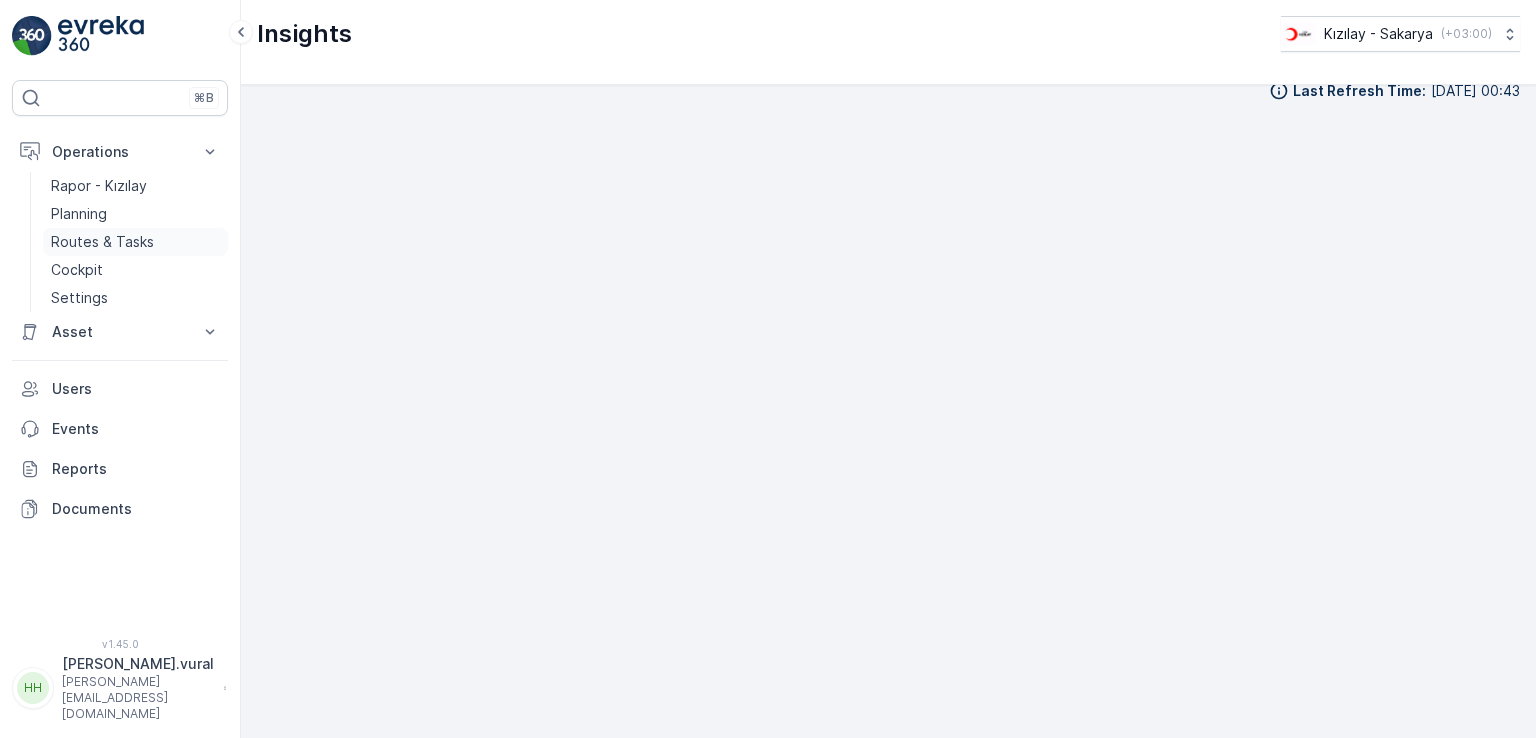 click on "Routes & Tasks" at bounding box center (135, 242) 